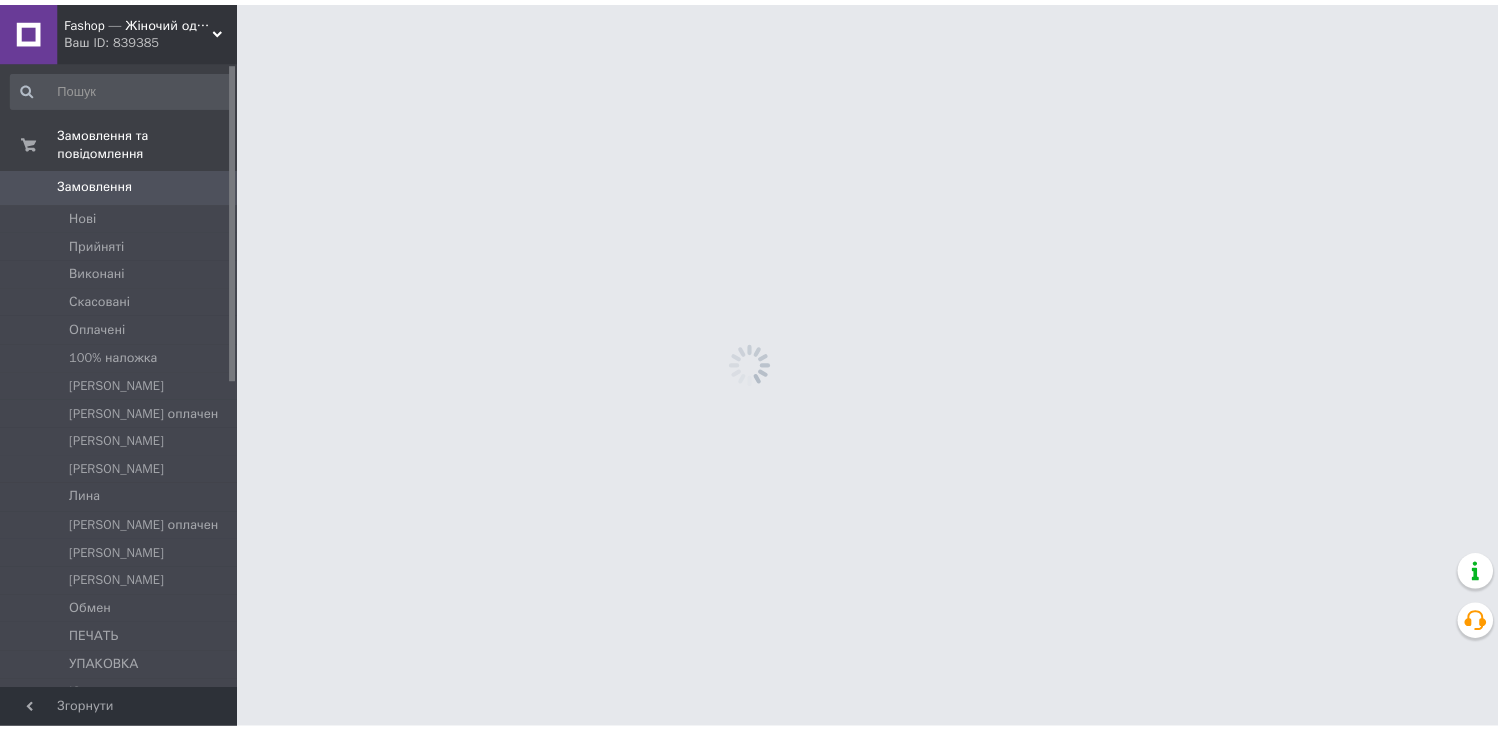 scroll, scrollTop: 0, scrollLeft: 0, axis: both 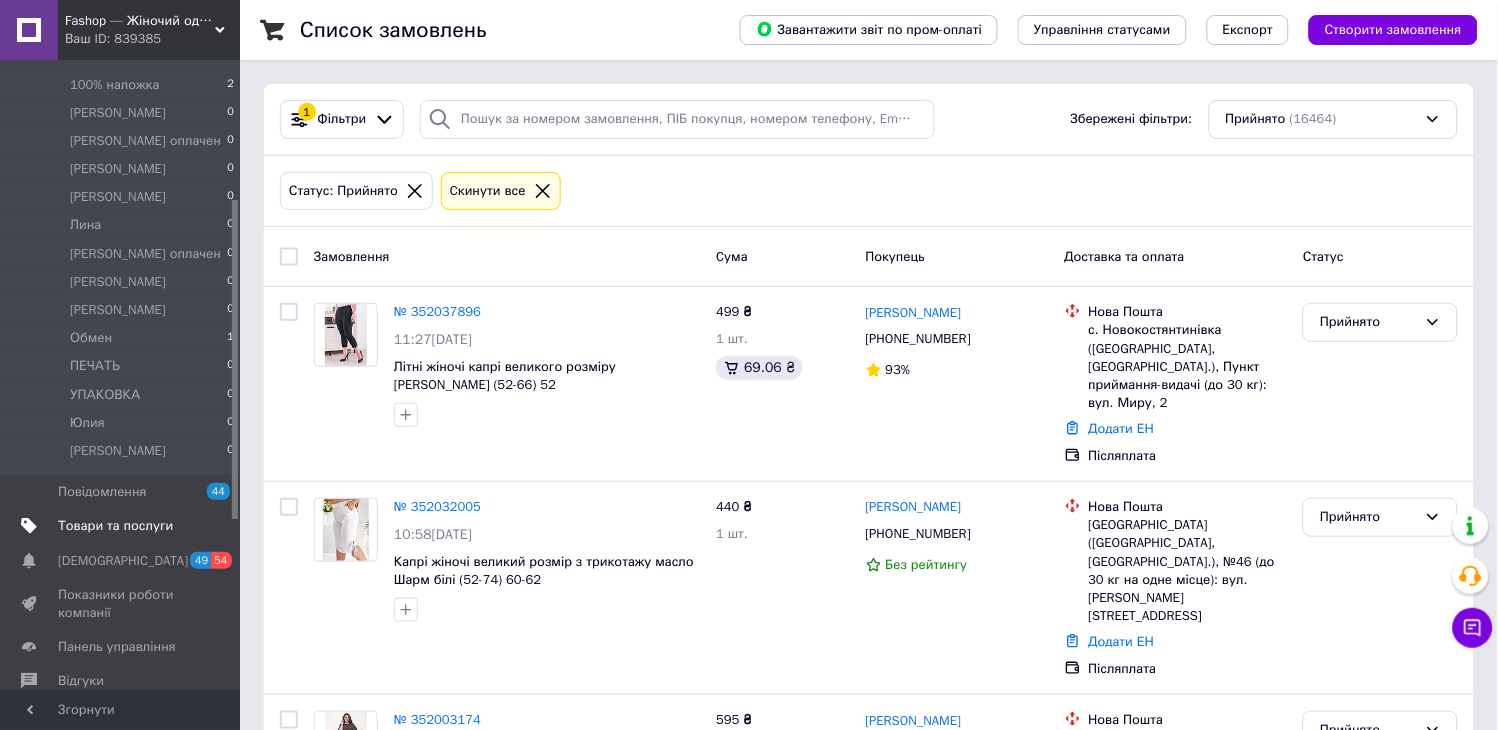 click on "Товари та послуги" at bounding box center [115, 526] 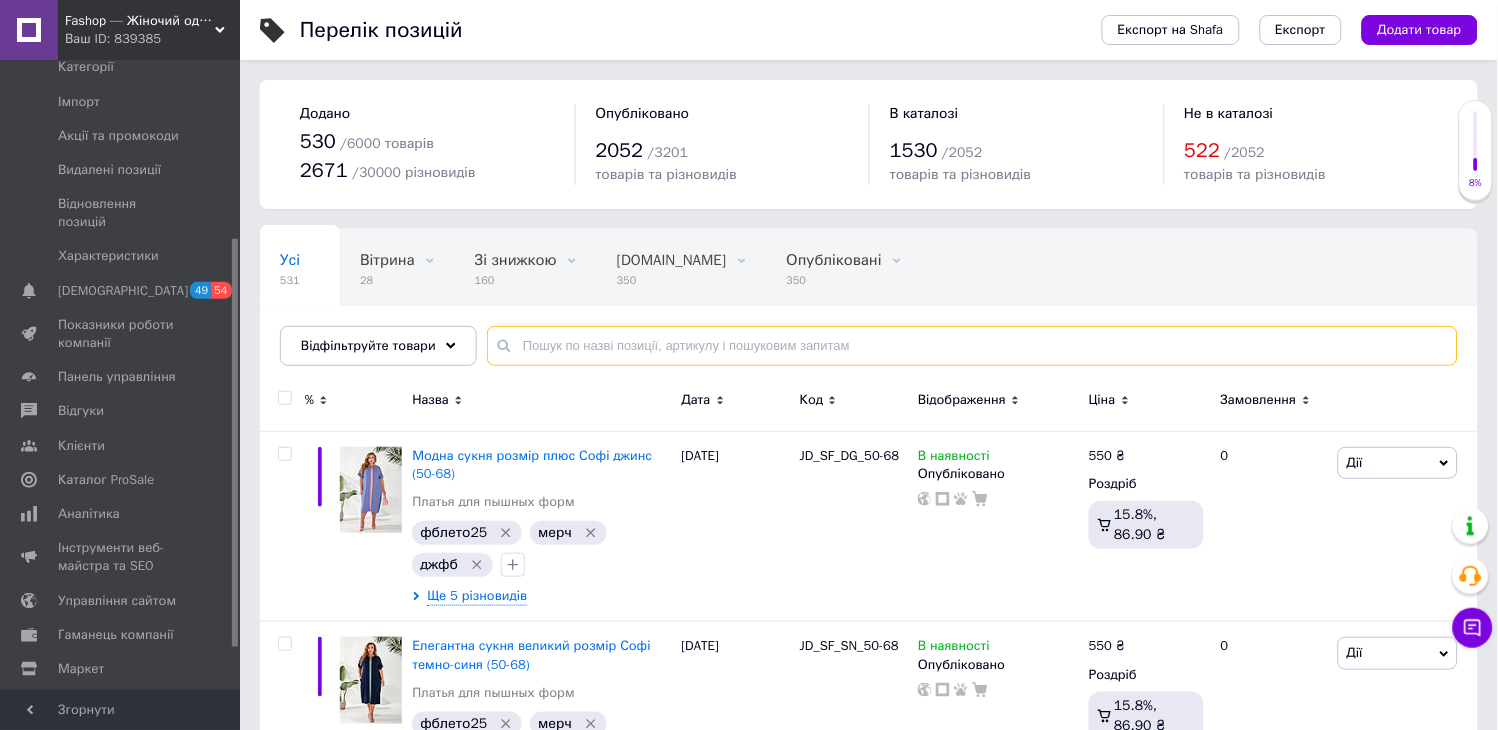 click at bounding box center [972, 346] 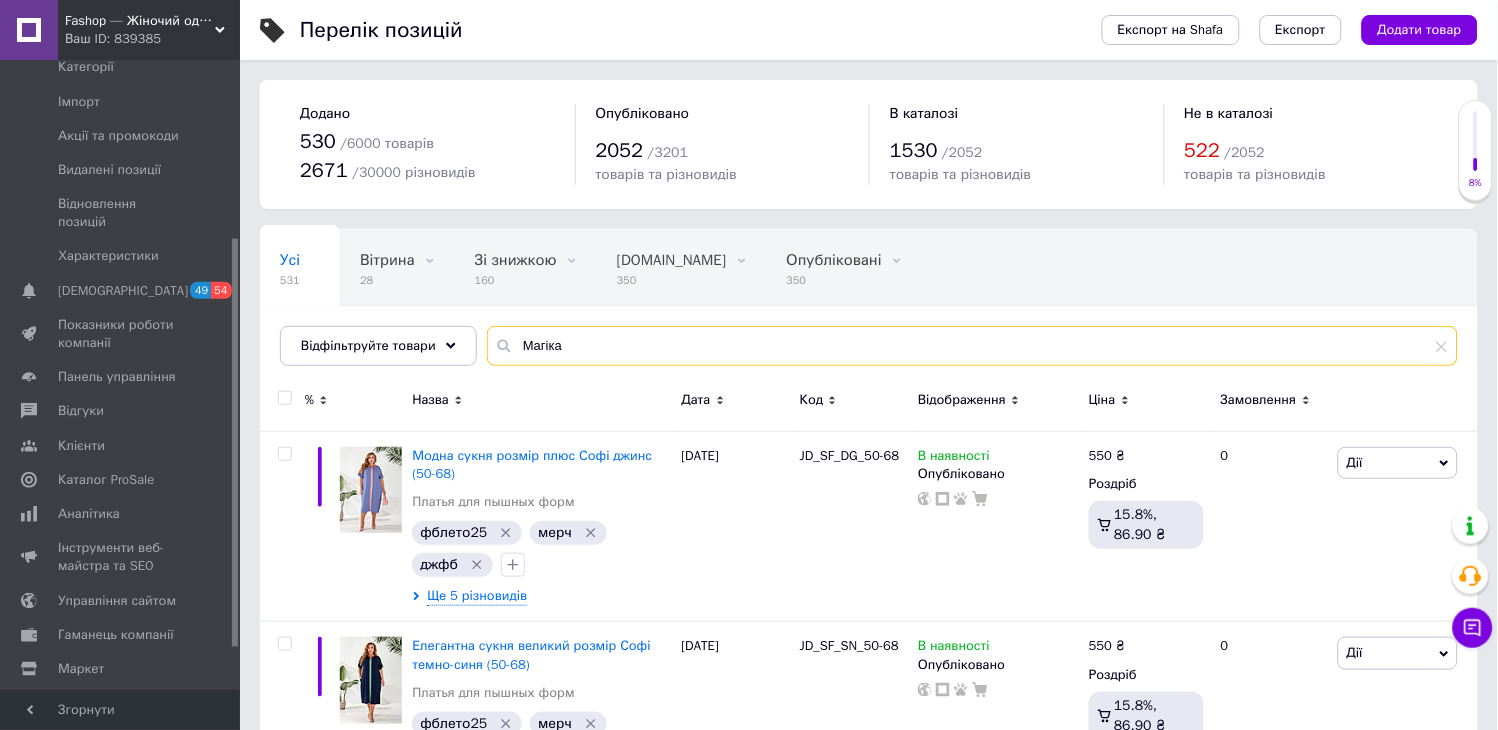 type on "Магіка" 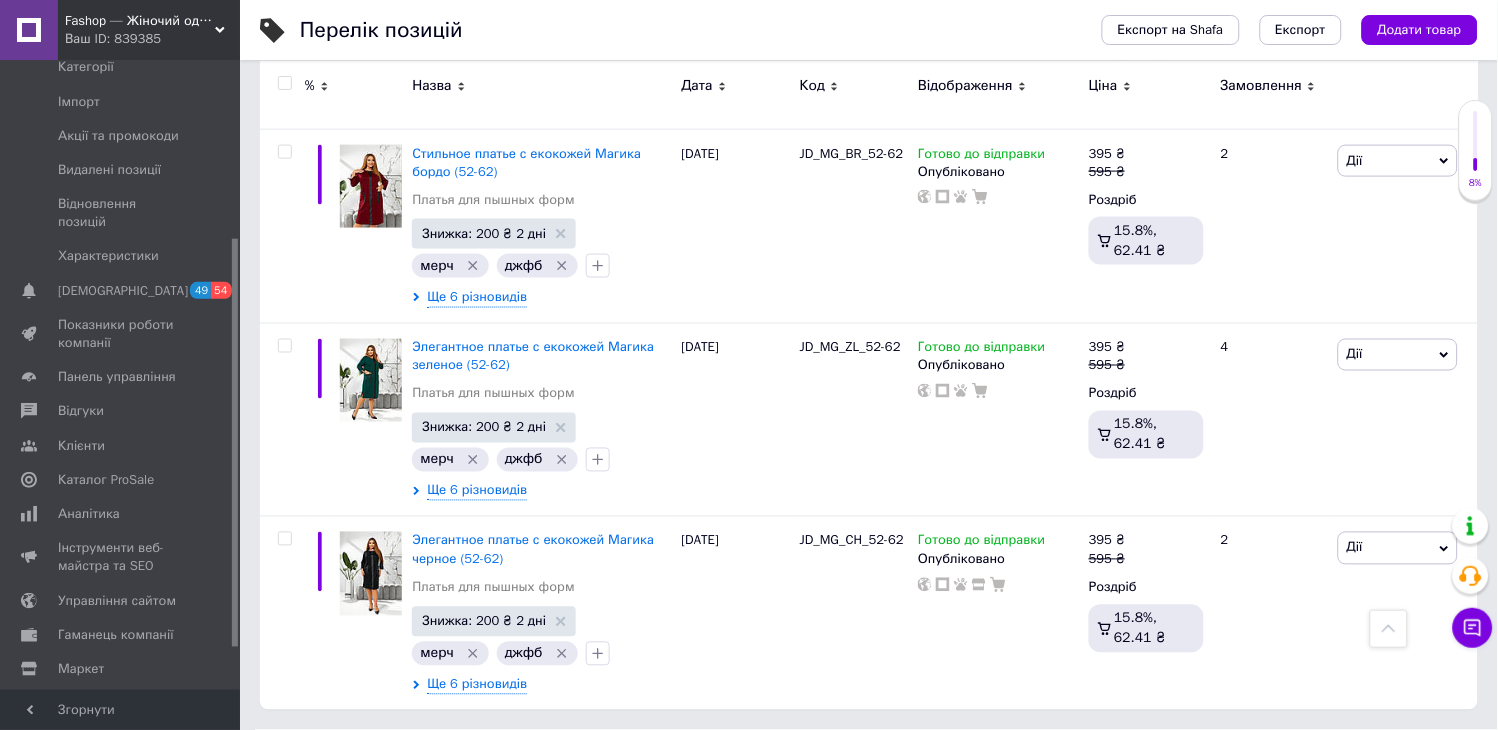 scroll, scrollTop: 0, scrollLeft: 0, axis: both 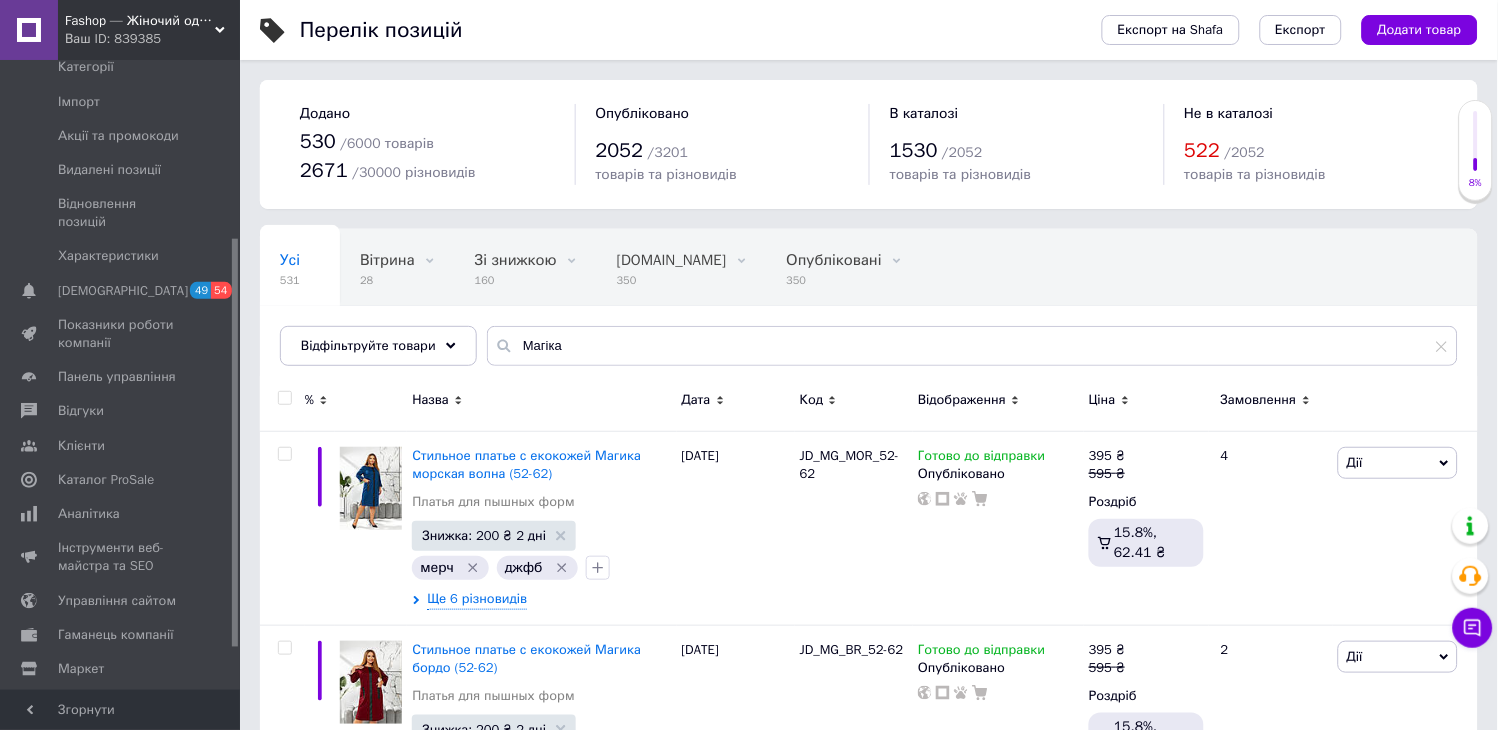 click at bounding box center [284, 398] 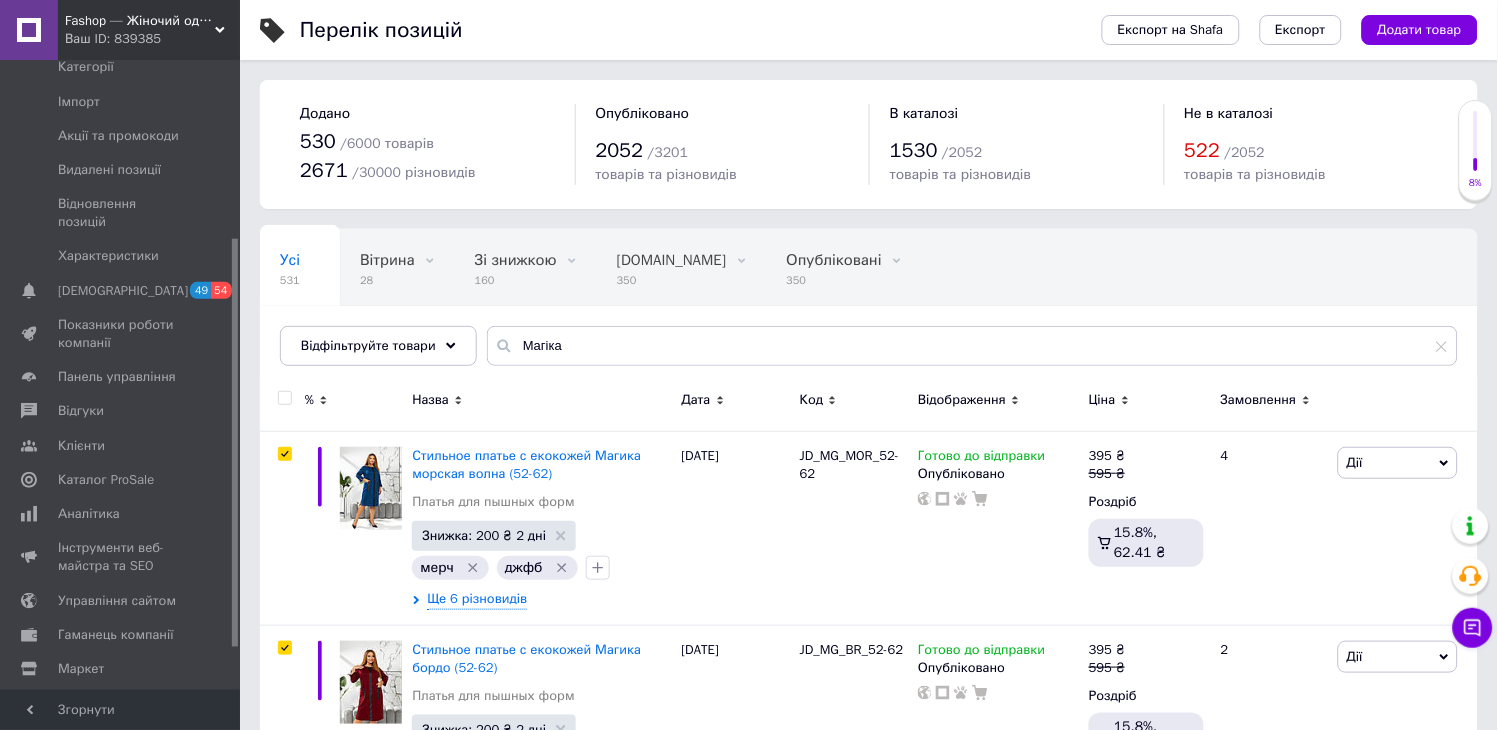 checkbox on "true" 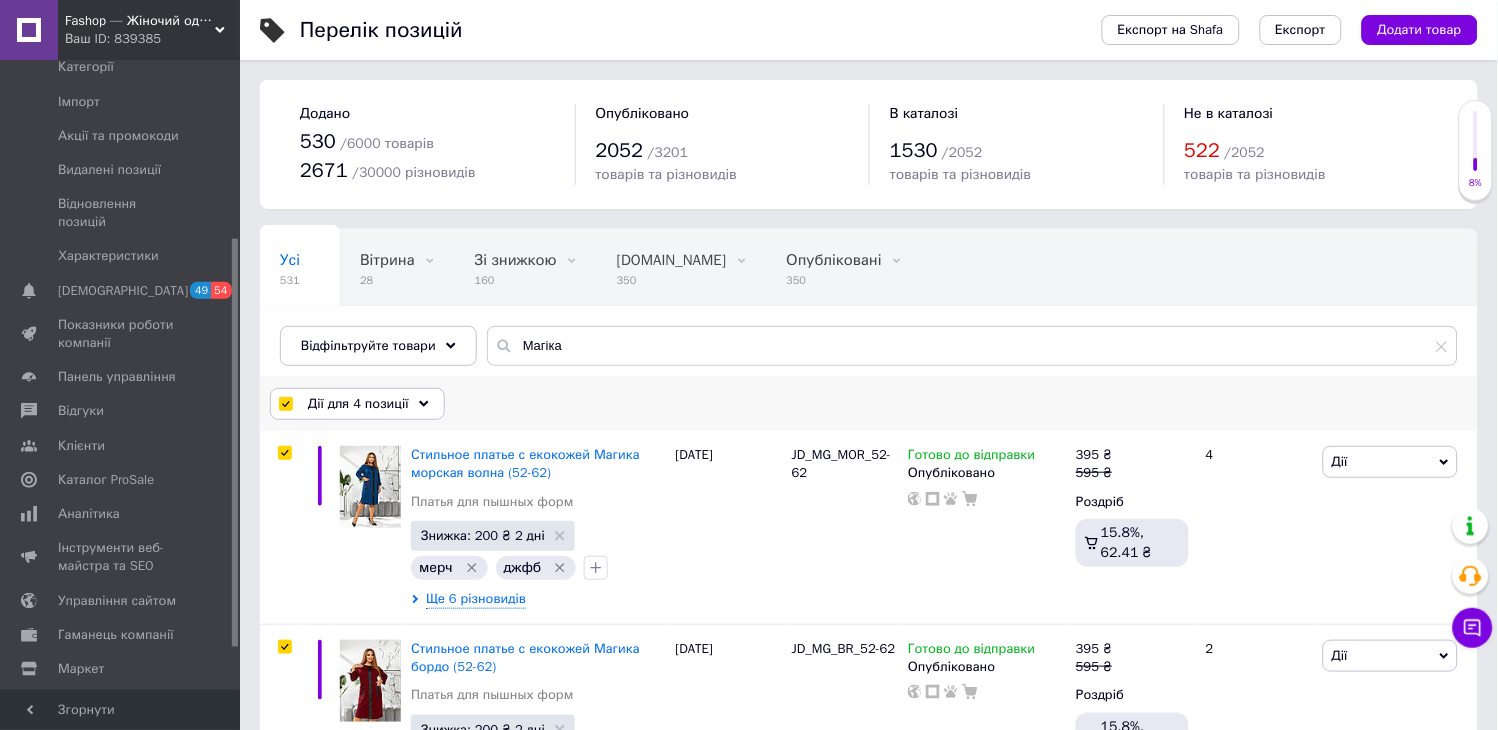 click on "Дії для 4 позиції" at bounding box center [358, 404] 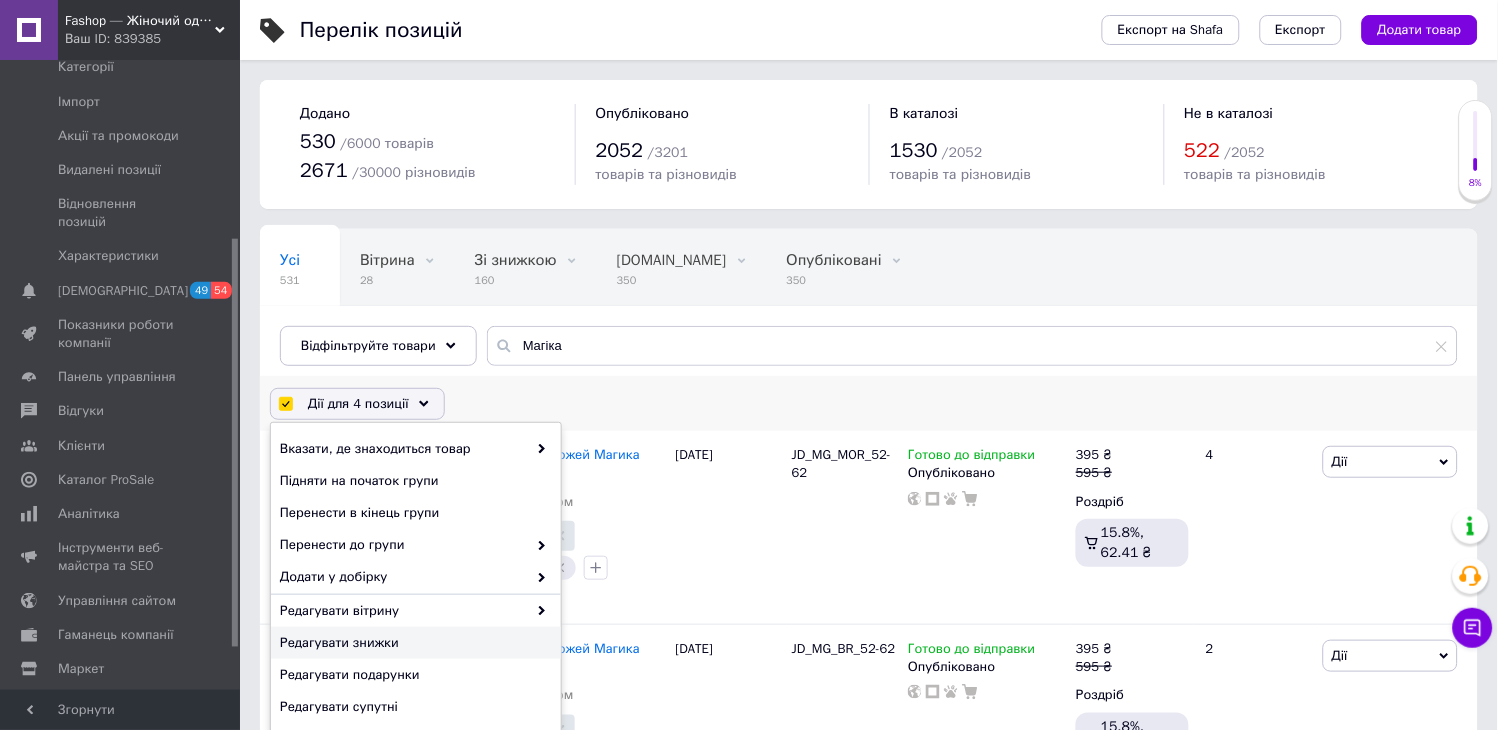 click on "Редагувати знижки" at bounding box center (413, 643) 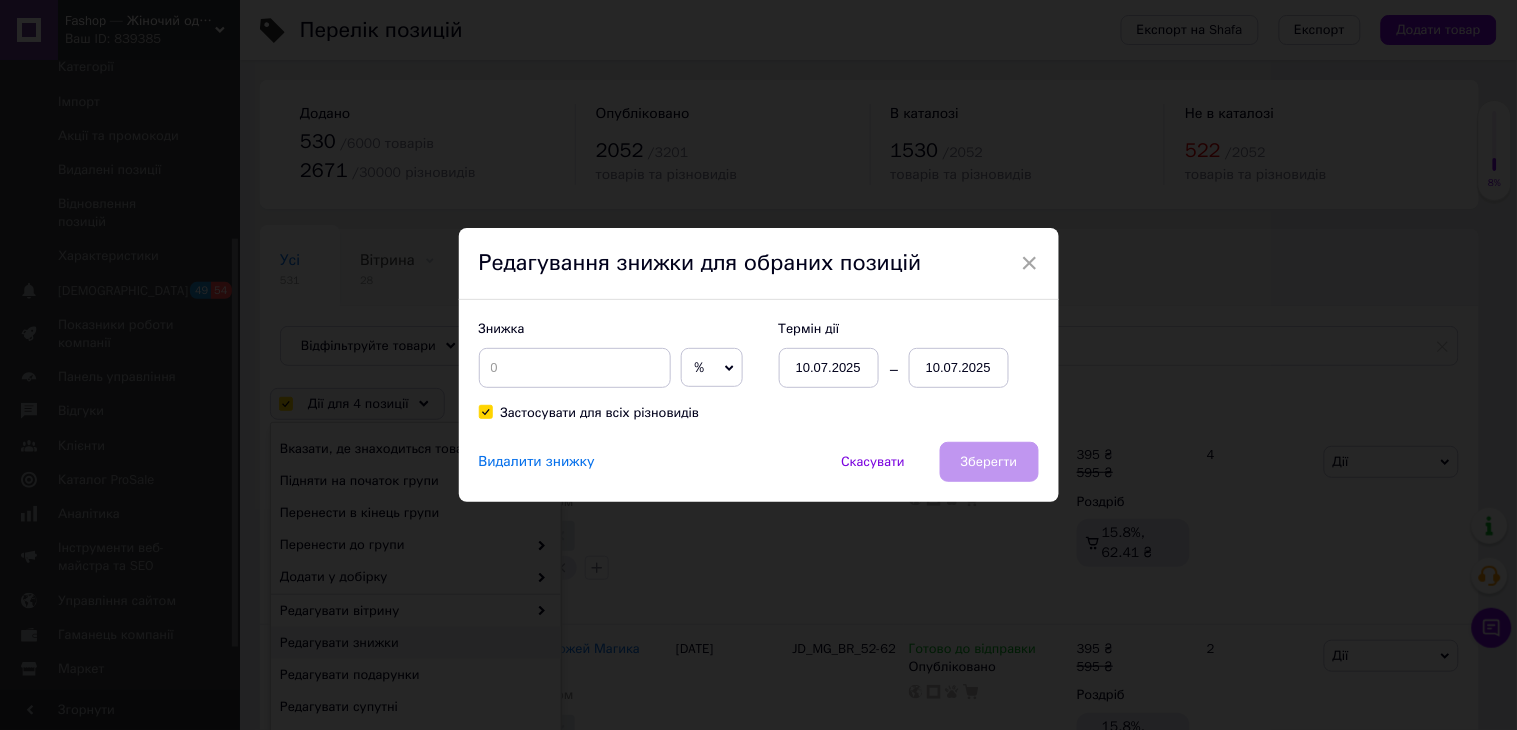 click on "%" at bounding box center [712, 368] 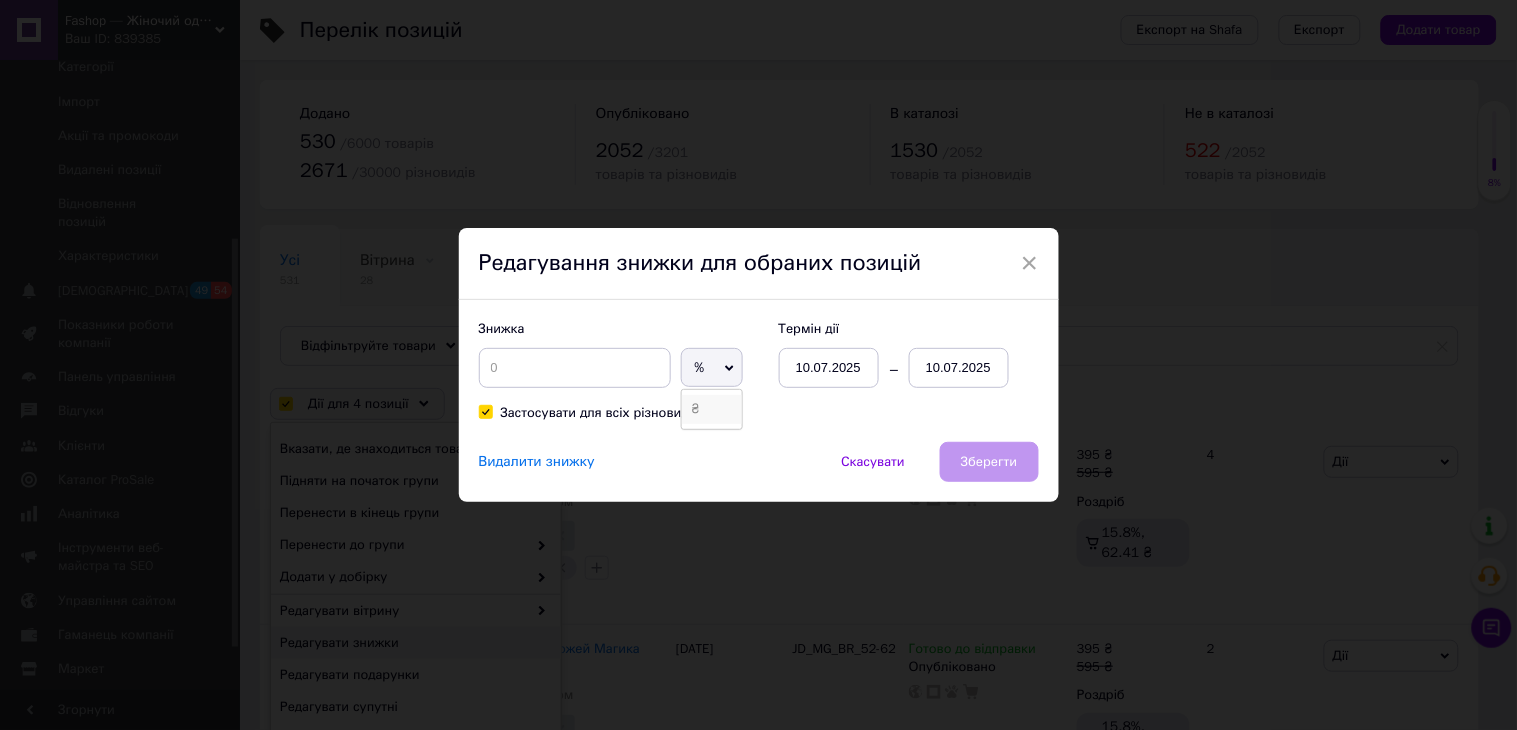 click on "₴" at bounding box center (712, 409) 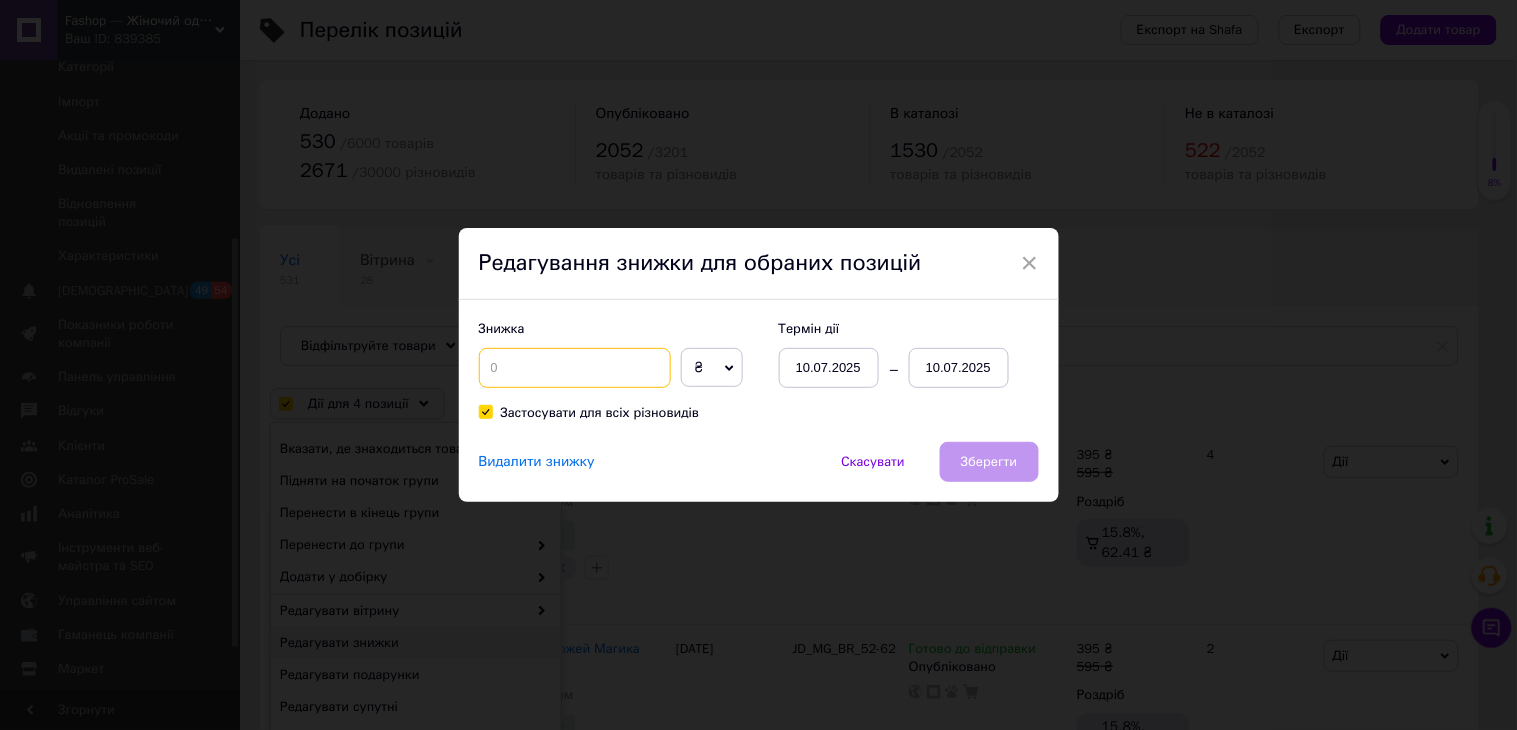 click at bounding box center (575, 368) 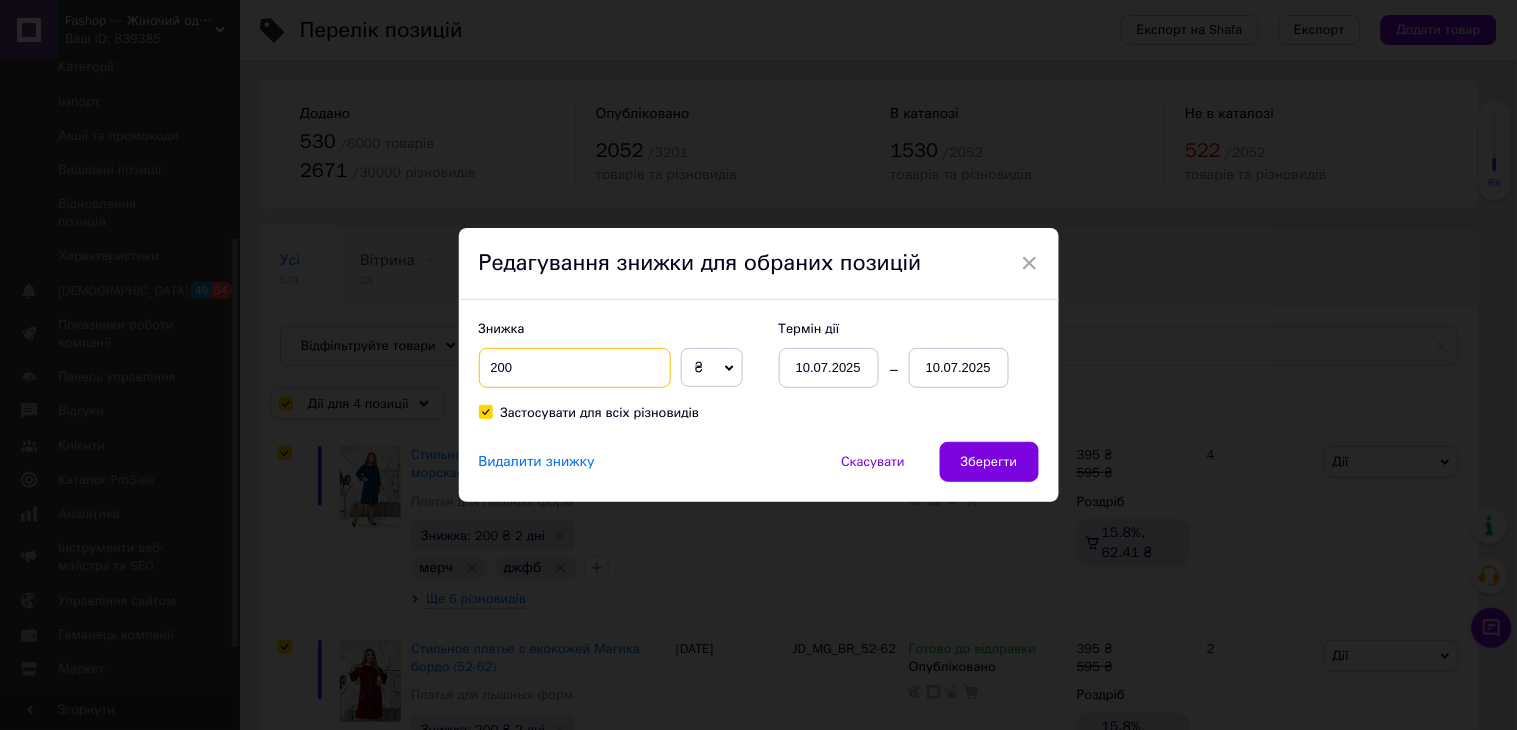 type on "200" 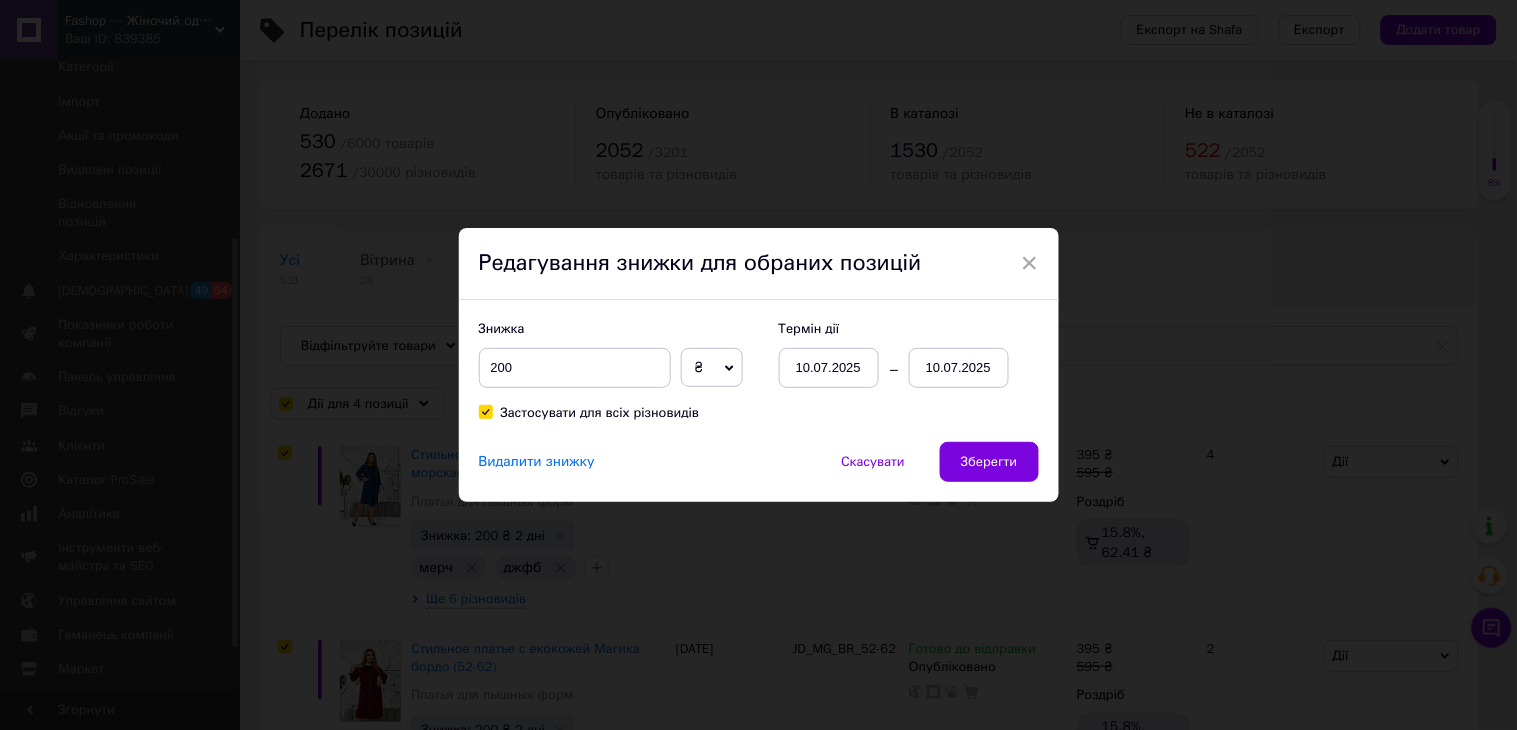 click on "10.07.2025" at bounding box center [959, 368] 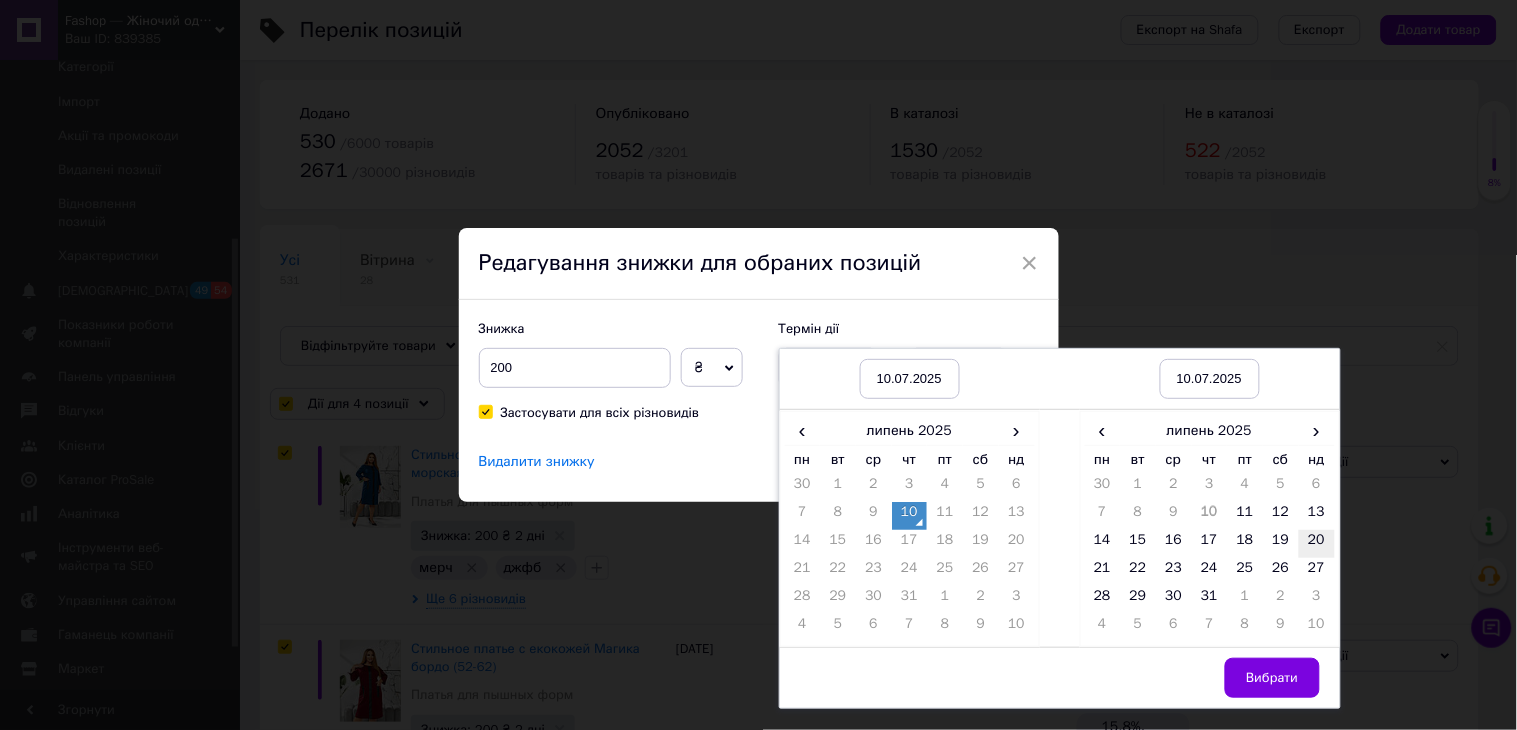 click on "20" at bounding box center (1317, 544) 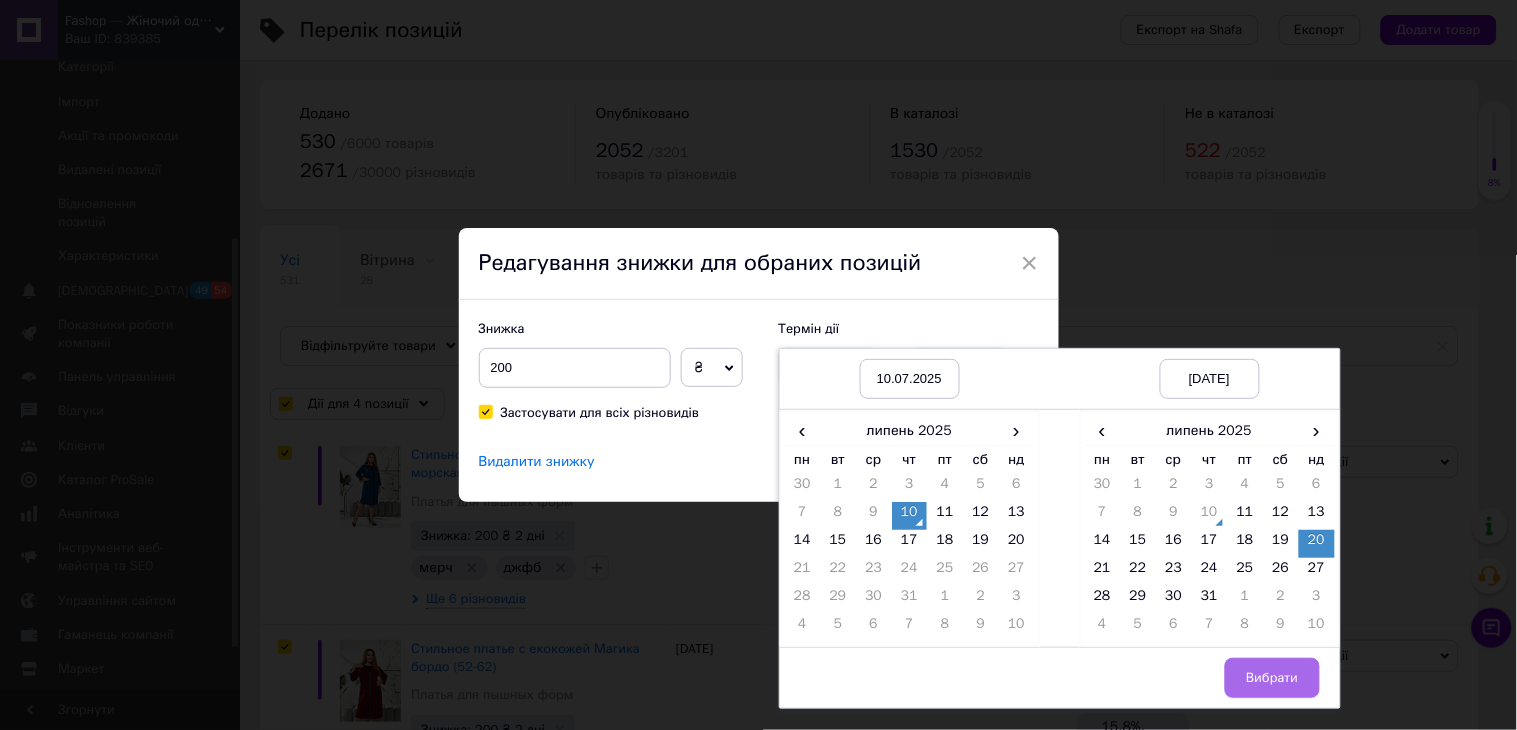 click on "Вибрати" at bounding box center (1272, 678) 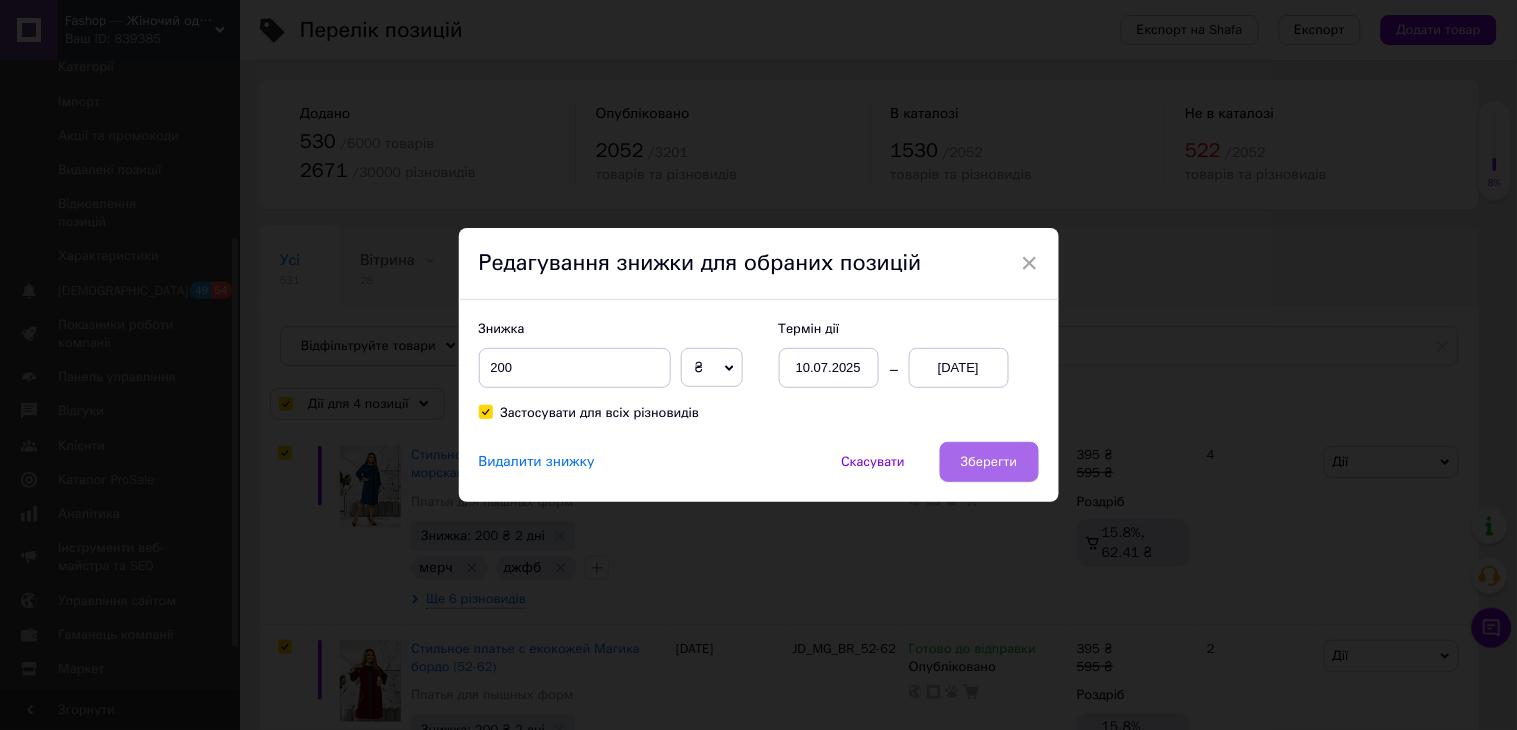 click on "Зберегти" at bounding box center [989, 462] 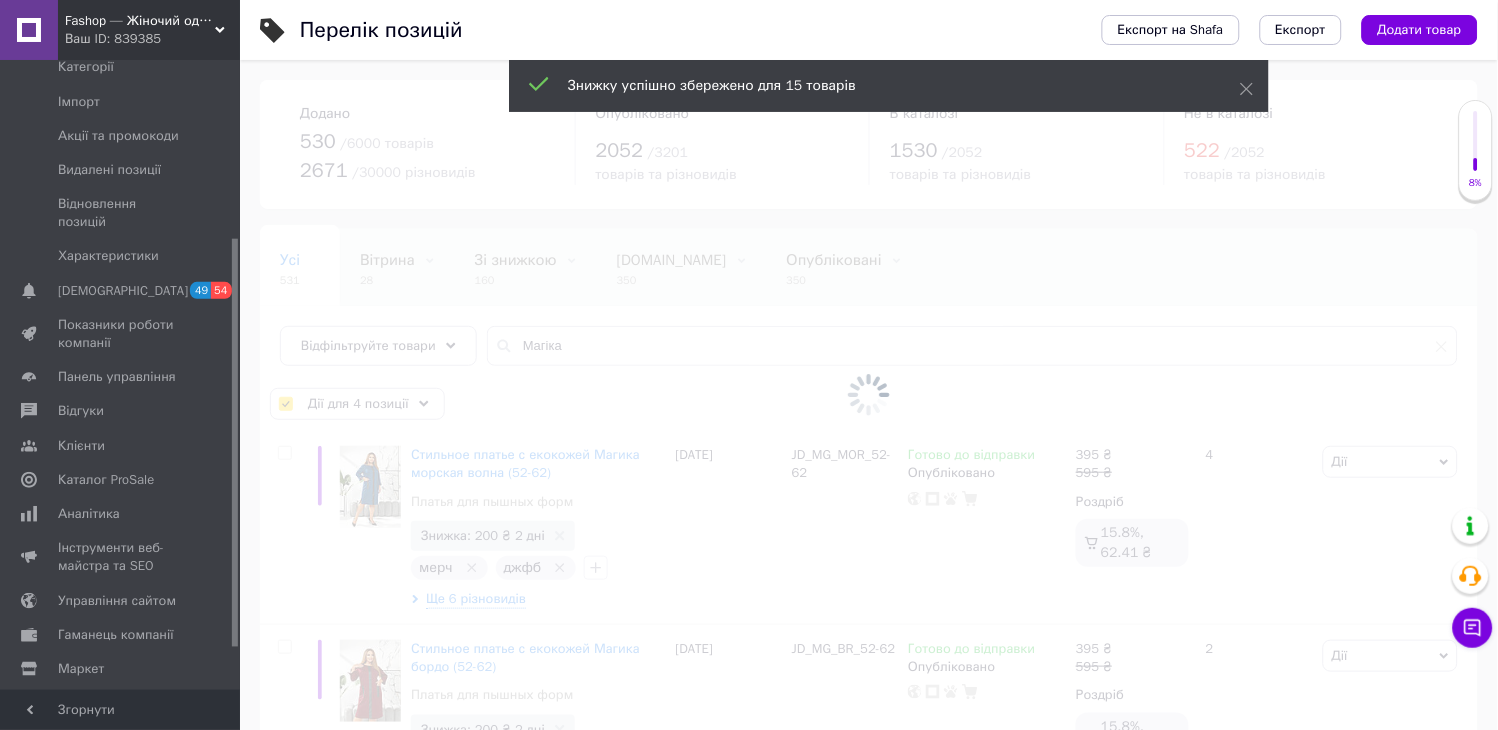 checkbox on "false" 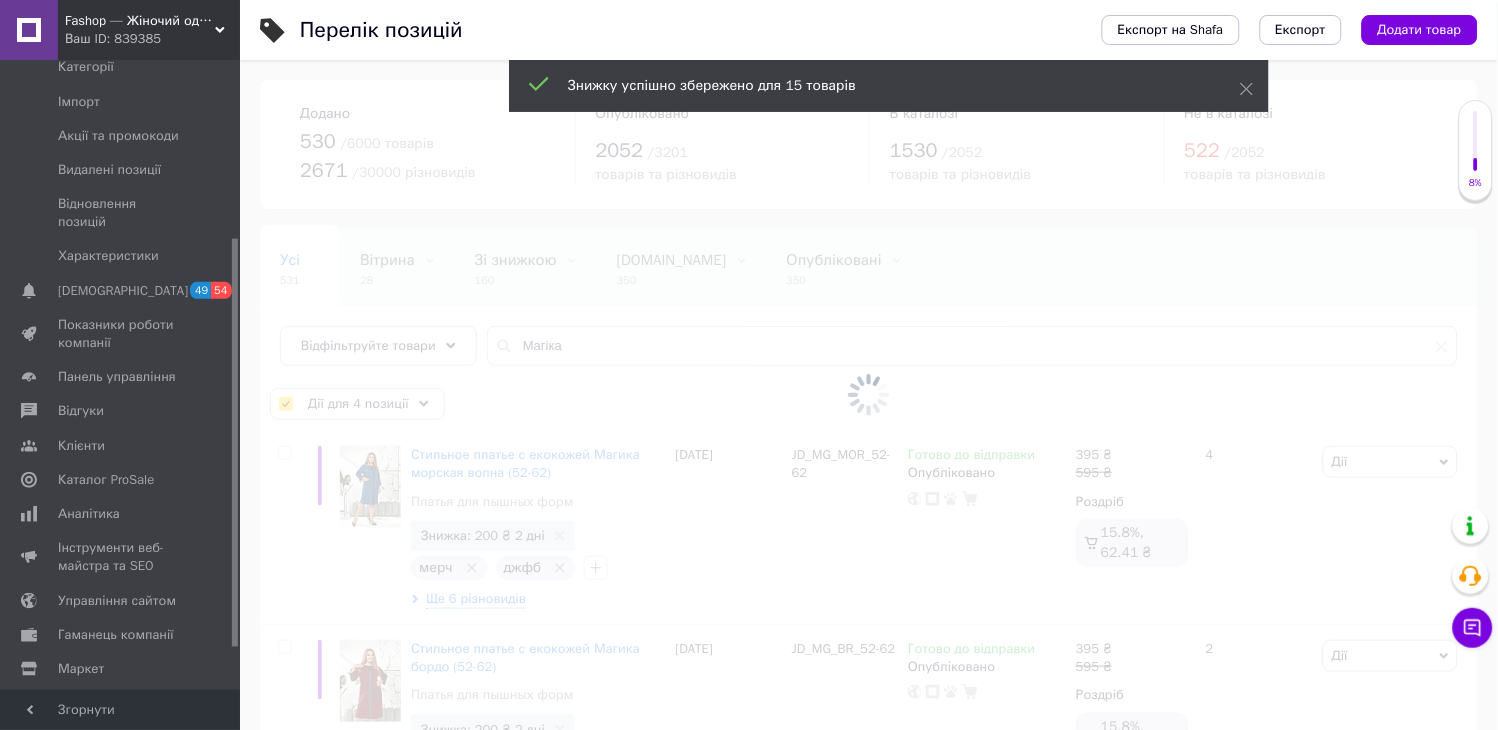 checkbox on "false" 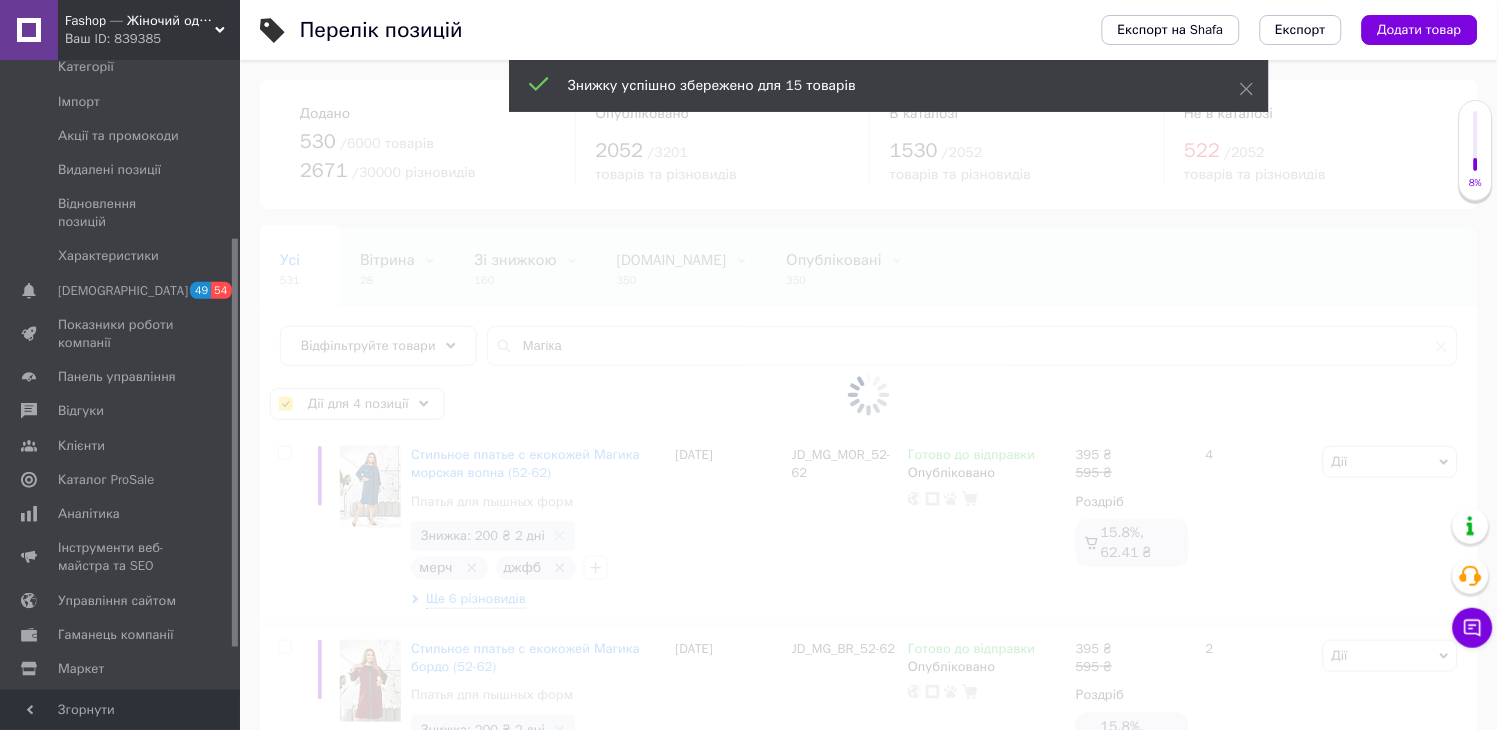 checkbox on "false" 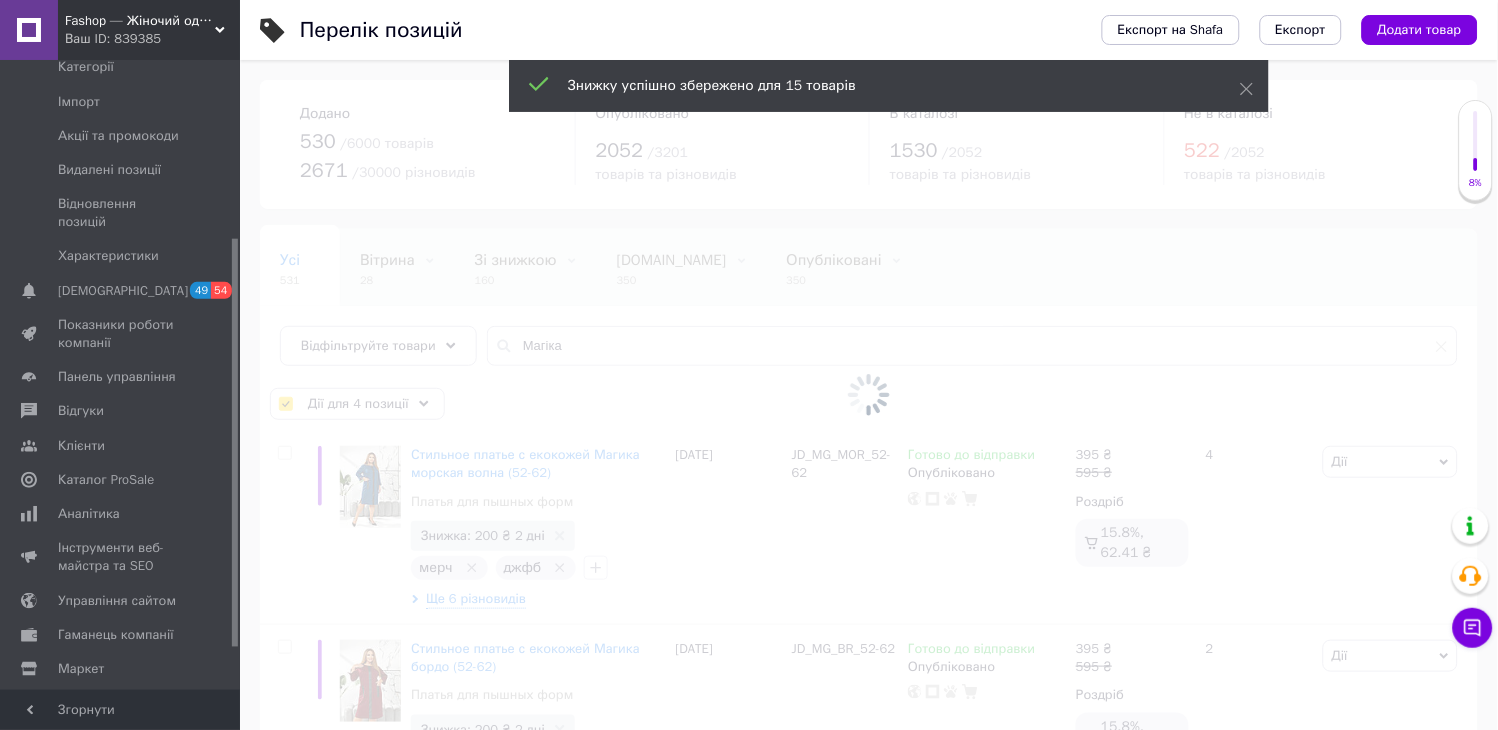 checkbox on "false" 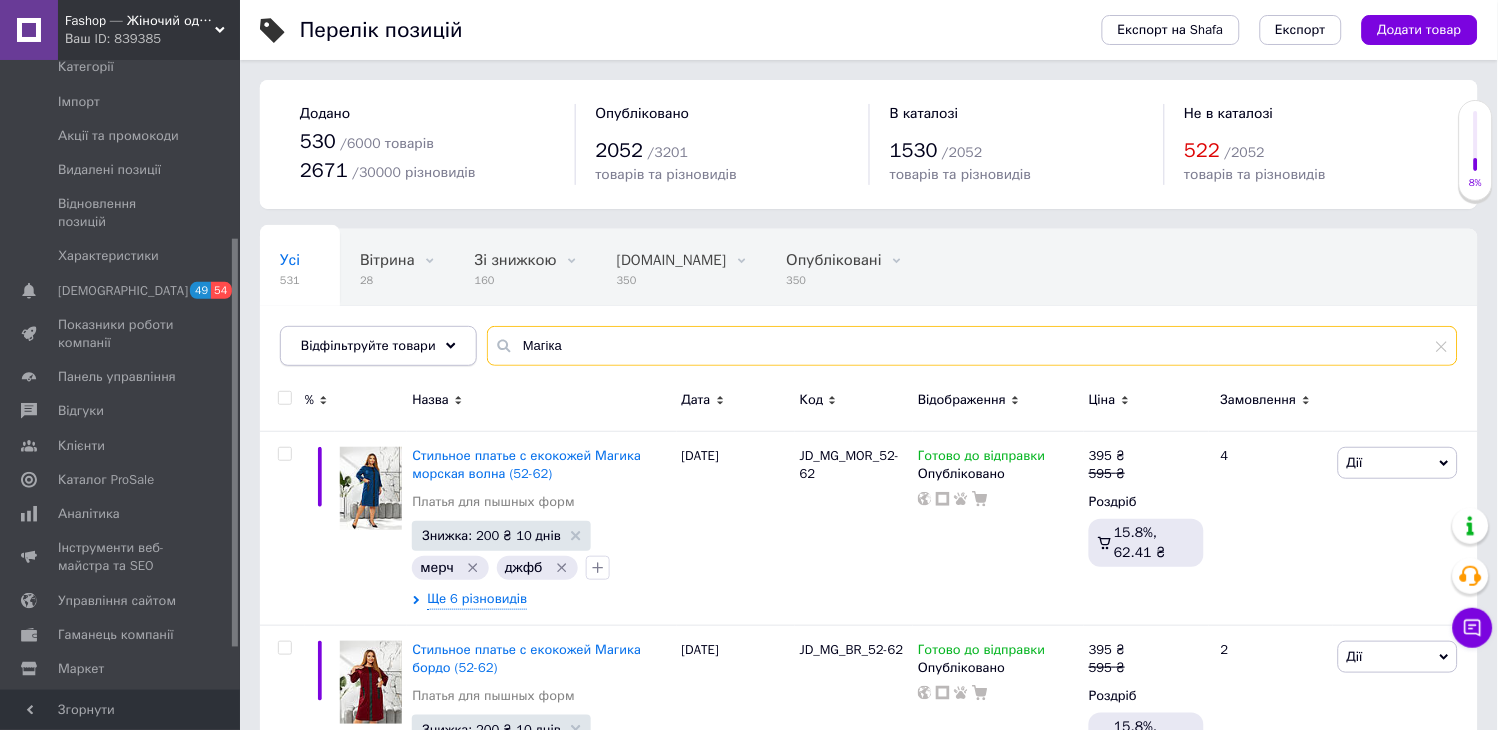 drag, startPoint x: 583, startPoint y: 365, endPoint x: 435, endPoint y: 356, distance: 148.27339 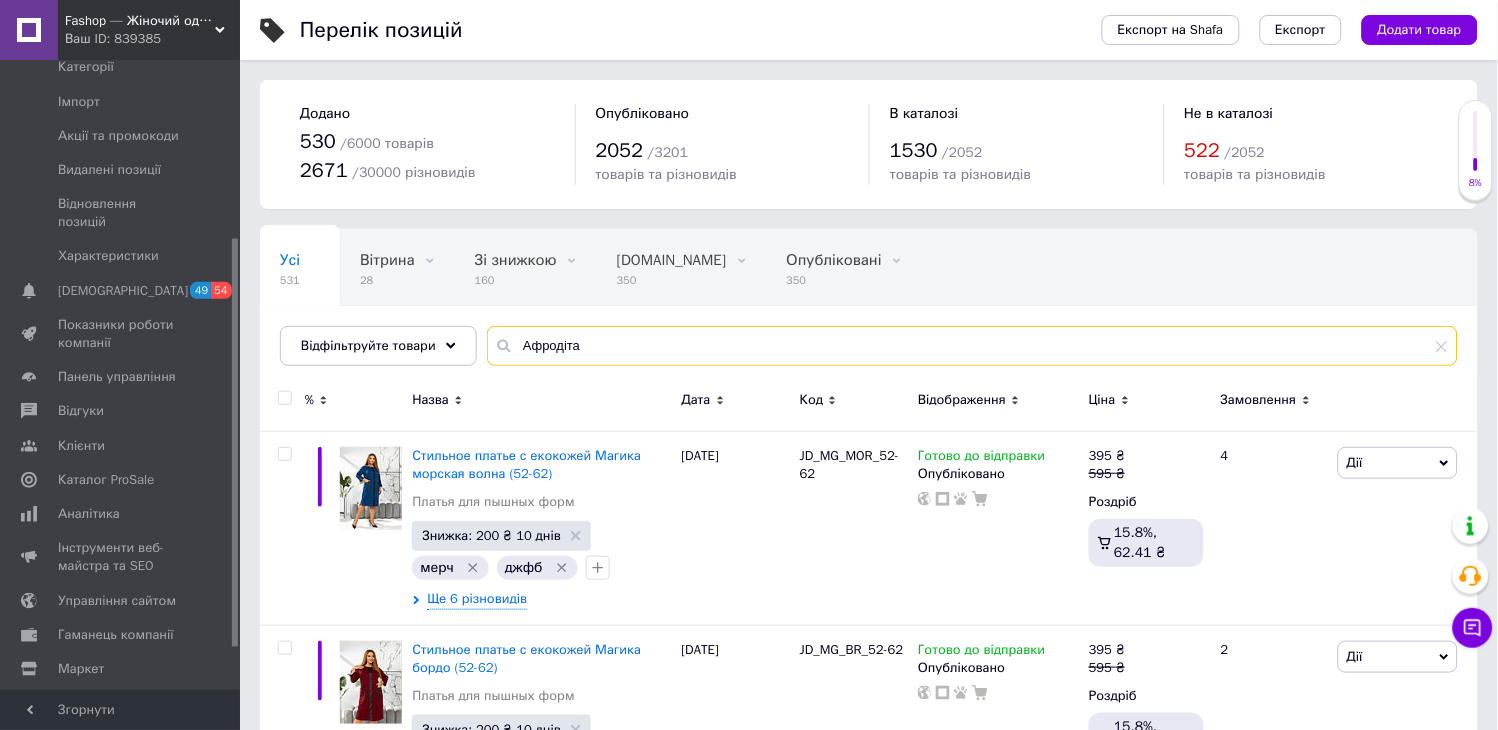 type on "Афродіта" 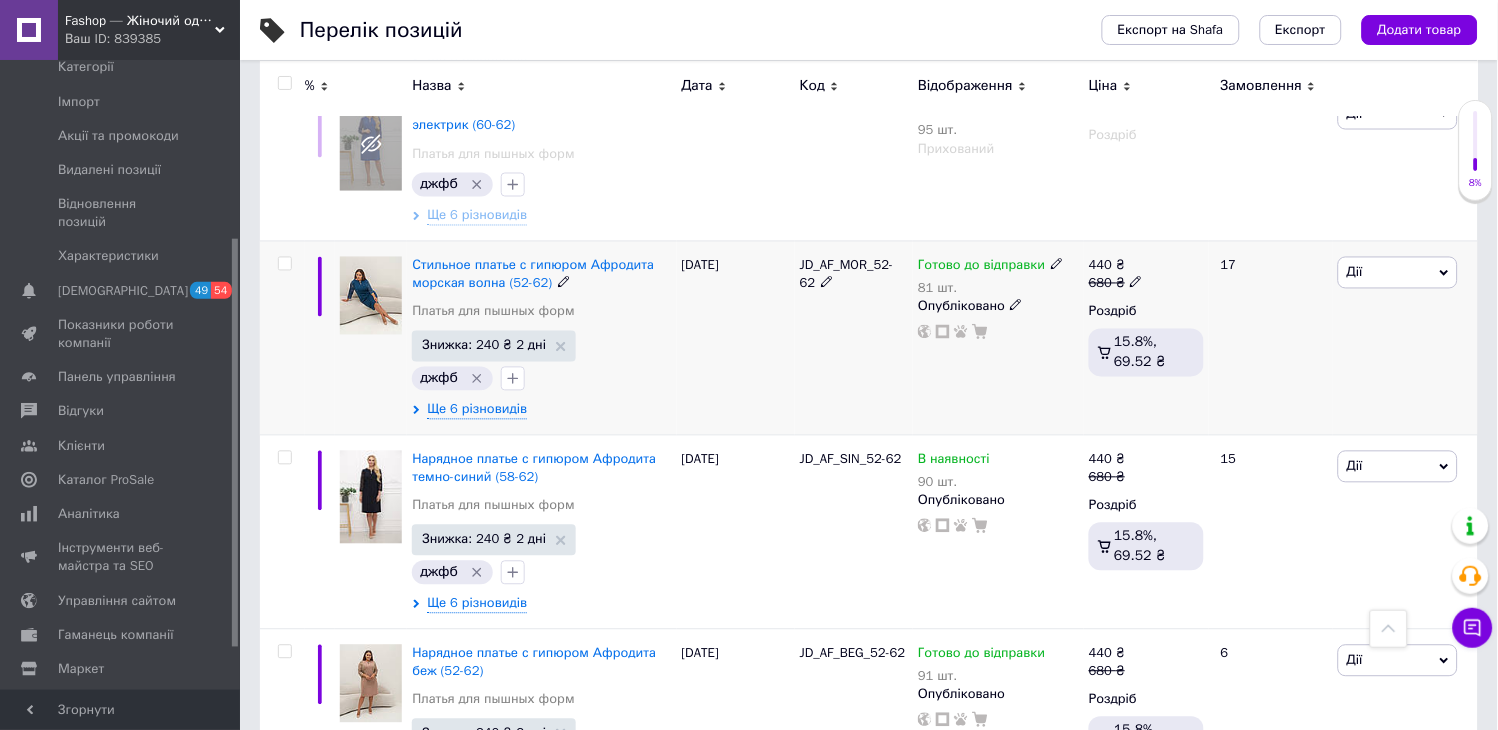 click at bounding box center (284, 264) 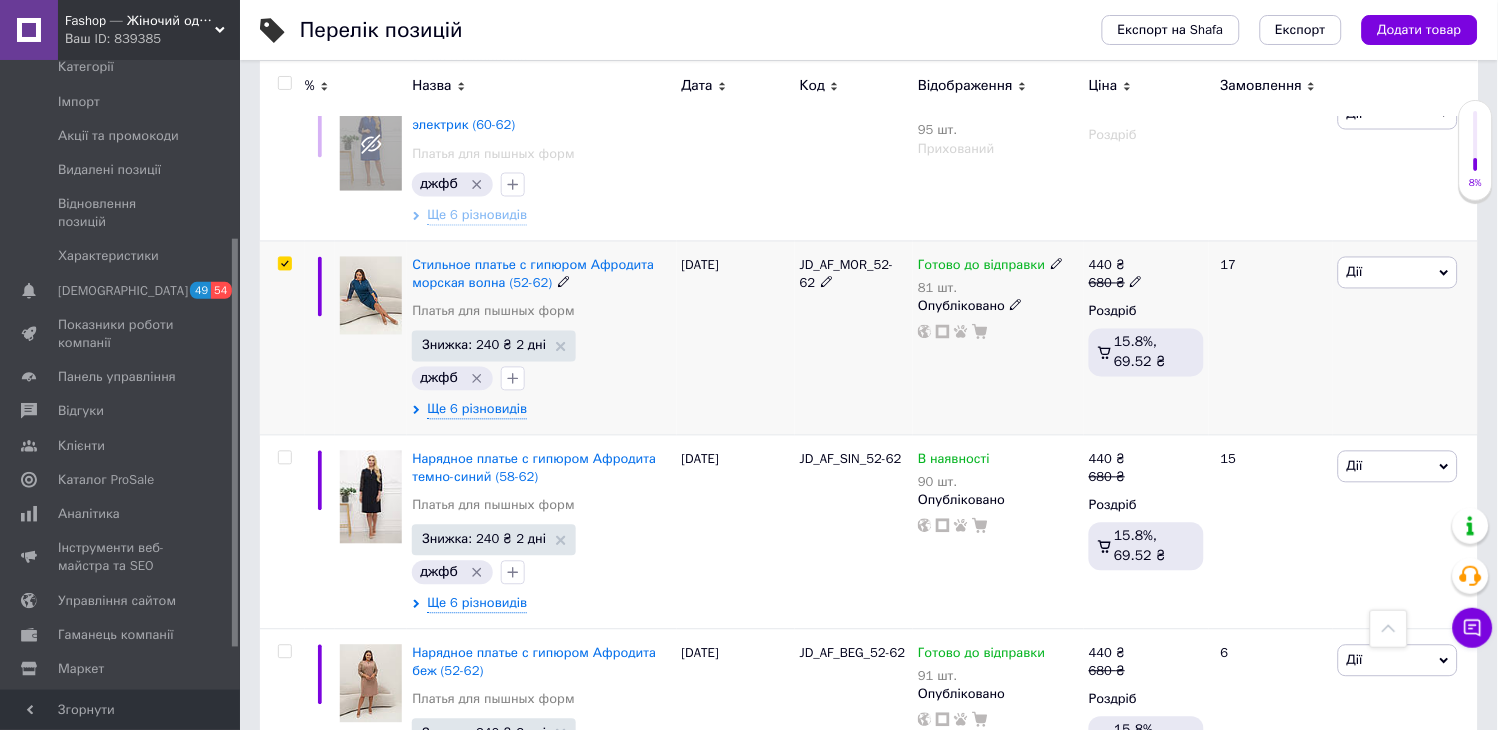 checkbox on "true" 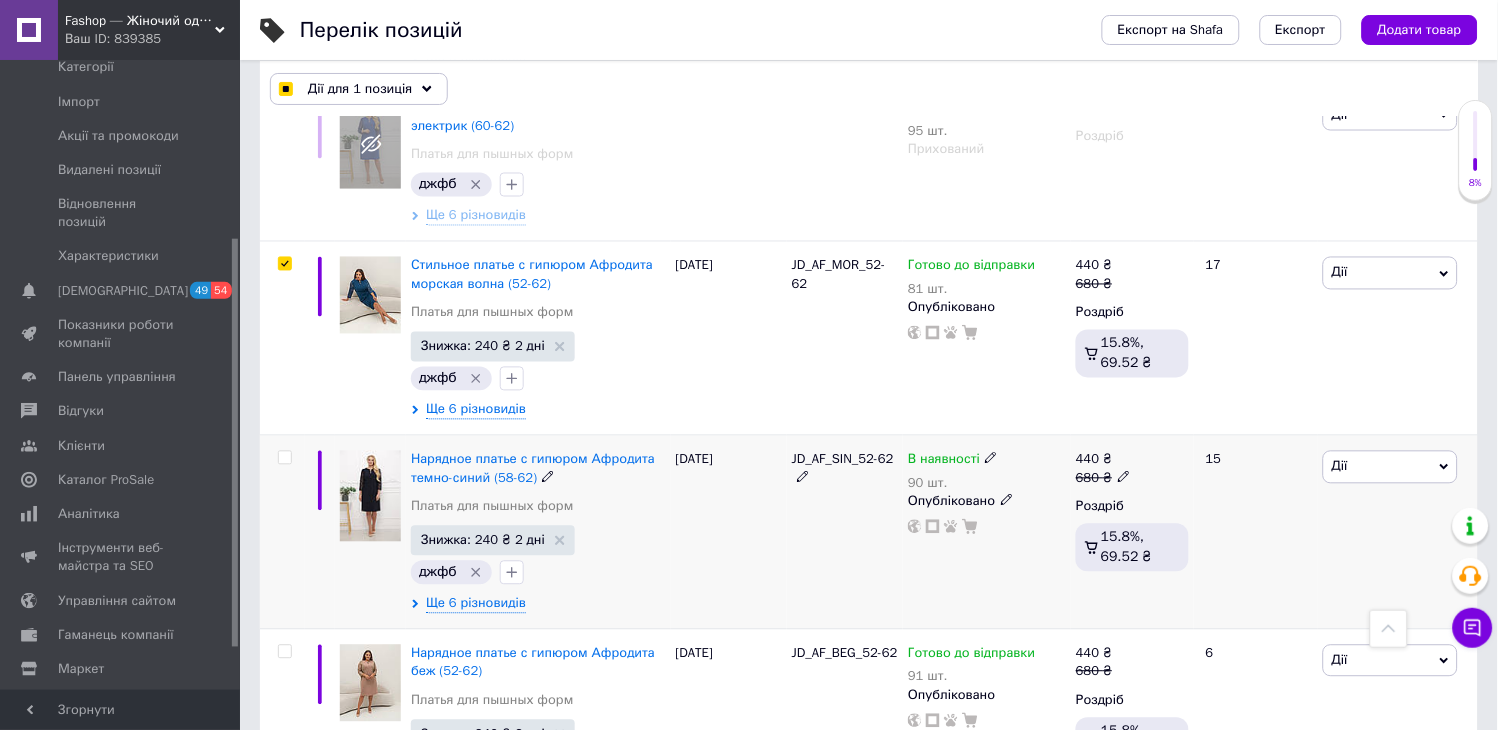 click at bounding box center (284, 458) 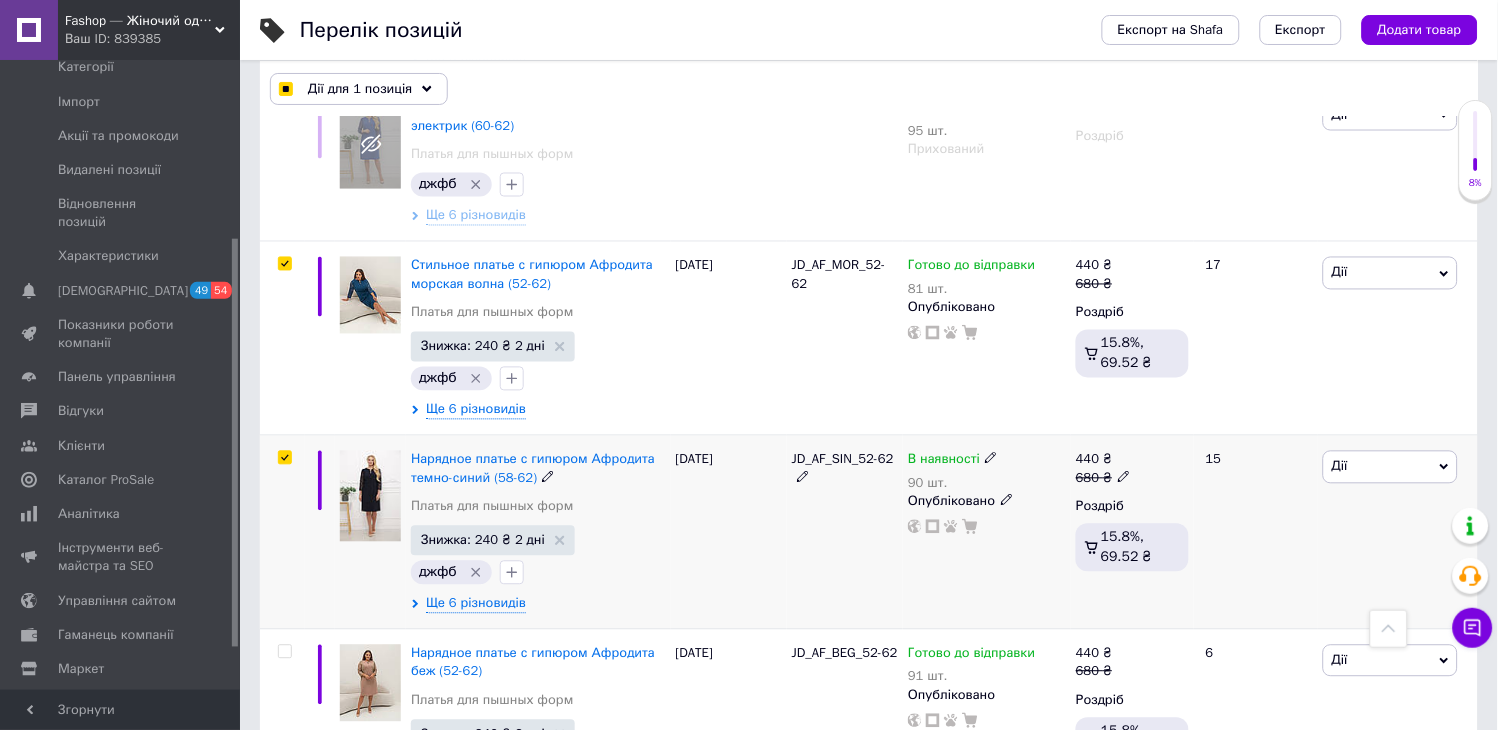 checkbox on "true" 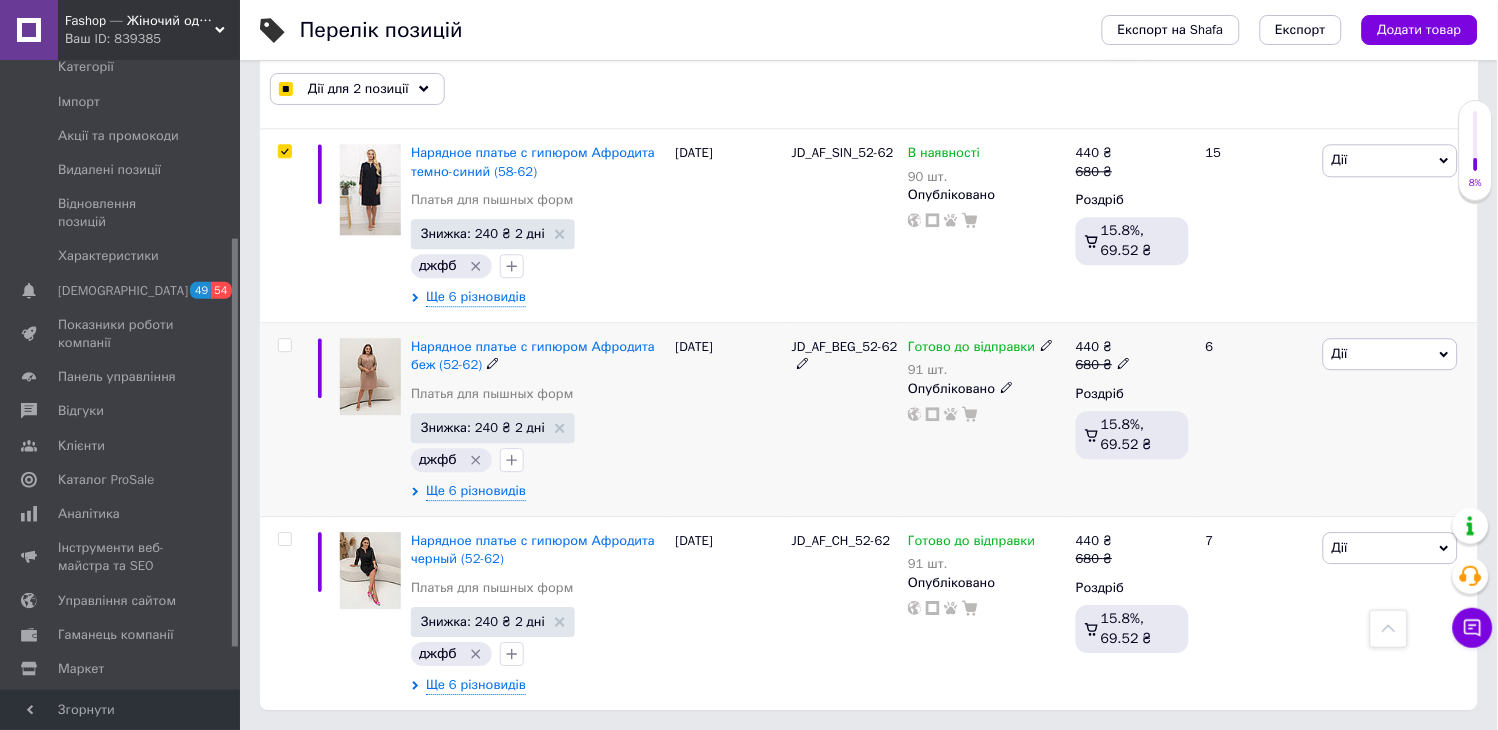 scroll, scrollTop: 974, scrollLeft: 0, axis: vertical 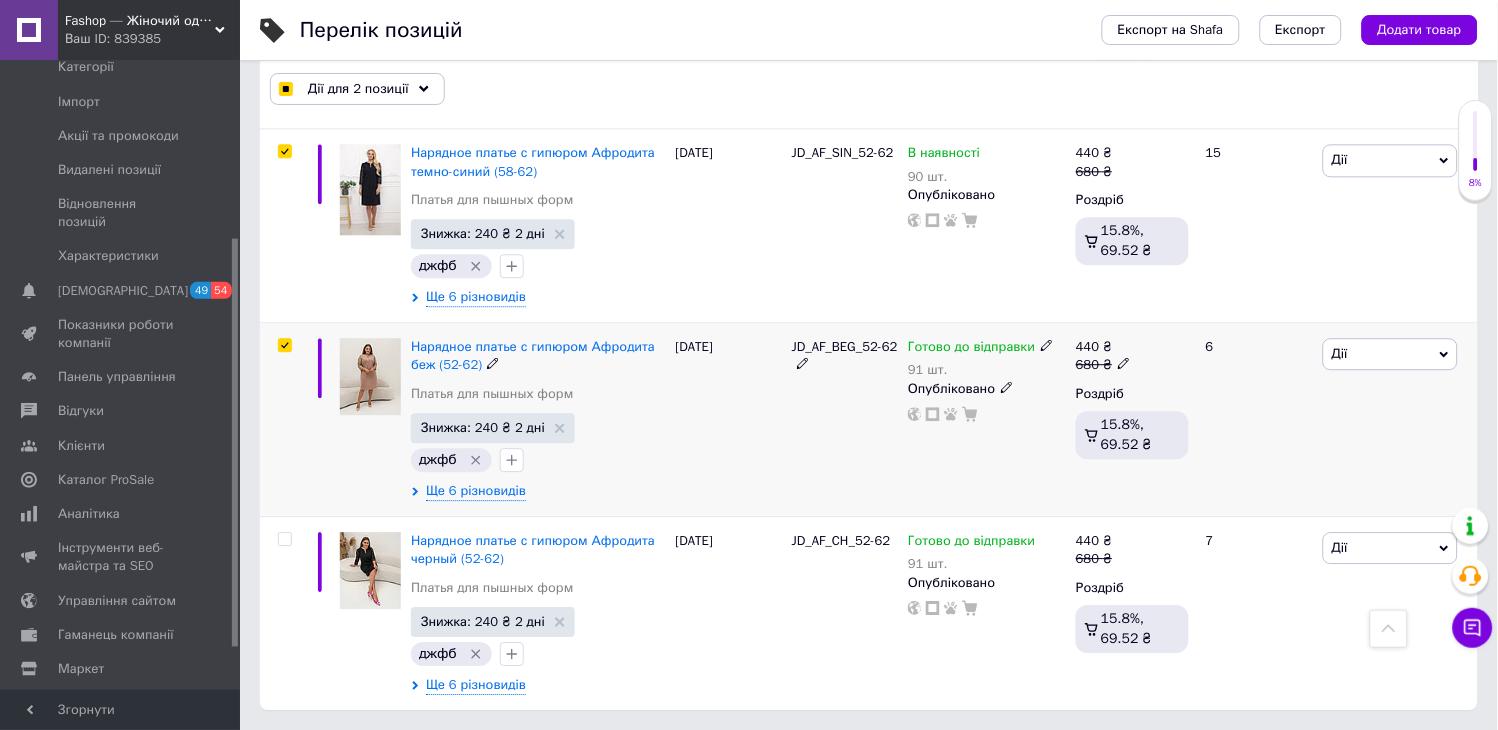 checkbox on "true" 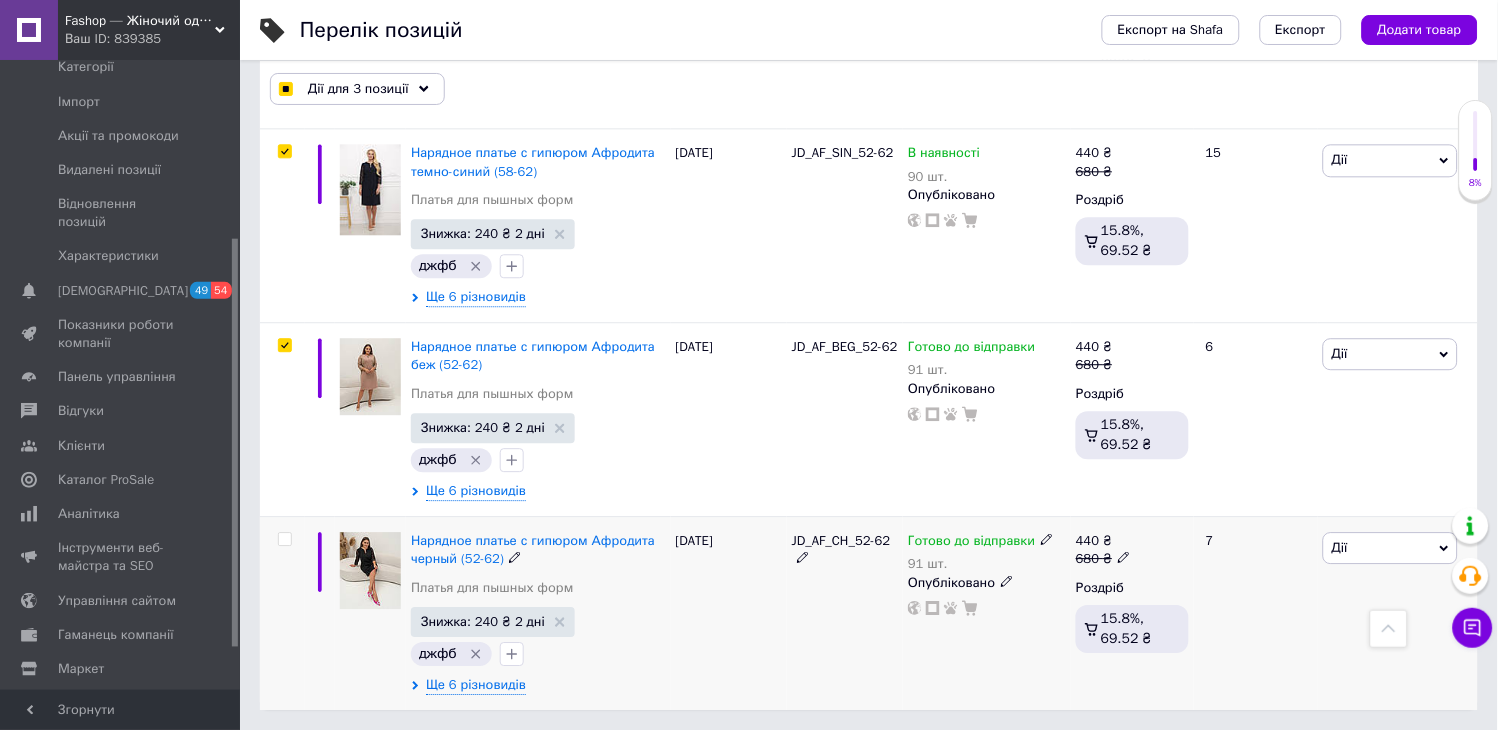 click at bounding box center (284, 539) 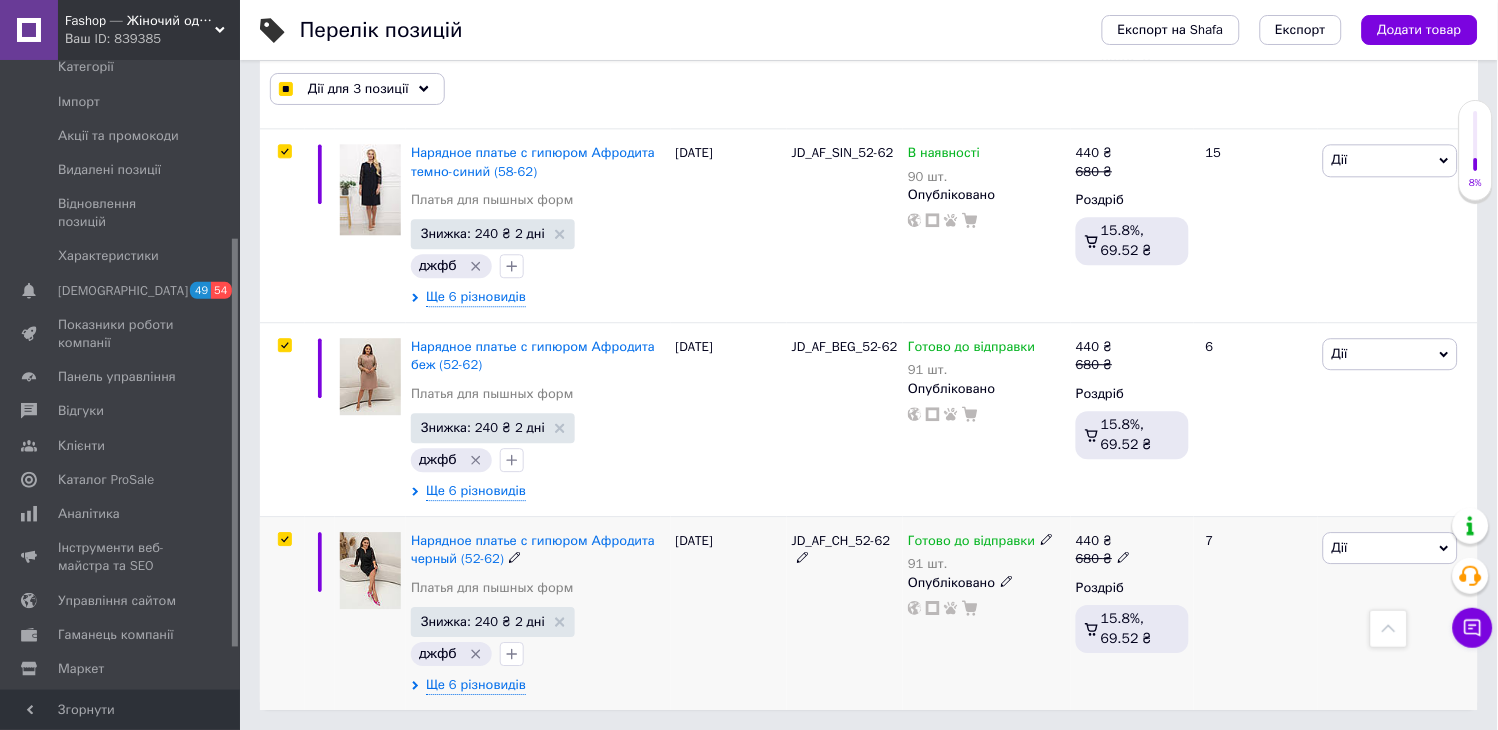 checkbox on "true" 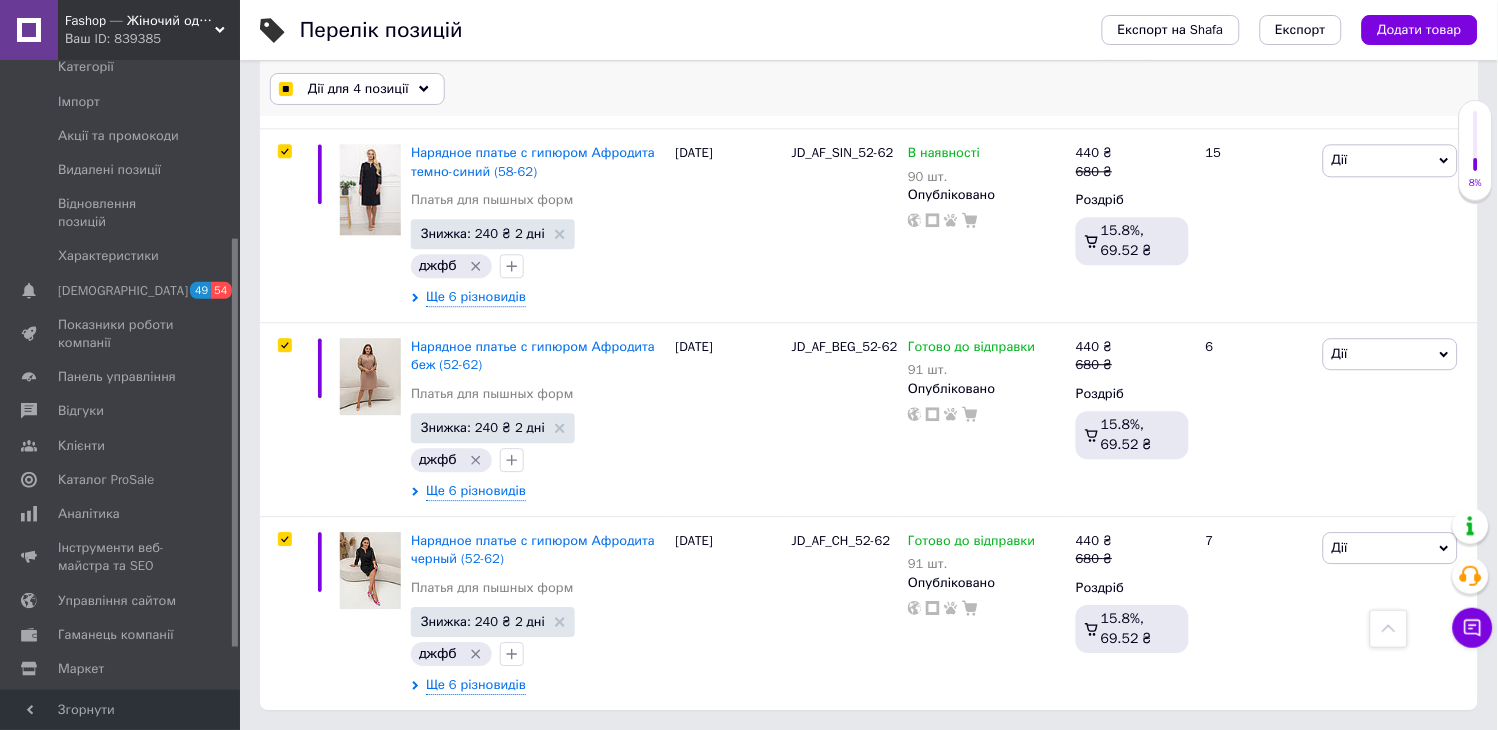 click on "Дії для 4 позиції" at bounding box center [358, 89] 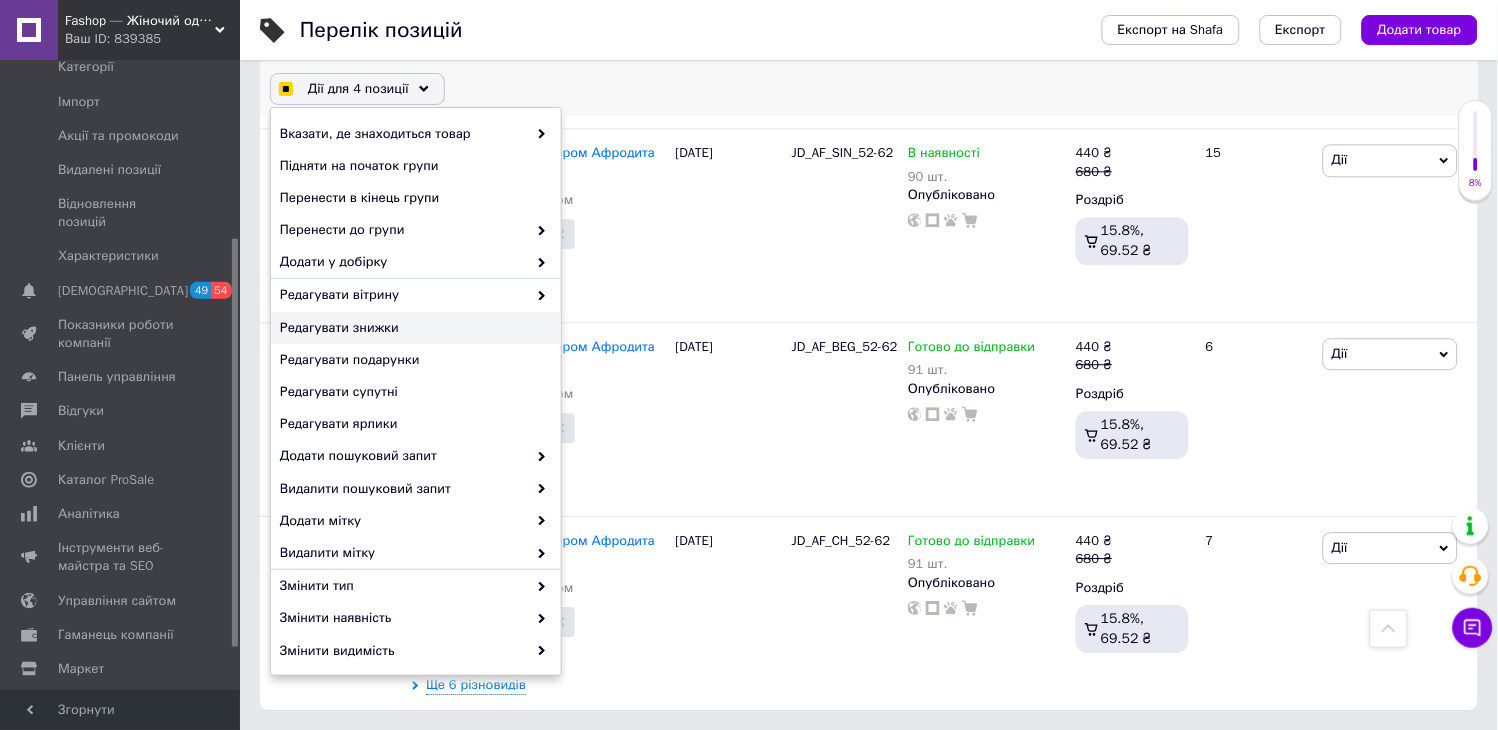 click on "Редагувати знижки" at bounding box center [413, 328] 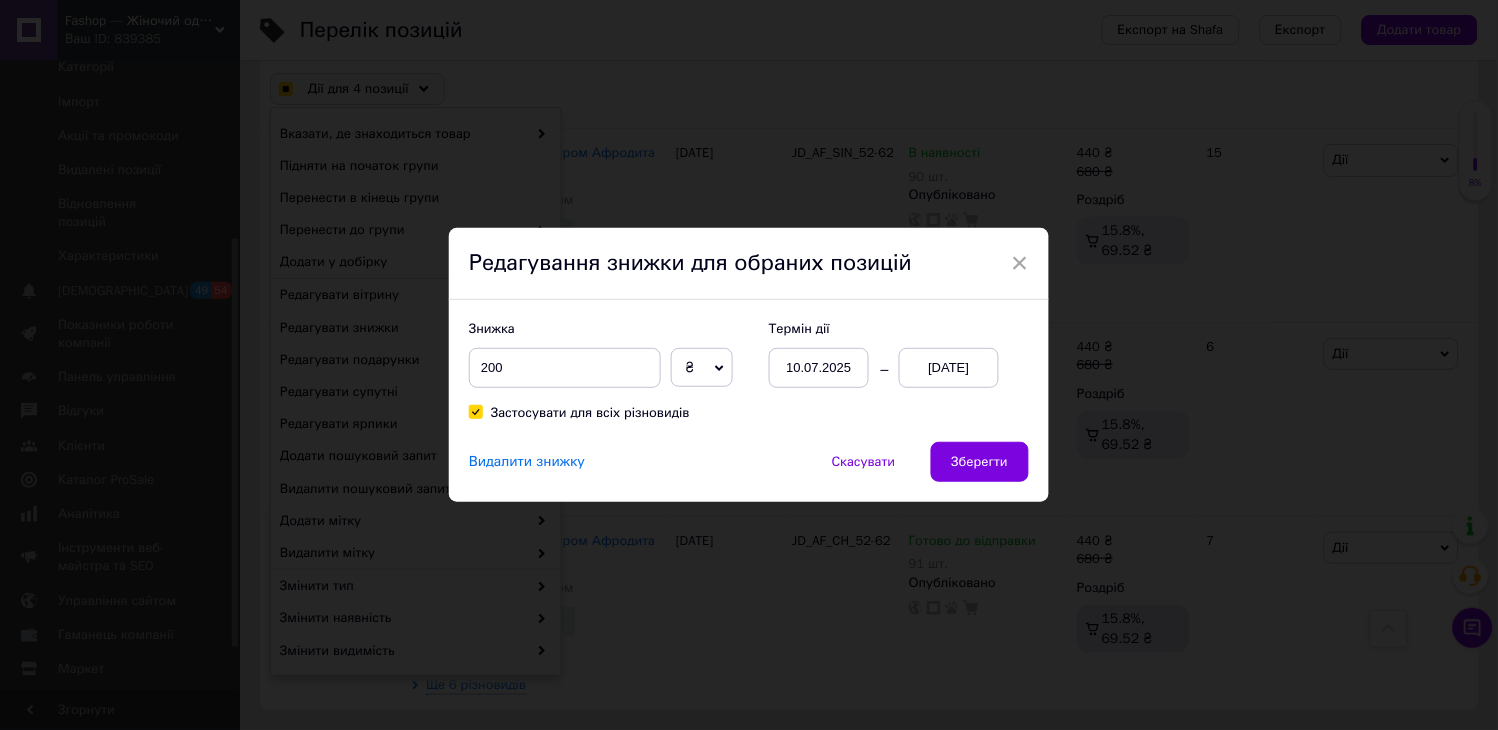 checkbox on "true" 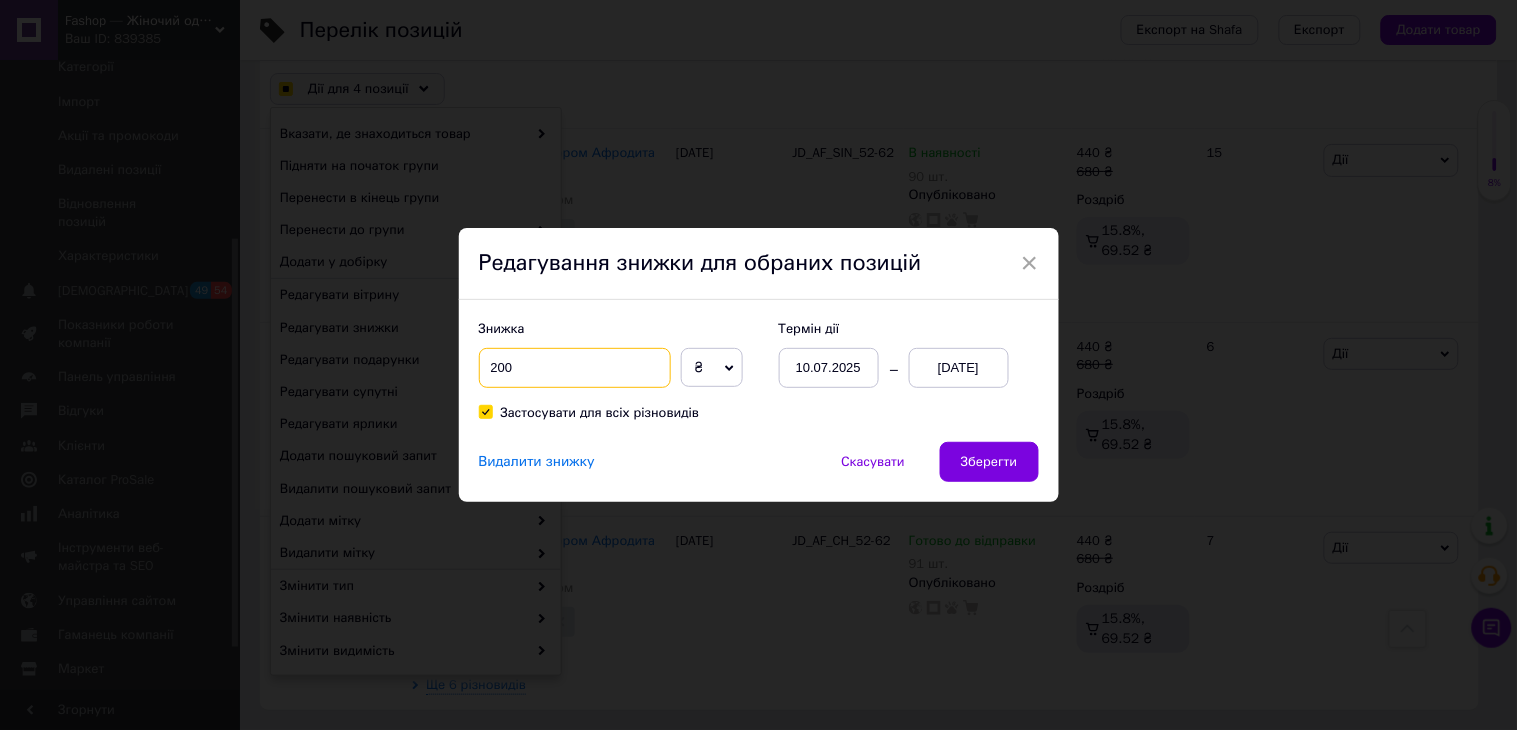 click on "200" at bounding box center [575, 368] 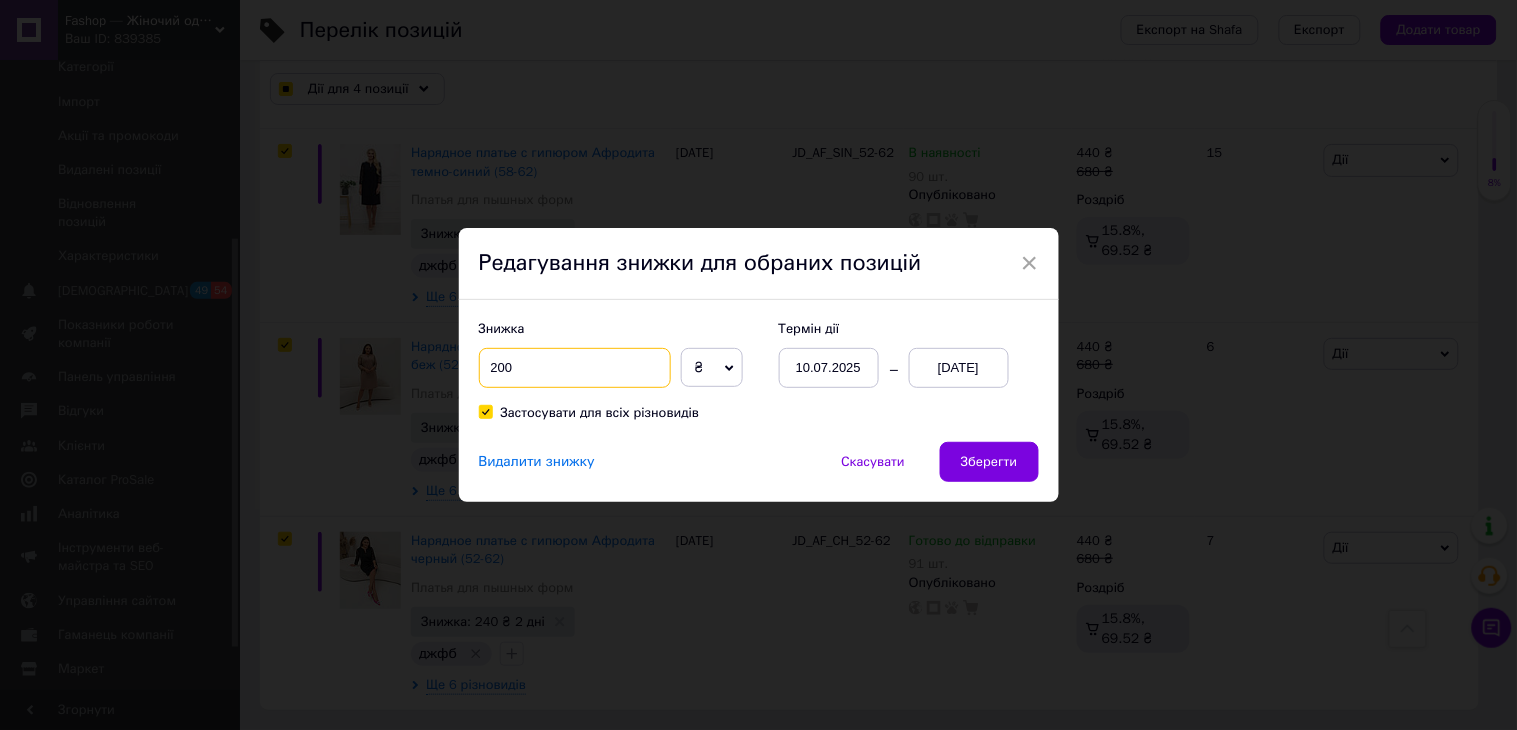 click on "200" at bounding box center [575, 368] 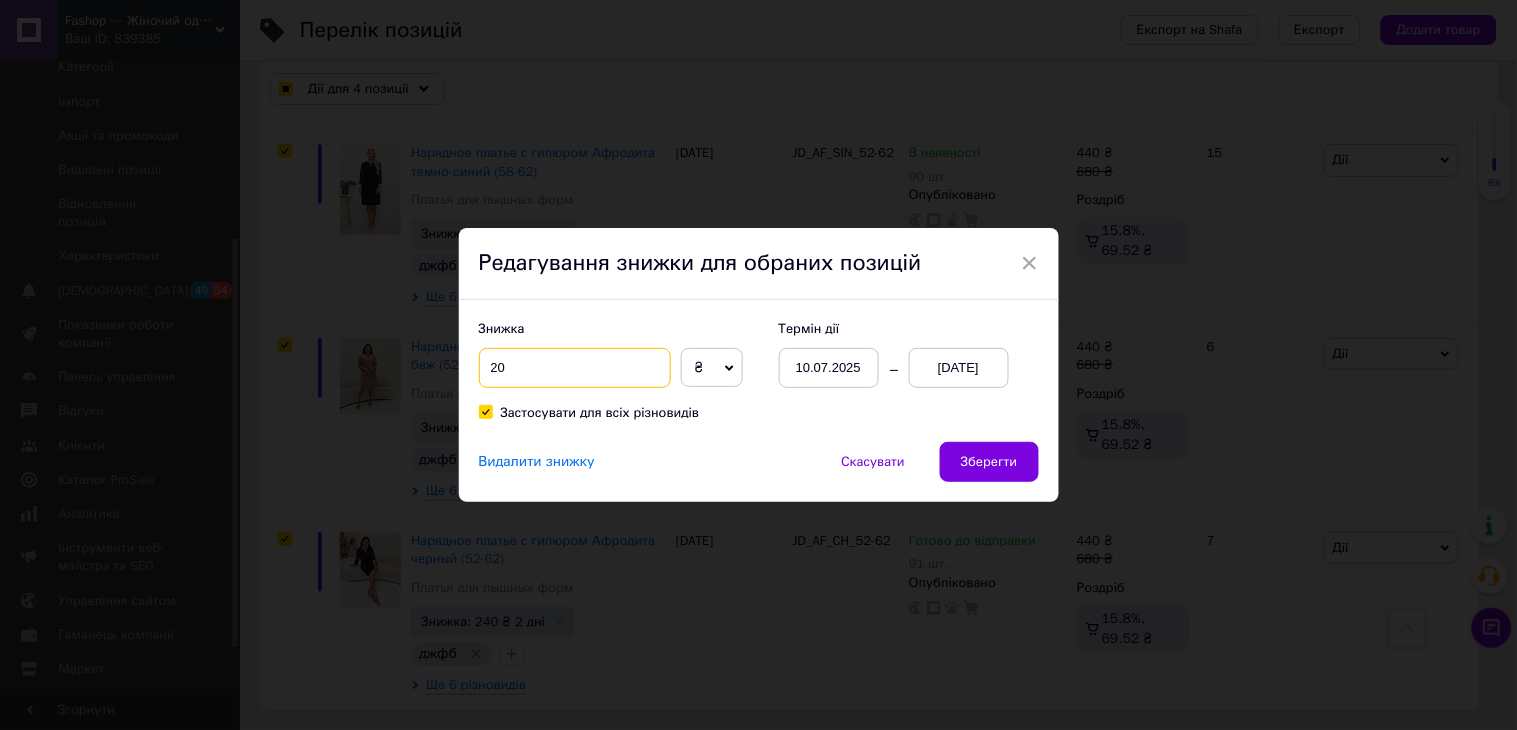 checkbox on "true" 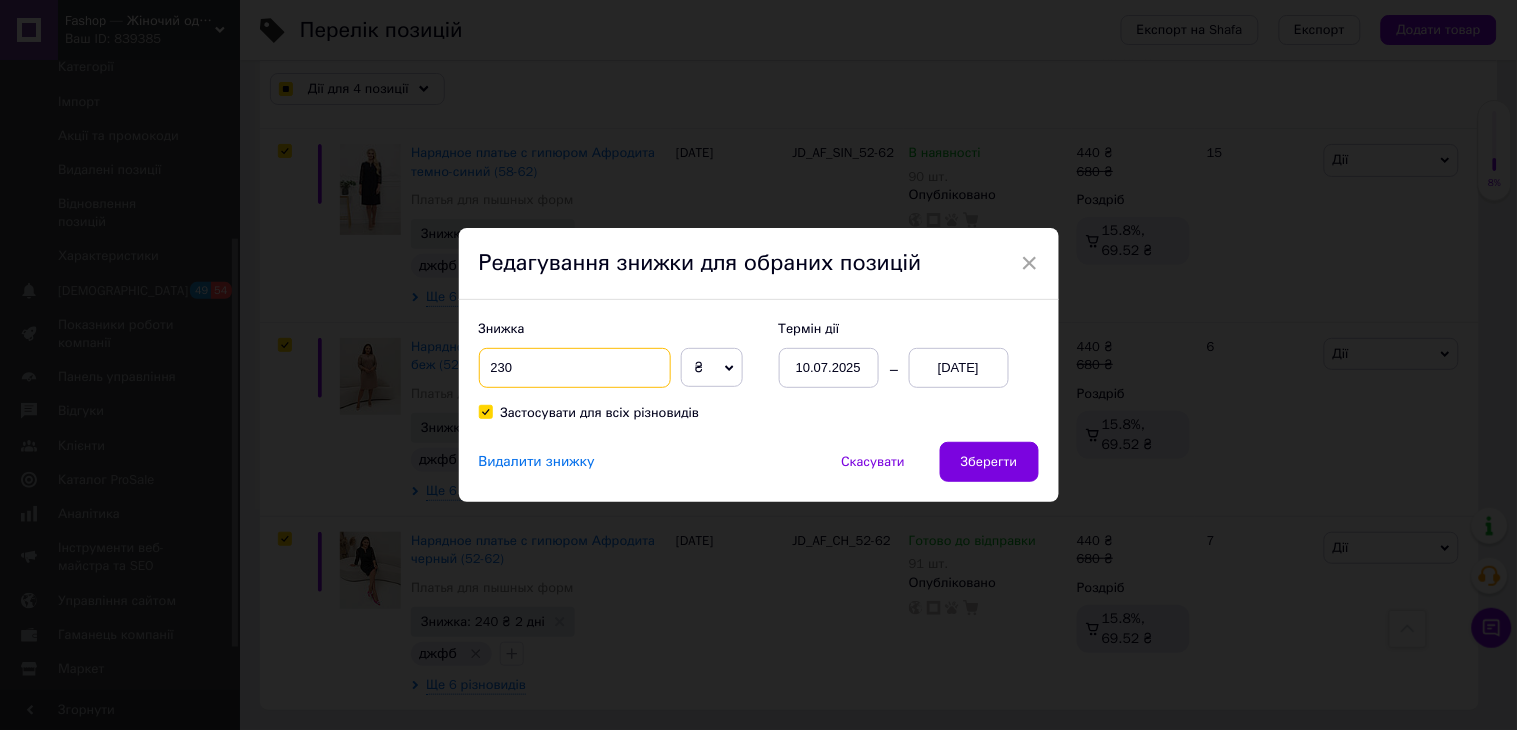 checkbox on "true" 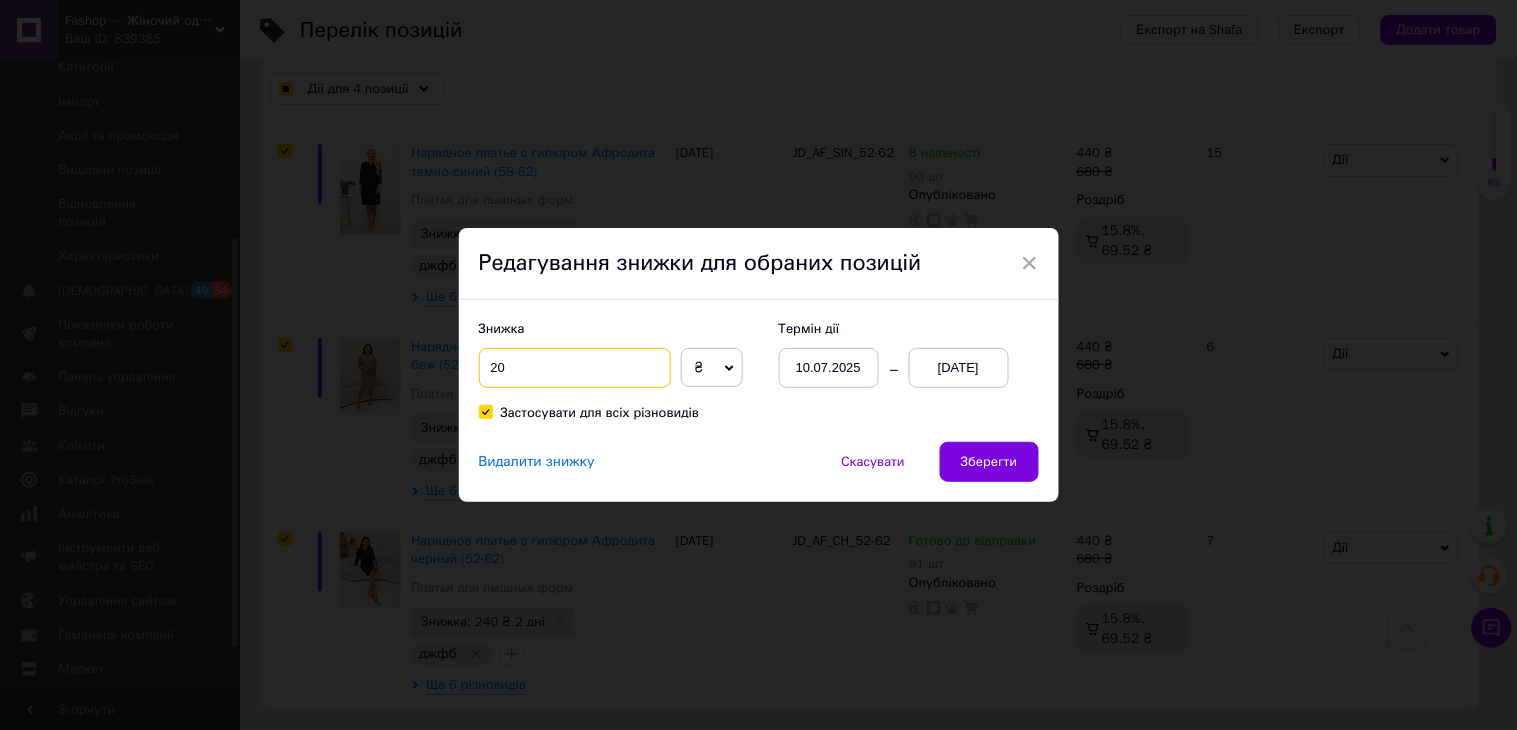 type on "240" 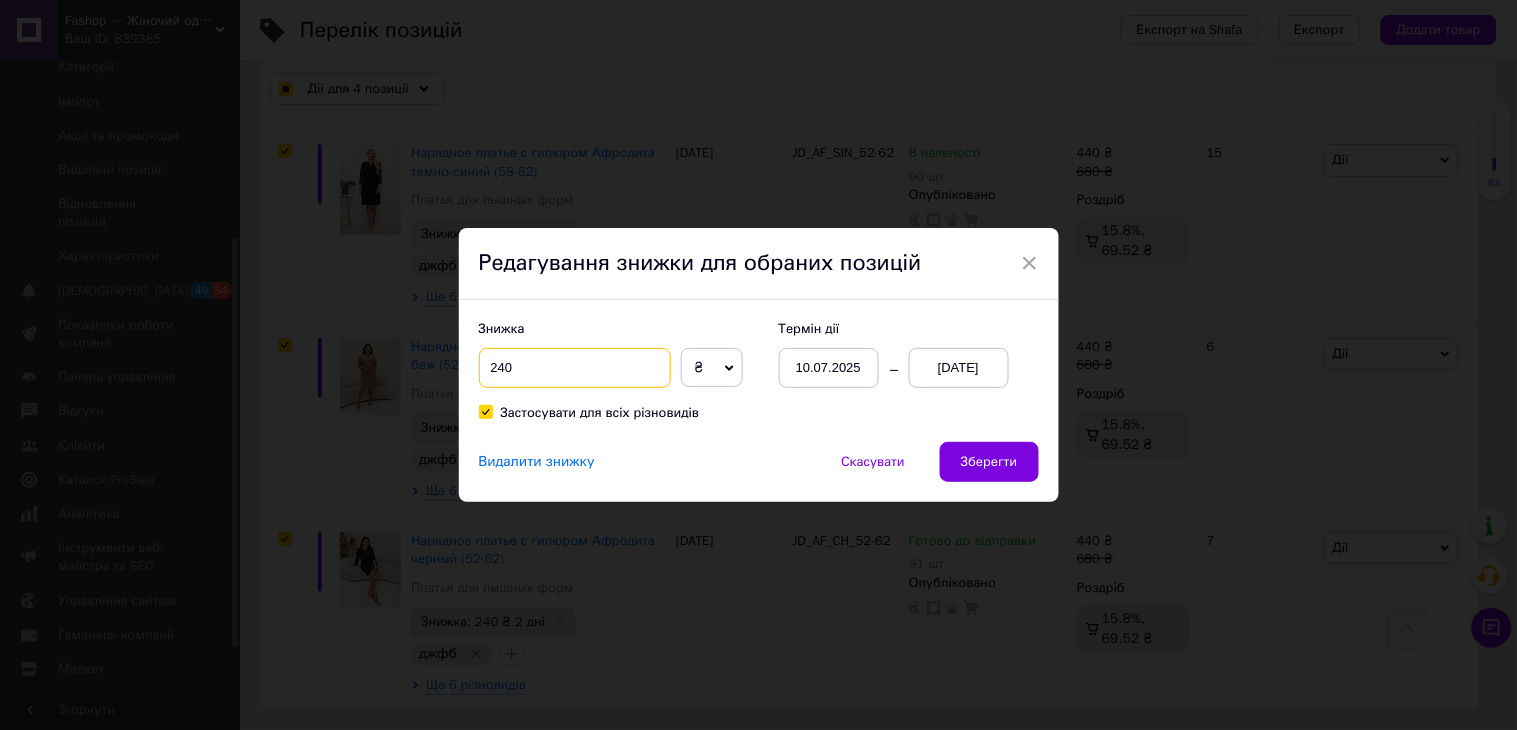 checkbox on "true" 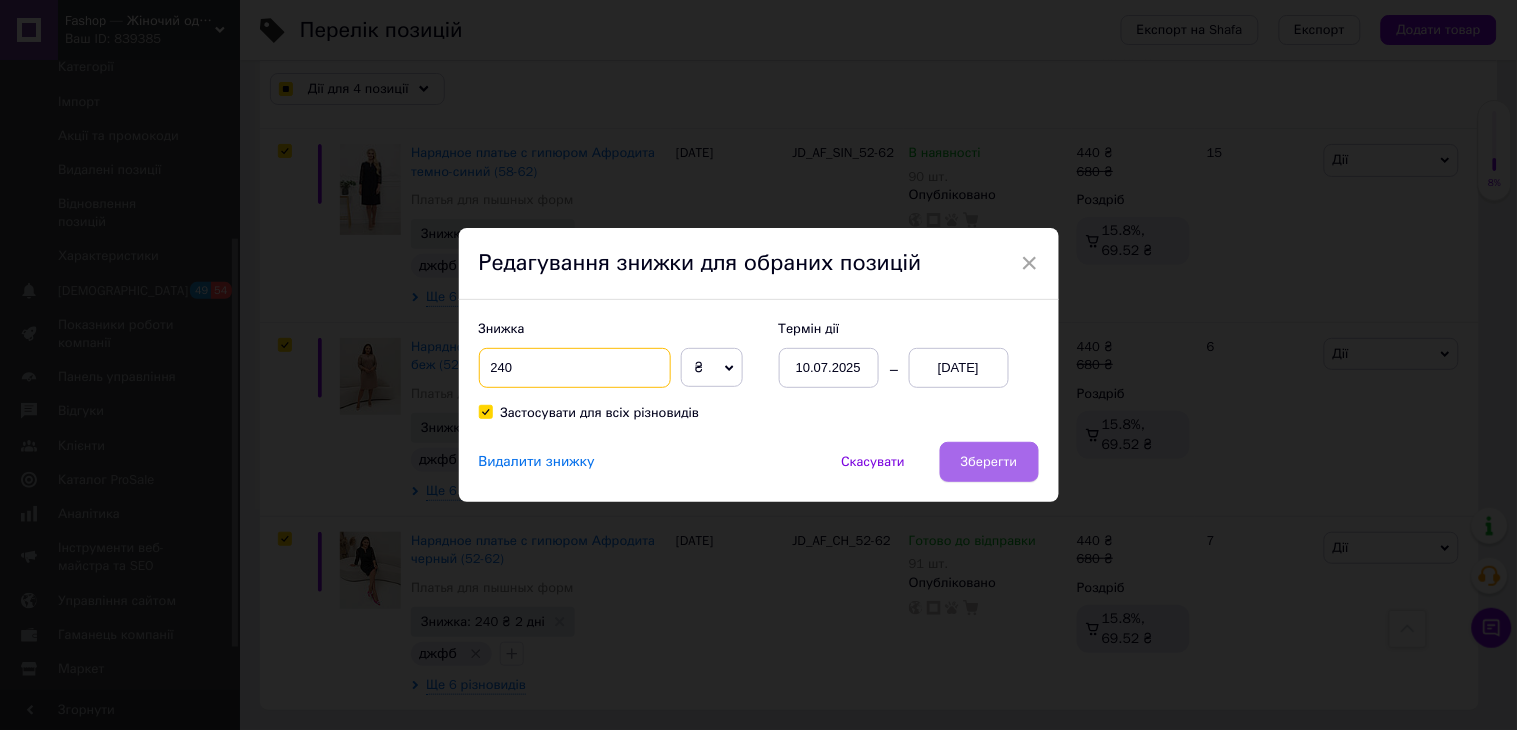 type on "240" 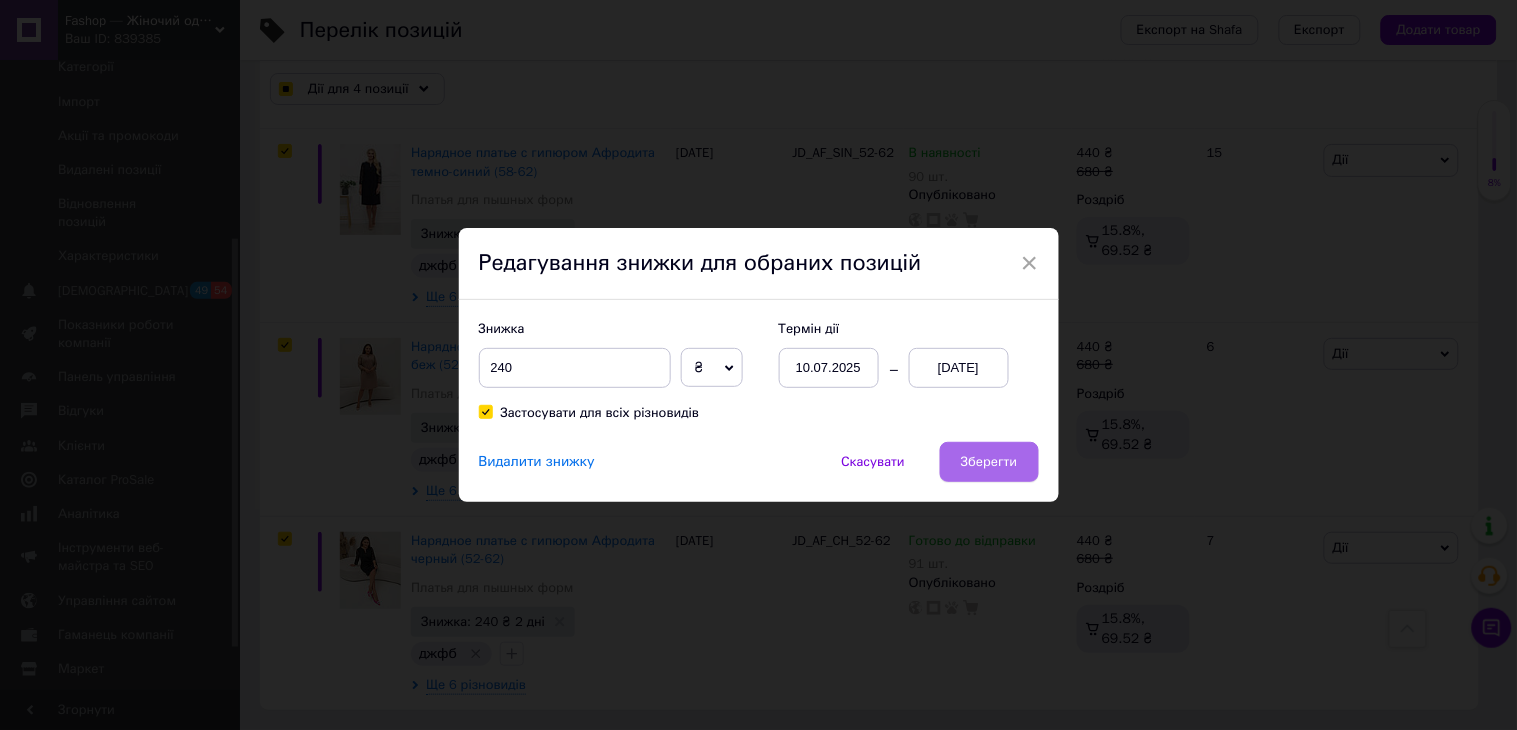 click on "Зберегти" at bounding box center (989, 462) 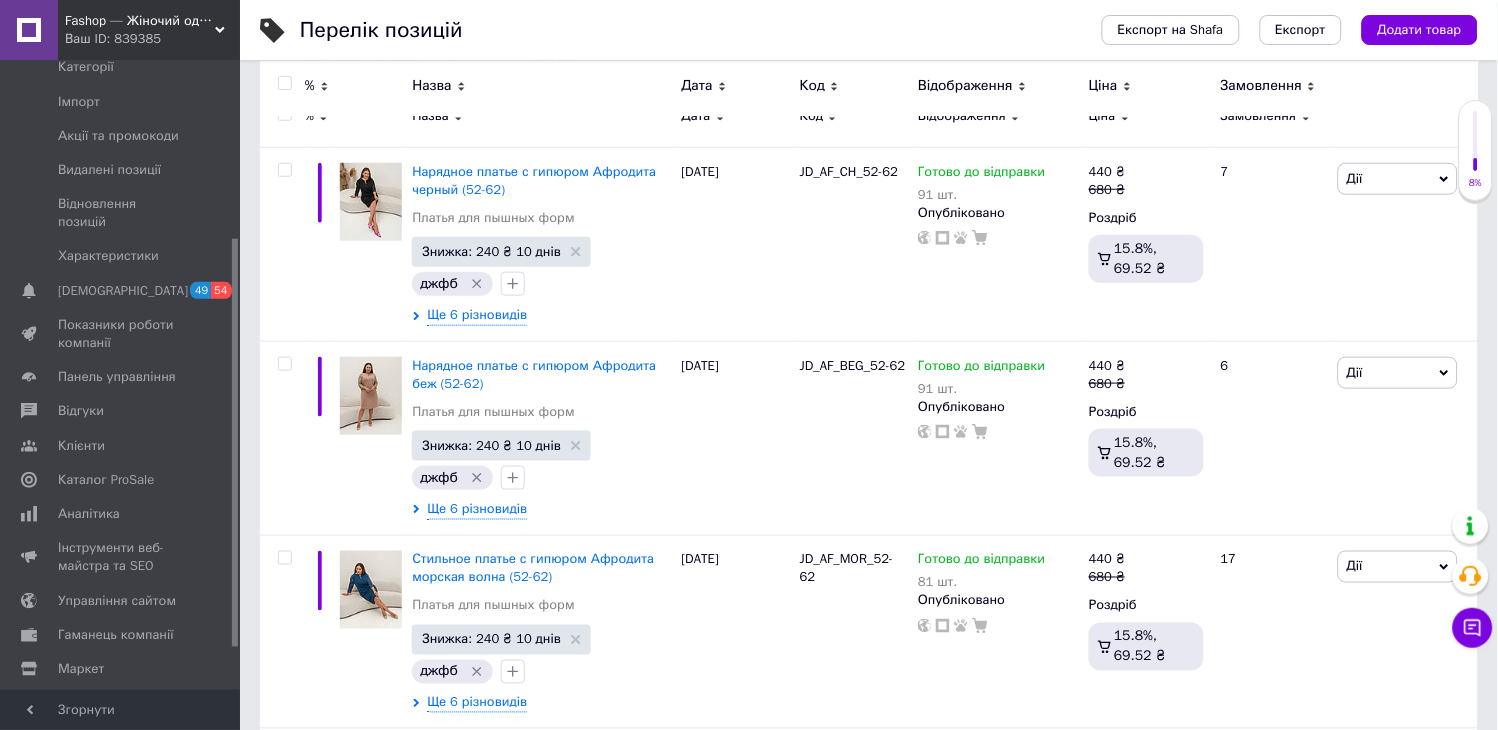 scroll, scrollTop: 0, scrollLeft: 0, axis: both 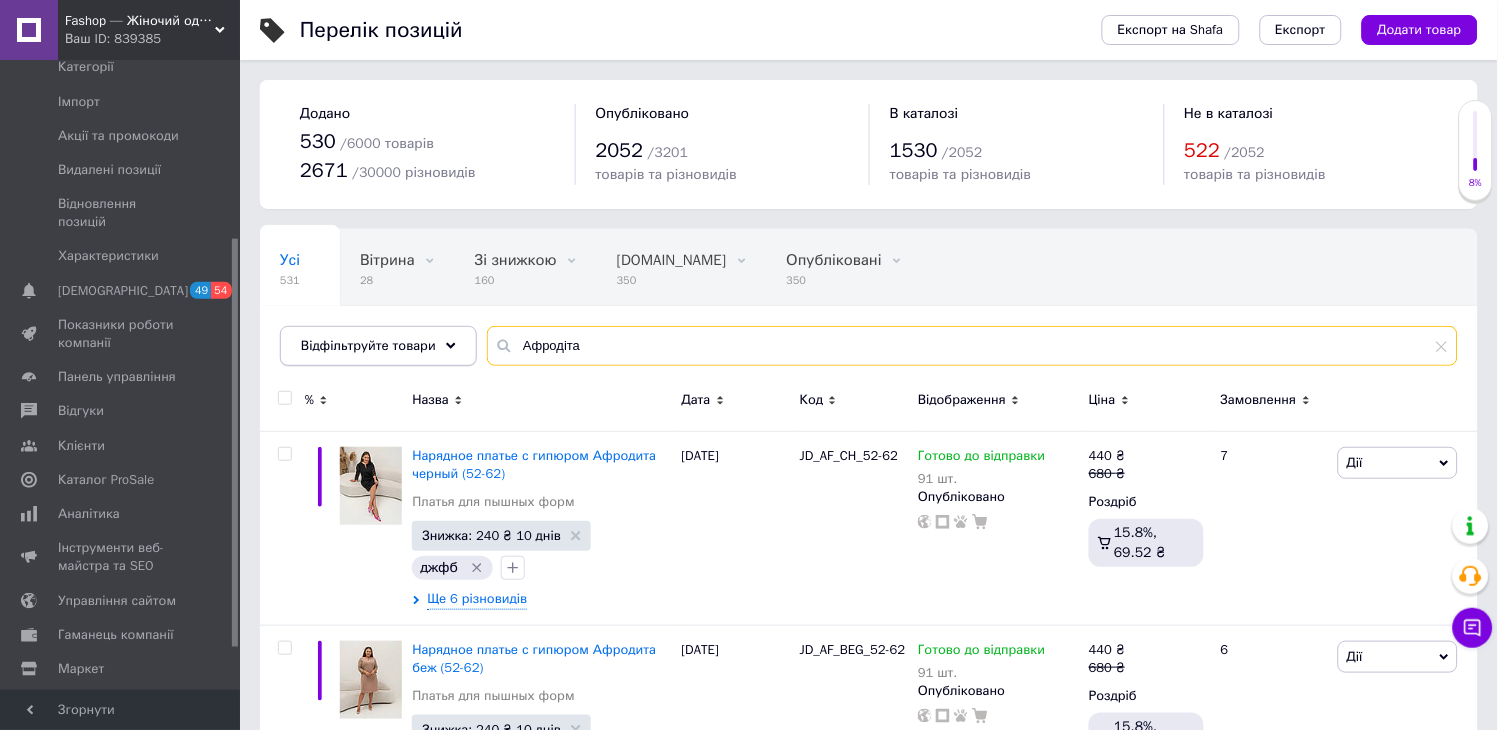 drag, startPoint x: 604, startPoint y: 352, endPoint x: 465, endPoint y: 350, distance: 139.01439 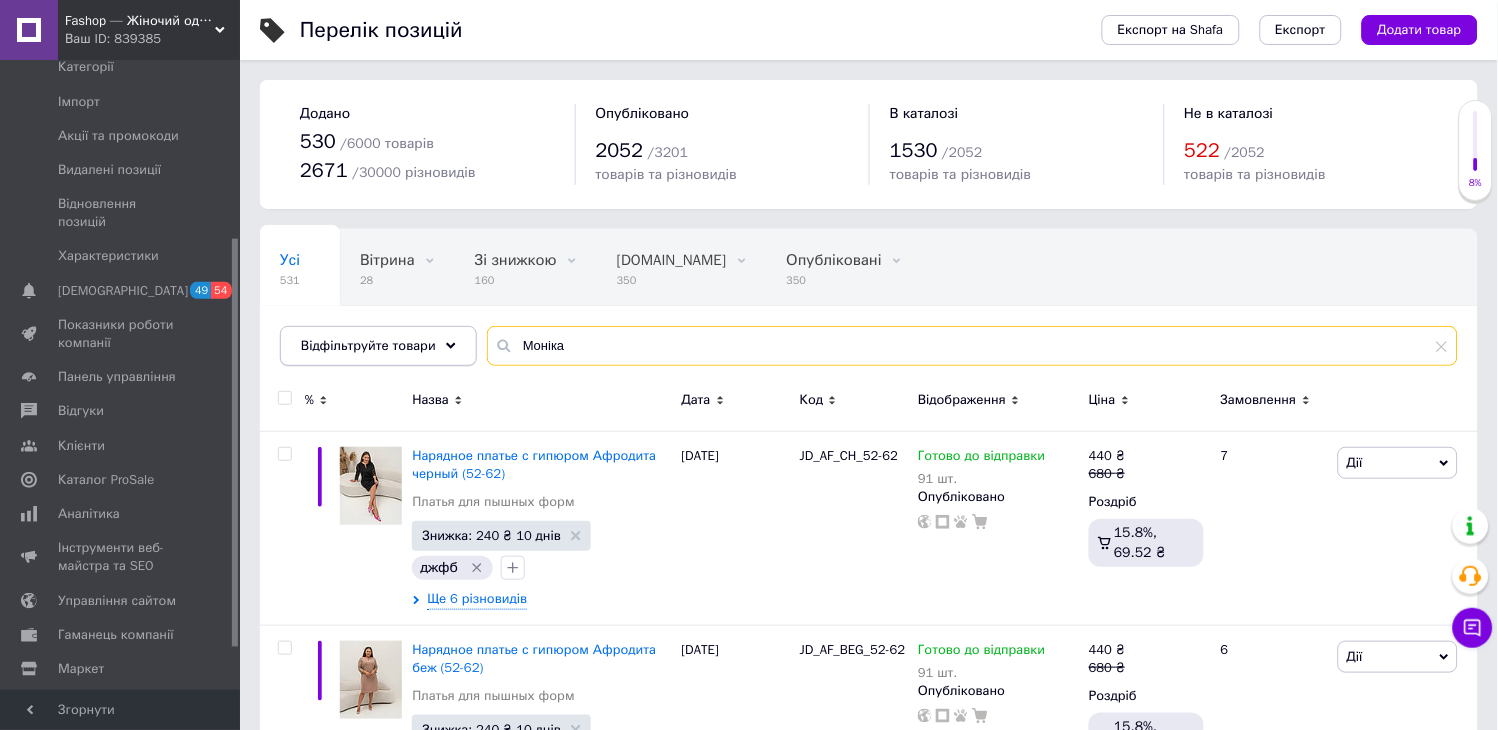 type on "Моніка" 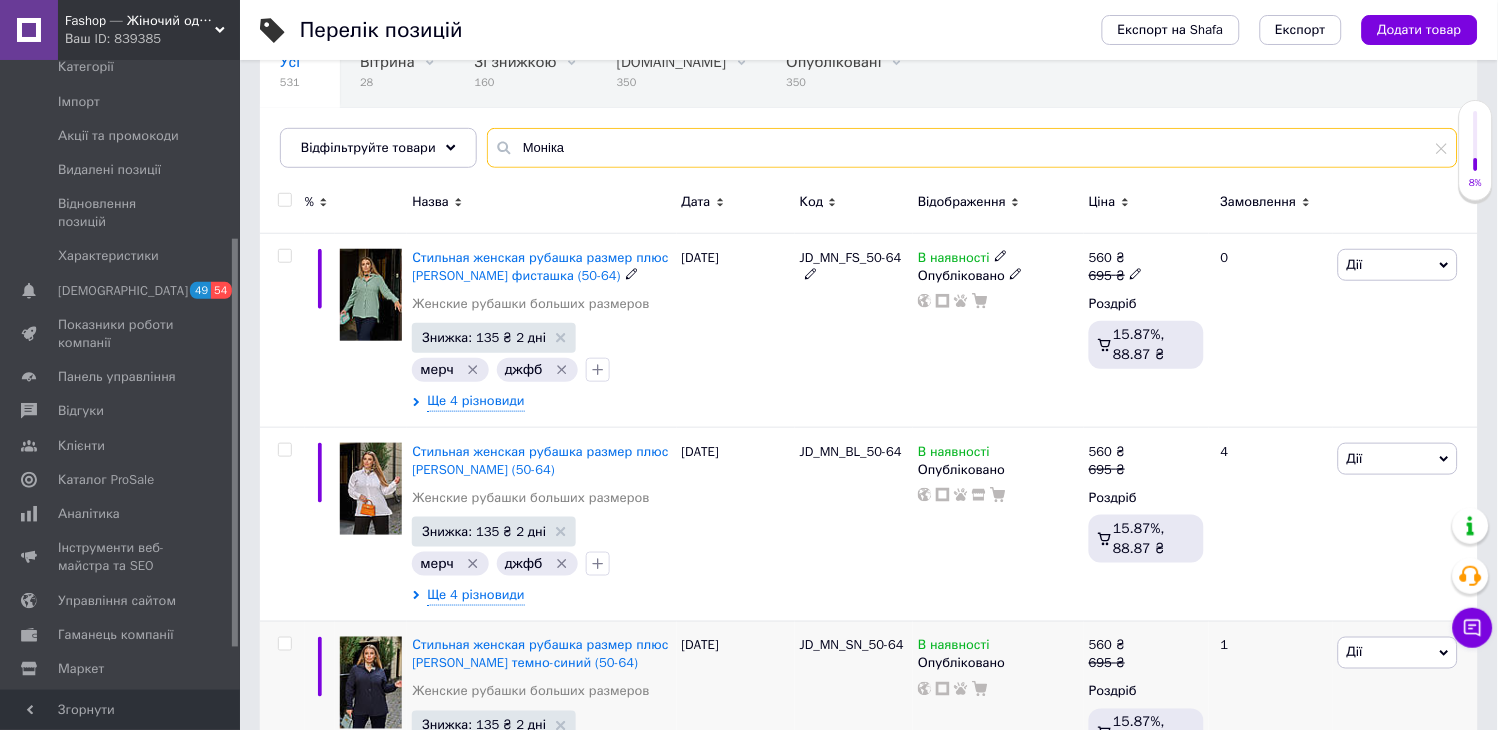 scroll, scrollTop: 303, scrollLeft: 0, axis: vertical 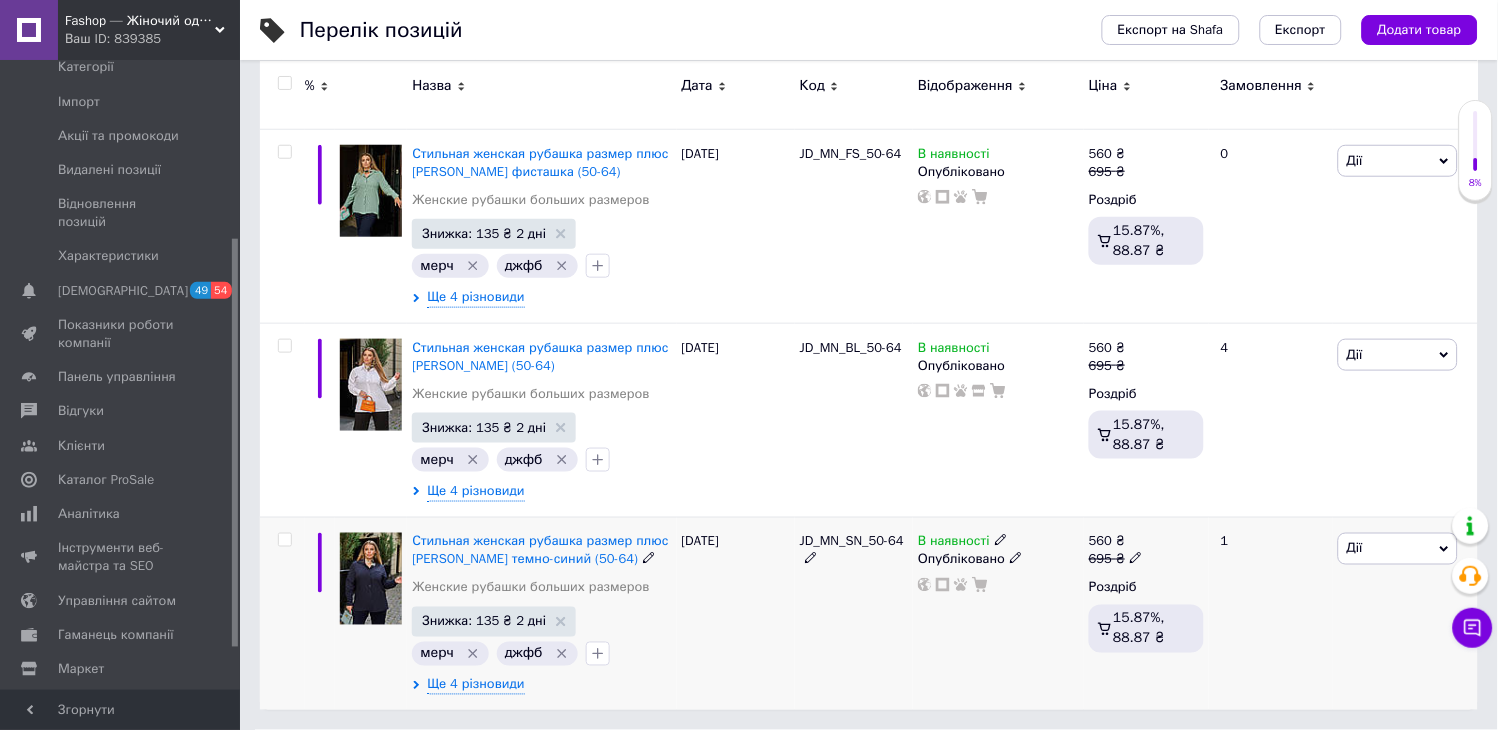 click at bounding box center (284, 540) 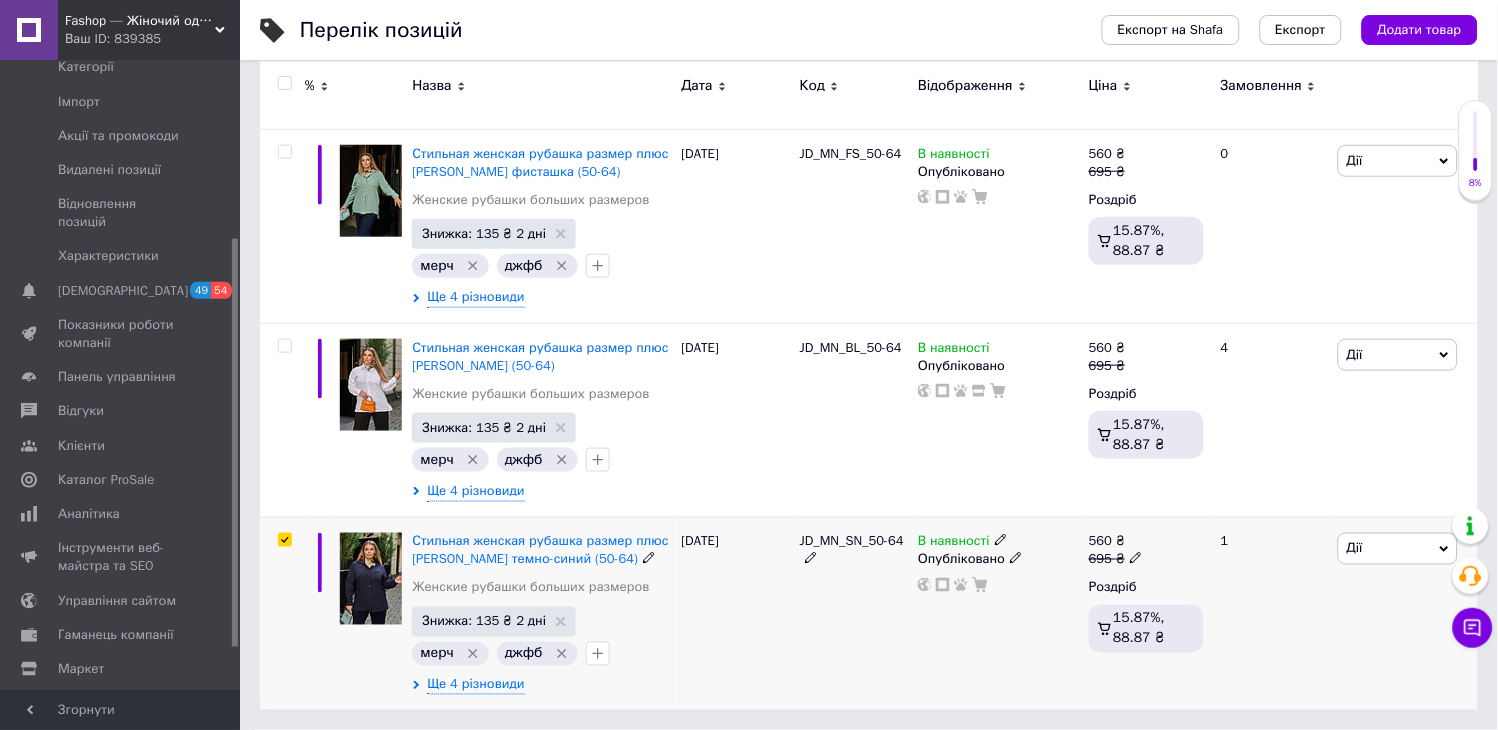 checkbox on "true" 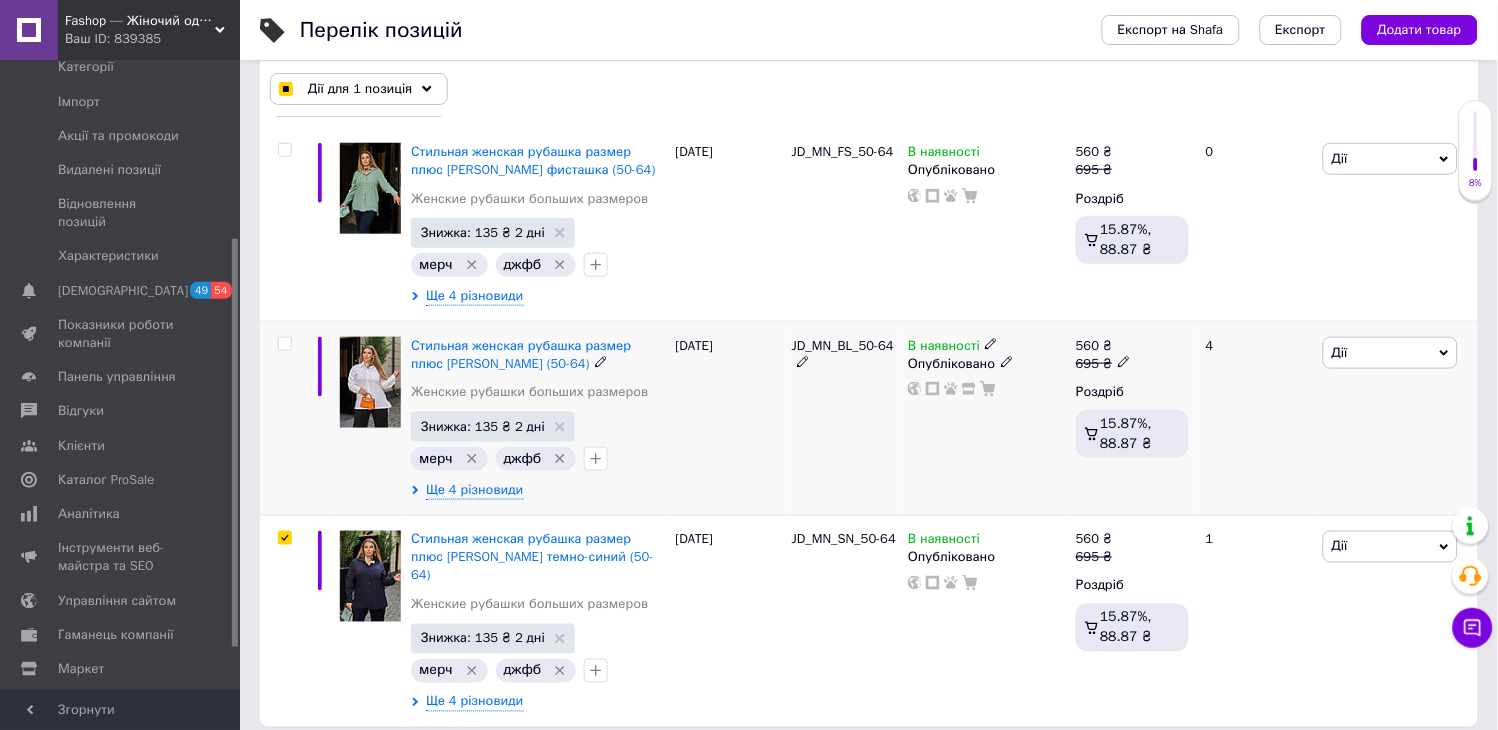 click at bounding box center [284, 344] 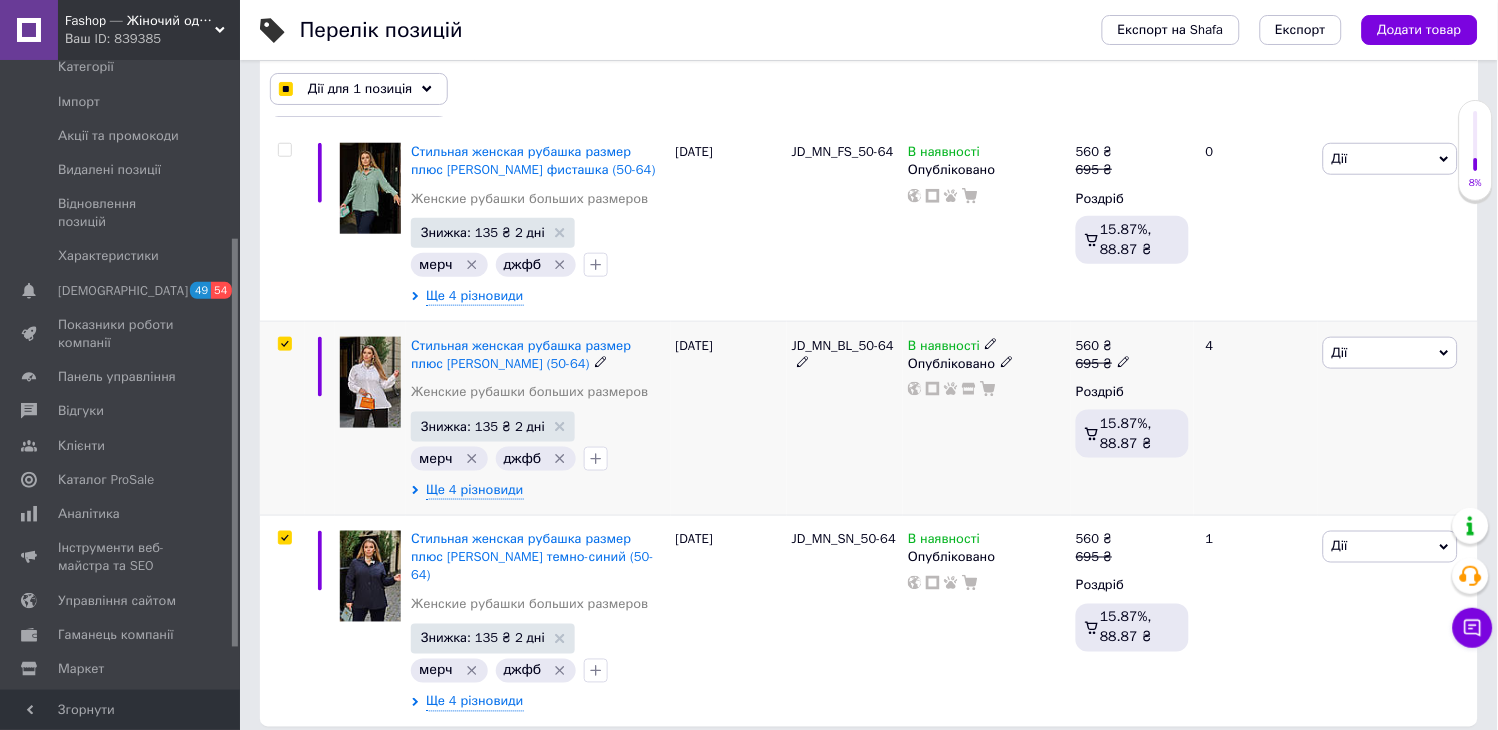 checkbox on "true" 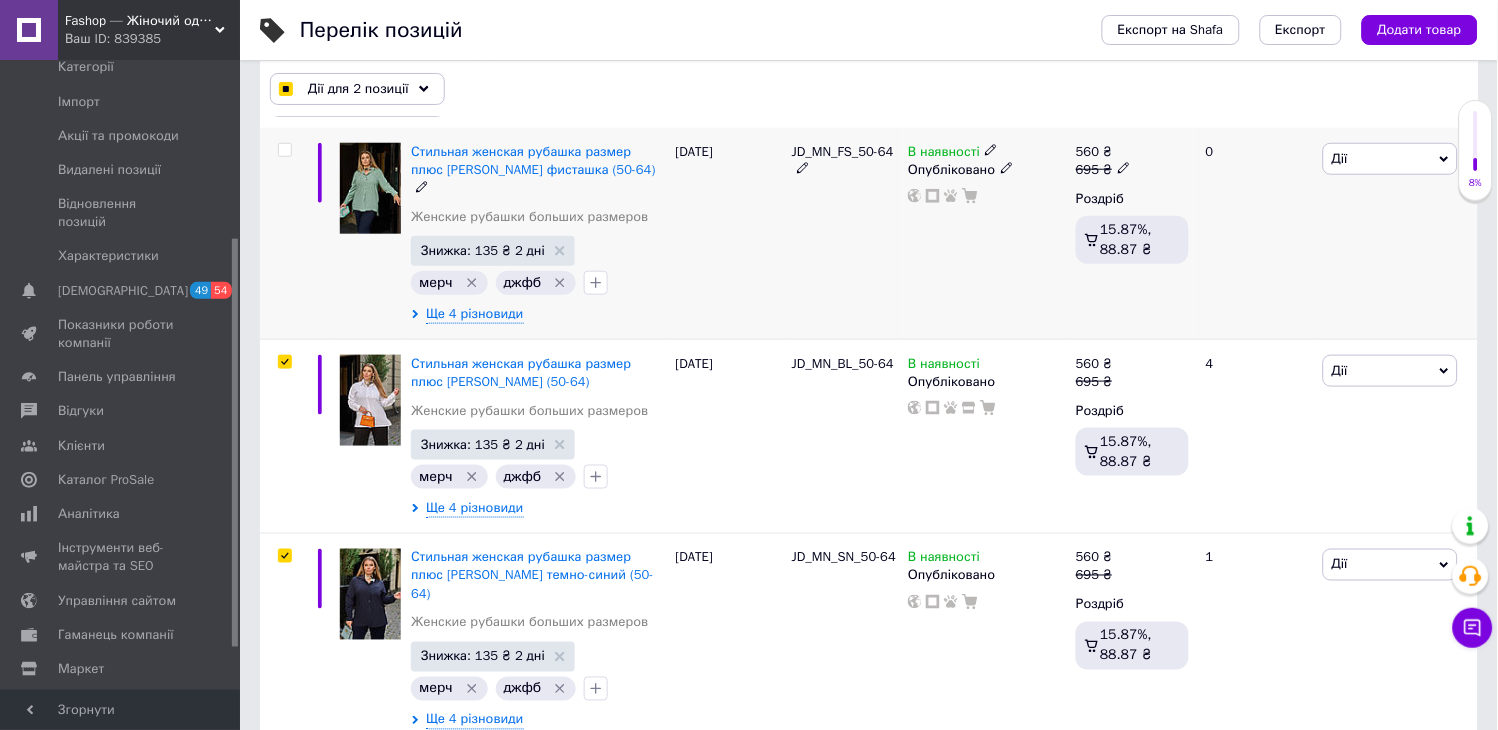 click at bounding box center [284, 150] 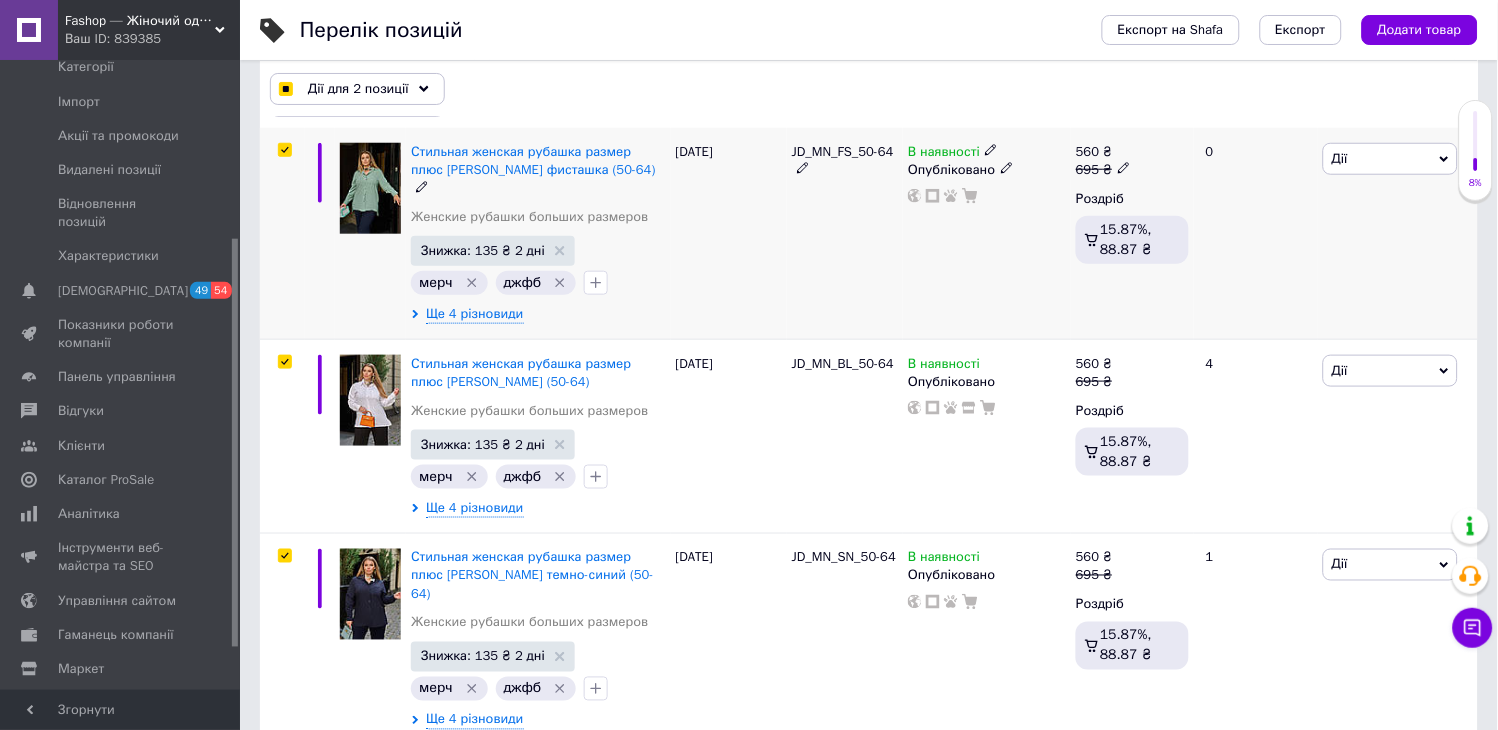 checkbox on "true" 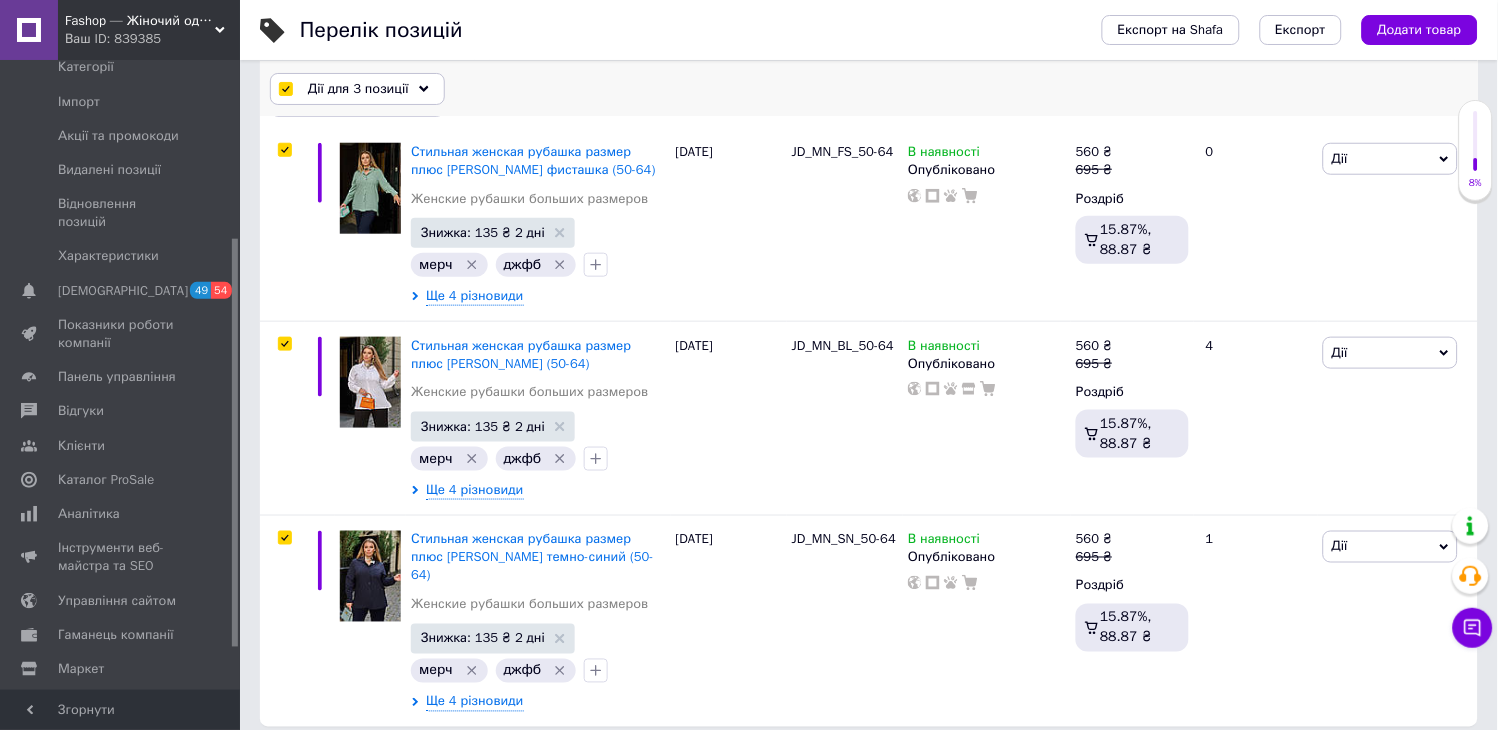 click on "Дії для 3 позиції" at bounding box center (358, 89) 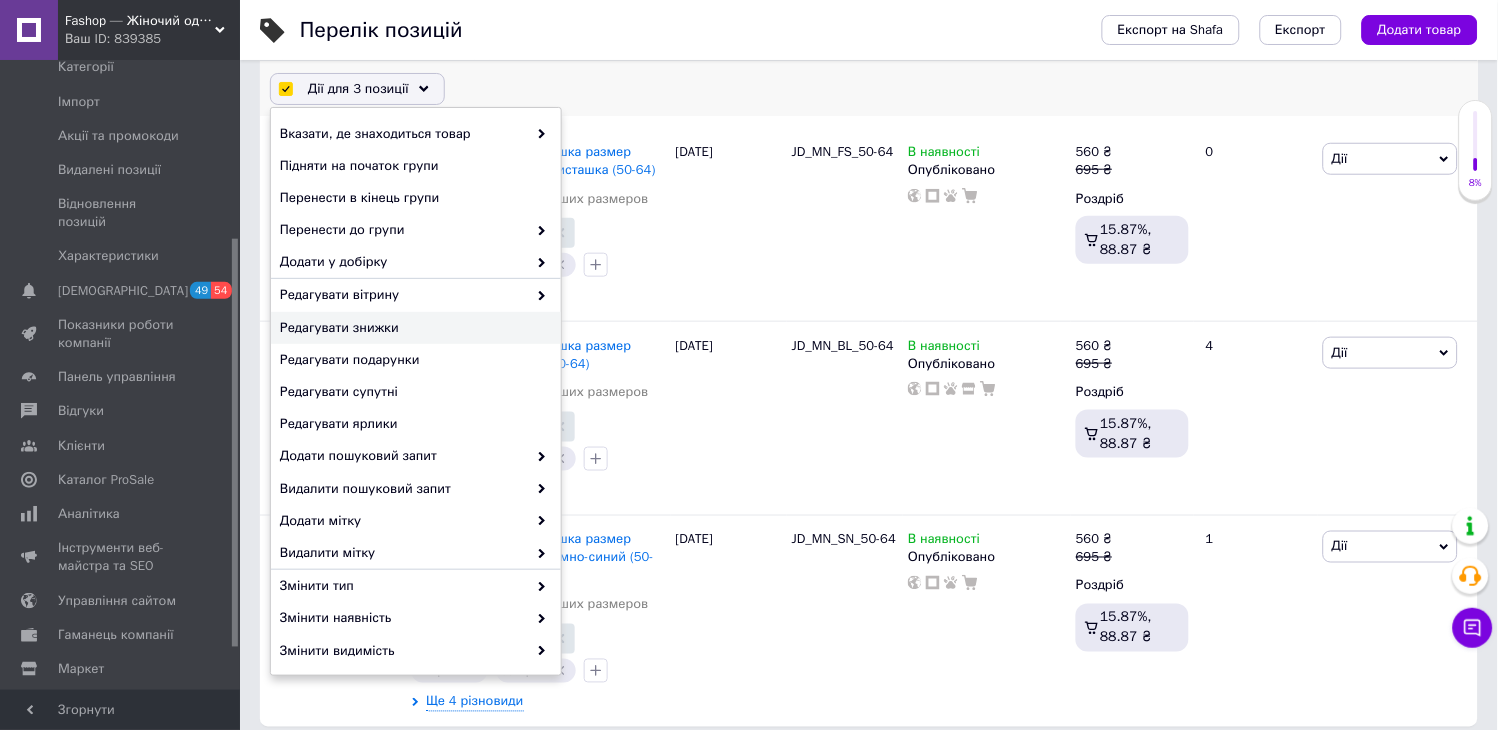click on "Редагувати знижки" at bounding box center (413, 328) 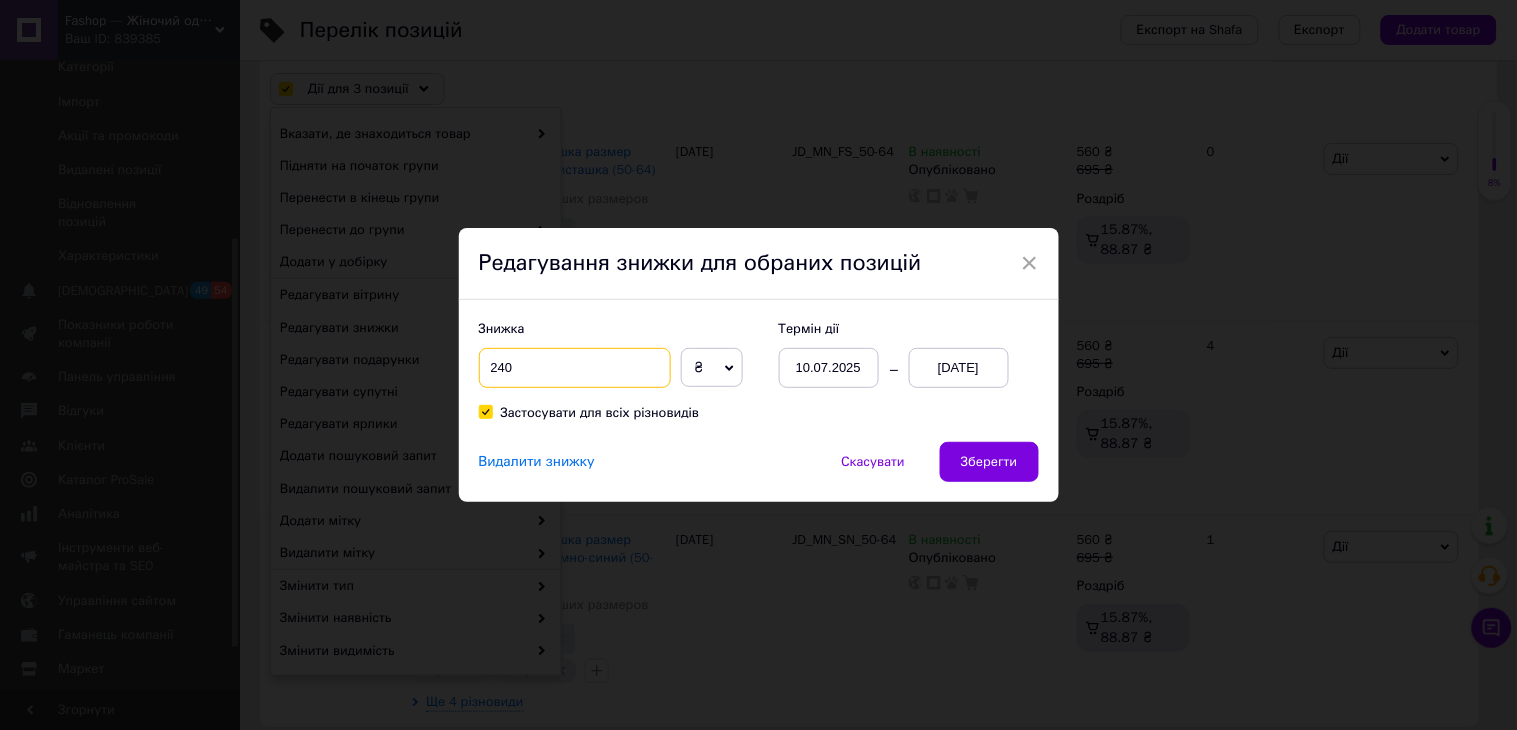 drag, startPoint x: 517, startPoint y: 376, endPoint x: 482, endPoint y: 367, distance: 36.138622 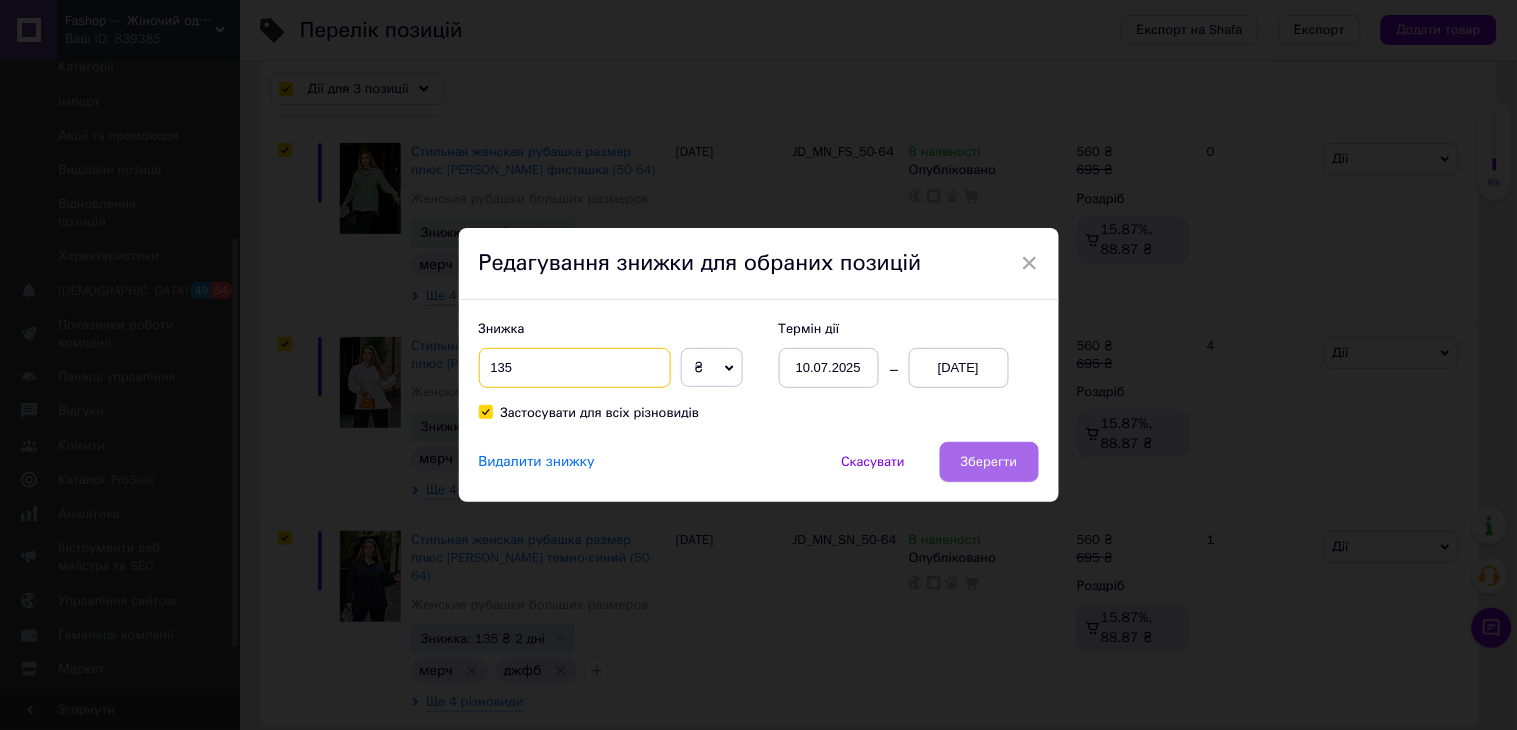 type on "135" 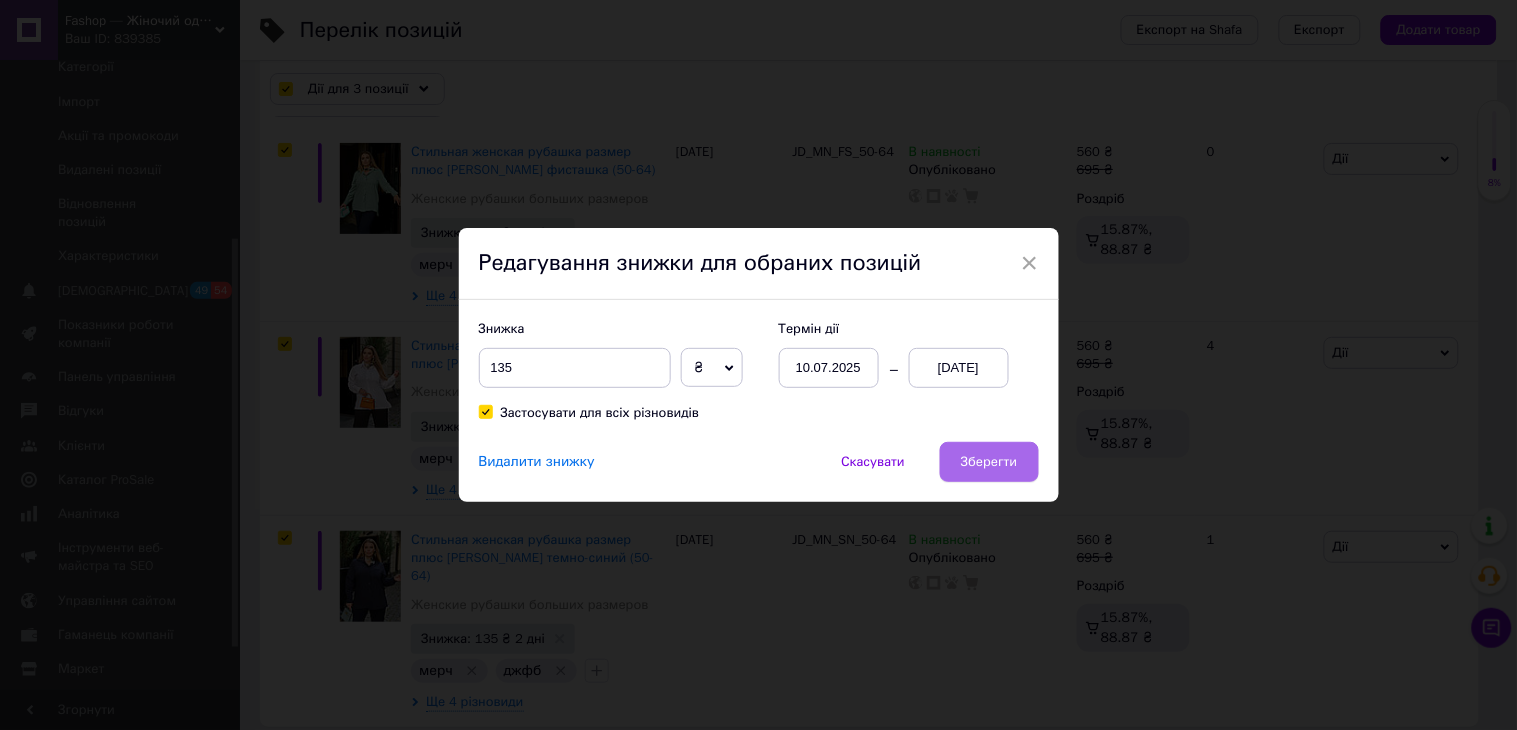 click on "Зберегти" at bounding box center (989, 462) 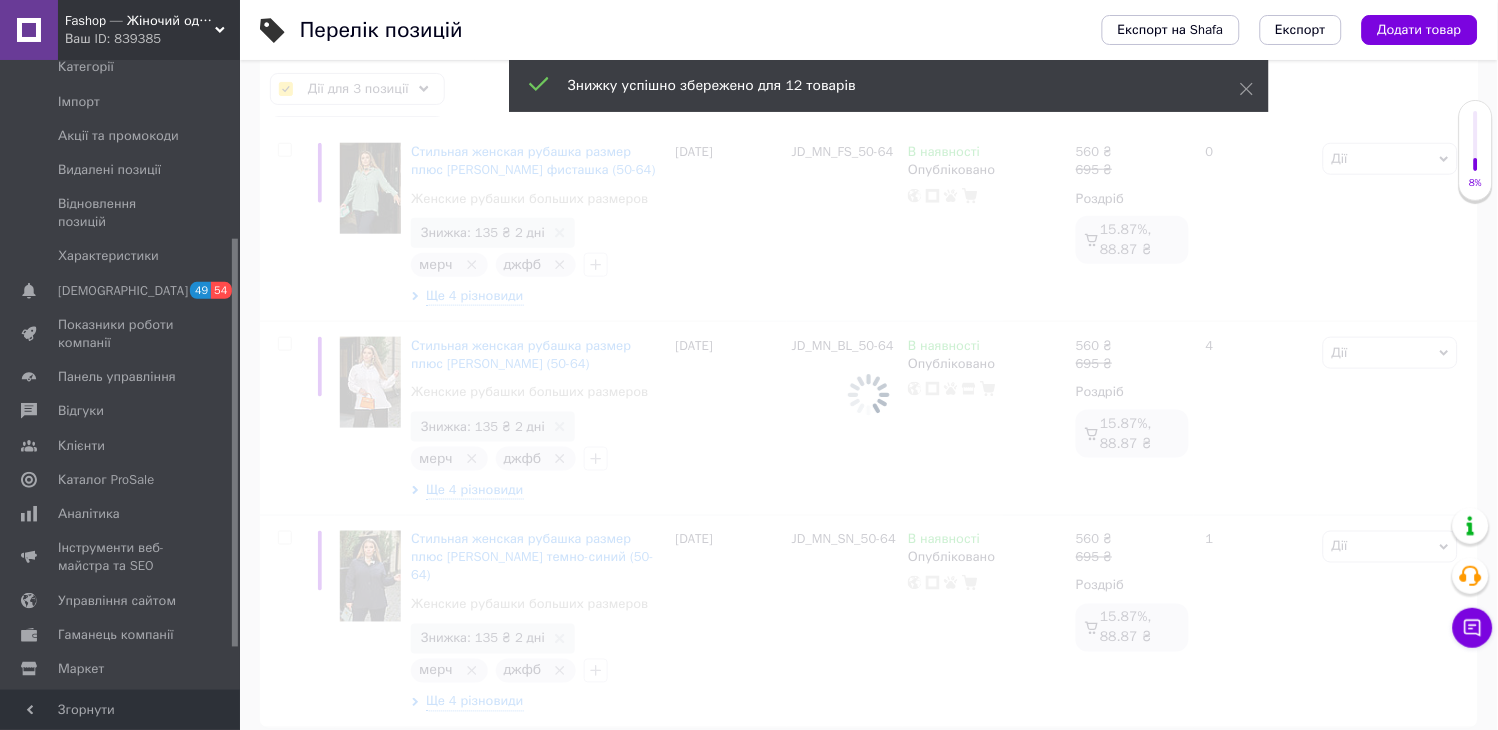 checkbox on "false" 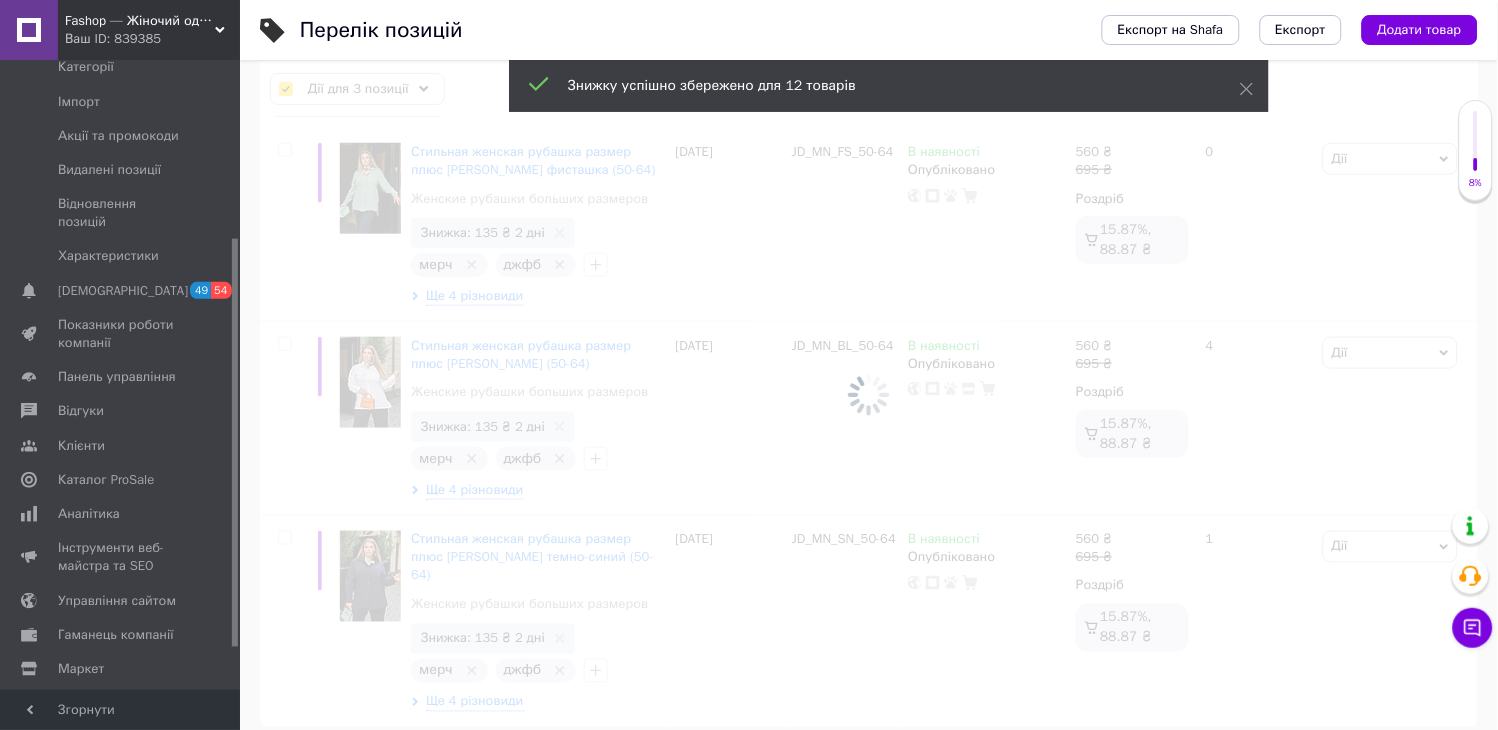 checkbox on "false" 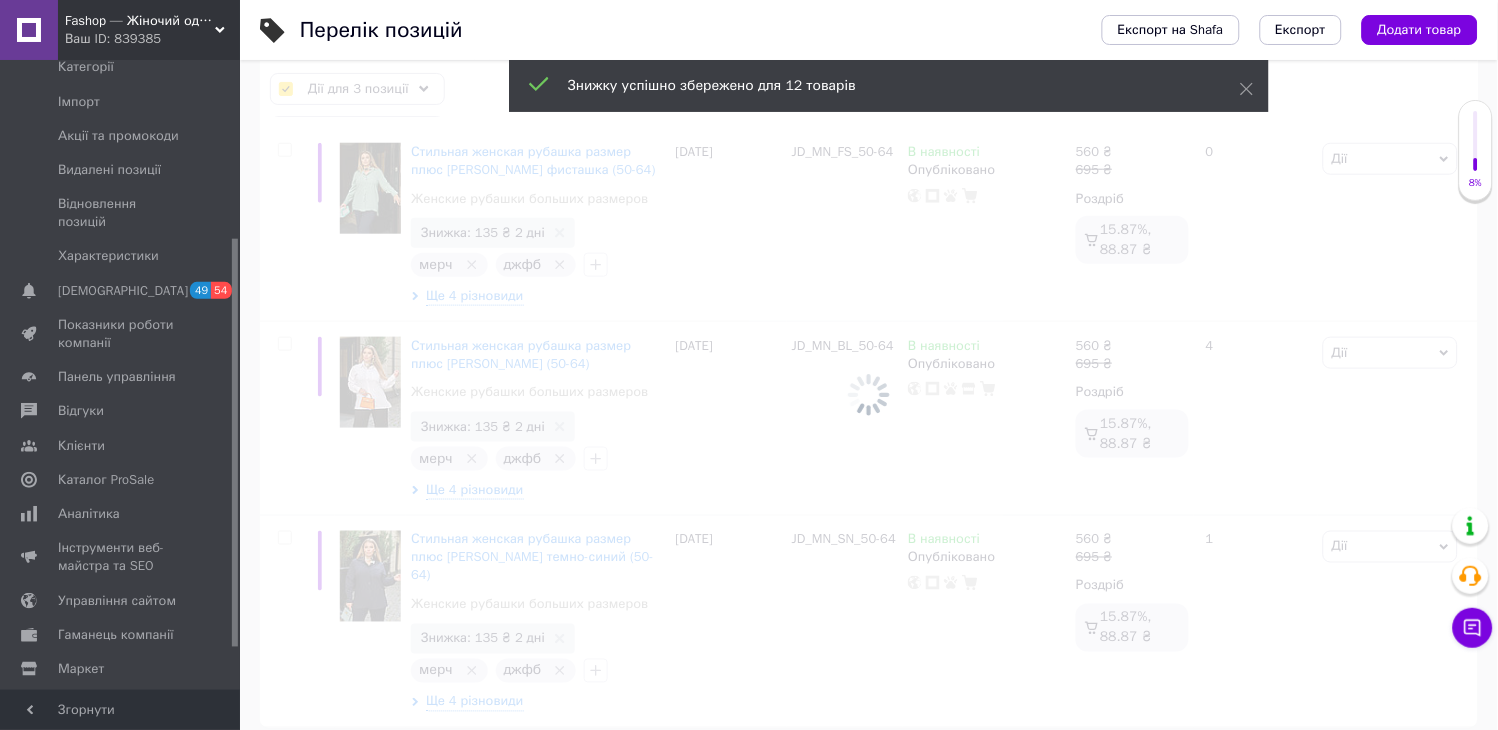 checkbox on "false" 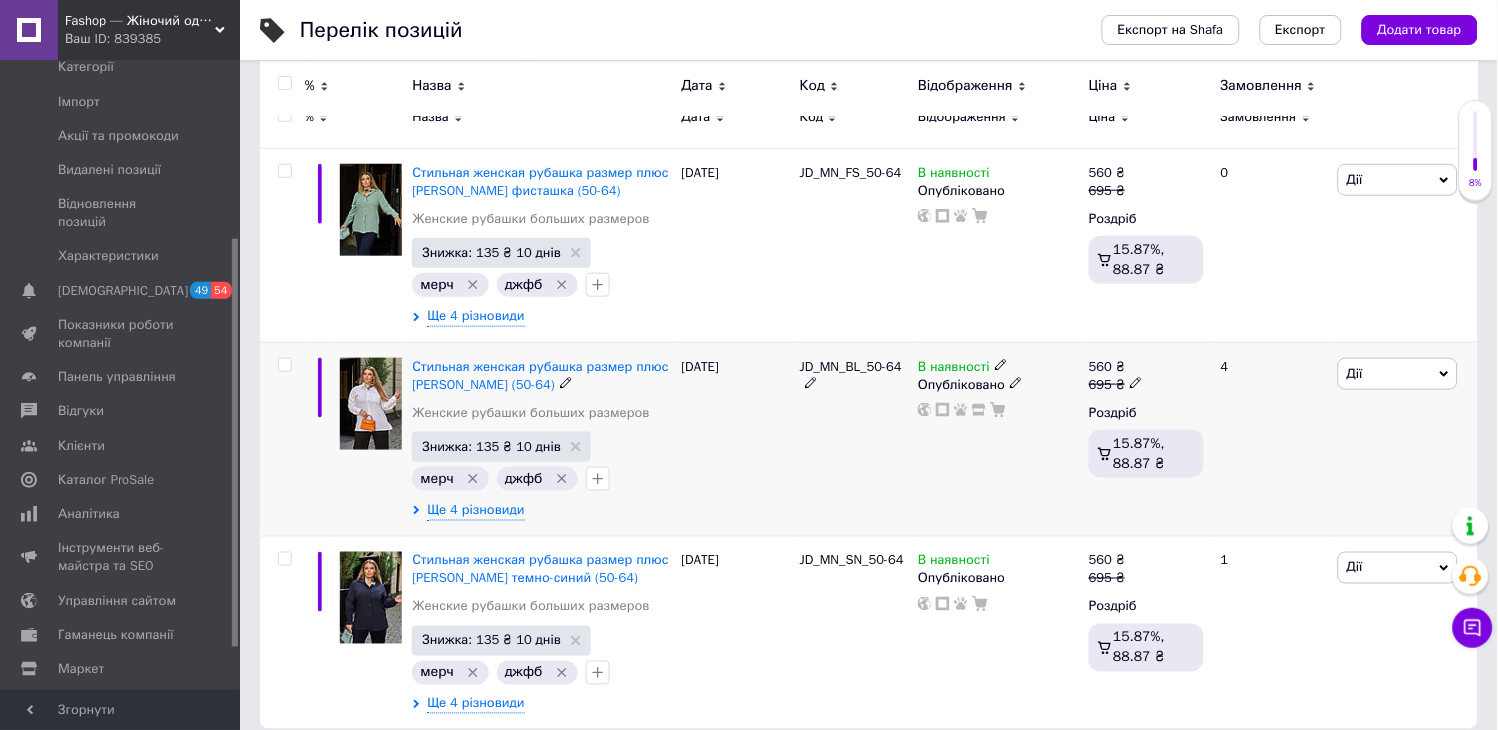 scroll, scrollTop: 0, scrollLeft: 0, axis: both 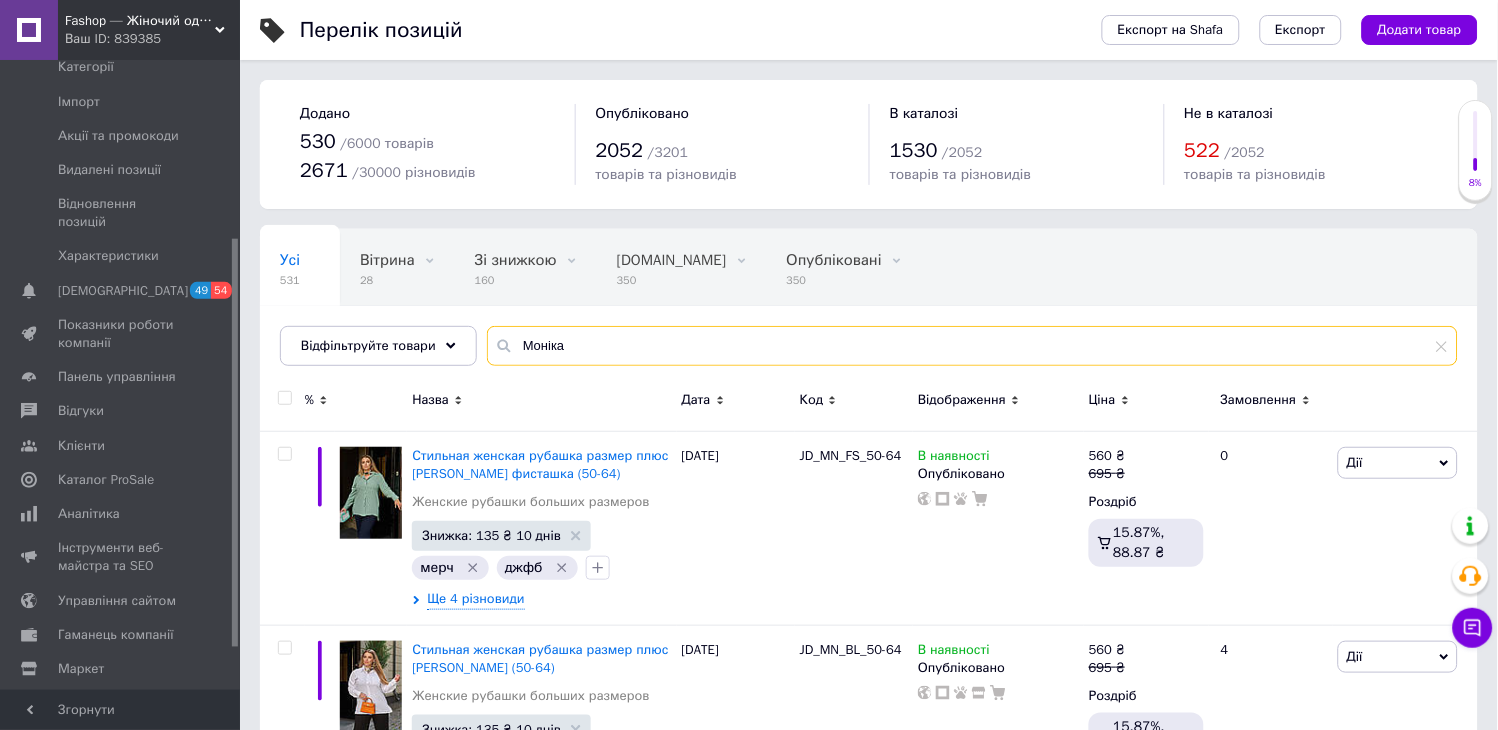 drag, startPoint x: 587, startPoint y: 345, endPoint x: 487, endPoint y: 345, distance: 100 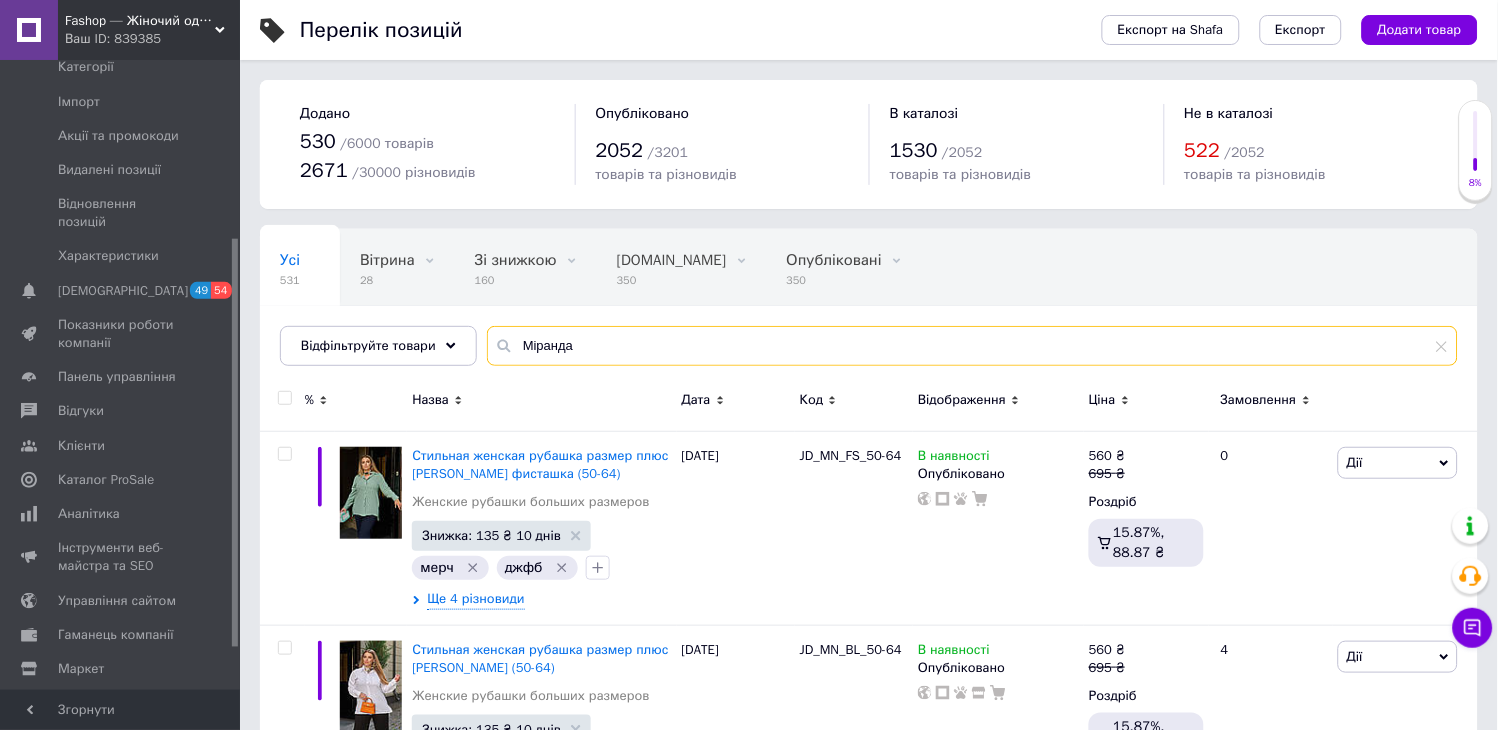 type on "Міранда" 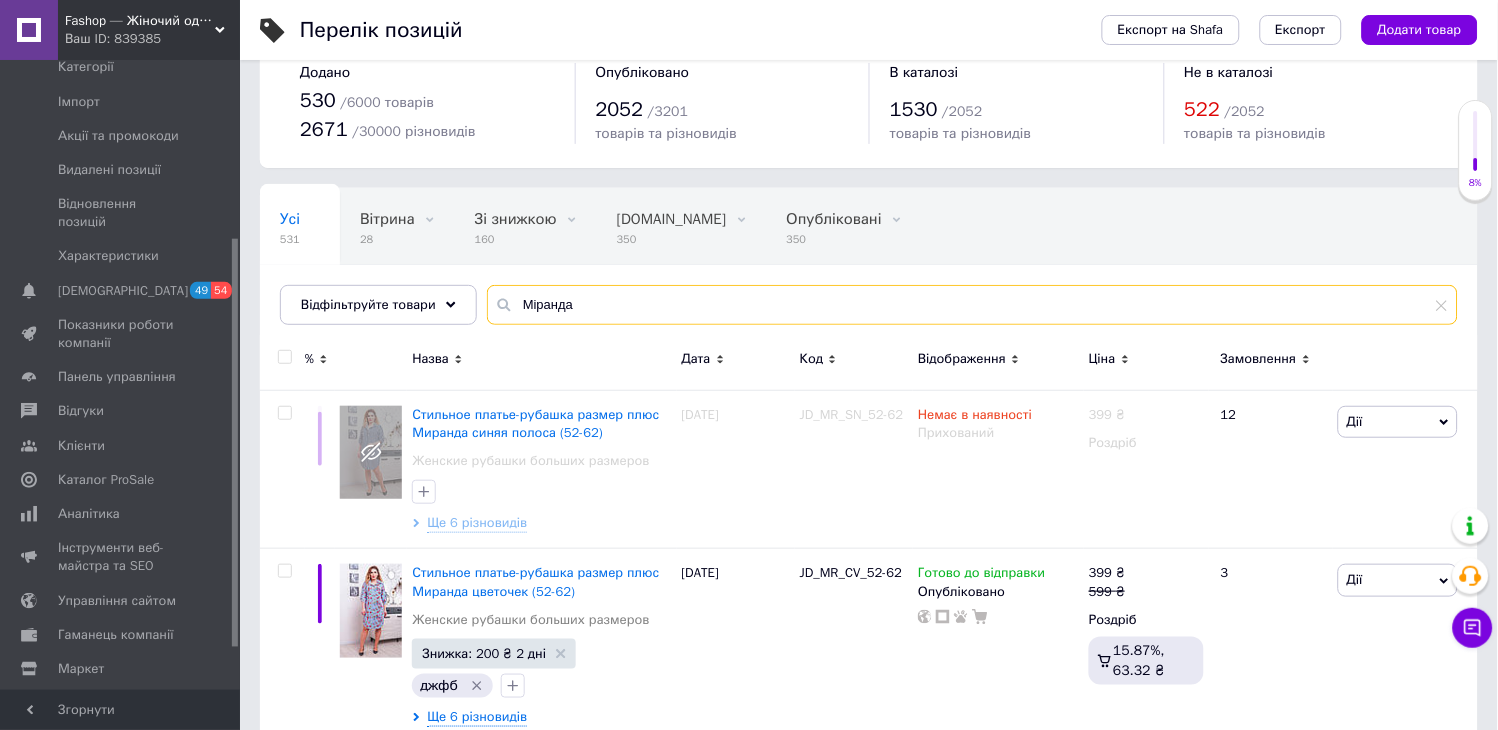 scroll, scrollTop: 111, scrollLeft: 0, axis: vertical 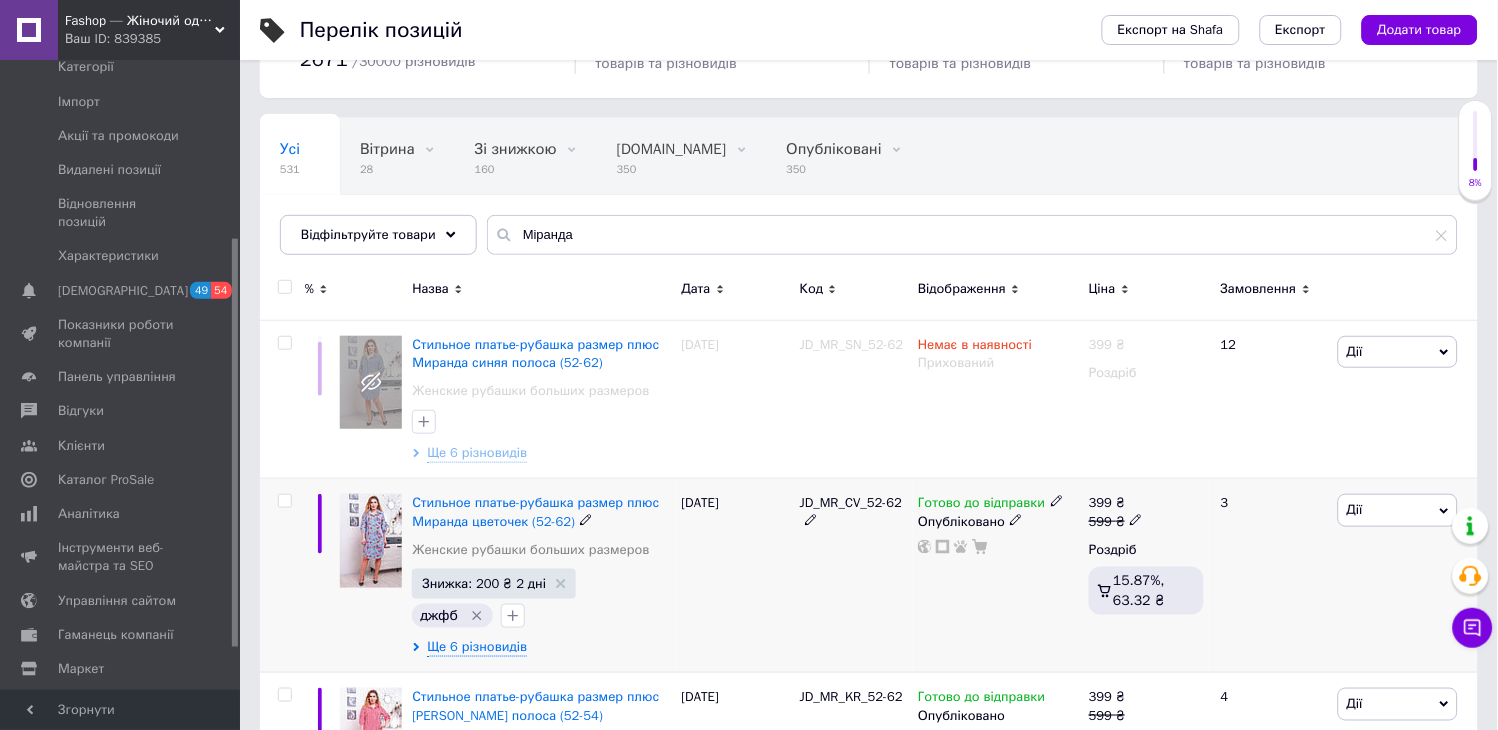 click at bounding box center [284, 501] 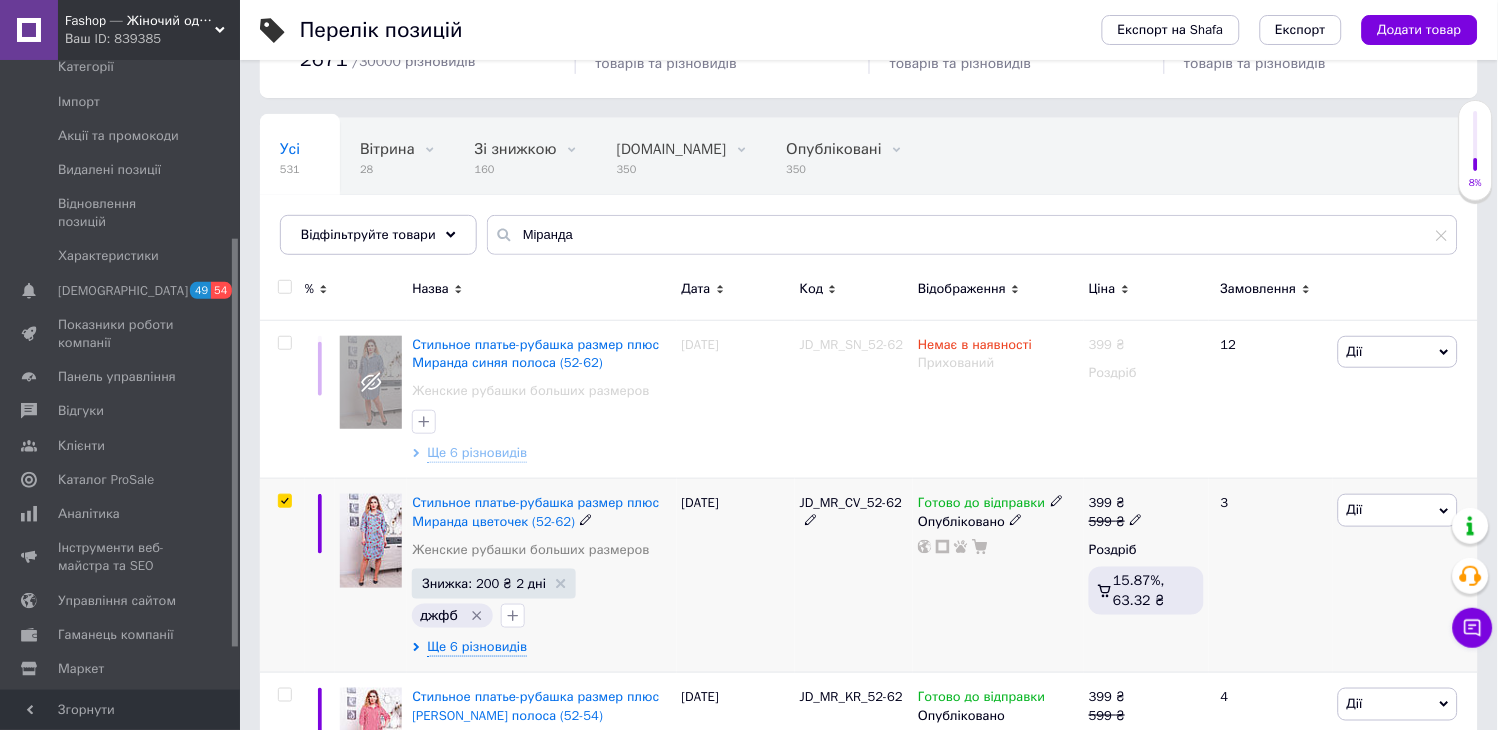 checkbox on "true" 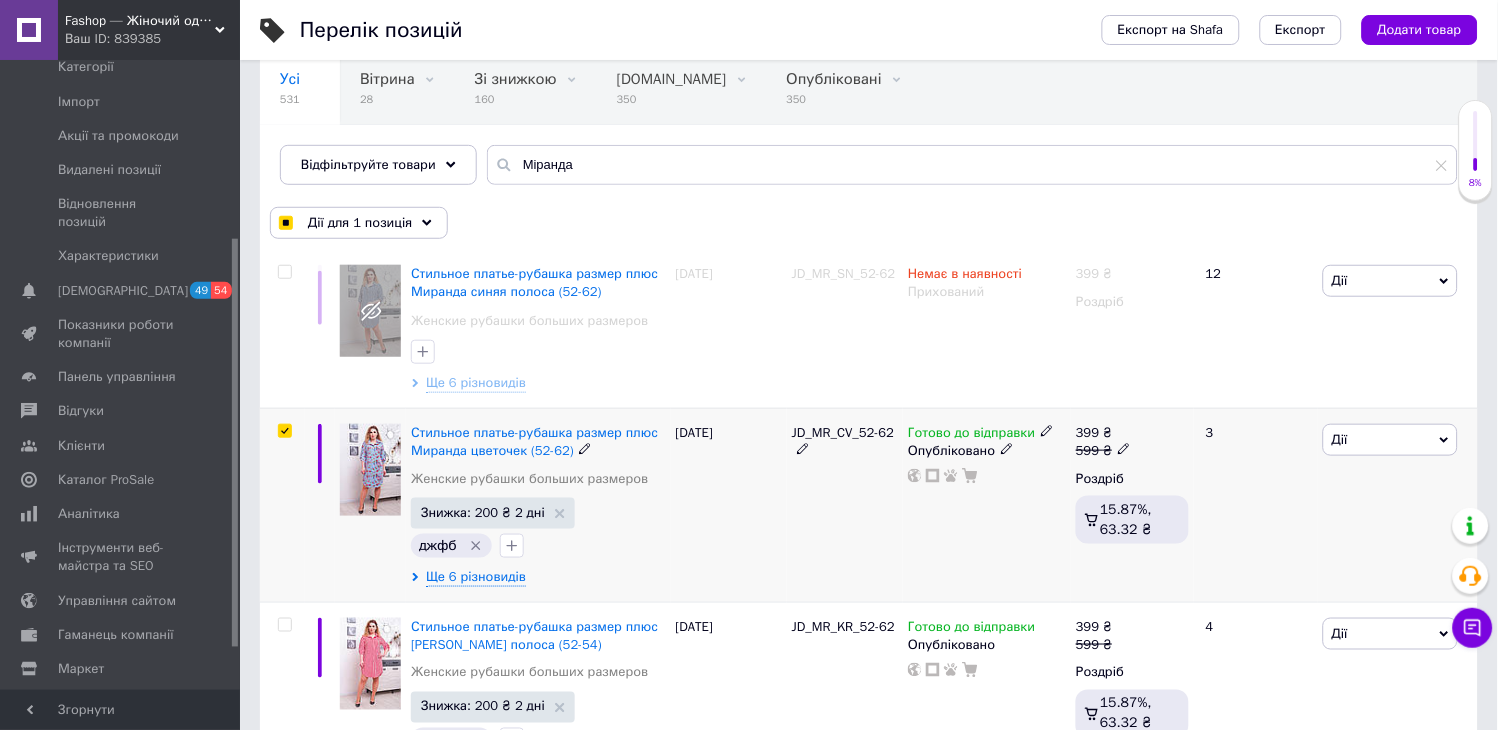 scroll, scrollTop: 267, scrollLeft: 0, axis: vertical 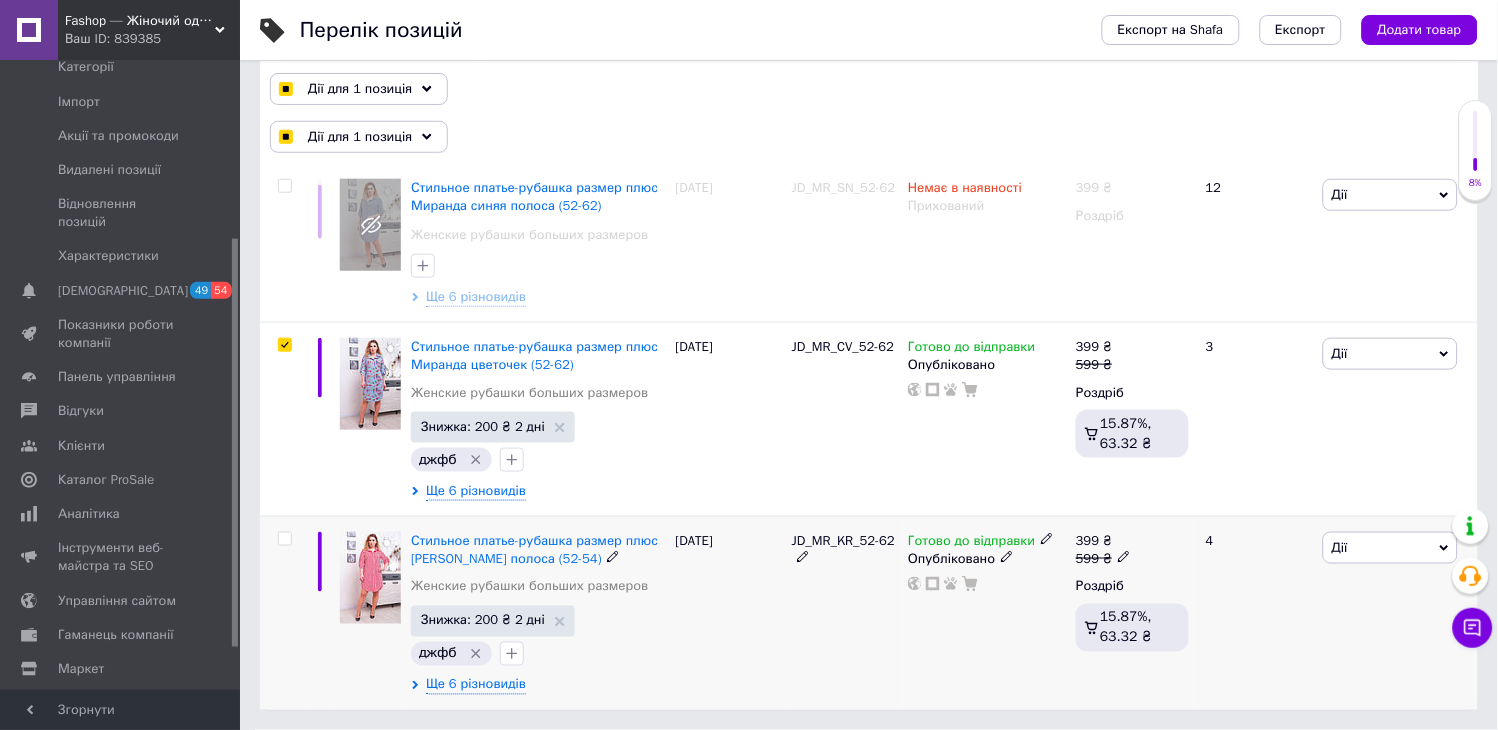 click at bounding box center [284, 539] 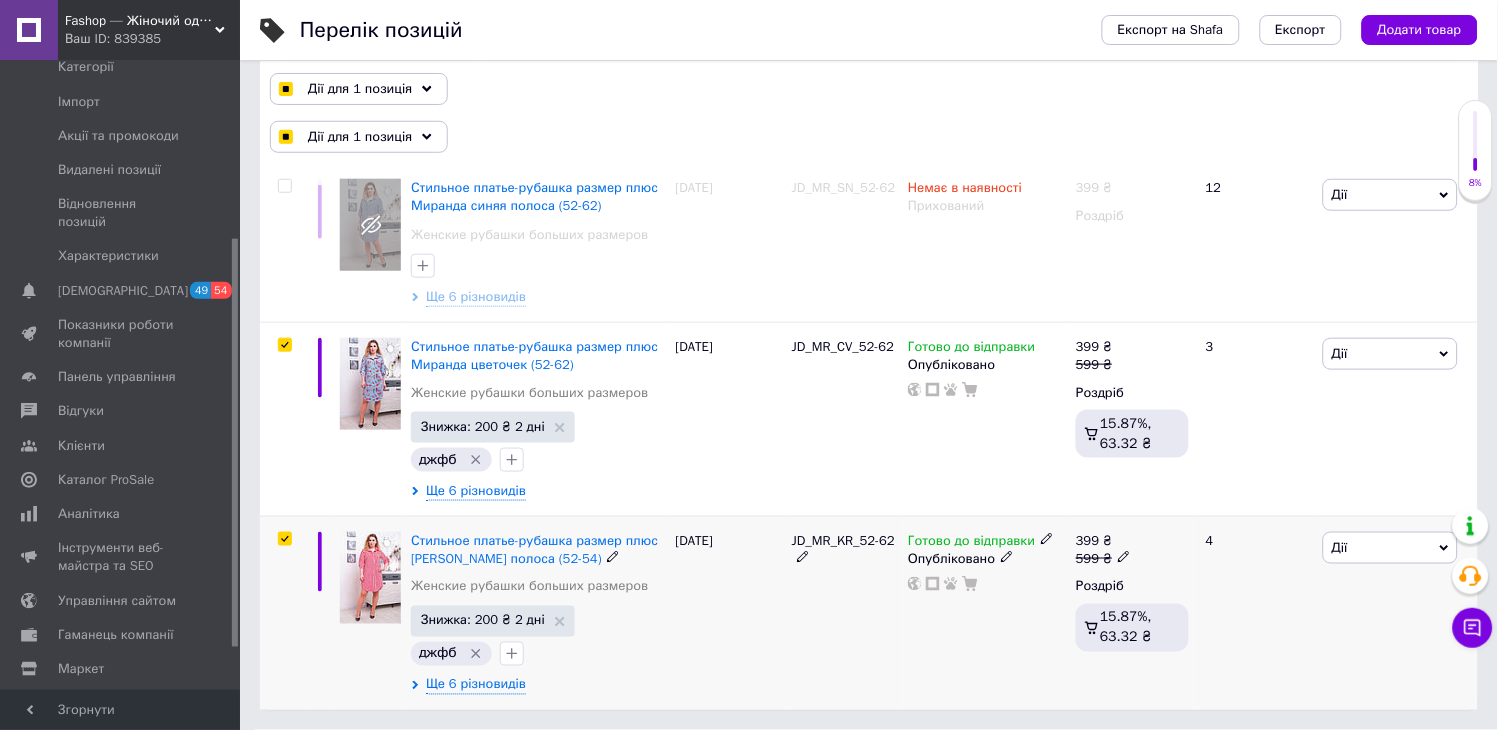 checkbox on "true" 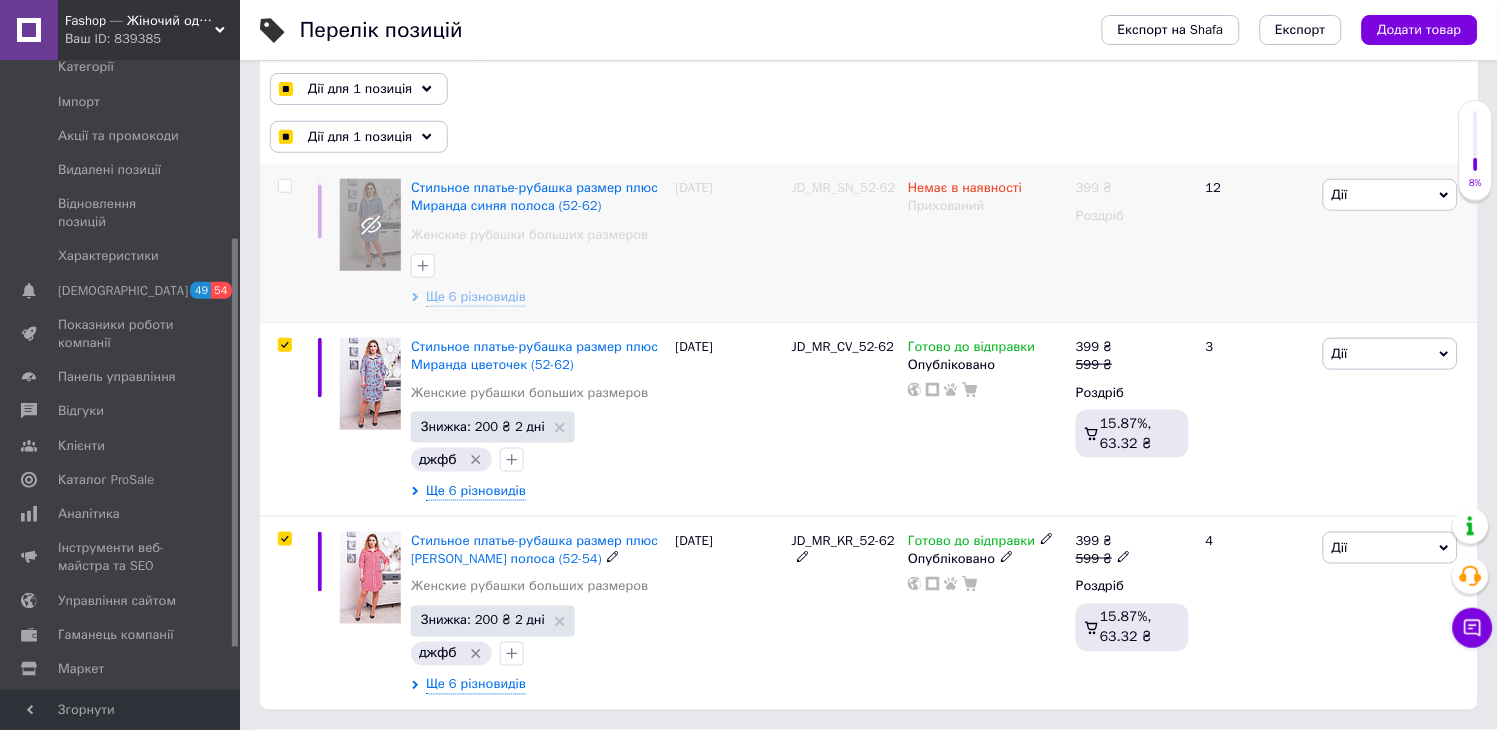 checkbox on "true" 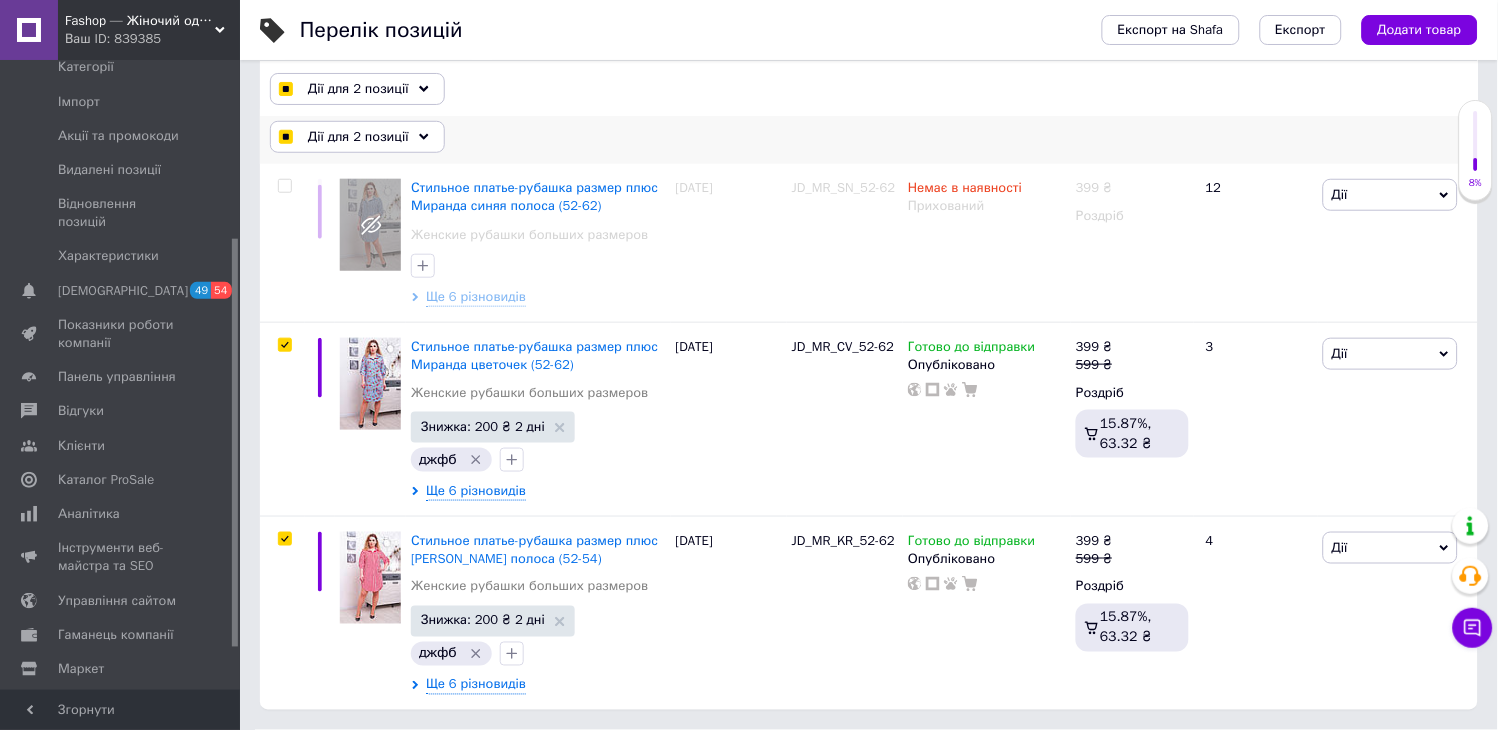 click on "Дії для 2 позиції" at bounding box center (358, 137) 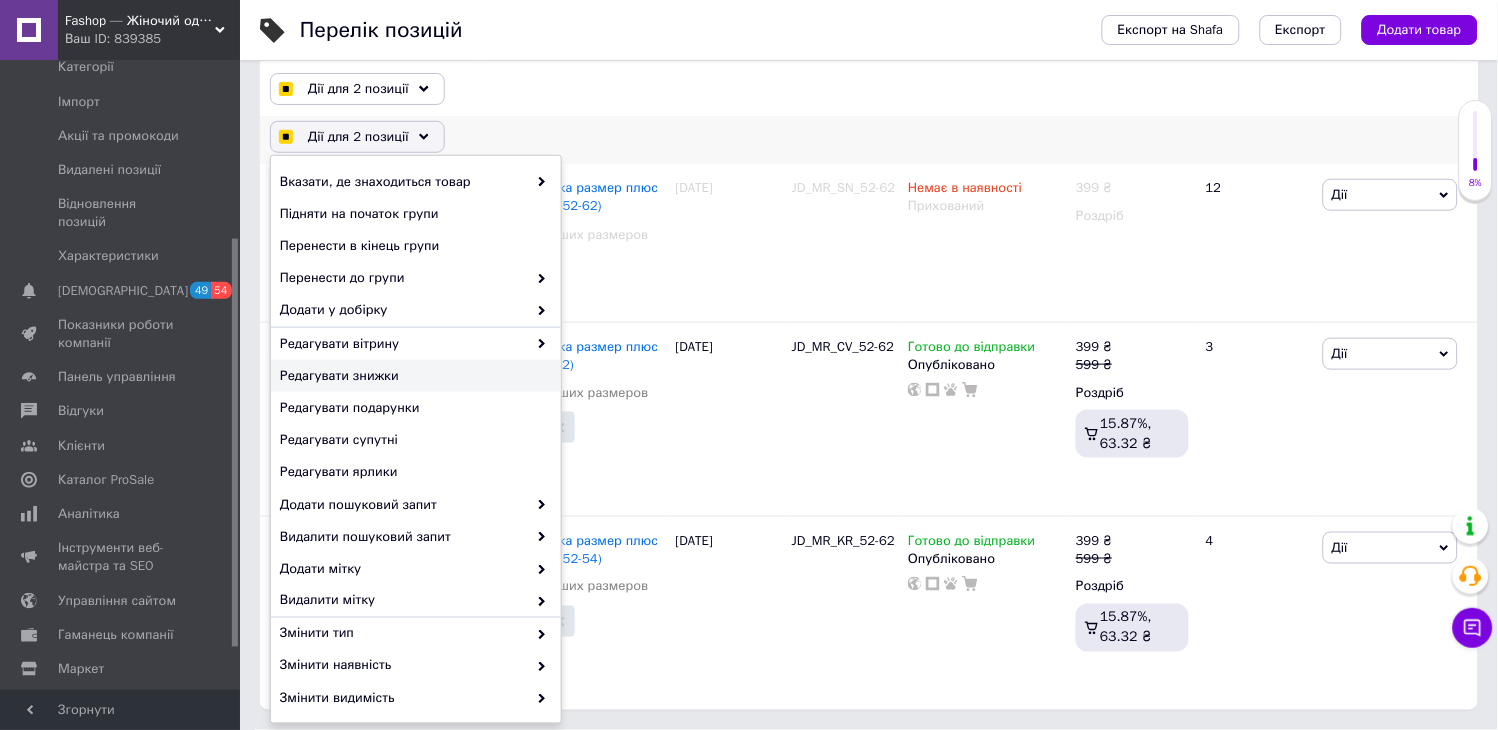 click on "Редагувати знижки" at bounding box center [413, 376] 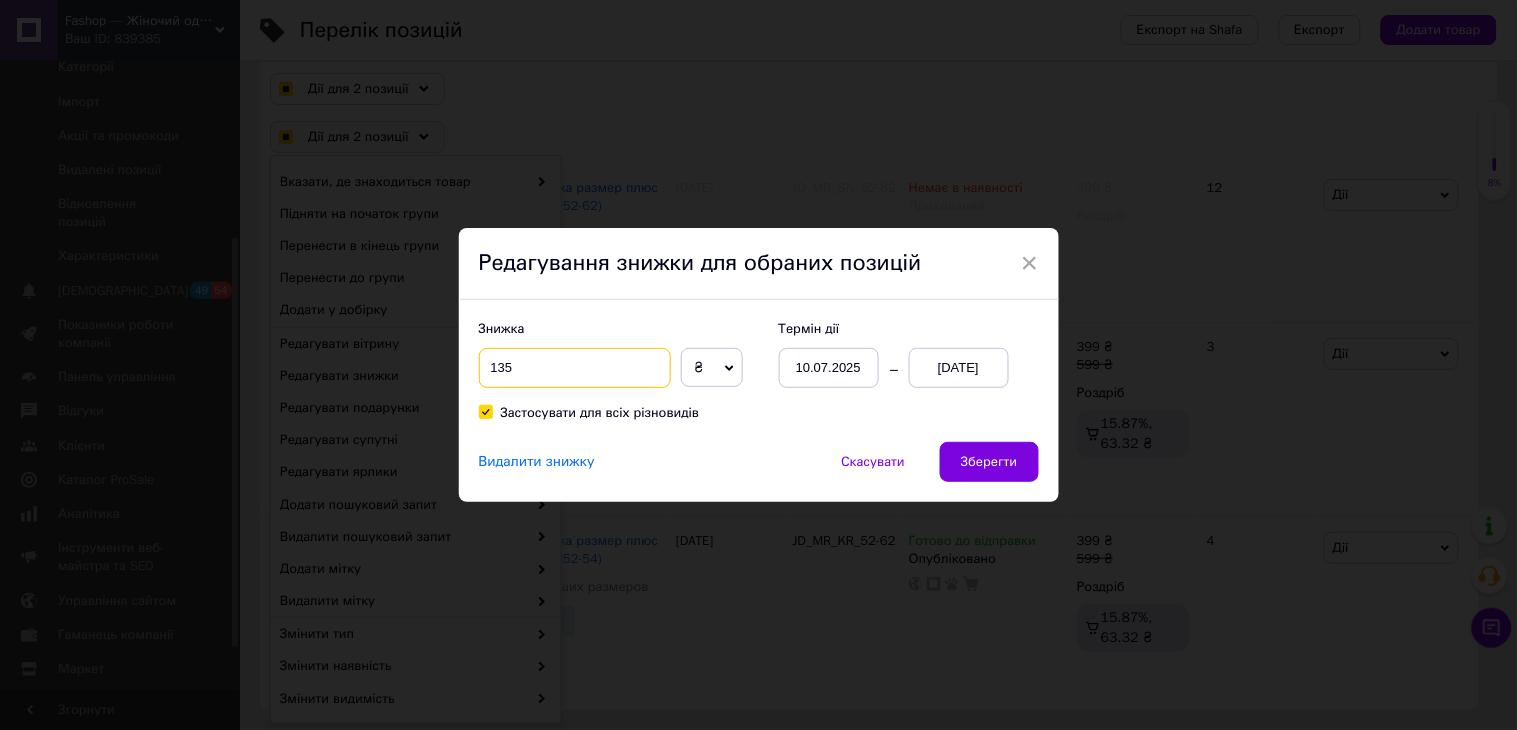 drag, startPoint x: 564, startPoint y: 378, endPoint x: 481, endPoint y: 365, distance: 84.0119 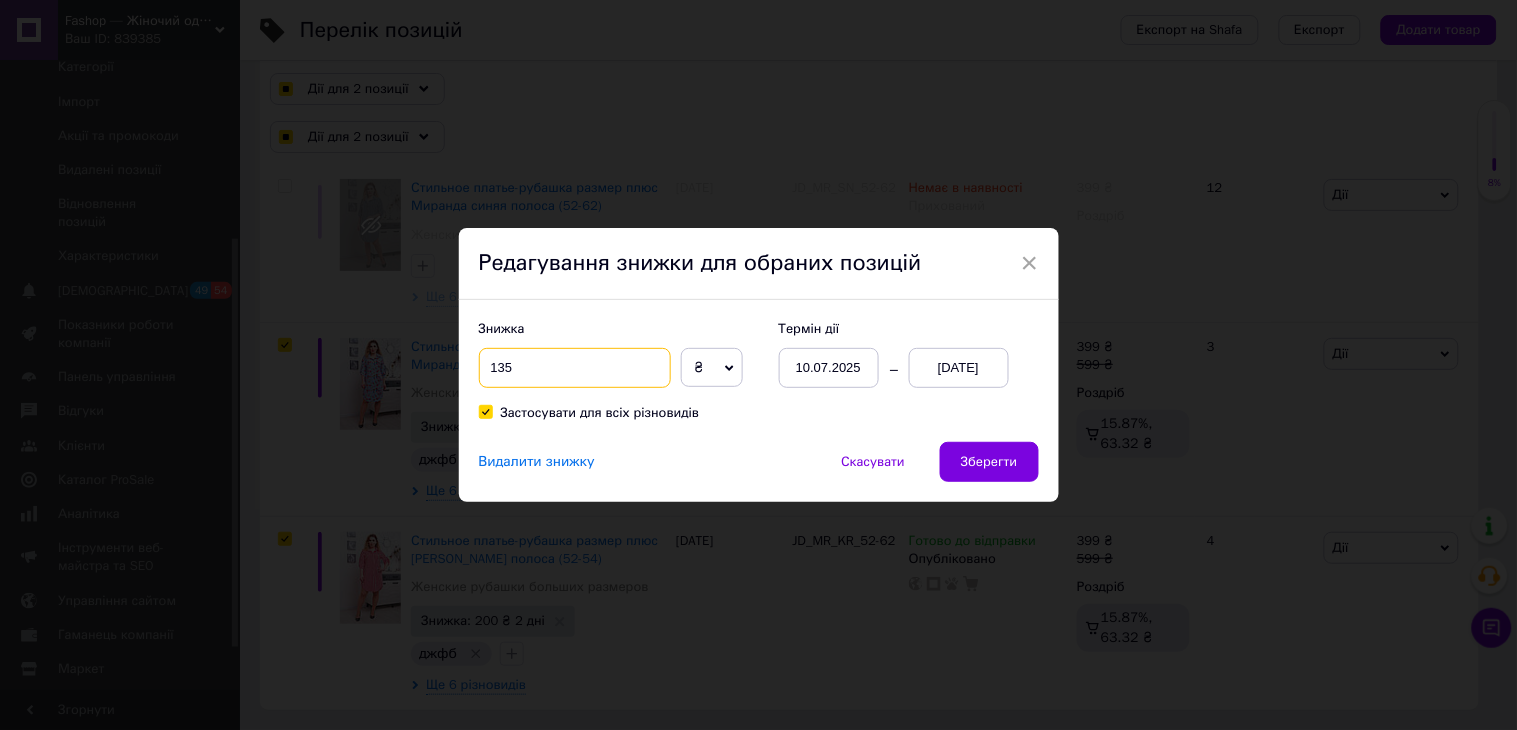 checkbox on "true" 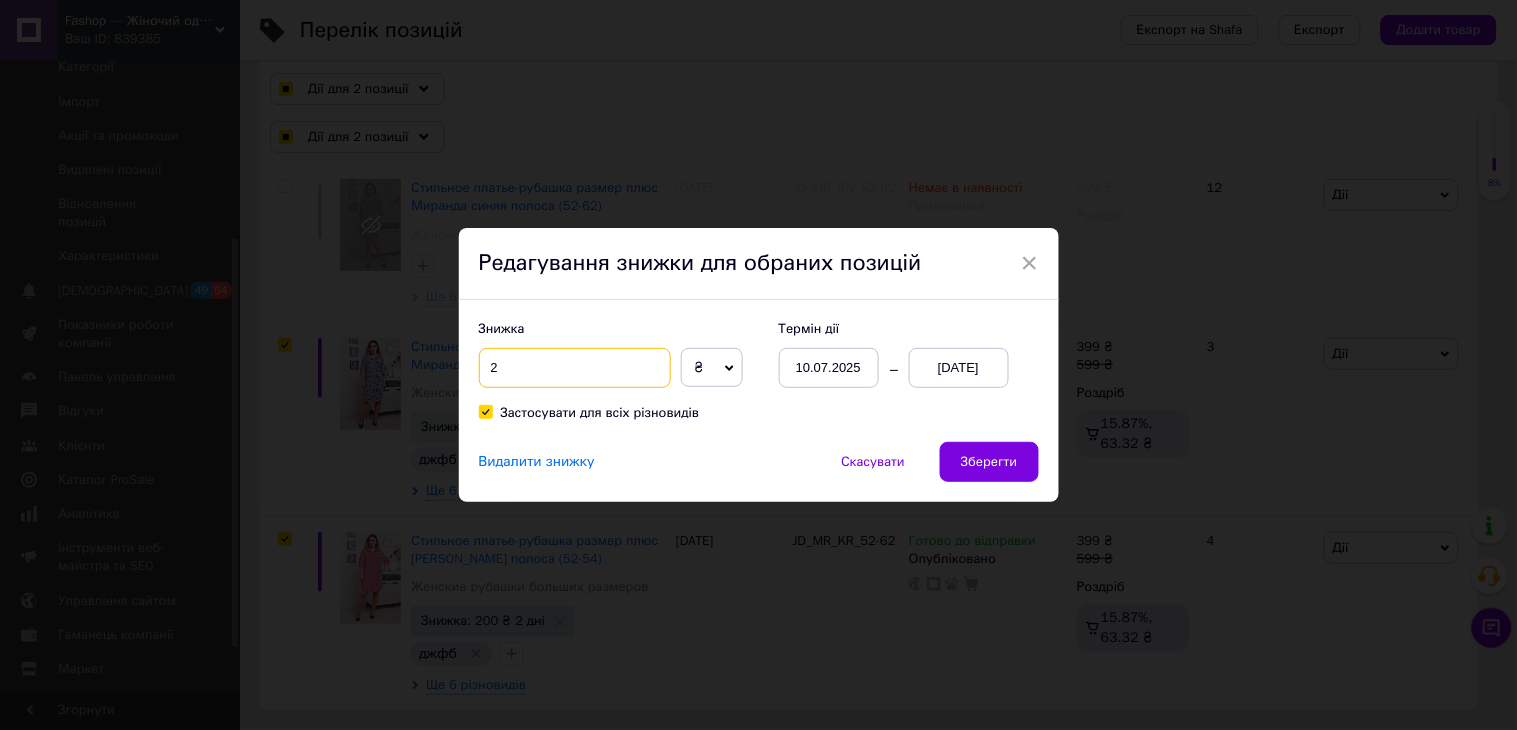checkbox on "true" 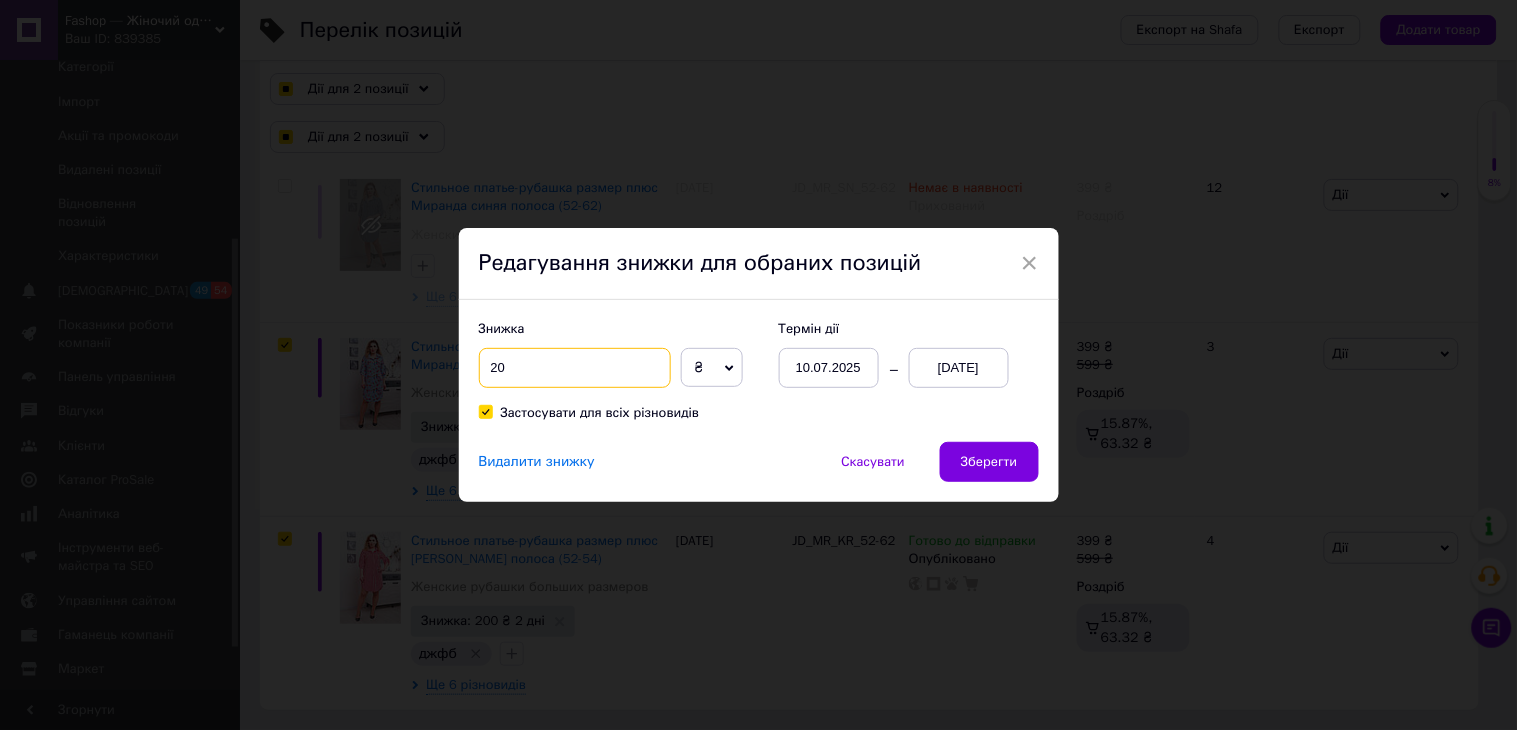 checkbox on "true" 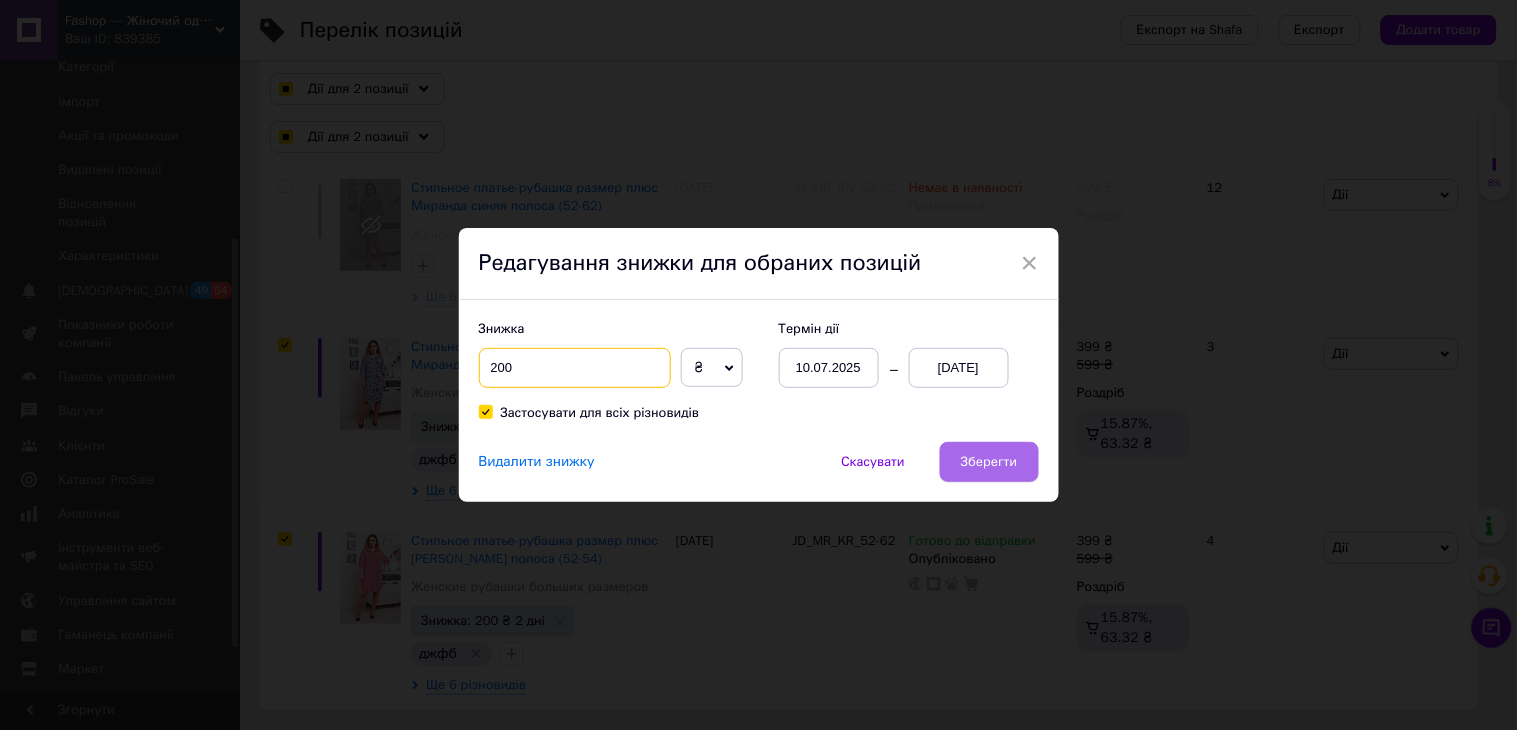 type on "200" 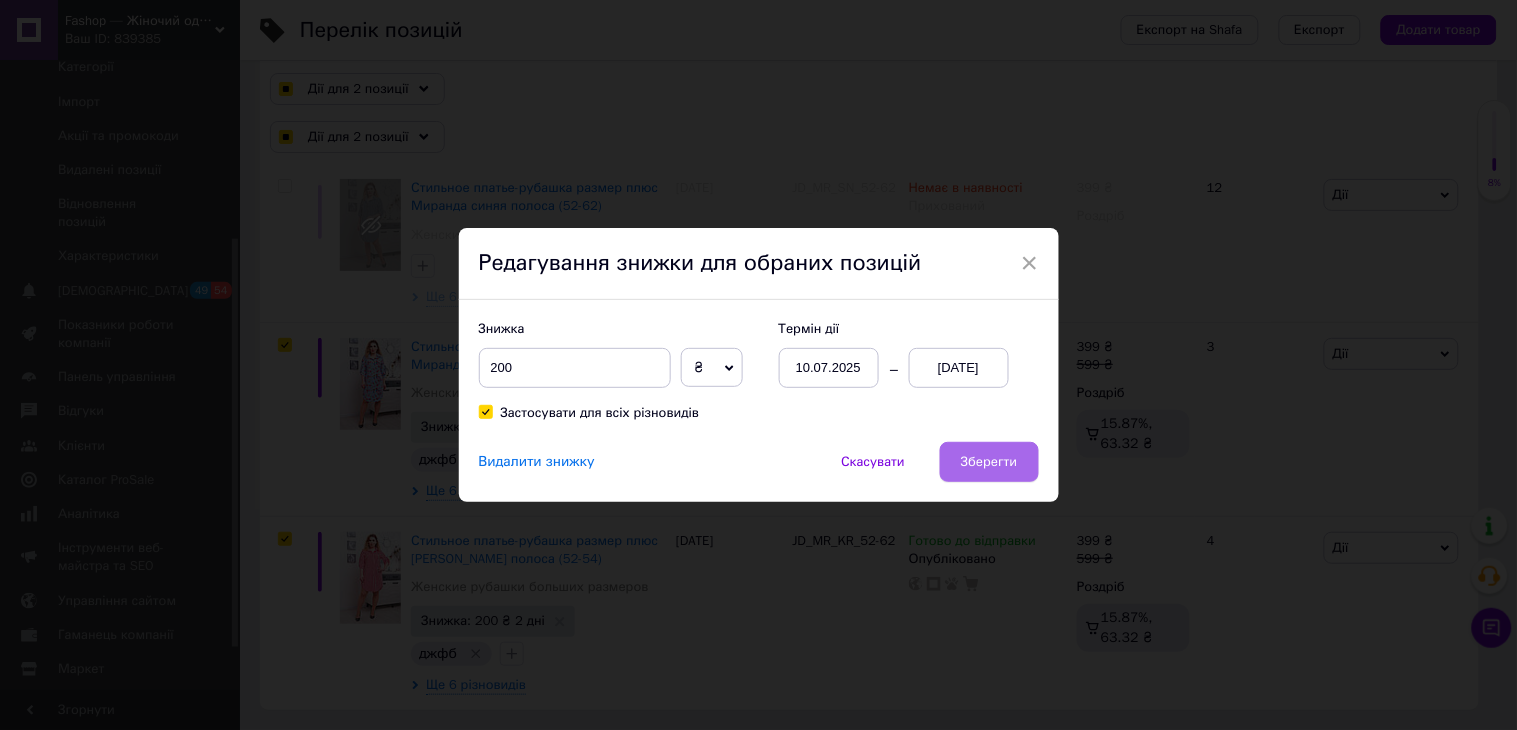 click on "Зберегти" at bounding box center (989, 462) 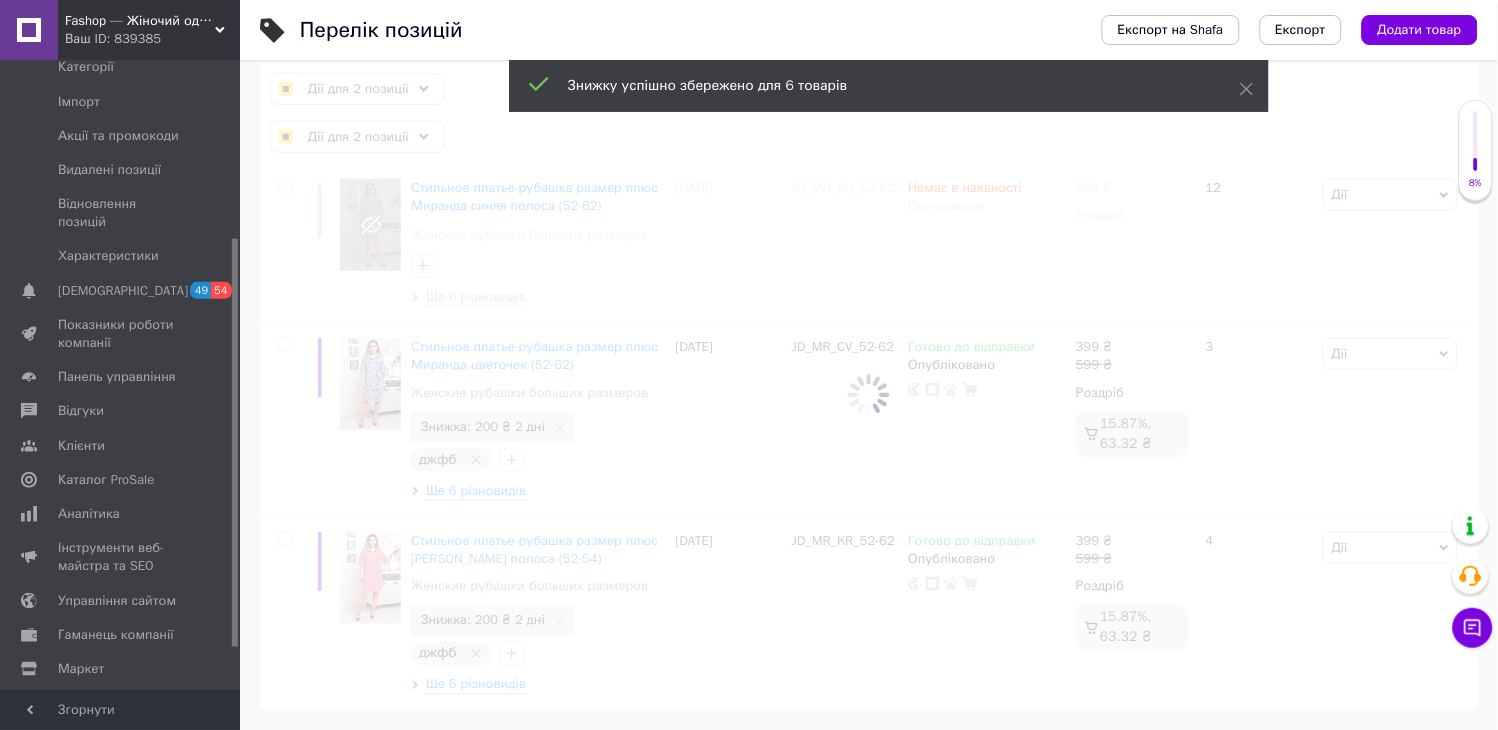 checkbox on "false" 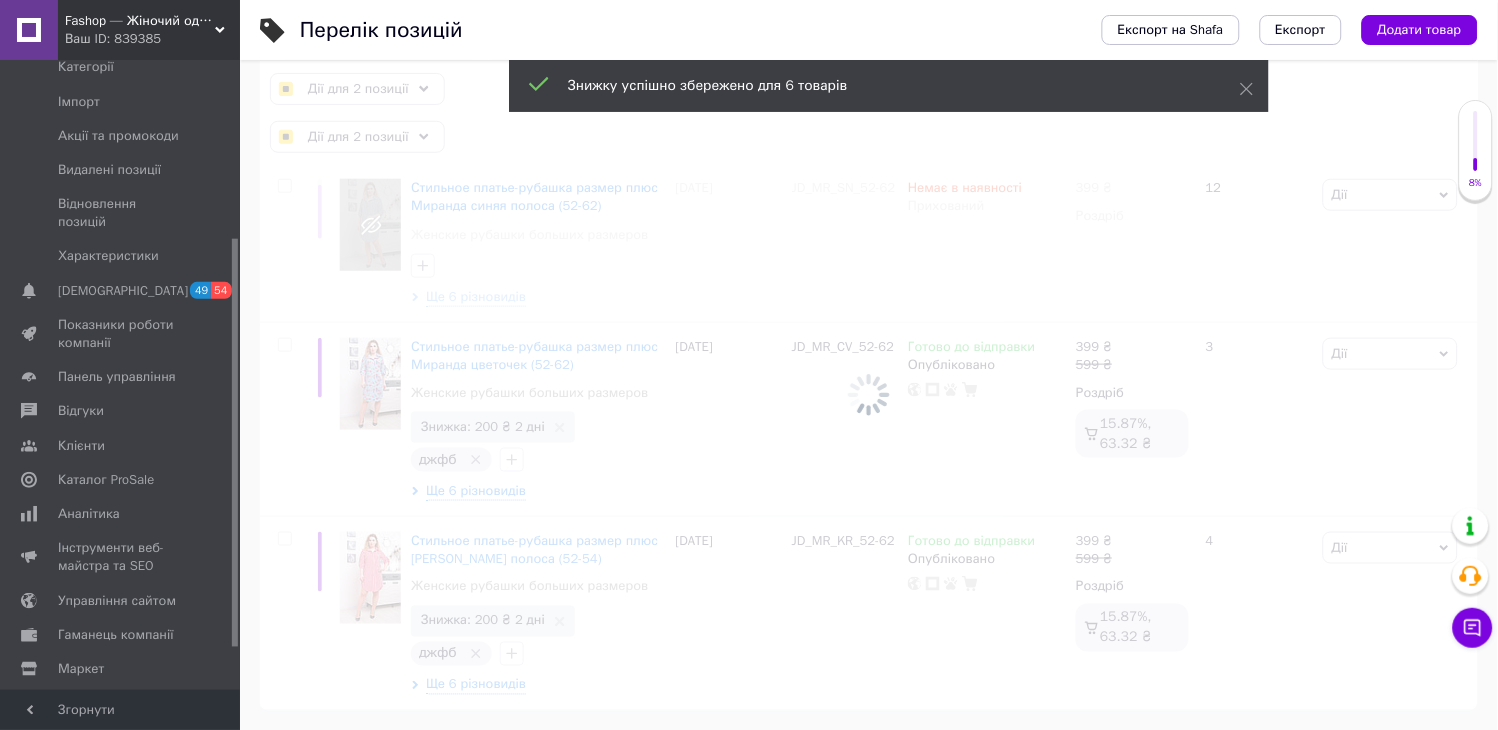 checkbox on "false" 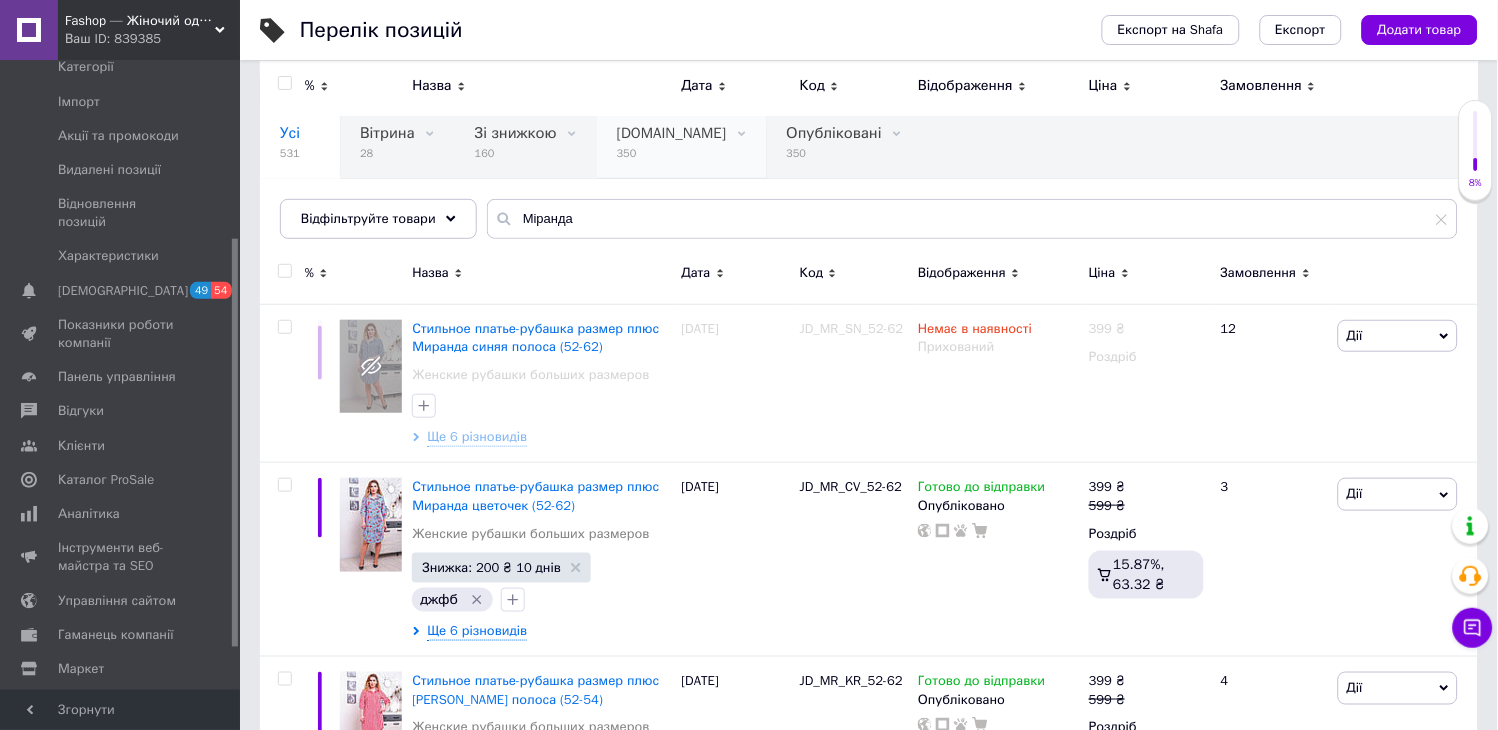 scroll, scrollTop: 0, scrollLeft: 0, axis: both 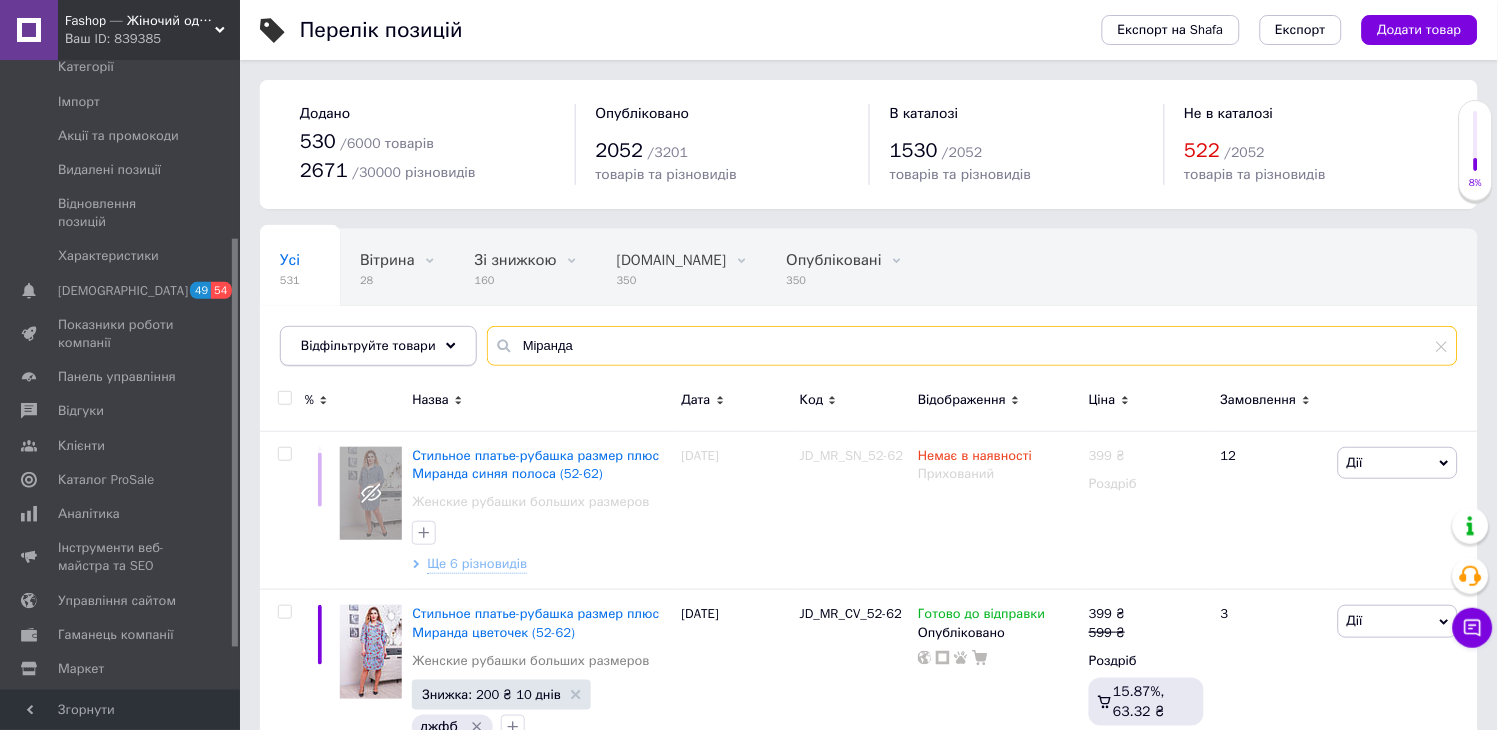 drag, startPoint x: 594, startPoint y: 344, endPoint x: 442, endPoint y: 344, distance: 152 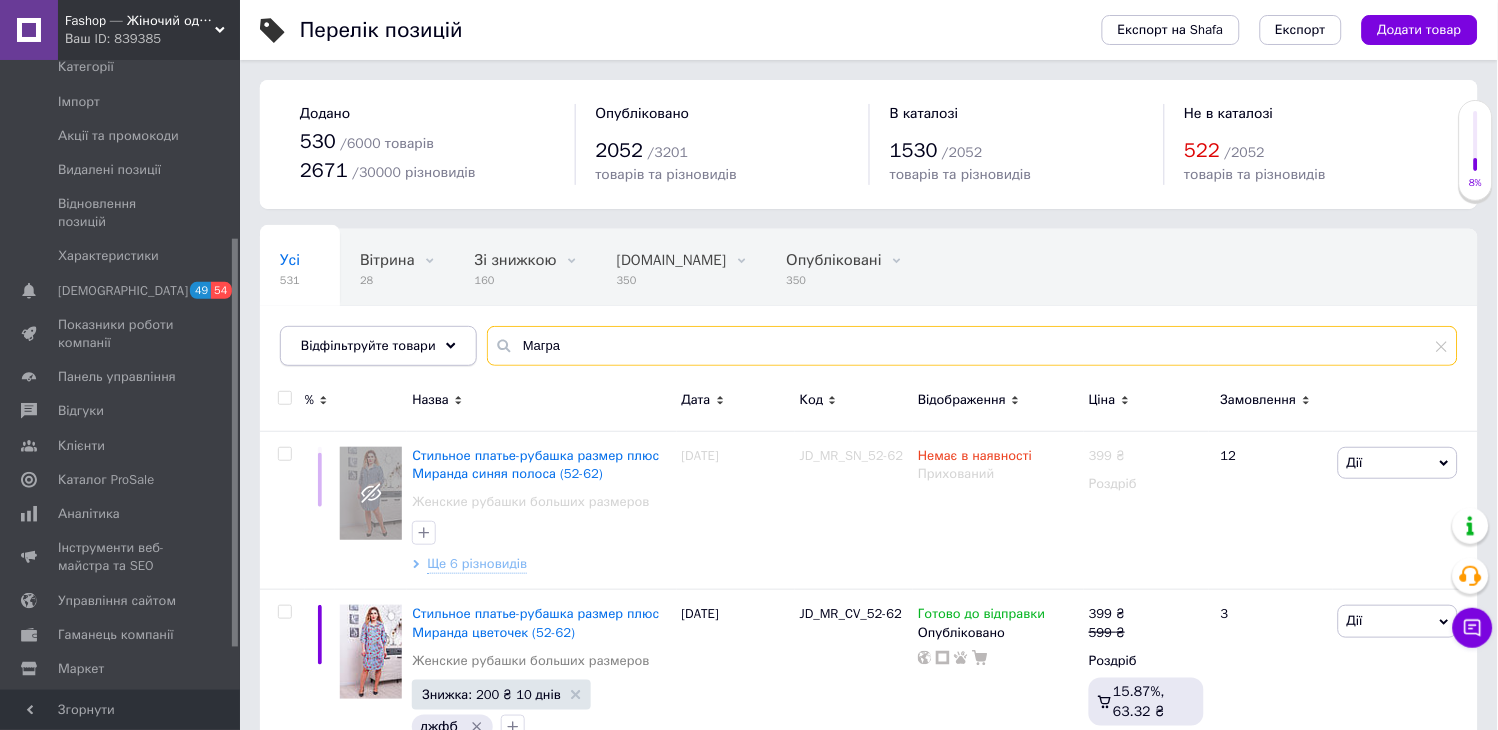 type on "Магра" 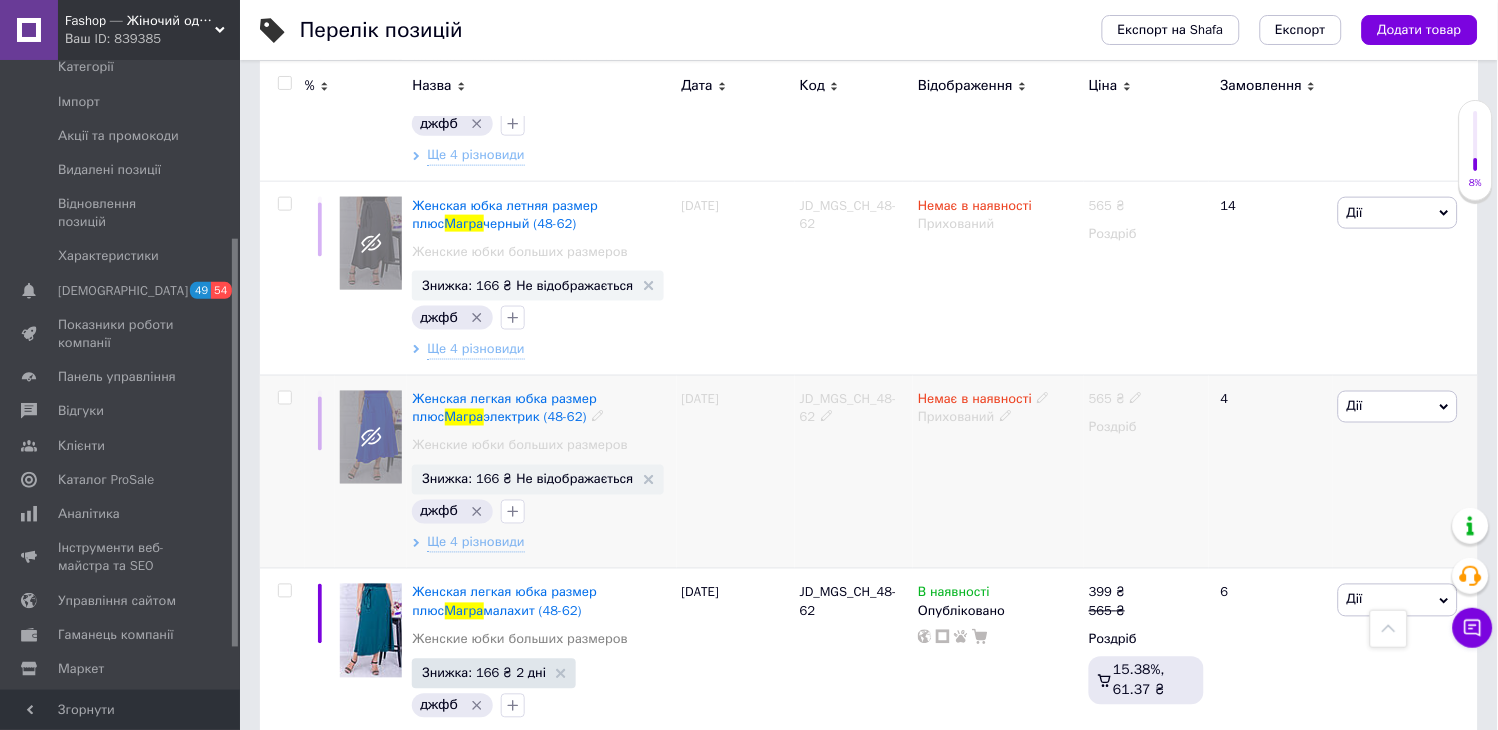 scroll, scrollTop: 666, scrollLeft: 0, axis: vertical 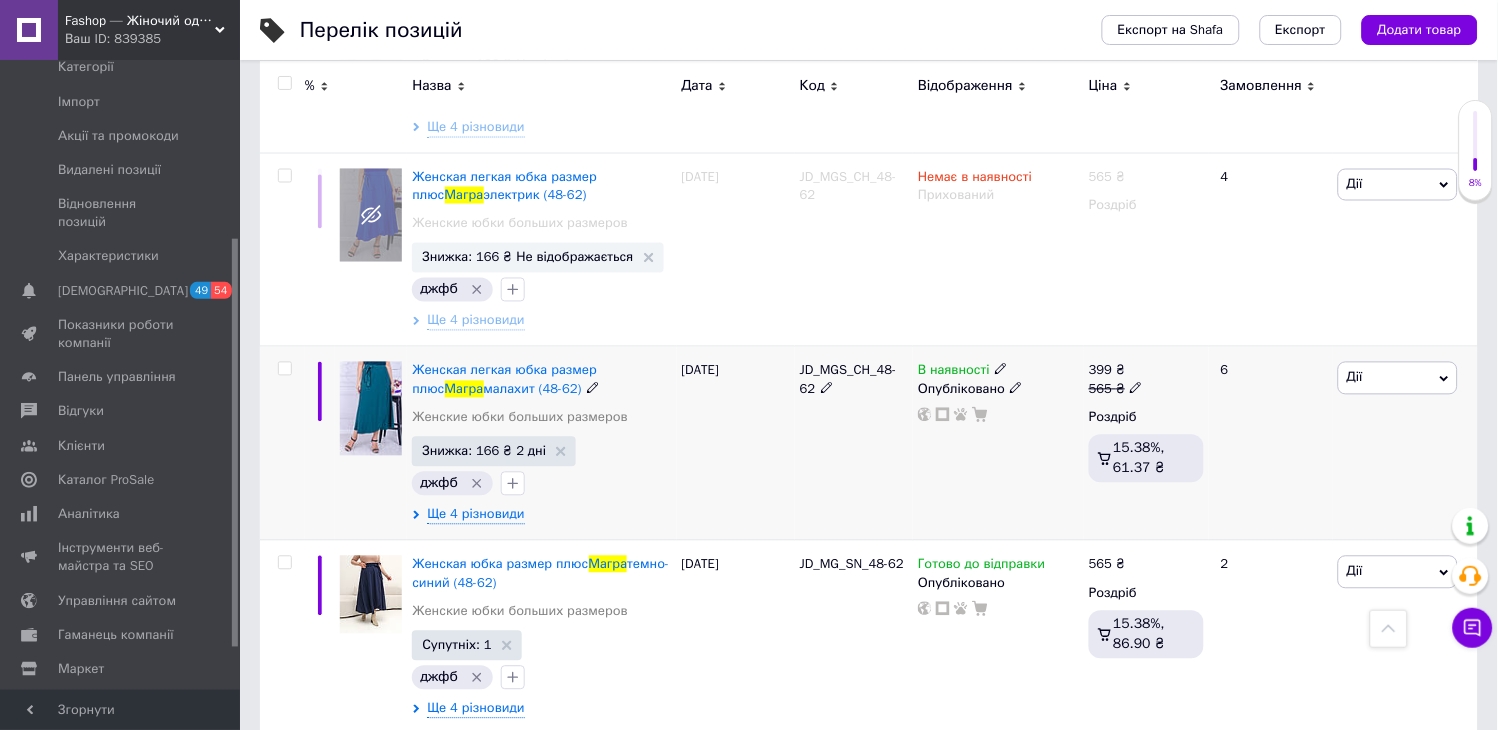 click at bounding box center (284, 369) 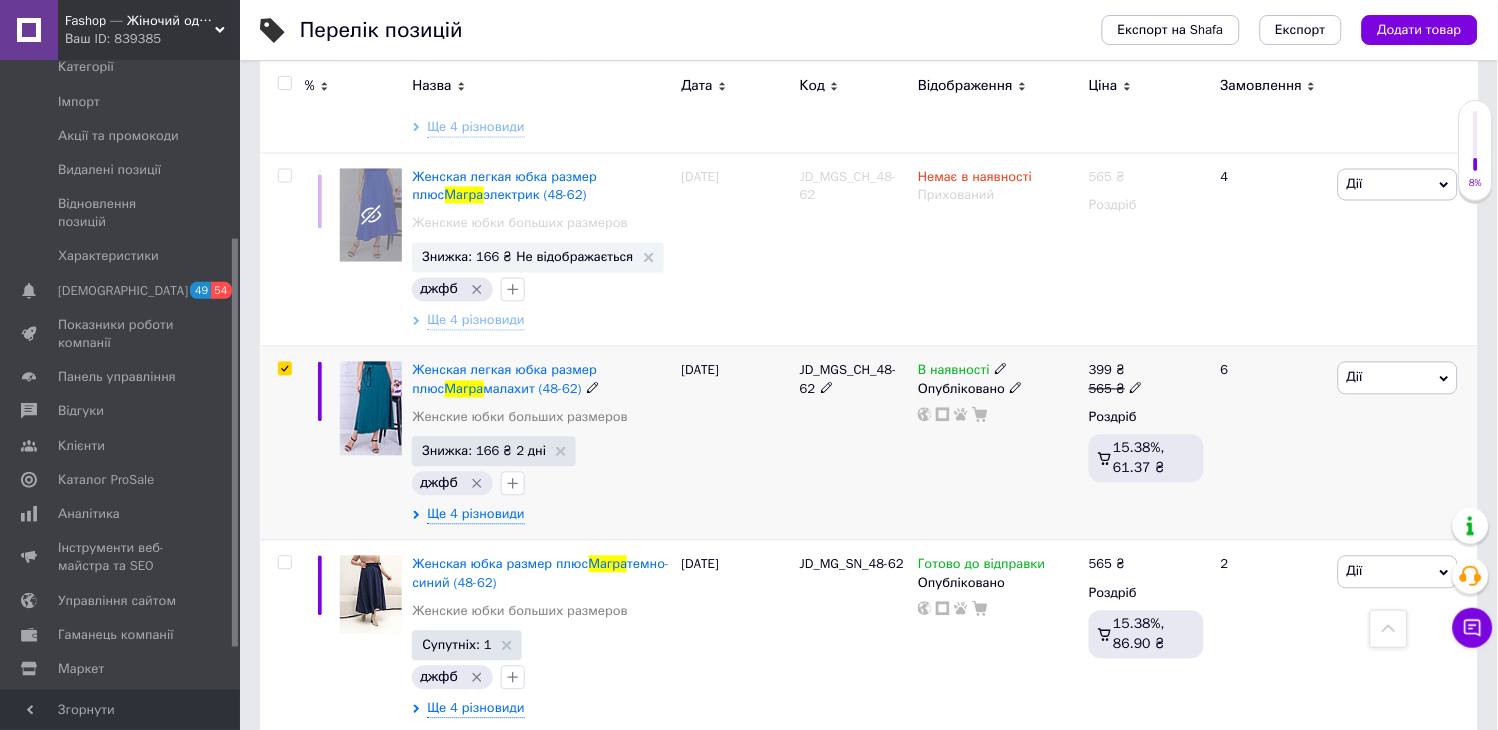 checkbox on "true" 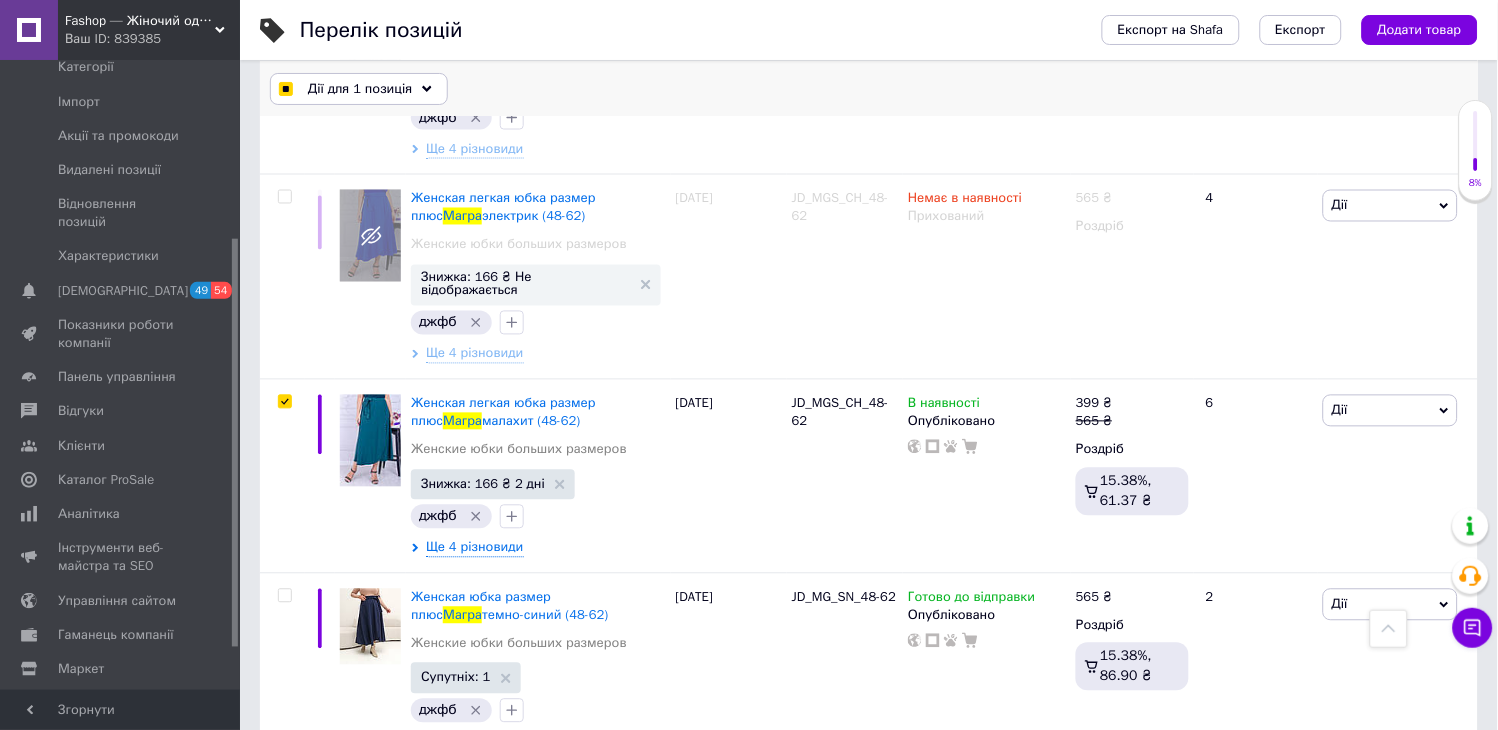 click on "Дії для 1 позиція" at bounding box center (360, 89) 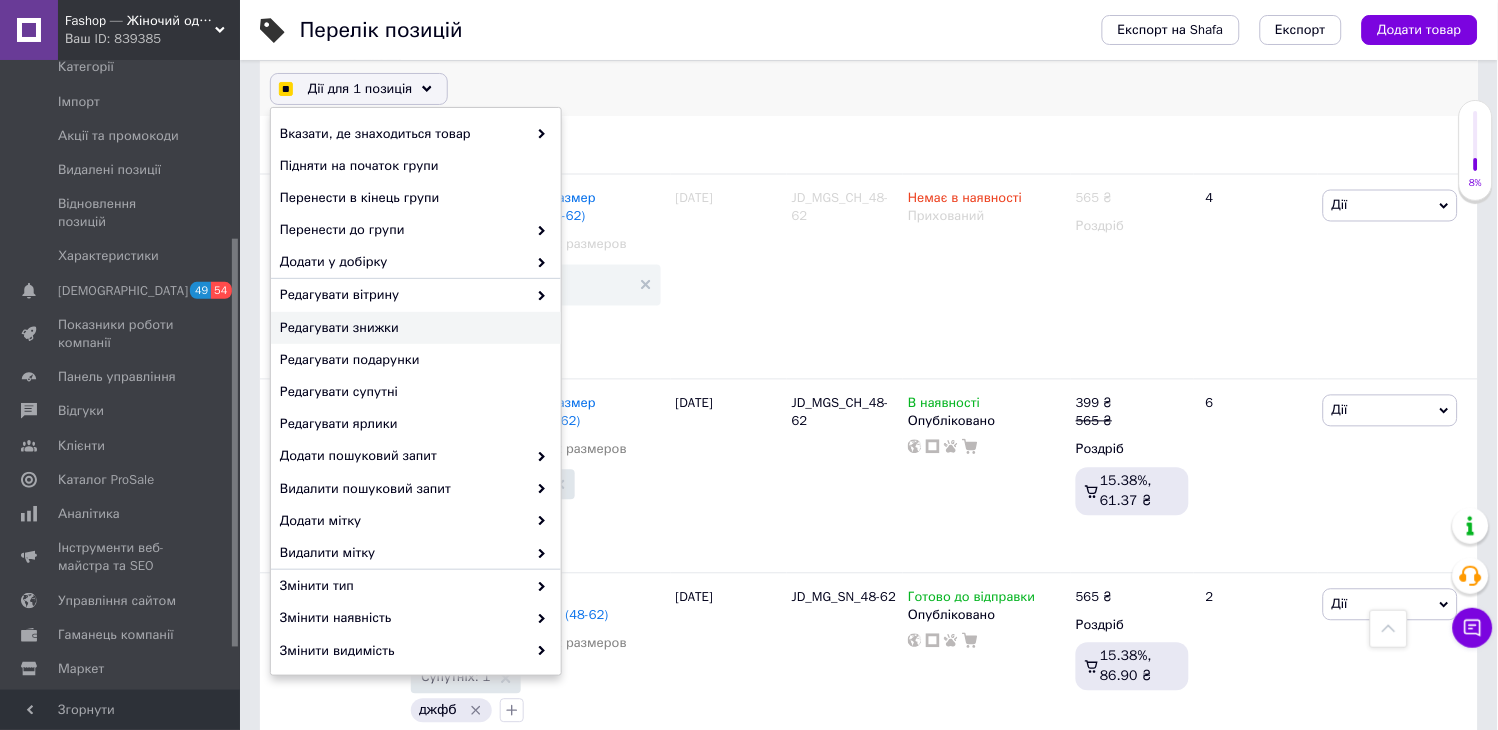 click on "Редагувати знижки" at bounding box center (413, 328) 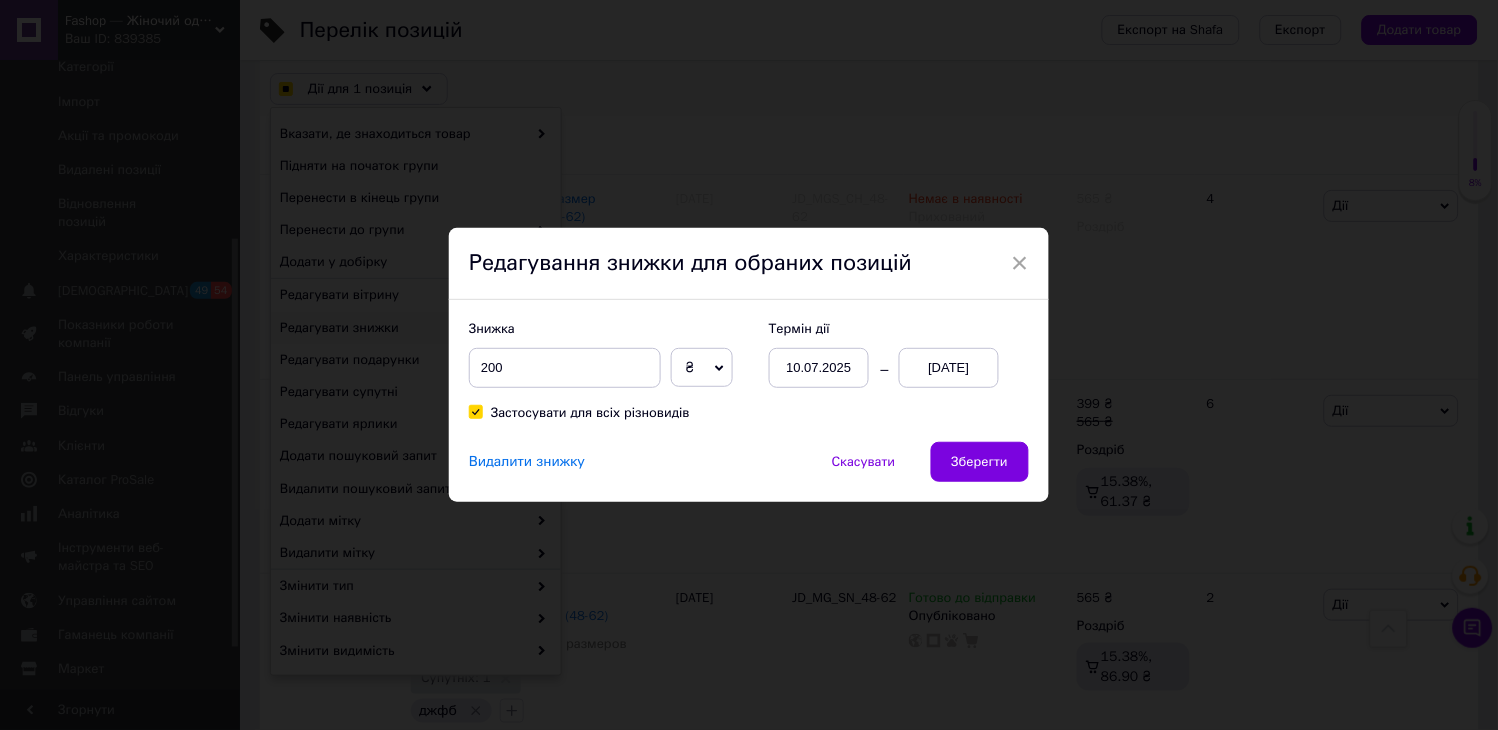 checkbox on "true" 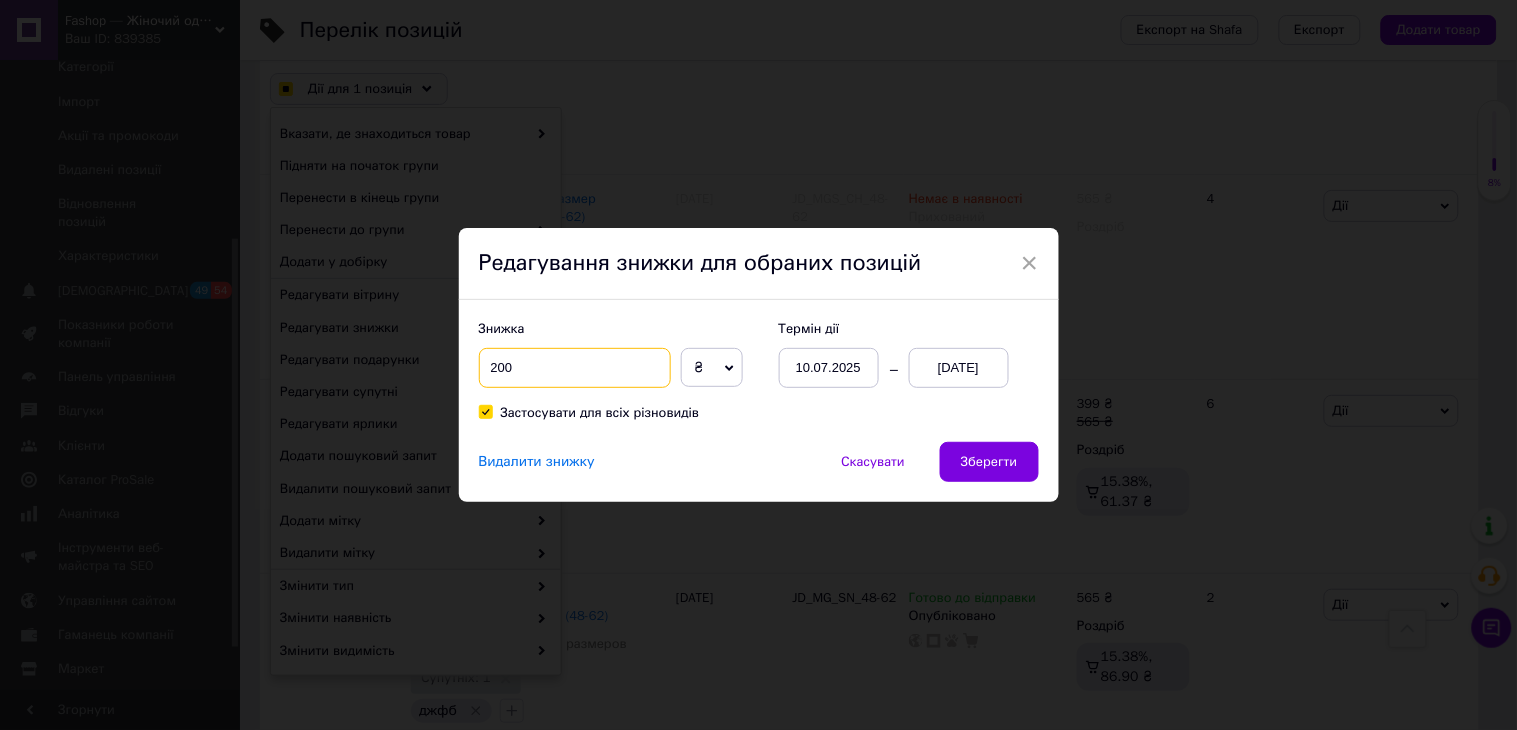 drag, startPoint x: 540, startPoint y: 368, endPoint x: 480, endPoint y: 361, distance: 60.40695 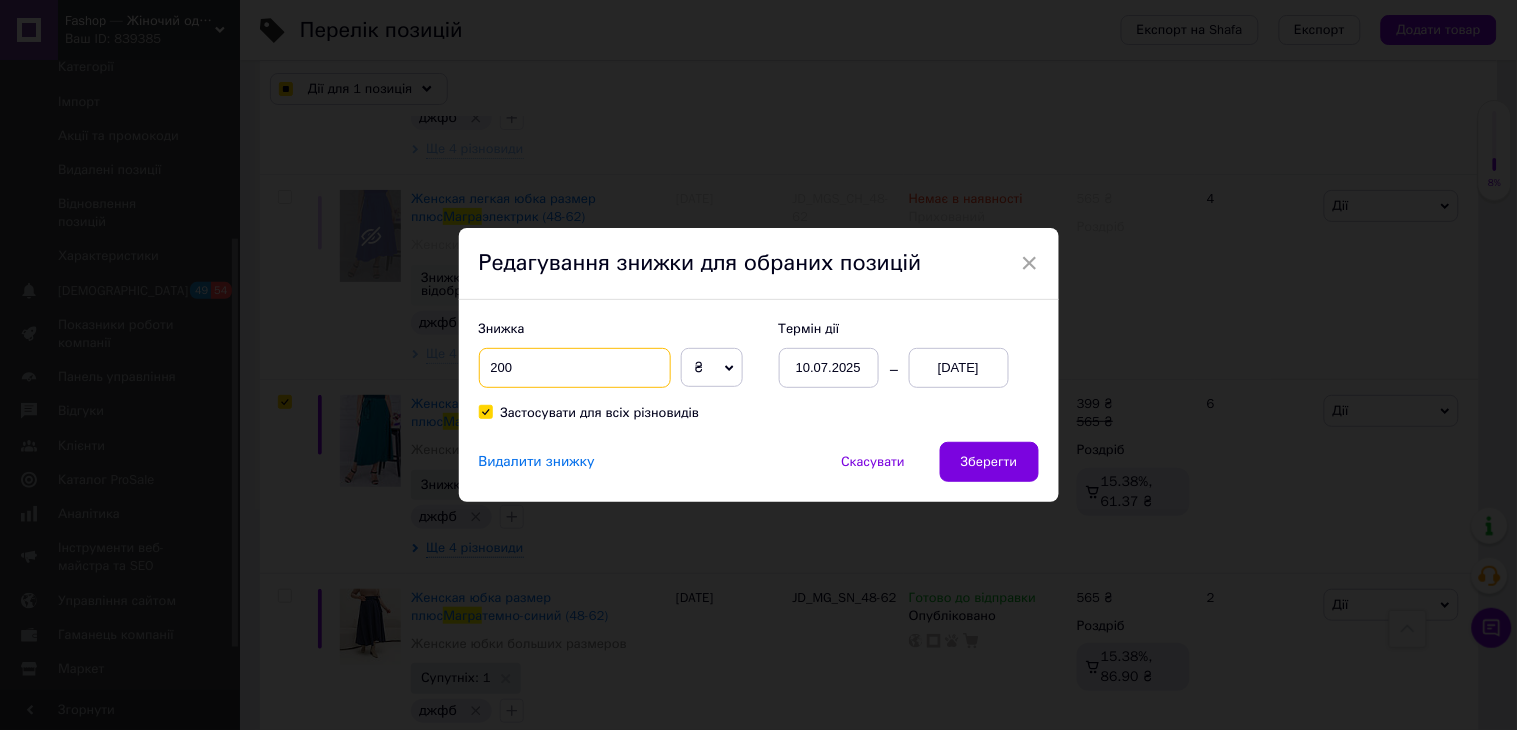checkbox on "true" 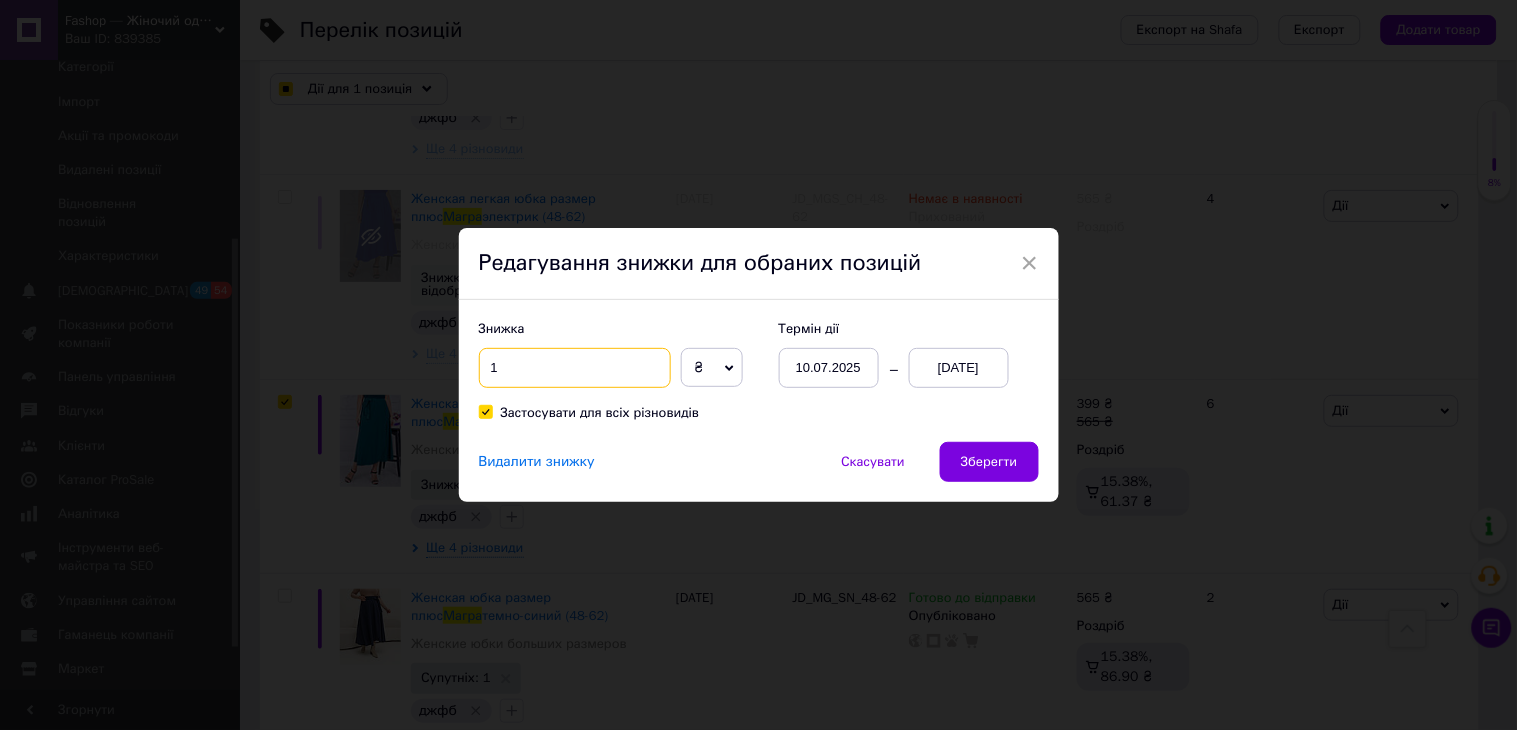 checkbox on "true" 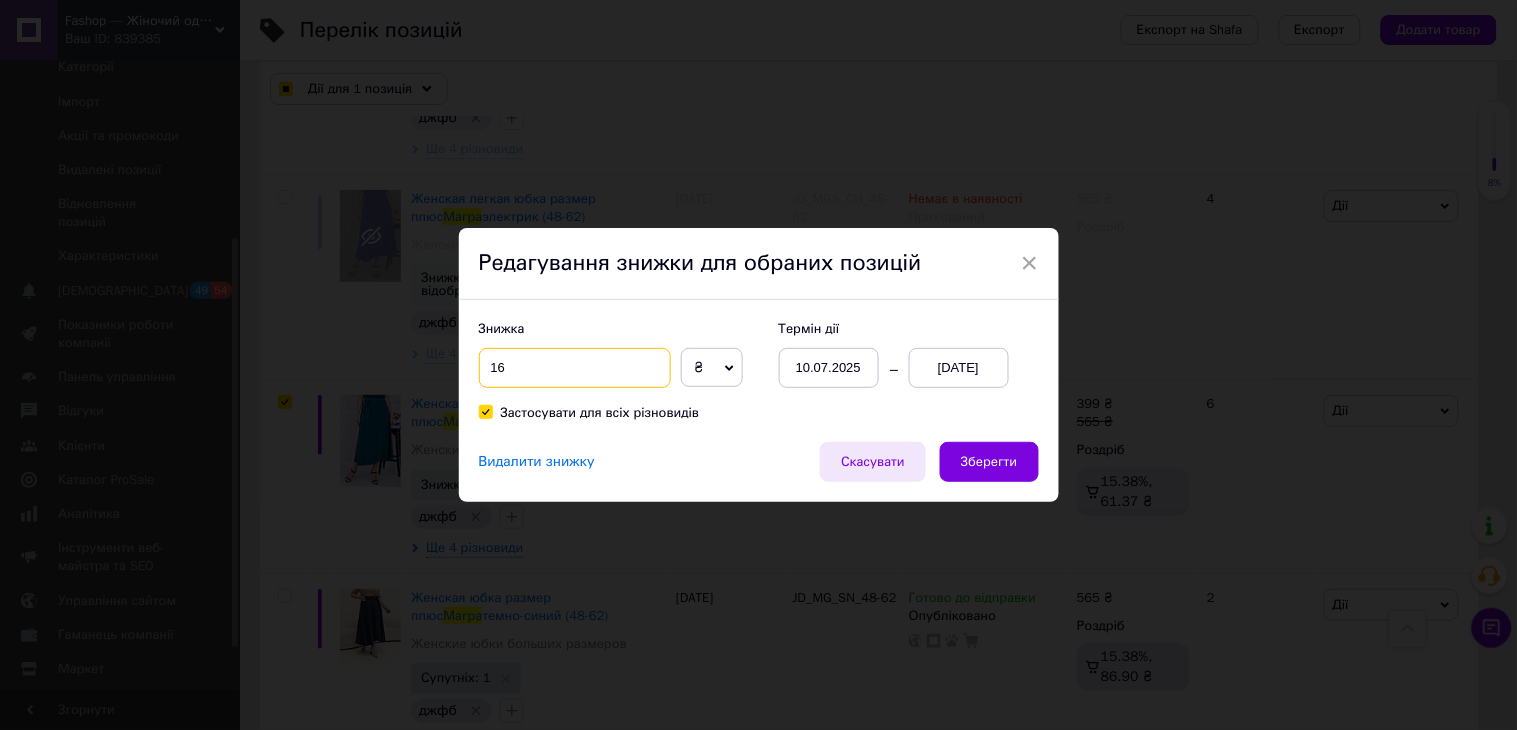 checkbox on "true" 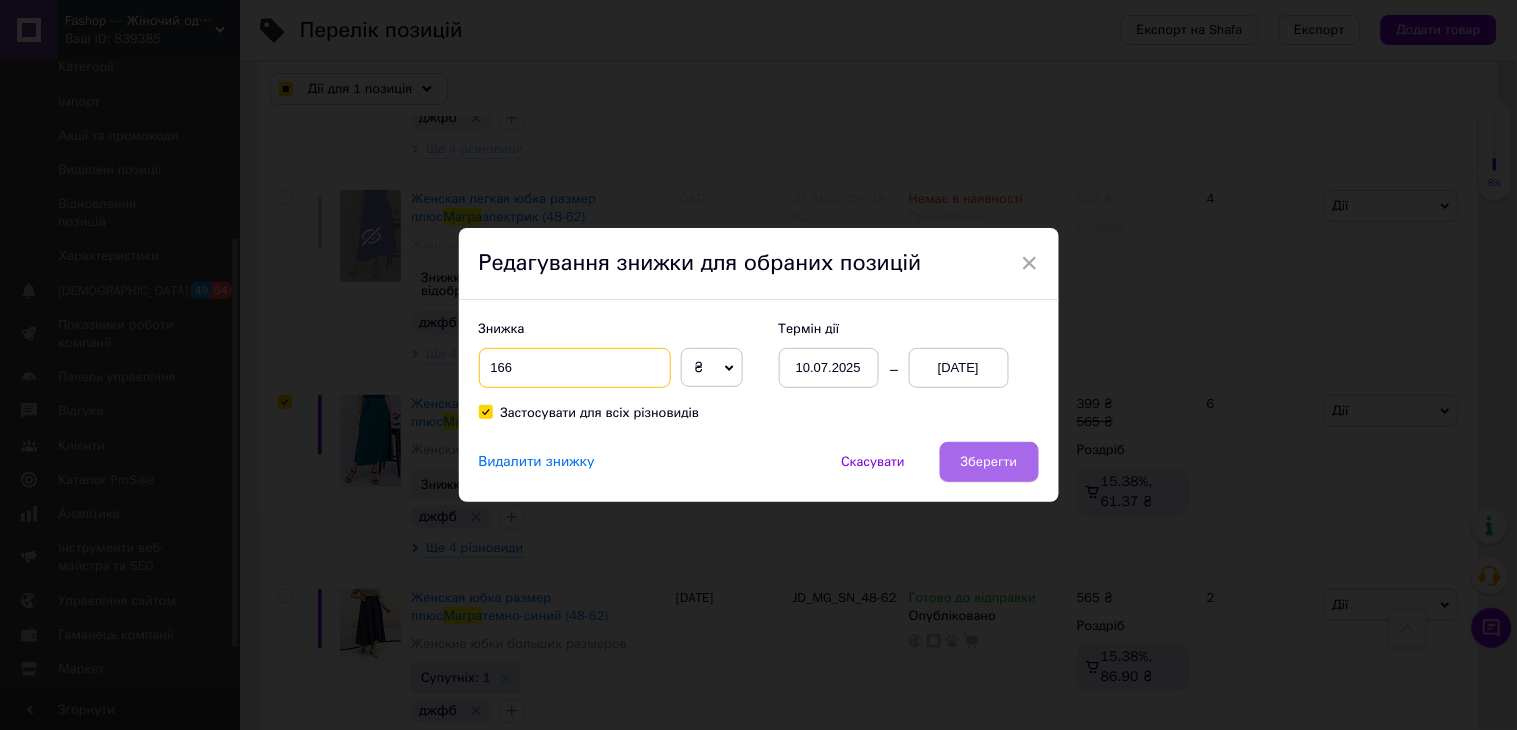 type on "166" 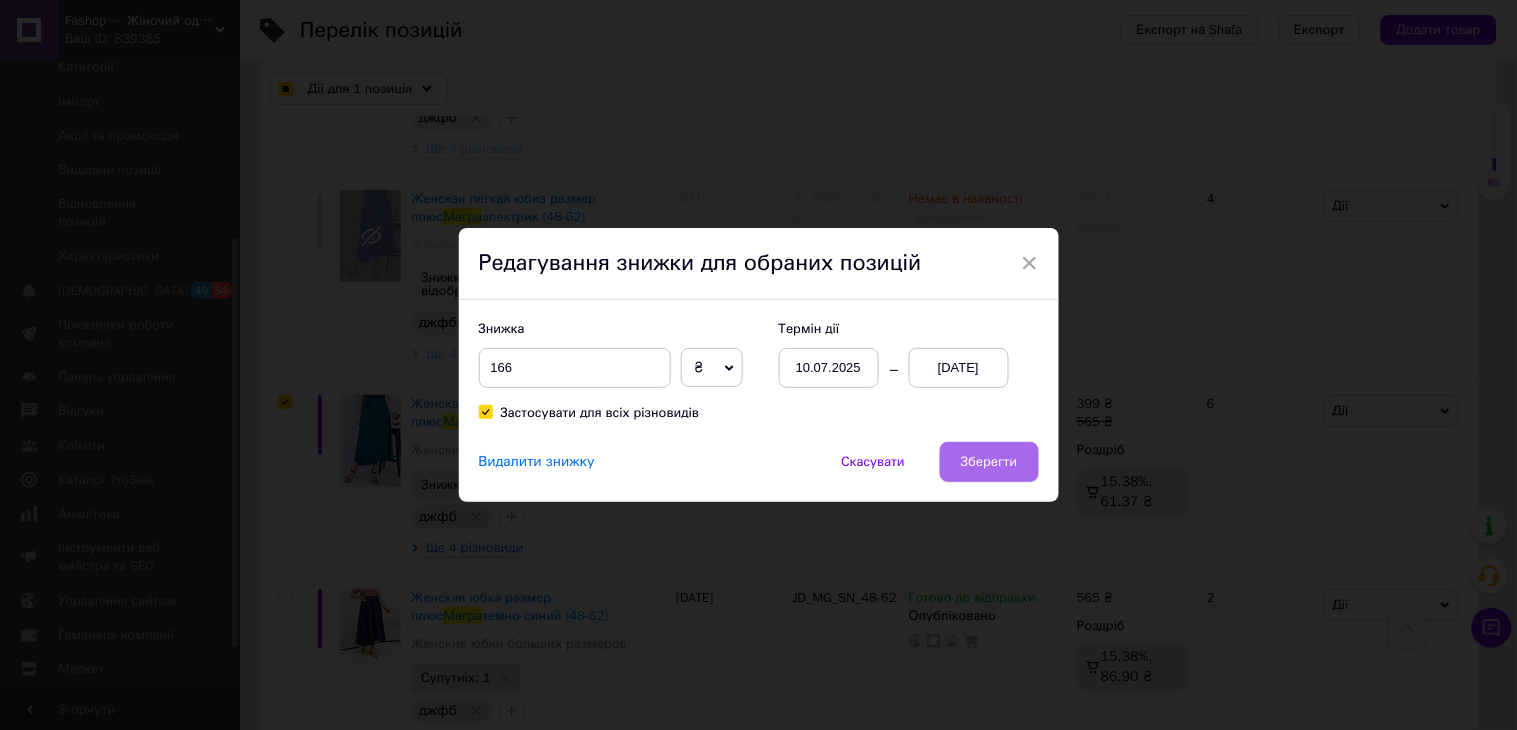 click on "Зберегти" at bounding box center [989, 462] 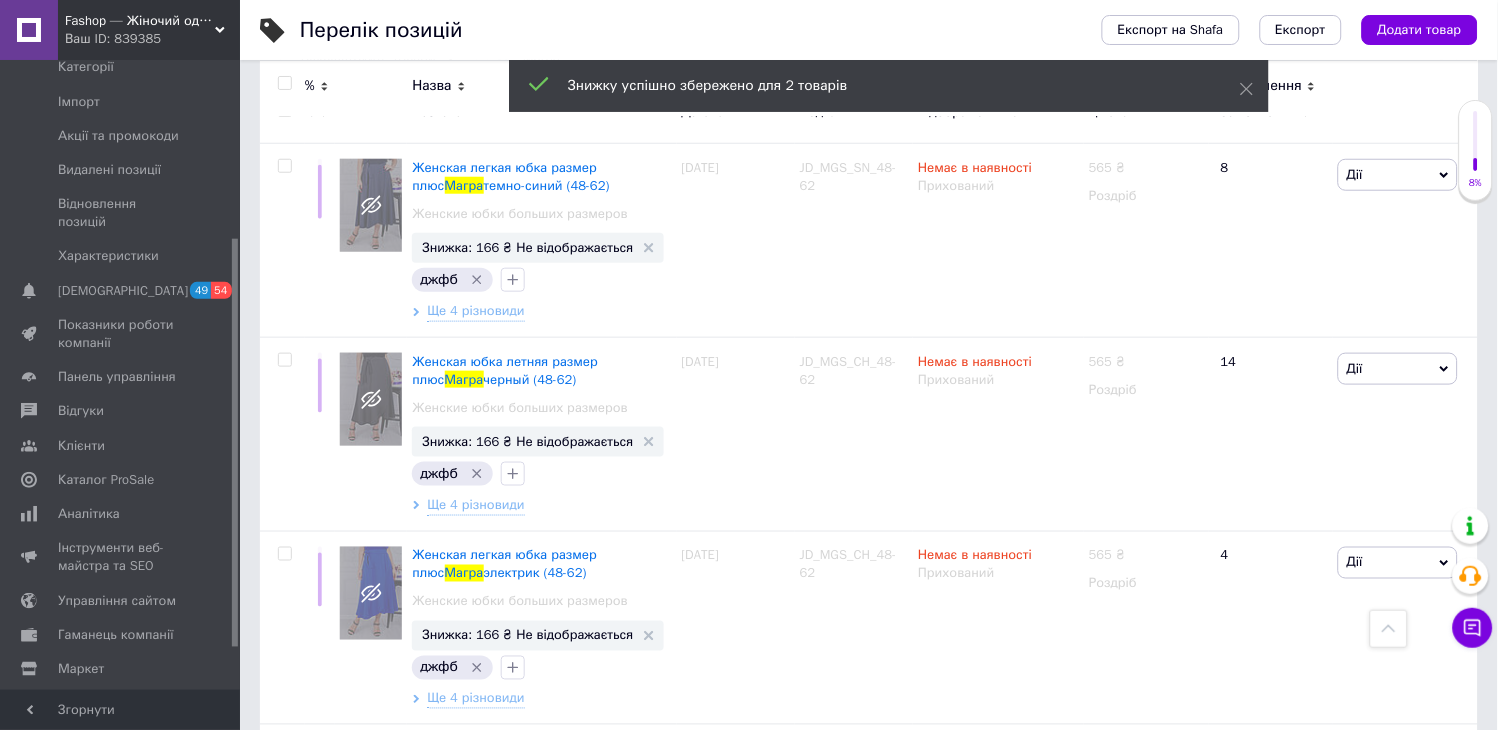 scroll, scrollTop: 0, scrollLeft: 0, axis: both 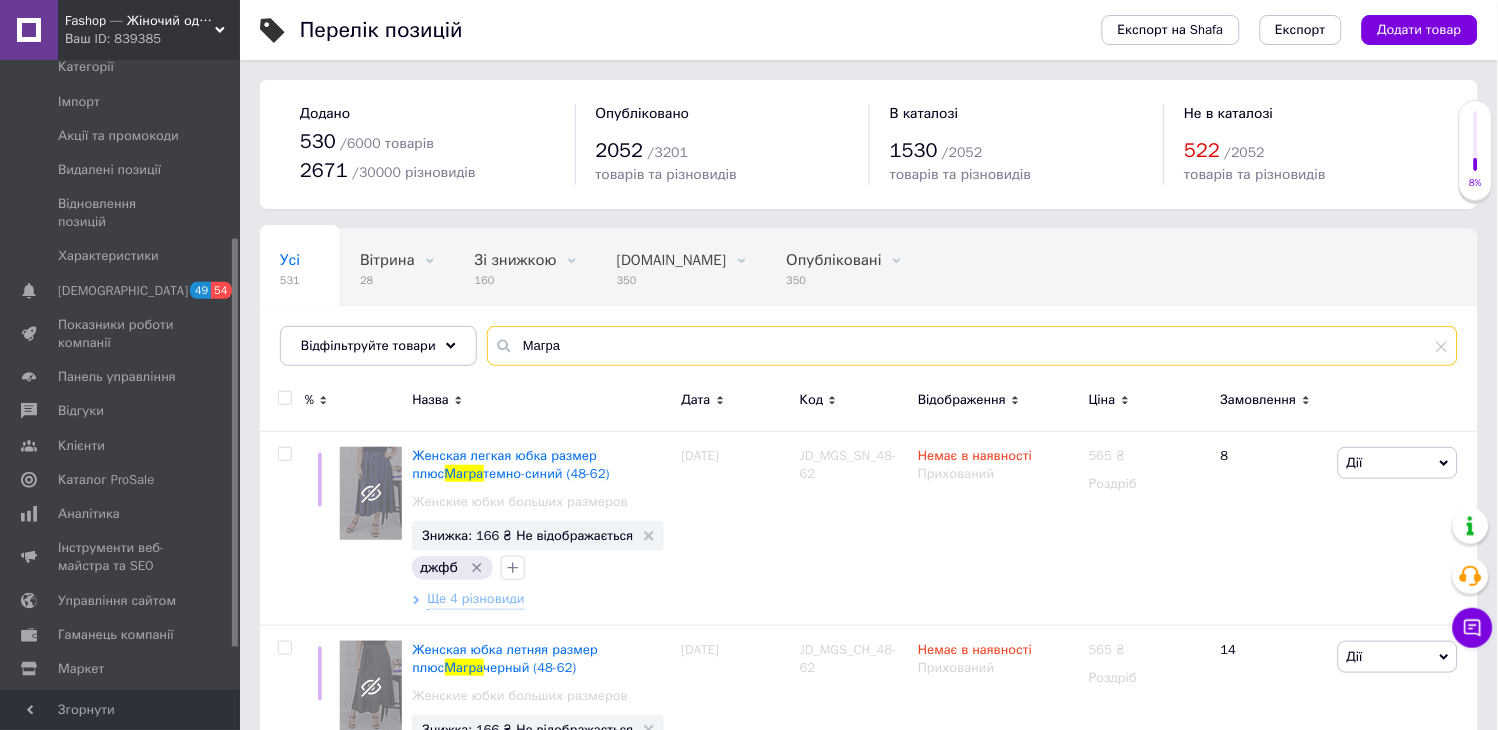 drag, startPoint x: 595, startPoint y: 351, endPoint x: 476, endPoint y: 351, distance: 119 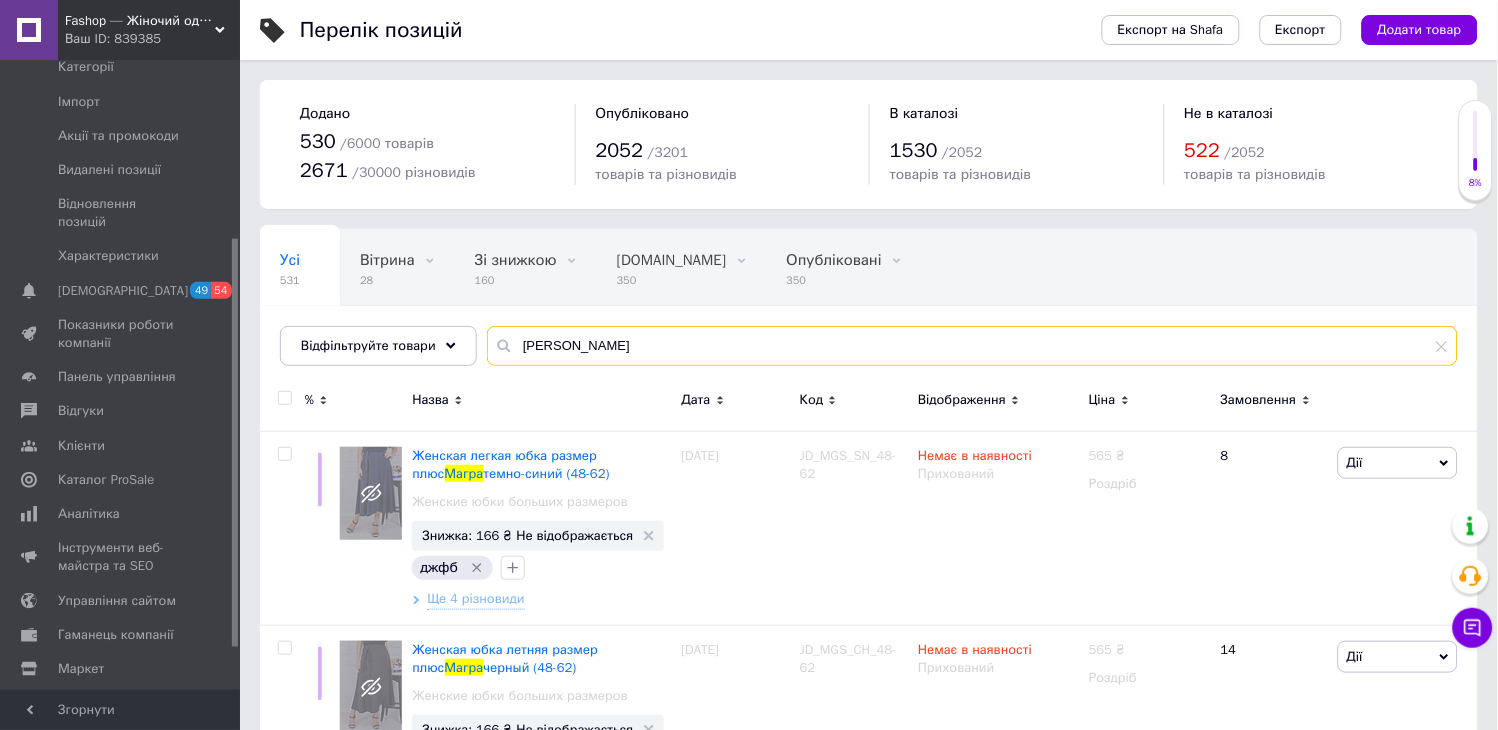 type on "[PERSON_NAME]" 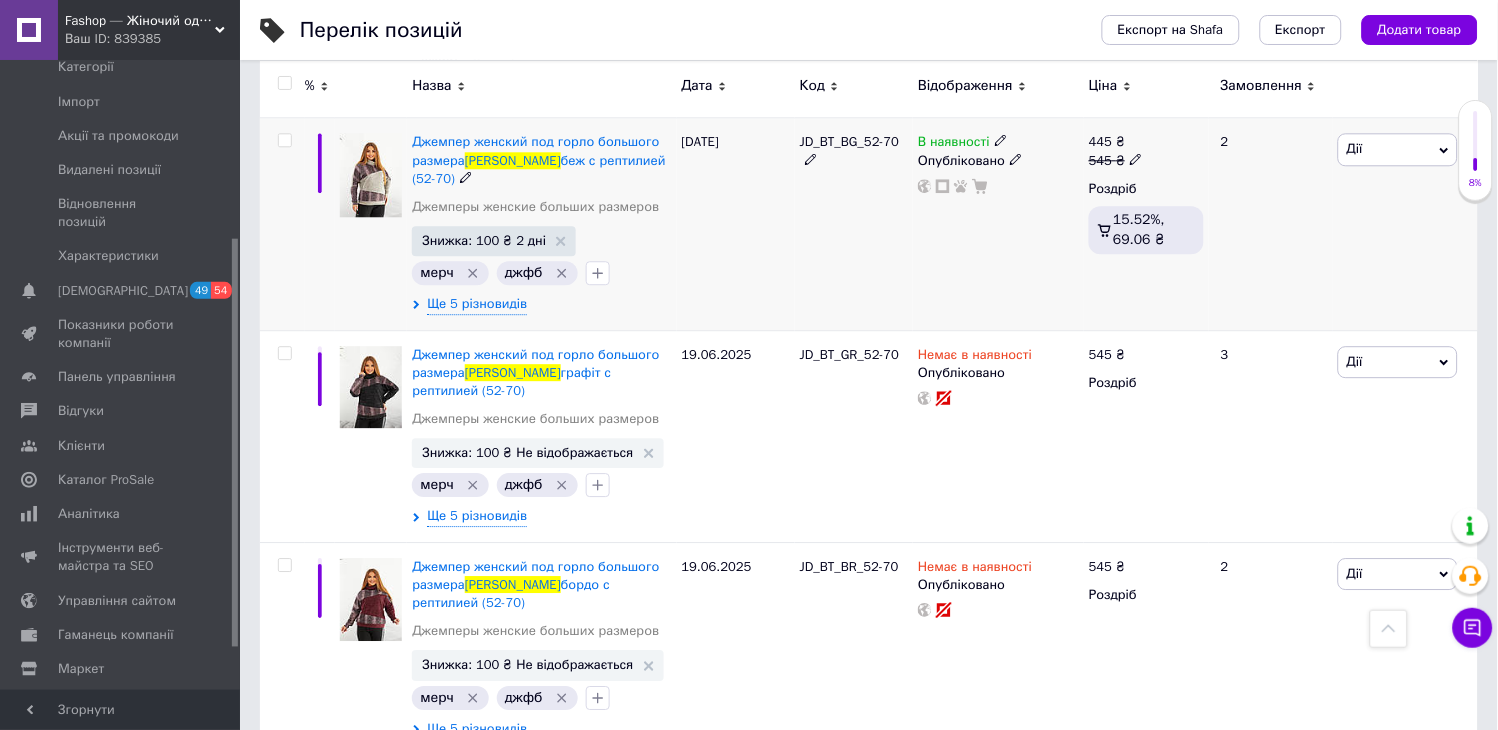scroll, scrollTop: 888, scrollLeft: 0, axis: vertical 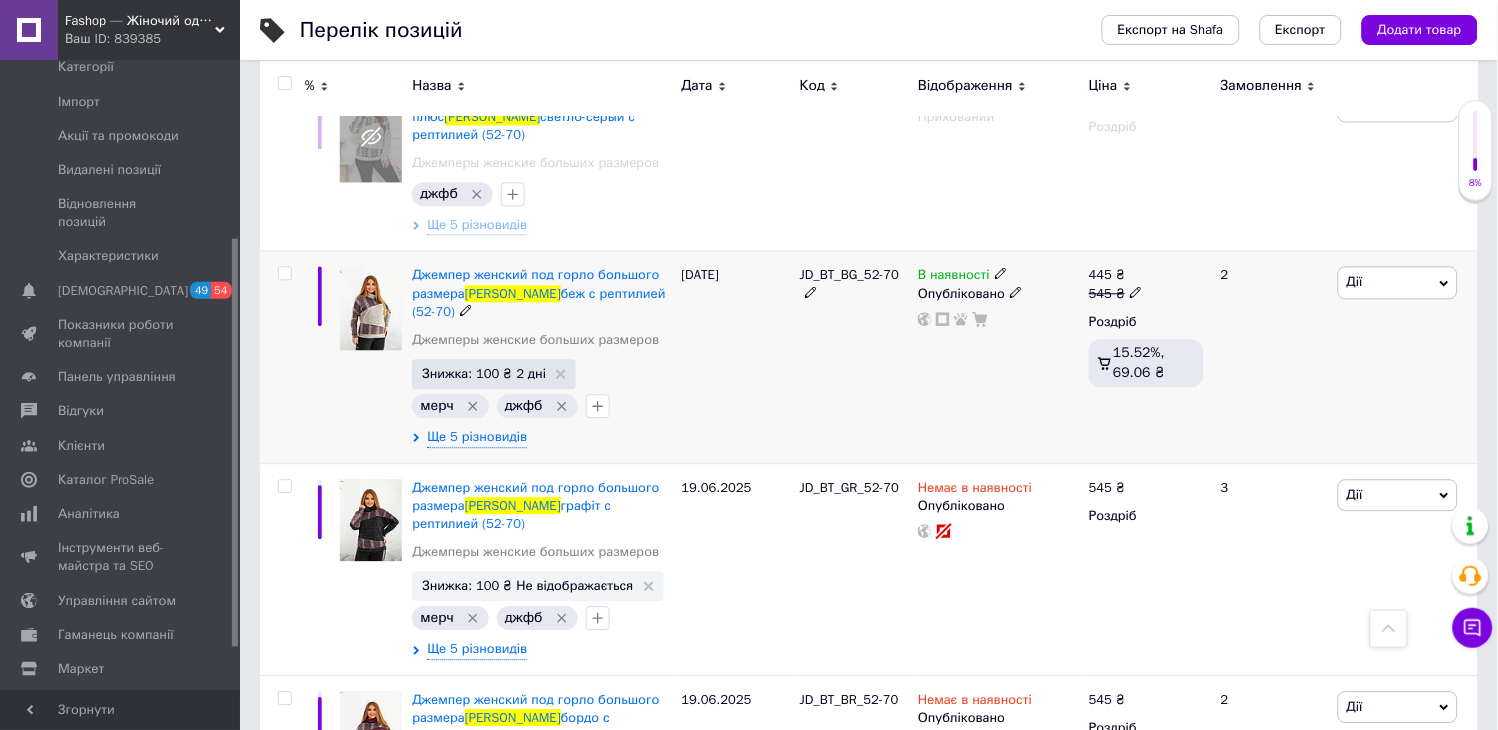 click at bounding box center [284, 273] 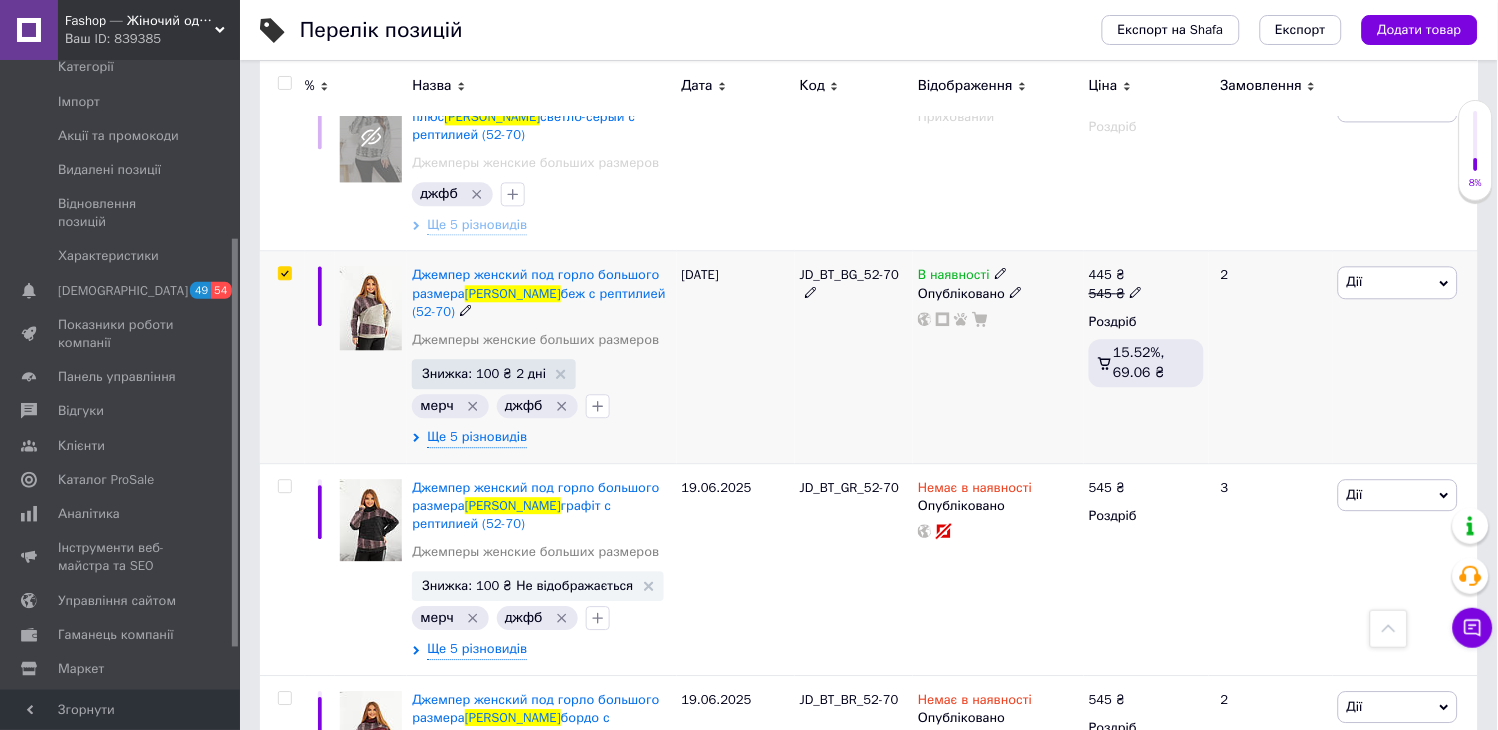 checkbox on "true" 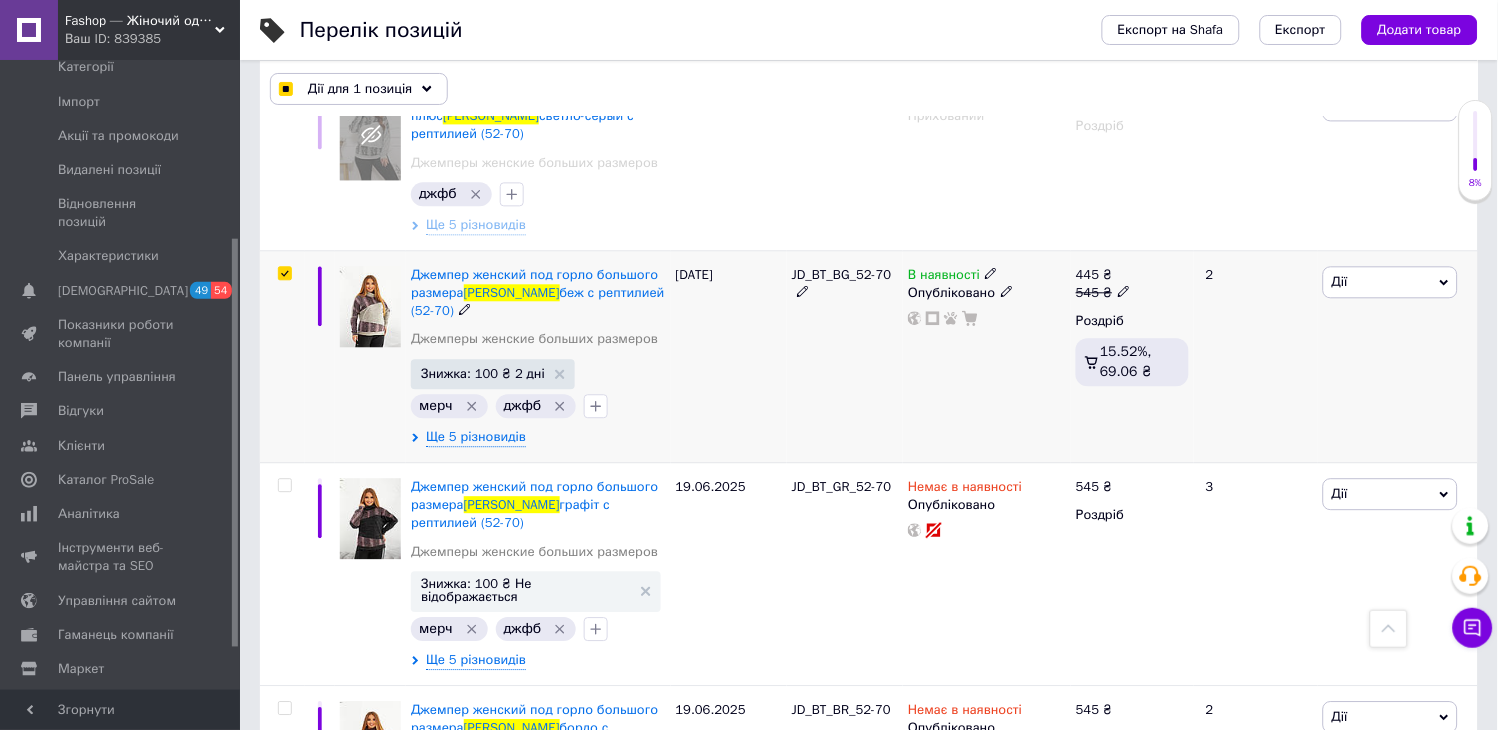 scroll, scrollTop: 887, scrollLeft: 0, axis: vertical 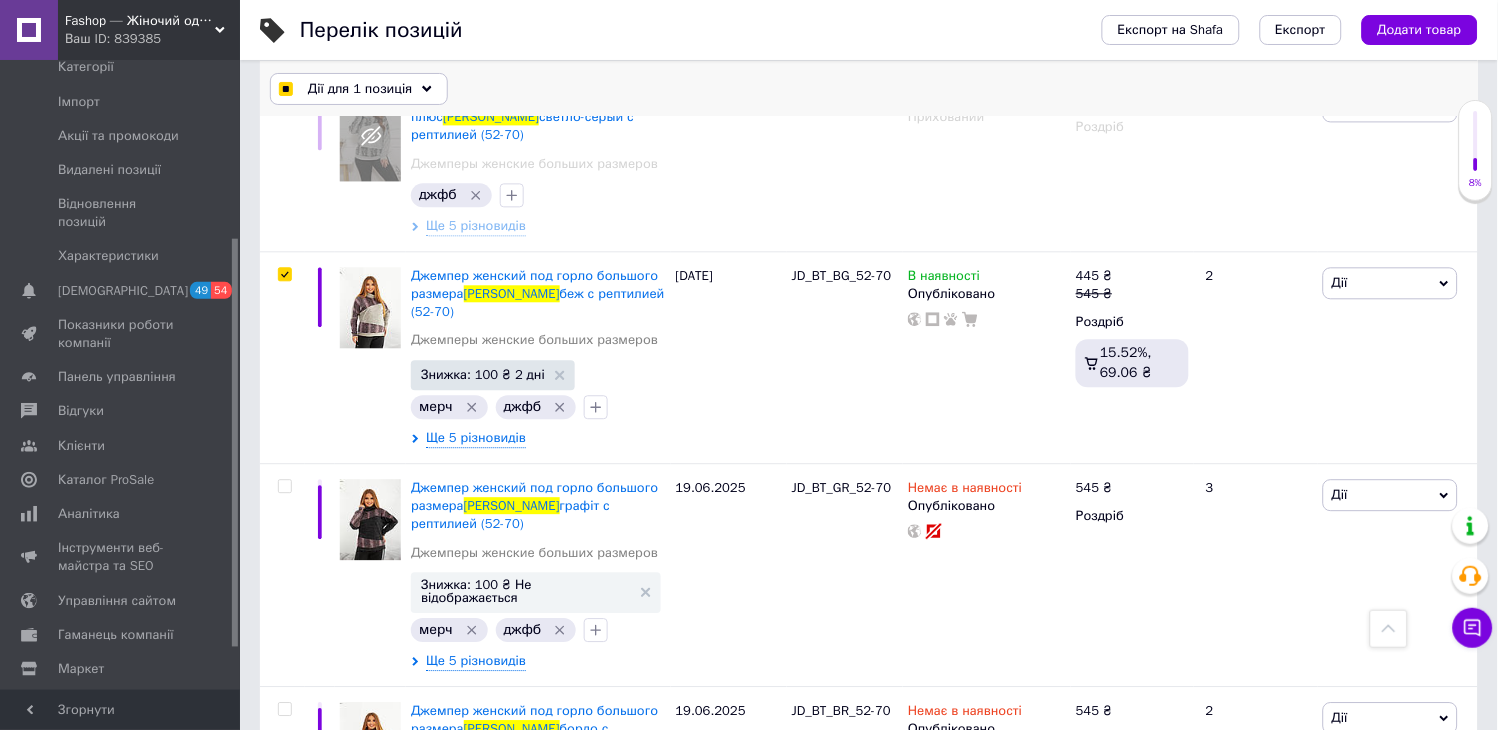 click on "Дії для 1 позиція" at bounding box center [360, 89] 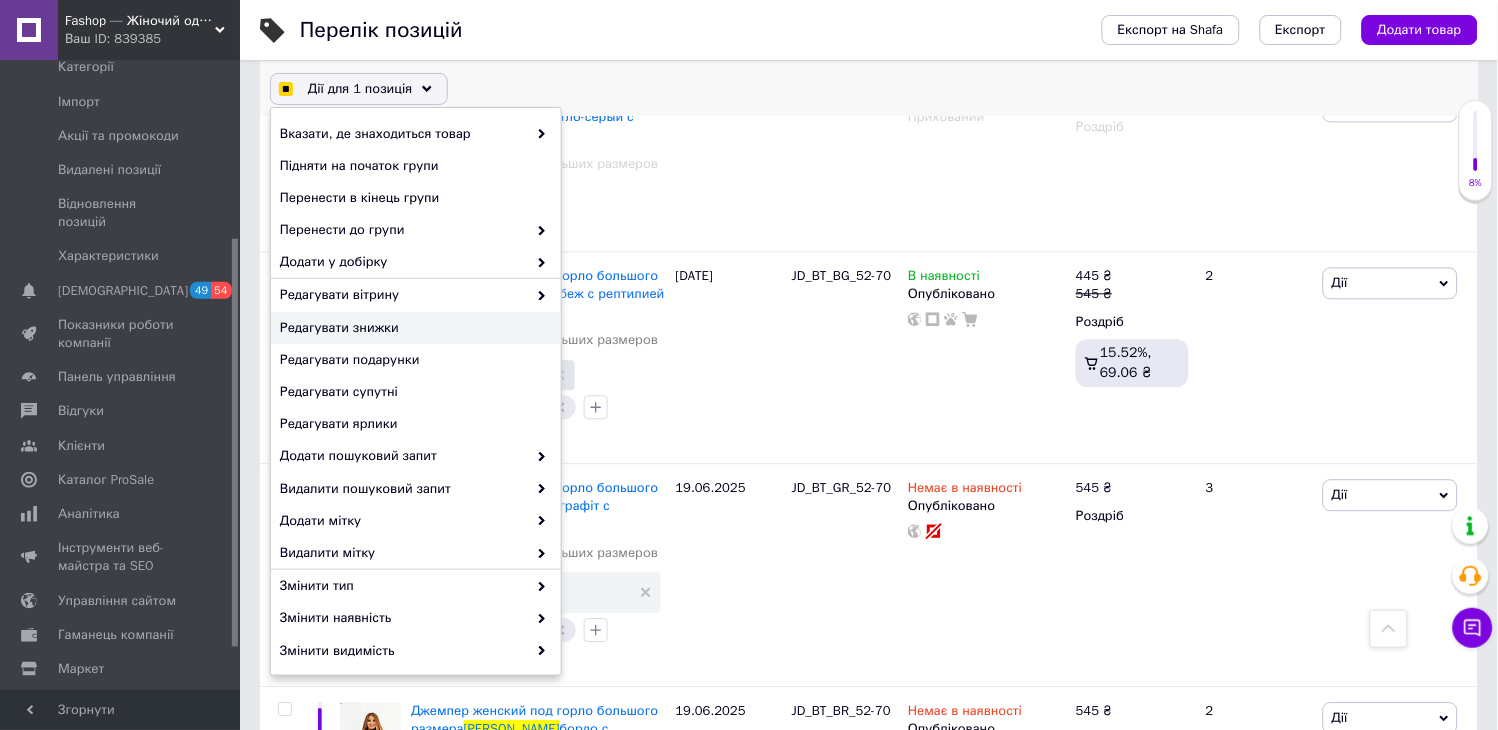 click on "Редагувати знижки" at bounding box center (413, 328) 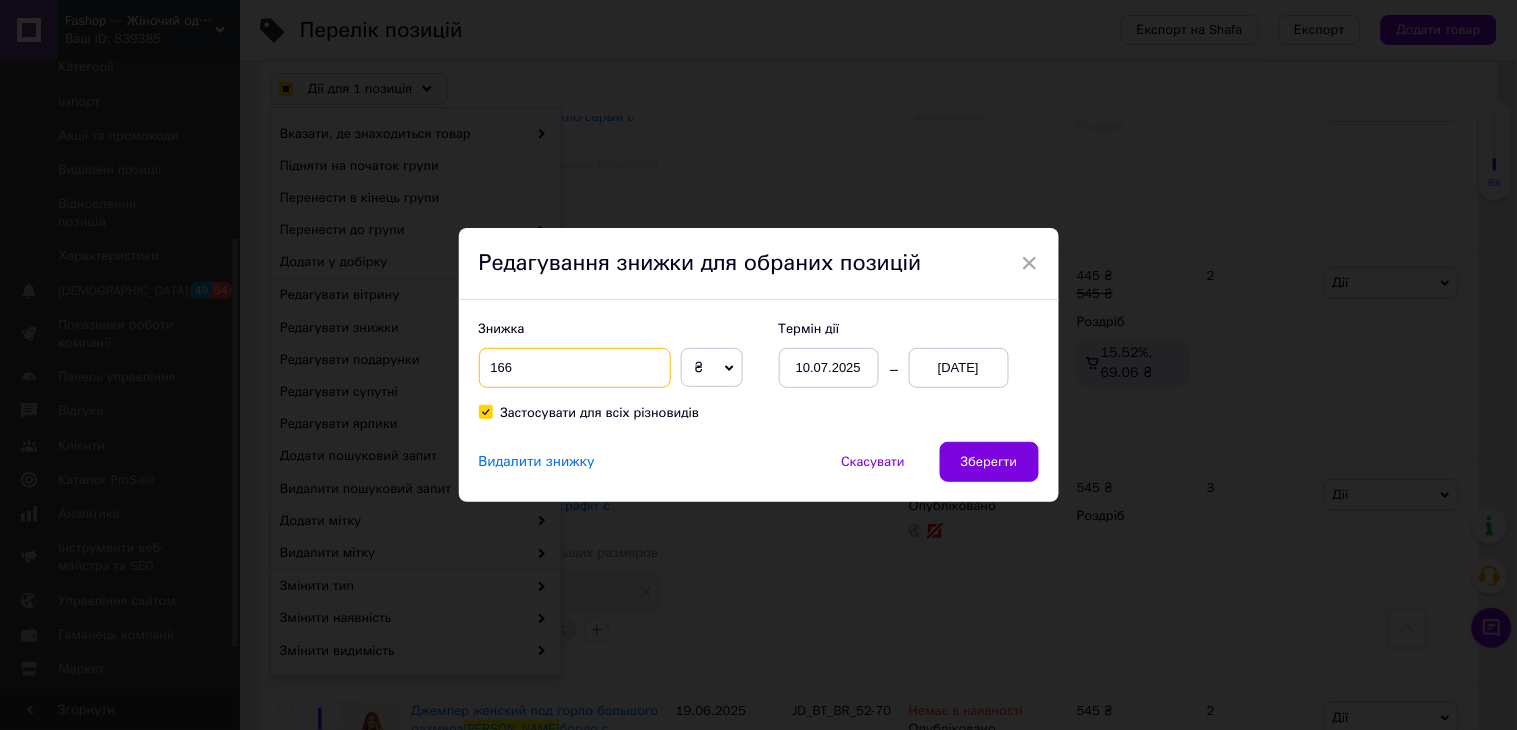 drag, startPoint x: 525, startPoint y: 363, endPoint x: 482, endPoint y: 372, distance: 43.931767 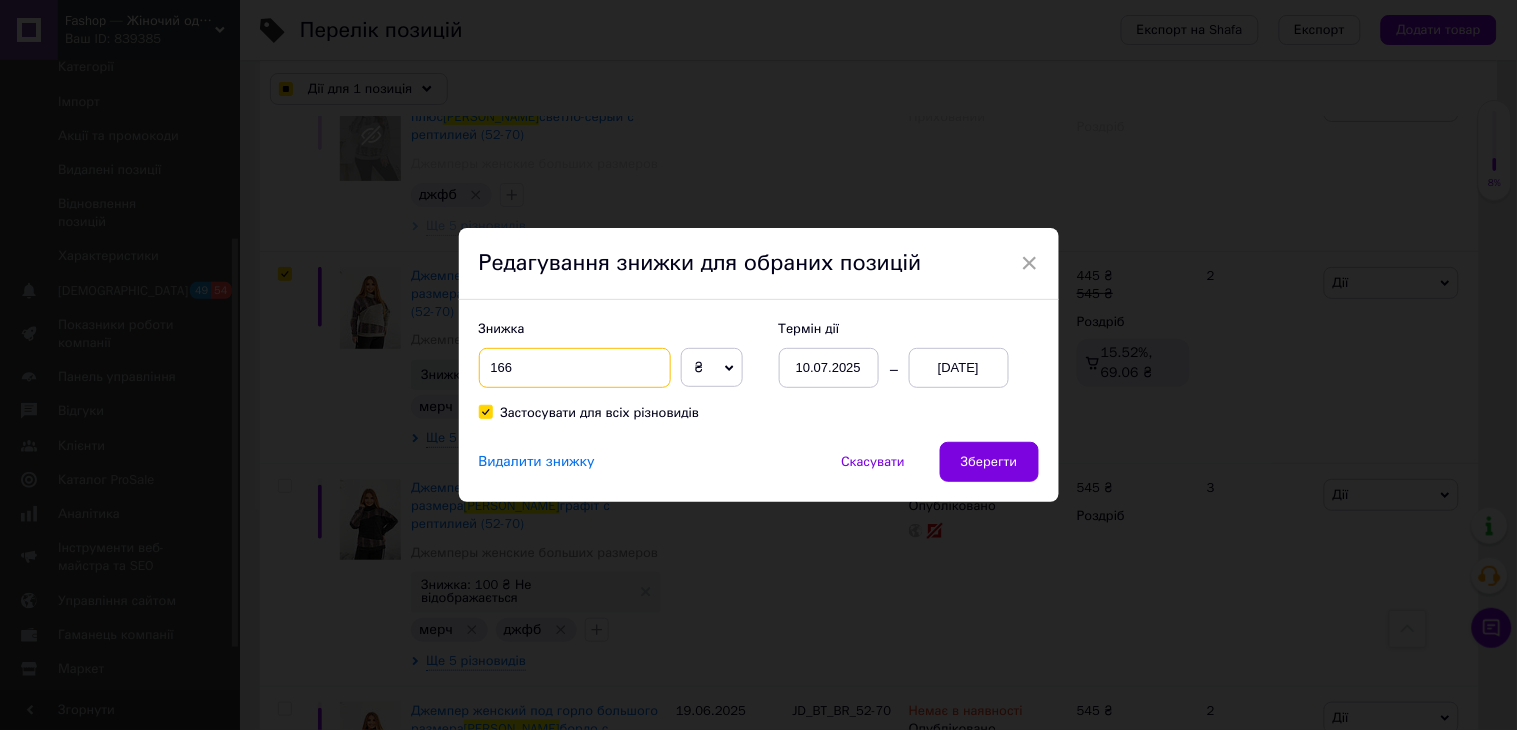 checkbox on "true" 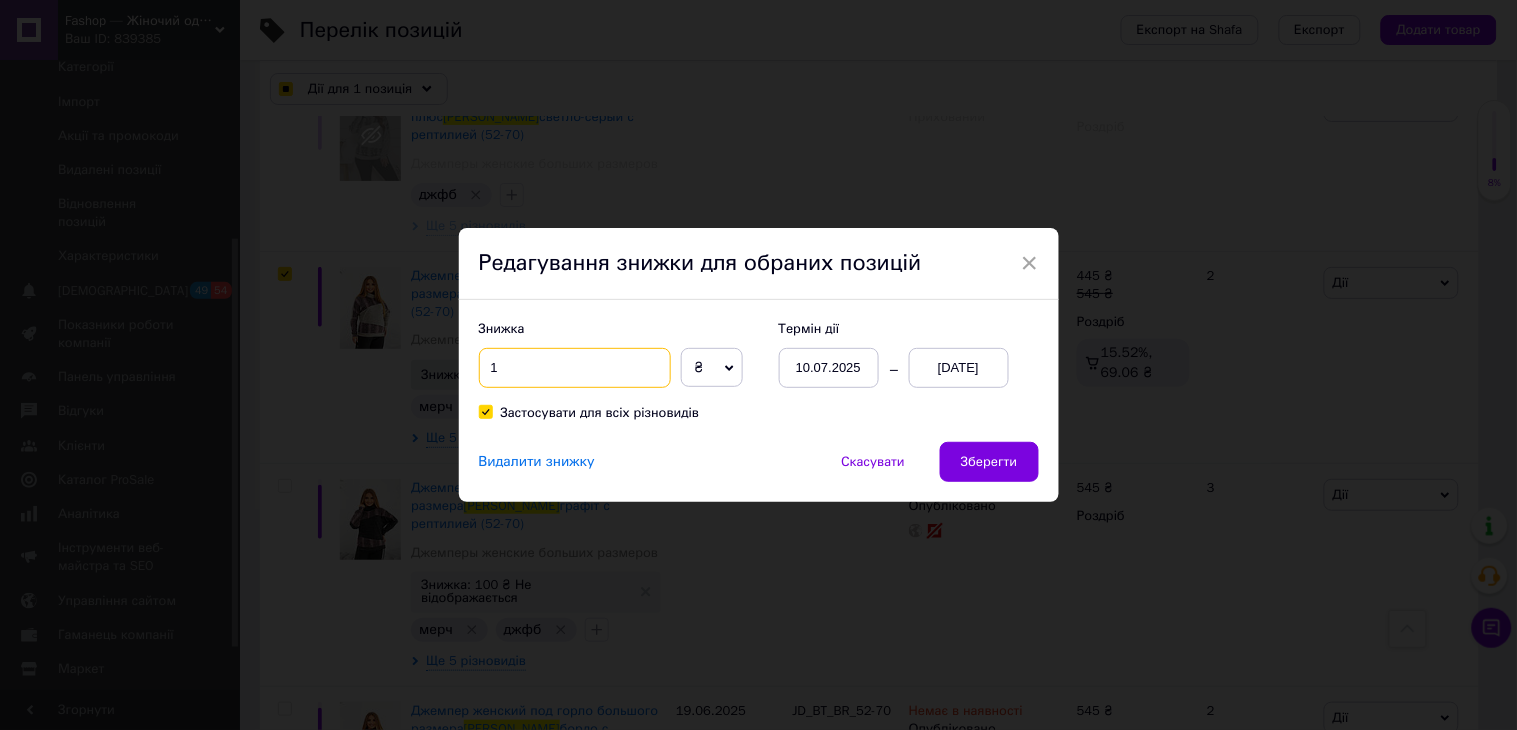 checkbox on "true" 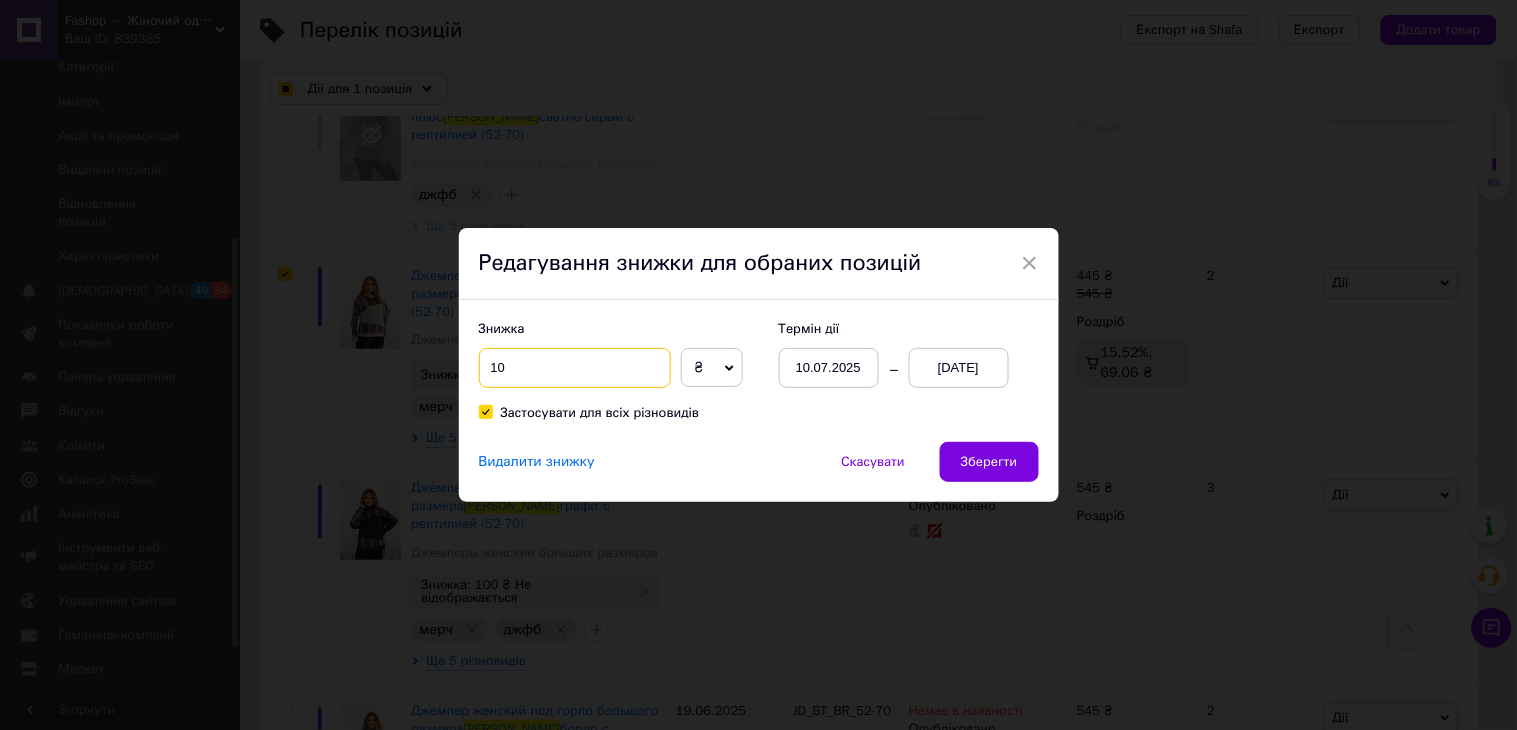 checkbox on "true" 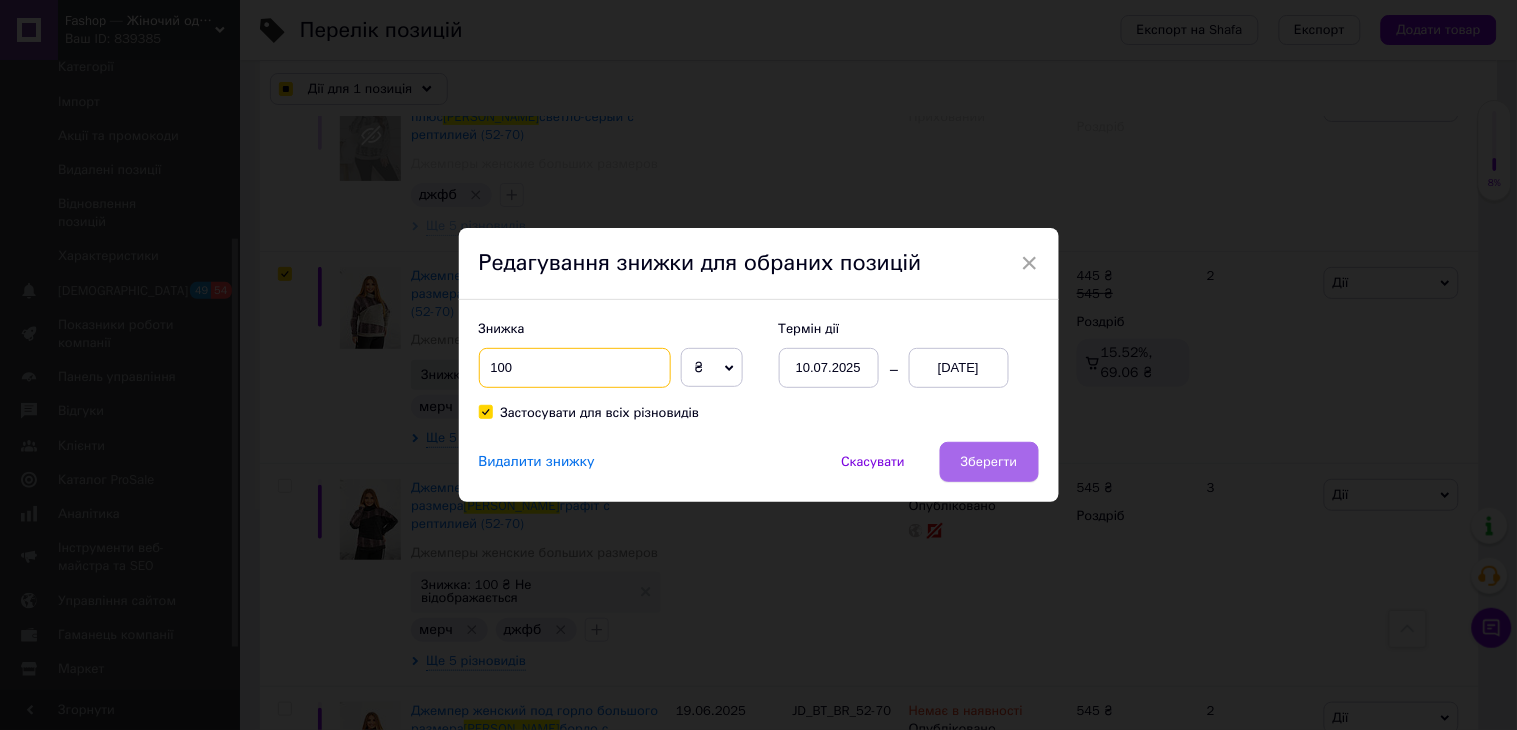 type on "100" 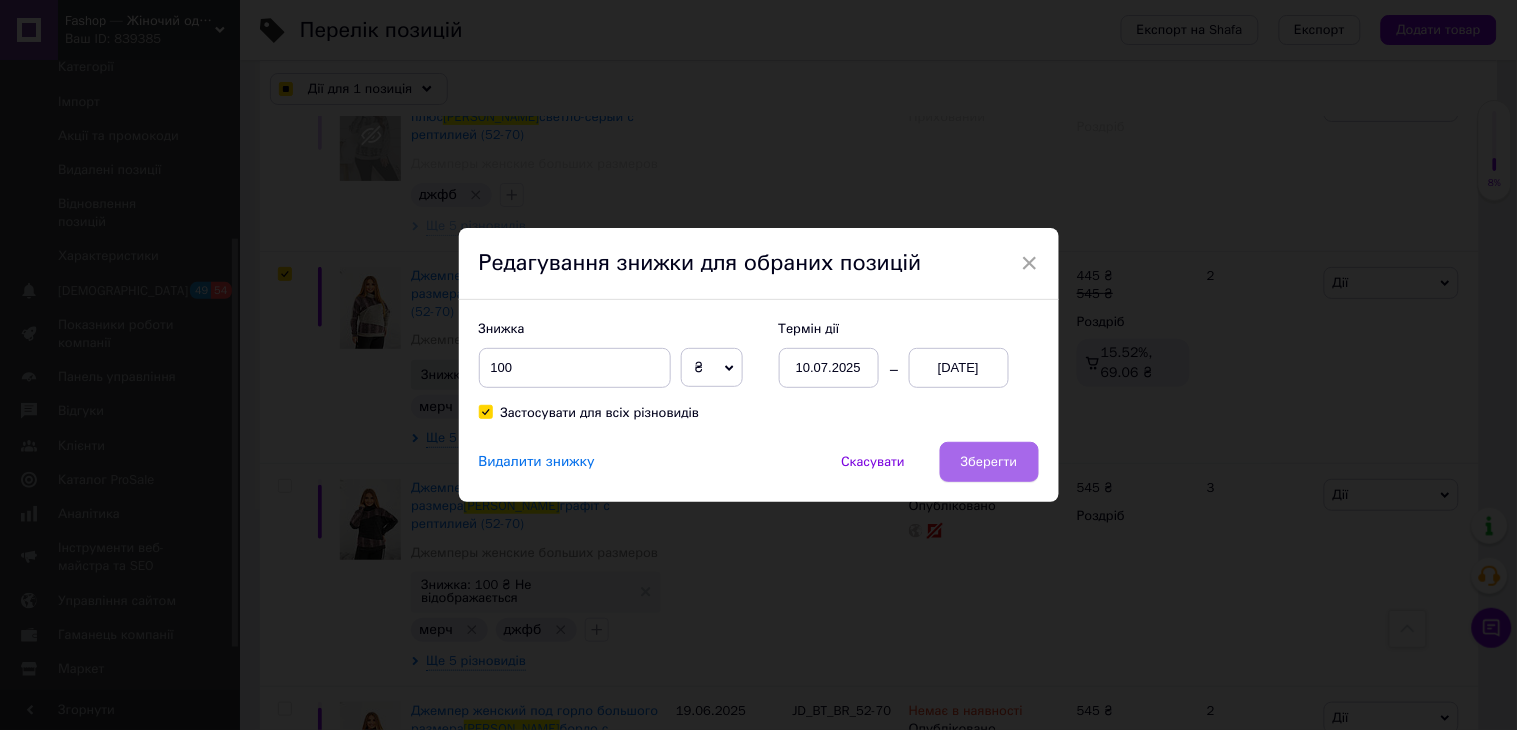 click on "Зберегти" at bounding box center (989, 462) 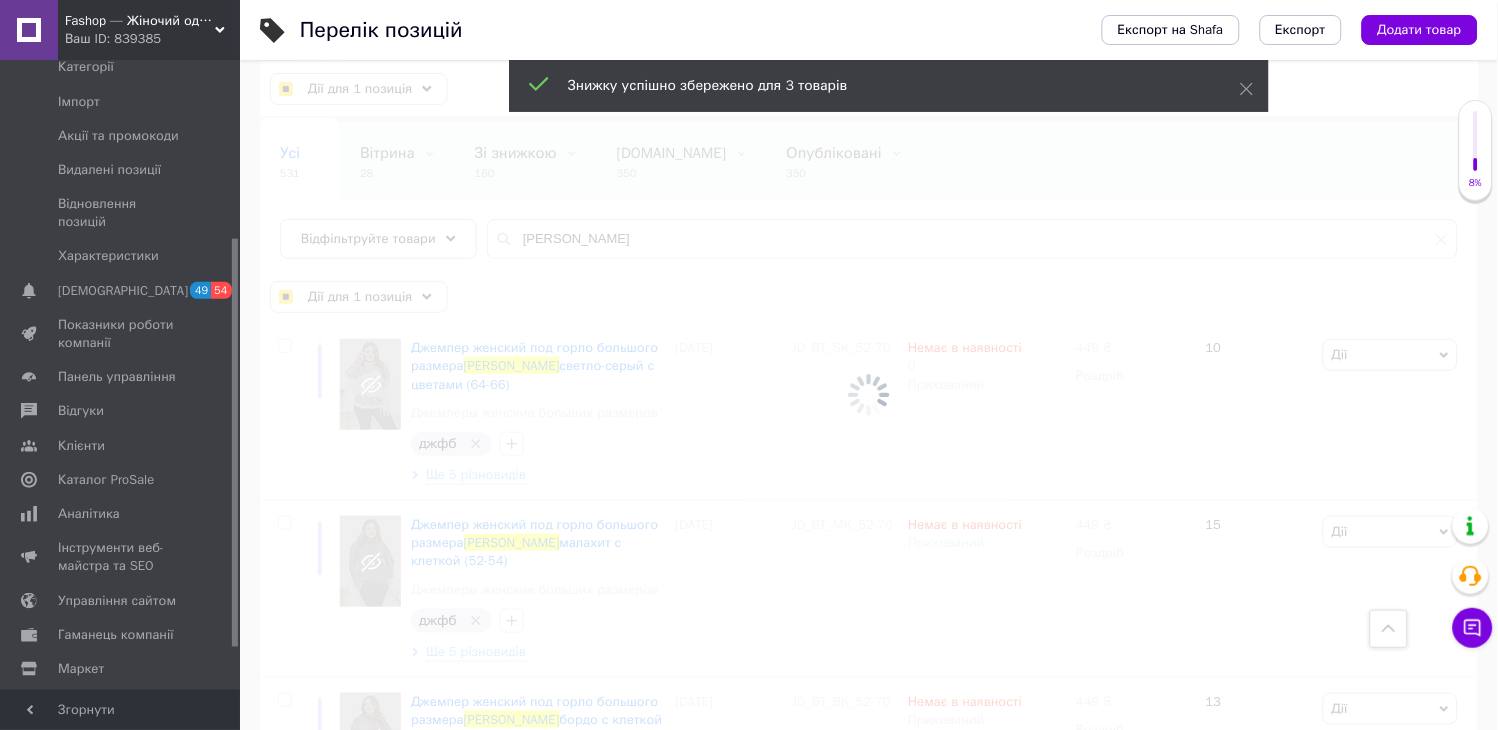 scroll, scrollTop: 0, scrollLeft: 0, axis: both 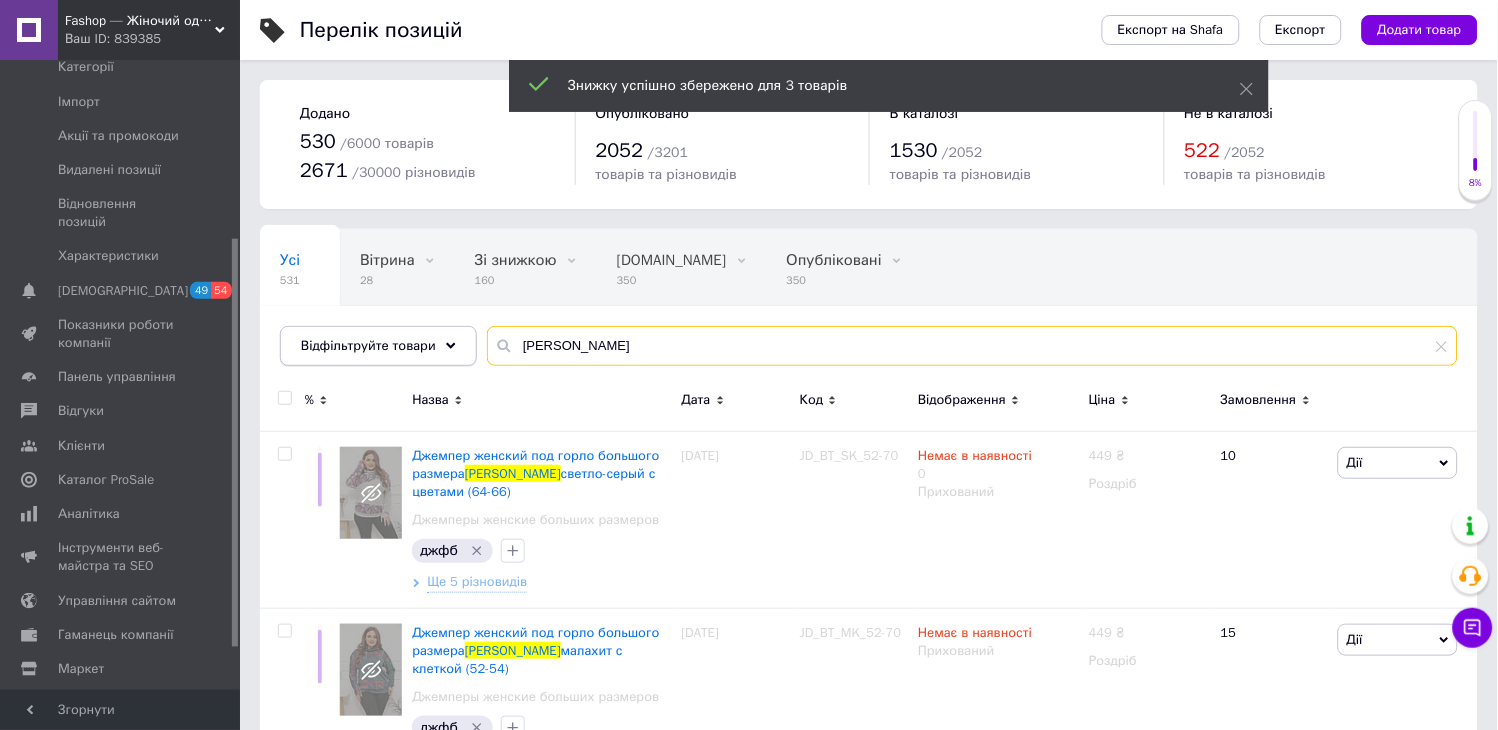 drag, startPoint x: 566, startPoint y: 344, endPoint x: 420, endPoint y: 337, distance: 146.16771 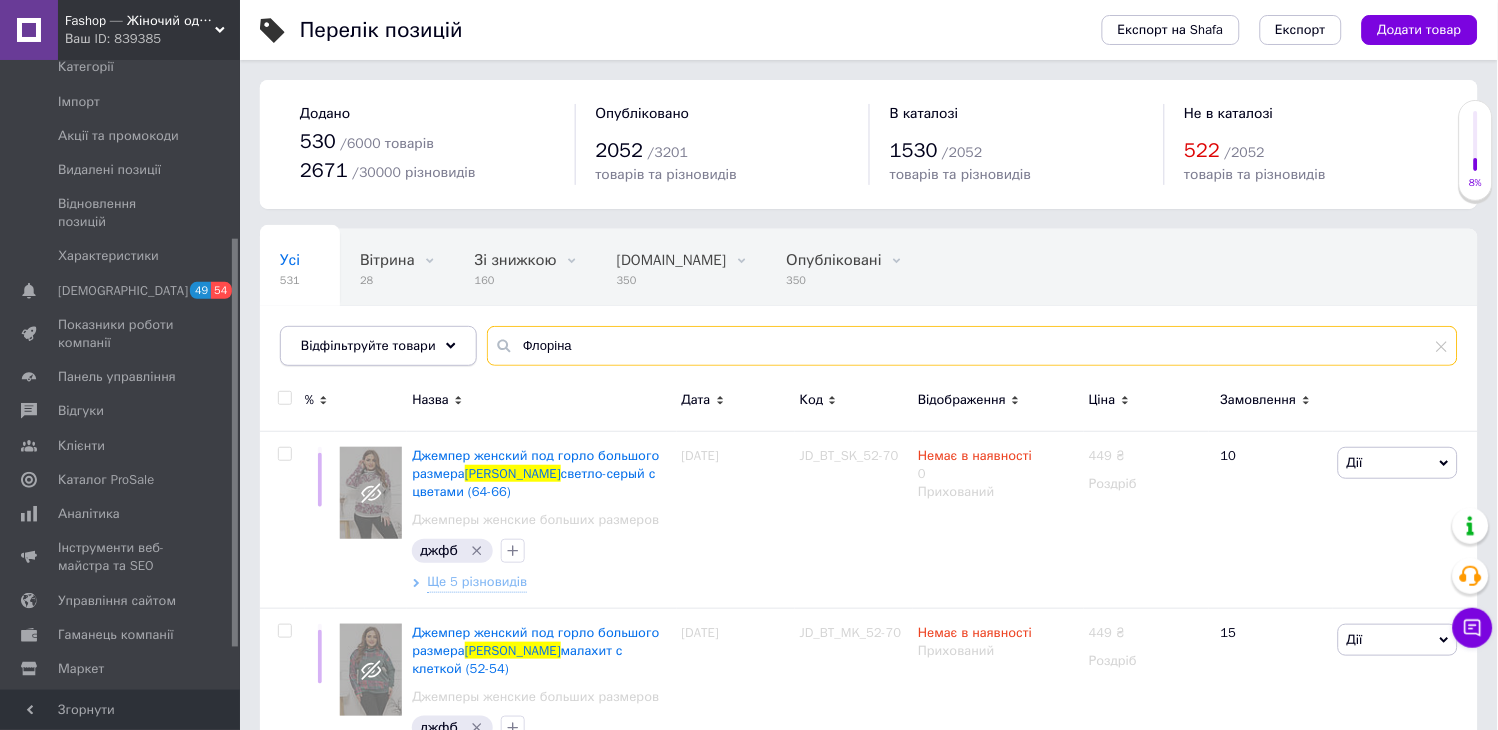 type on "Флоріна" 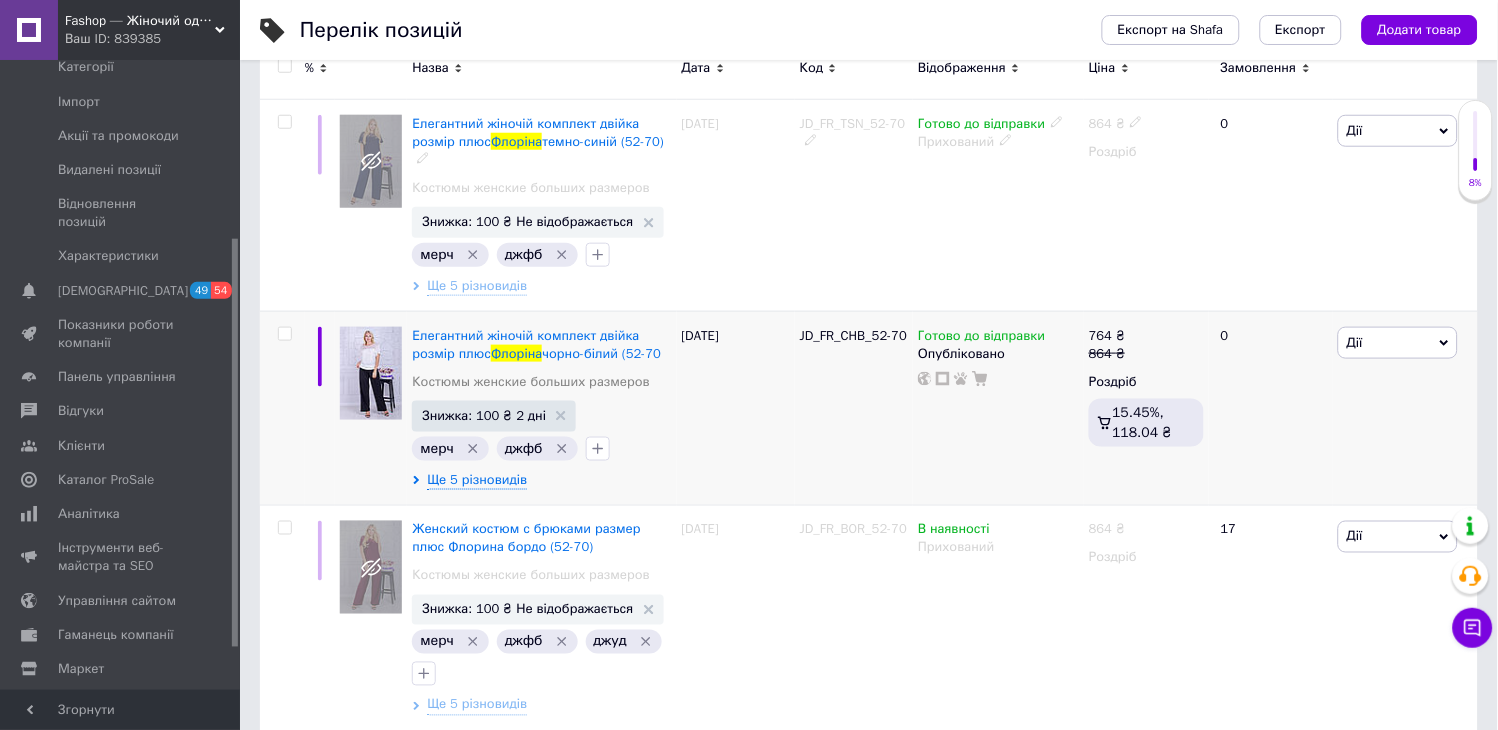 scroll, scrollTop: 333, scrollLeft: 0, axis: vertical 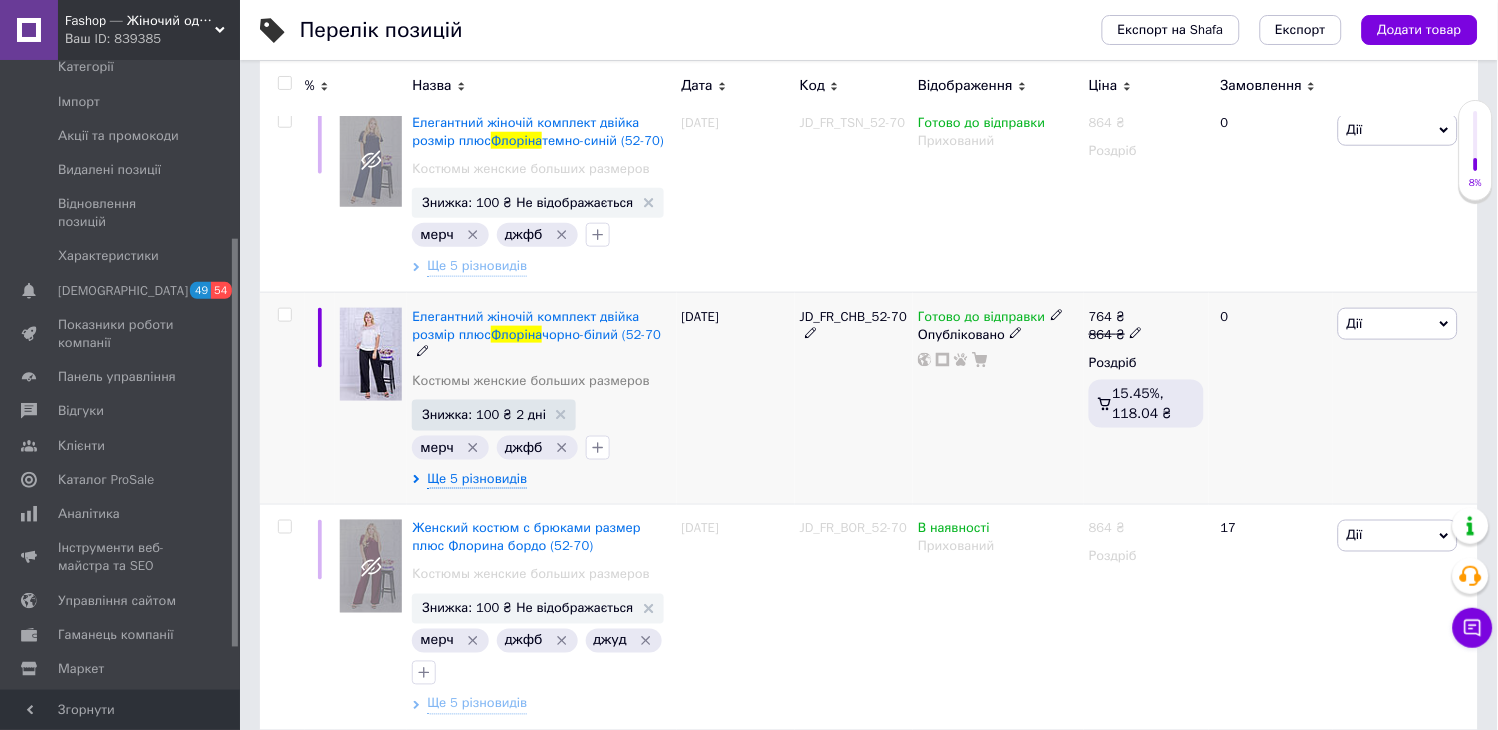 click at bounding box center [284, 315] 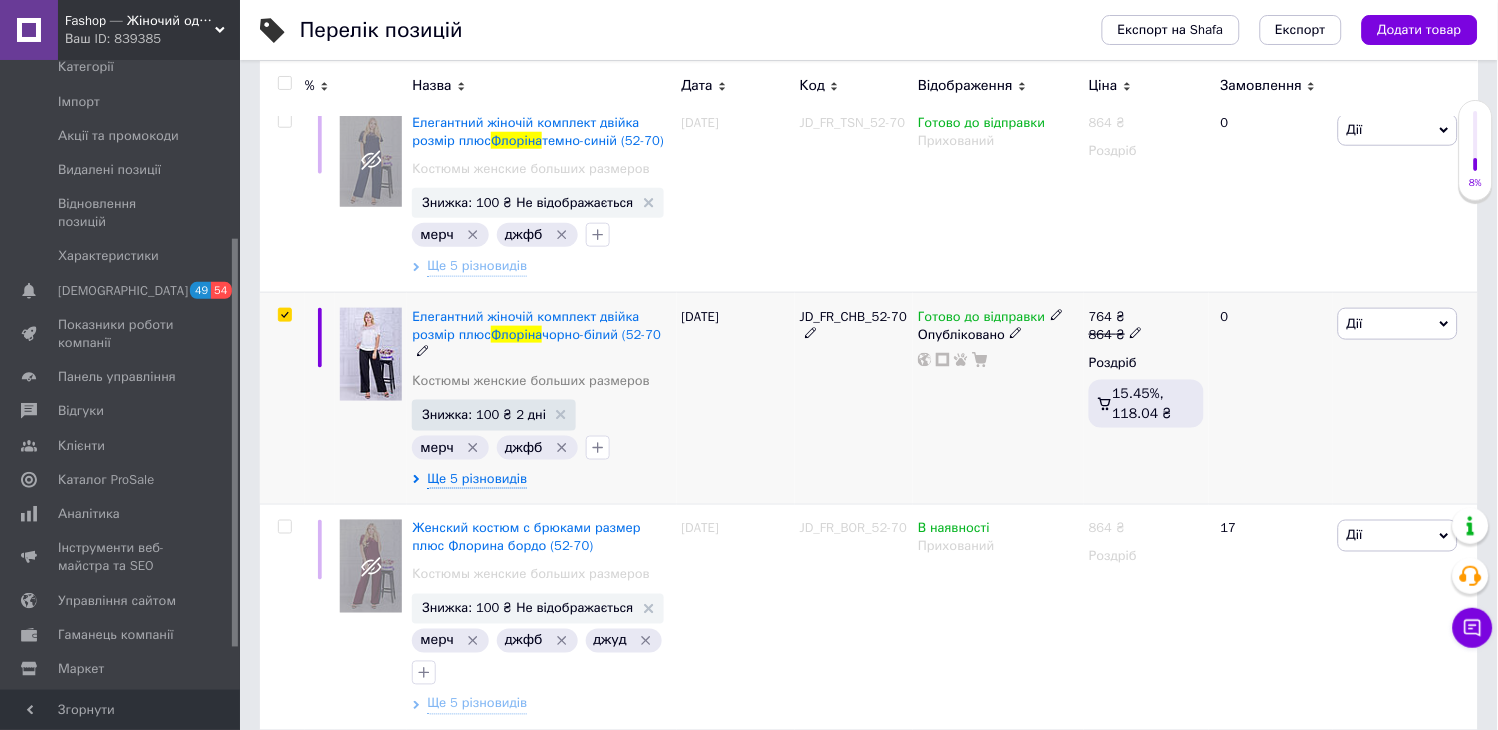 checkbox on "true" 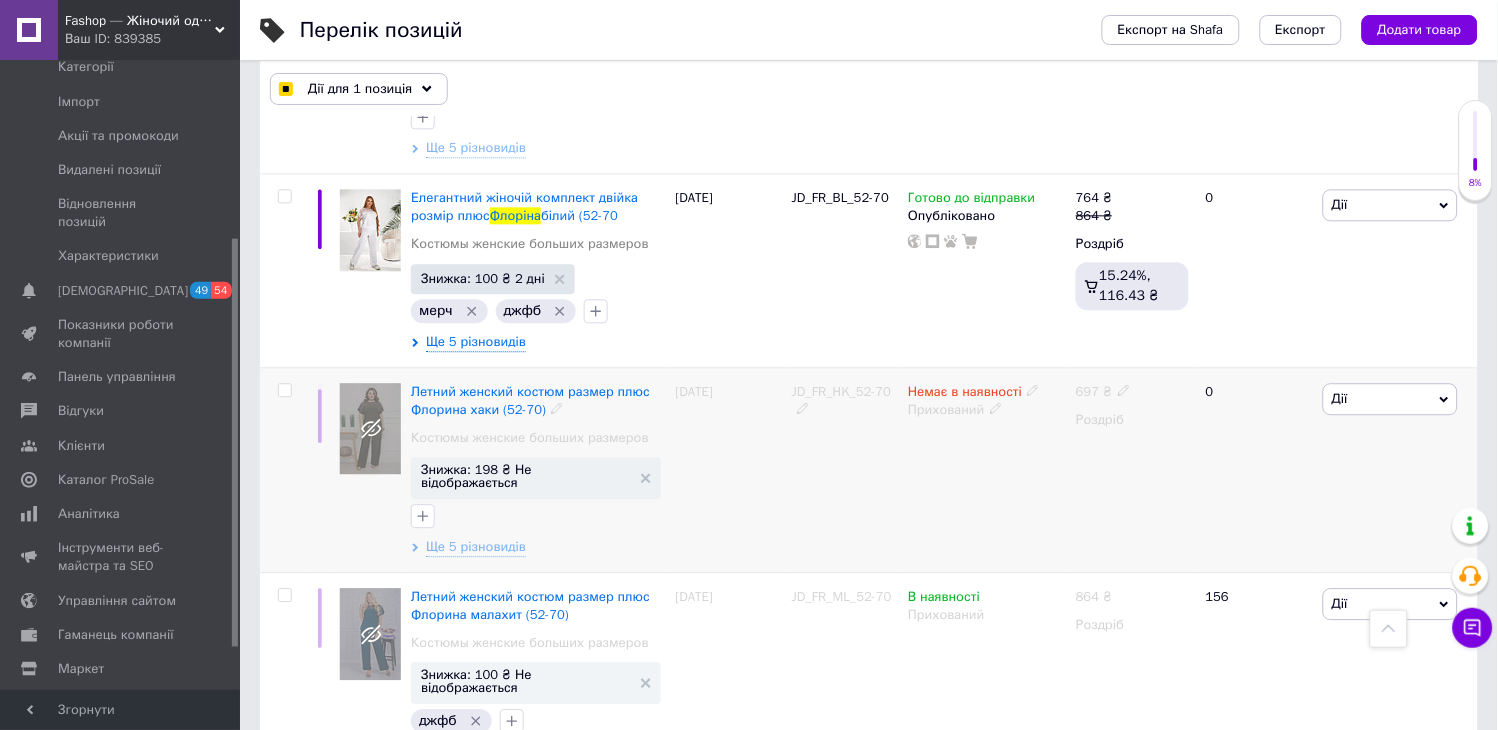 scroll, scrollTop: 777, scrollLeft: 0, axis: vertical 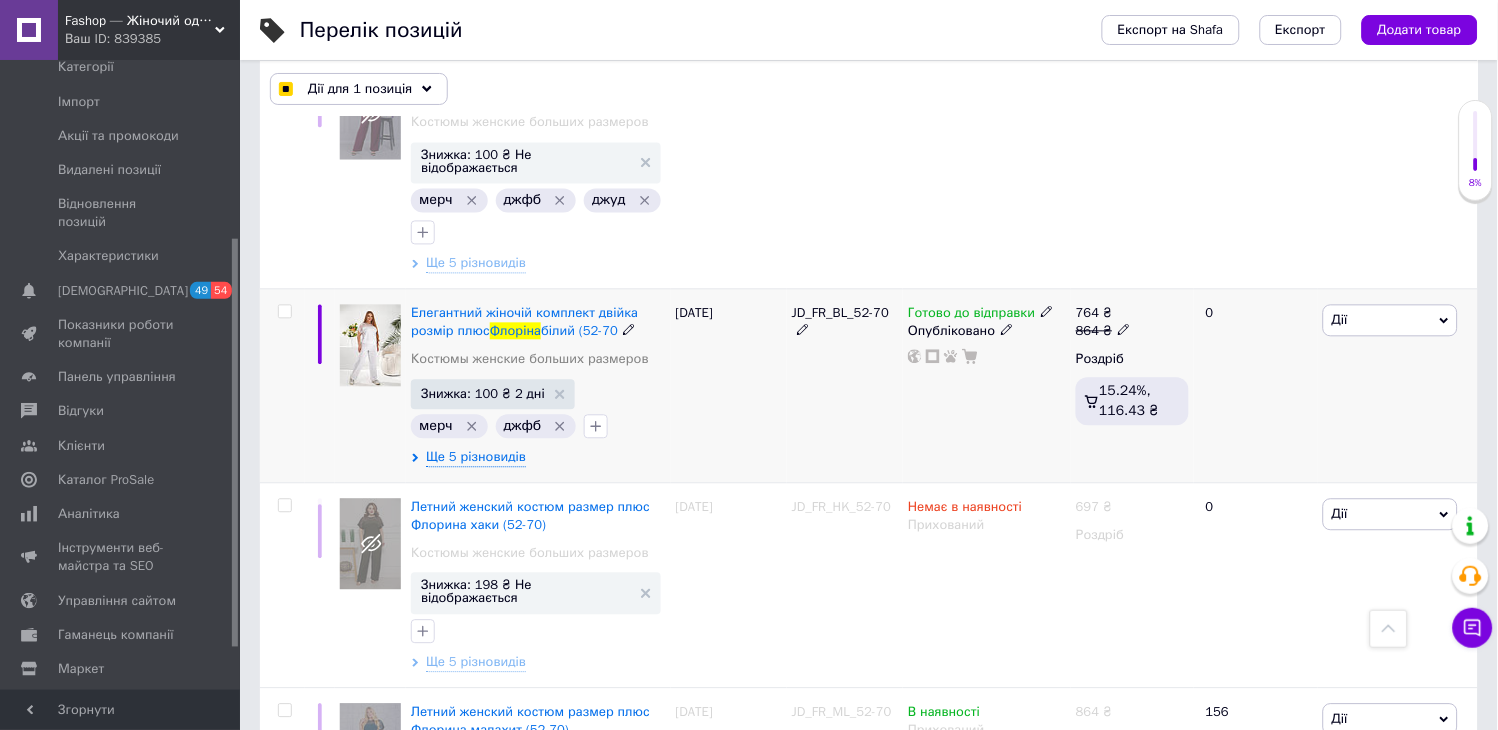 click at bounding box center (284, 312) 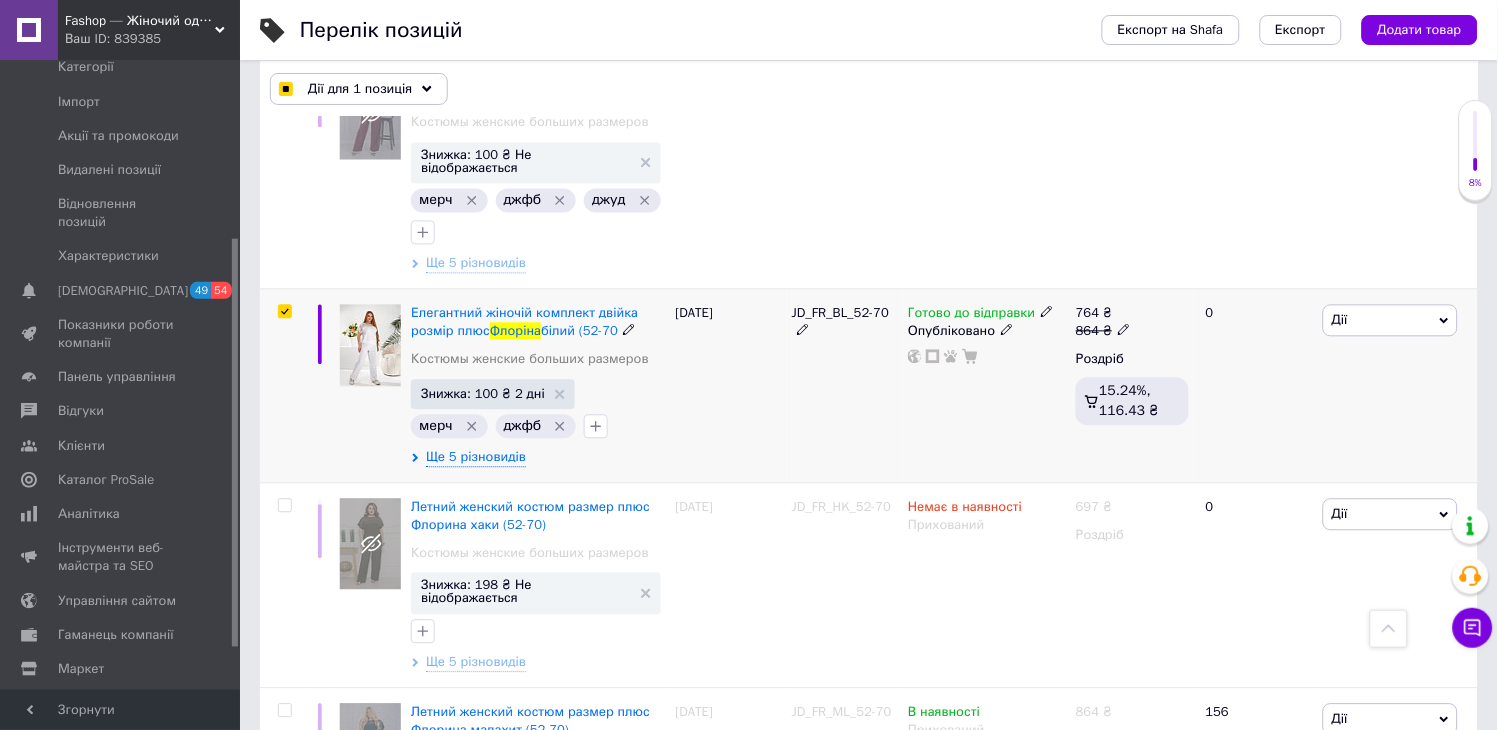 checkbox on "true" 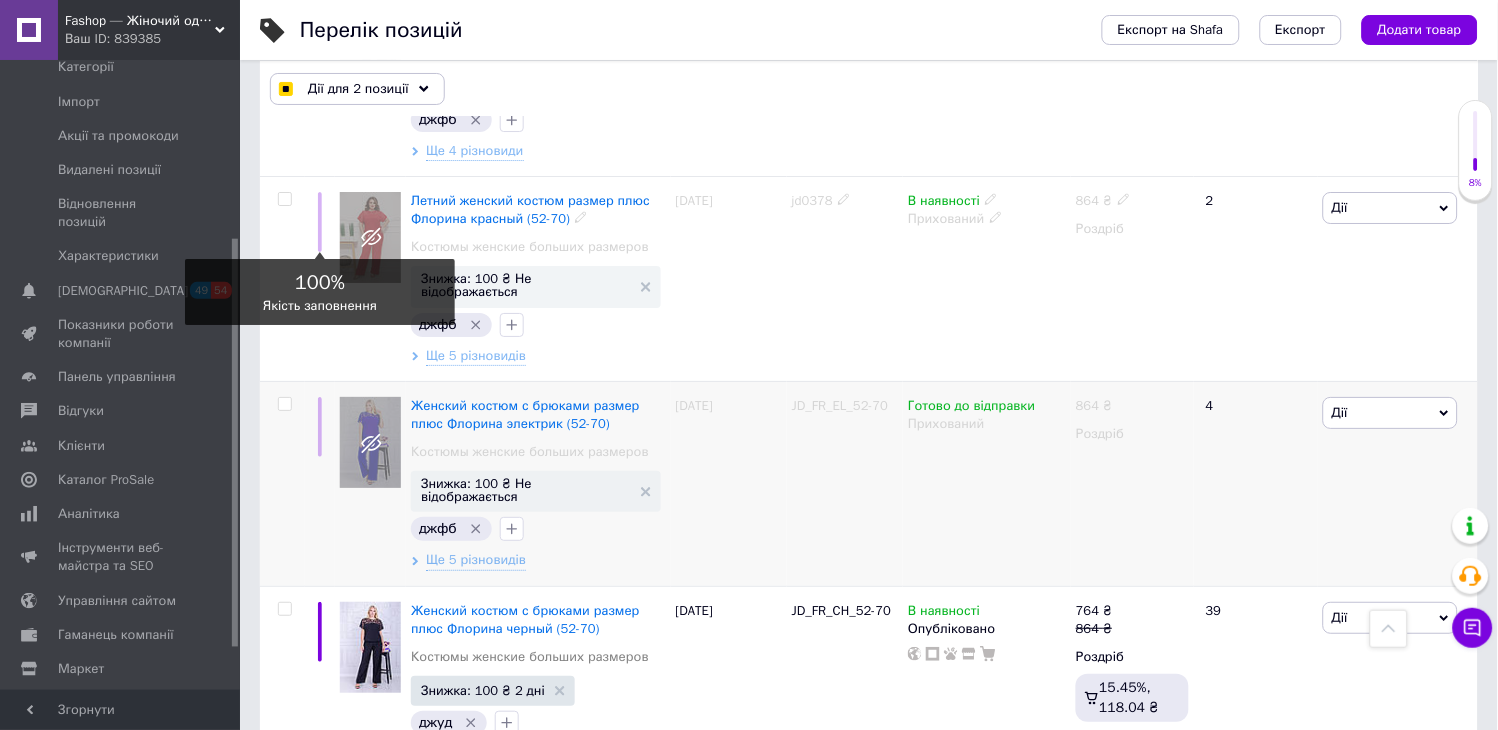 scroll, scrollTop: 1500, scrollLeft: 0, axis: vertical 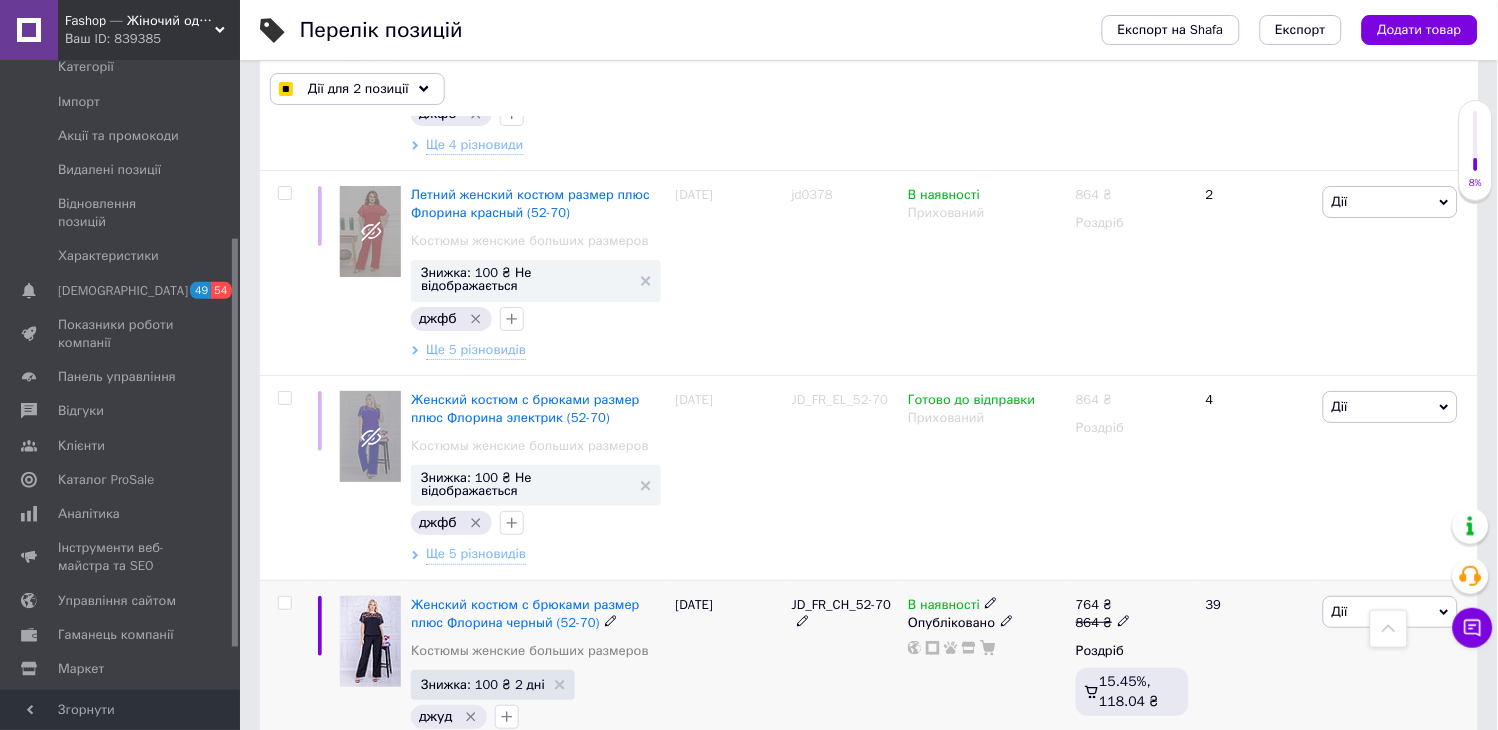 click at bounding box center [282, 676] 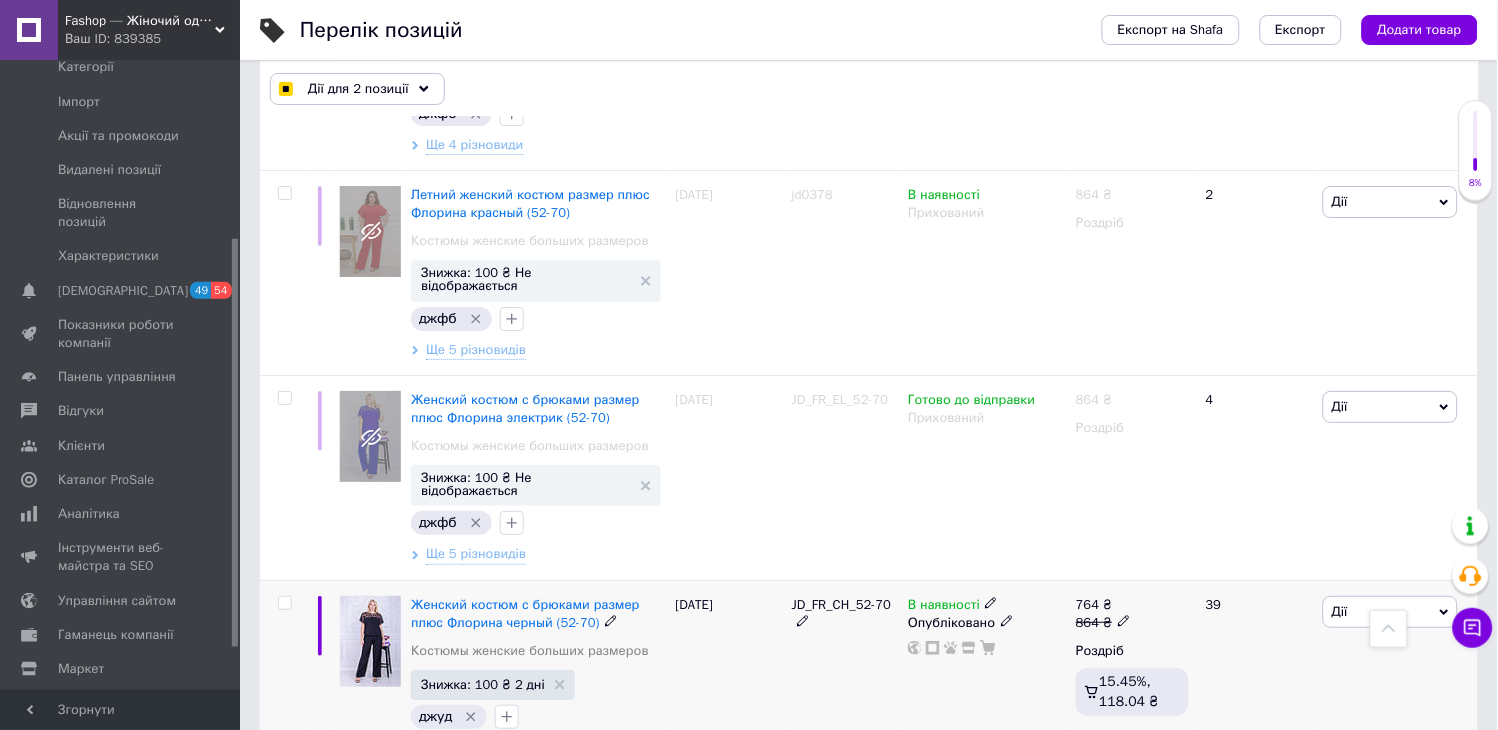 click at bounding box center (284, 603) 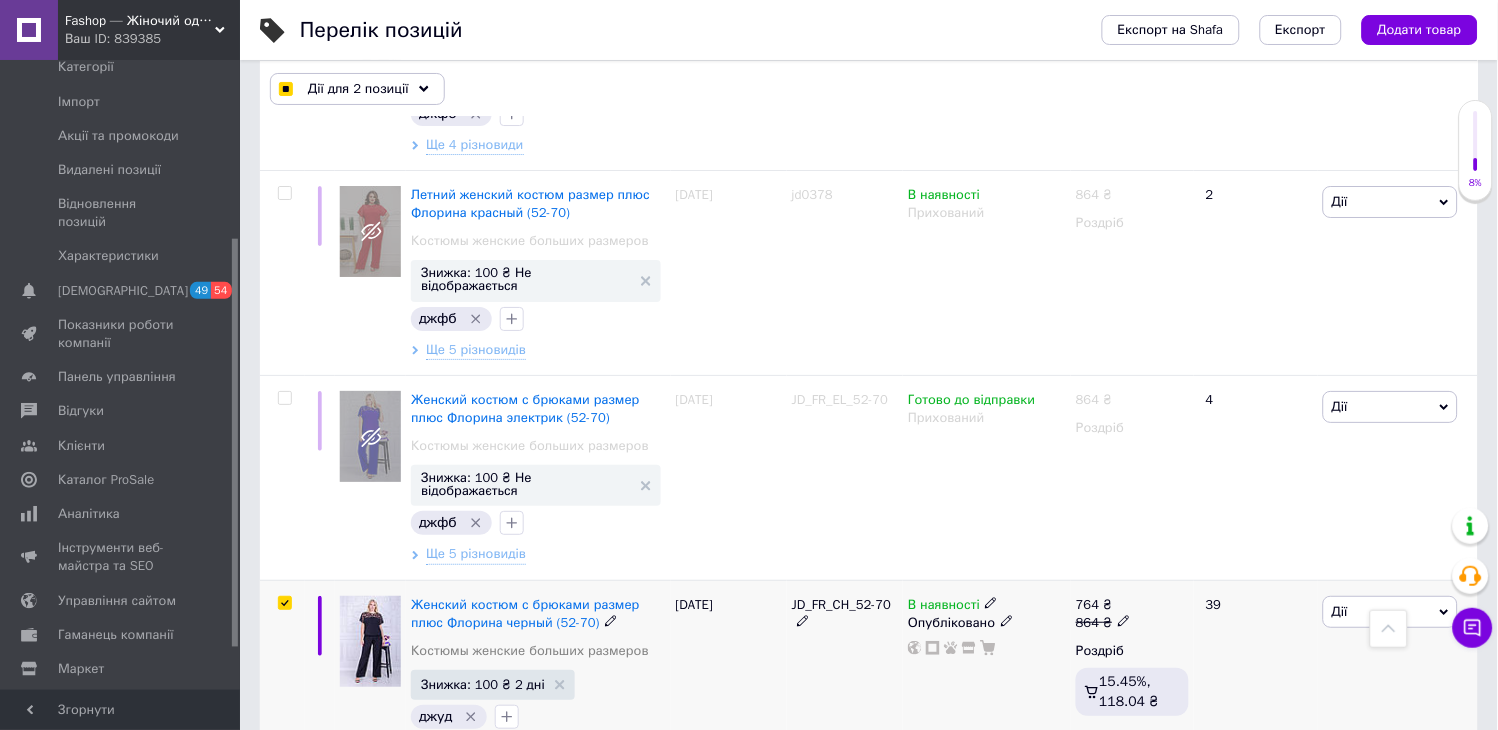 checkbox on "true" 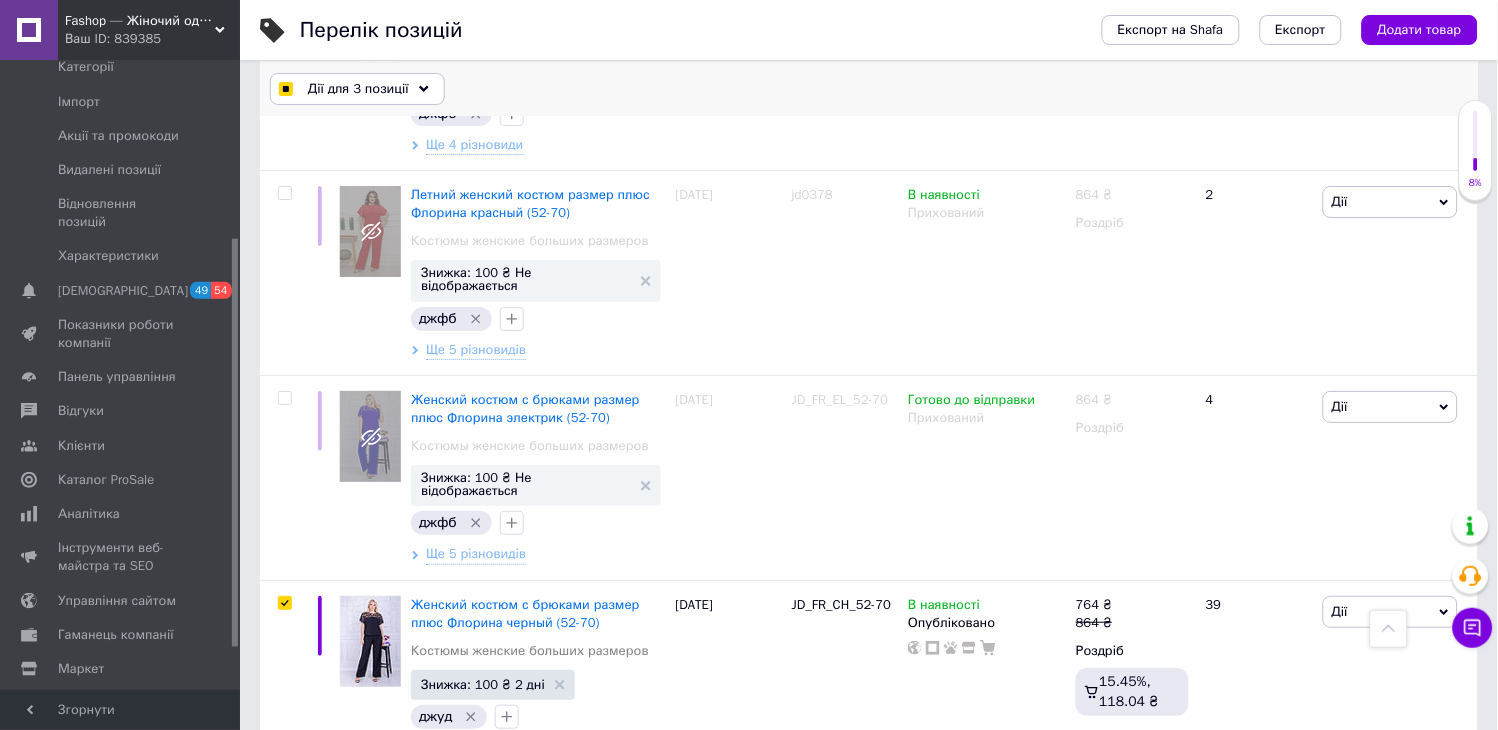click on "Дії для 3 позиції" at bounding box center [357, 89] 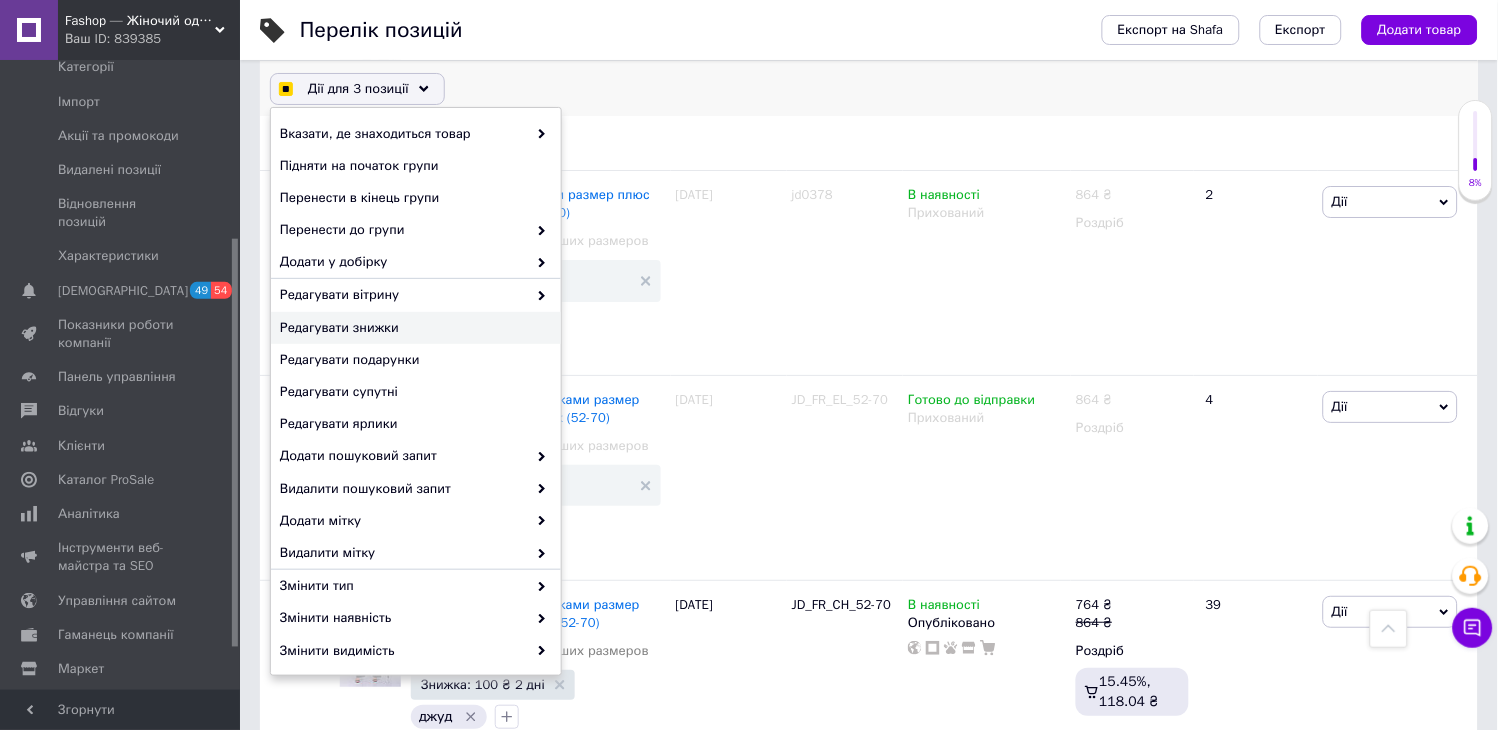 checkbox on "true" 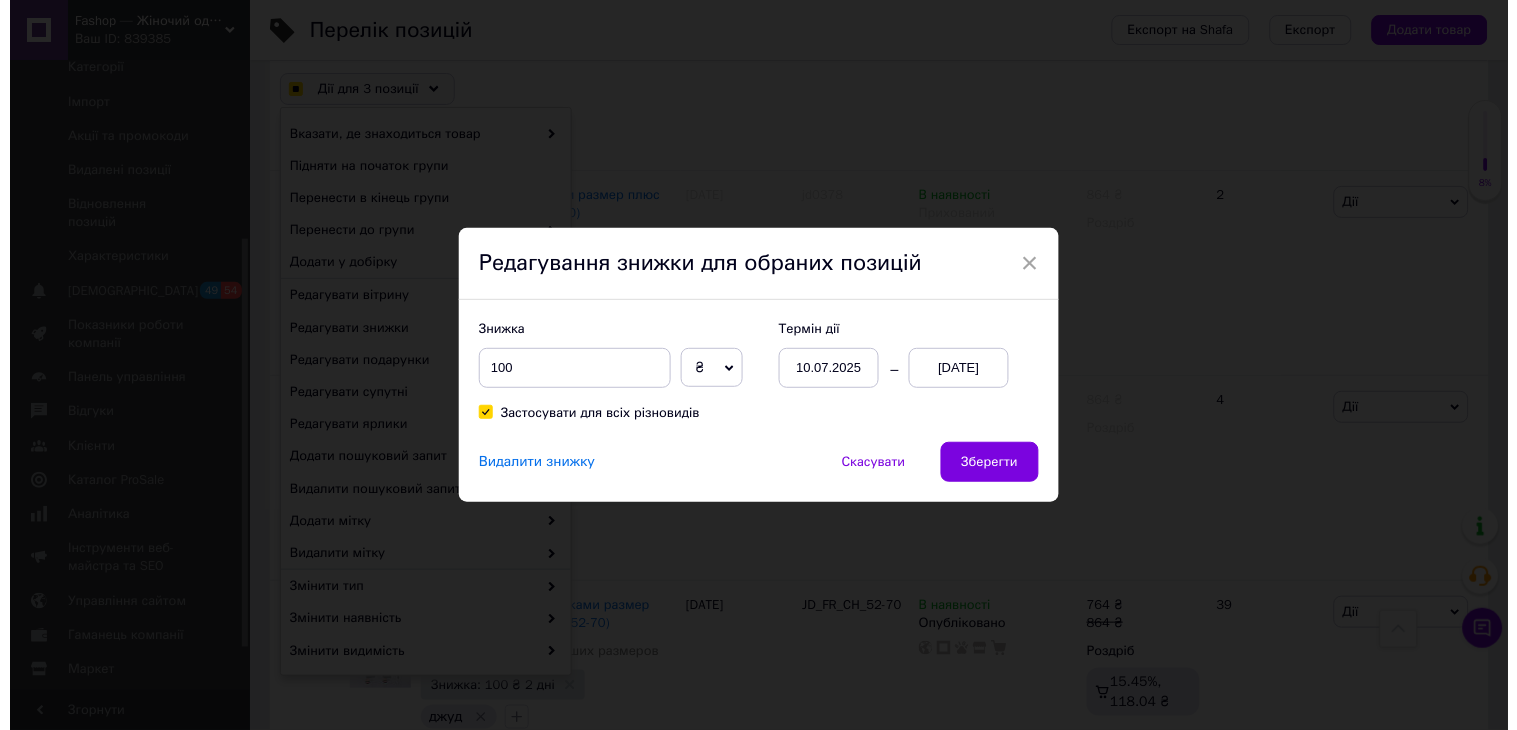 checkbox on "true" 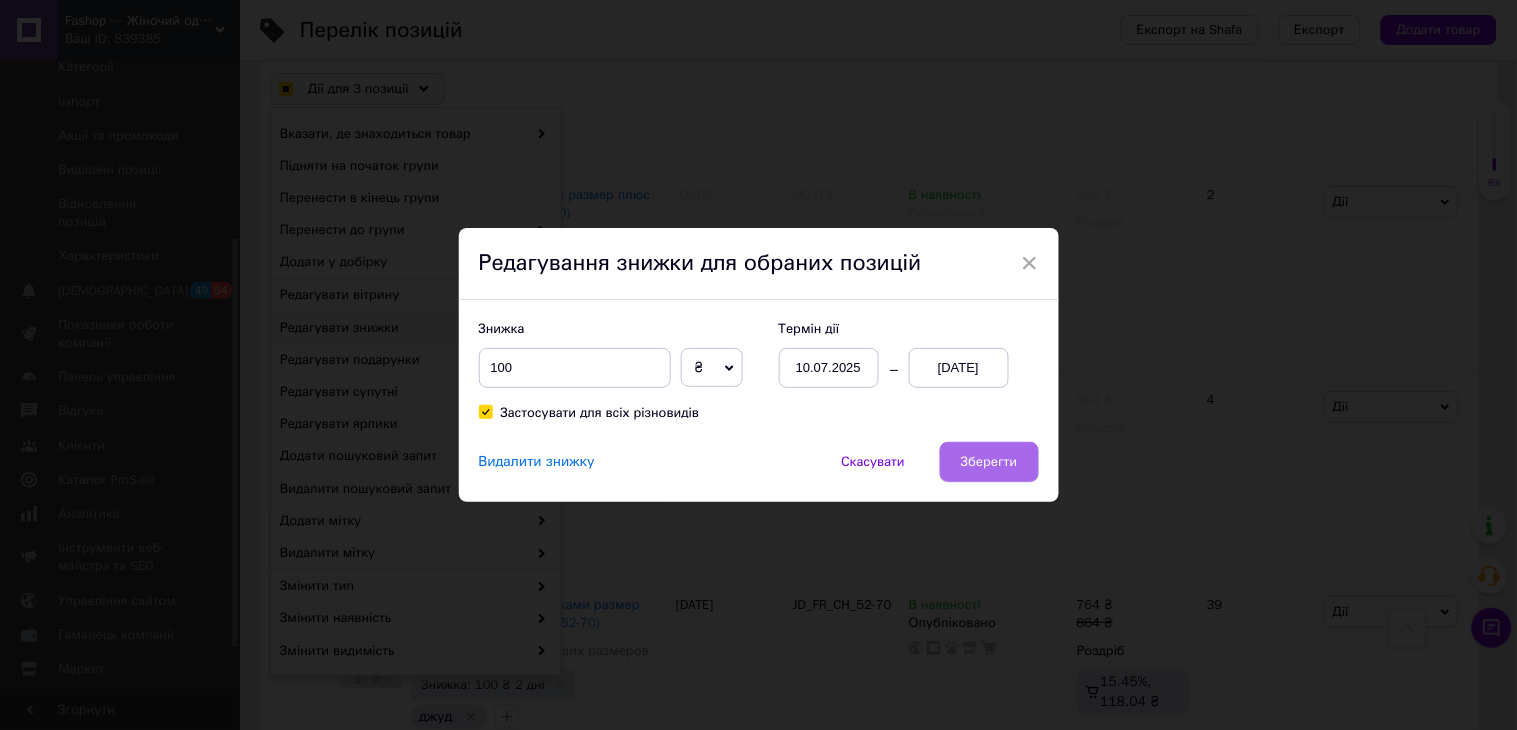 click on "Зберегти" at bounding box center (989, 462) 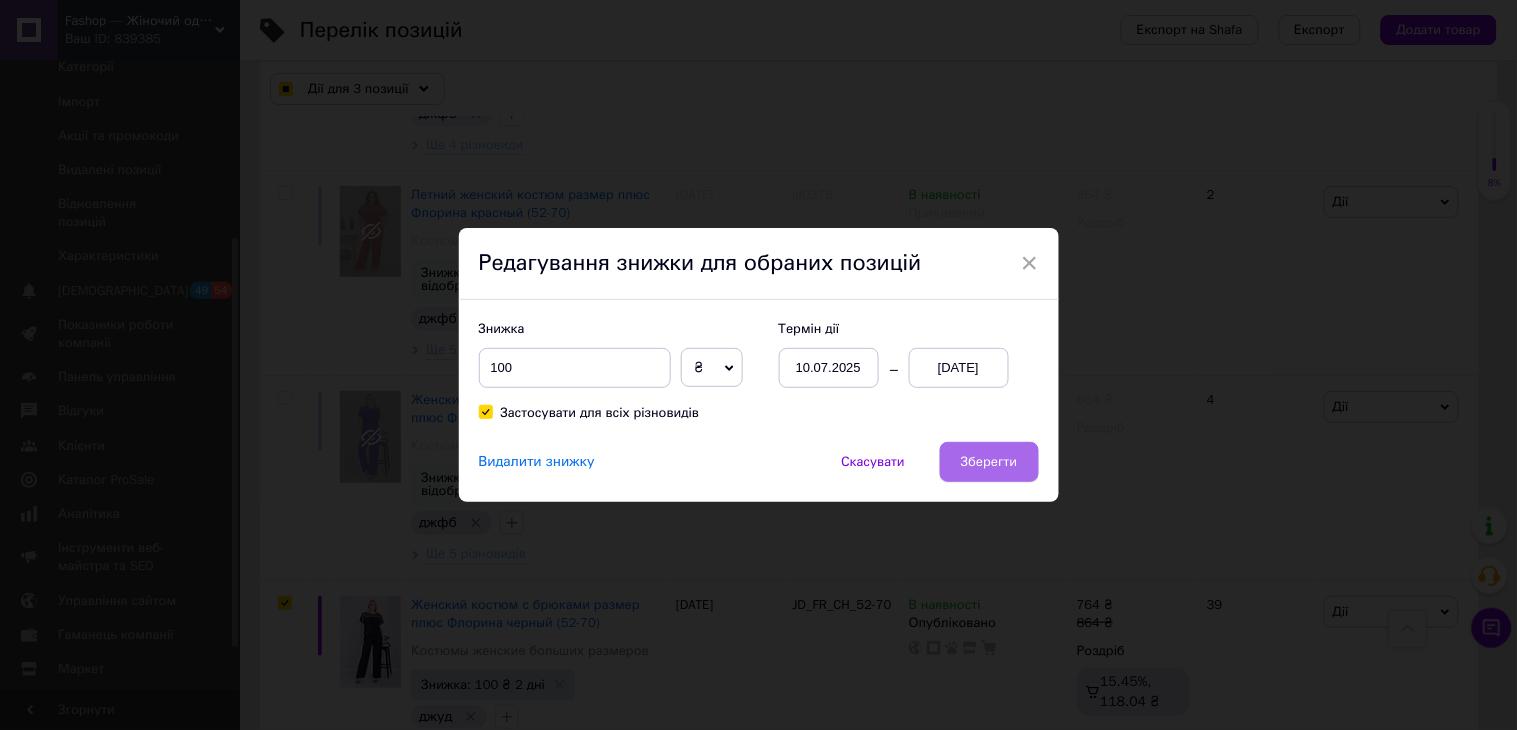 checkbox on "true" 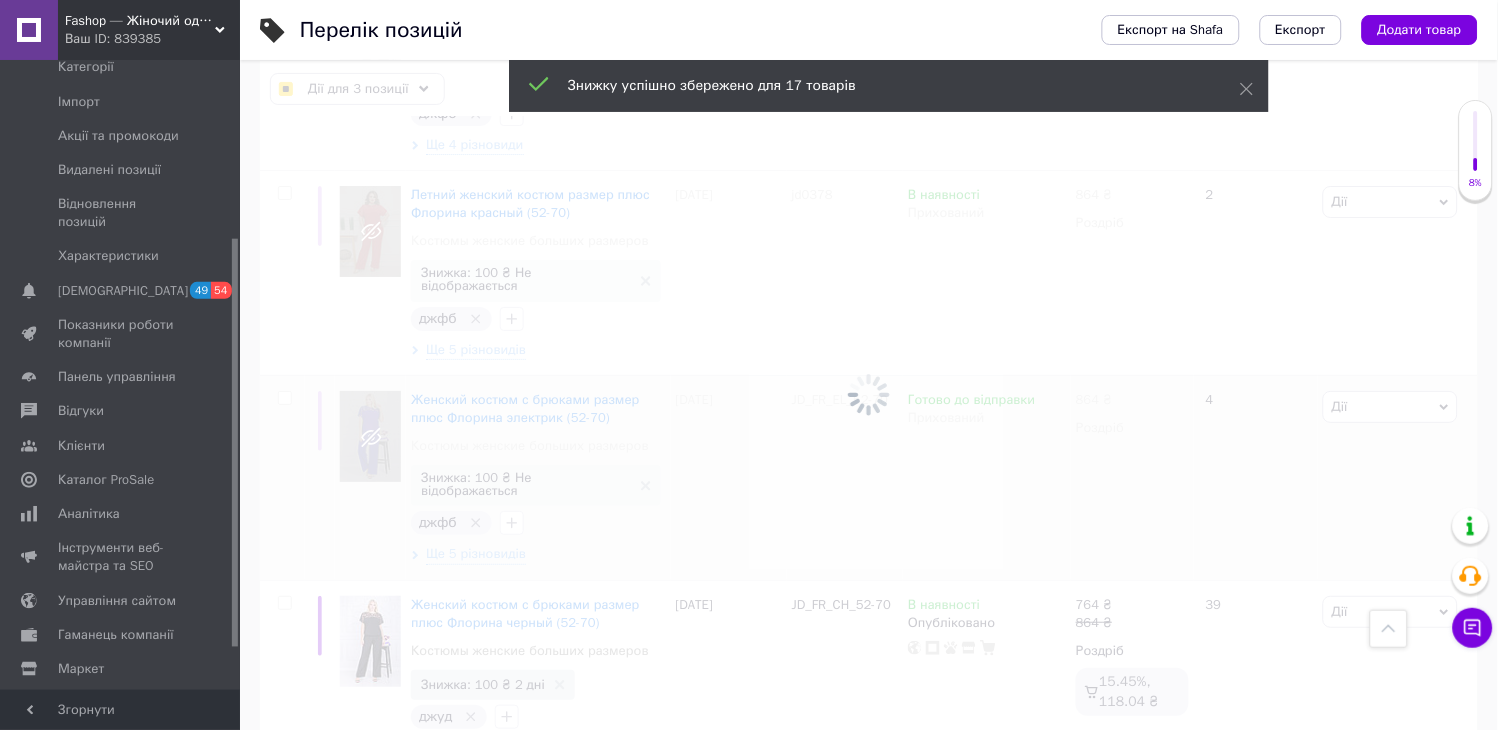 checkbox on "false" 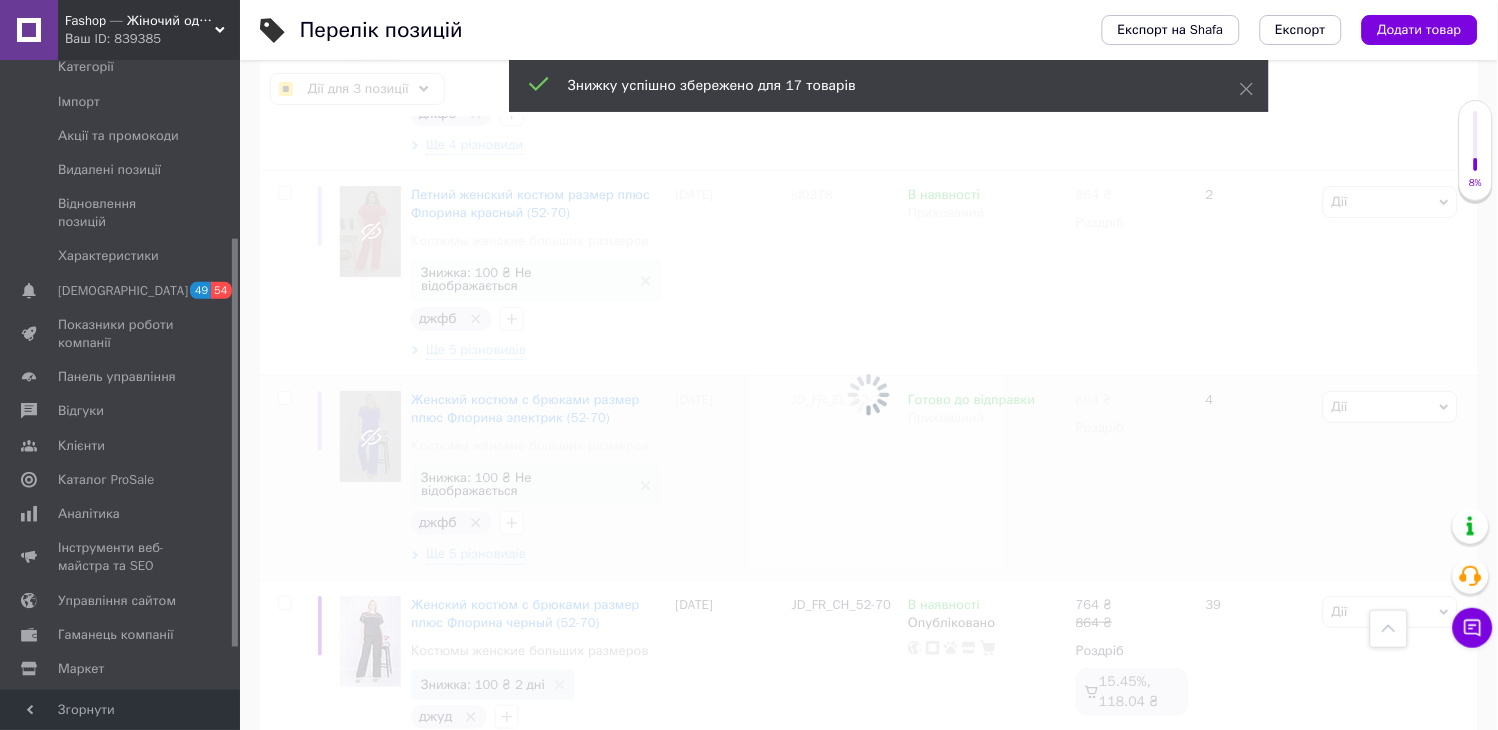 checkbox on "false" 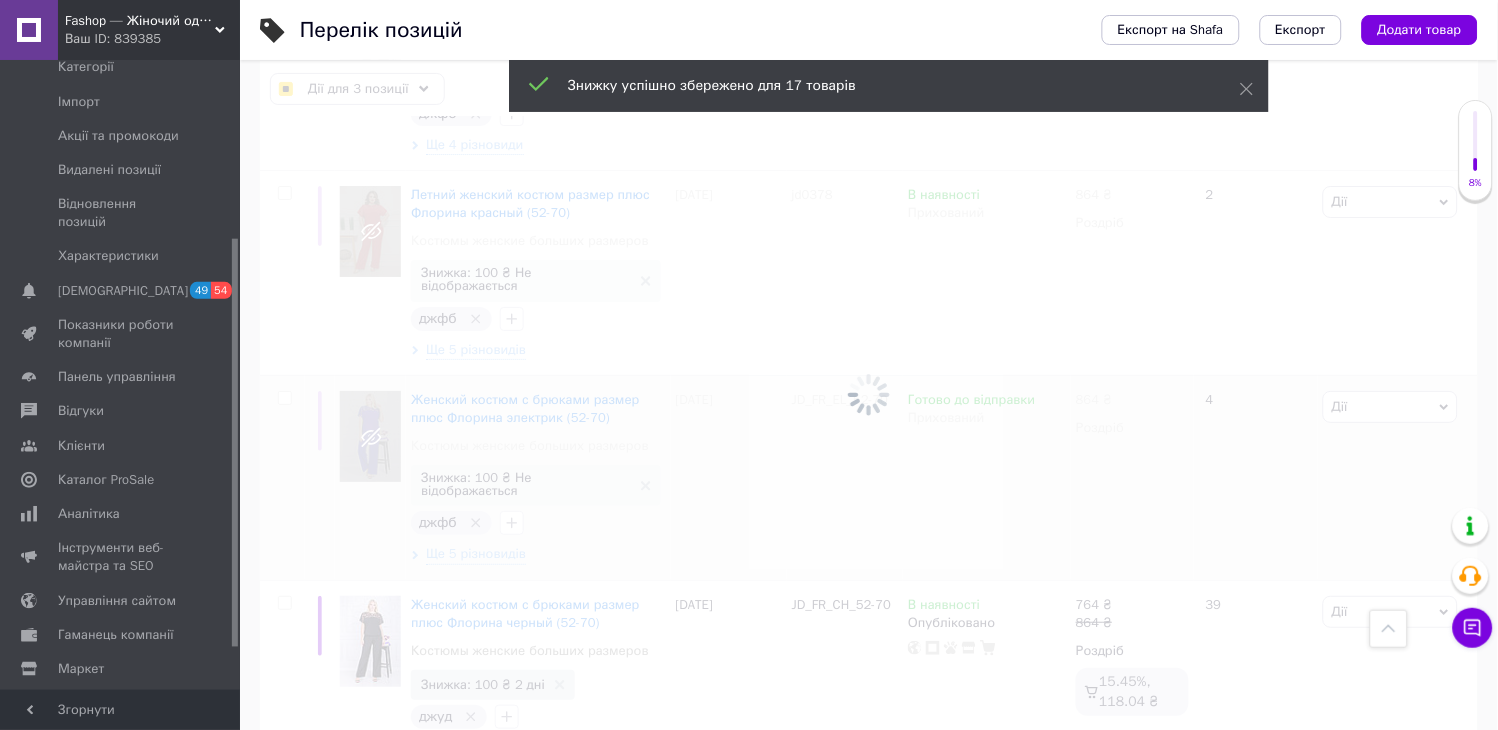 checkbox on "false" 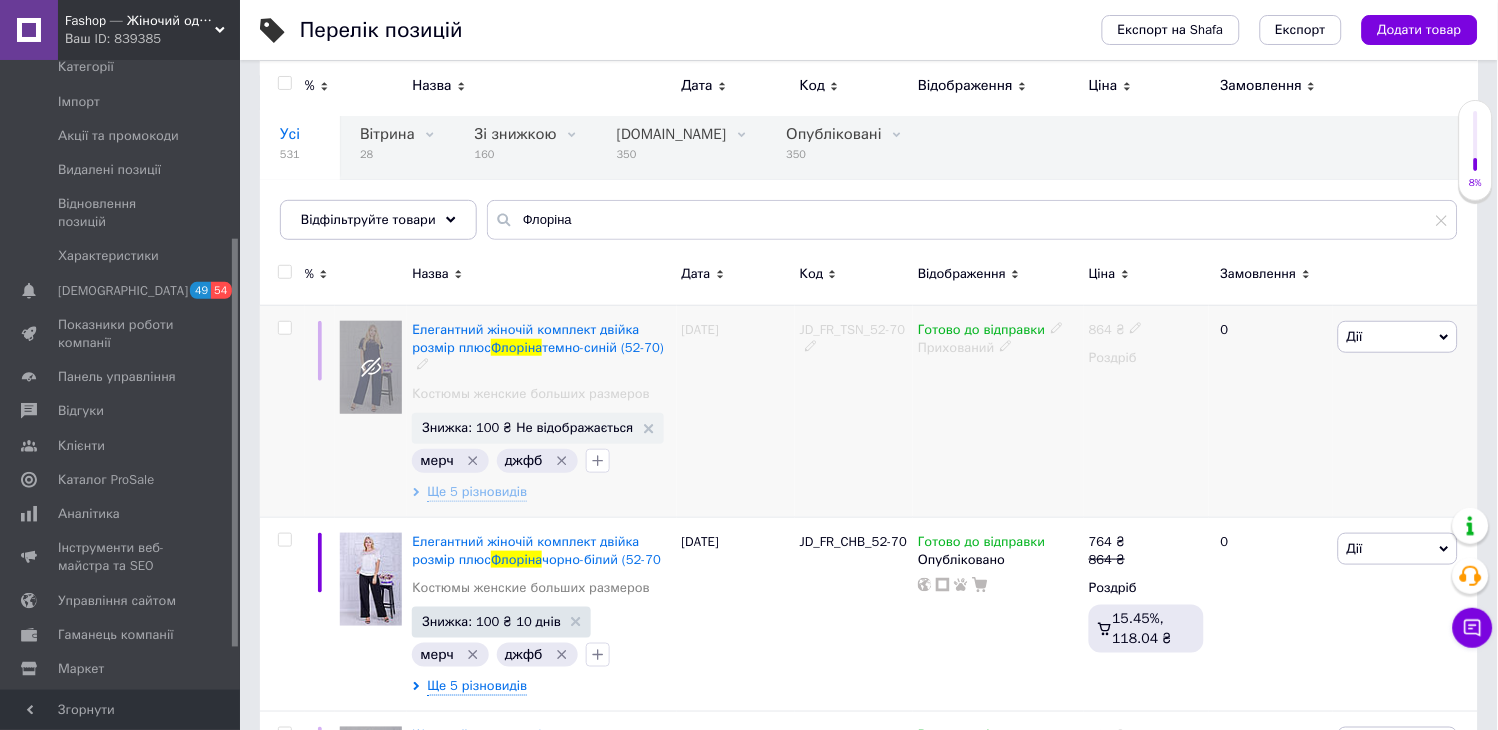 scroll, scrollTop: 0, scrollLeft: 0, axis: both 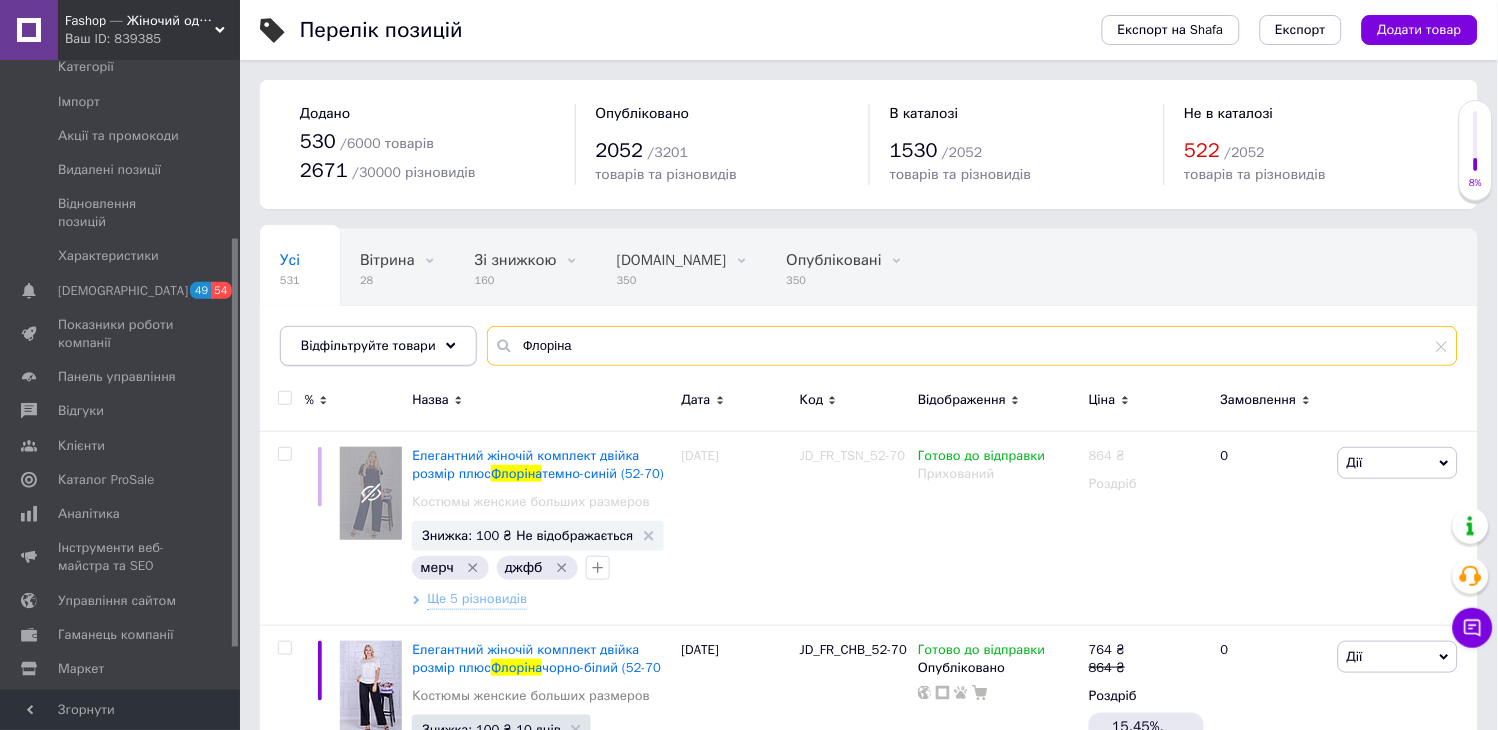 drag, startPoint x: 602, startPoint y: 337, endPoint x: 428, endPoint y: 346, distance: 174.2326 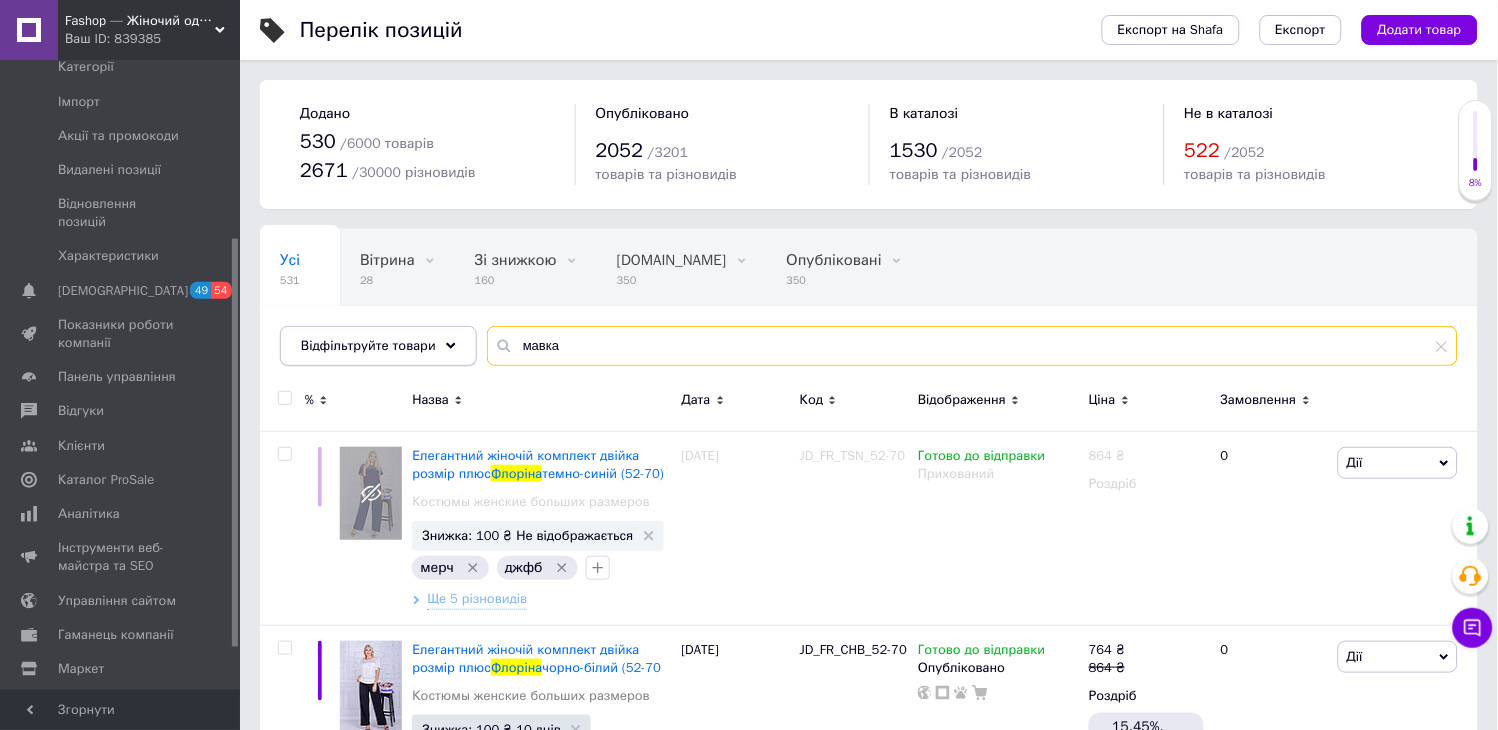 type on "мавка" 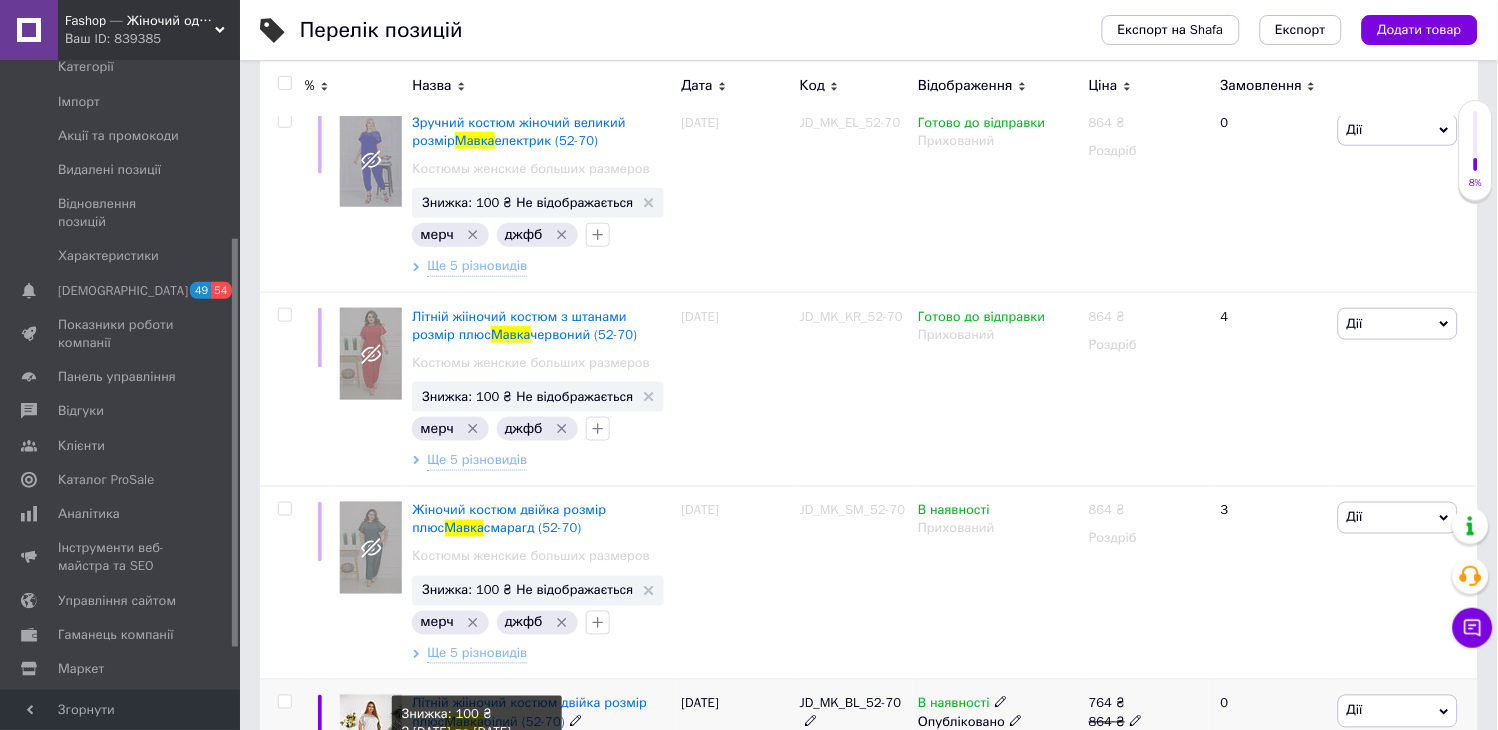 scroll, scrollTop: 692, scrollLeft: 0, axis: vertical 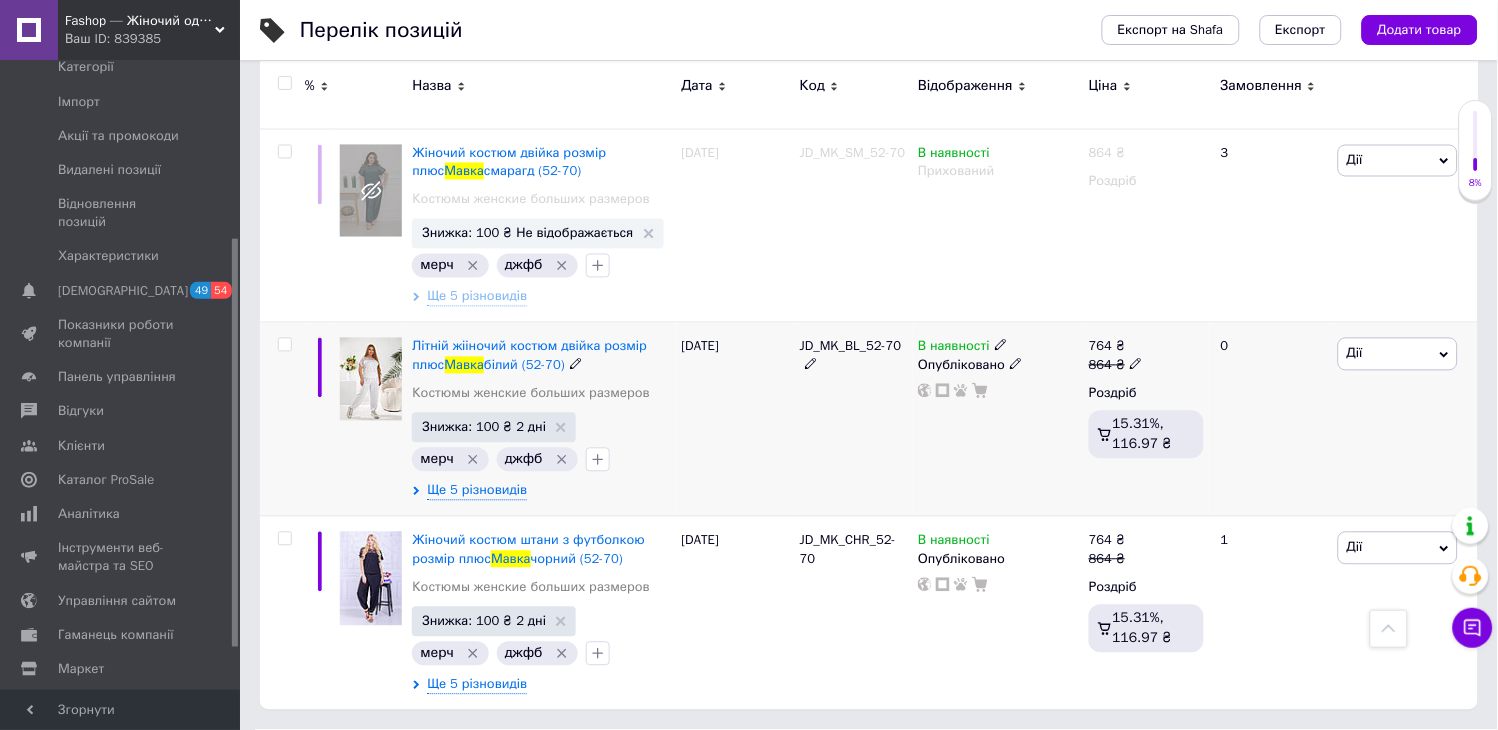 click at bounding box center [284, 345] 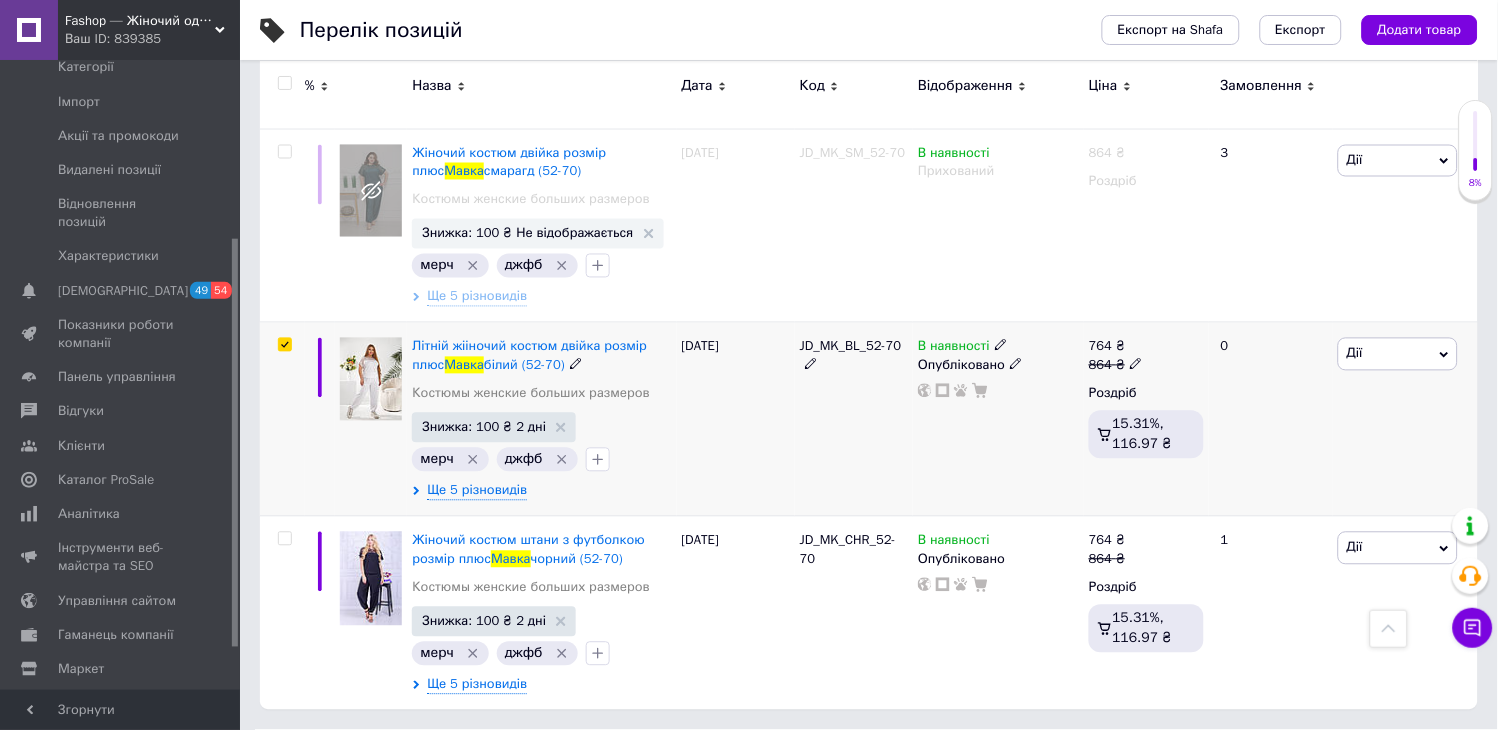 checkbox on "true" 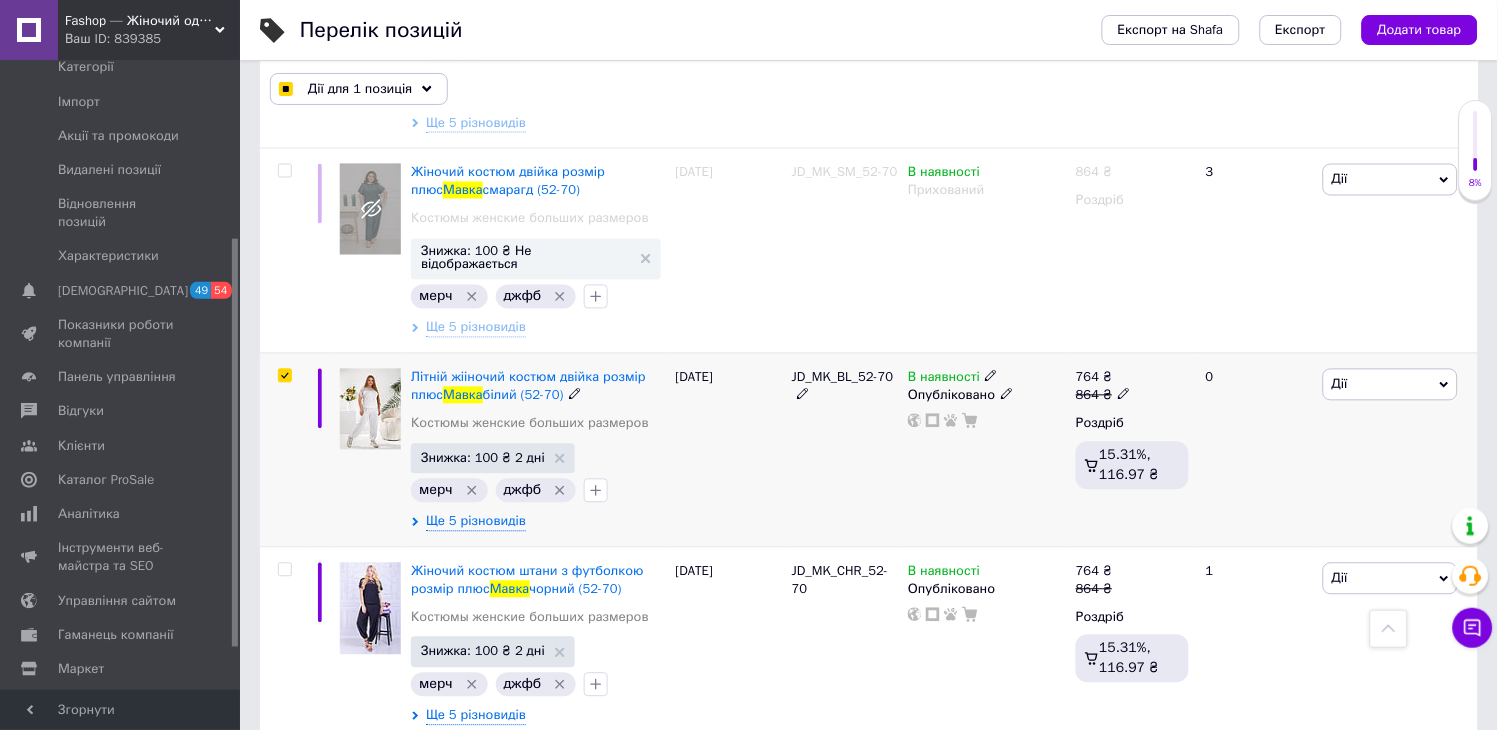 scroll, scrollTop: 691, scrollLeft: 0, axis: vertical 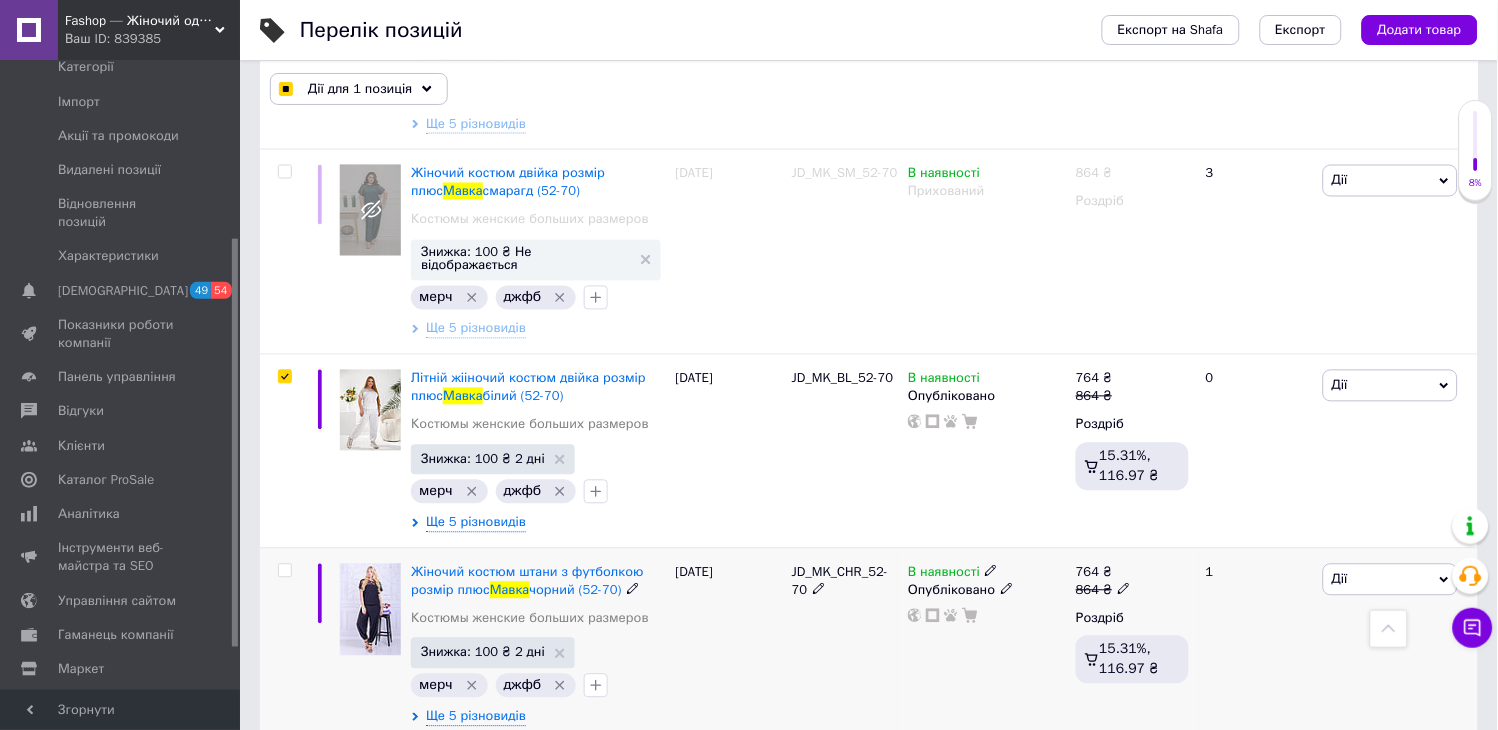 click at bounding box center (284, 571) 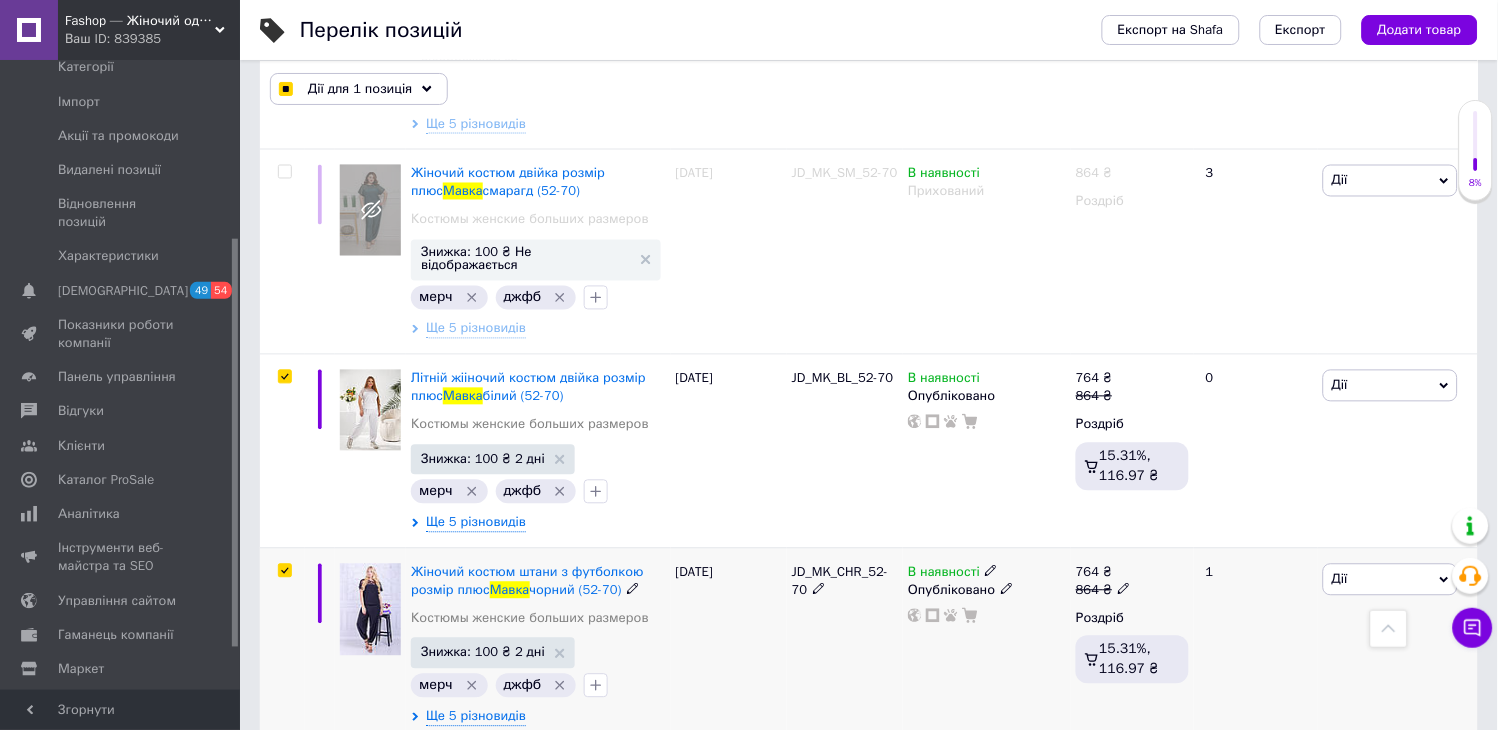 checkbox on "true" 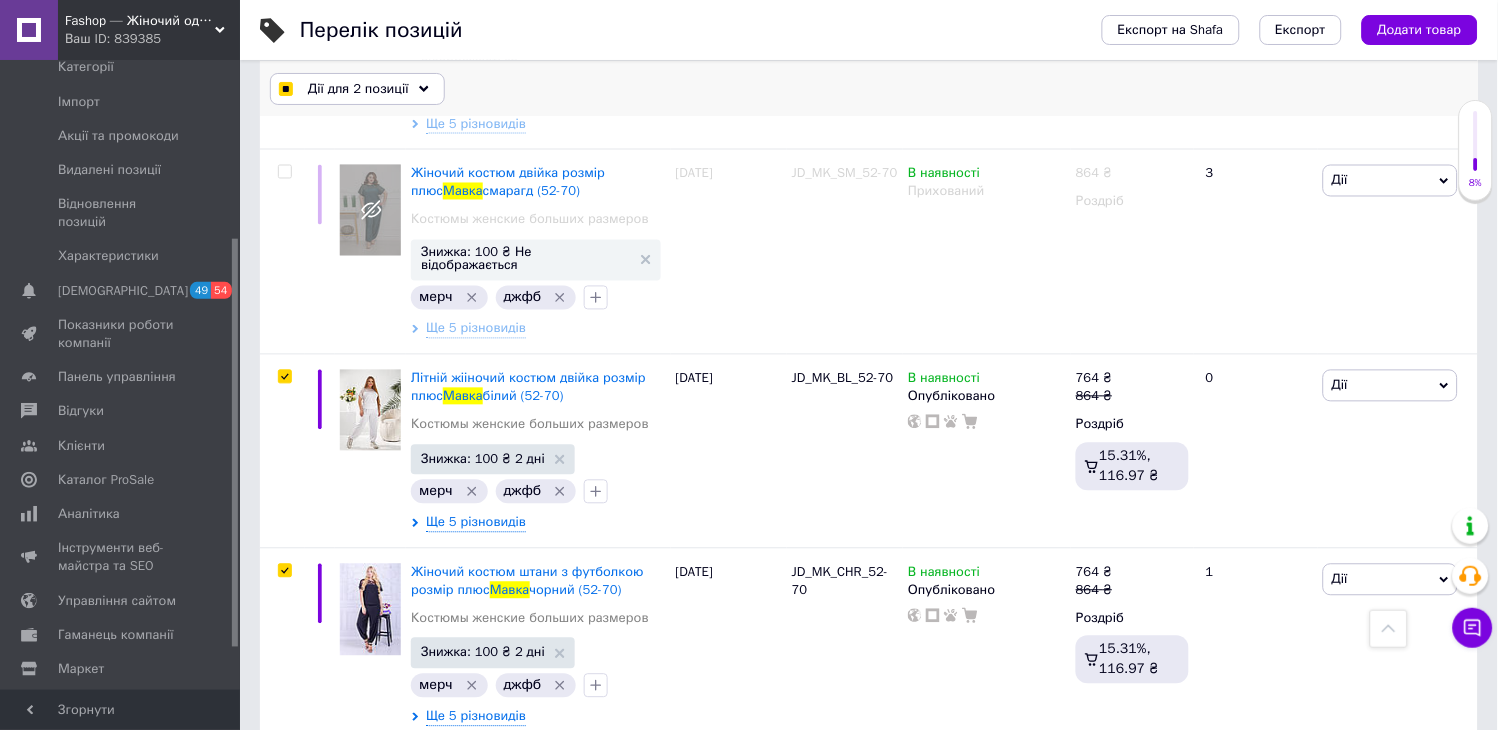 click on "Дії для 2 позиції" at bounding box center [358, 89] 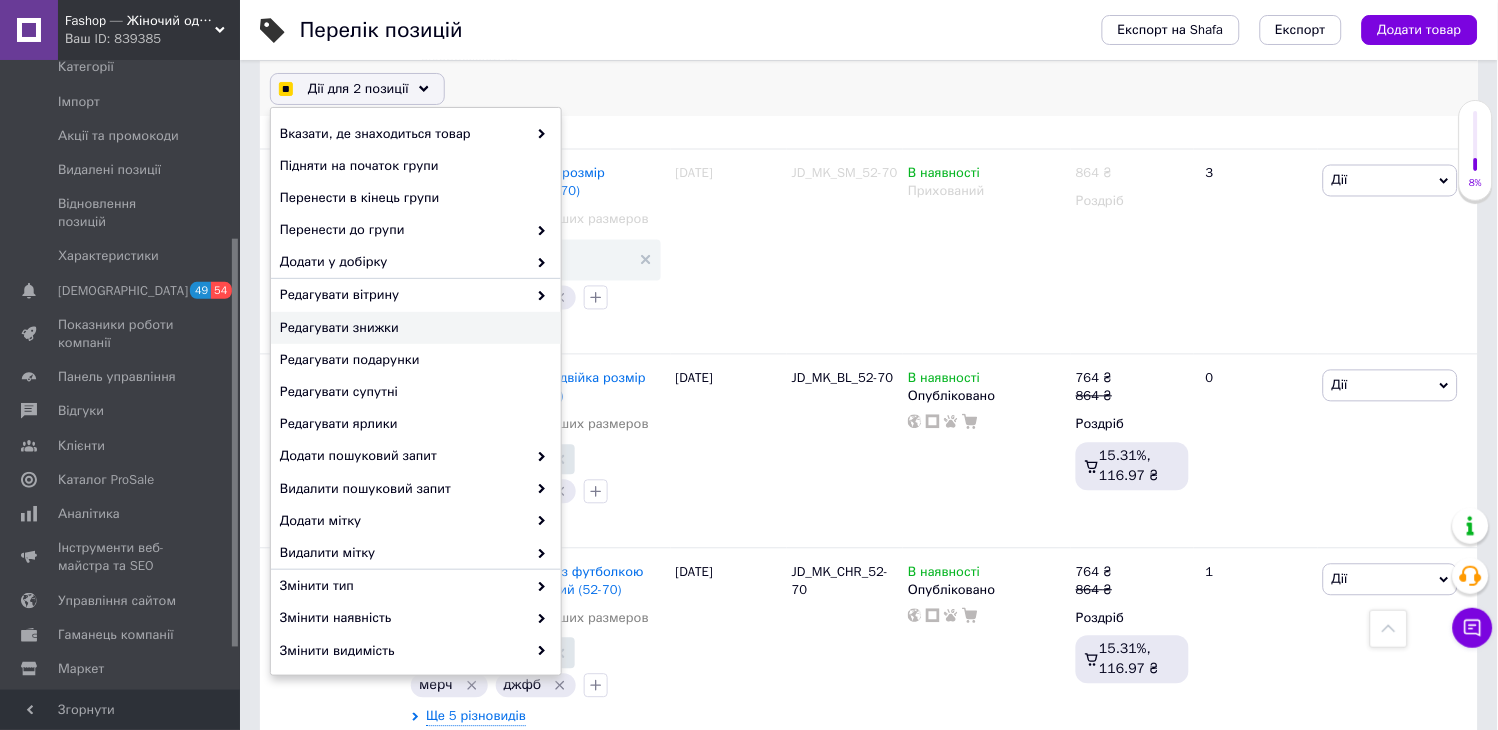 checkbox on "true" 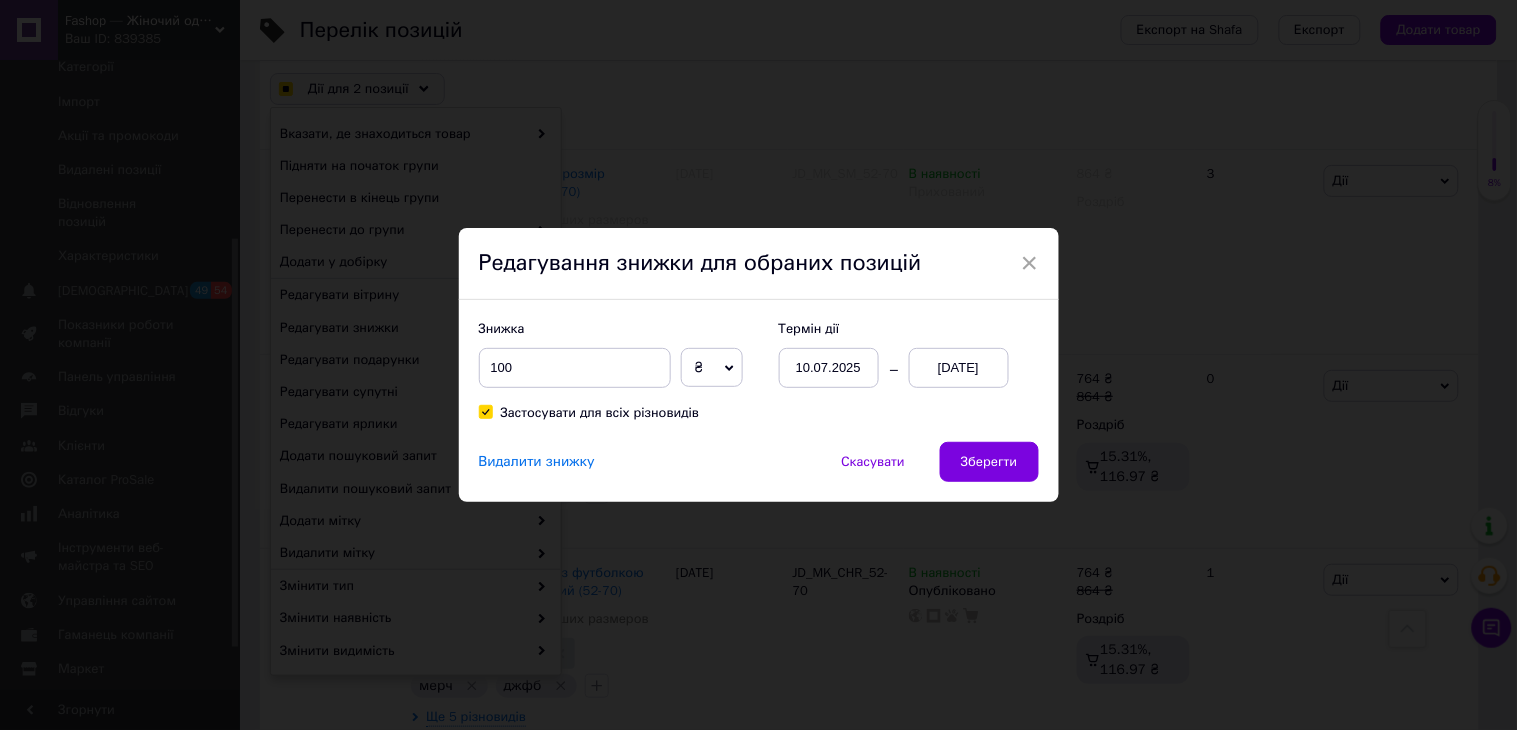checkbox on "true" 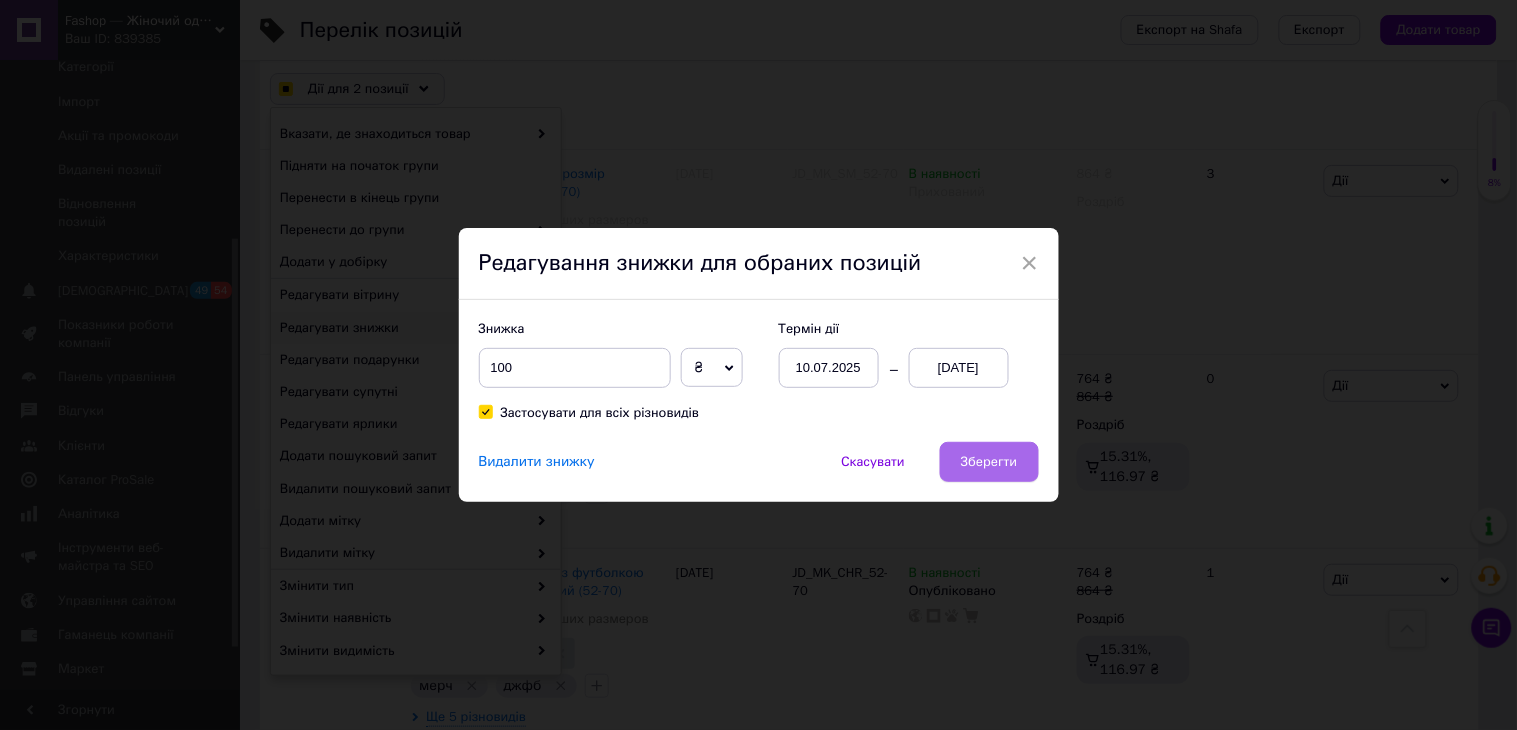 click on "Зберегти" at bounding box center (989, 462) 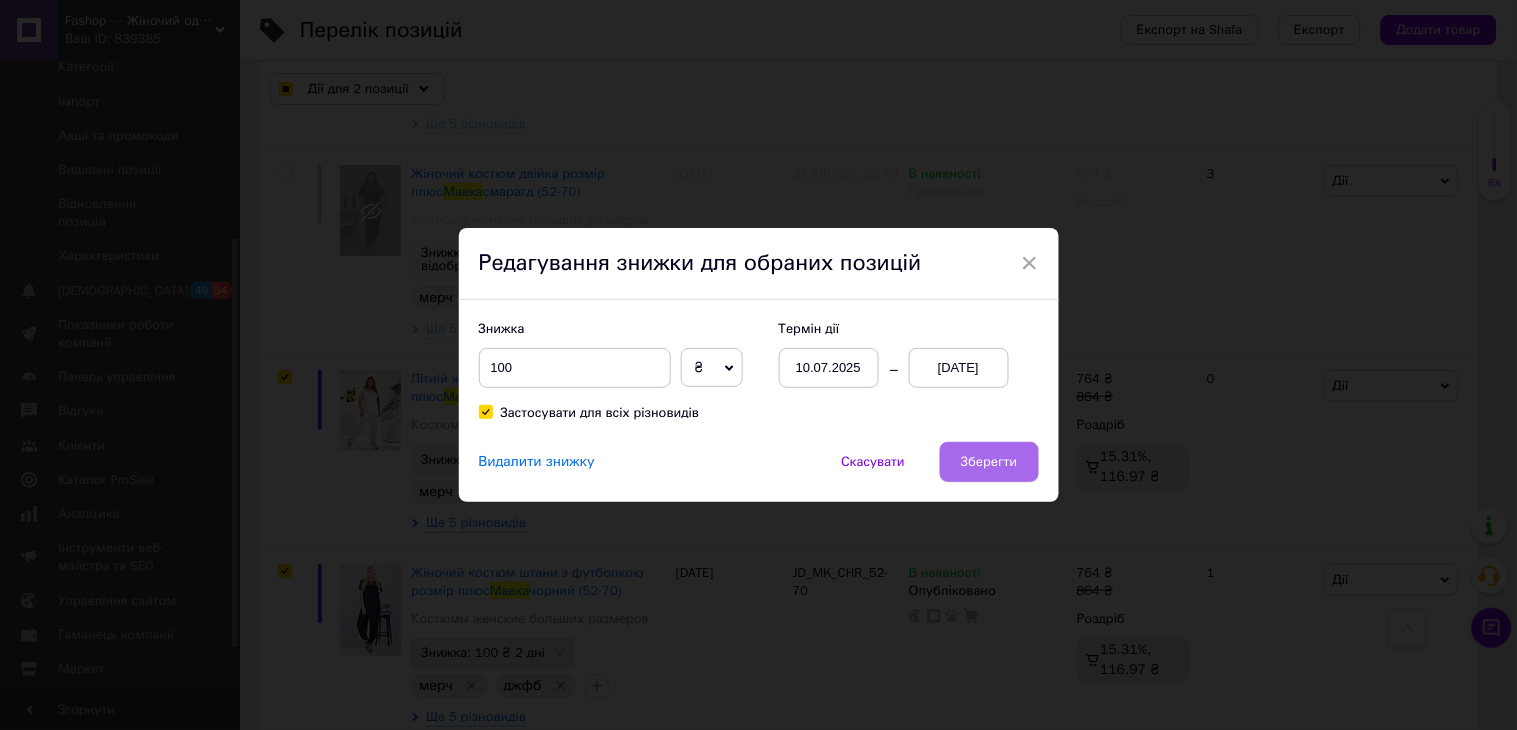 checkbox on "true" 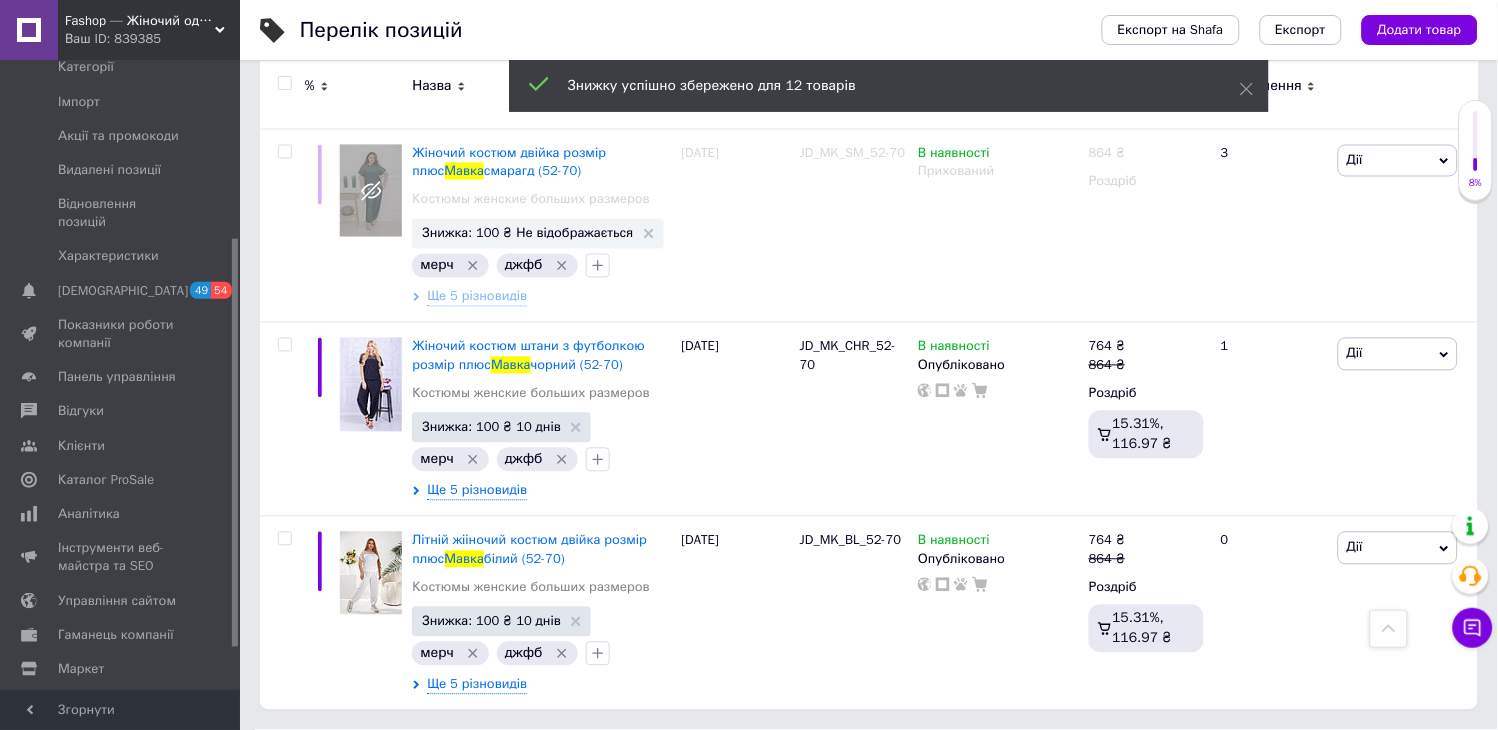 scroll, scrollTop: 24, scrollLeft: 0, axis: vertical 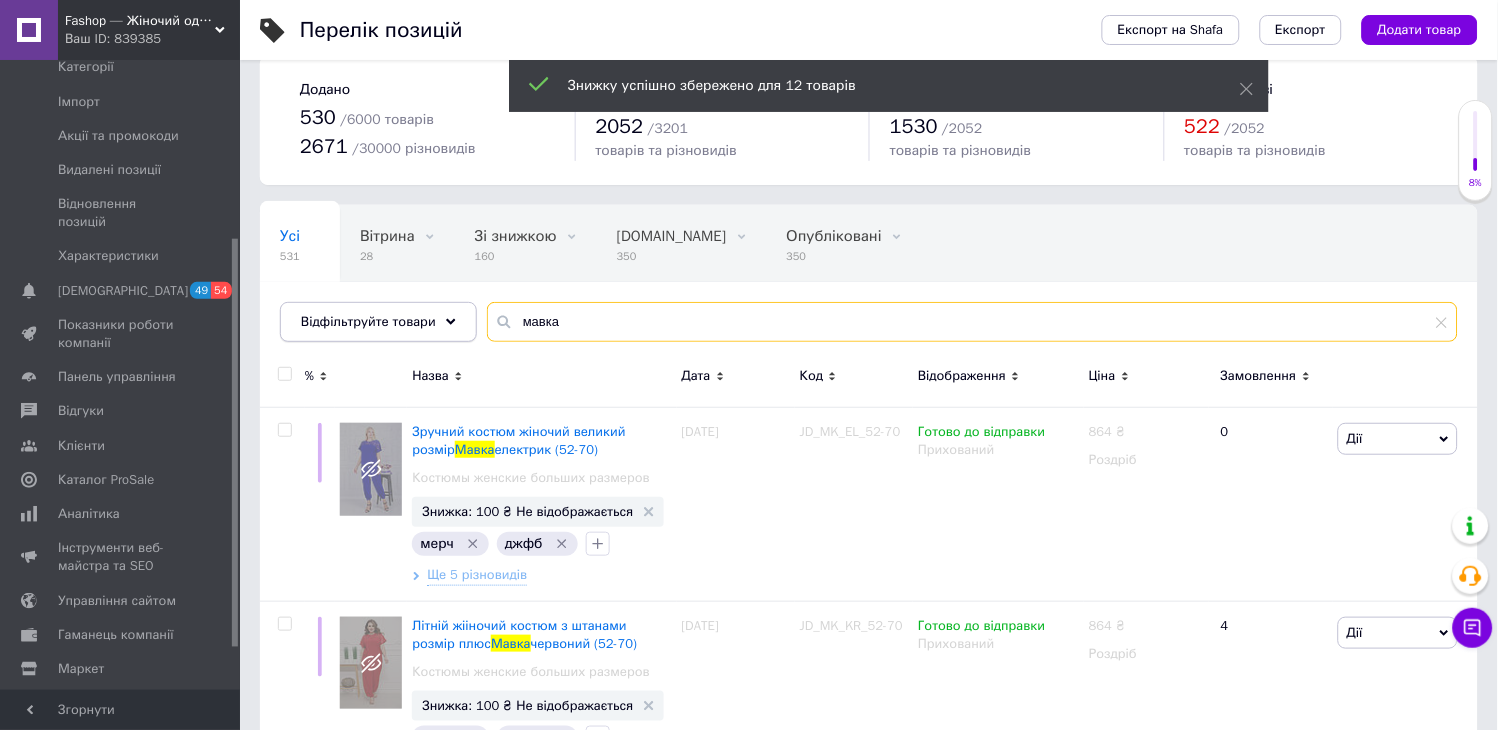 drag, startPoint x: 573, startPoint y: 330, endPoint x: 422, endPoint y: 320, distance: 151.33076 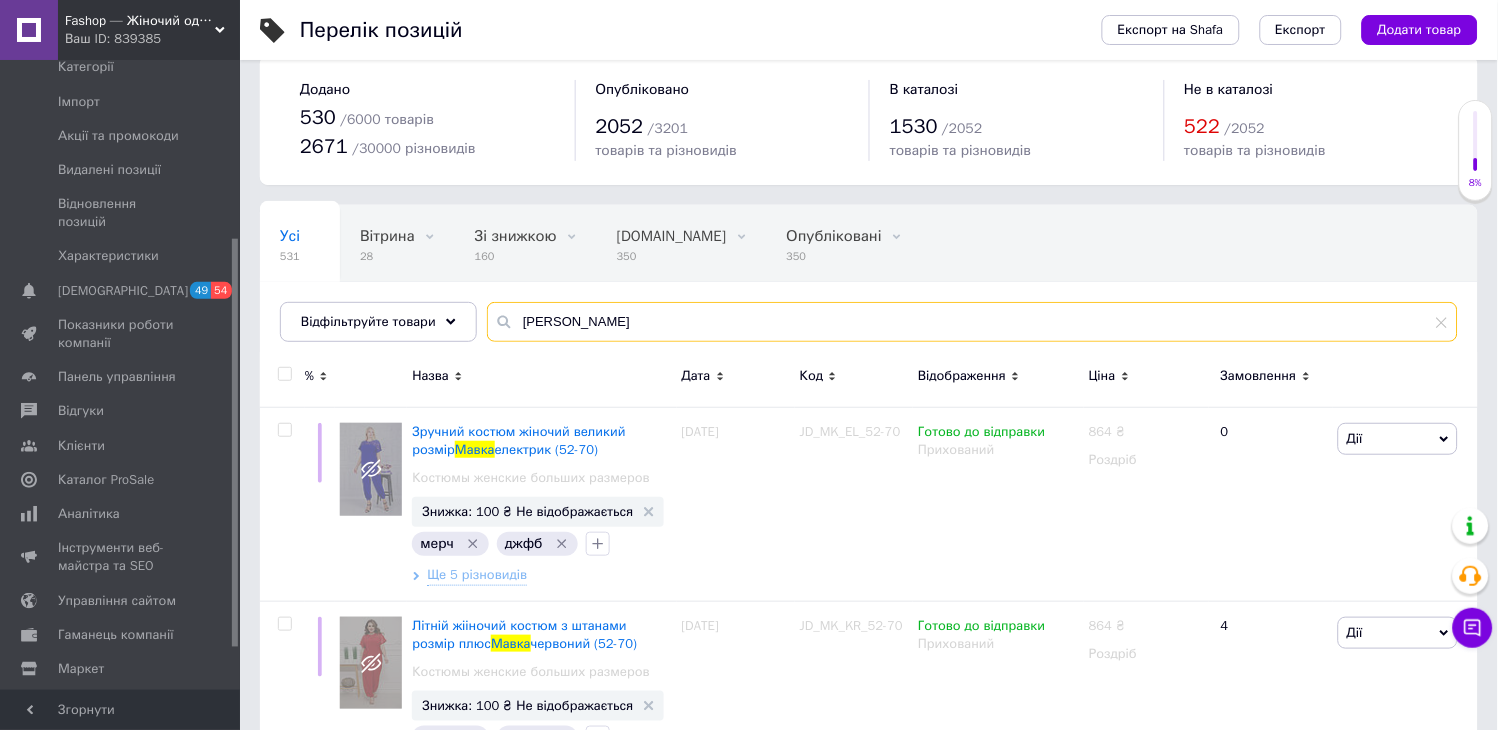 type on "[PERSON_NAME]" 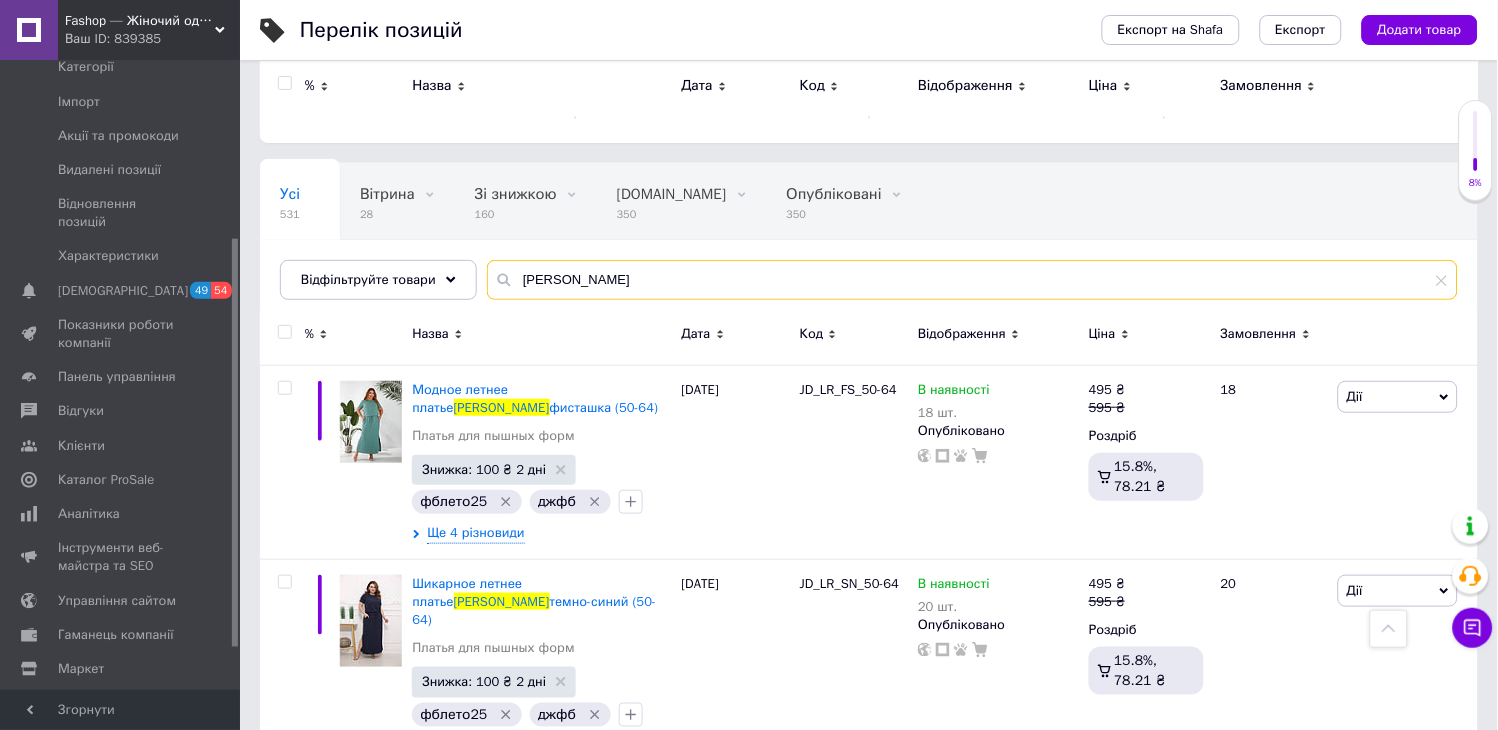 scroll, scrollTop: 24, scrollLeft: 0, axis: vertical 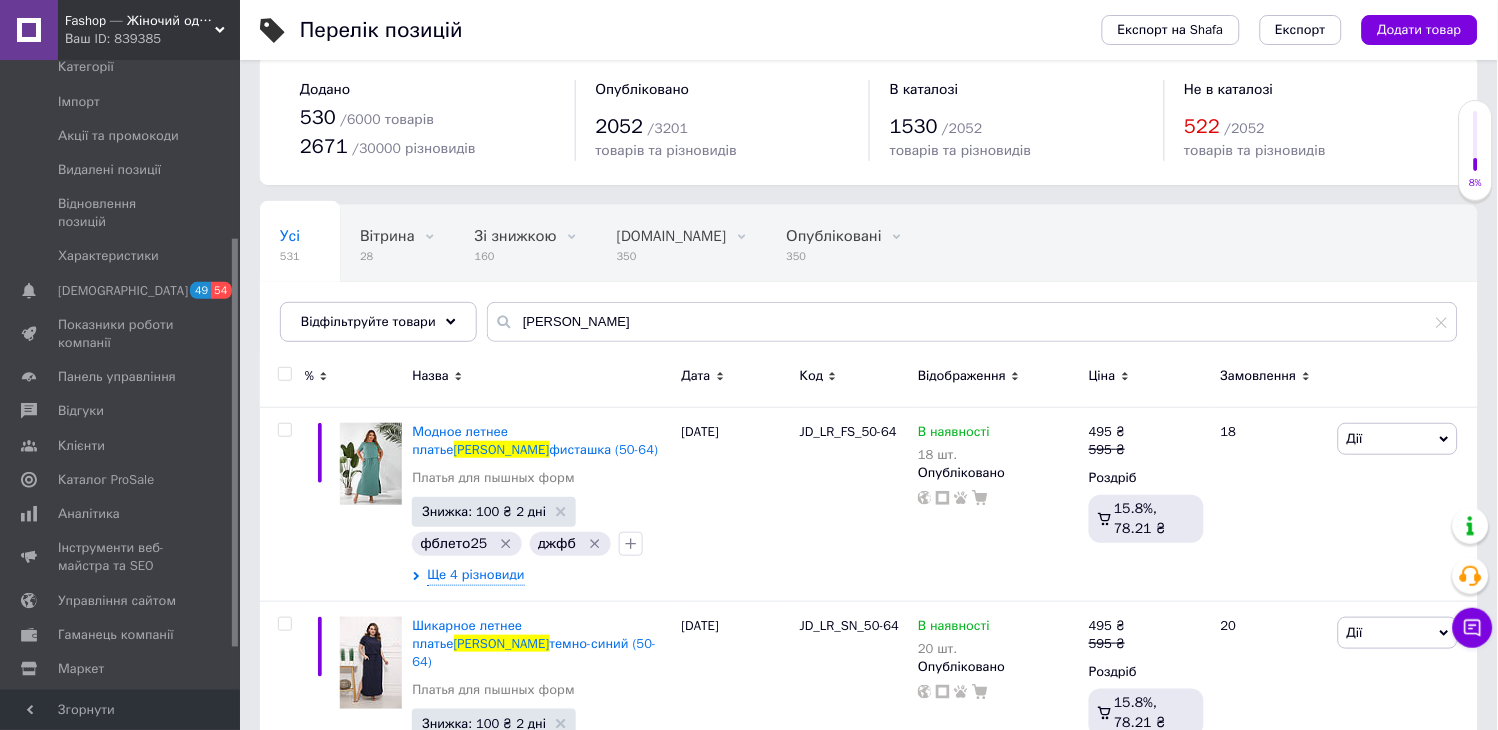 click at bounding box center [285, 374] 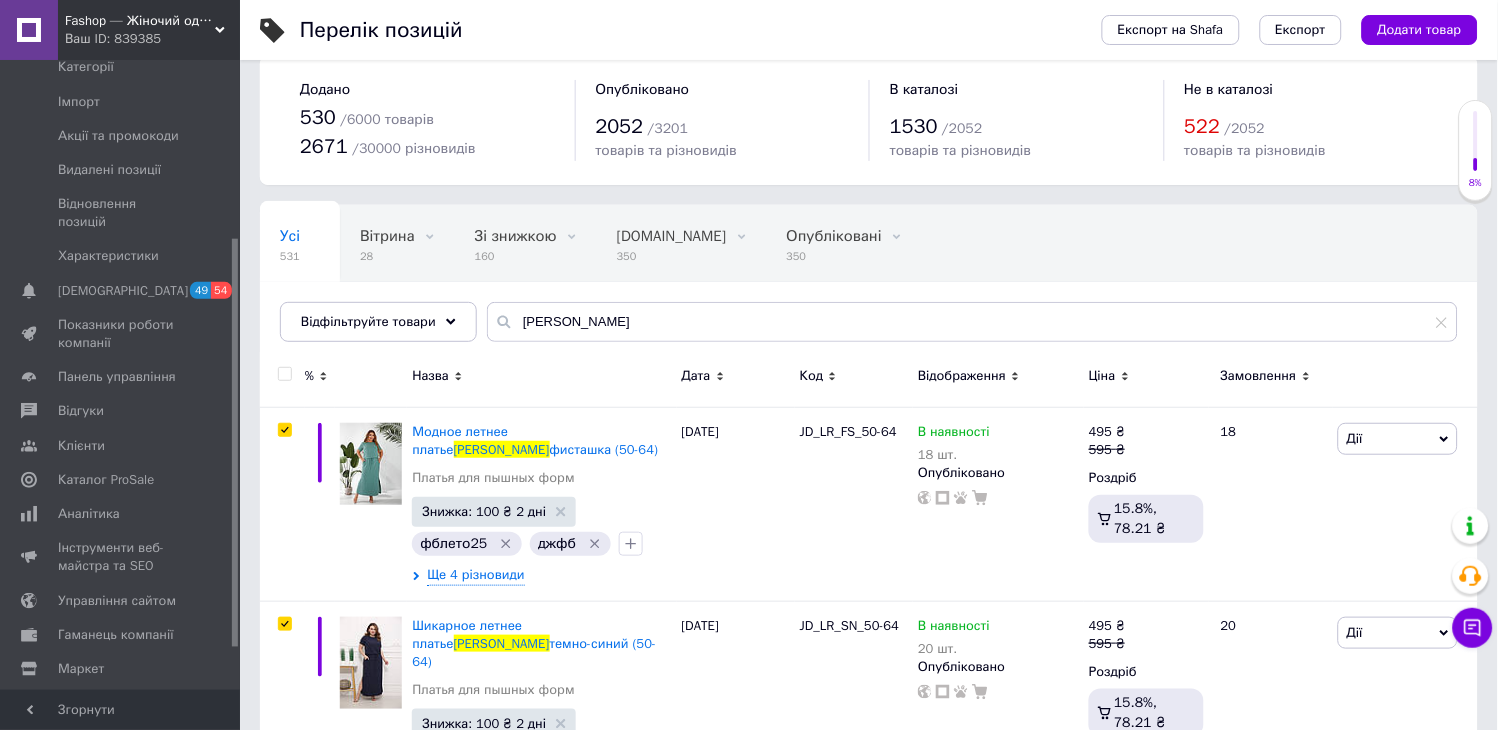 checkbox on "true" 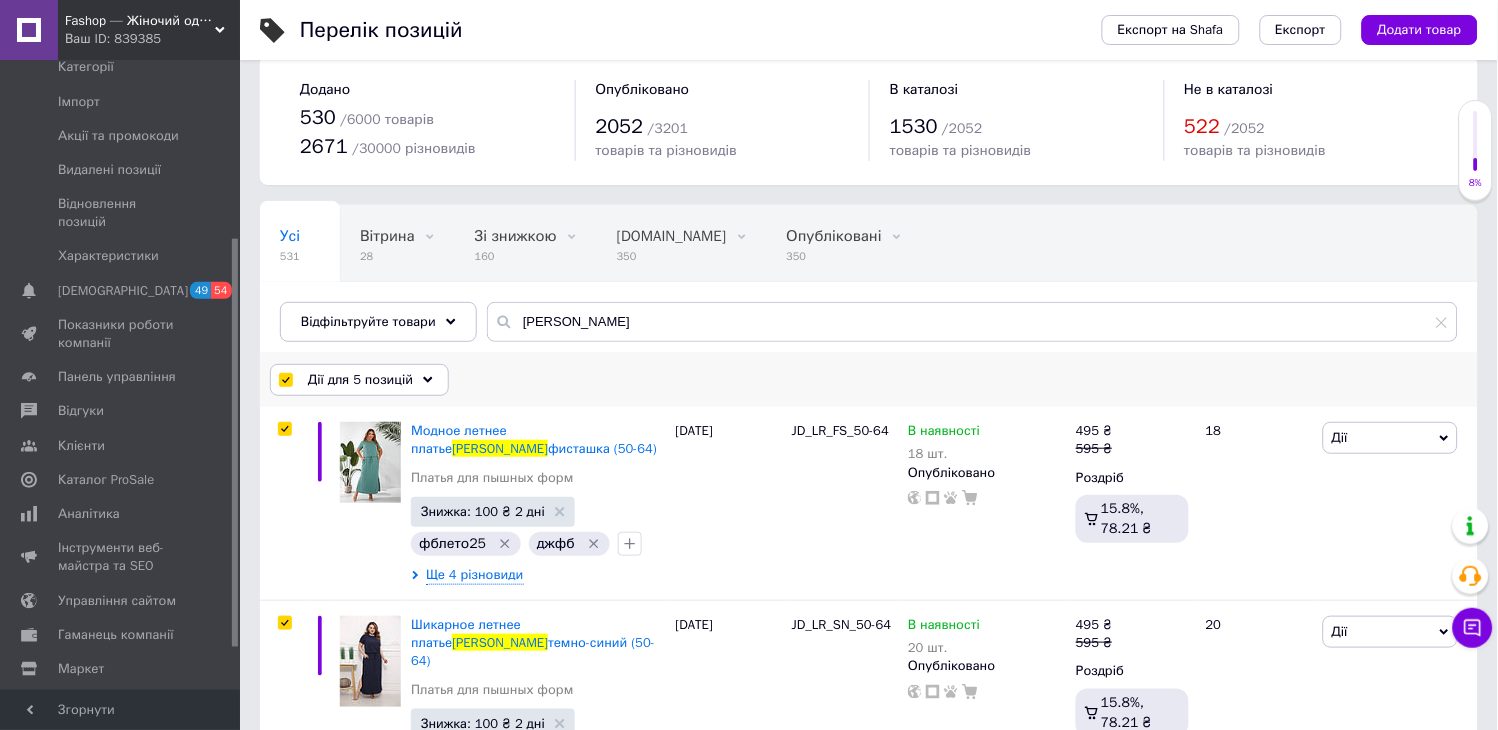 click at bounding box center (286, 380) 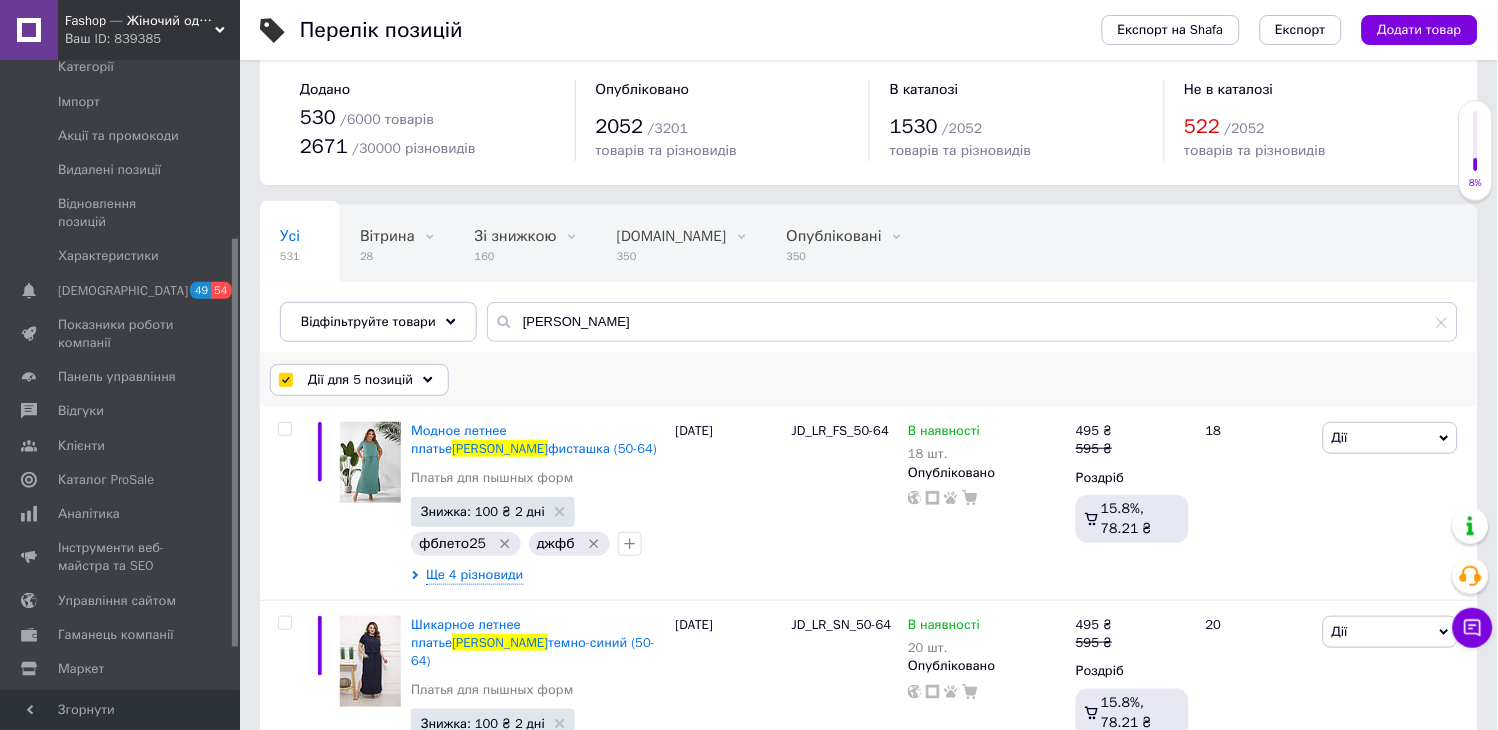 checkbox on "false" 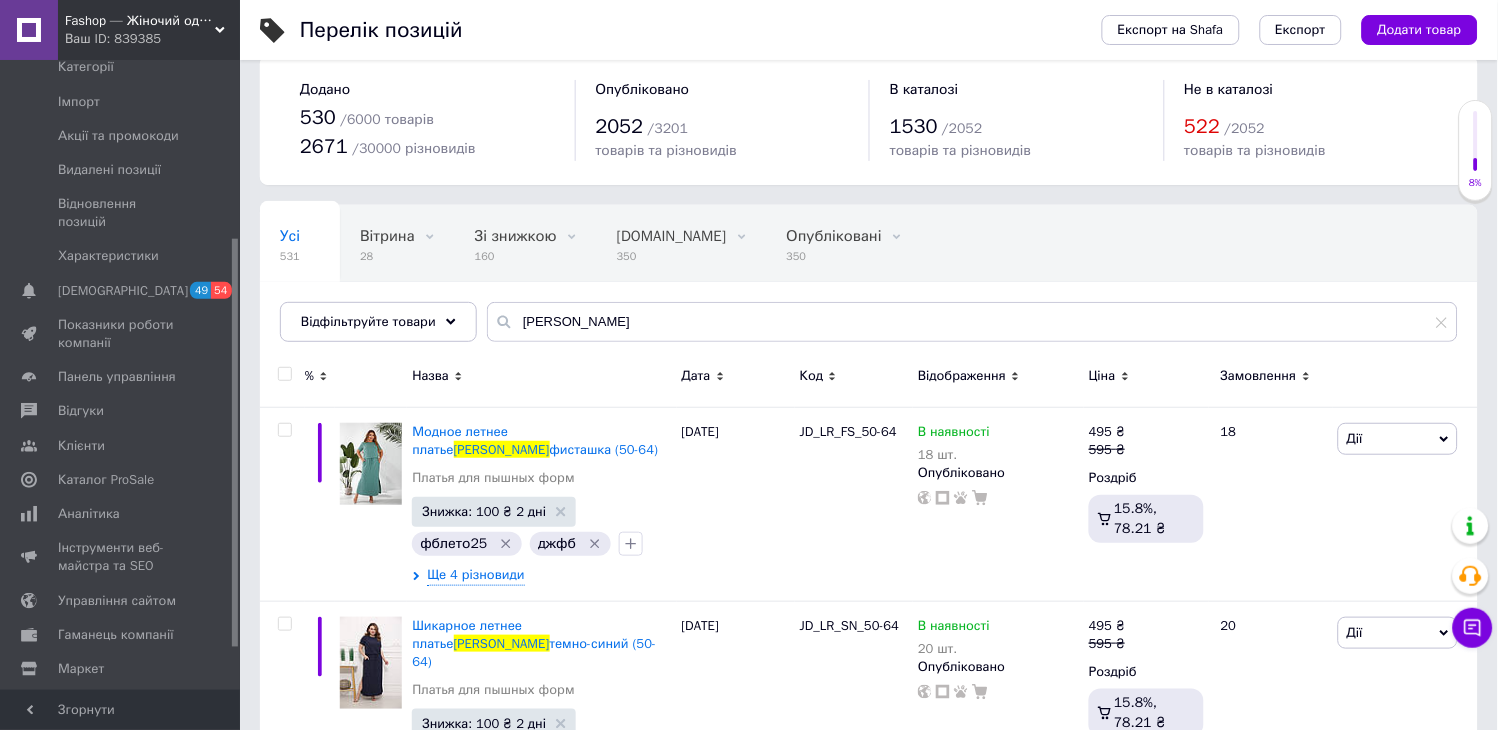 click at bounding box center (284, 374) 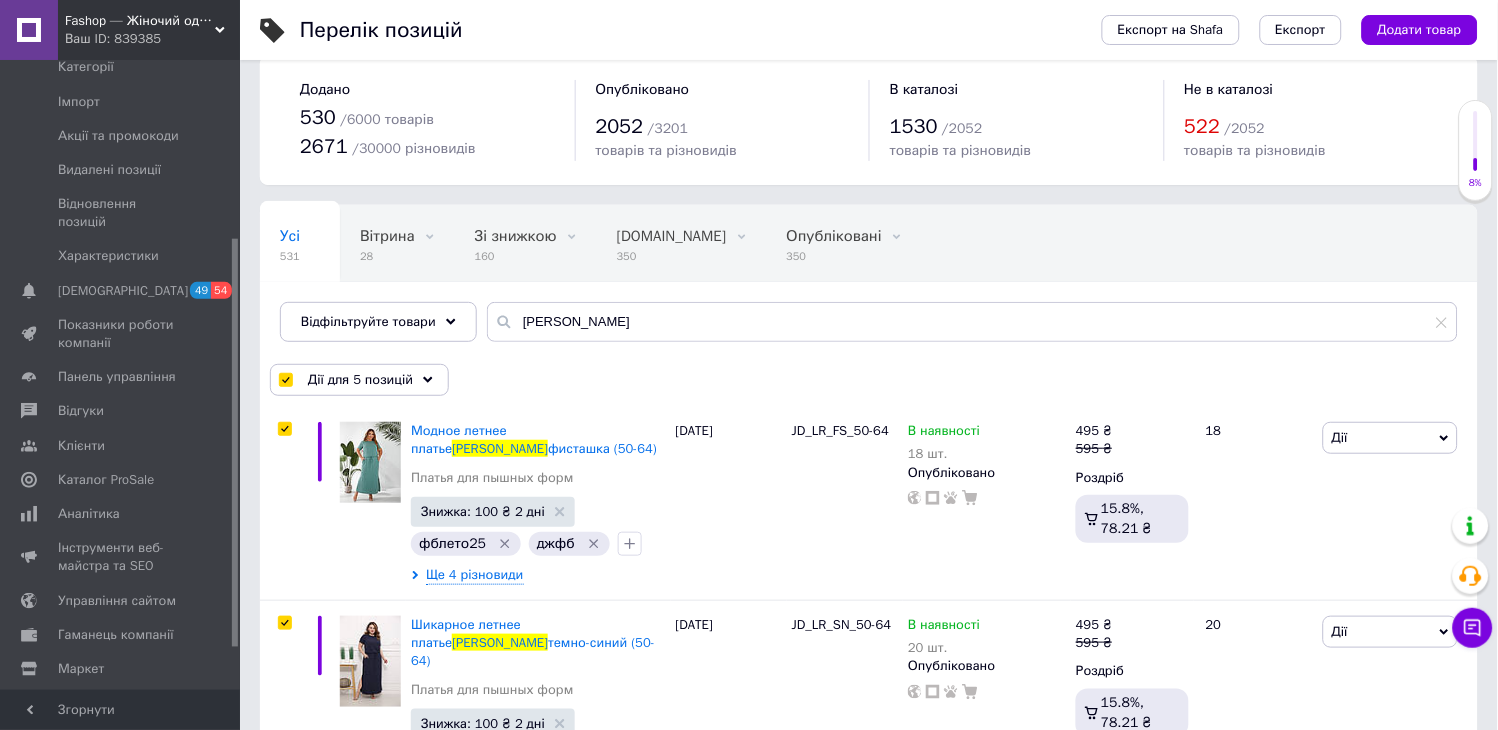 checkbox on "true" 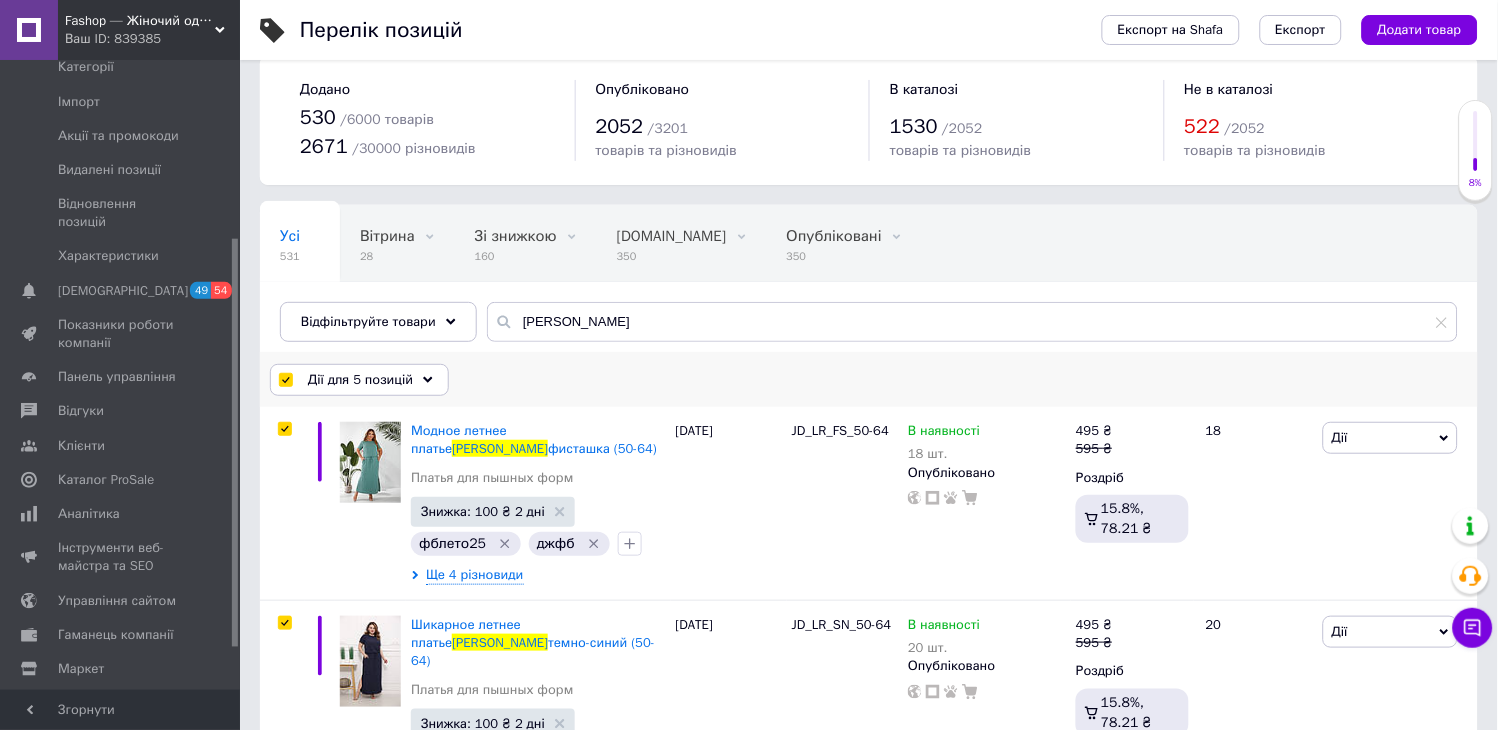 click on "Дії для 5 позицій" at bounding box center [360, 380] 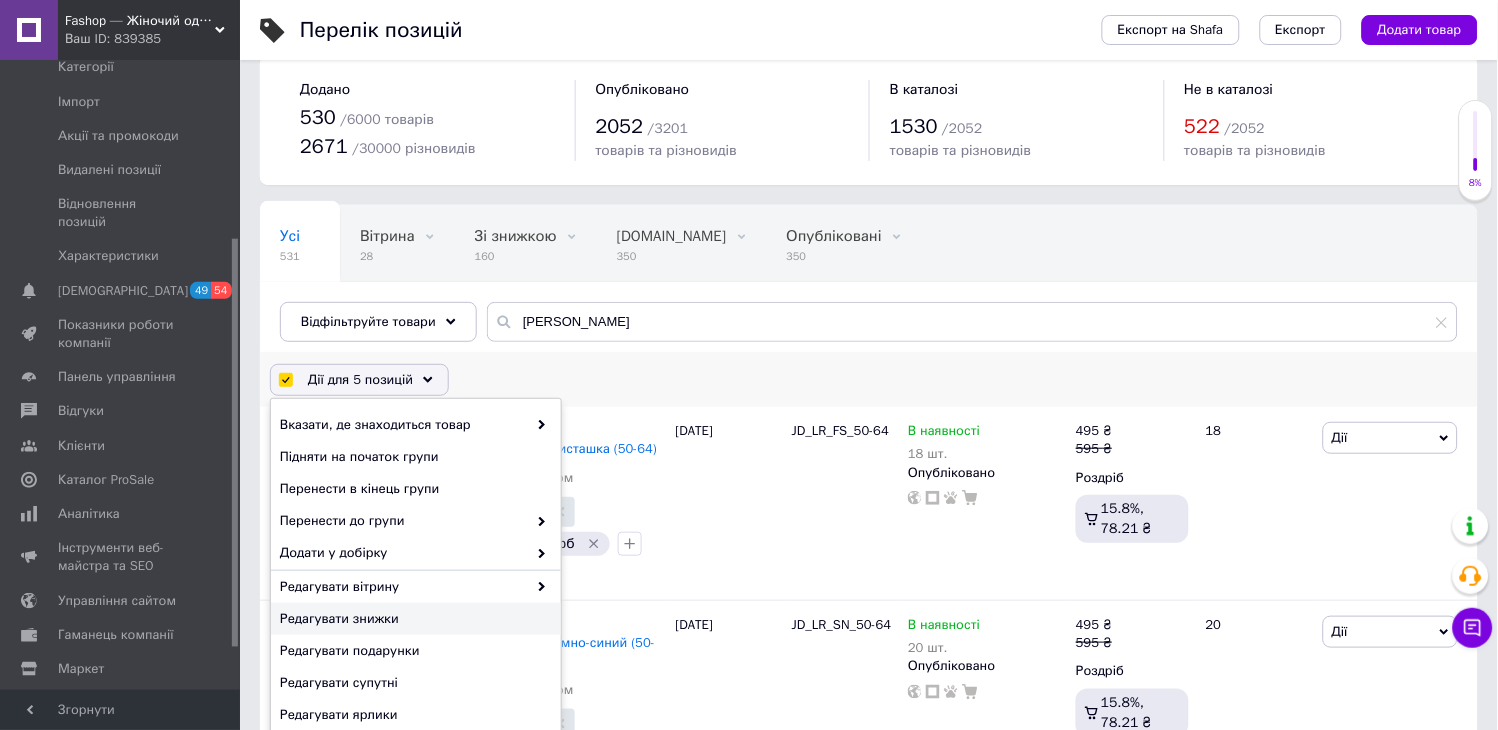 click on "Редагувати знижки" at bounding box center [413, 619] 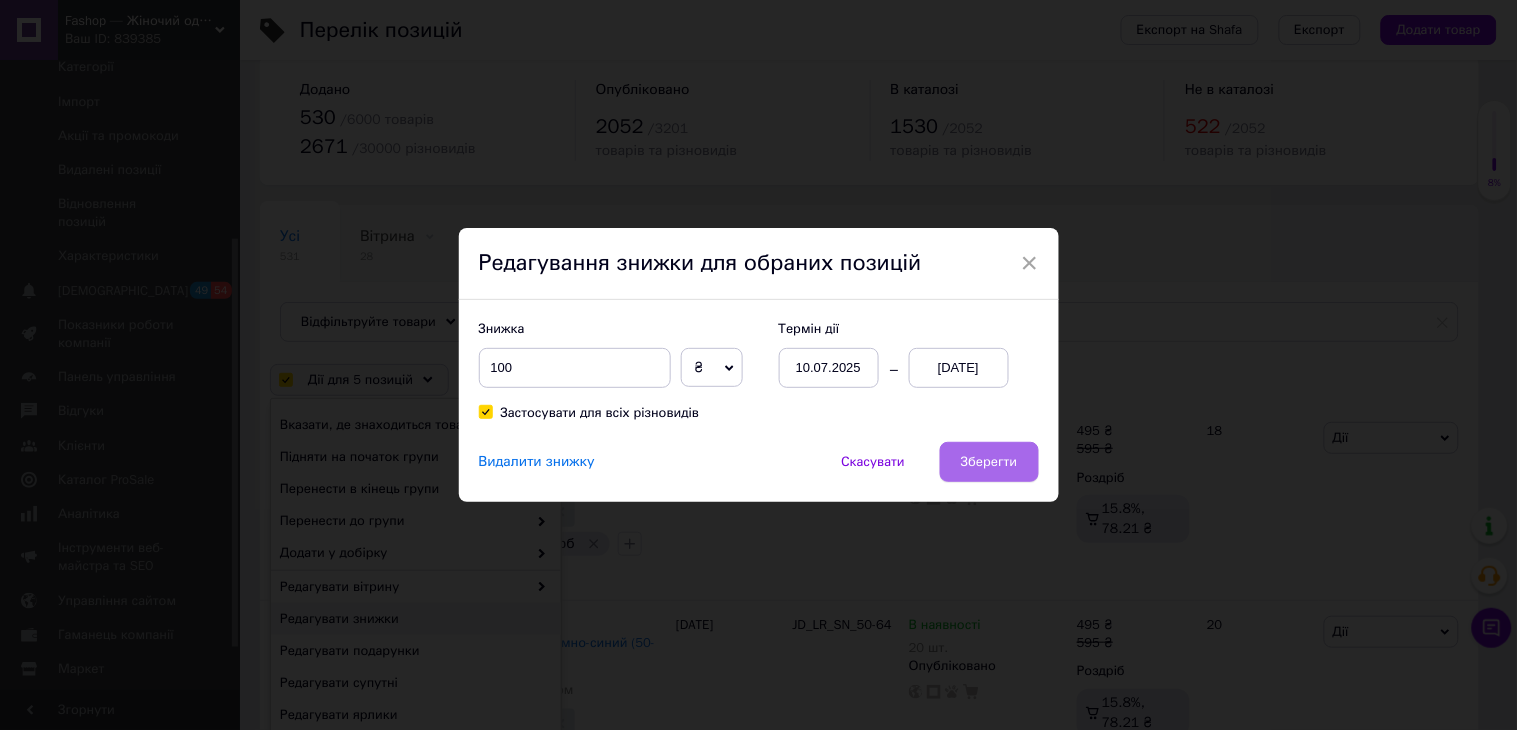 click on "Зберегти" at bounding box center (989, 462) 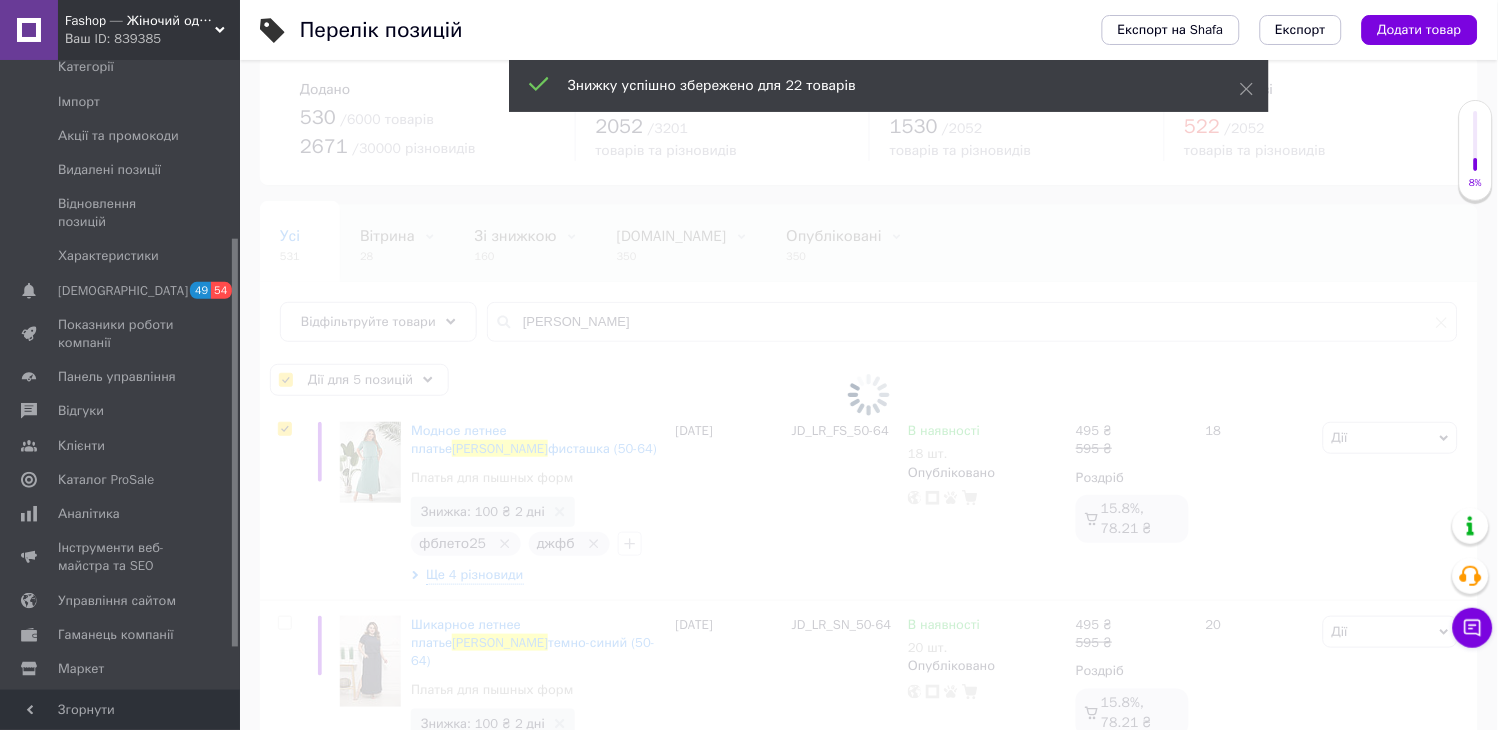 checkbox on "false" 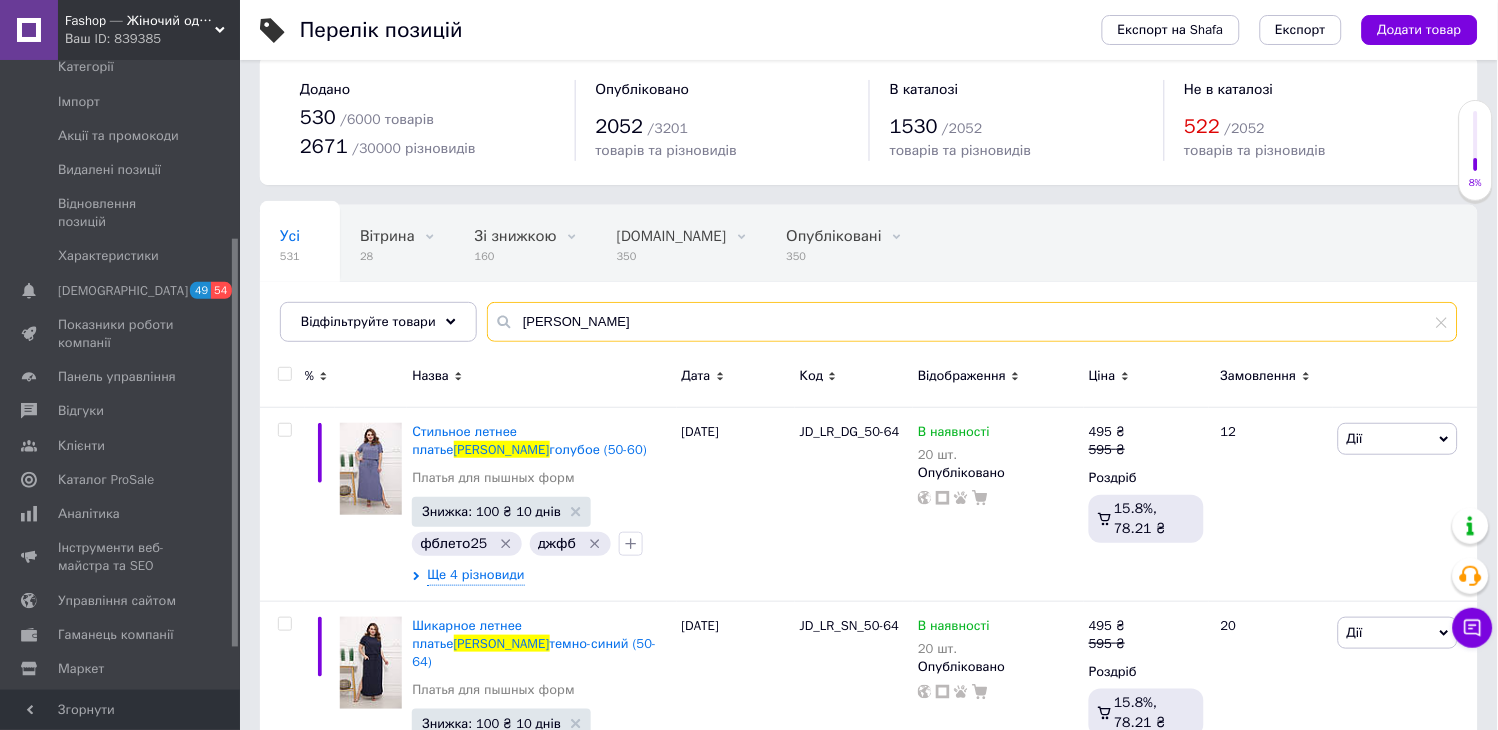 drag, startPoint x: 578, startPoint y: 311, endPoint x: 474, endPoint y: 312, distance: 104.00481 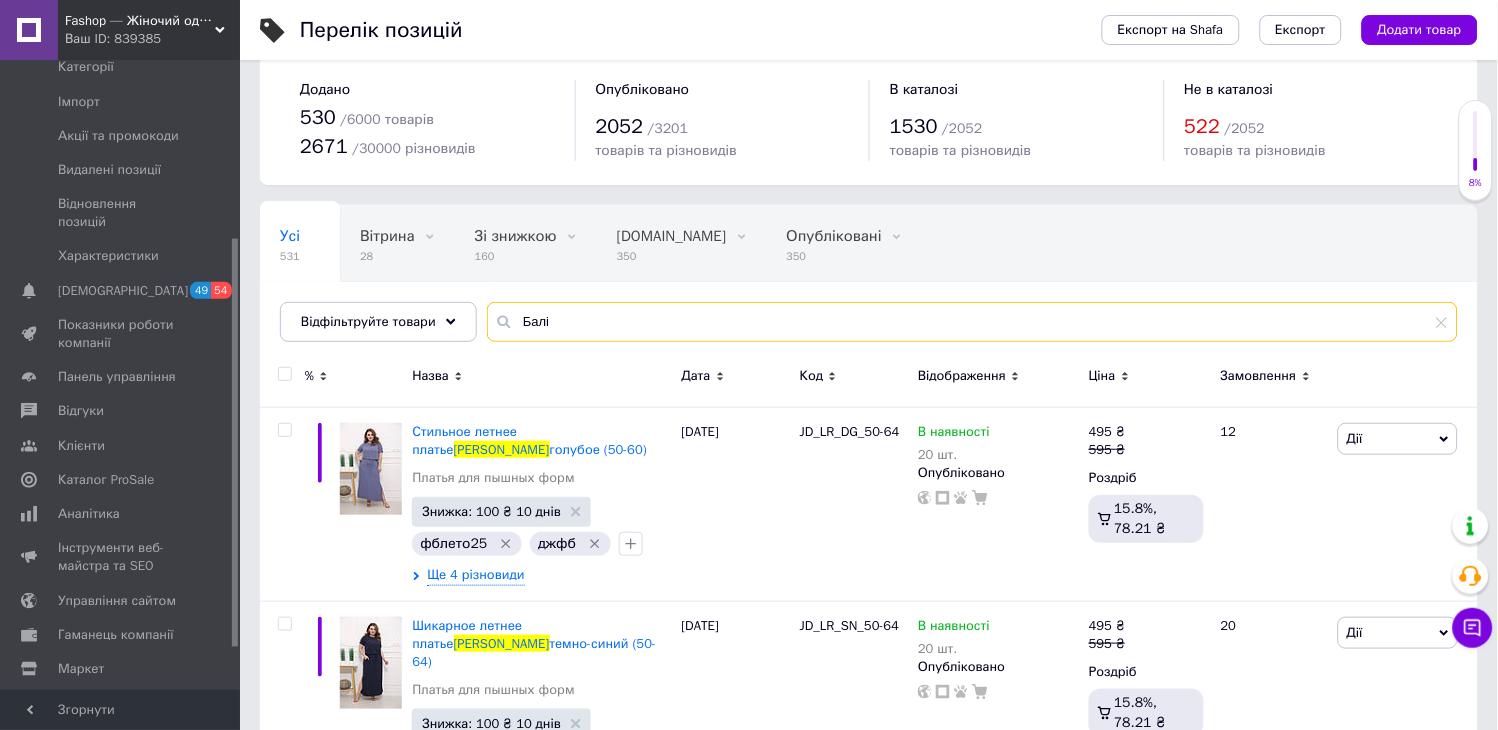 type on "Балі" 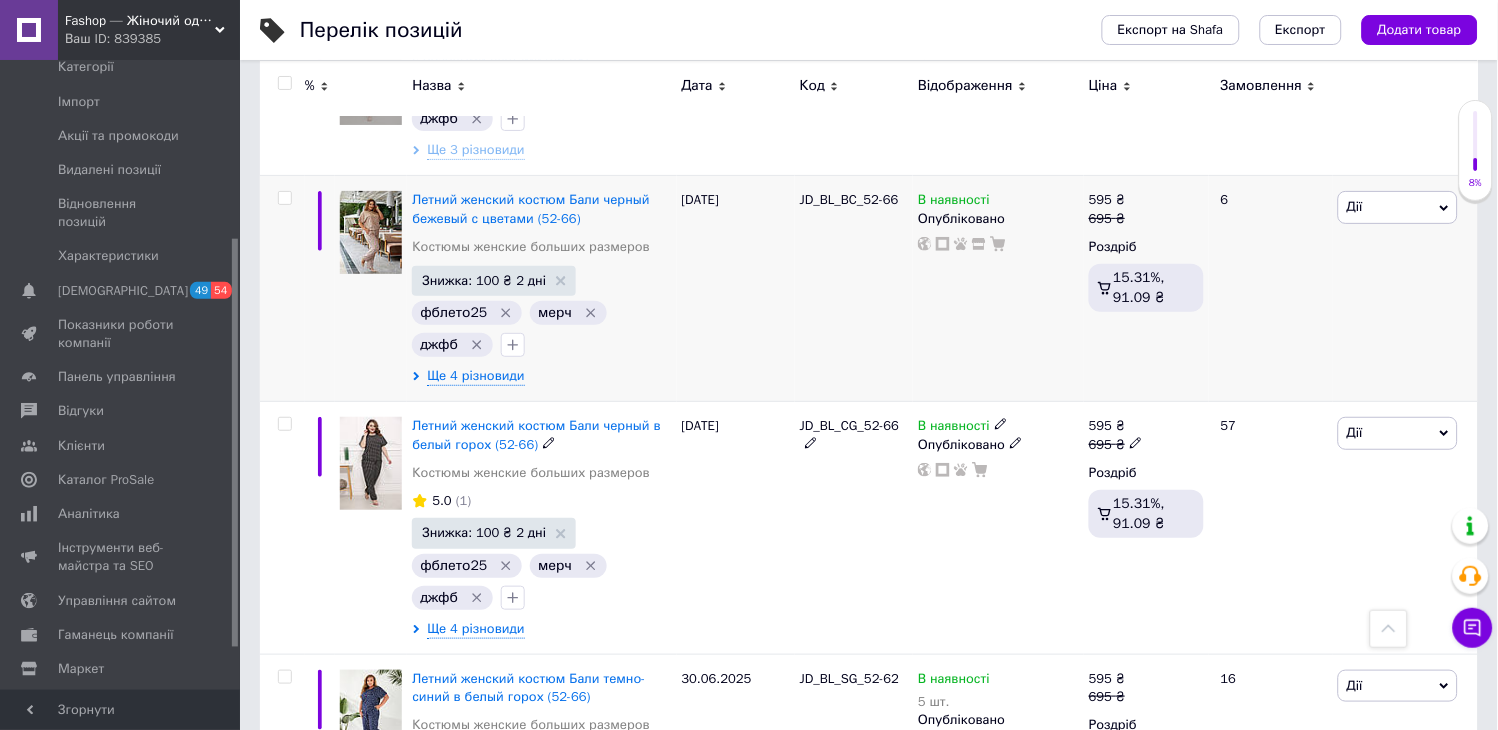 scroll, scrollTop: 1691, scrollLeft: 0, axis: vertical 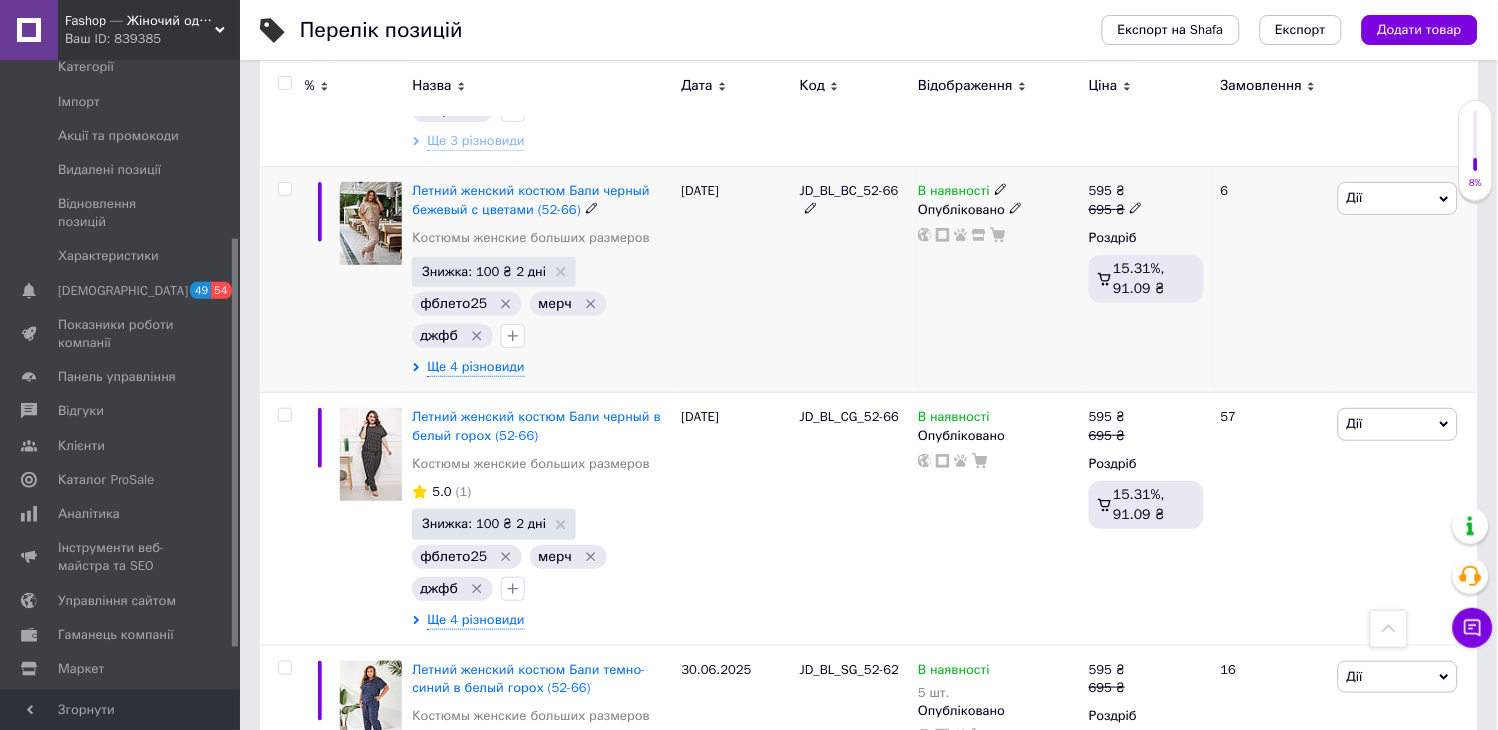 click at bounding box center [284, 189] 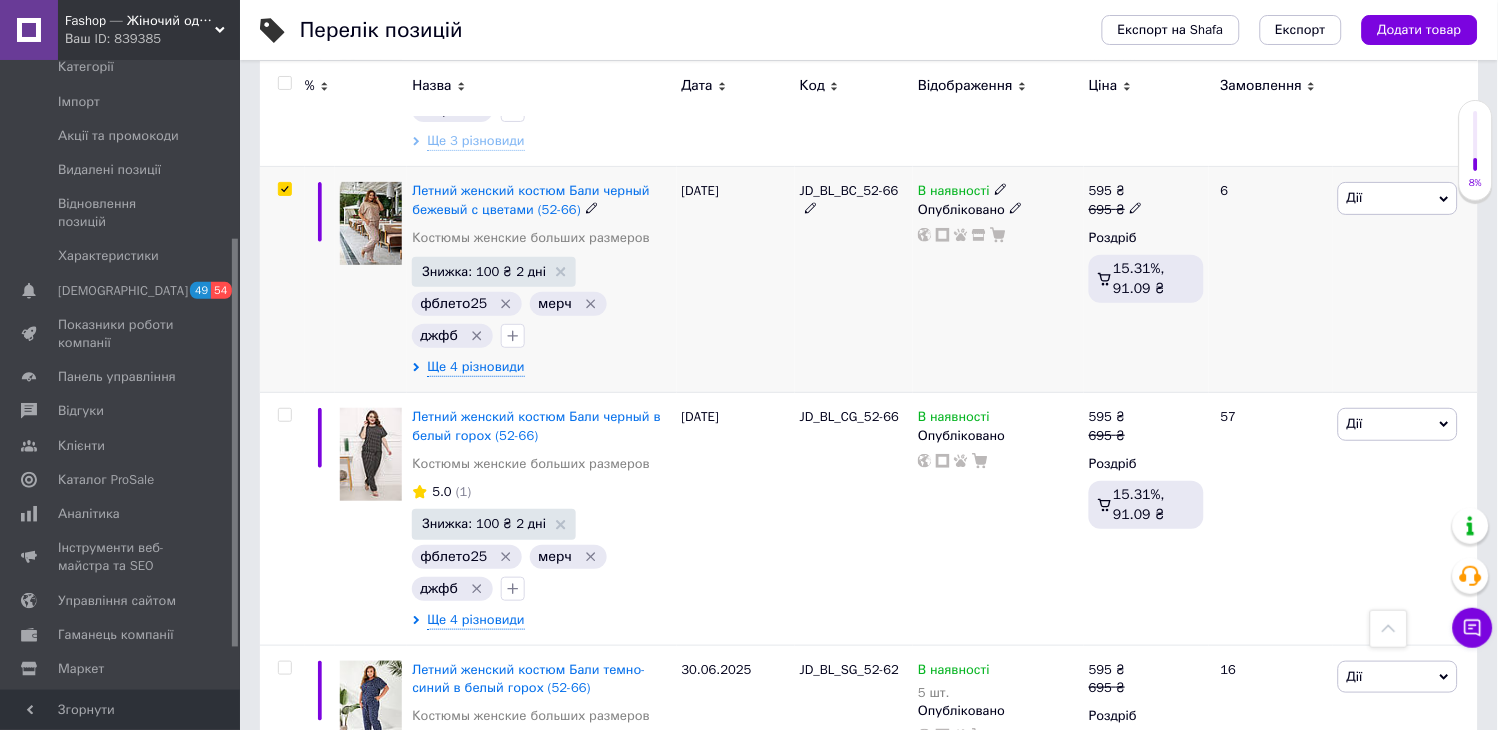 checkbox on "true" 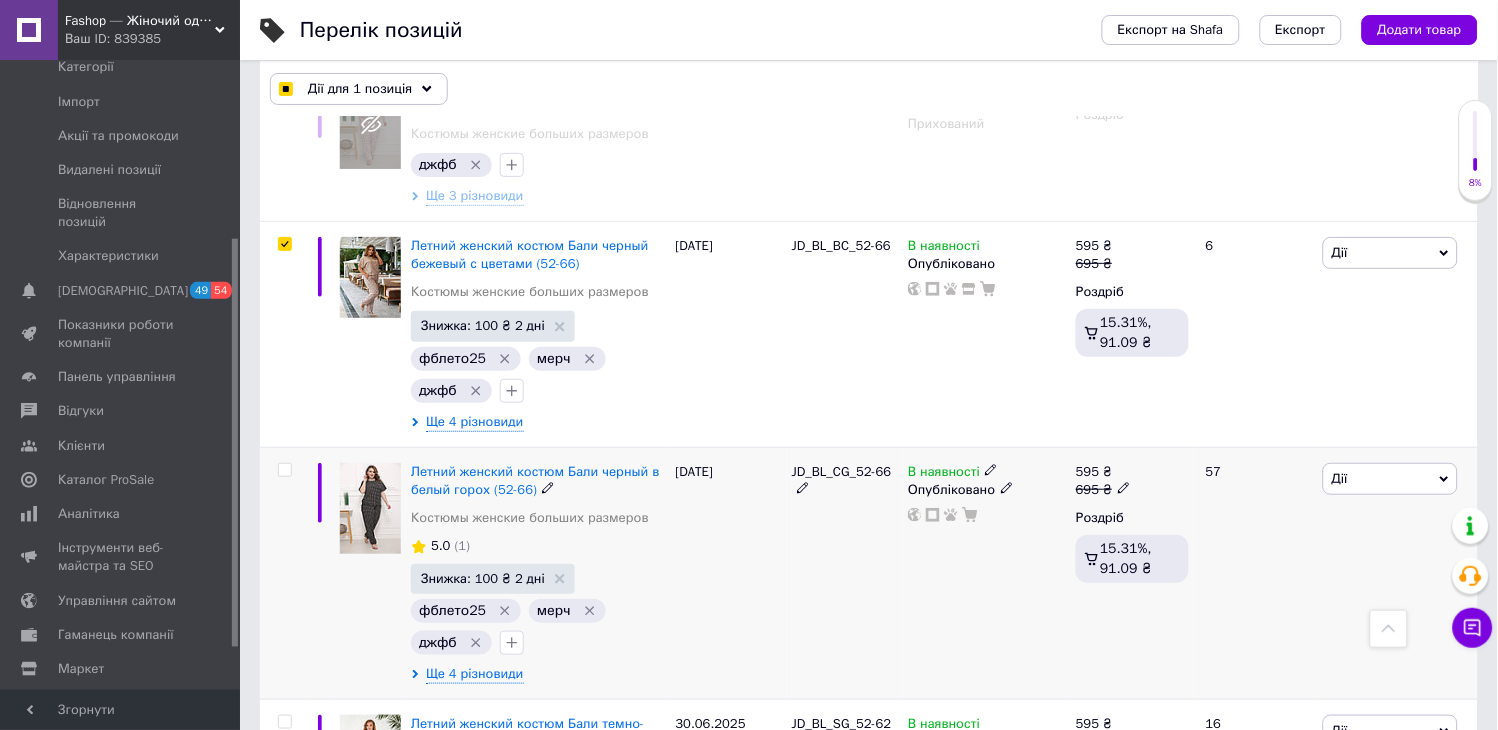 click at bounding box center (284, 470) 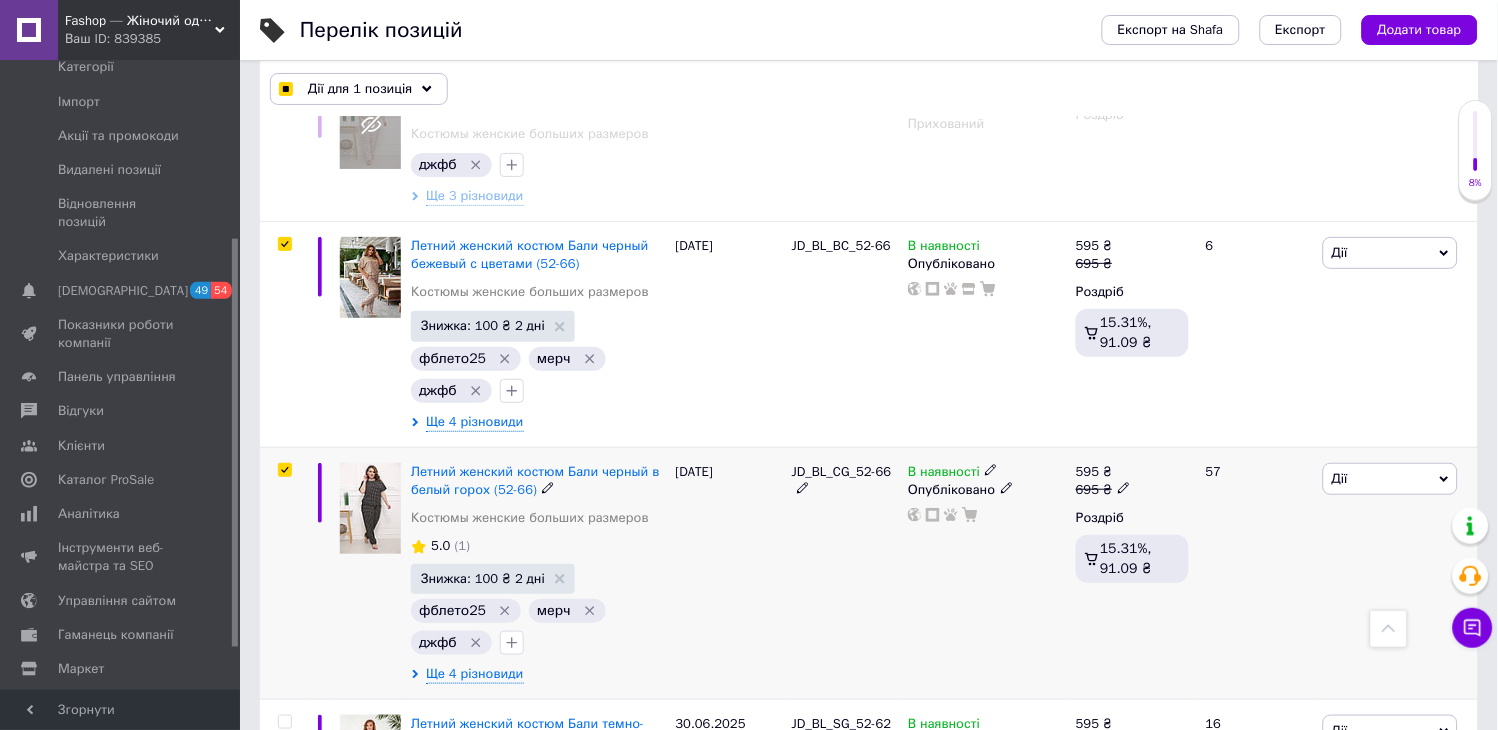 checkbox on "true" 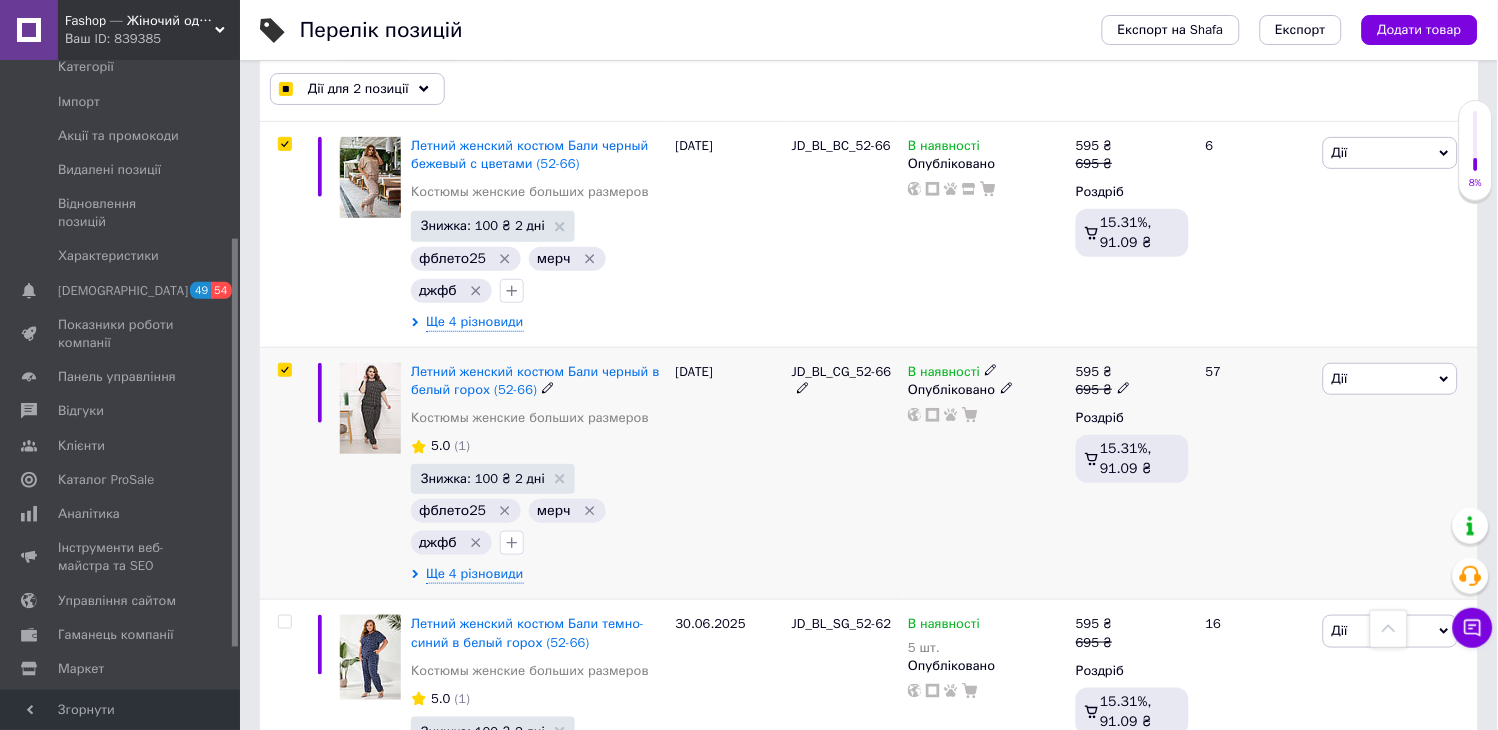 scroll, scrollTop: 2024, scrollLeft: 0, axis: vertical 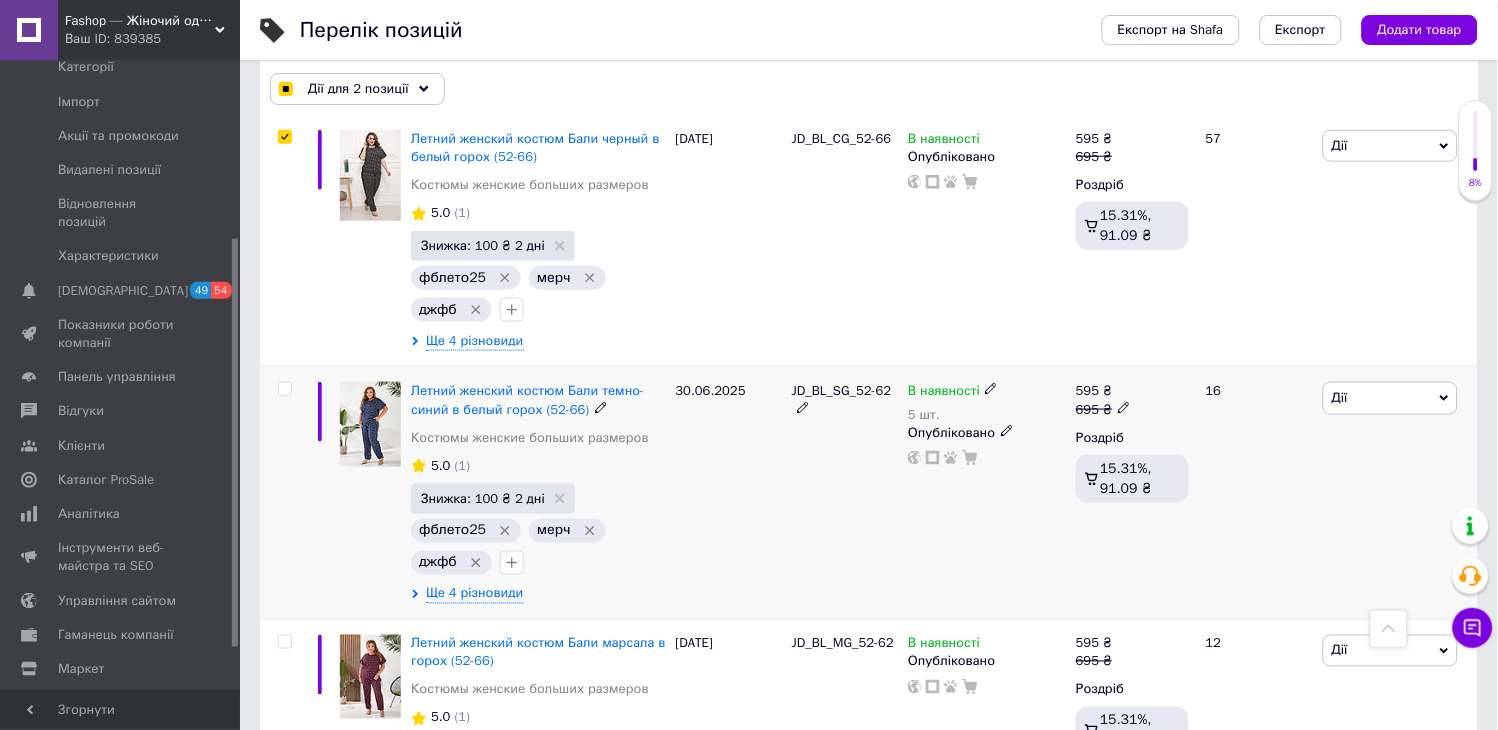 click at bounding box center [284, 389] 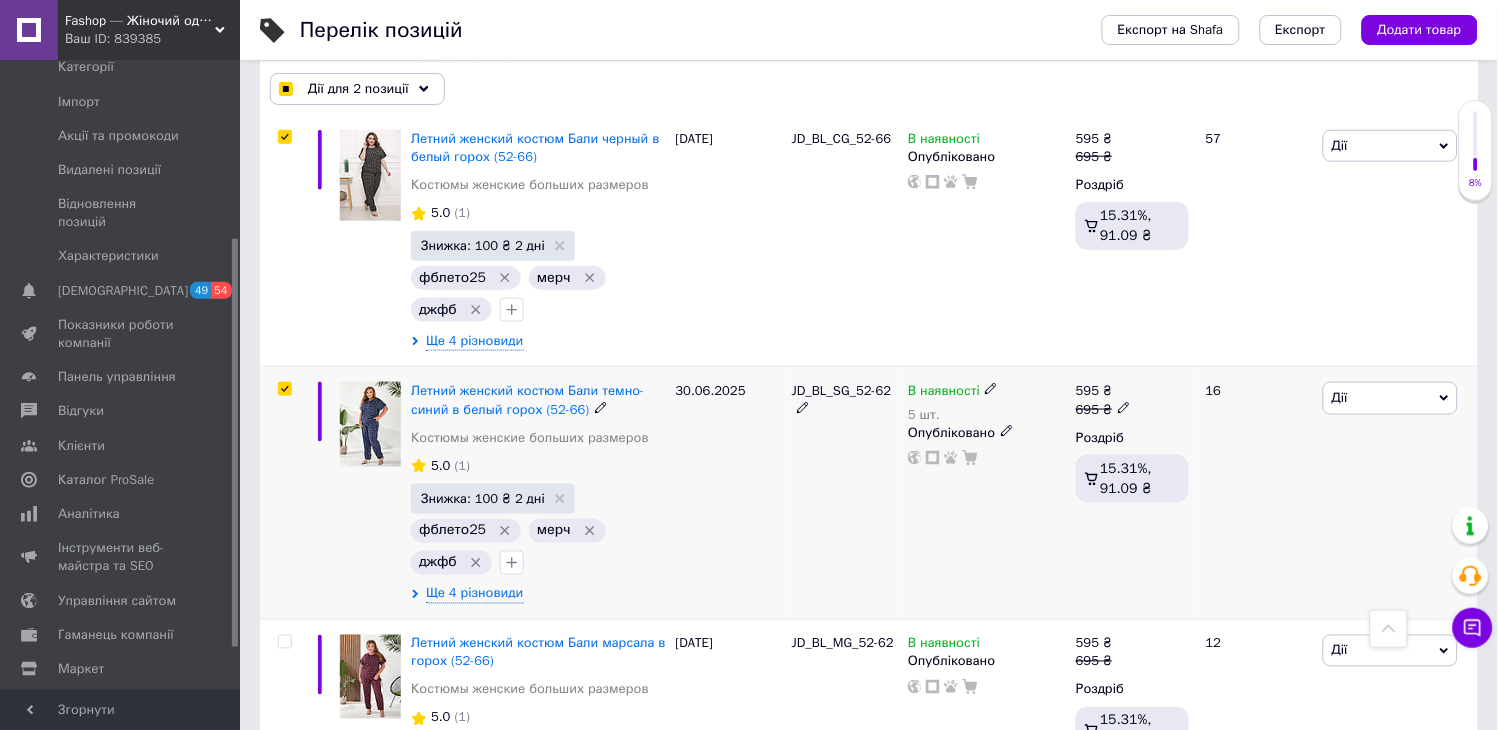 checkbox on "true" 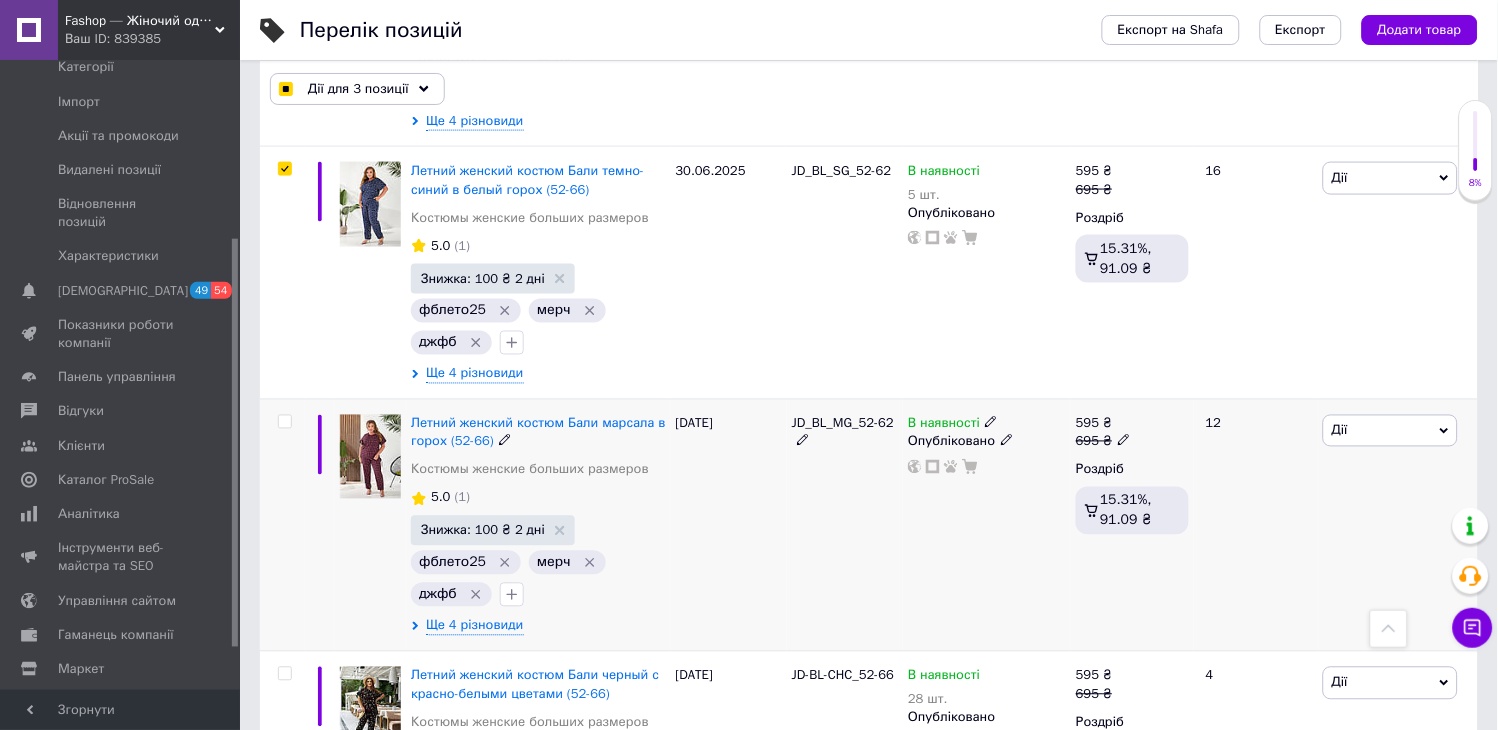 scroll, scrollTop: 2246, scrollLeft: 0, axis: vertical 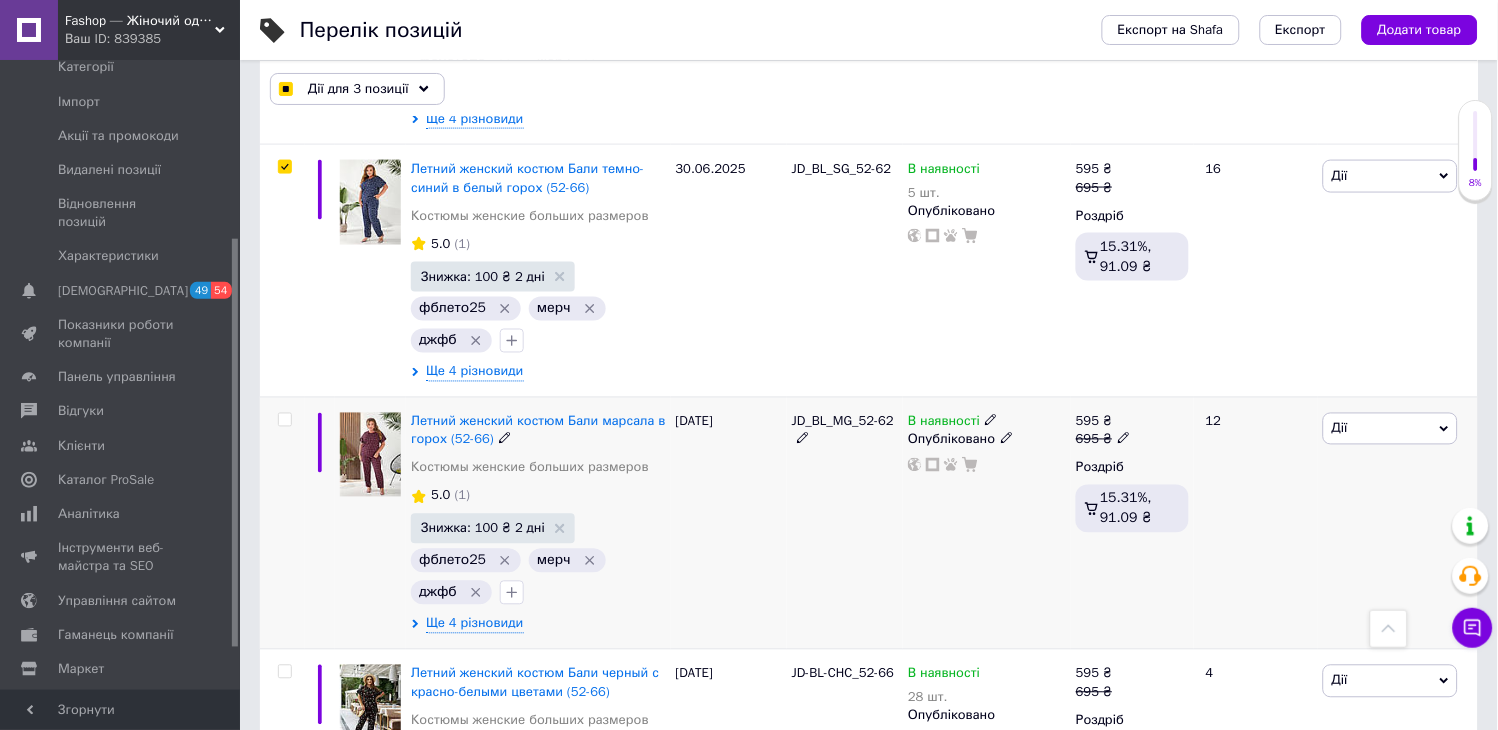 click at bounding box center (285, 420) 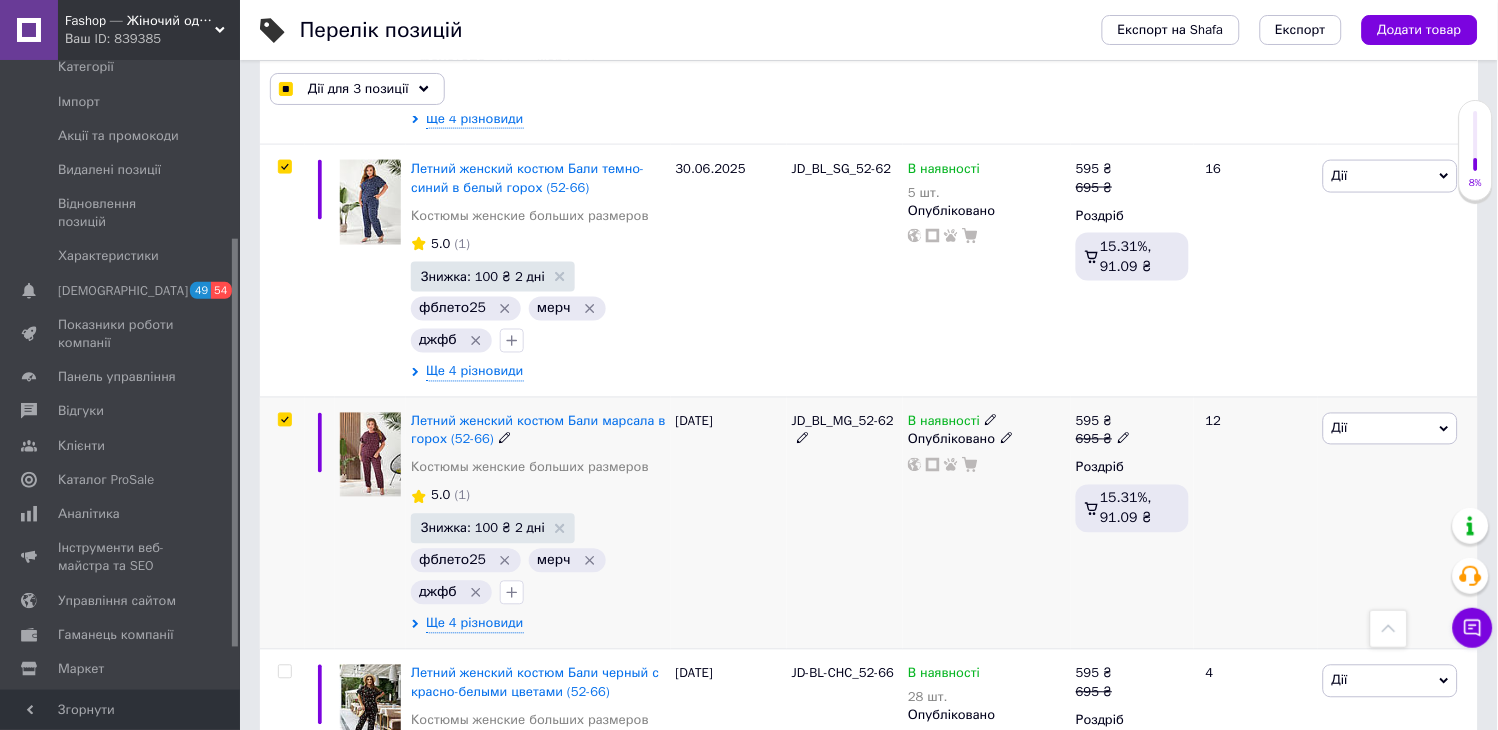 checkbox on "true" 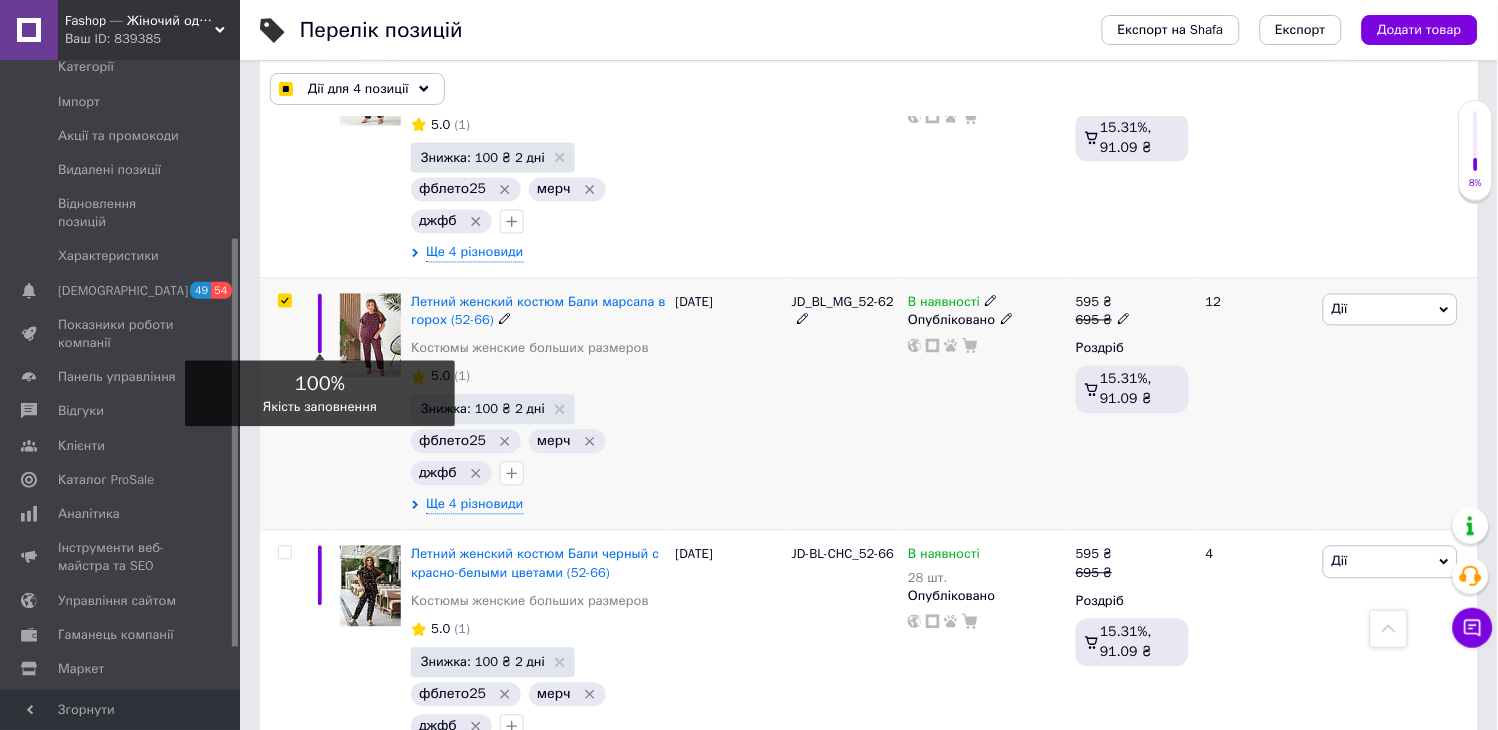 scroll, scrollTop: 2468, scrollLeft: 0, axis: vertical 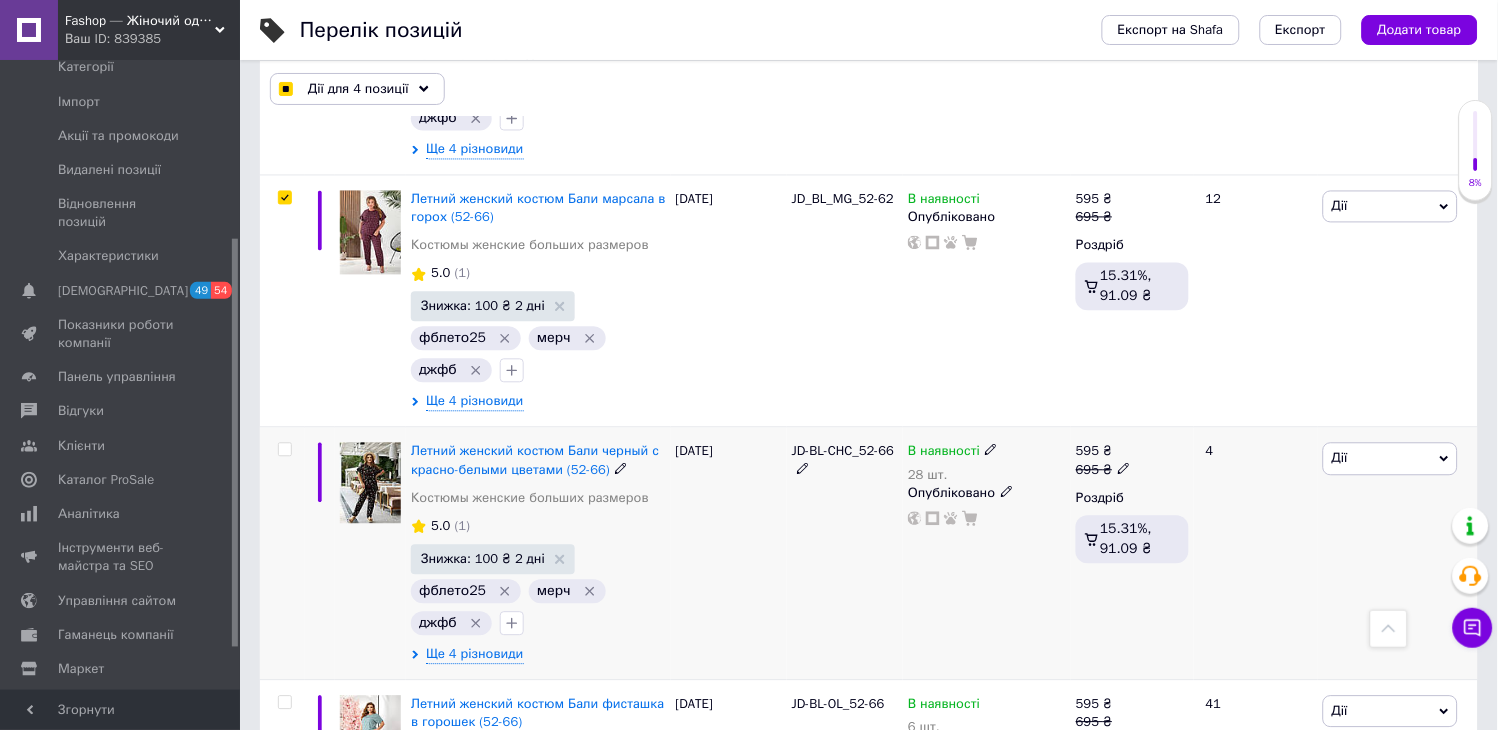 click at bounding box center [285, 450] 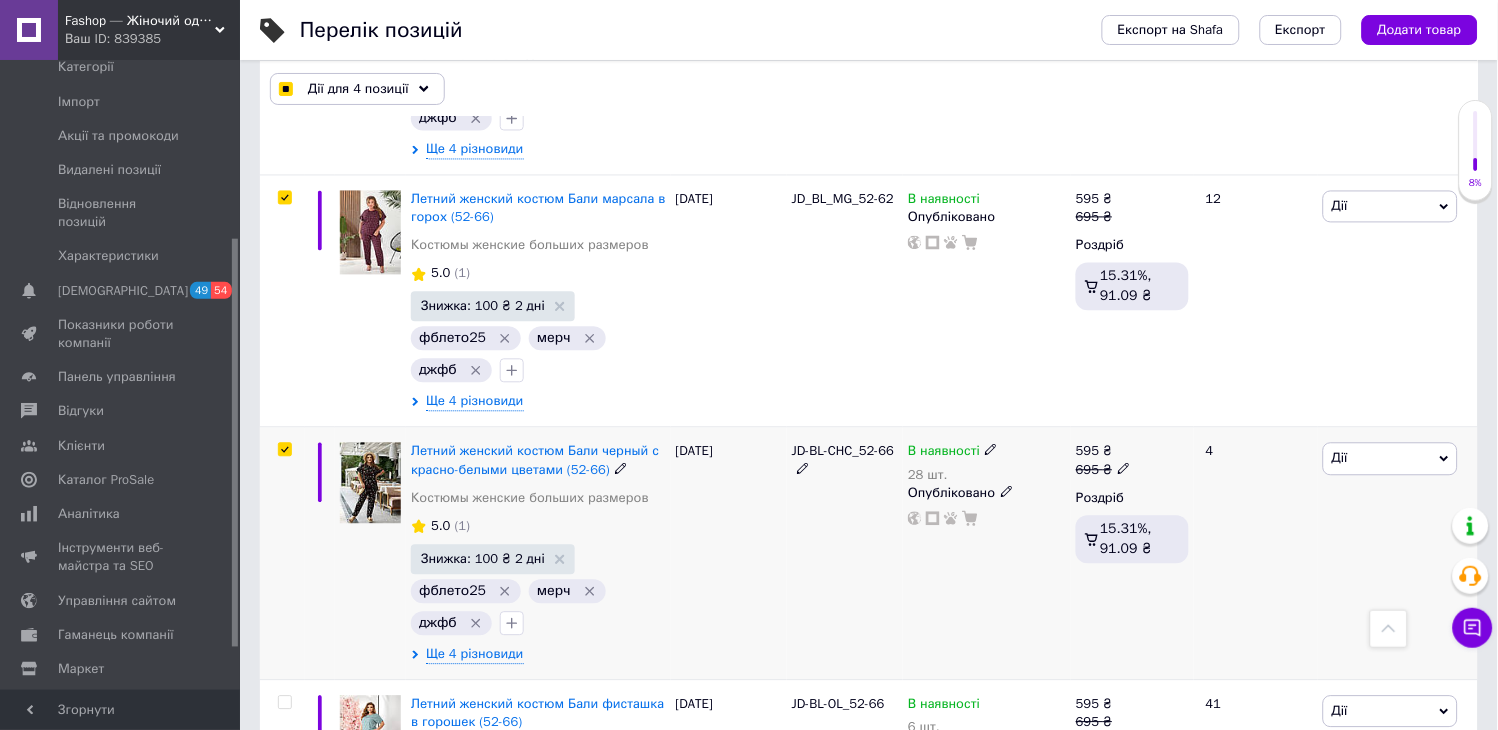 checkbox on "true" 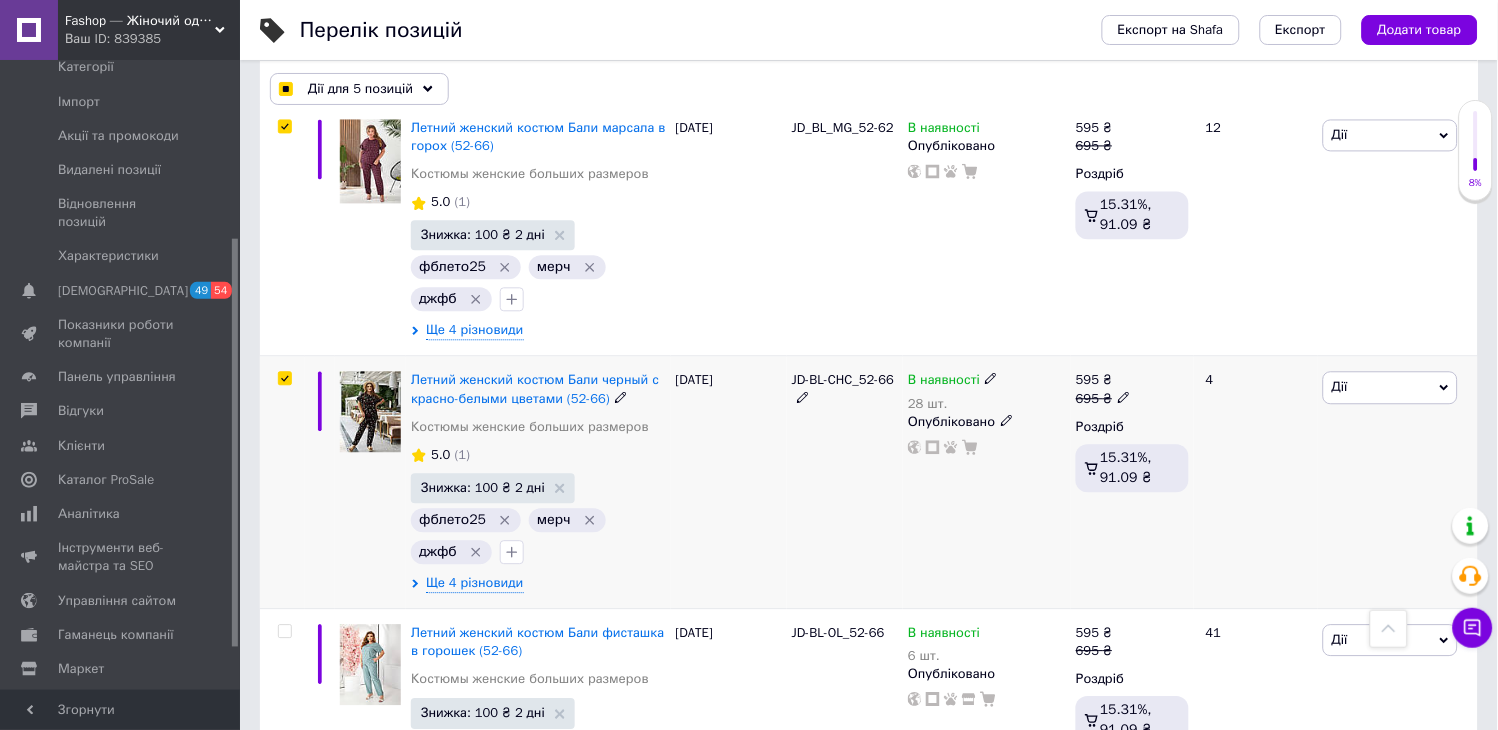scroll, scrollTop: 2612, scrollLeft: 0, axis: vertical 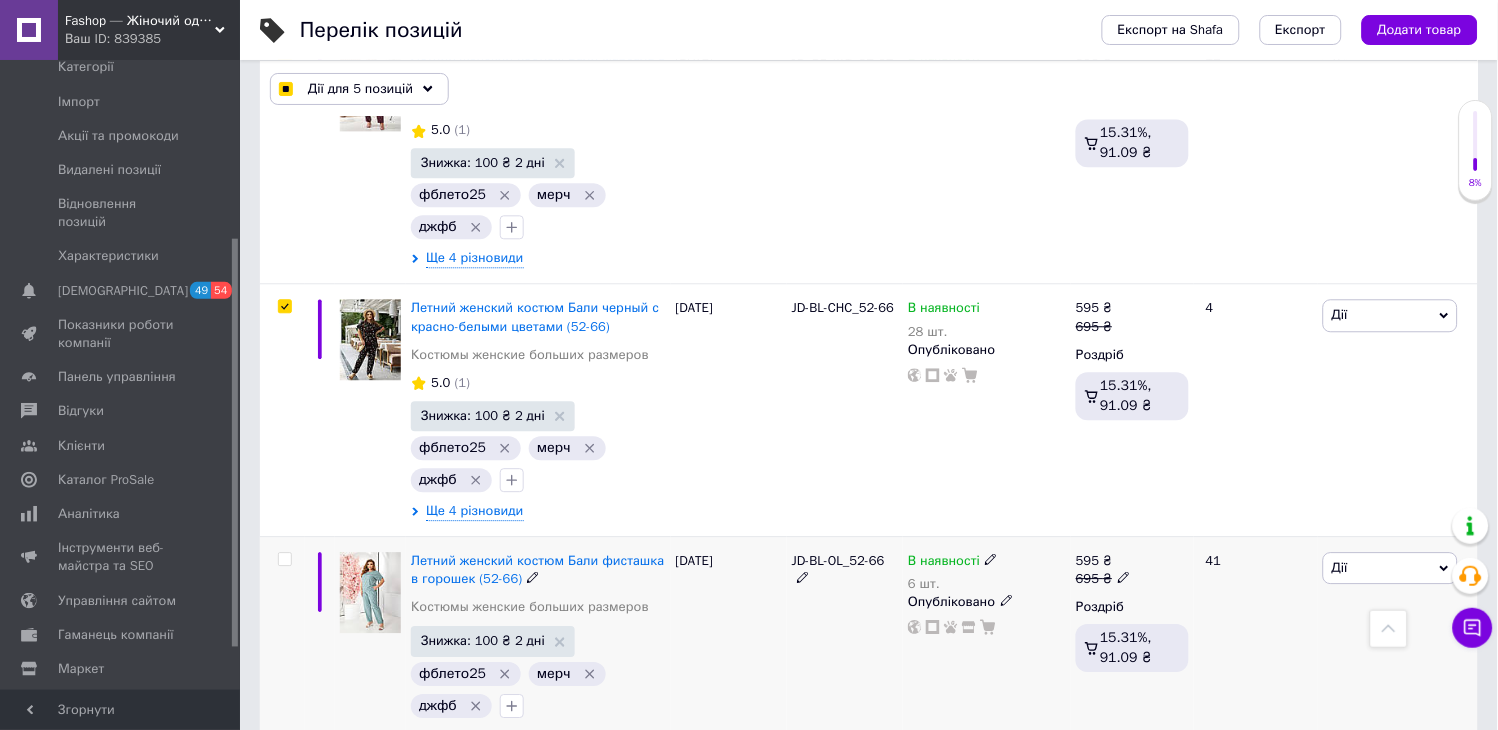 click at bounding box center [284, 559] 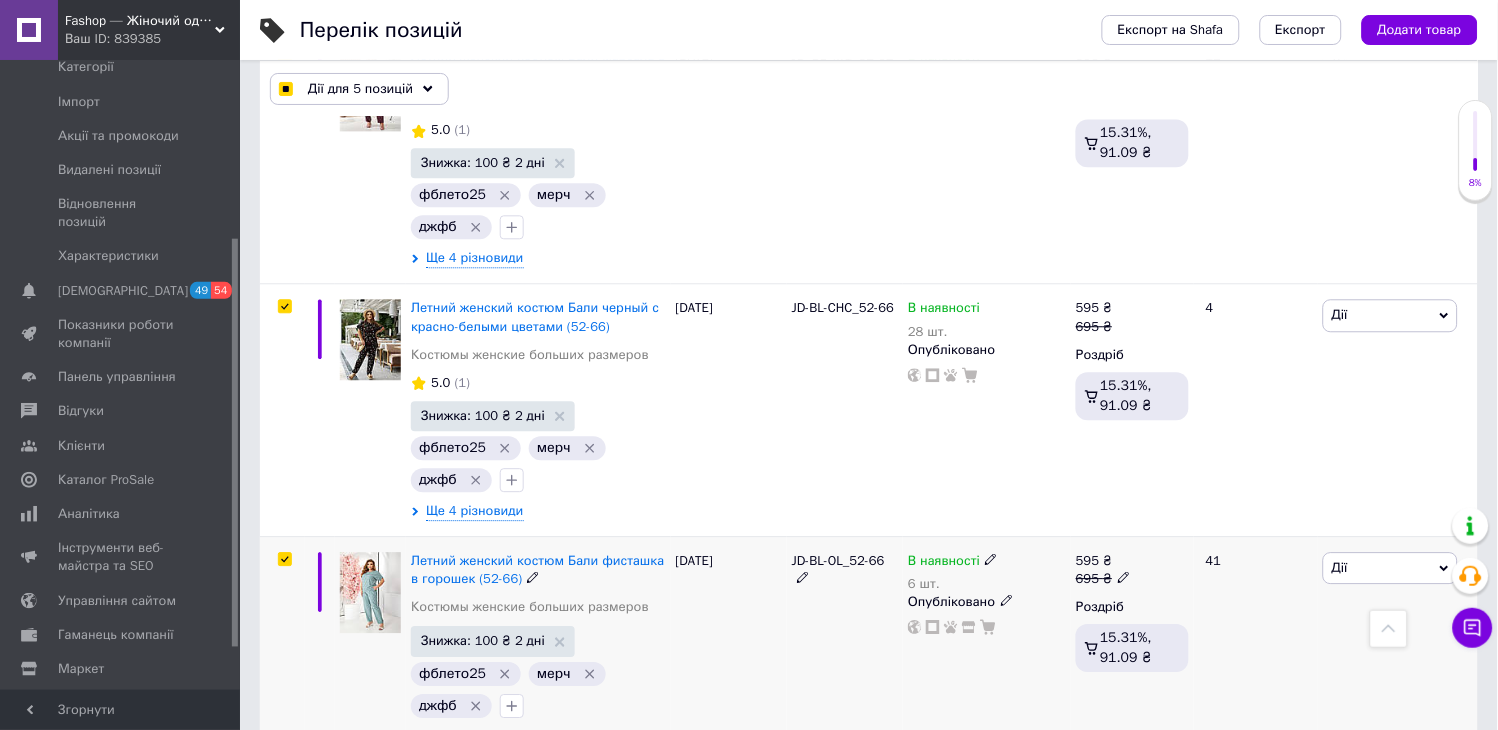 checkbox on "true" 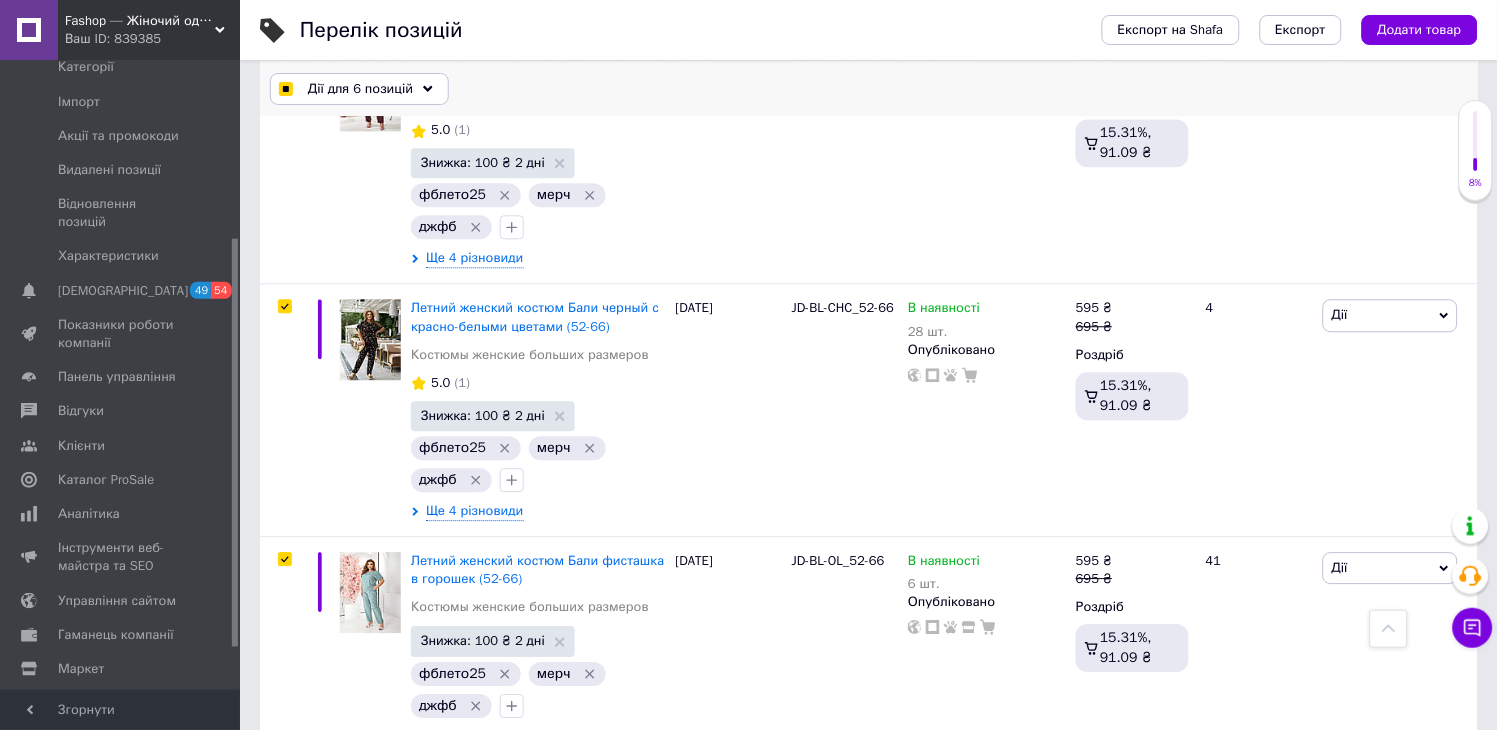 click on "Дії для 6 позицій" at bounding box center [360, 89] 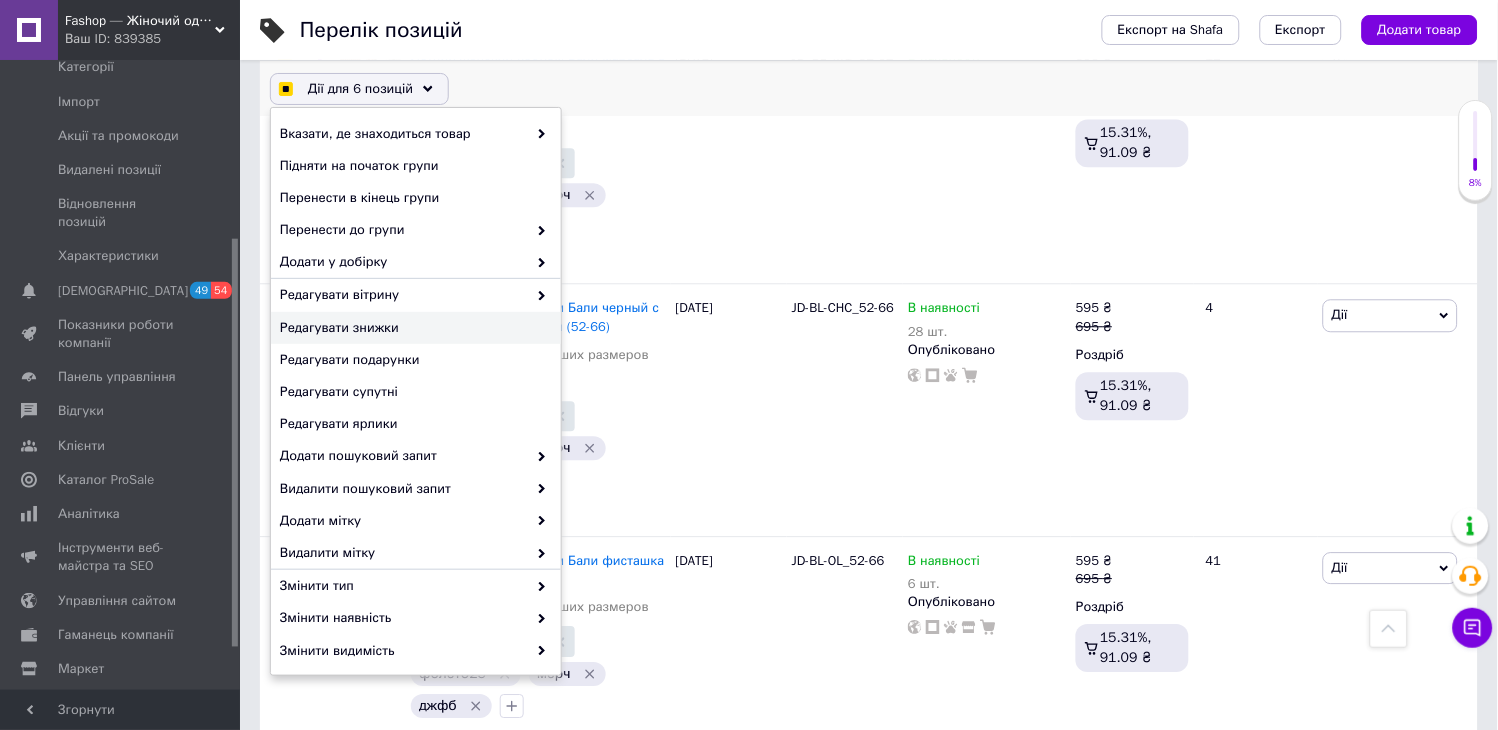 click on "Редагувати знижки" at bounding box center [413, 328] 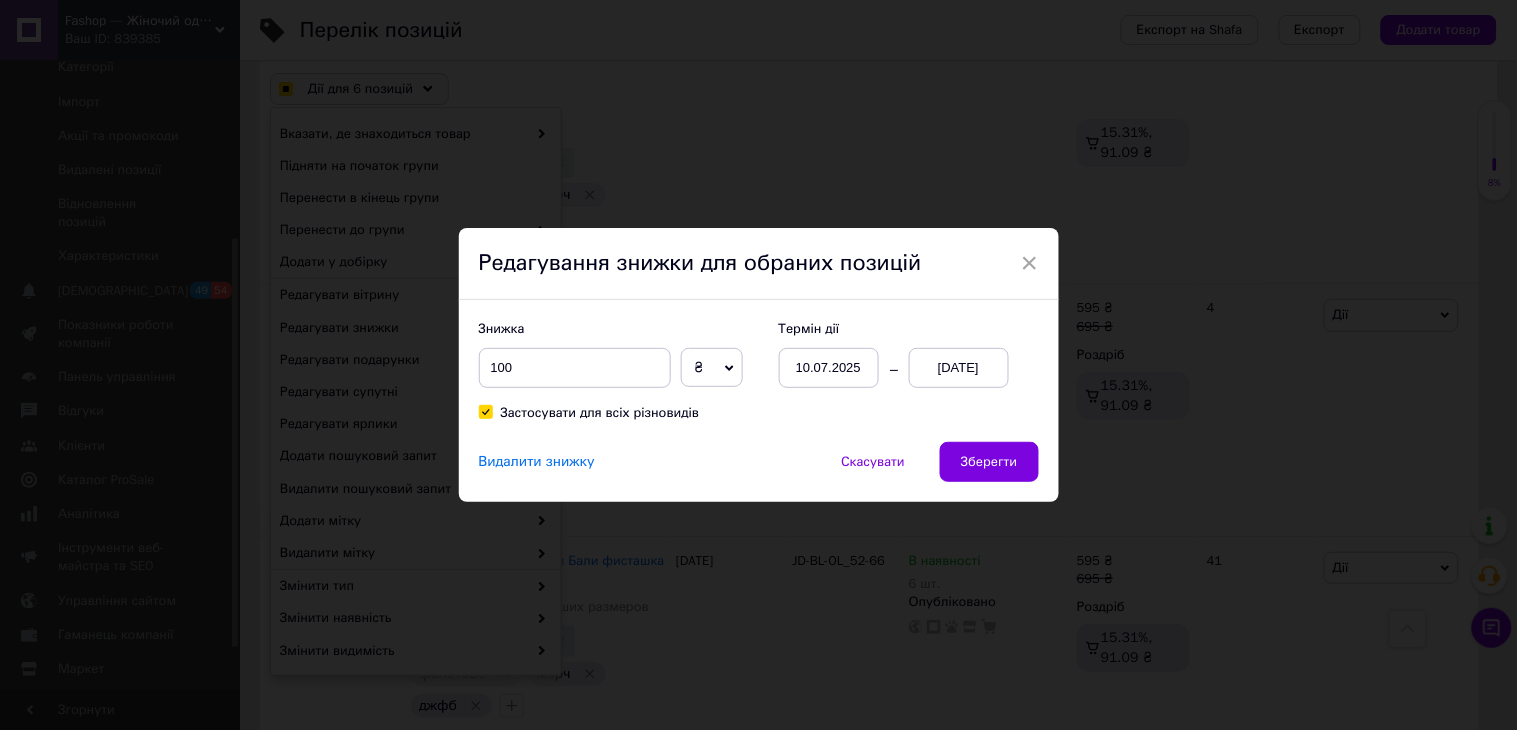 checkbox on "true" 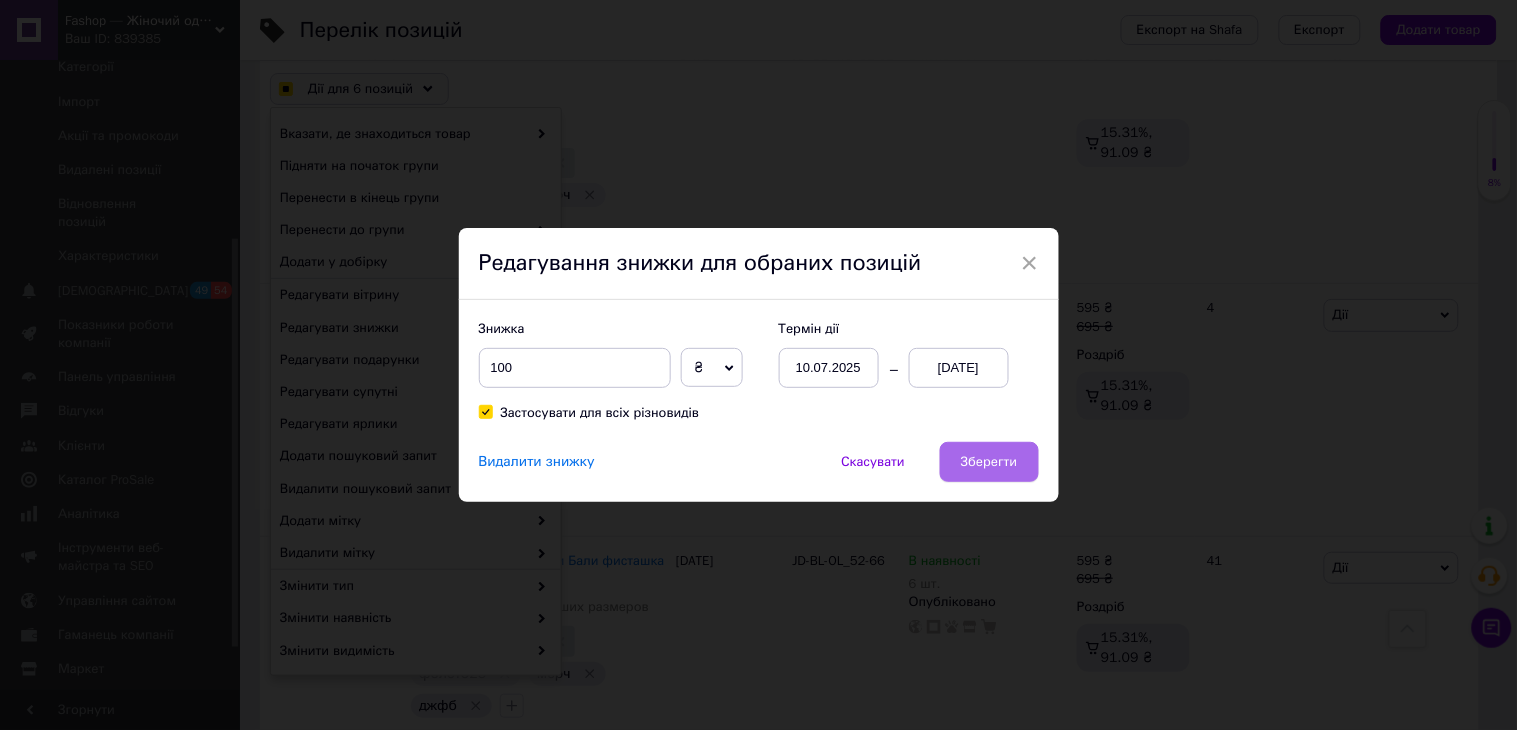 click on "Зберегти" at bounding box center [989, 462] 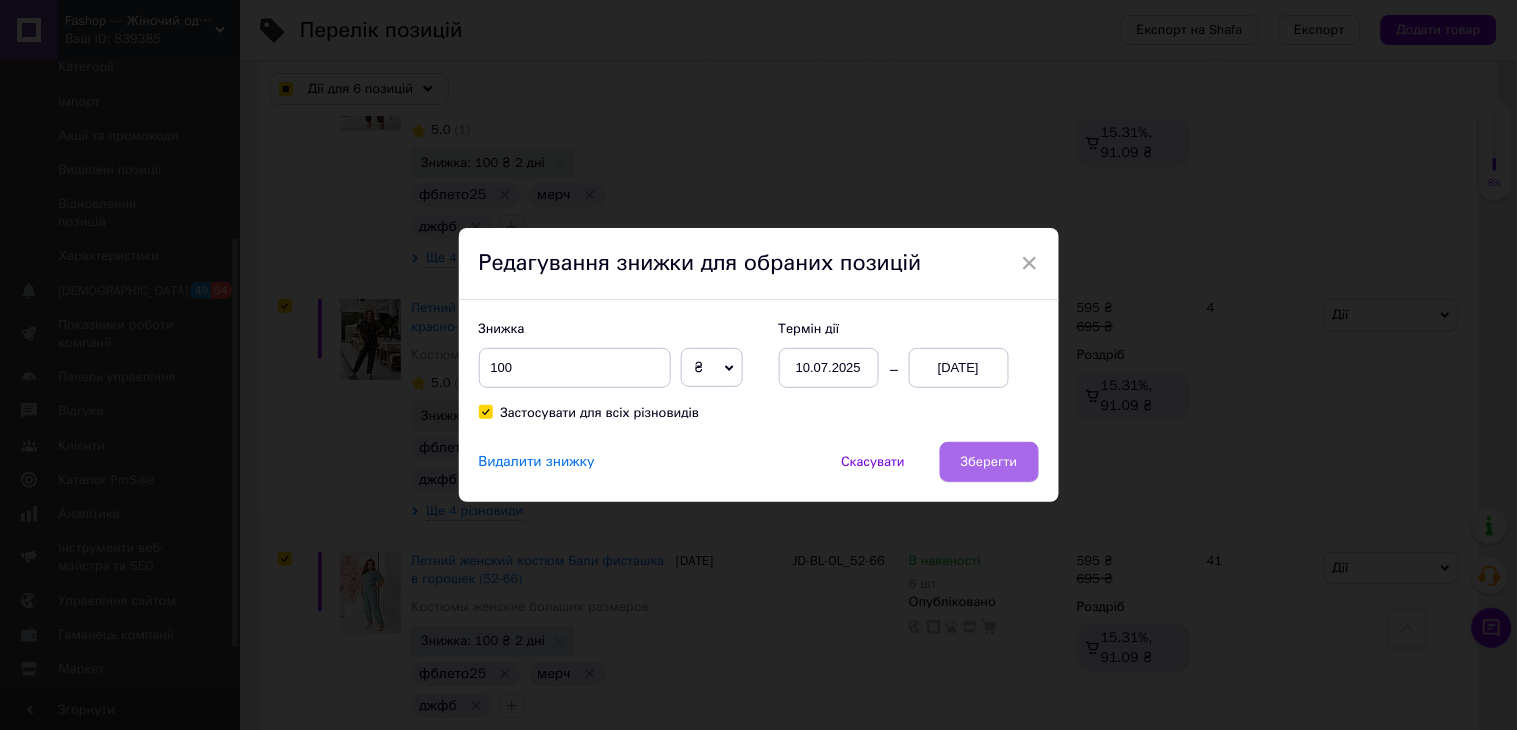 checkbox on "true" 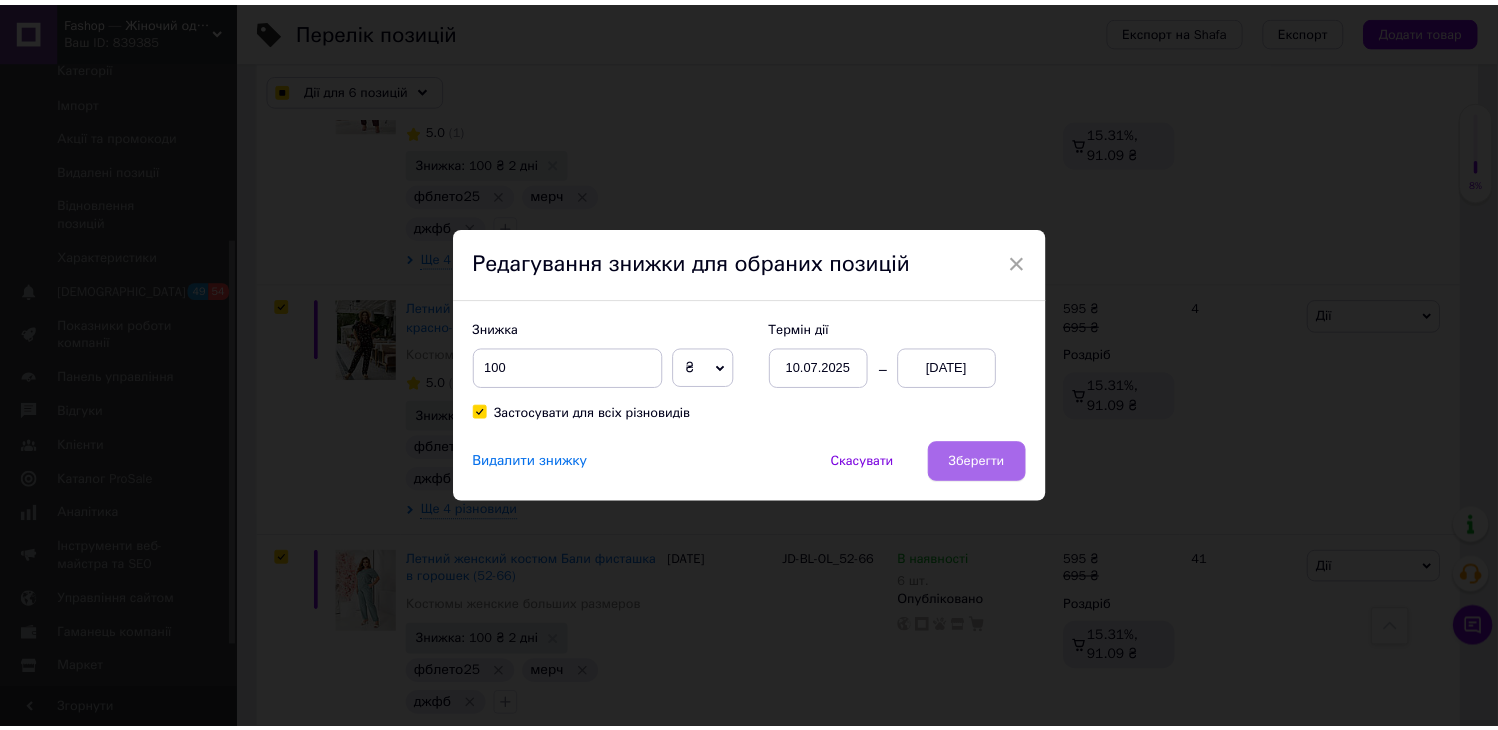 type 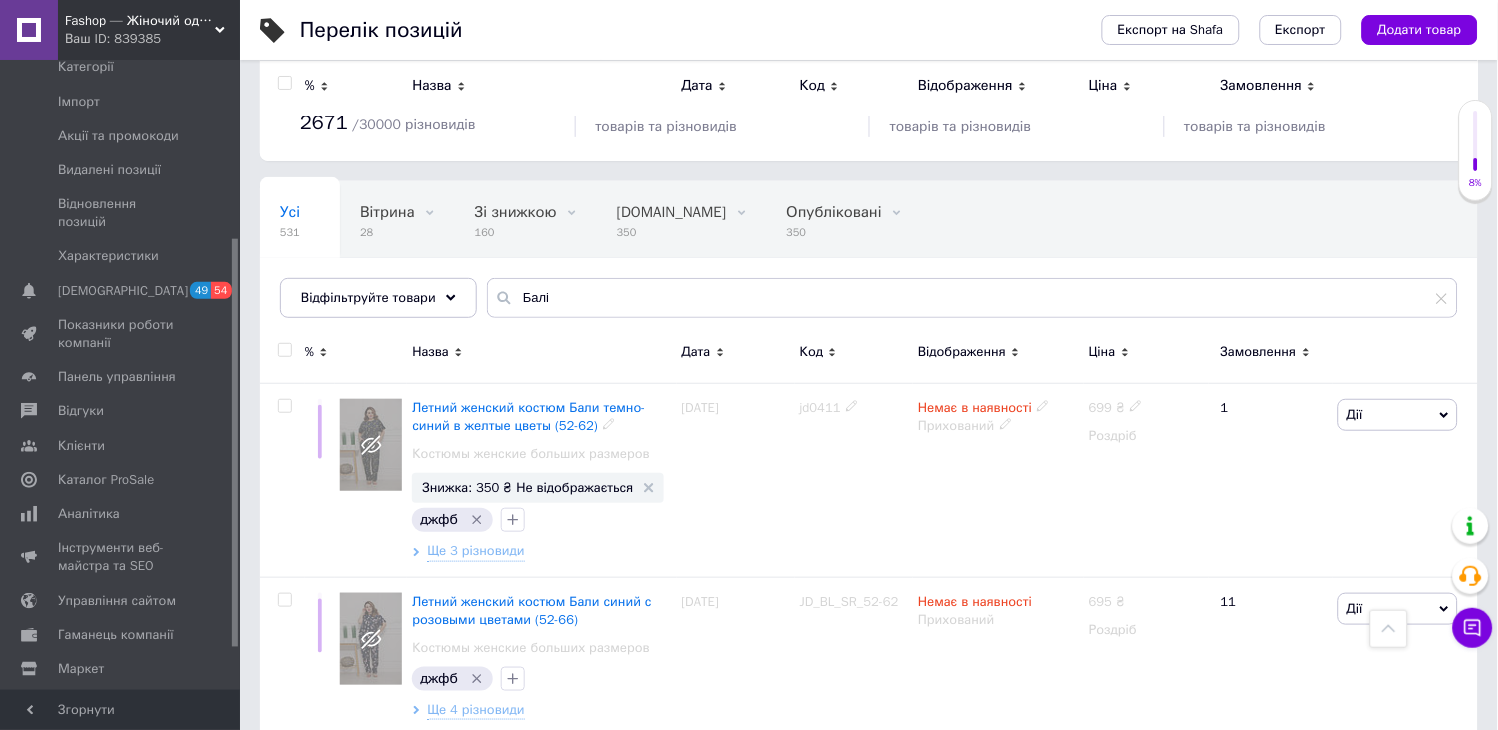 scroll, scrollTop: 0, scrollLeft: 0, axis: both 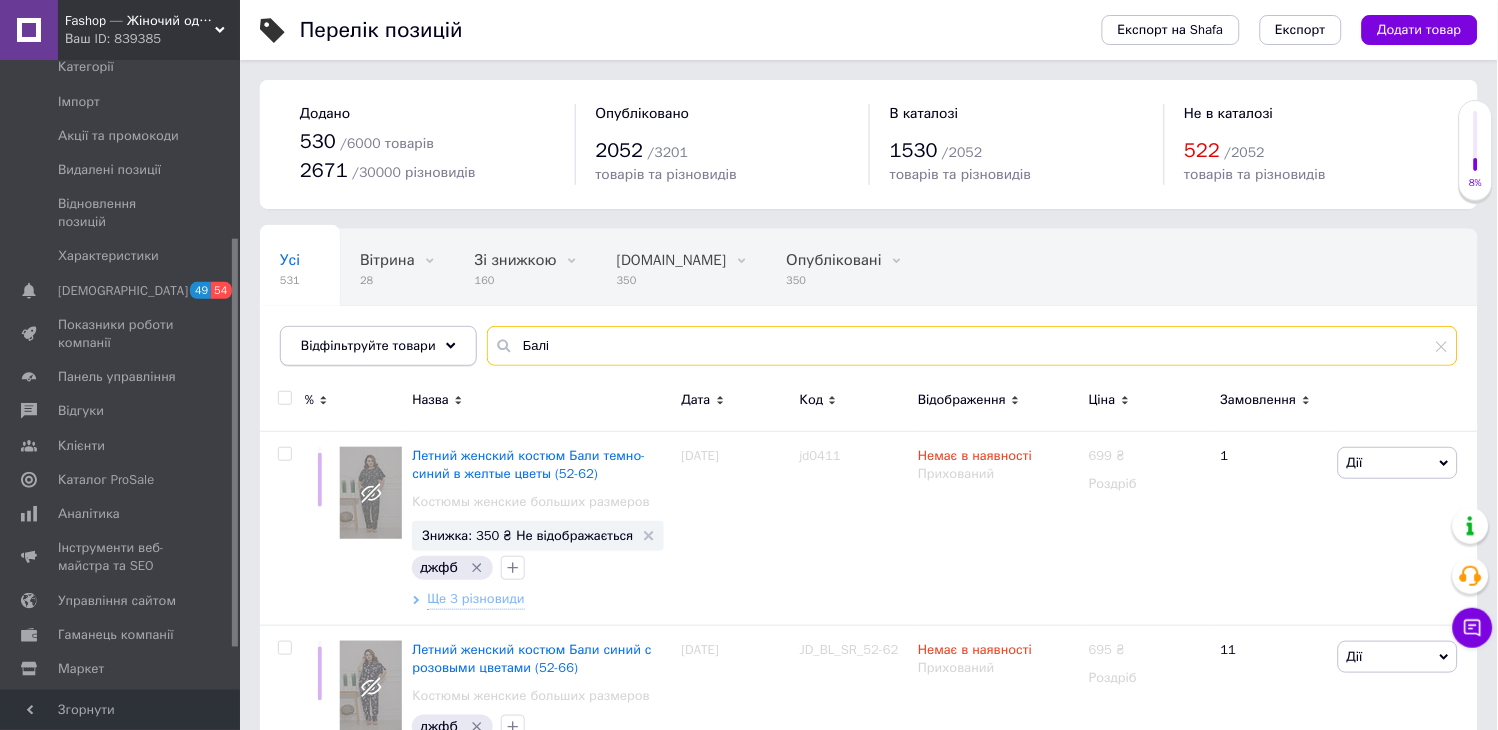 drag, startPoint x: 585, startPoint y: 333, endPoint x: 415, endPoint y: 345, distance: 170.423 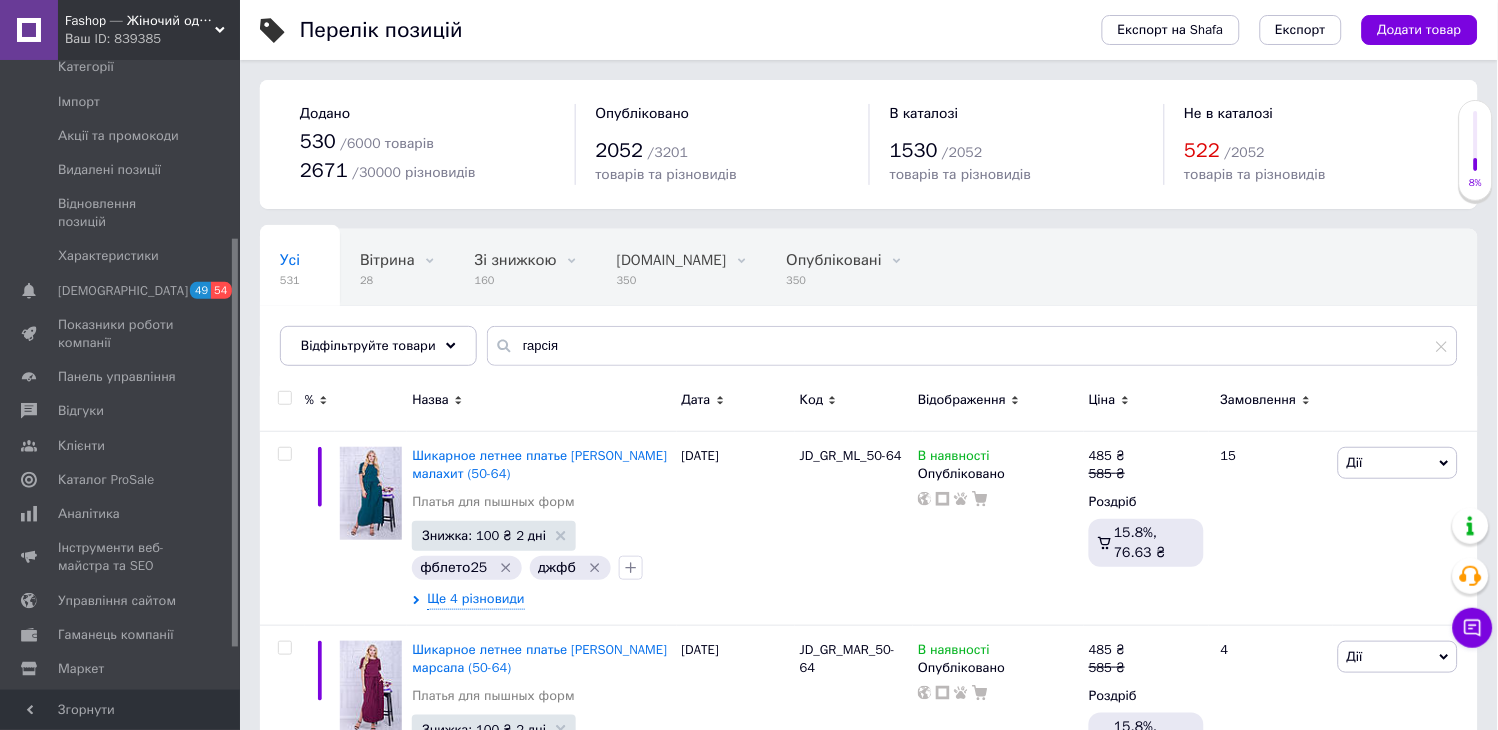 click at bounding box center (284, 398) 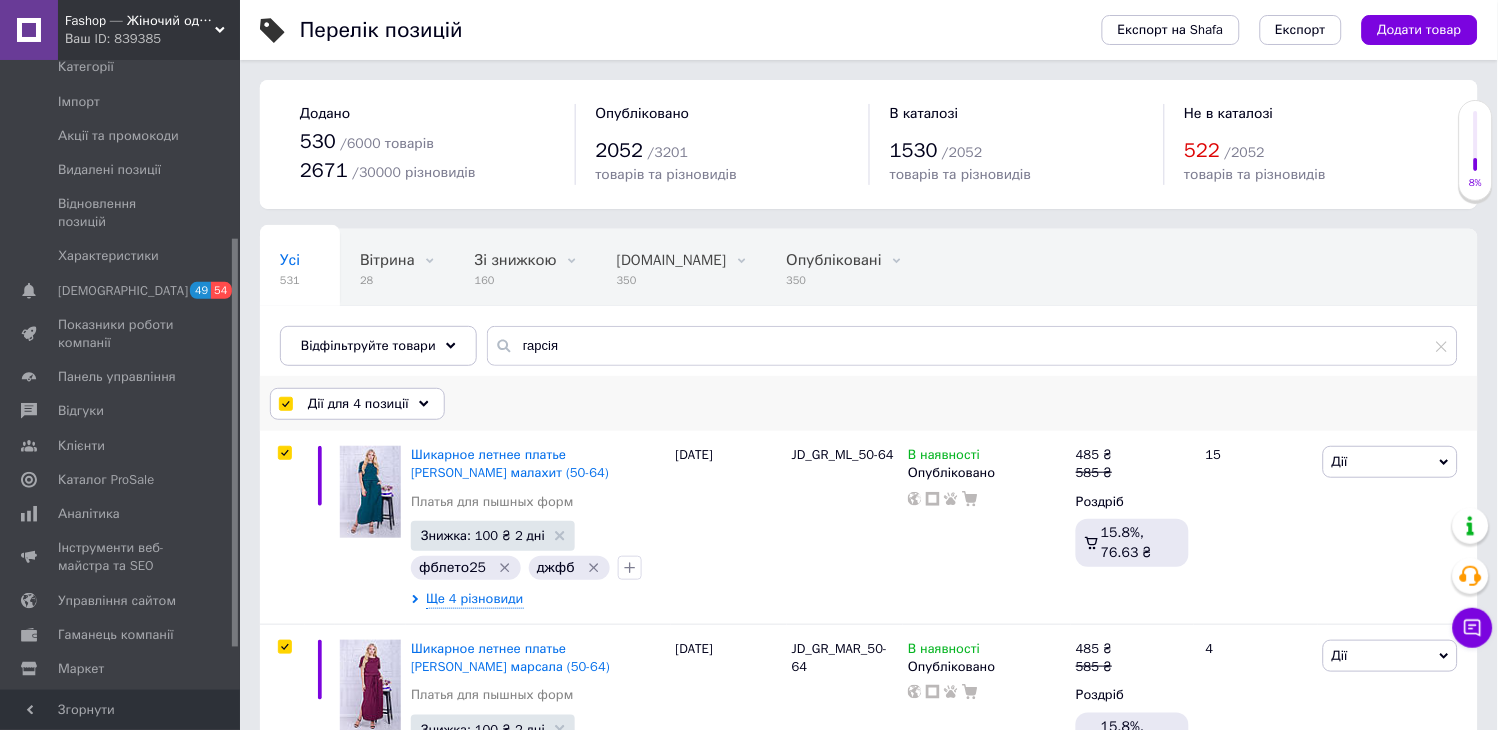 click on "Дії для 4 позиції" at bounding box center [358, 404] 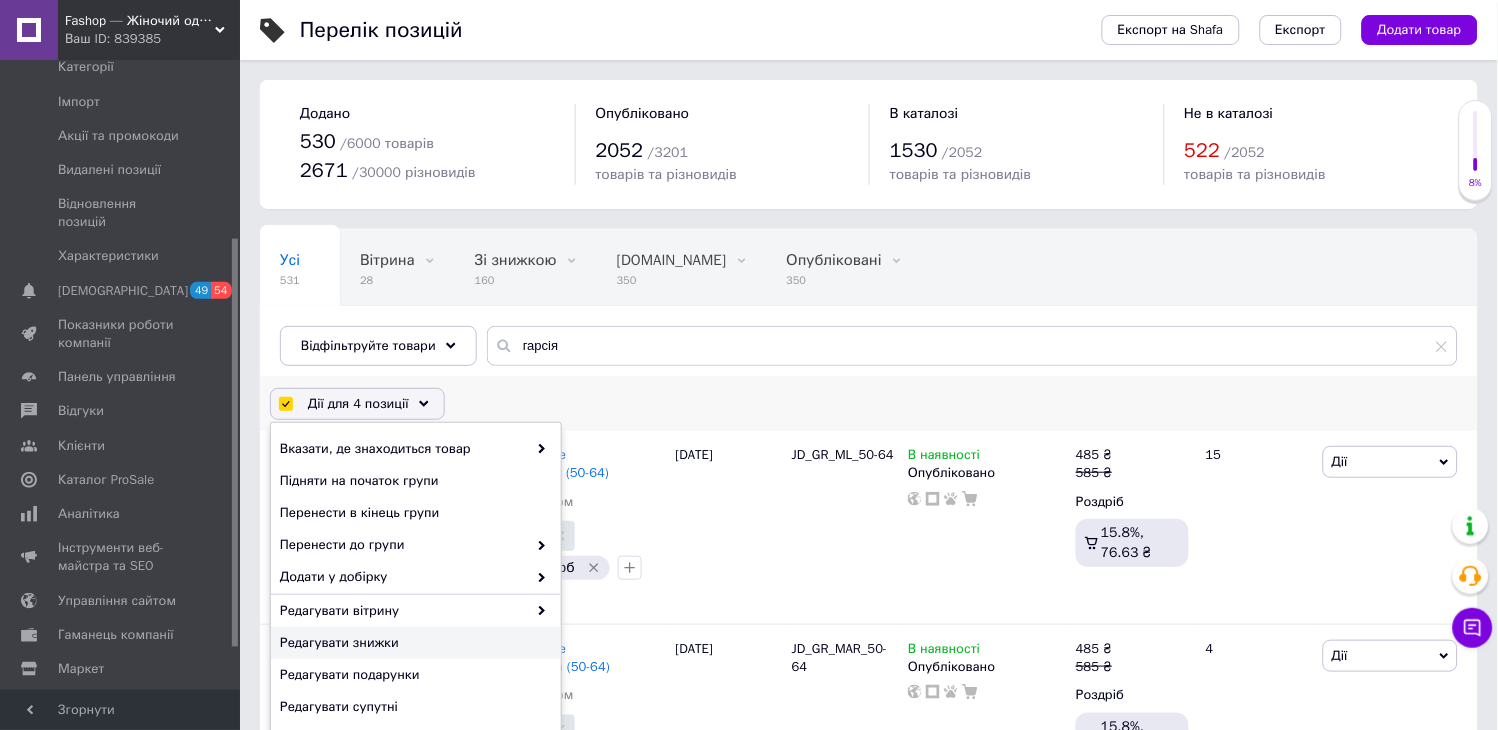 click on "Редагувати знижки" at bounding box center (413, 643) 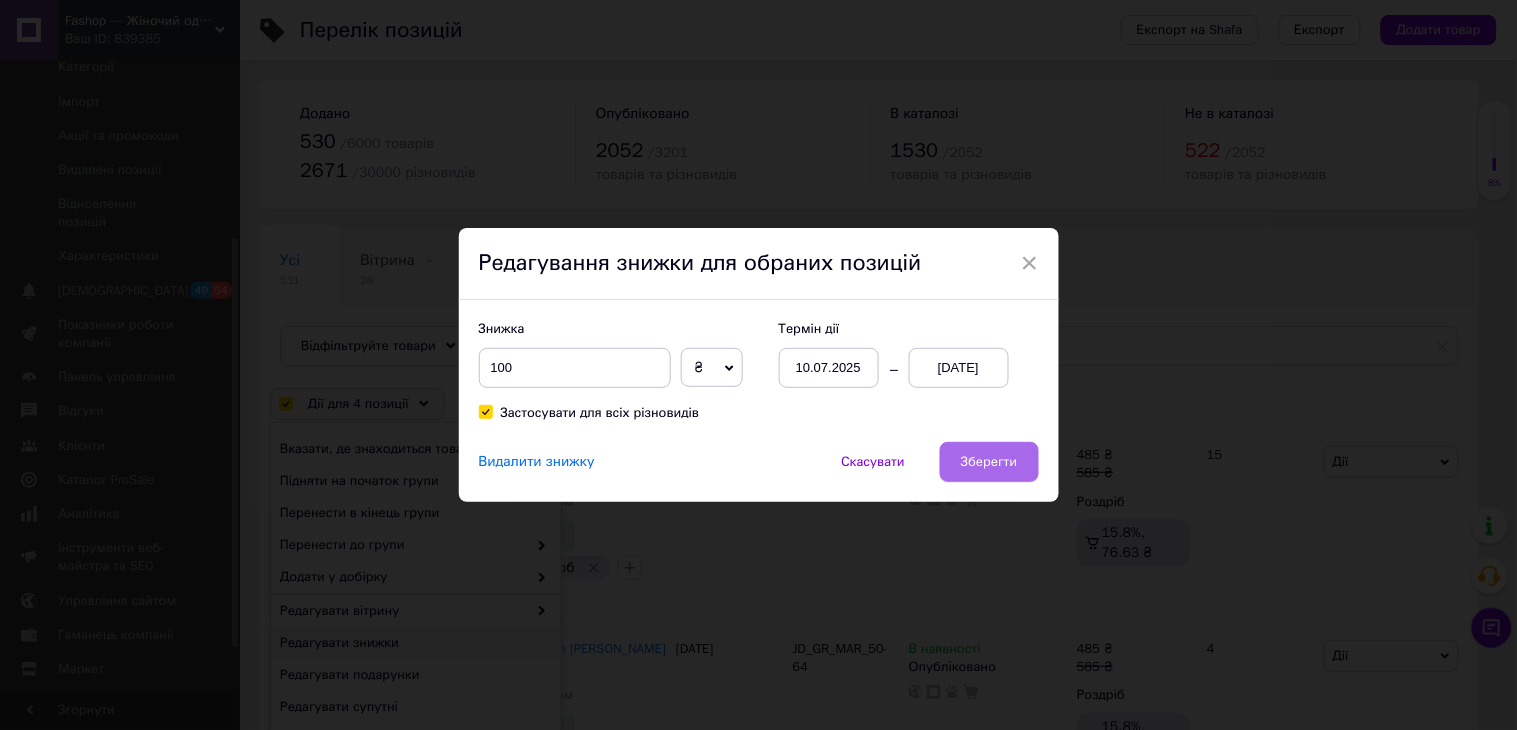 click on "Зберегти" at bounding box center (989, 462) 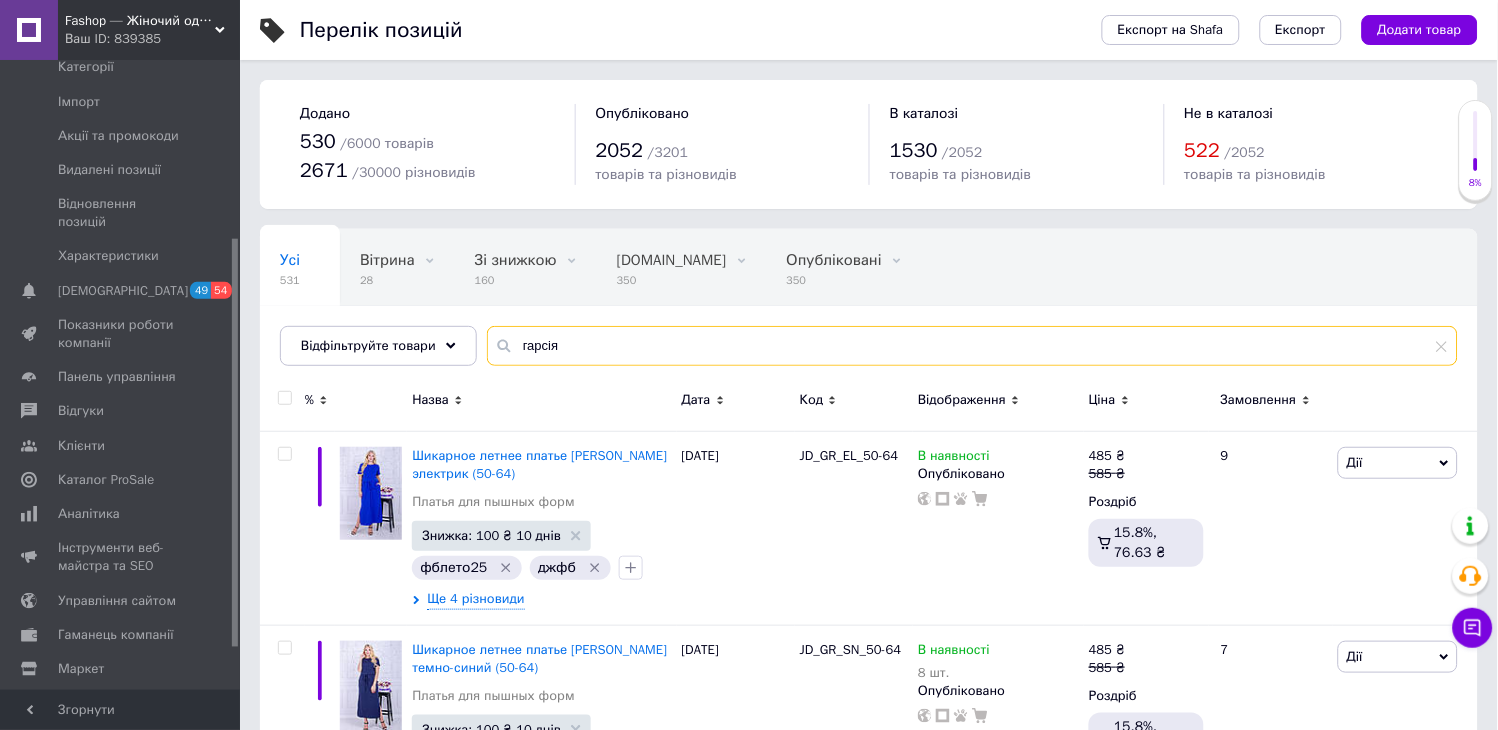 drag, startPoint x: 601, startPoint y: 334, endPoint x: 503, endPoint y: 340, distance: 98.1835 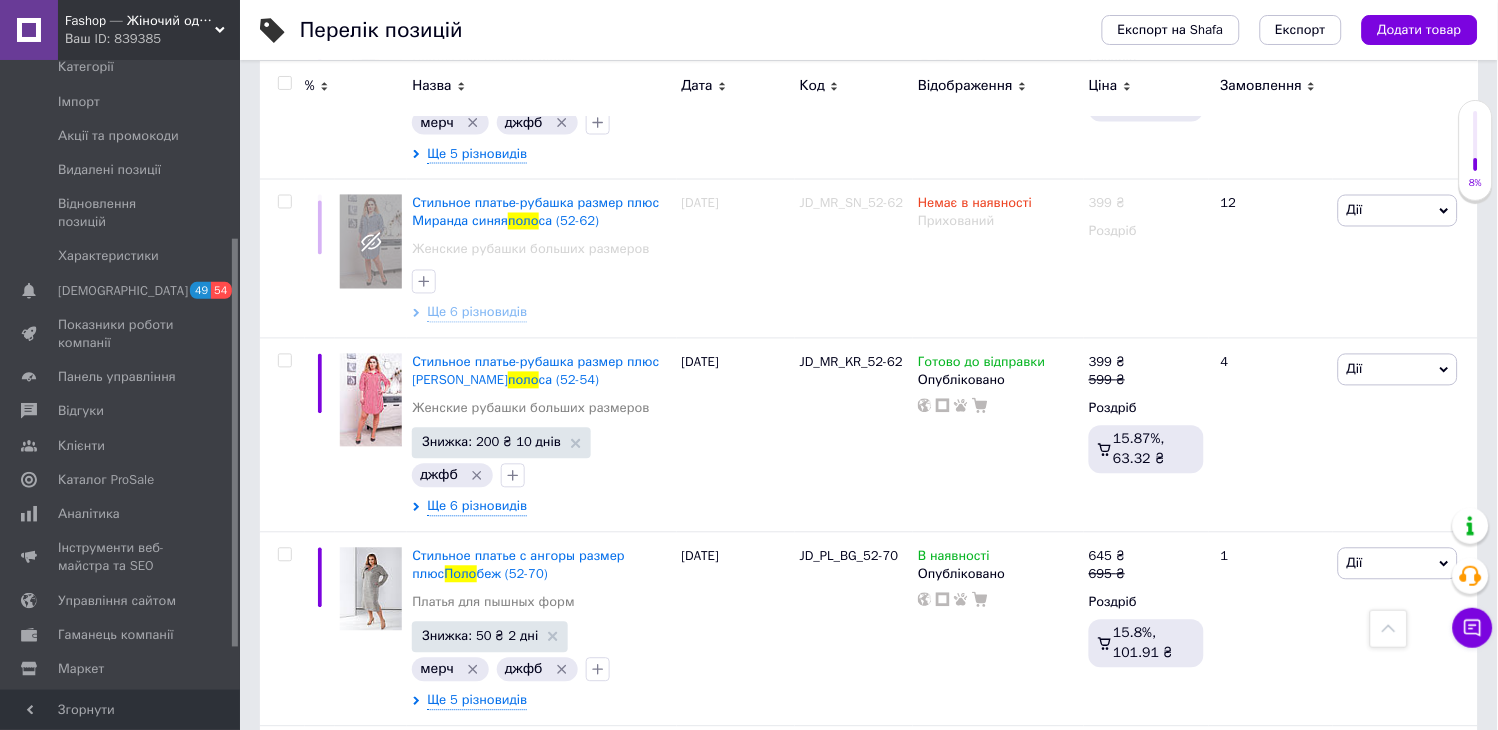 scroll, scrollTop: 0, scrollLeft: 0, axis: both 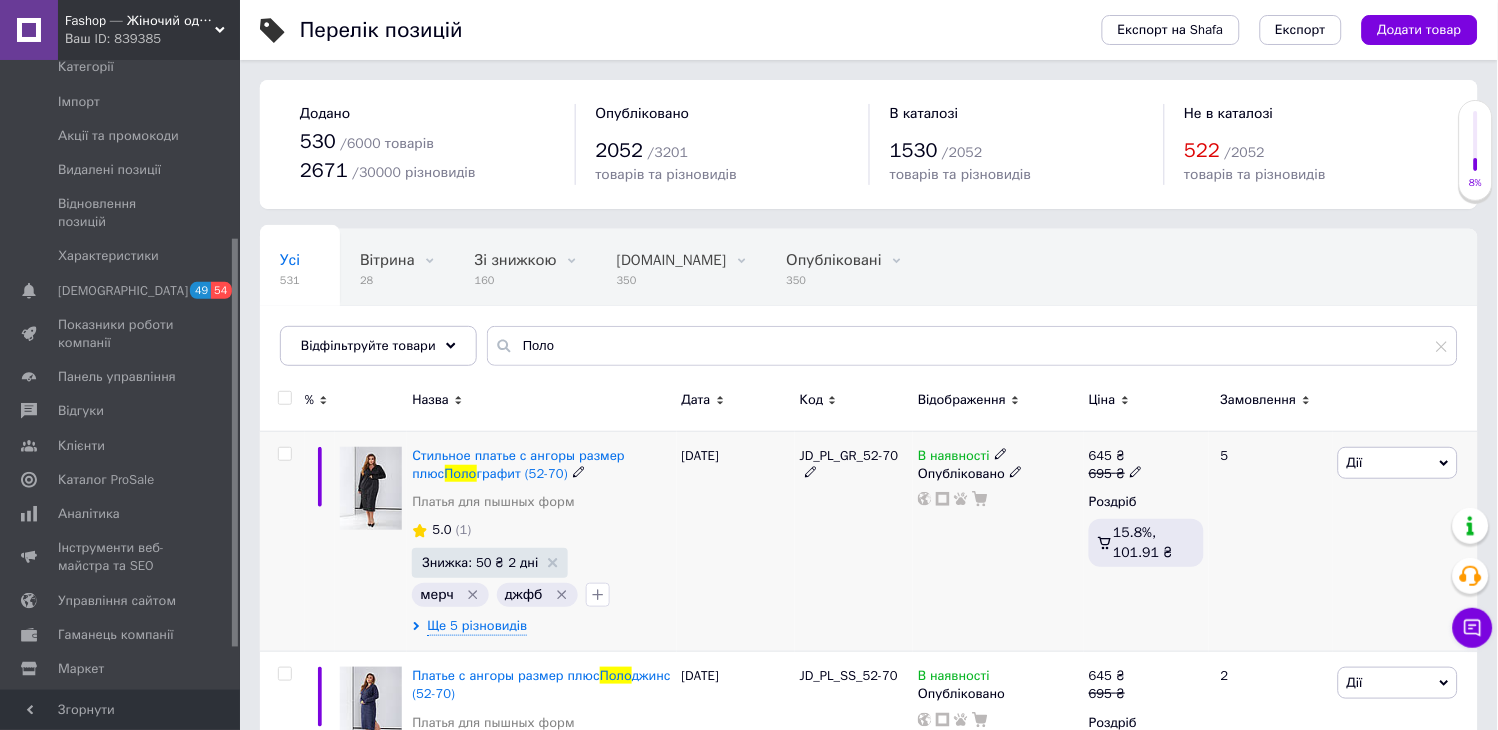 click at bounding box center [284, 454] 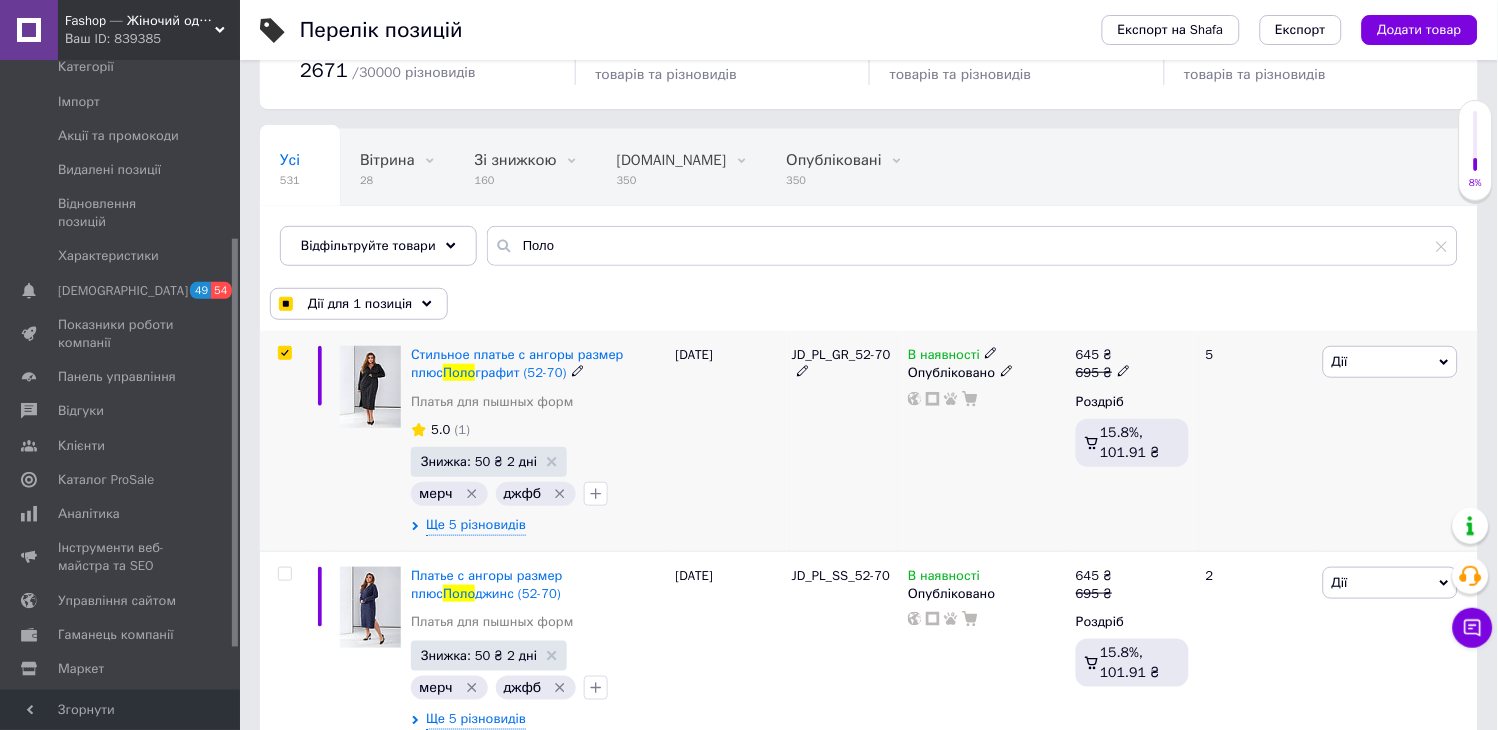 scroll, scrollTop: 333, scrollLeft: 0, axis: vertical 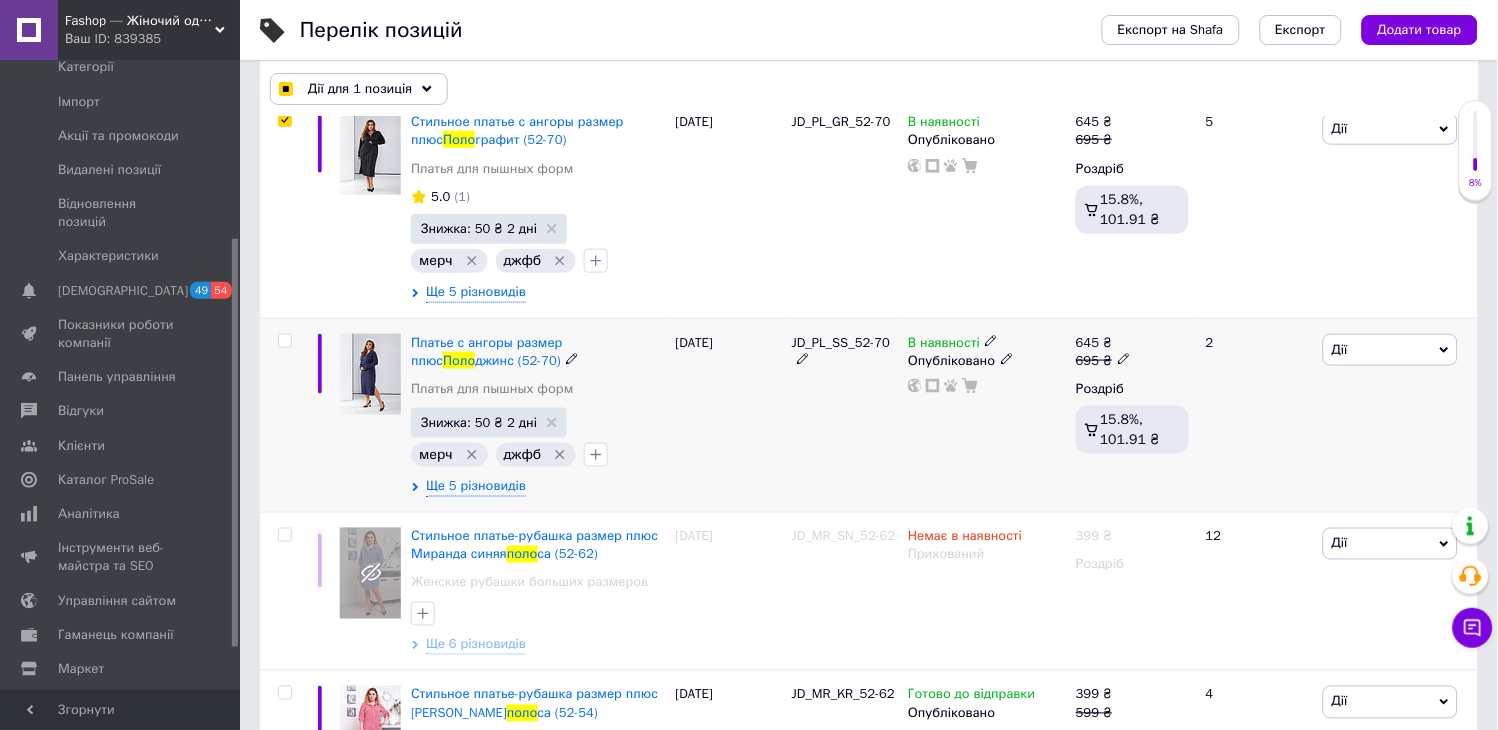 click at bounding box center (284, 341) 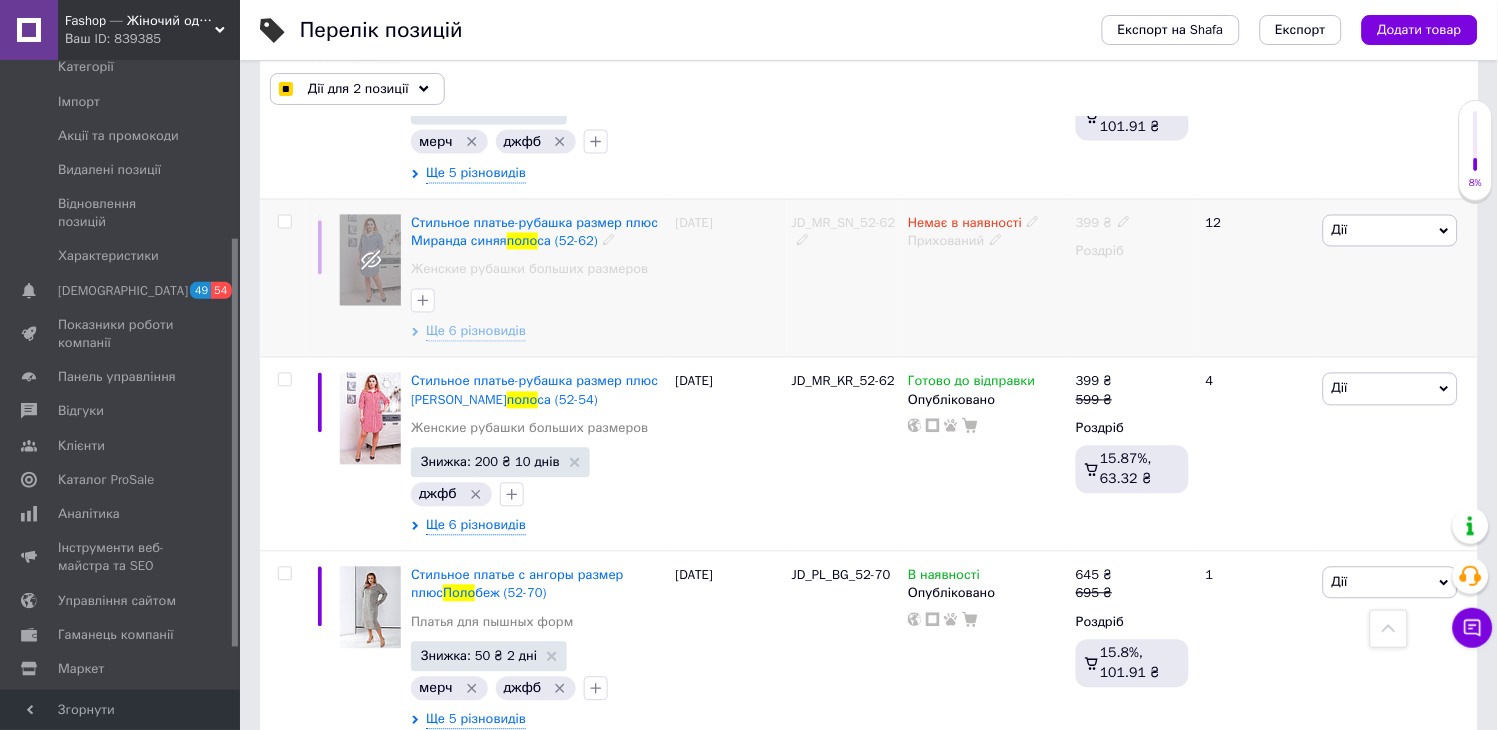 scroll, scrollTop: 777, scrollLeft: 0, axis: vertical 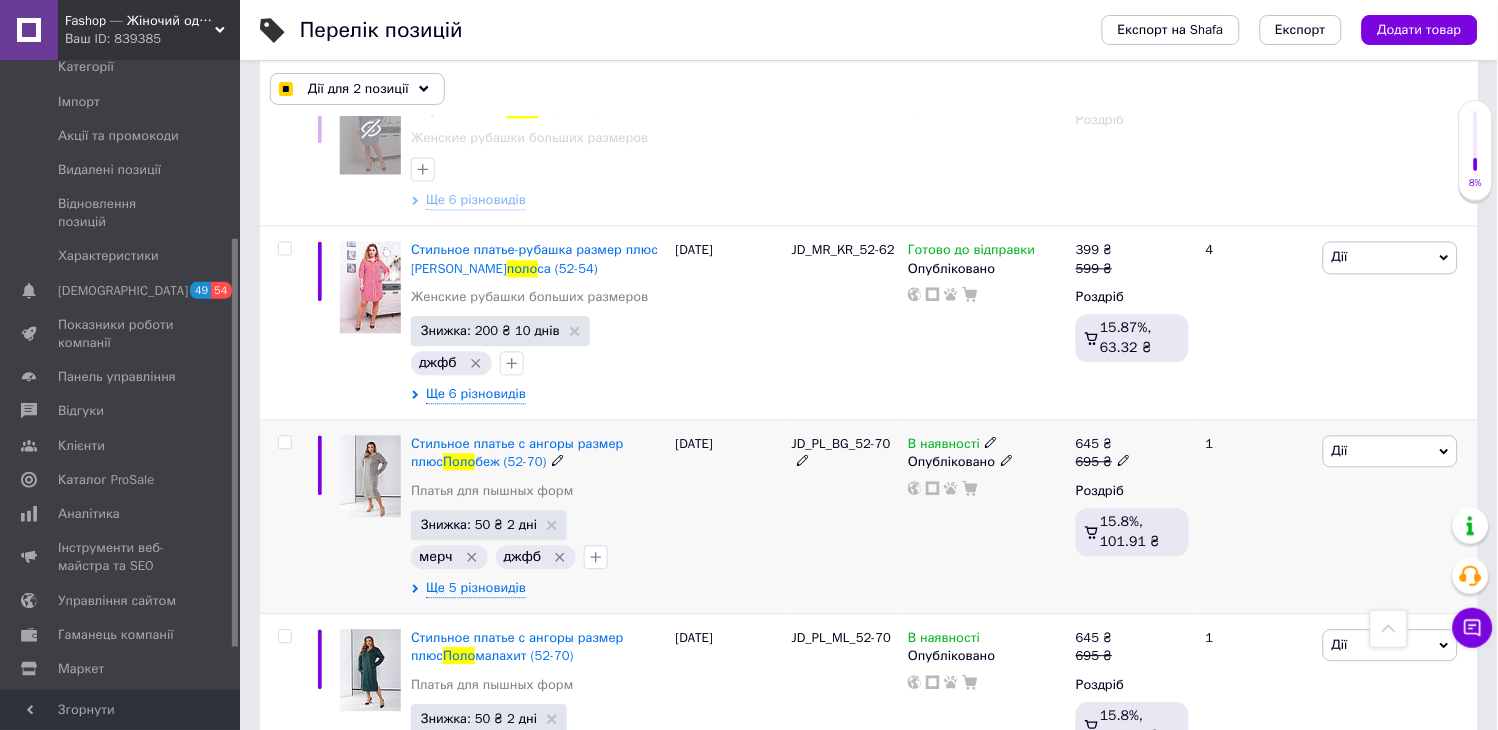 click at bounding box center (284, 443) 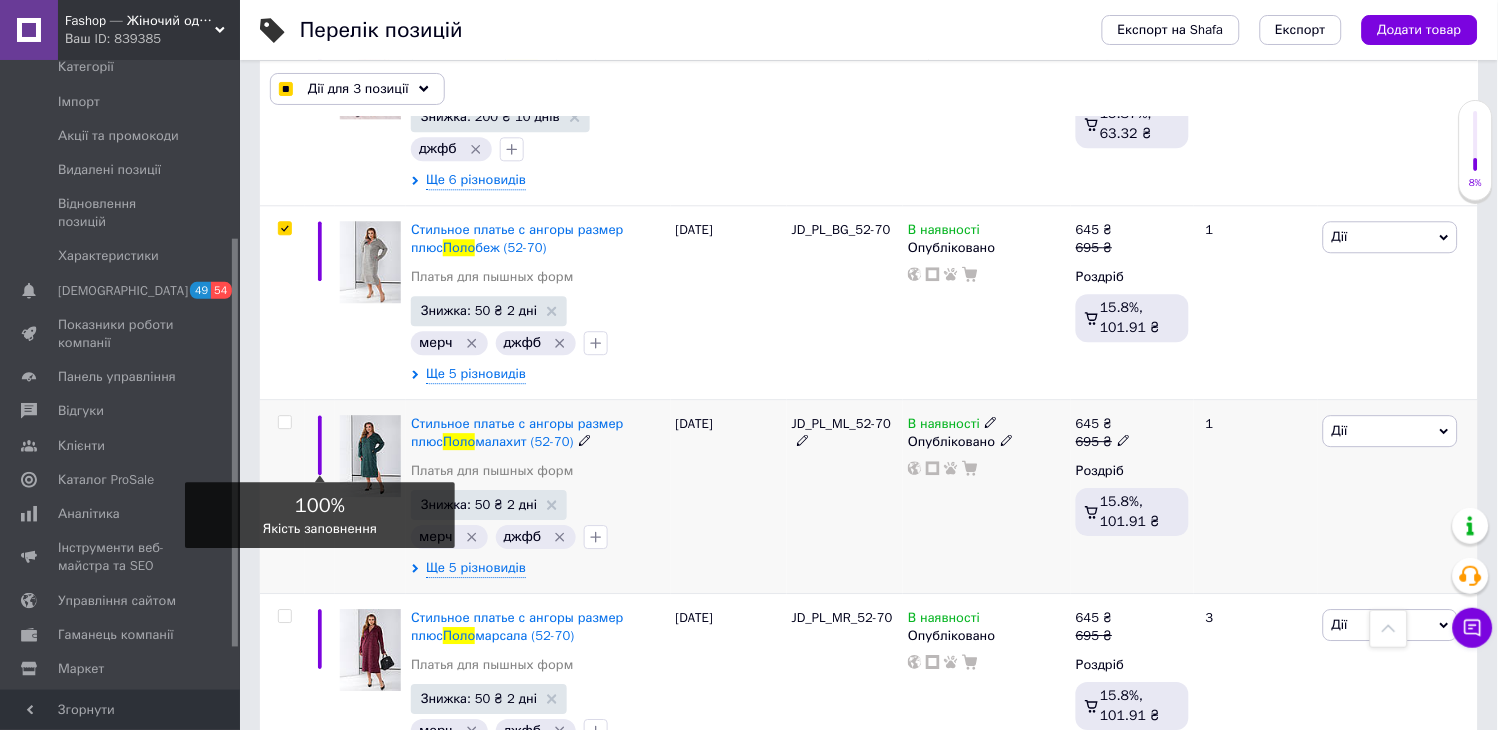 scroll, scrollTop: 1000, scrollLeft: 0, axis: vertical 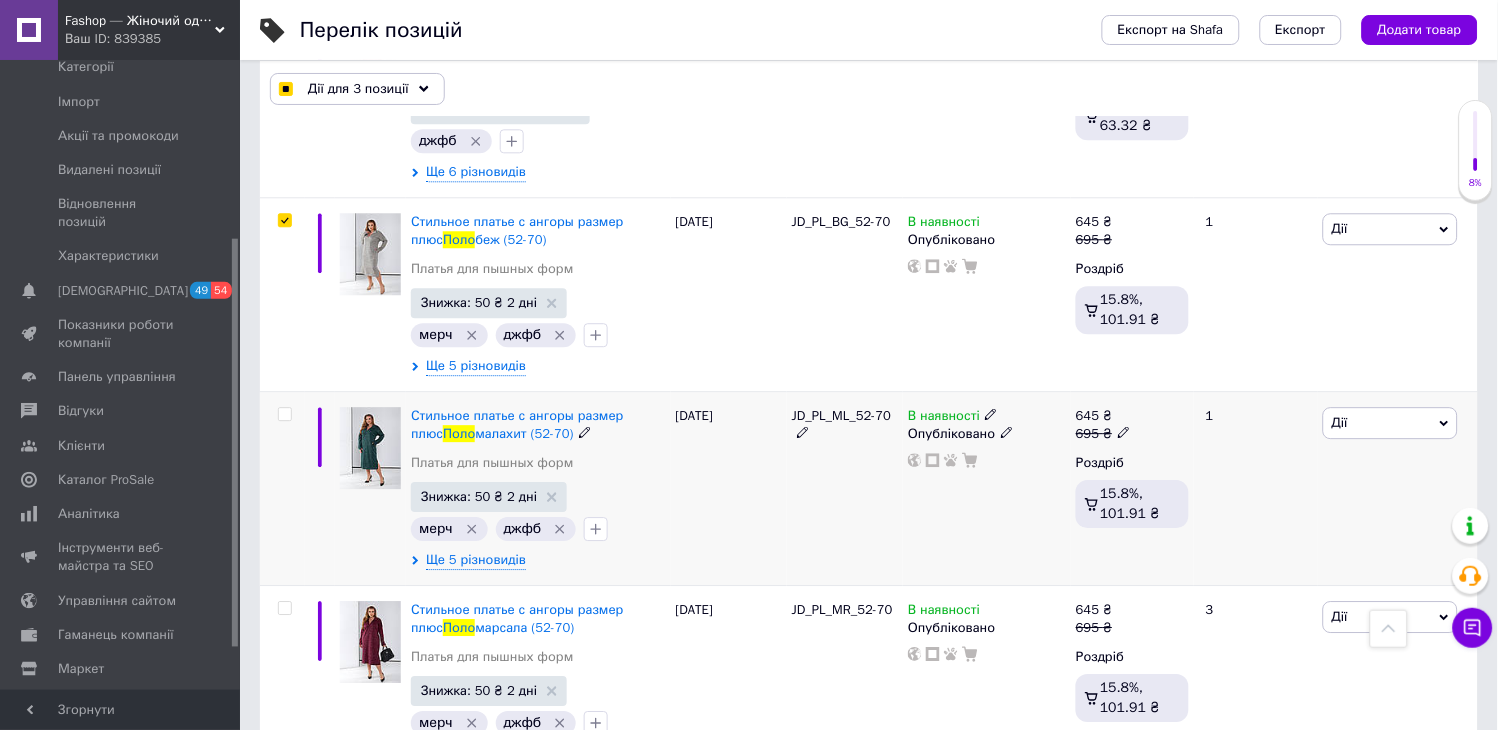 click at bounding box center (284, 414) 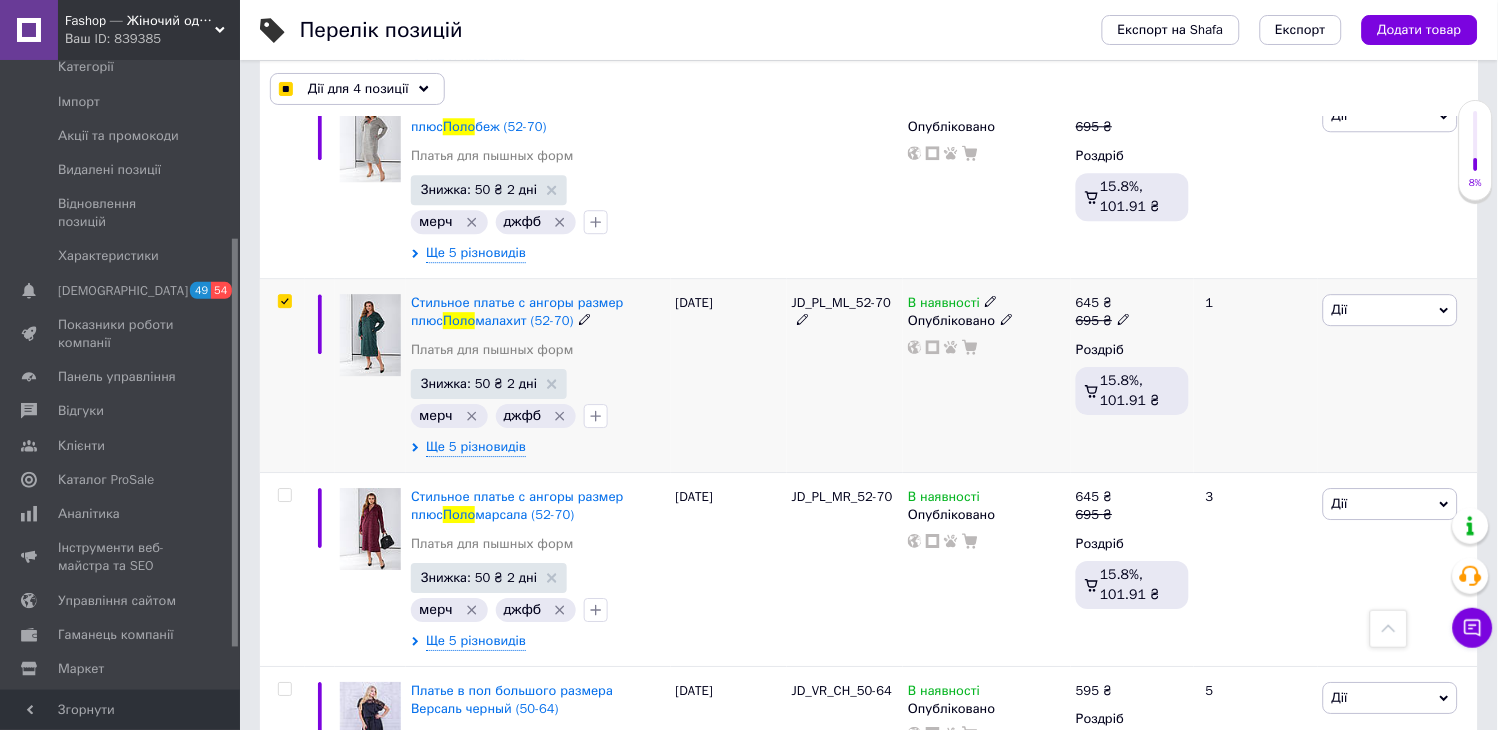 scroll, scrollTop: 1333, scrollLeft: 0, axis: vertical 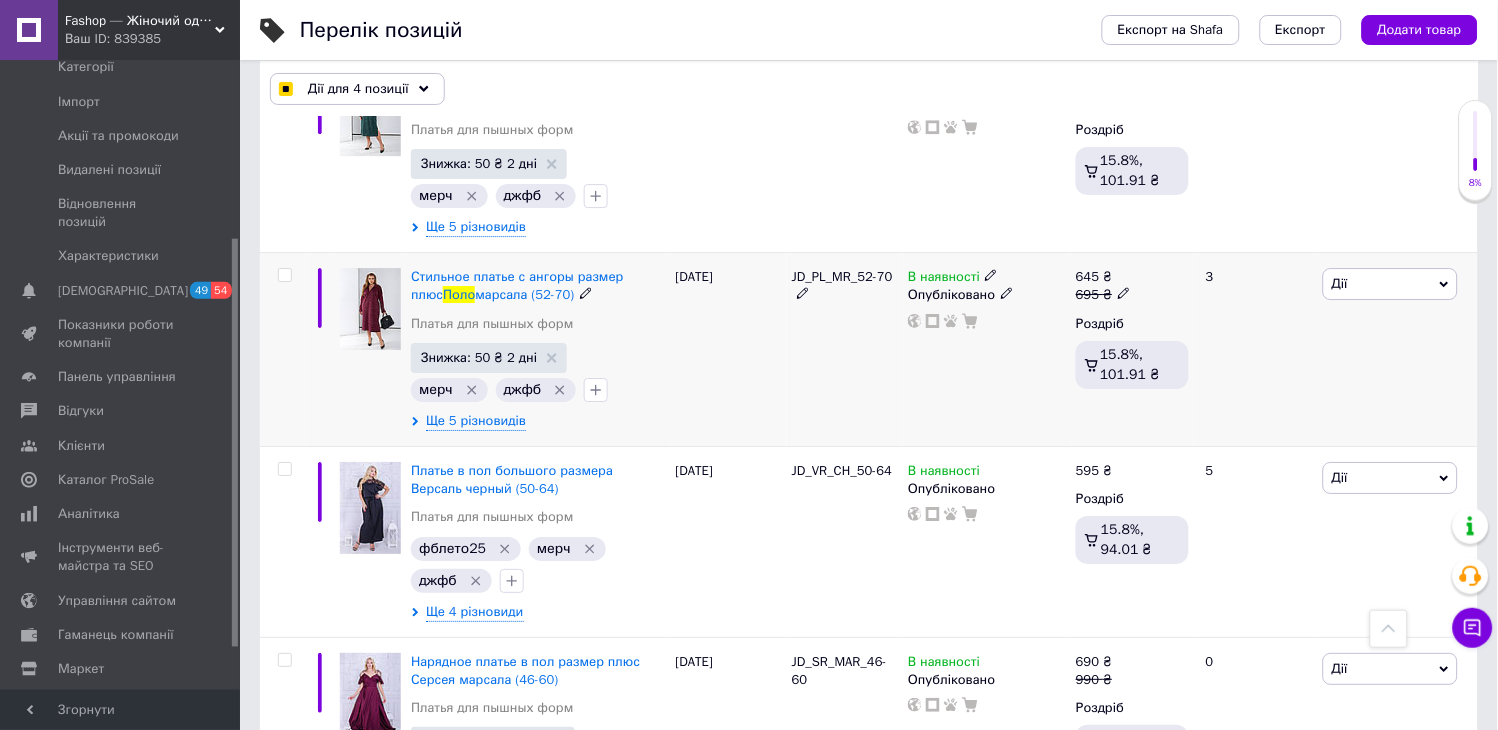 click at bounding box center [284, 275] 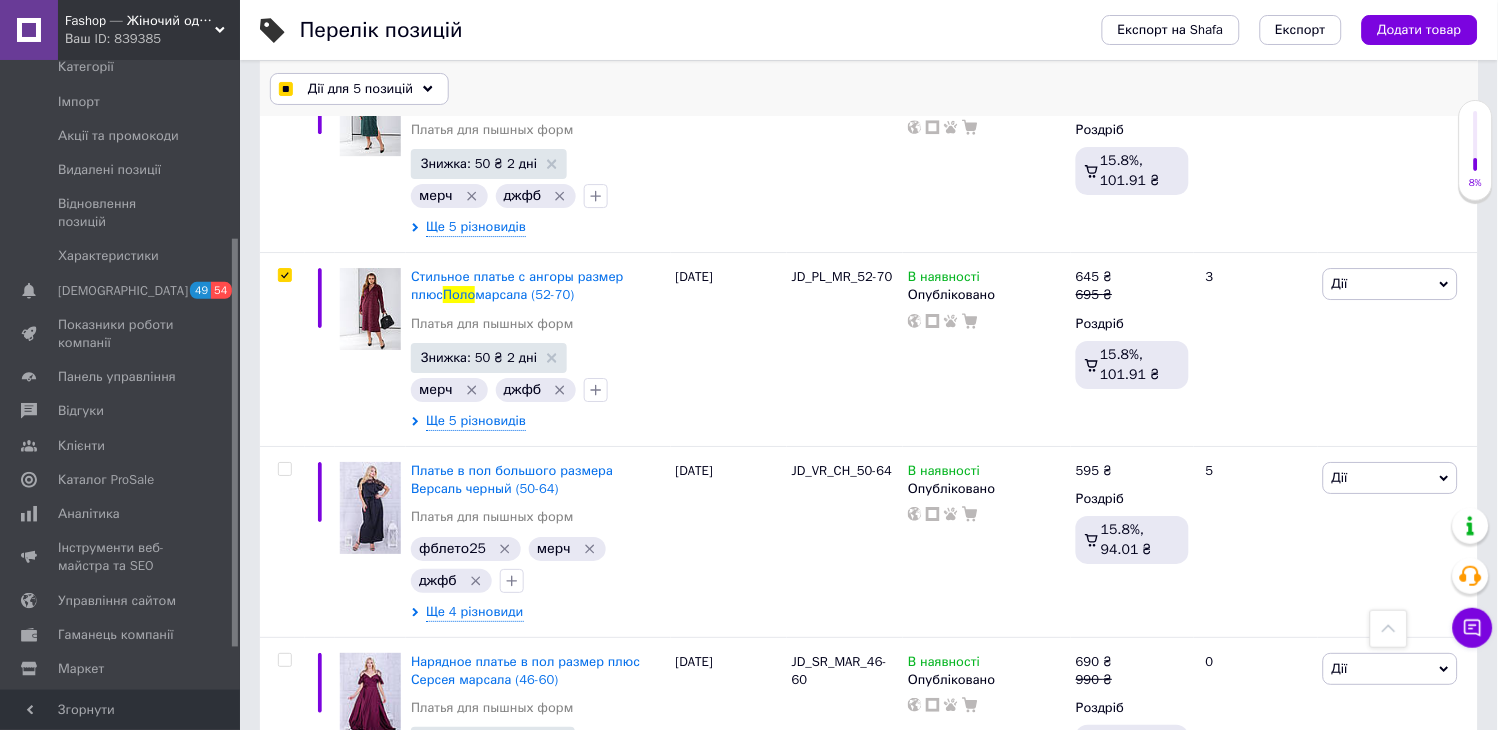 click on "Дії для 5 позицій" at bounding box center (360, 89) 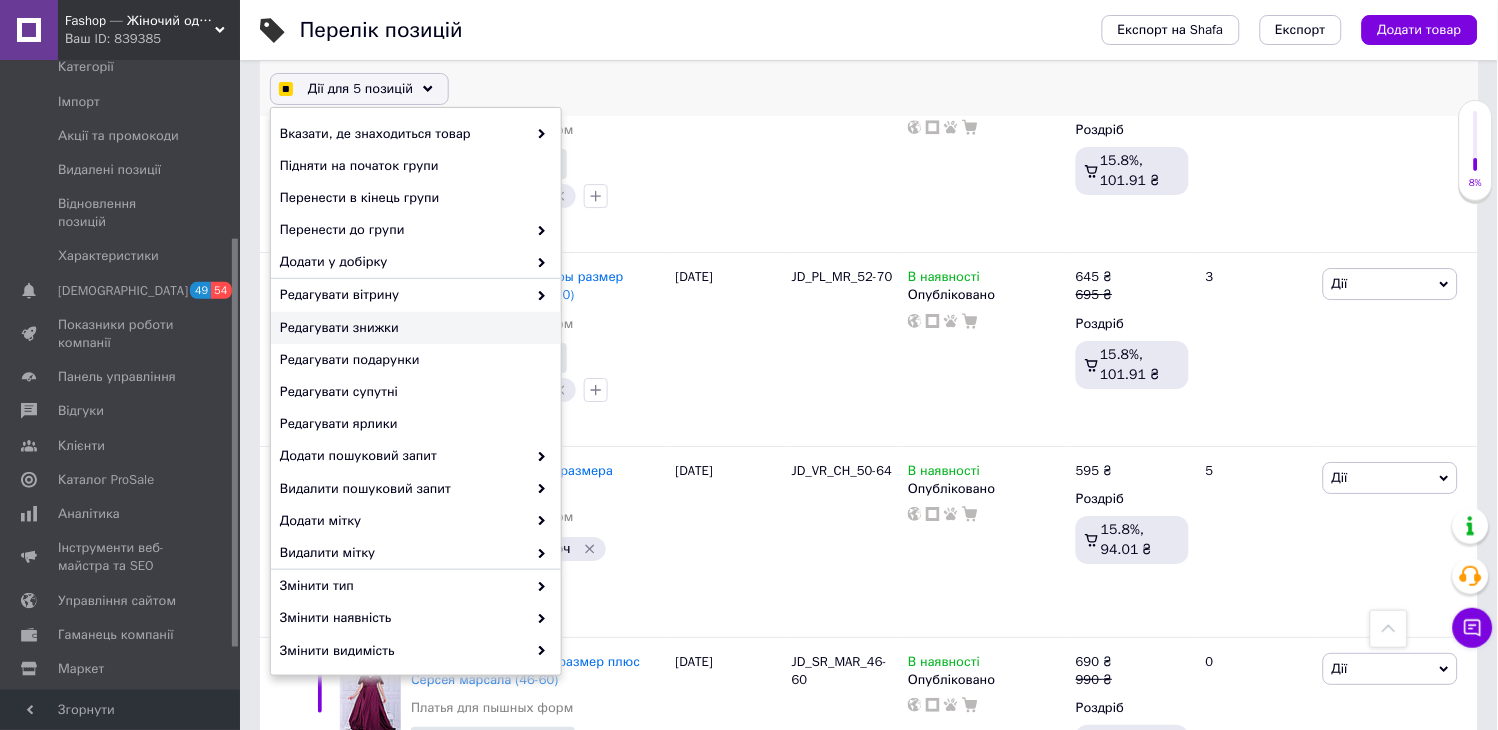 click on "Редагувати знижки" at bounding box center (413, 328) 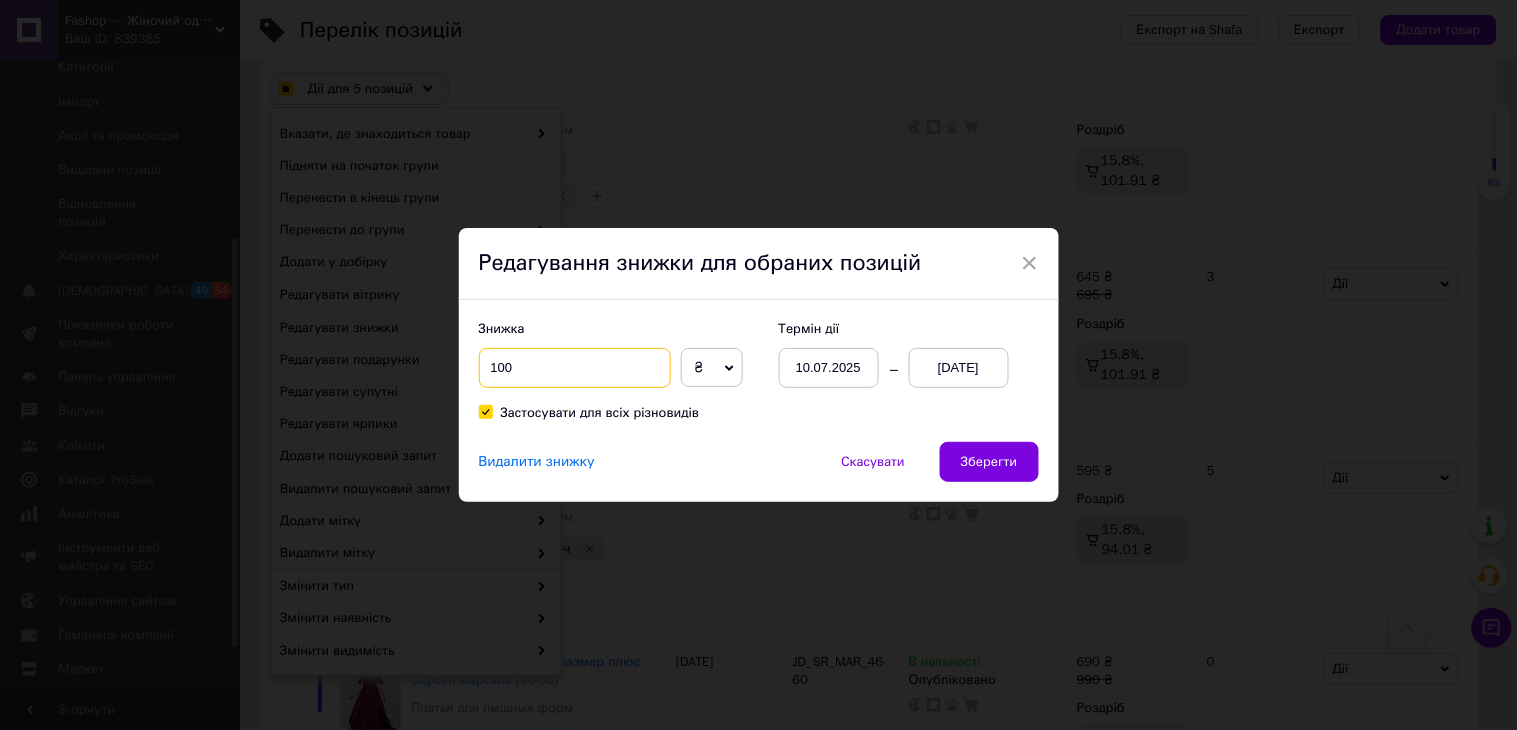 drag, startPoint x: 552, startPoint y: 358, endPoint x: 485, endPoint y: 360, distance: 67.02985 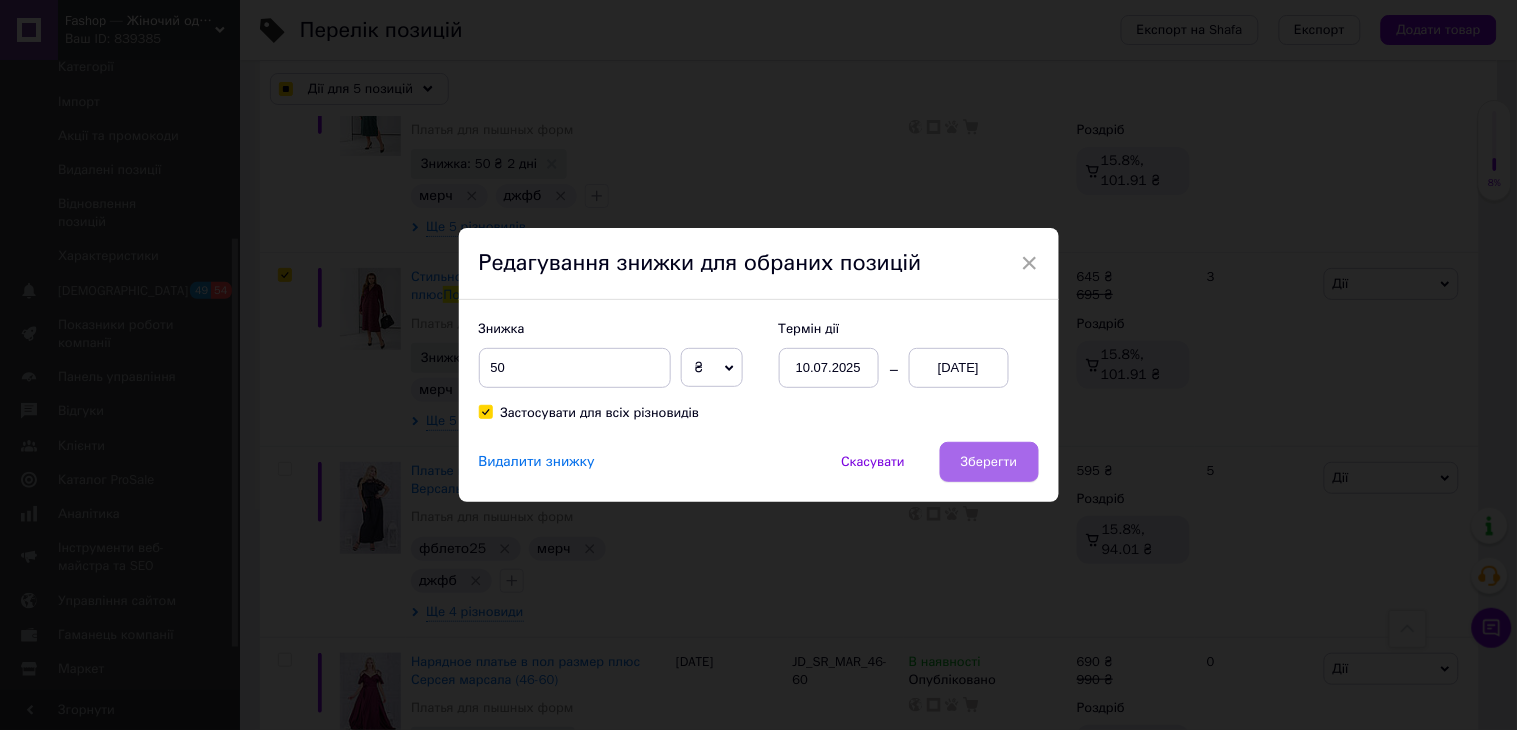 click on "Зберегти" at bounding box center (989, 462) 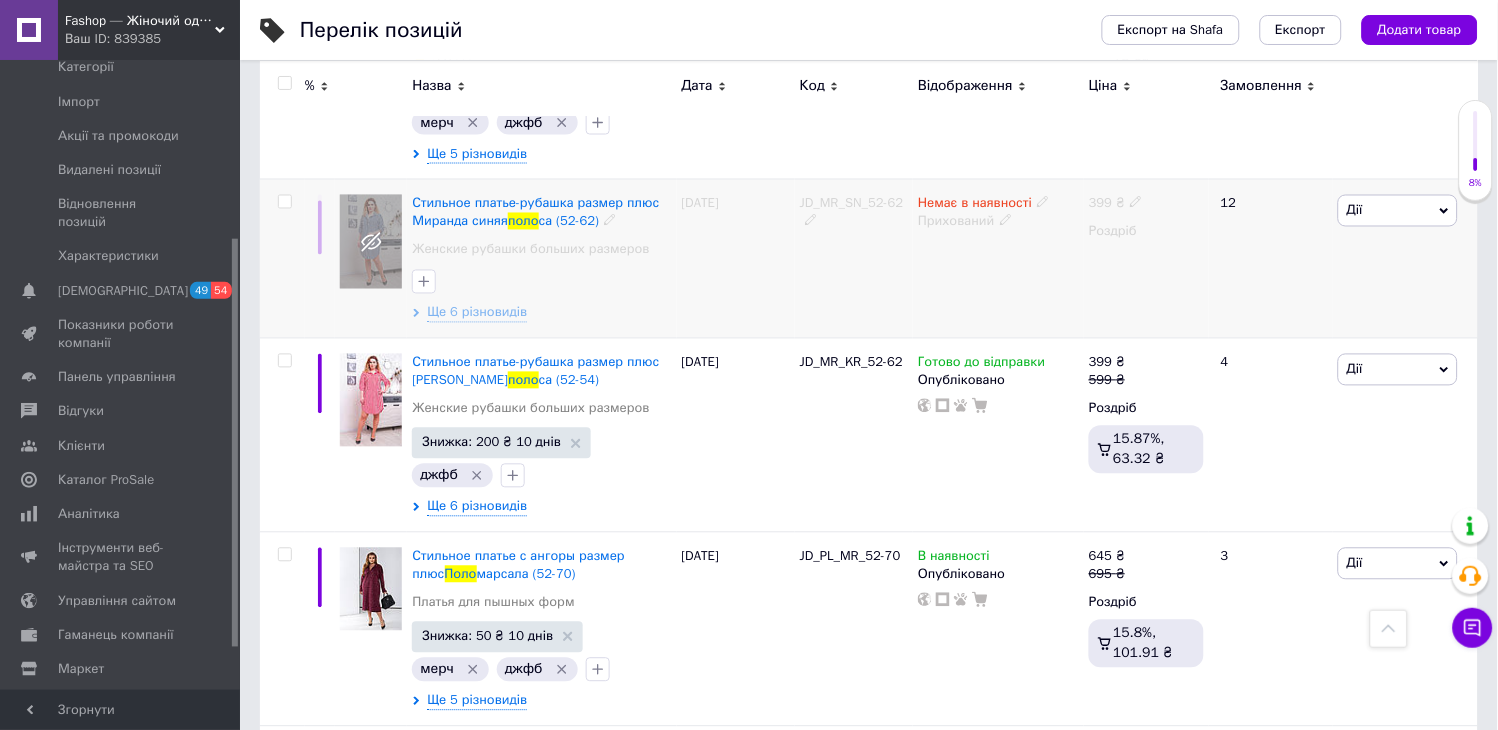 scroll, scrollTop: 0, scrollLeft: 0, axis: both 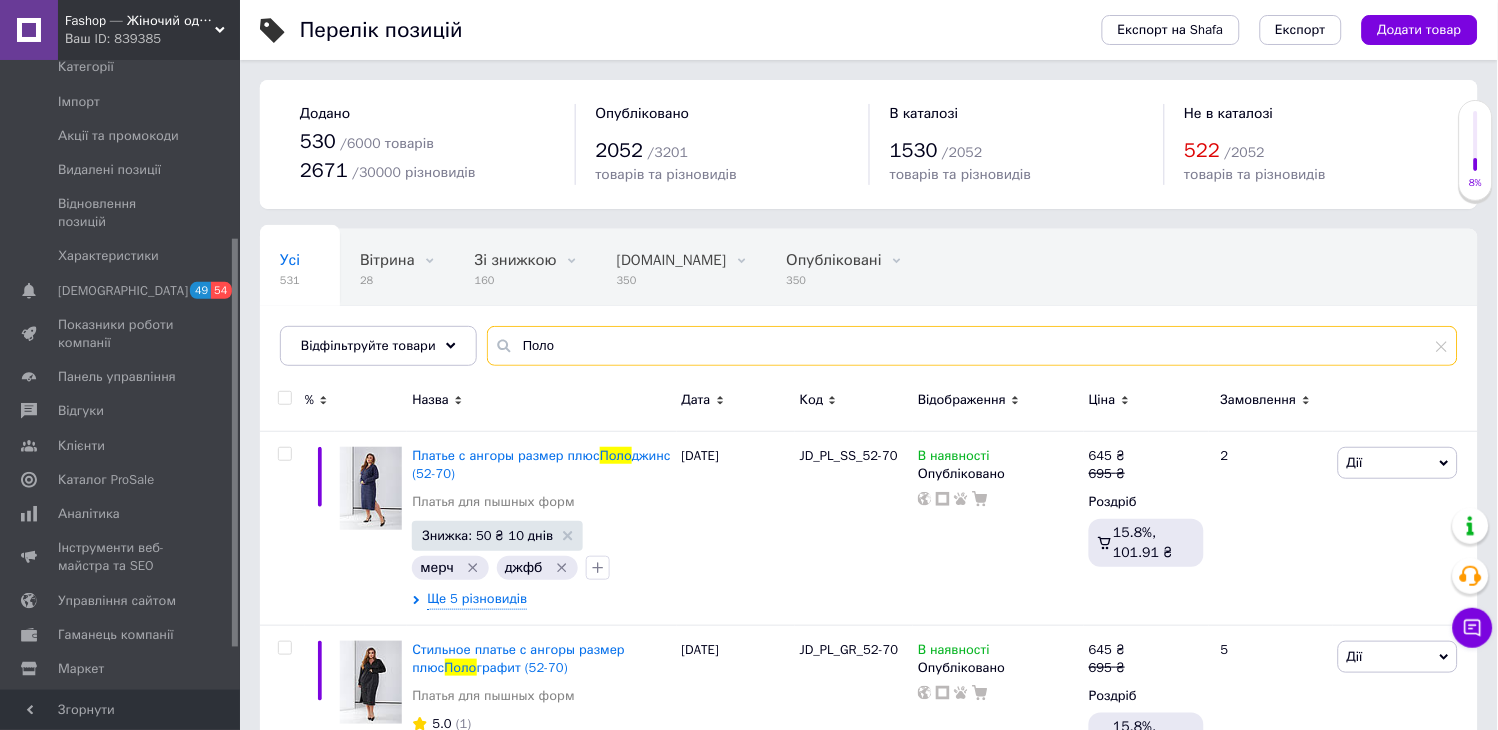 drag, startPoint x: 583, startPoint y: 340, endPoint x: 490, endPoint y: 345, distance: 93.13431 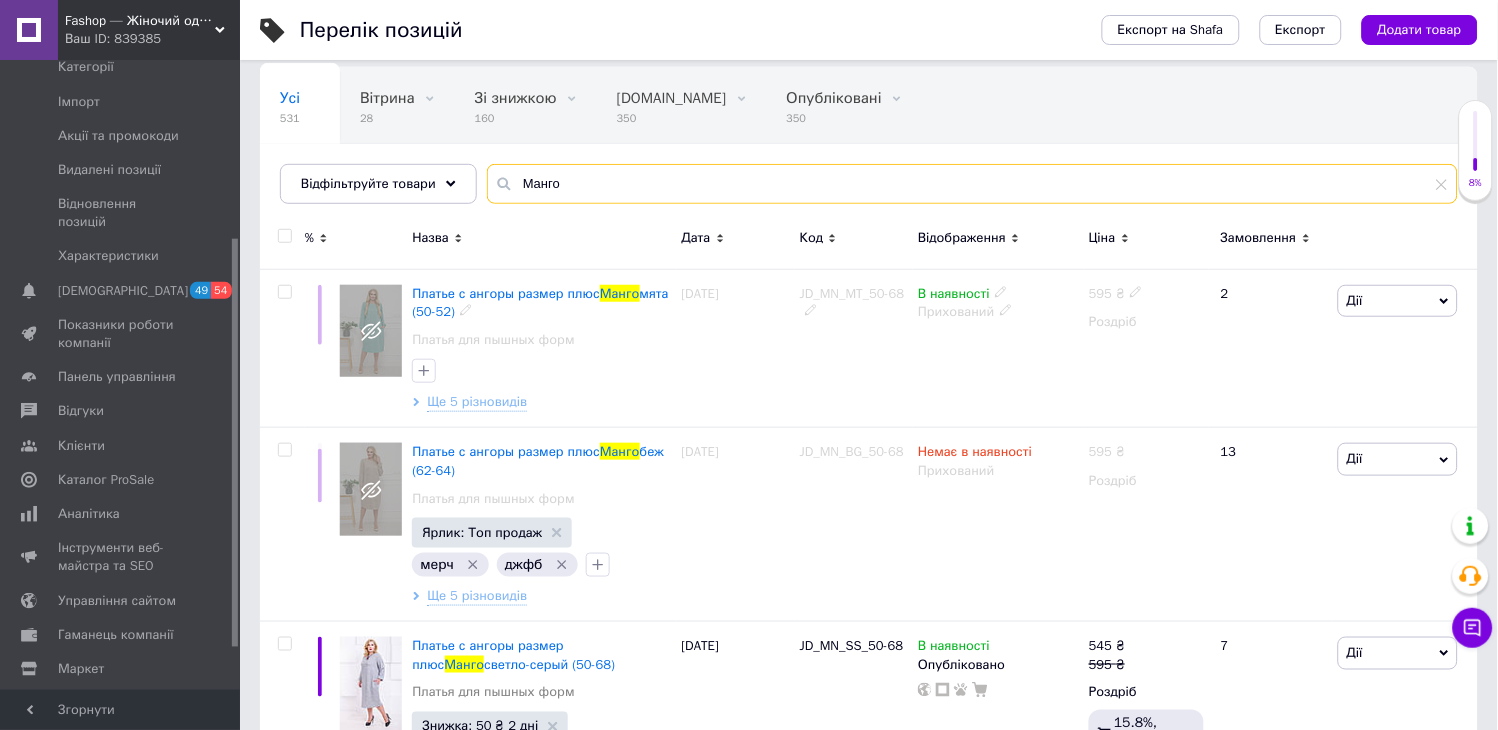 scroll, scrollTop: 555, scrollLeft: 0, axis: vertical 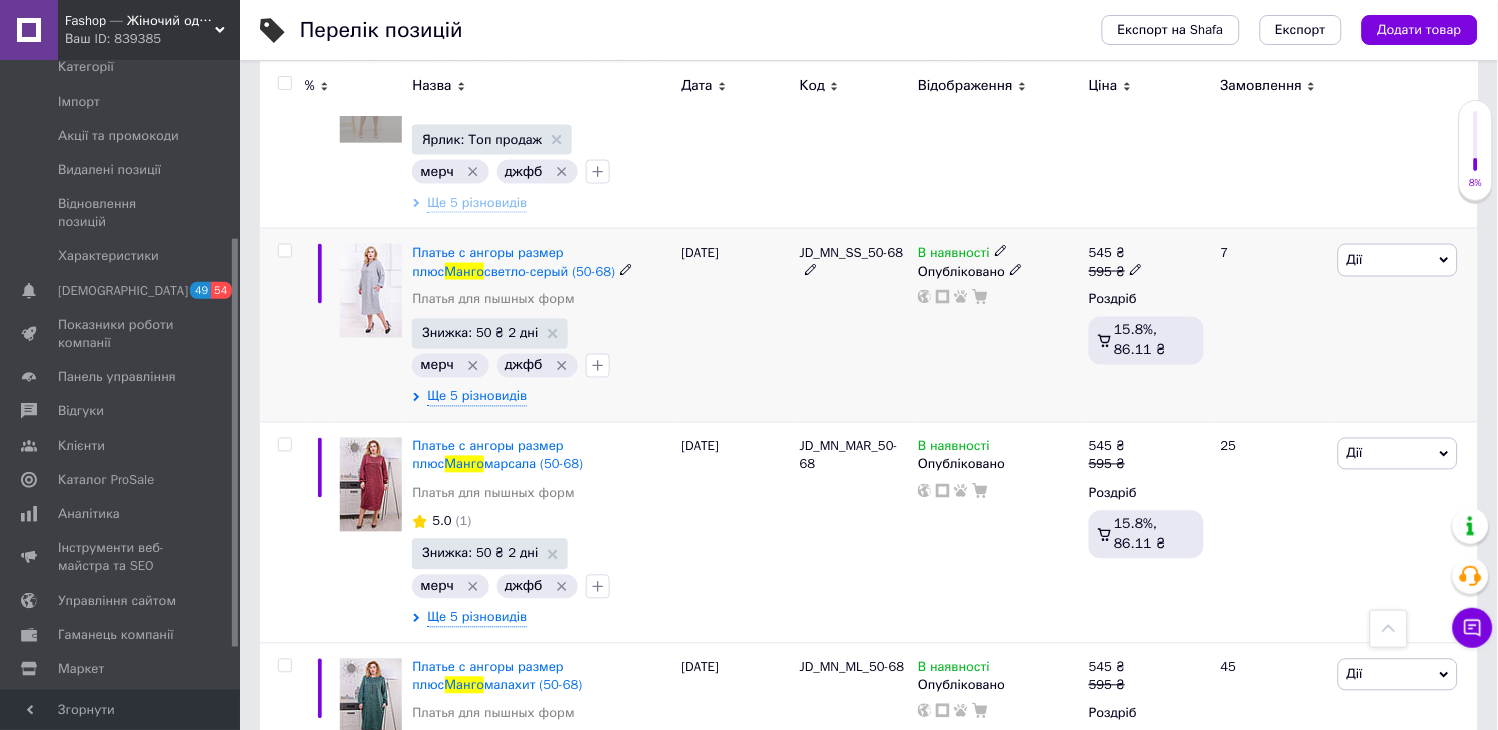 click at bounding box center [284, 251] 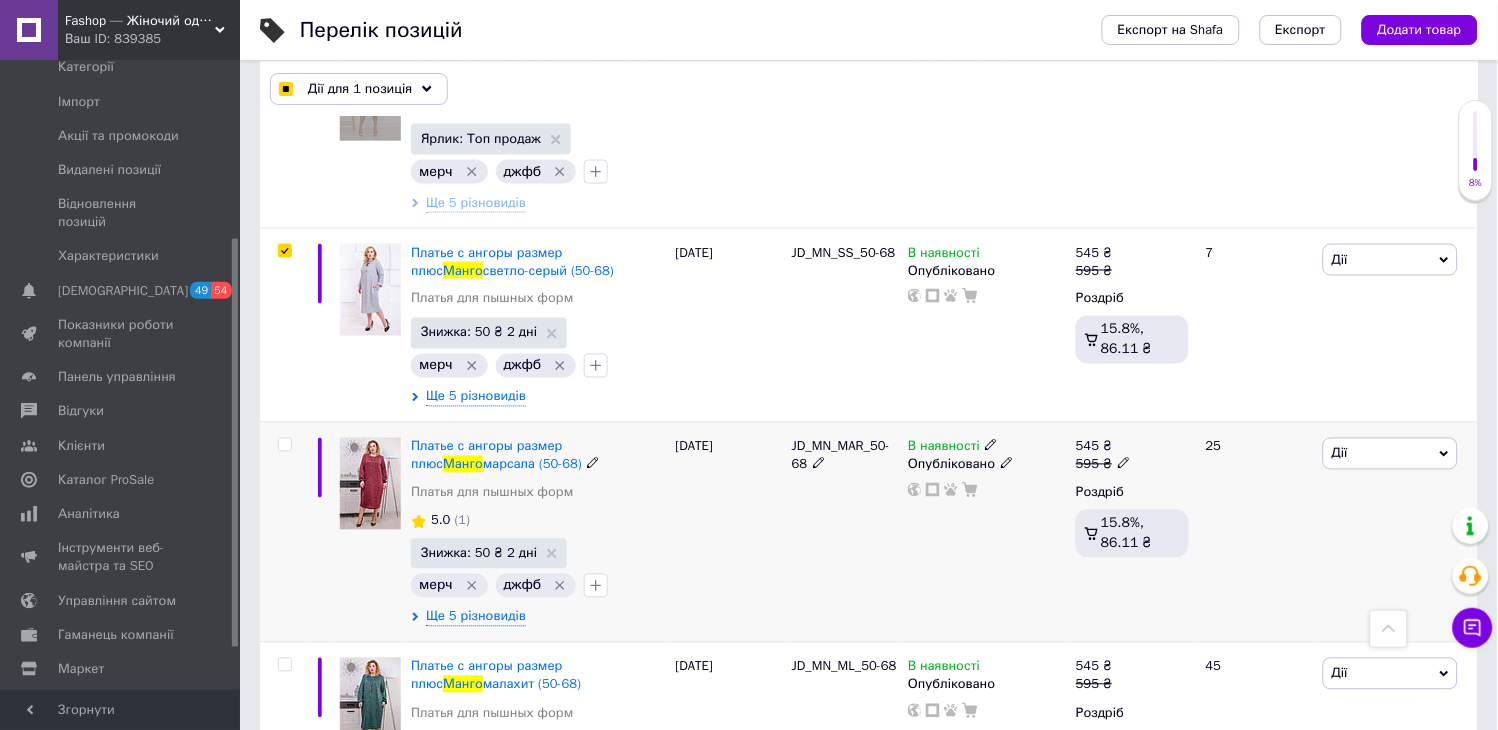 click at bounding box center (284, 445) 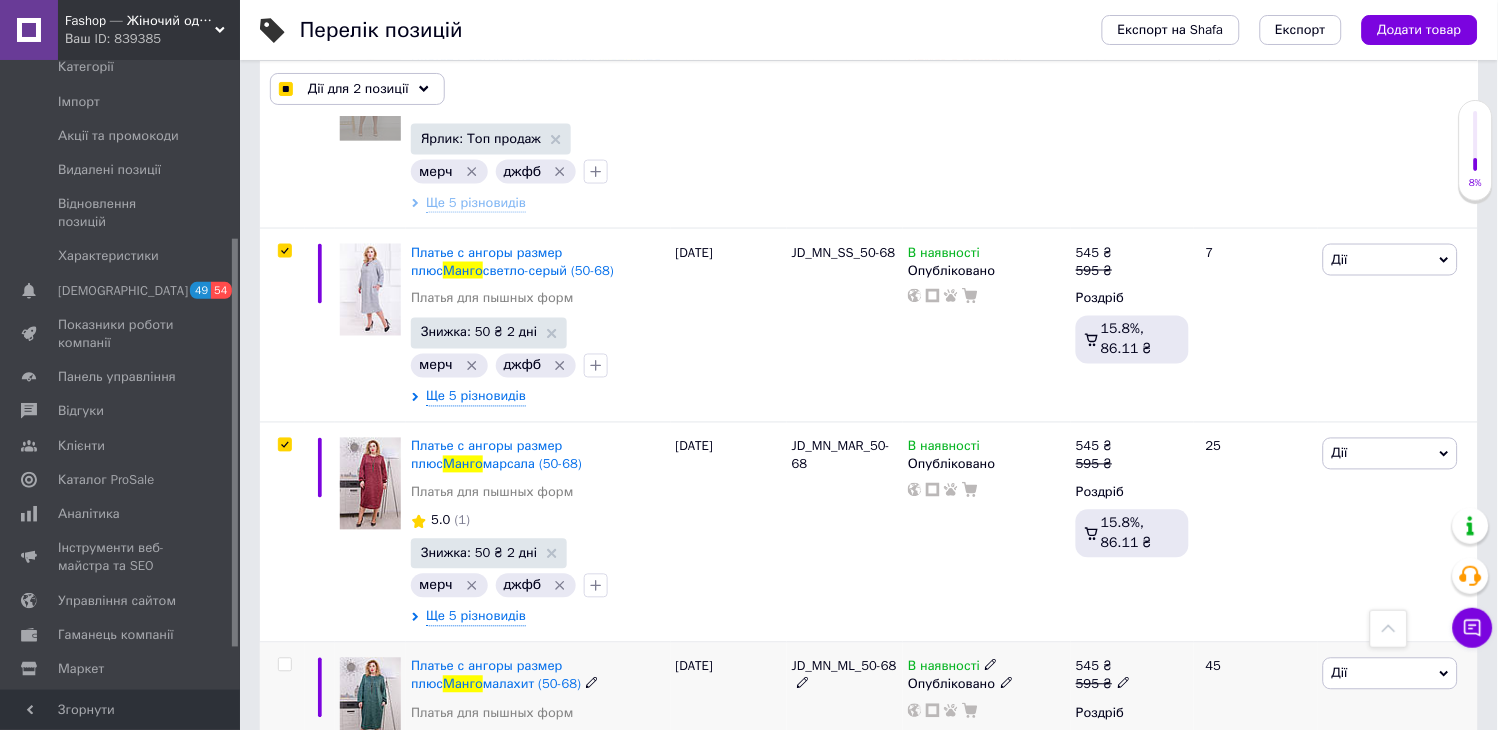 click at bounding box center (282, 753) 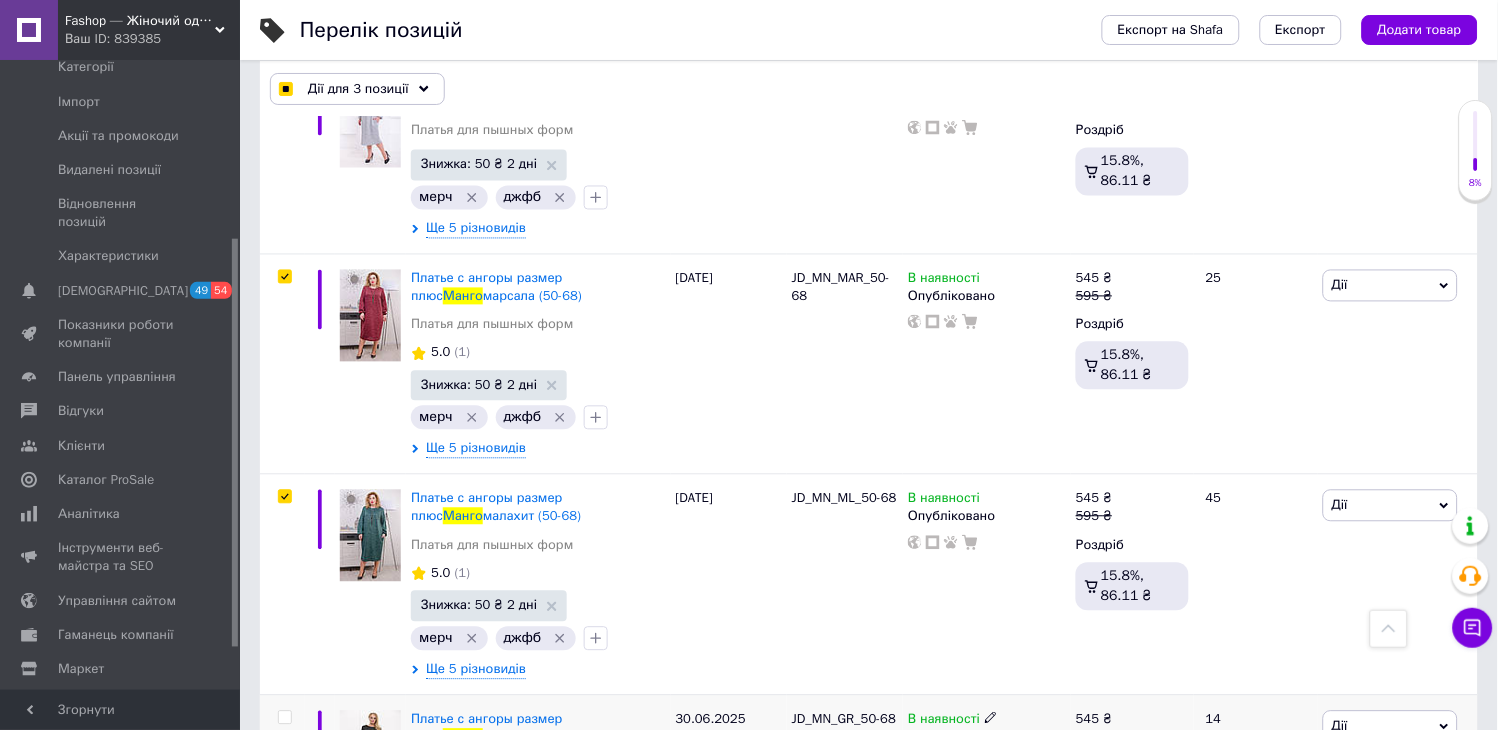scroll, scrollTop: 888, scrollLeft: 0, axis: vertical 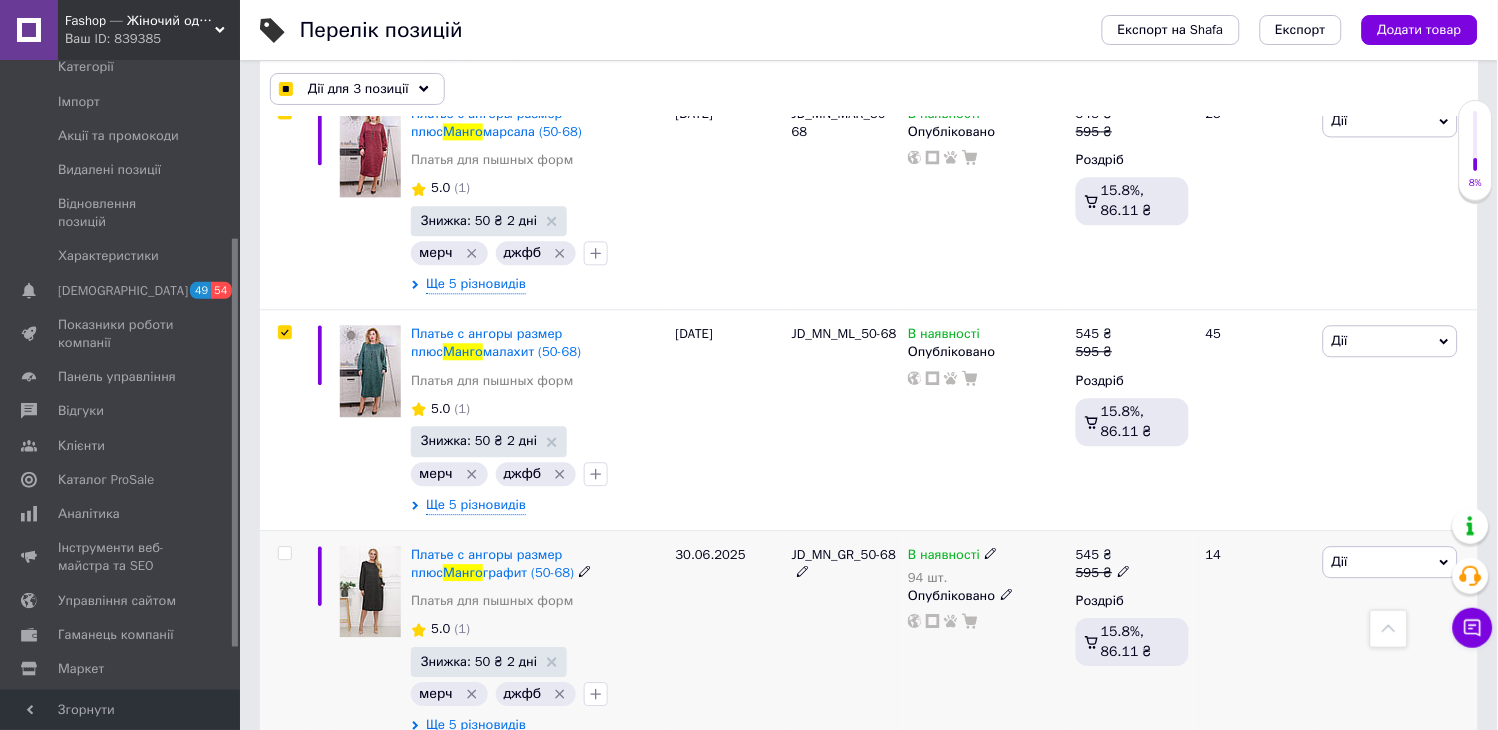 click at bounding box center [284, 553] 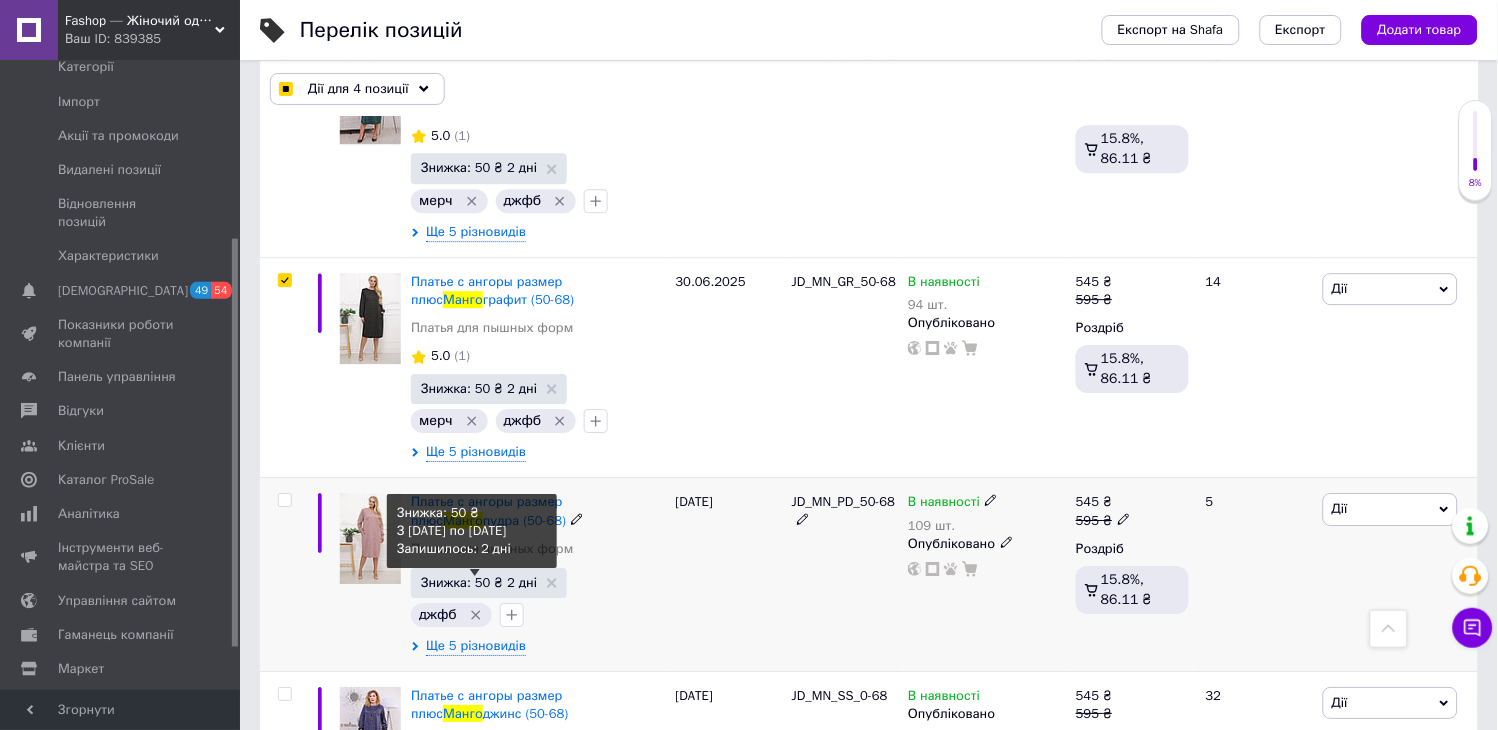 scroll, scrollTop: 1222, scrollLeft: 0, axis: vertical 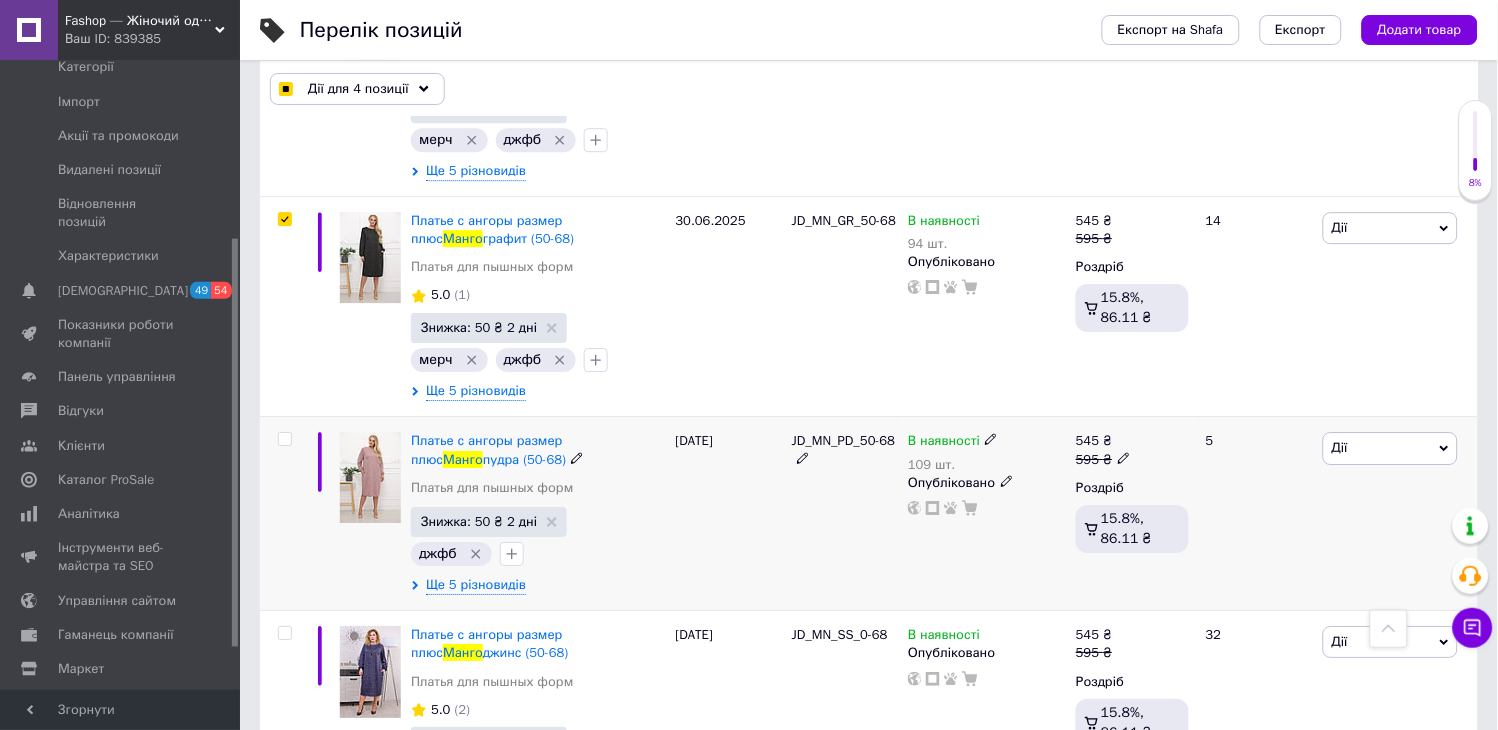click at bounding box center [284, 439] 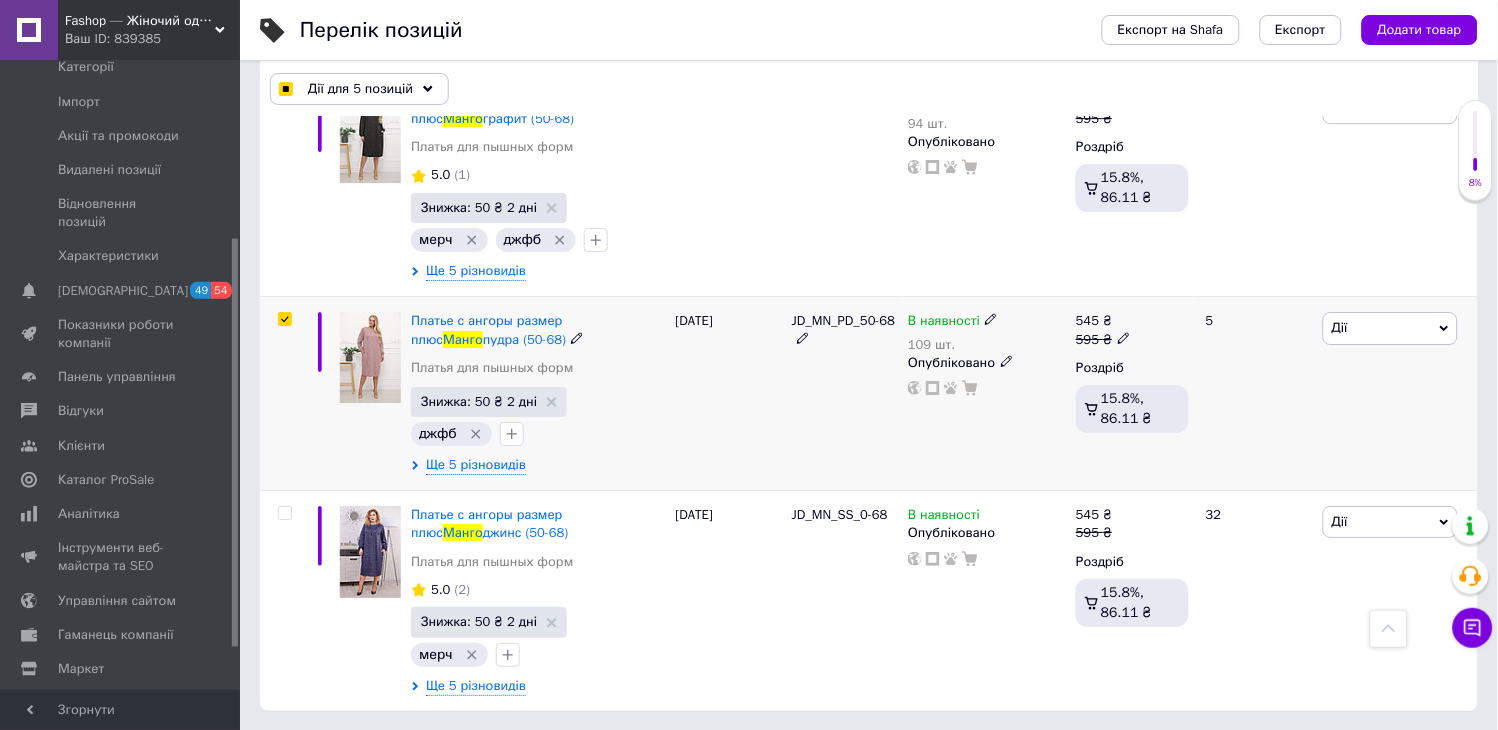 scroll, scrollTop: 1344, scrollLeft: 0, axis: vertical 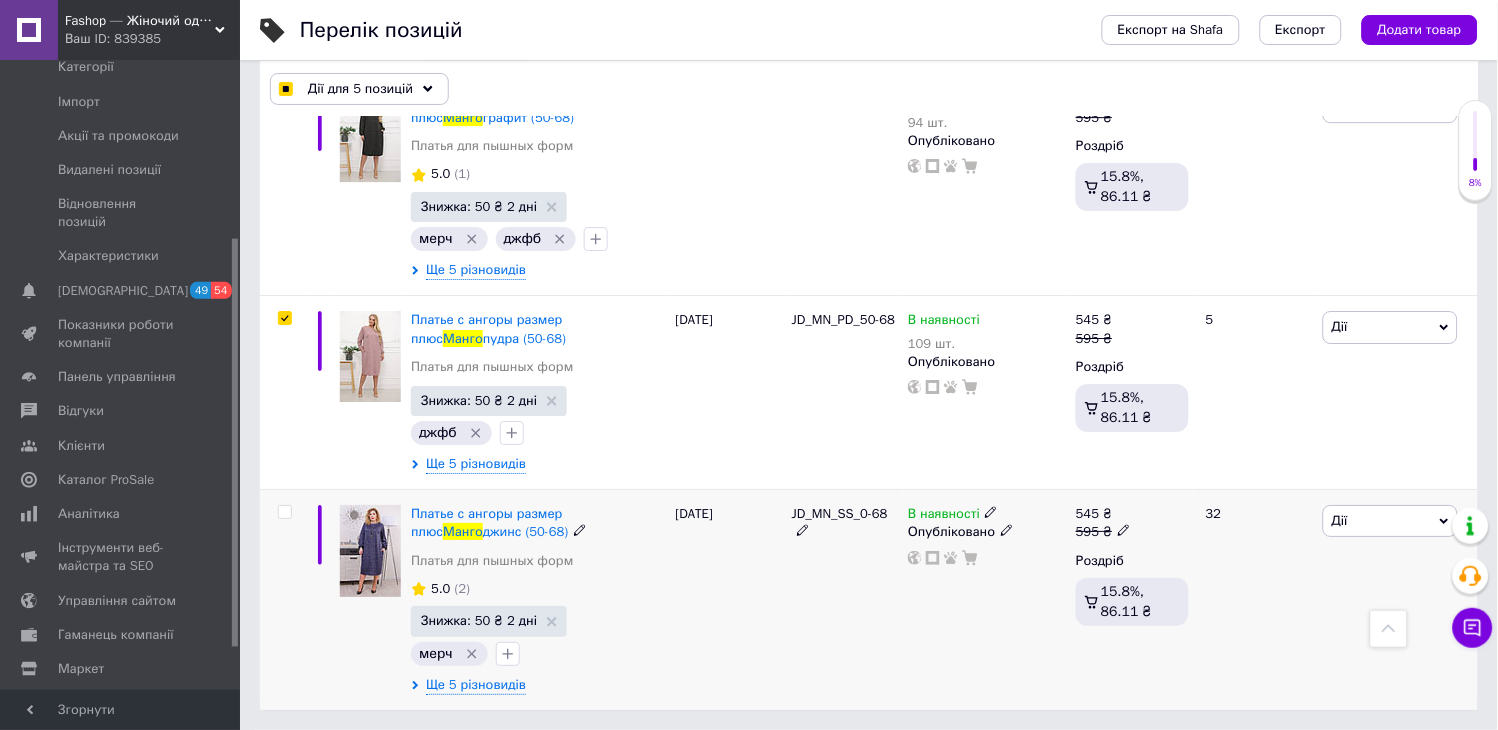 click at bounding box center [284, 512] 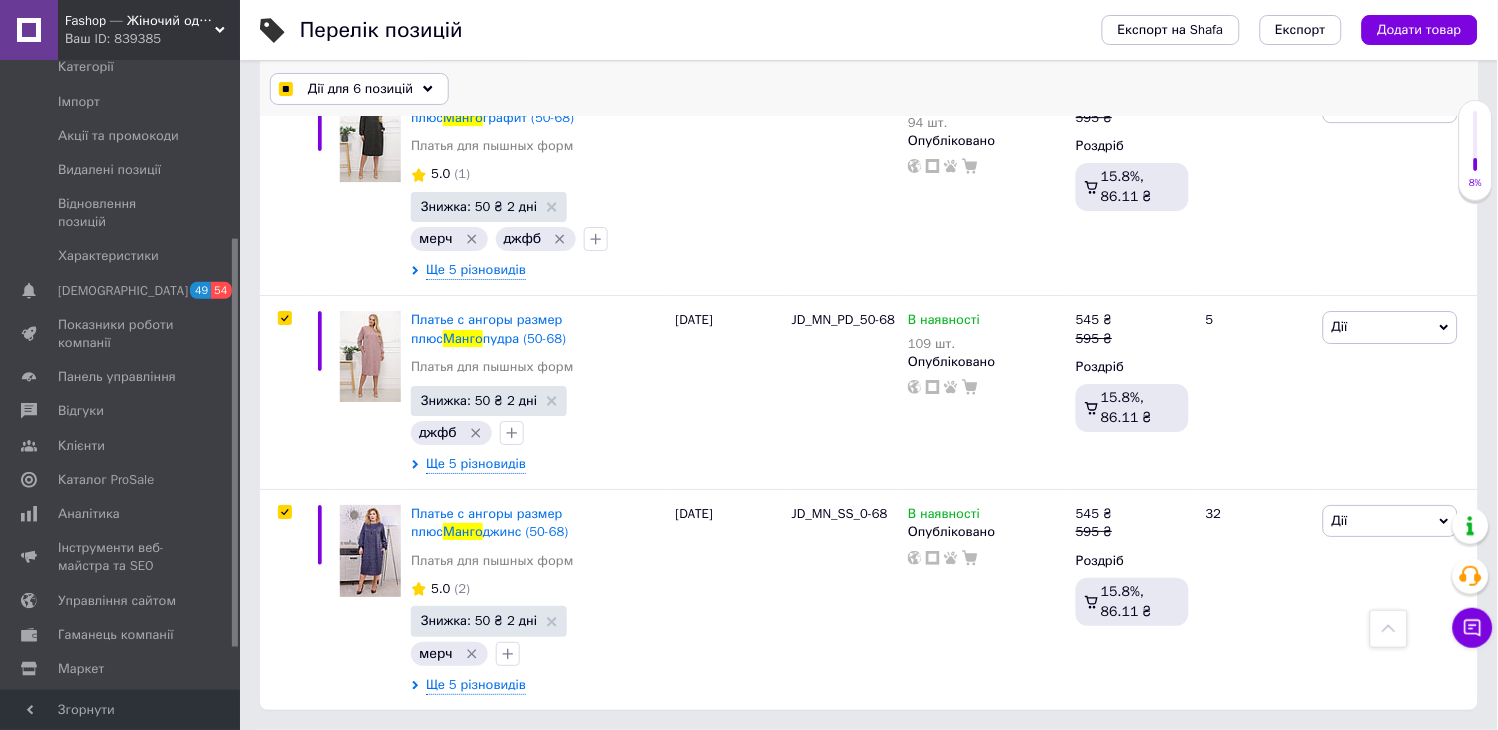 click on "Дії для 6 позицій" at bounding box center (360, 89) 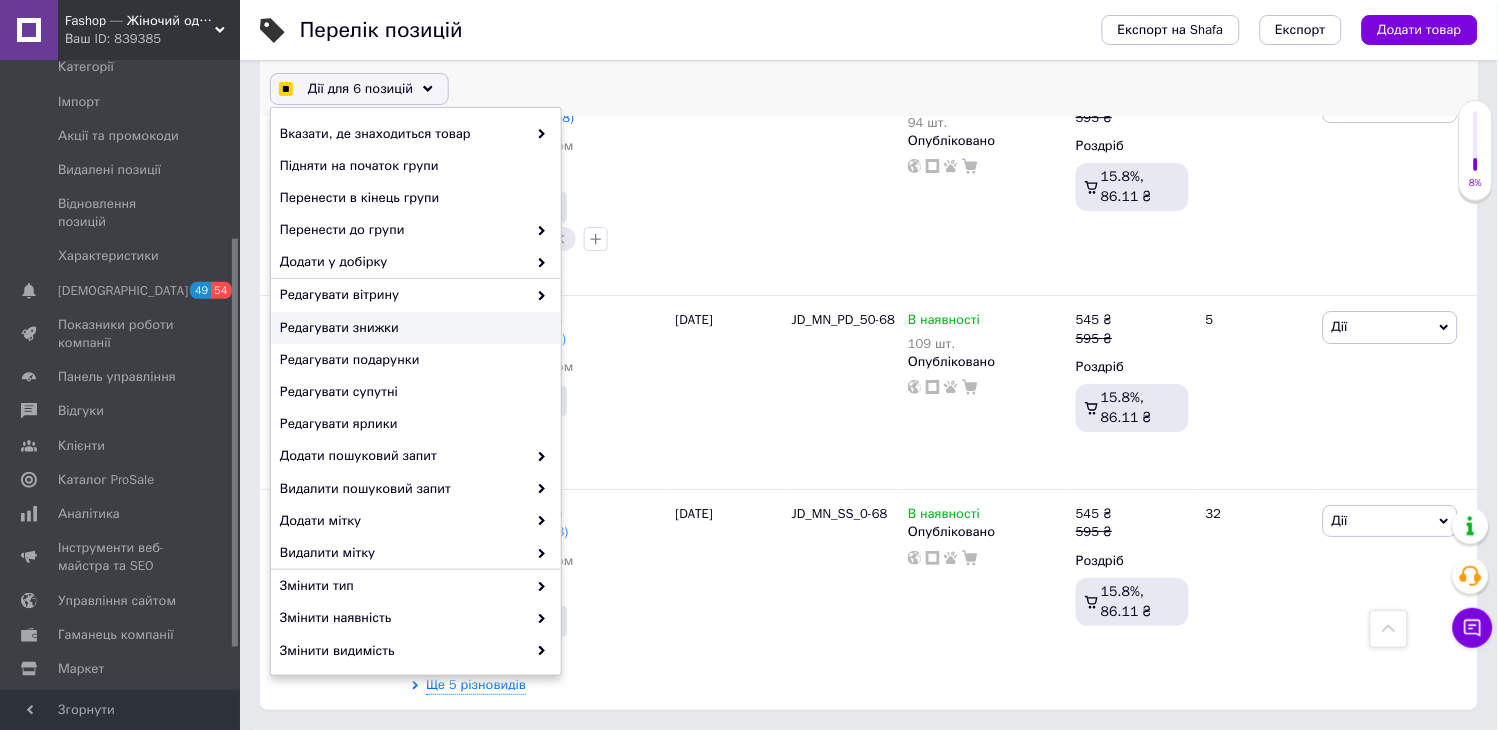 click on "Редагувати знижки" at bounding box center (413, 328) 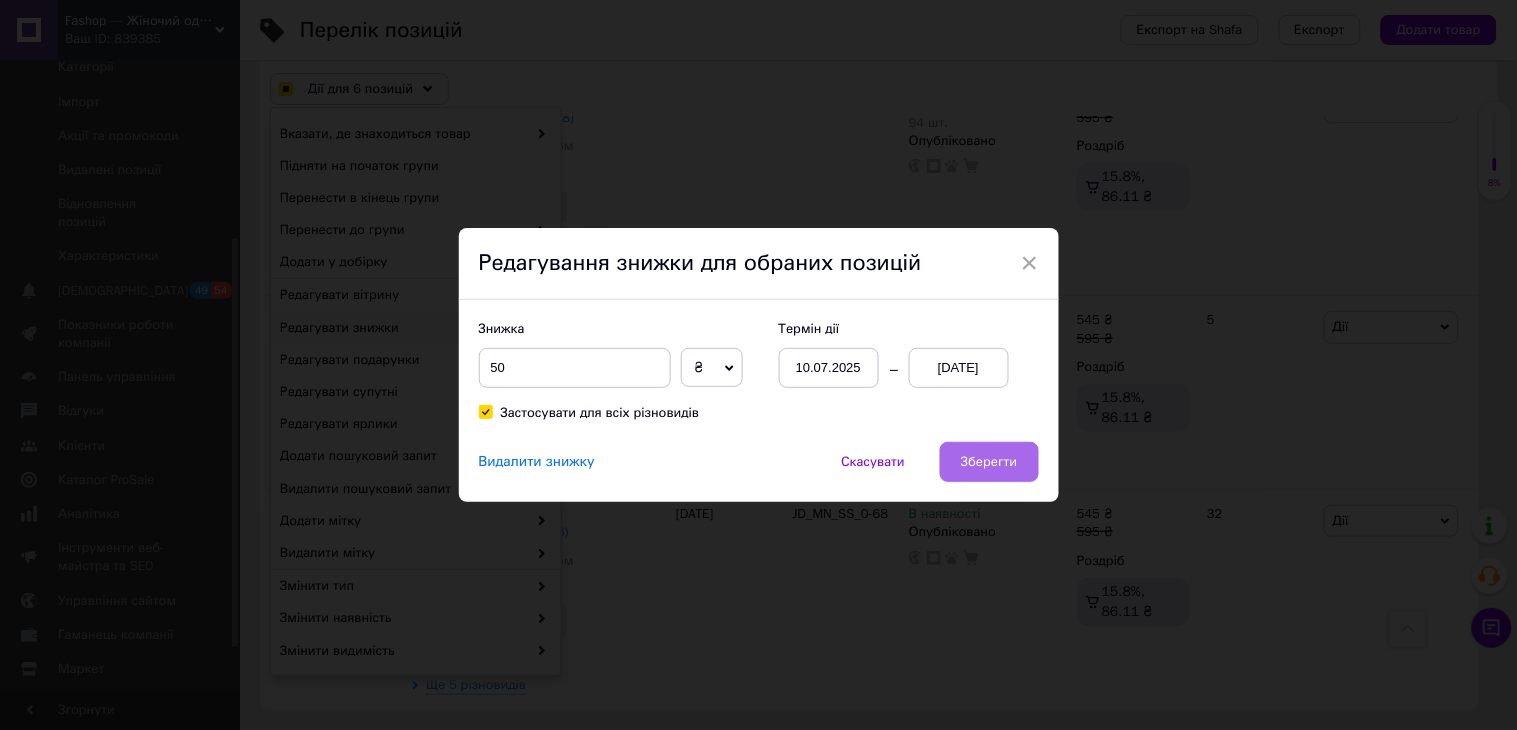 click on "Зберегти" at bounding box center [989, 462] 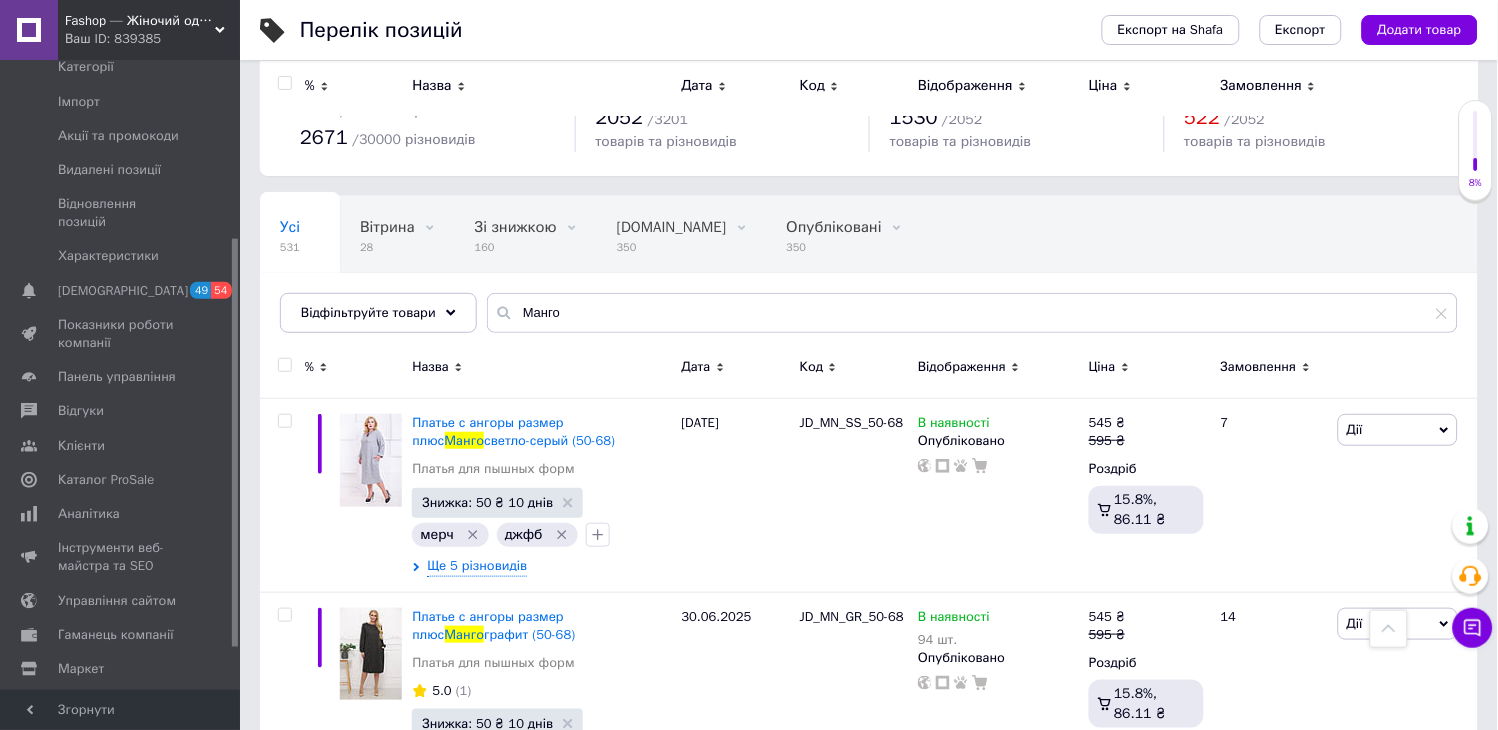 scroll, scrollTop: 0, scrollLeft: 0, axis: both 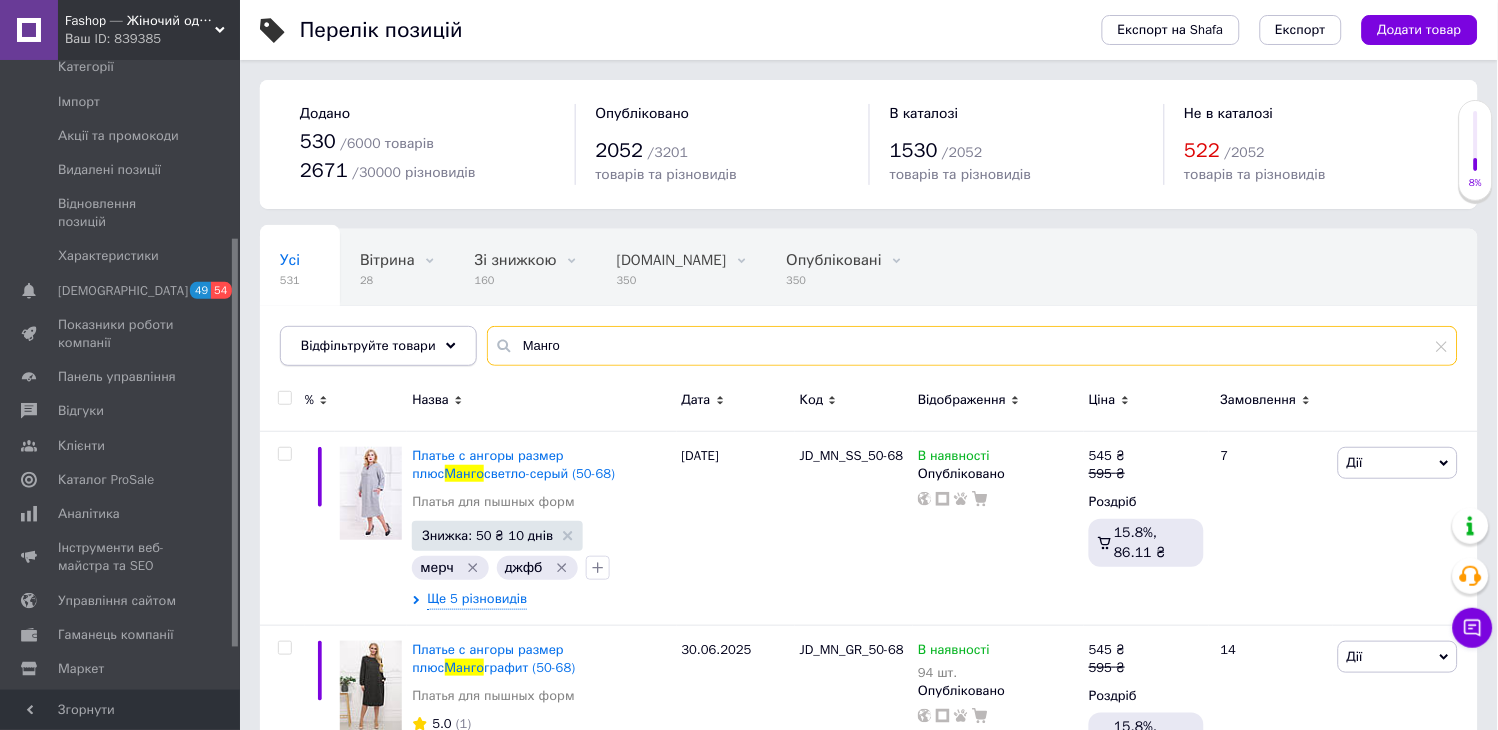 drag, startPoint x: 603, startPoint y: 354, endPoint x: 420, endPoint y: 332, distance: 184.31766 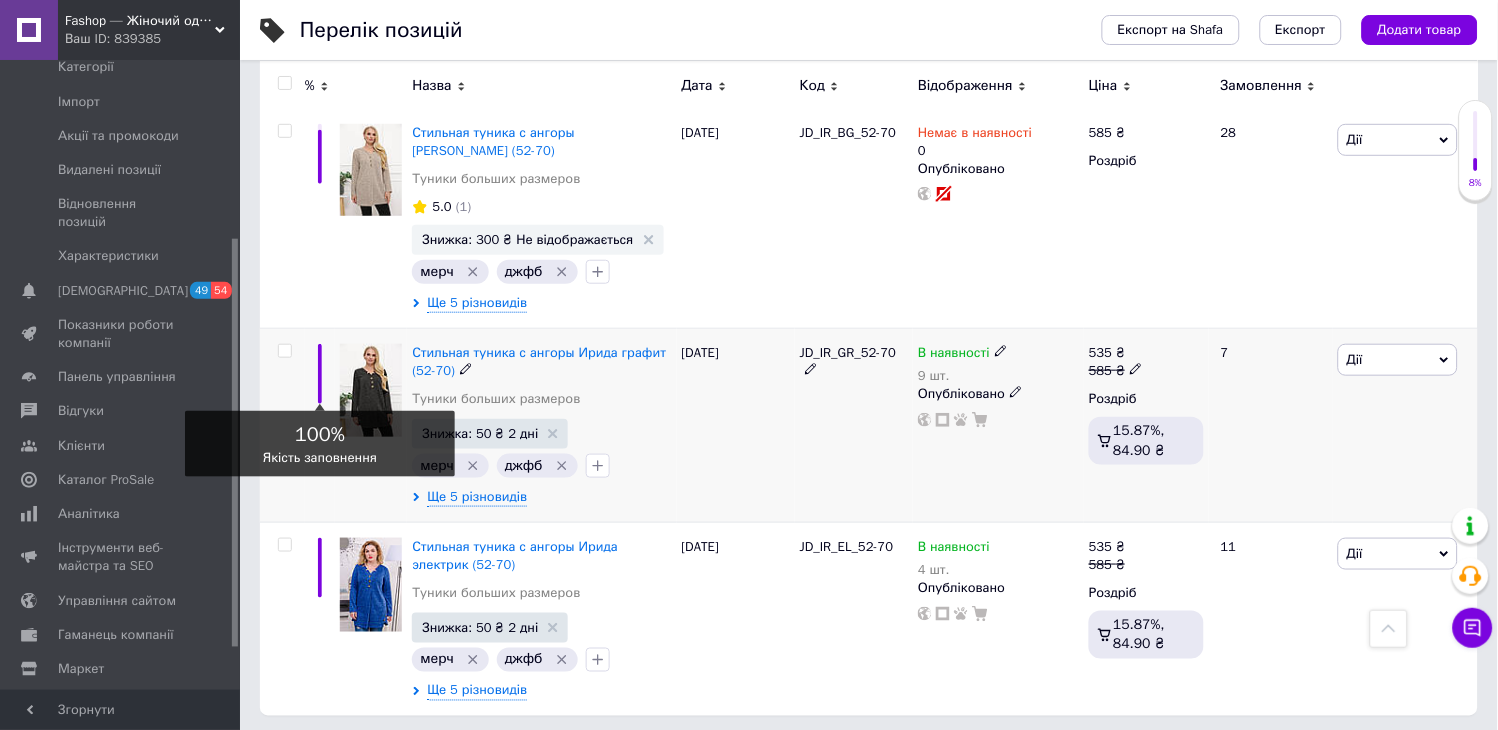 scroll, scrollTop: 1893, scrollLeft: 0, axis: vertical 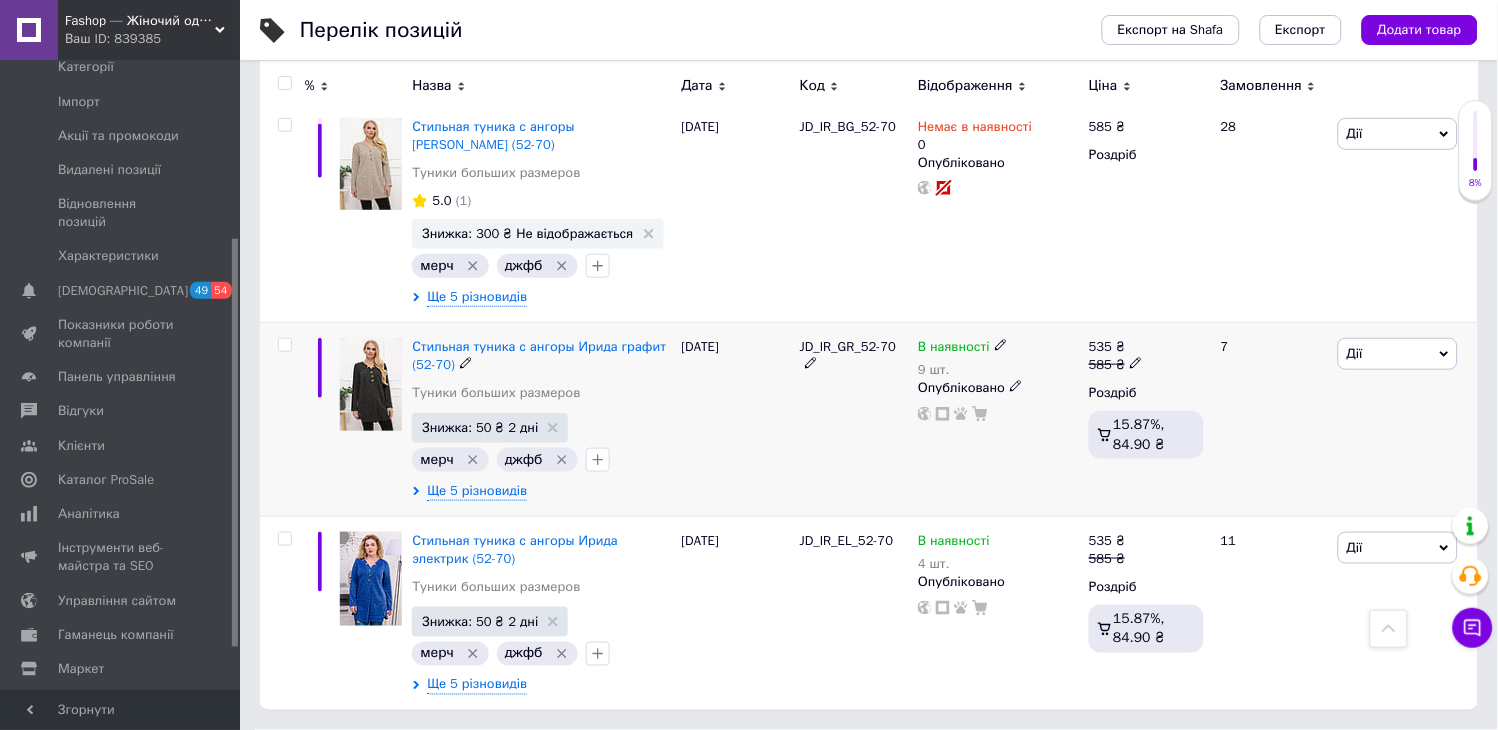 click at bounding box center (284, 345) 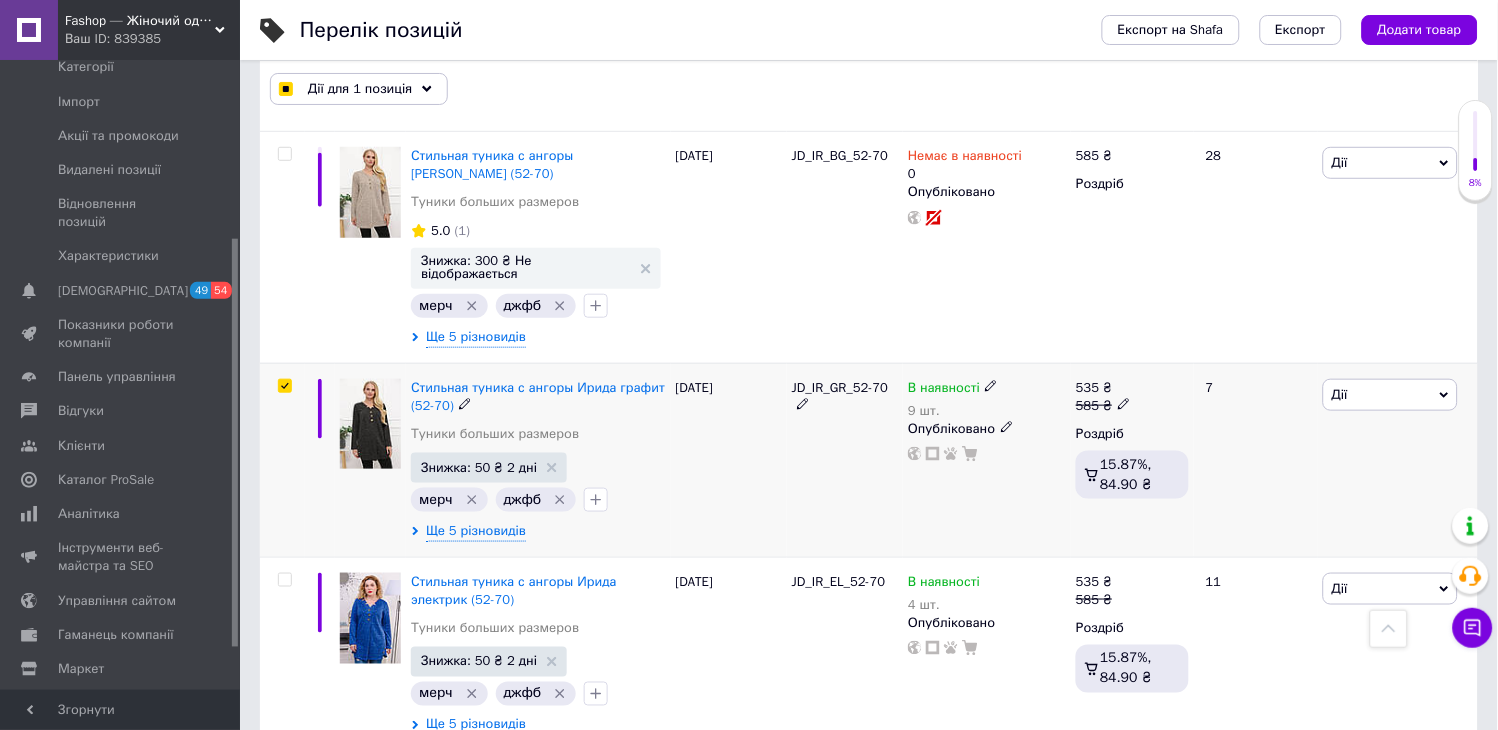 scroll, scrollTop: 1892, scrollLeft: 0, axis: vertical 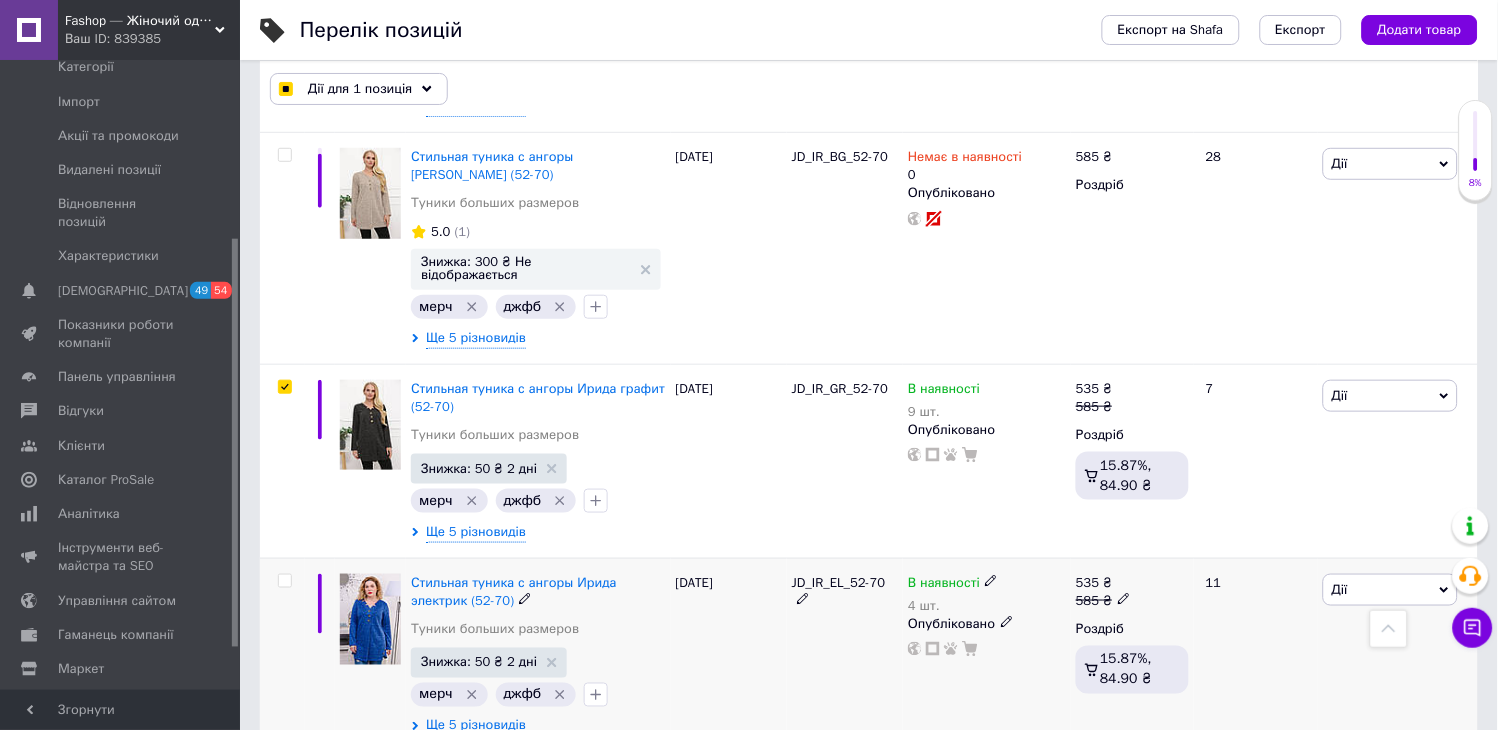 drag, startPoint x: 285, startPoint y: 532, endPoint x: 335, endPoint y: 546, distance: 51.92302 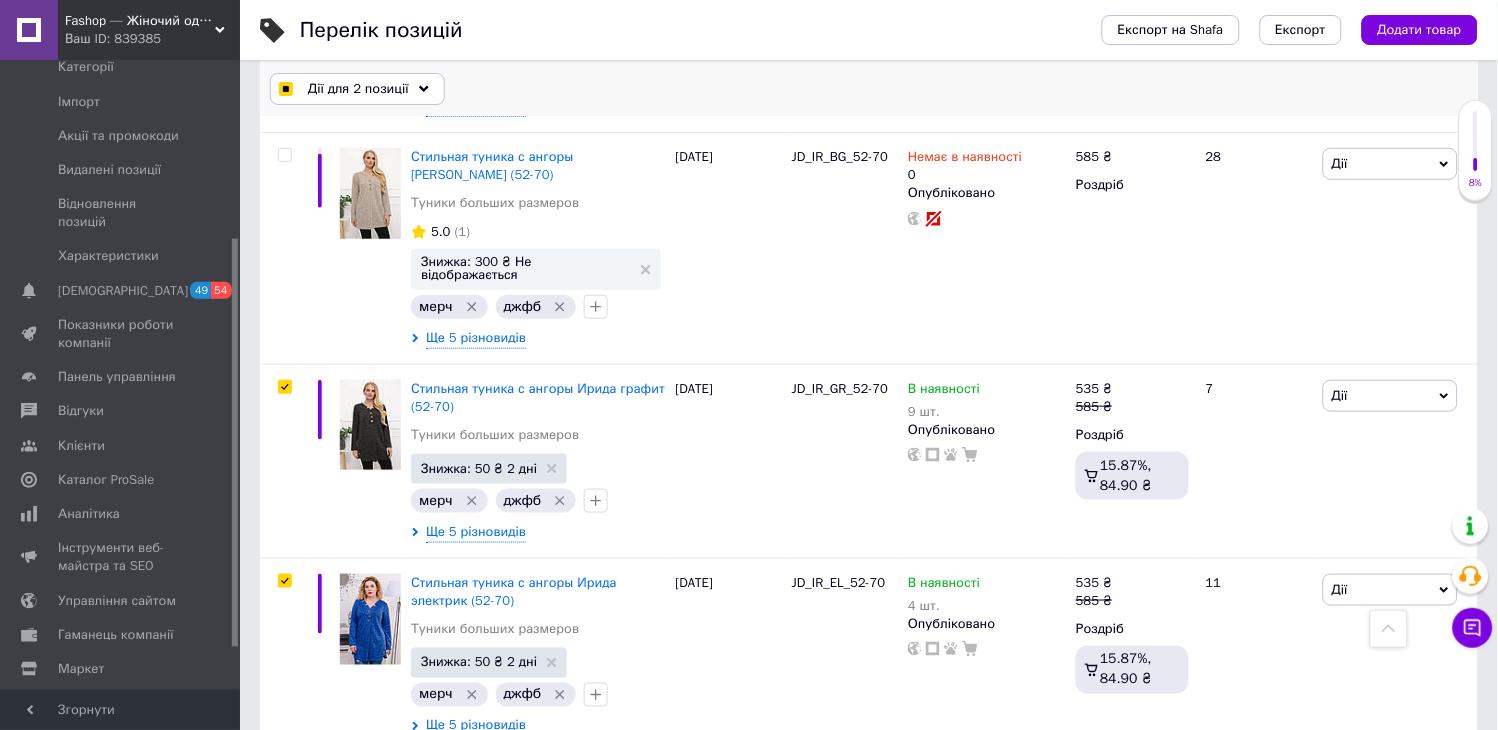click on "Дії для 2 позиції" at bounding box center [358, 89] 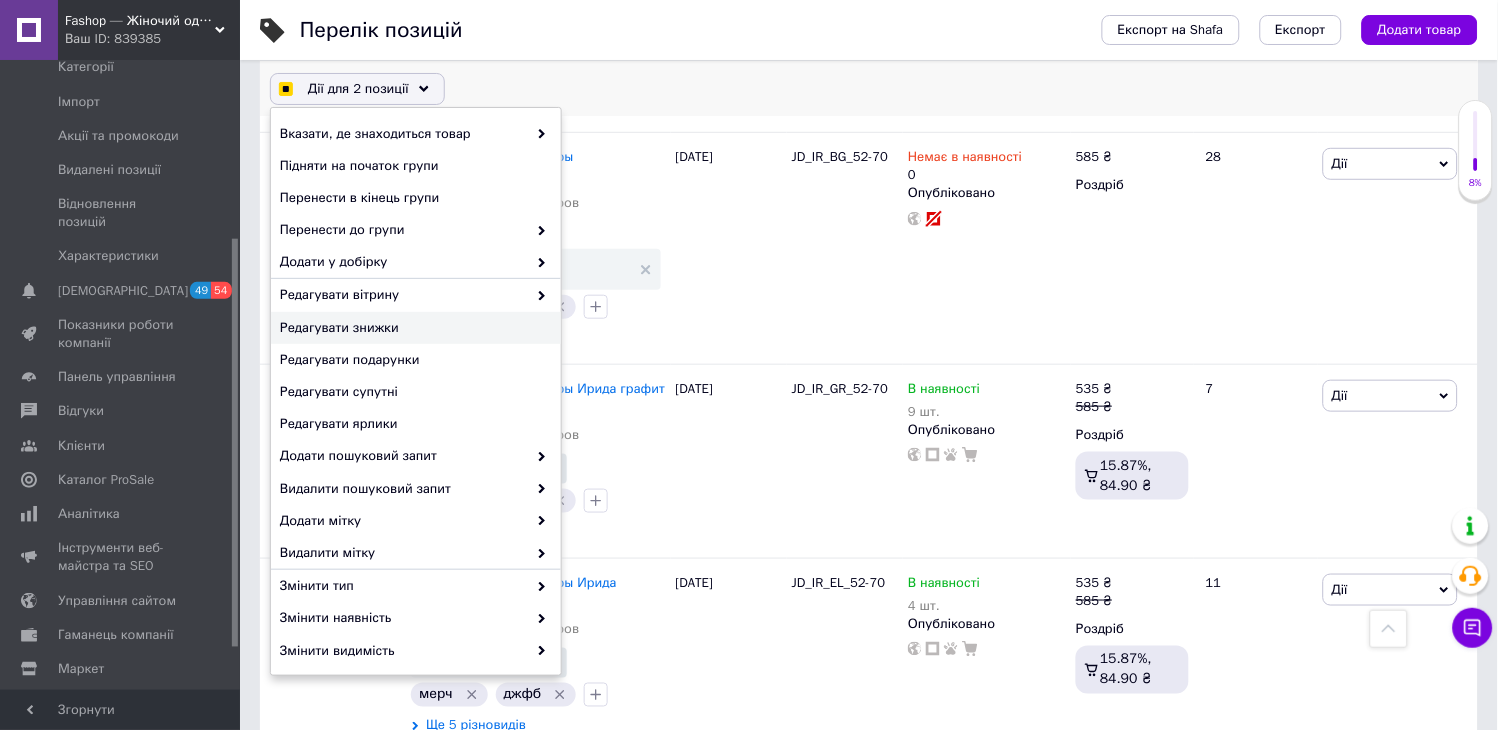 click on "Редагувати знижки" at bounding box center (413, 328) 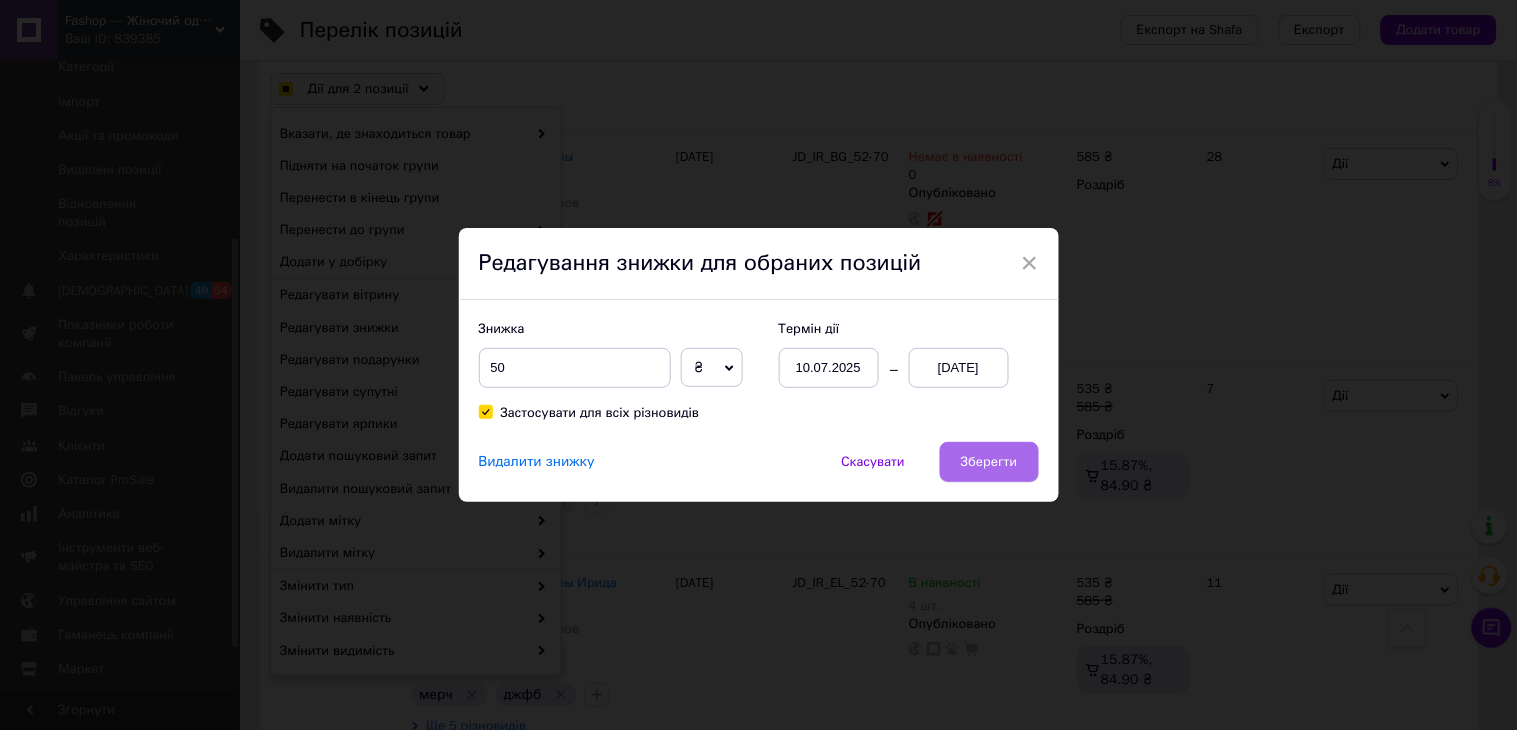 click on "Зберегти" at bounding box center [989, 462] 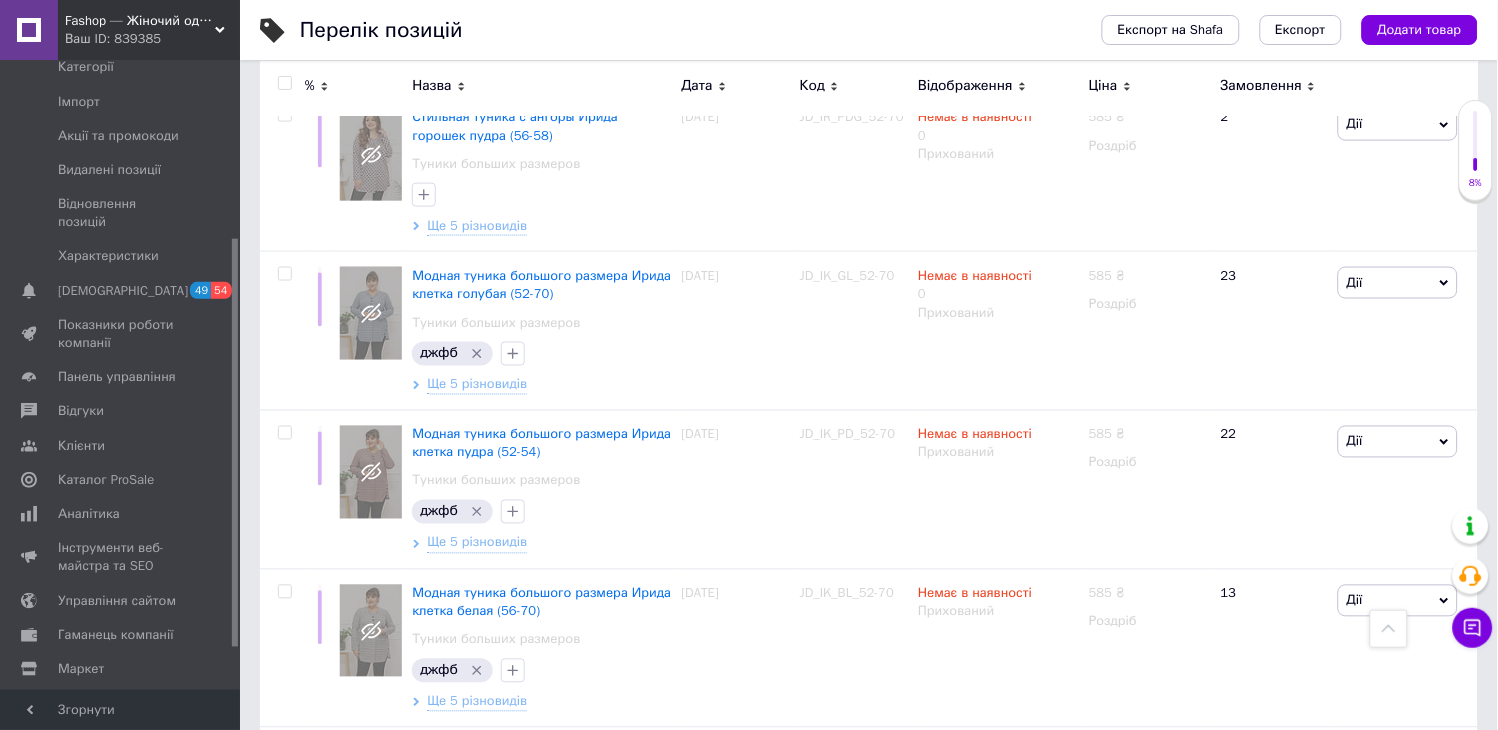 scroll, scrollTop: 0, scrollLeft: 0, axis: both 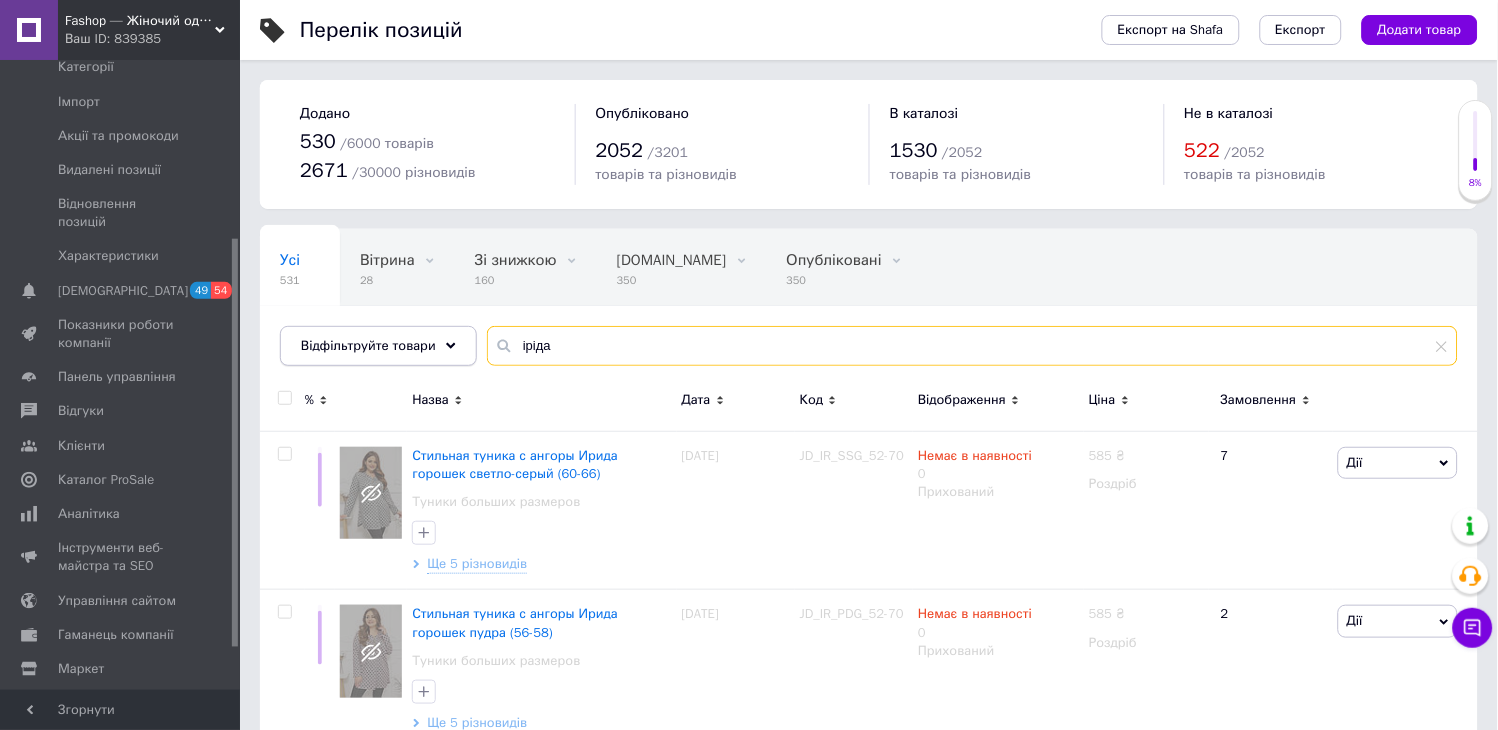 drag, startPoint x: 570, startPoint y: 341, endPoint x: 371, endPoint y: 351, distance: 199.2511 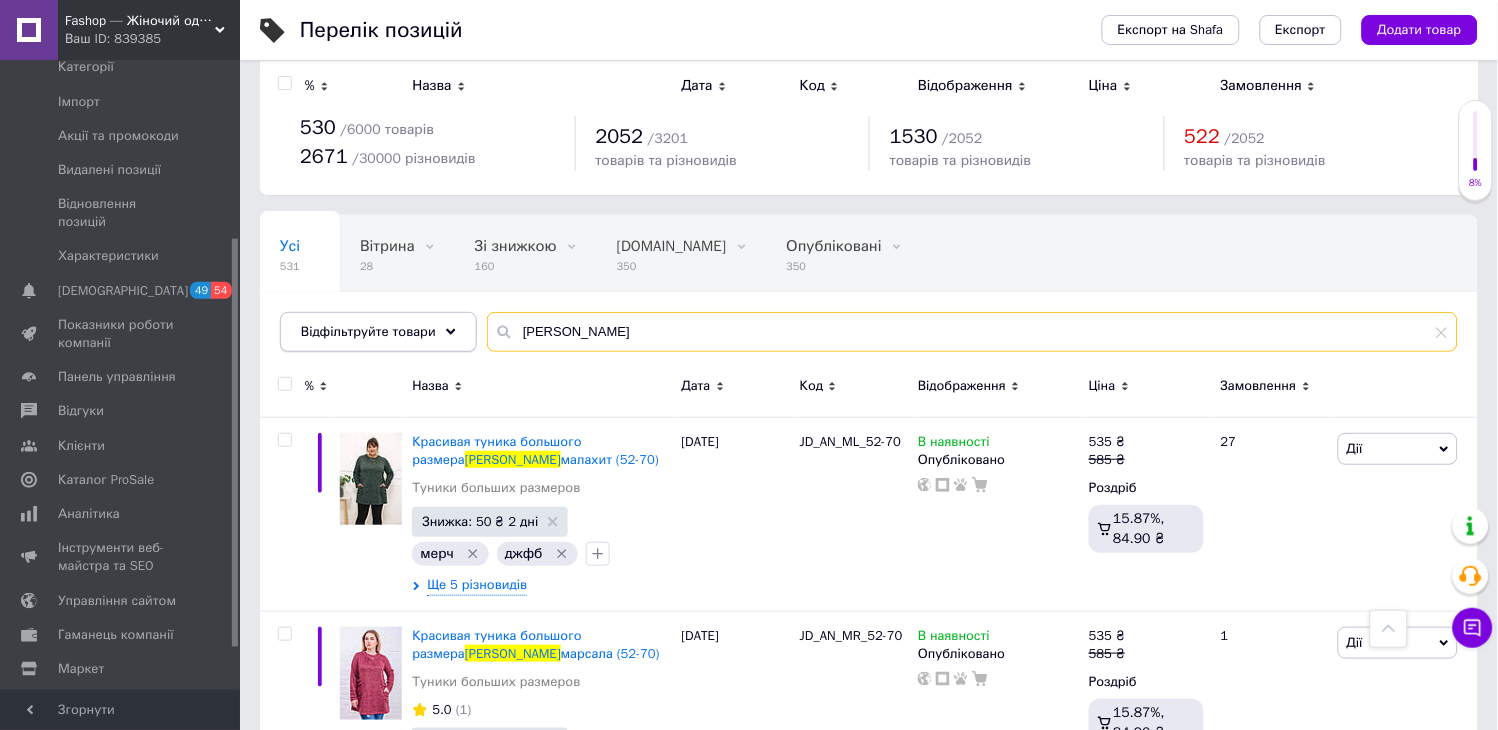 scroll, scrollTop: 0, scrollLeft: 0, axis: both 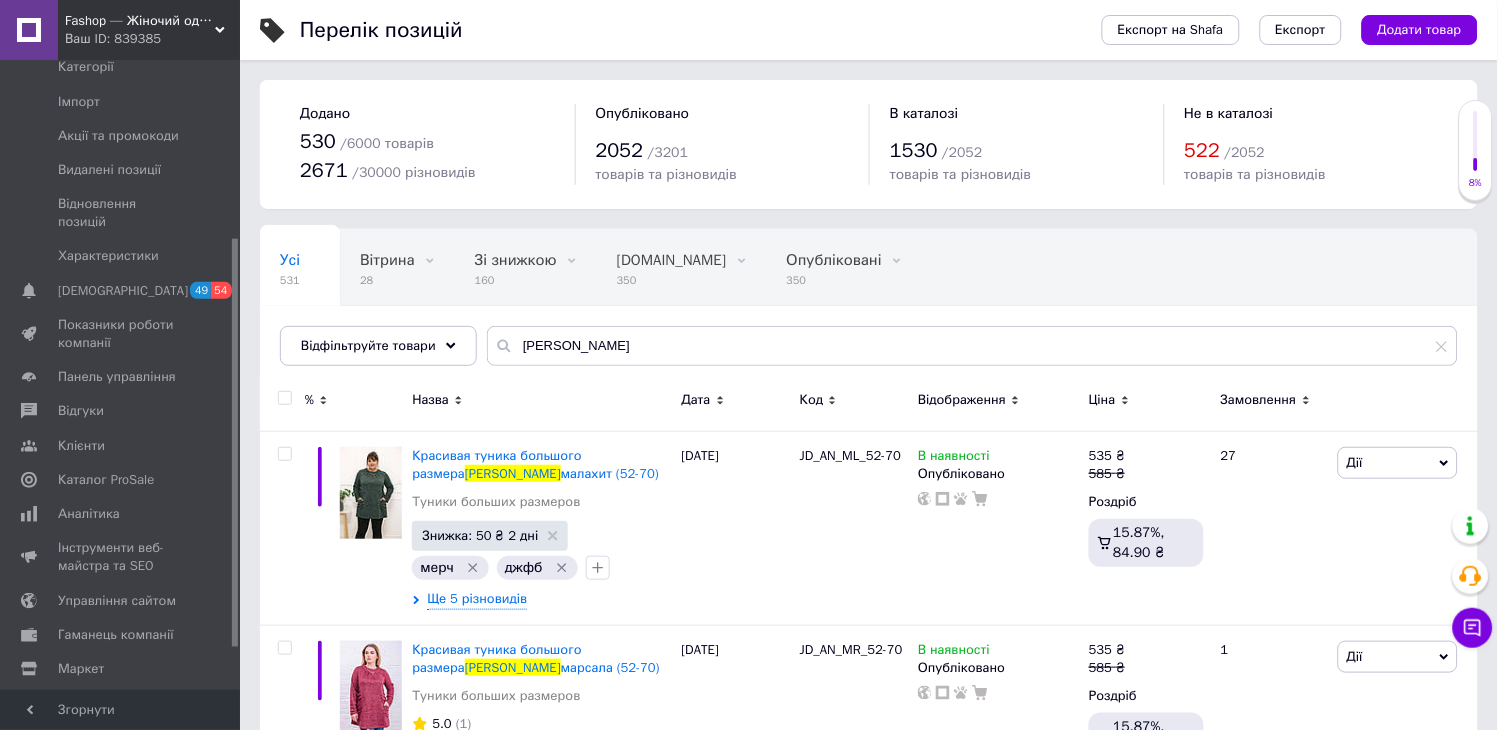 click at bounding box center (284, 398) 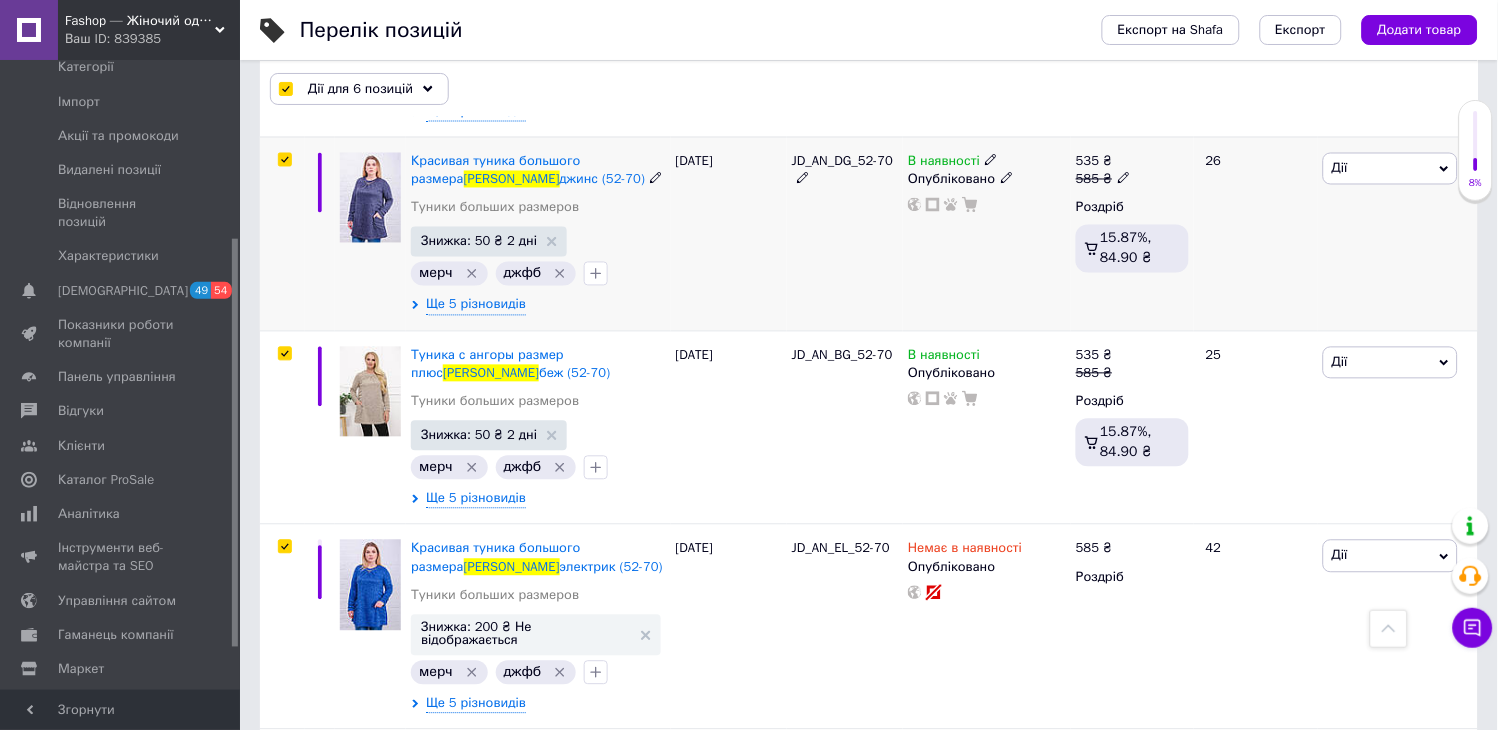 scroll, scrollTop: 777, scrollLeft: 0, axis: vertical 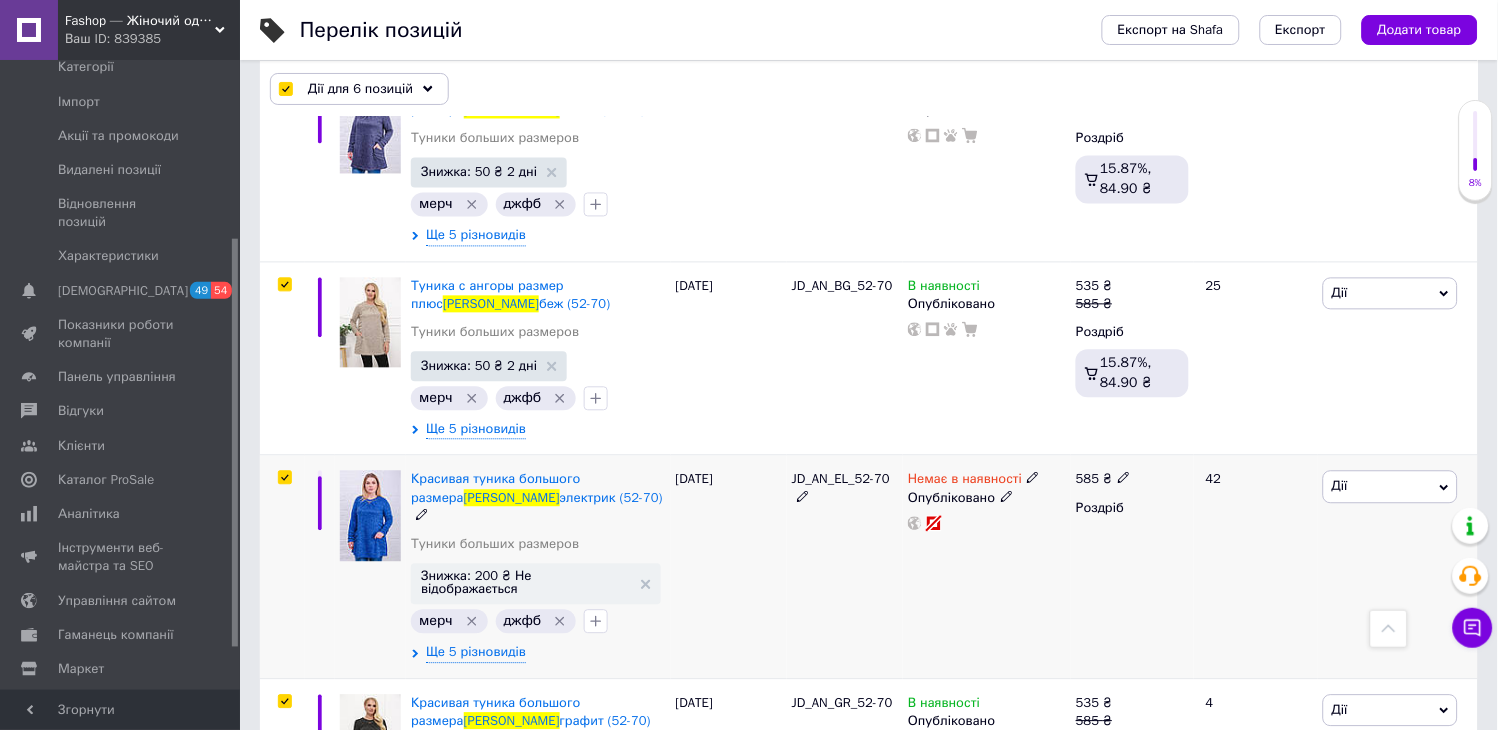 click at bounding box center [284, 478] 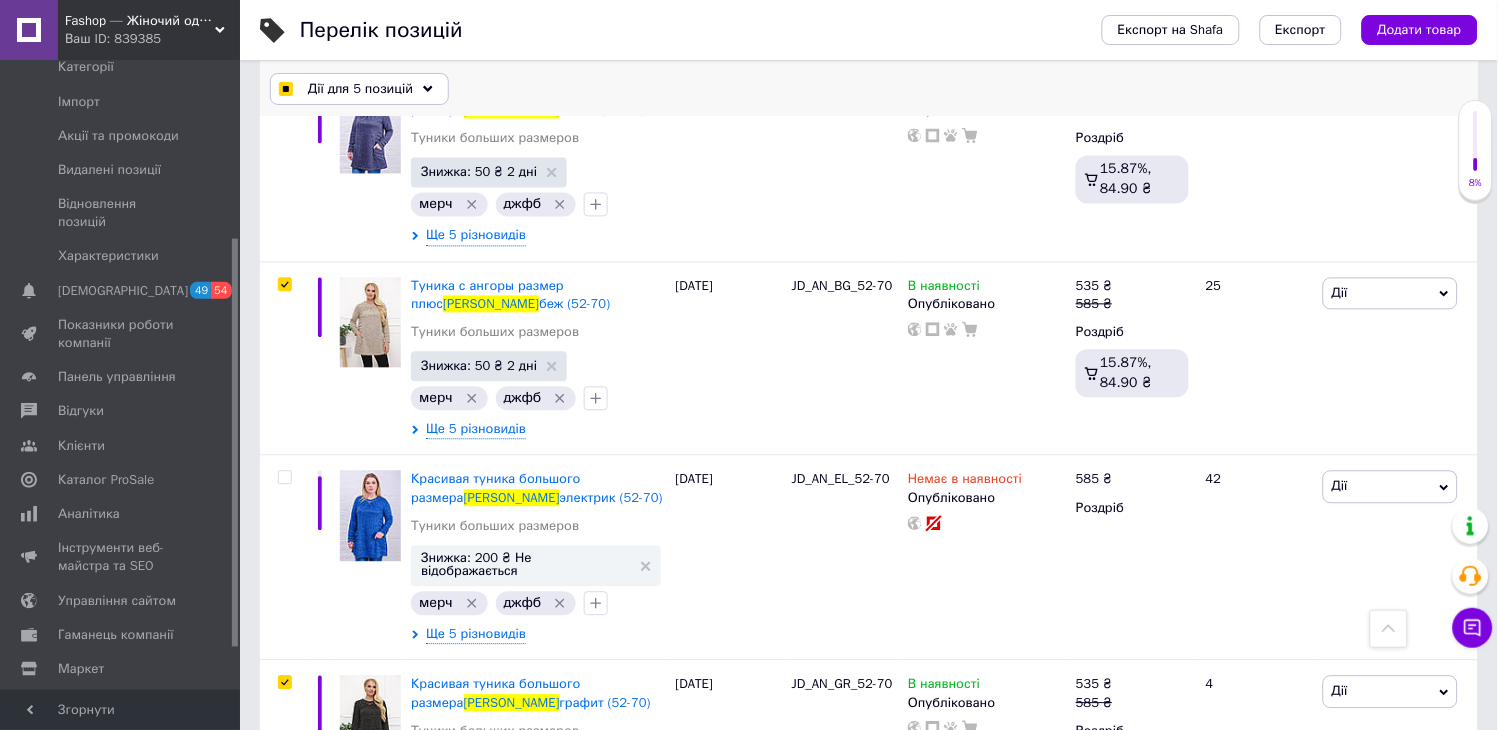 click on "Дії для 5 позицій Вибрати усі 6 позицій Вибрані всі 6 позицій Скасувати обрані Вказати, де знаходиться товар Підняти на початок групи Перенести в кінець групи Перенести до групи Додати у добірку Редагувати вітрину Редагувати знижки Редагувати подарунки Редагувати супутні Редагувати ярлики Додати пошуковий запит Видалити пошуковий запит Додати мітку Видалити мітку Змінити тип Змінити наявність Змінити видимість Перетворити різновиди в товари Додати до замовлення Додати в кампанію Каталог ProSale Експорт груп та позицій Видалити" at bounding box center (869, 89) 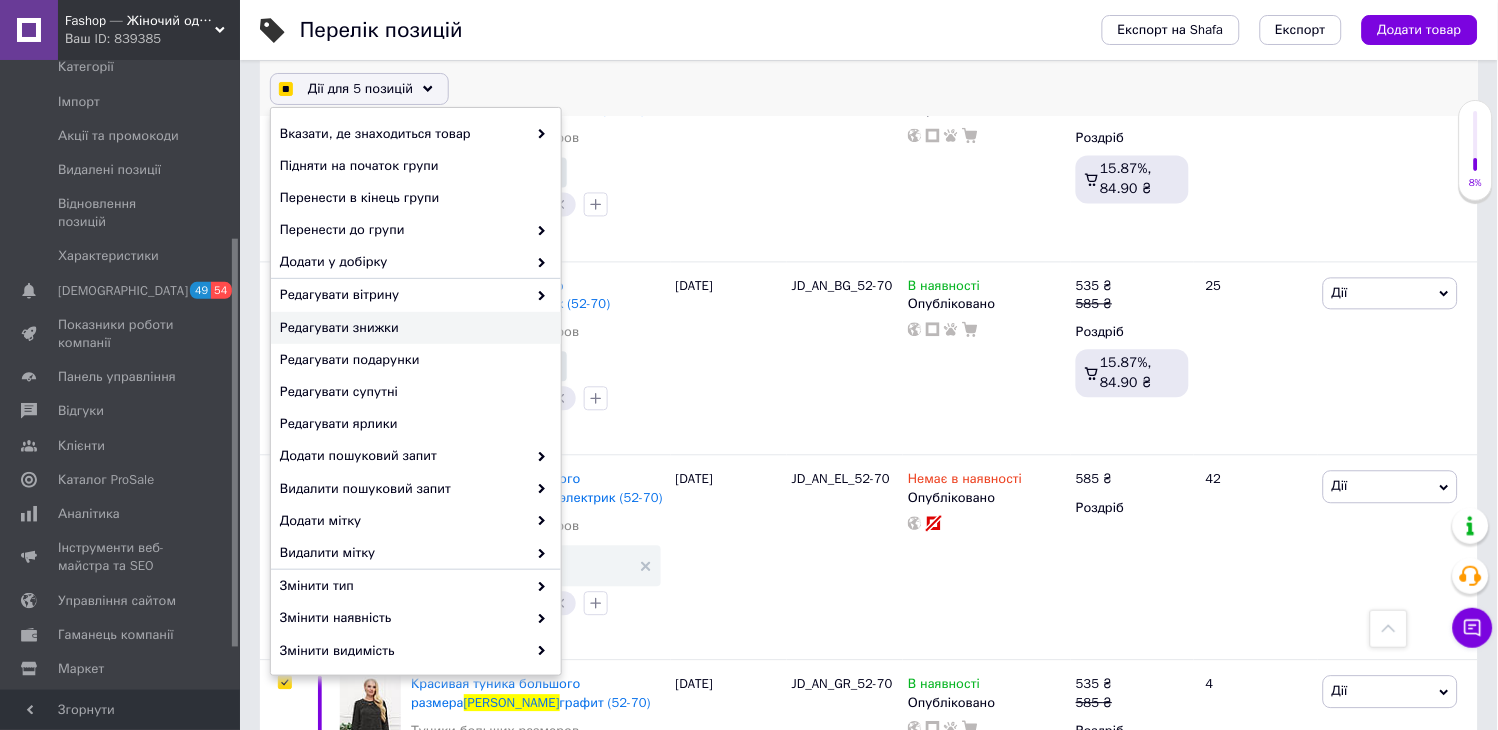 click on "Редагувати знижки" at bounding box center (413, 328) 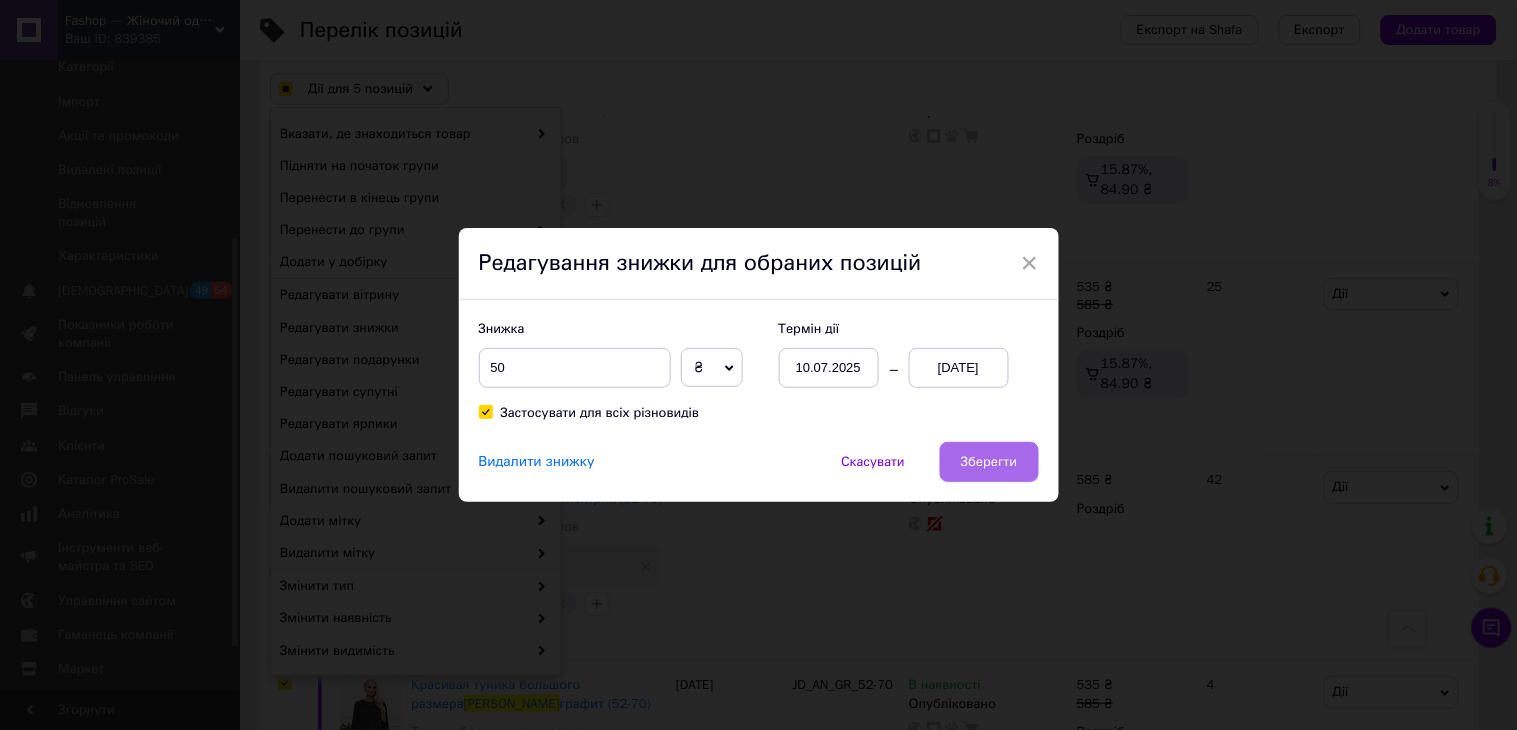 click on "Зберегти" at bounding box center [989, 462] 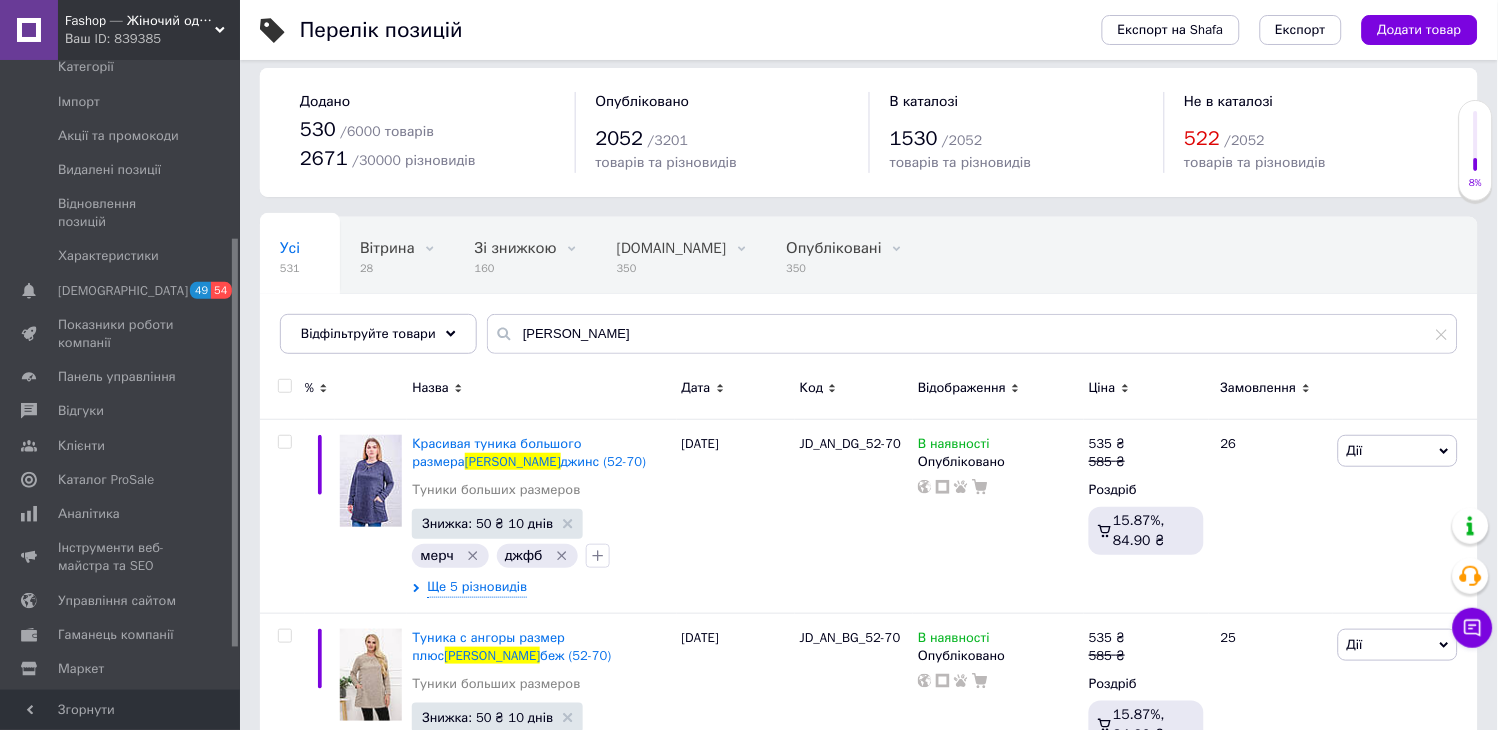 scroll, scrollTop: 0, scrollLeft: 0, axis: both 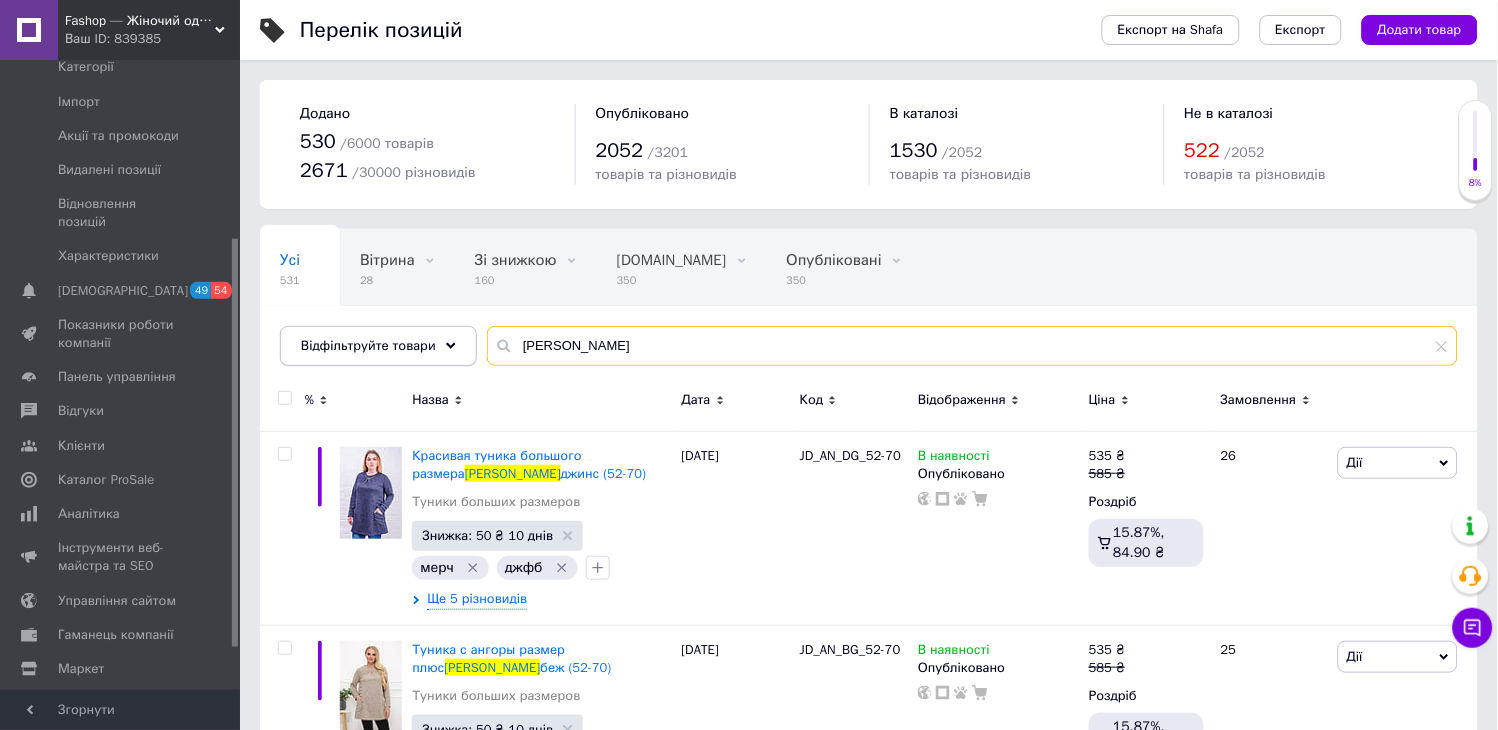 drag, startPoint x: 611, startPoint y: 330, endPoint x: 417, endPoint y: 340, distance: 194.25757 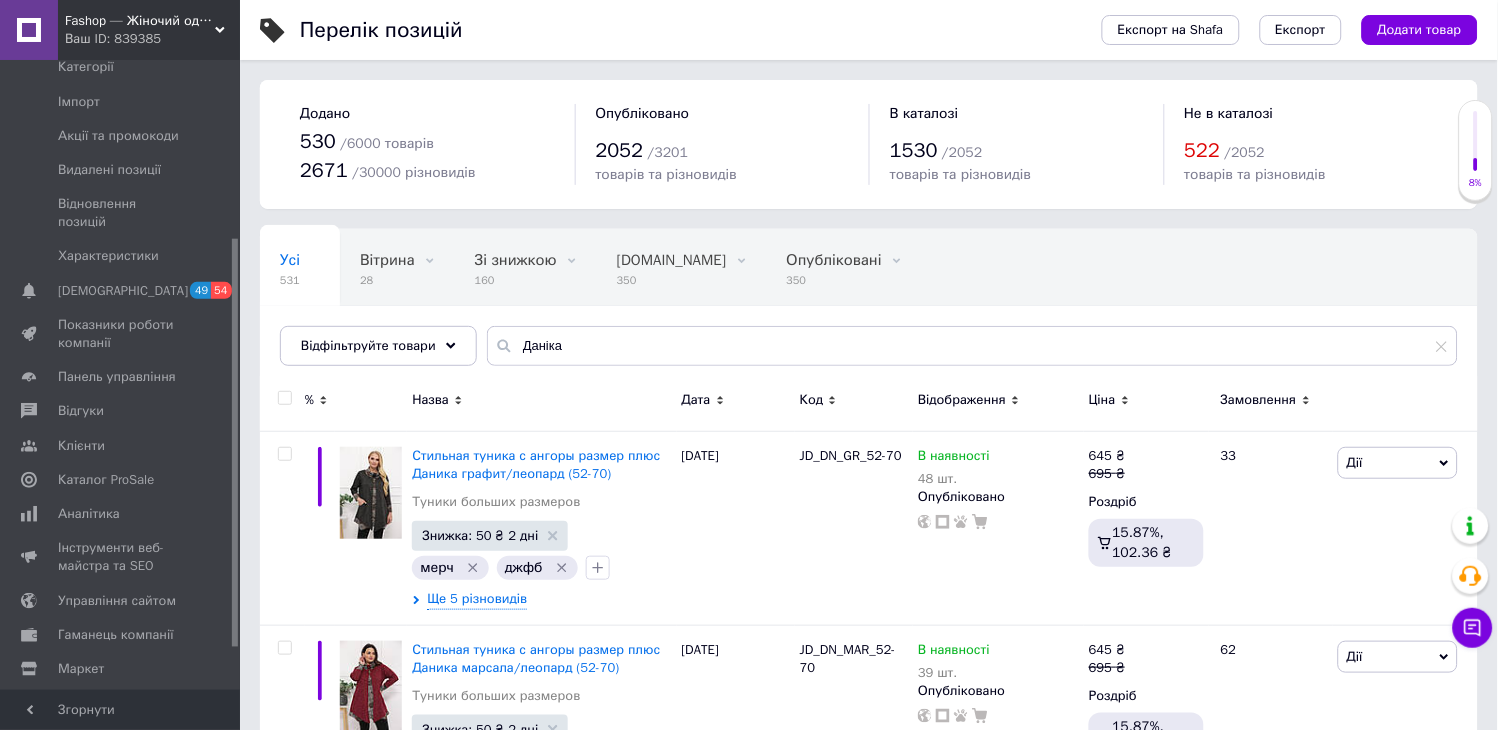 click at bounding box center (284, 398) 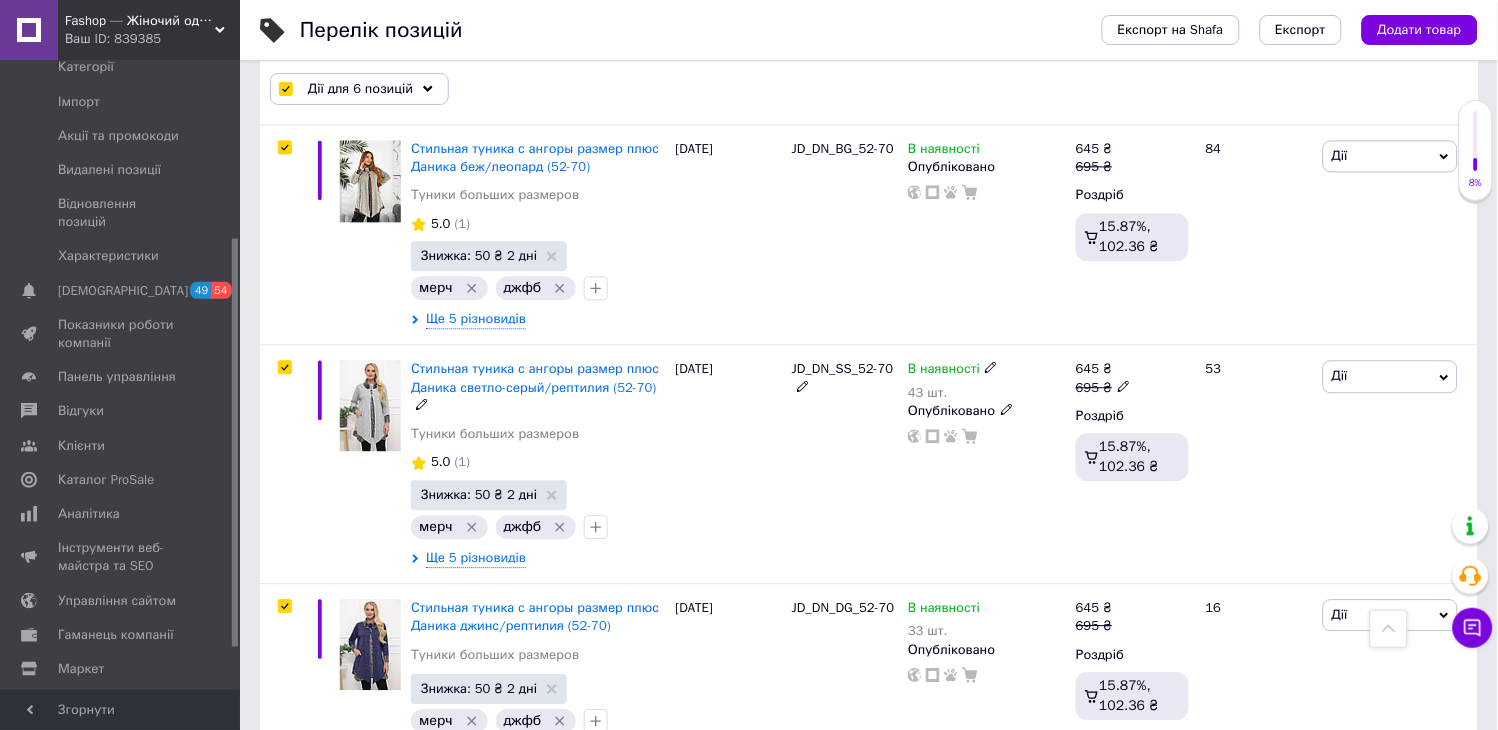 scroll, scrollTop: 938, scrollLeft: 0, axis: vertical 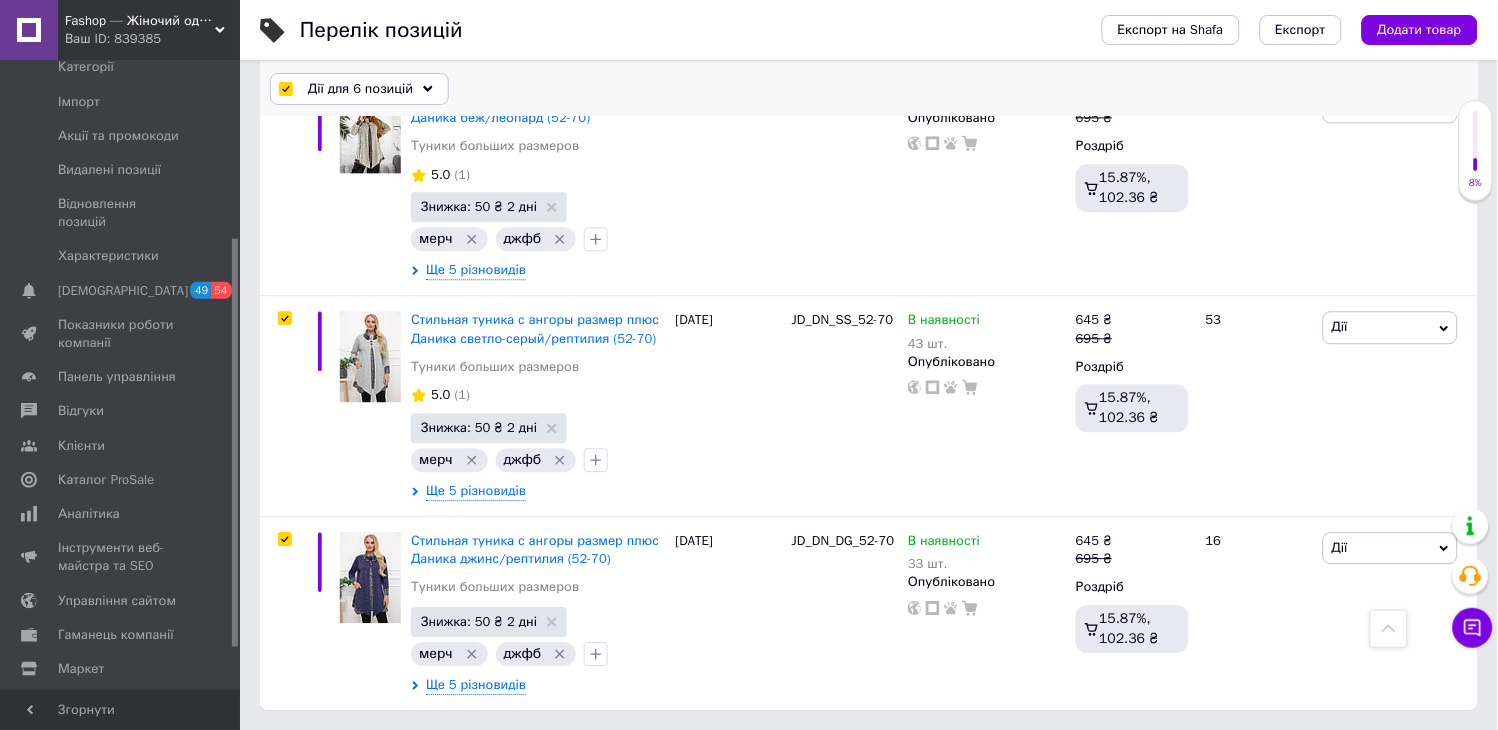 click on "Дії для 6 позицій" at bounding box center (359, 89) 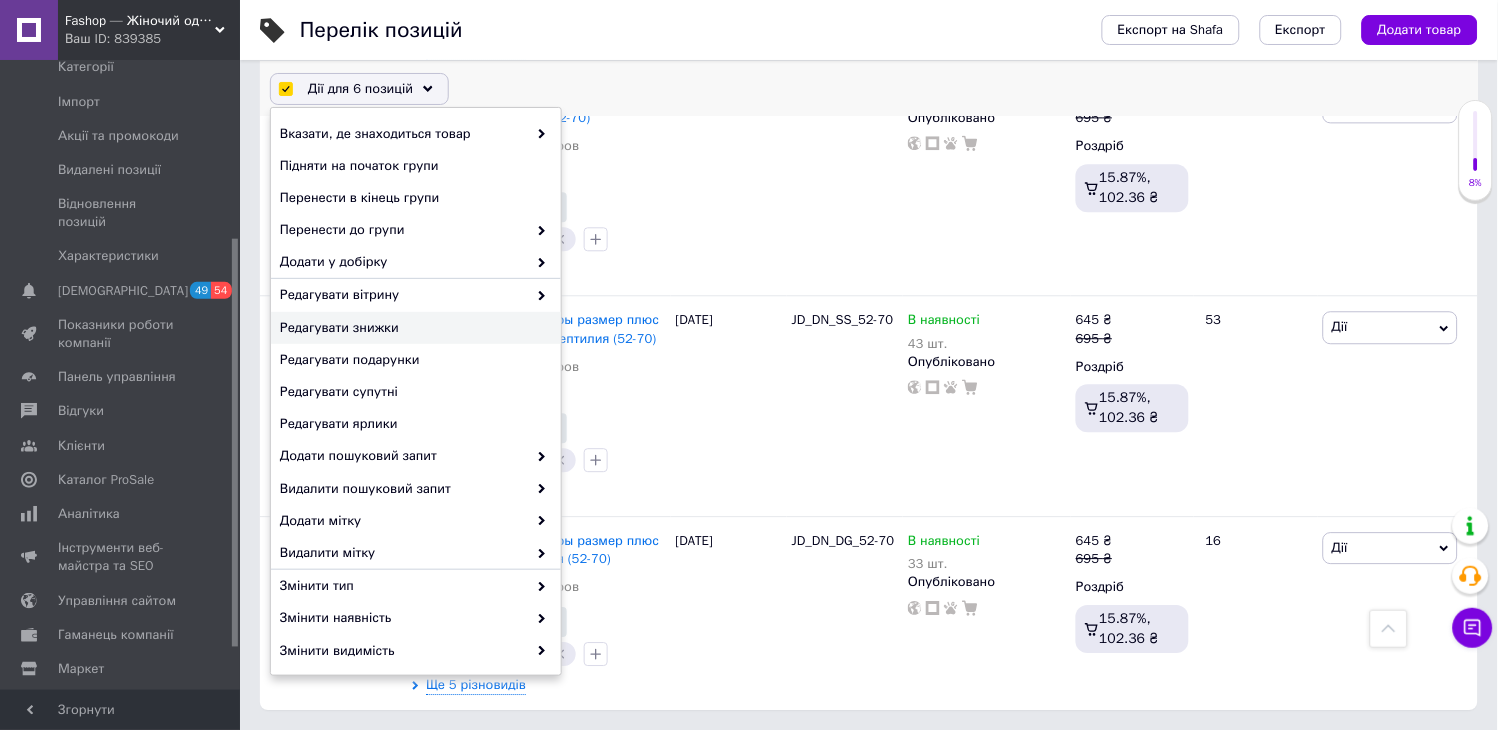 click on "Редагувати знижки" at bounding box center [413, 328] 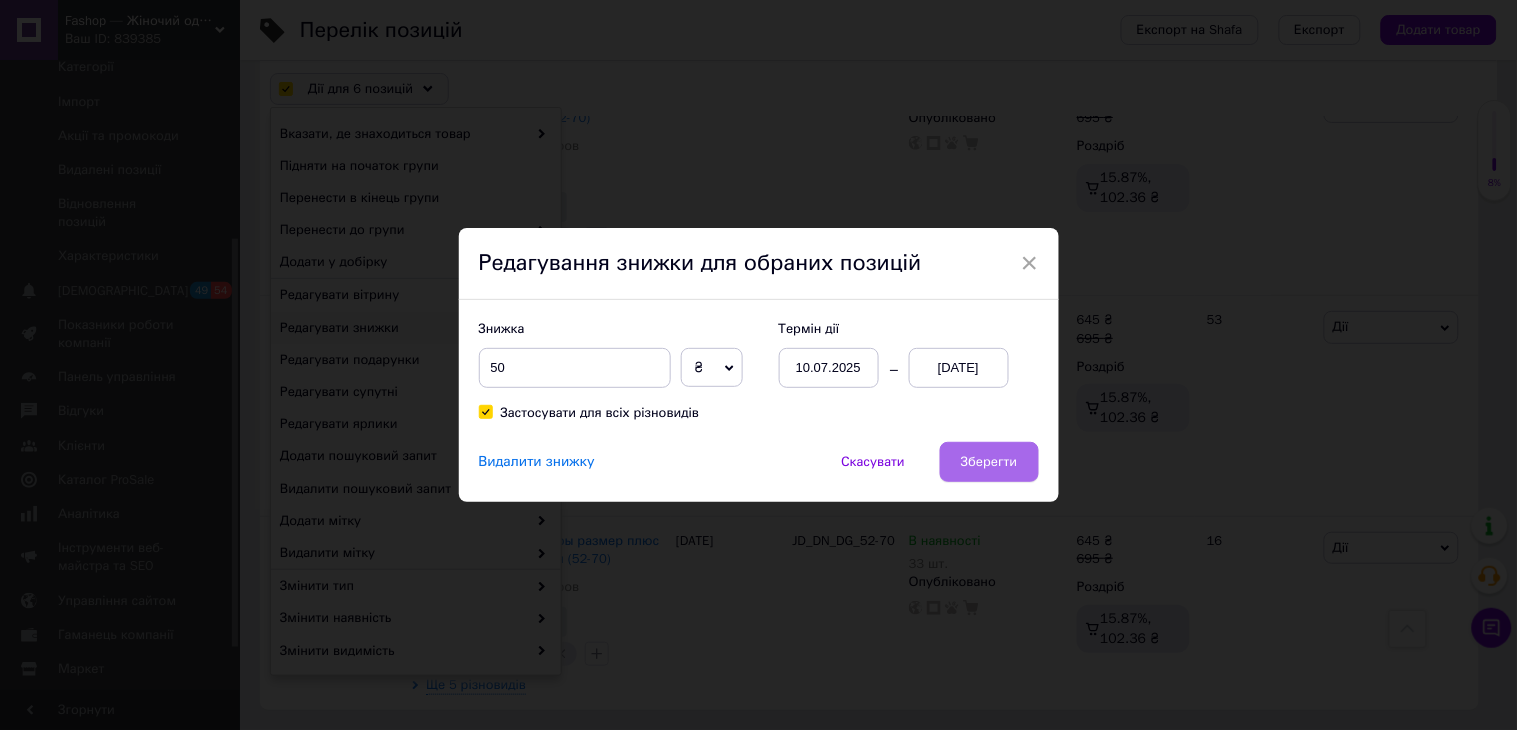 click on "Зберегти" at bounding box center [989, 462] 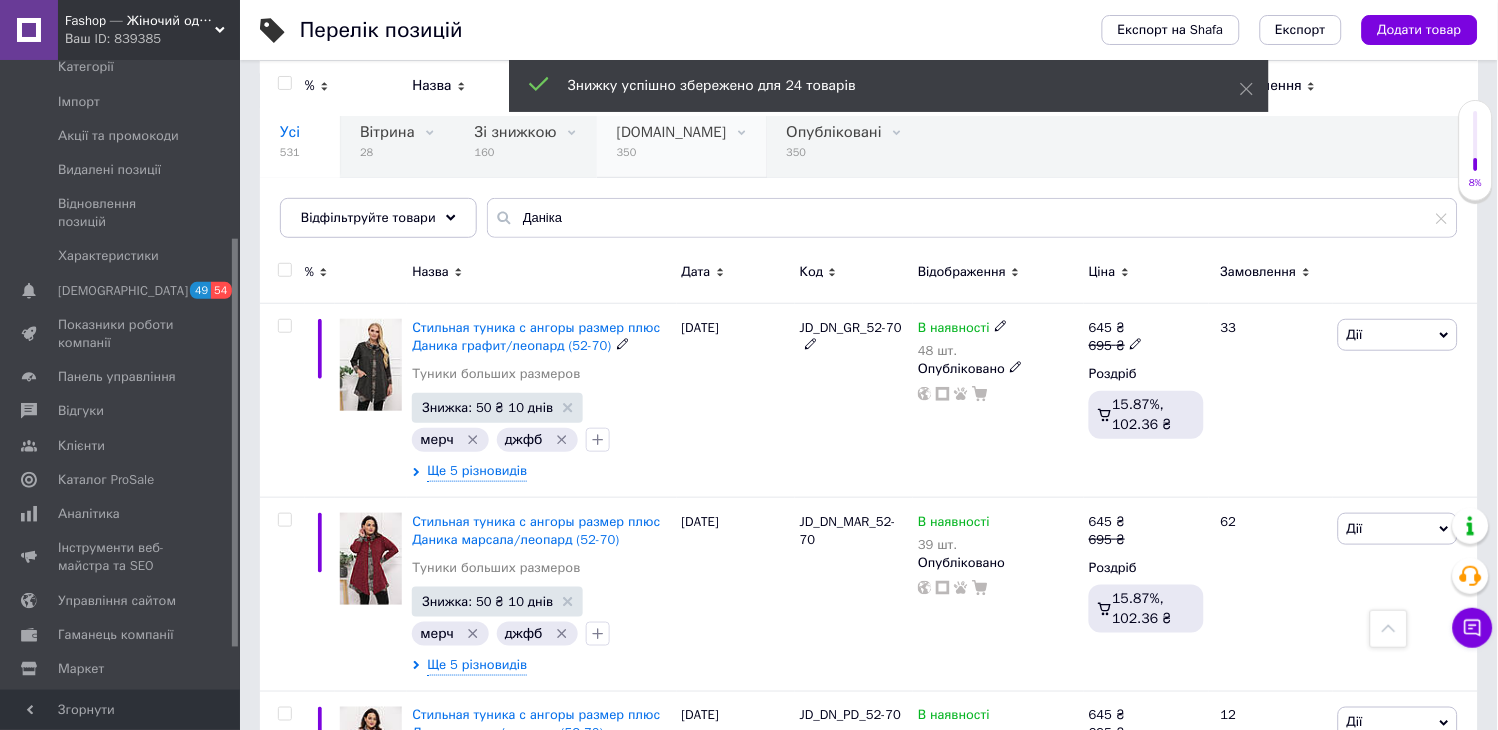 scroll, scrollTop: 0, scrollLeft: 0, axis: both 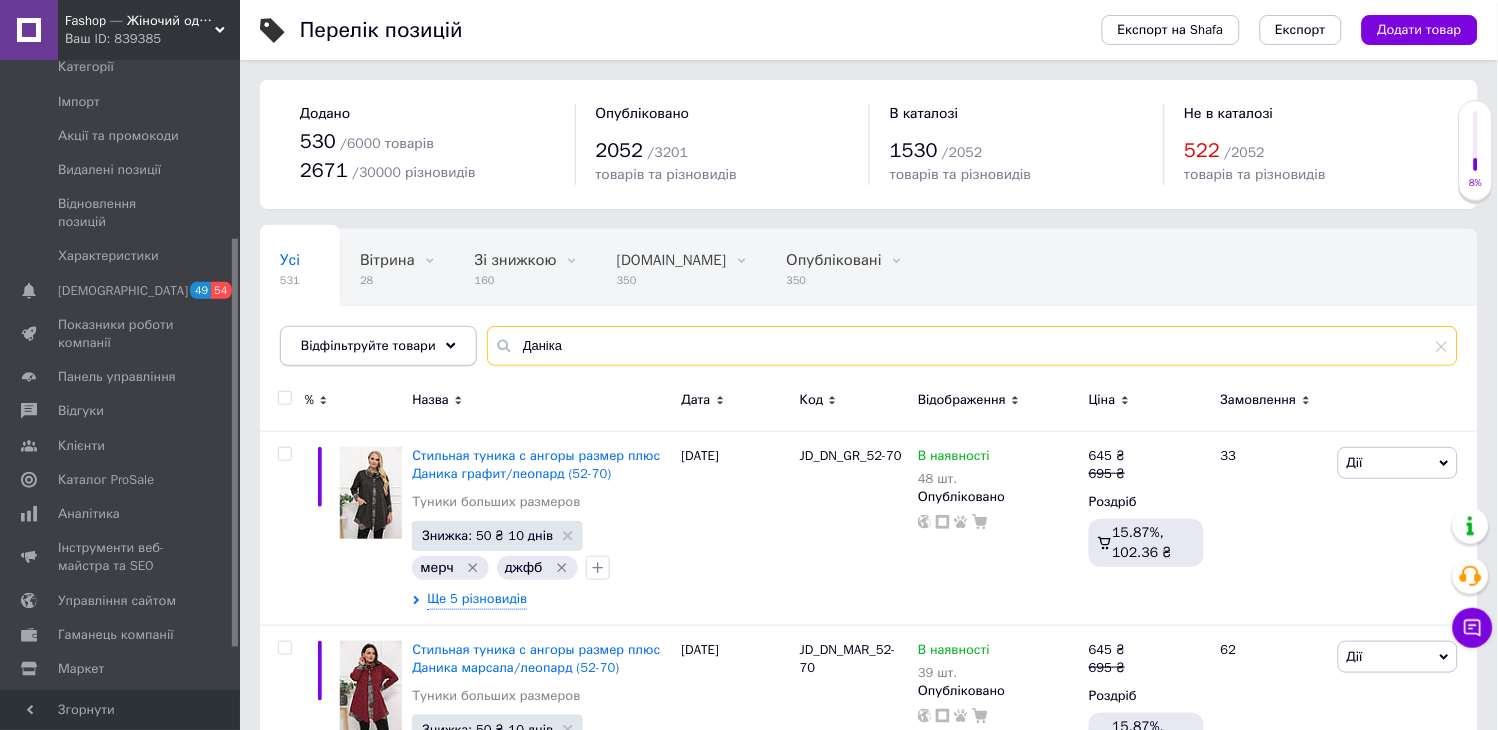 drag, startPoint x: 613, startPoint y: 328, endPoint x: 412, endPoint y: 340, distance: 201.3579 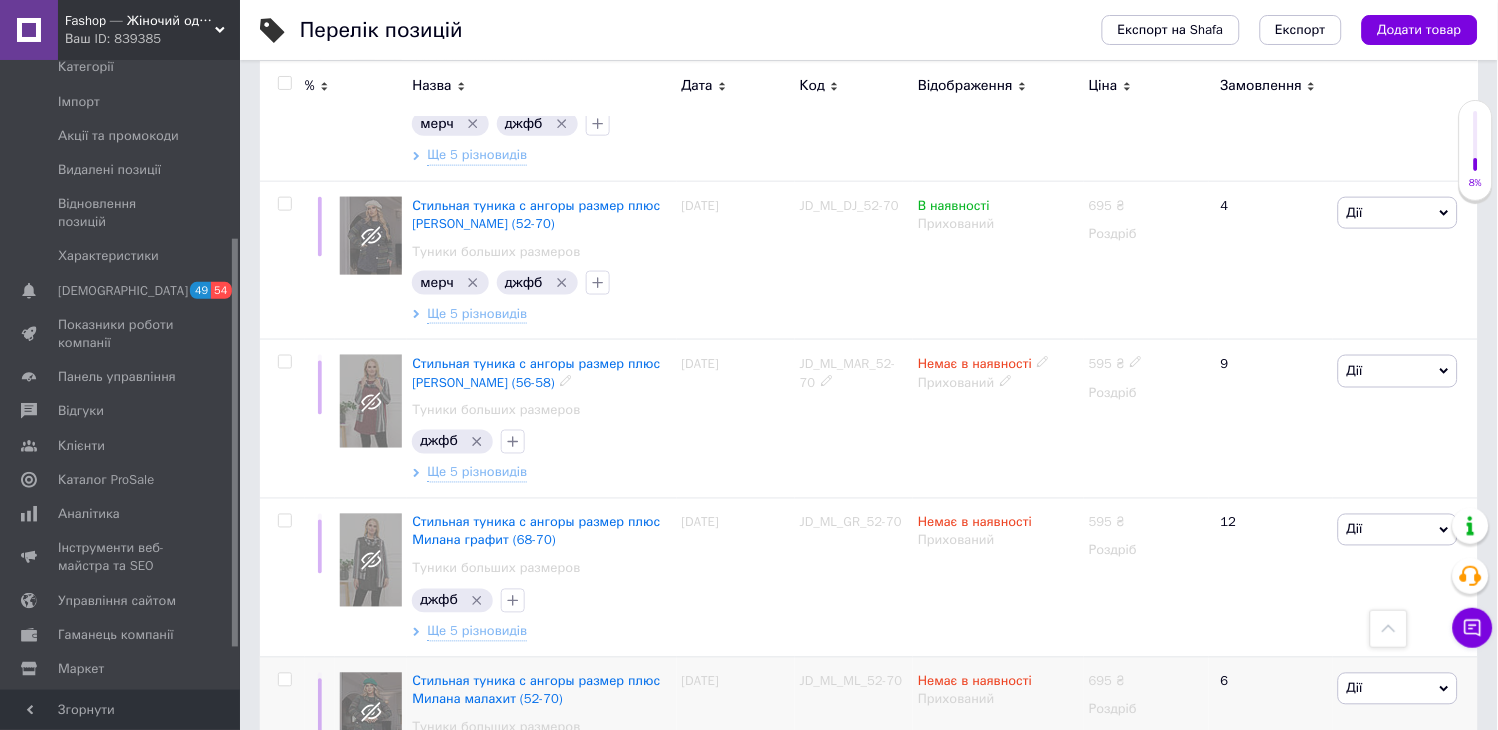 scroll, scrollTop: 1000, scrollLeft: 0, axis: vertical 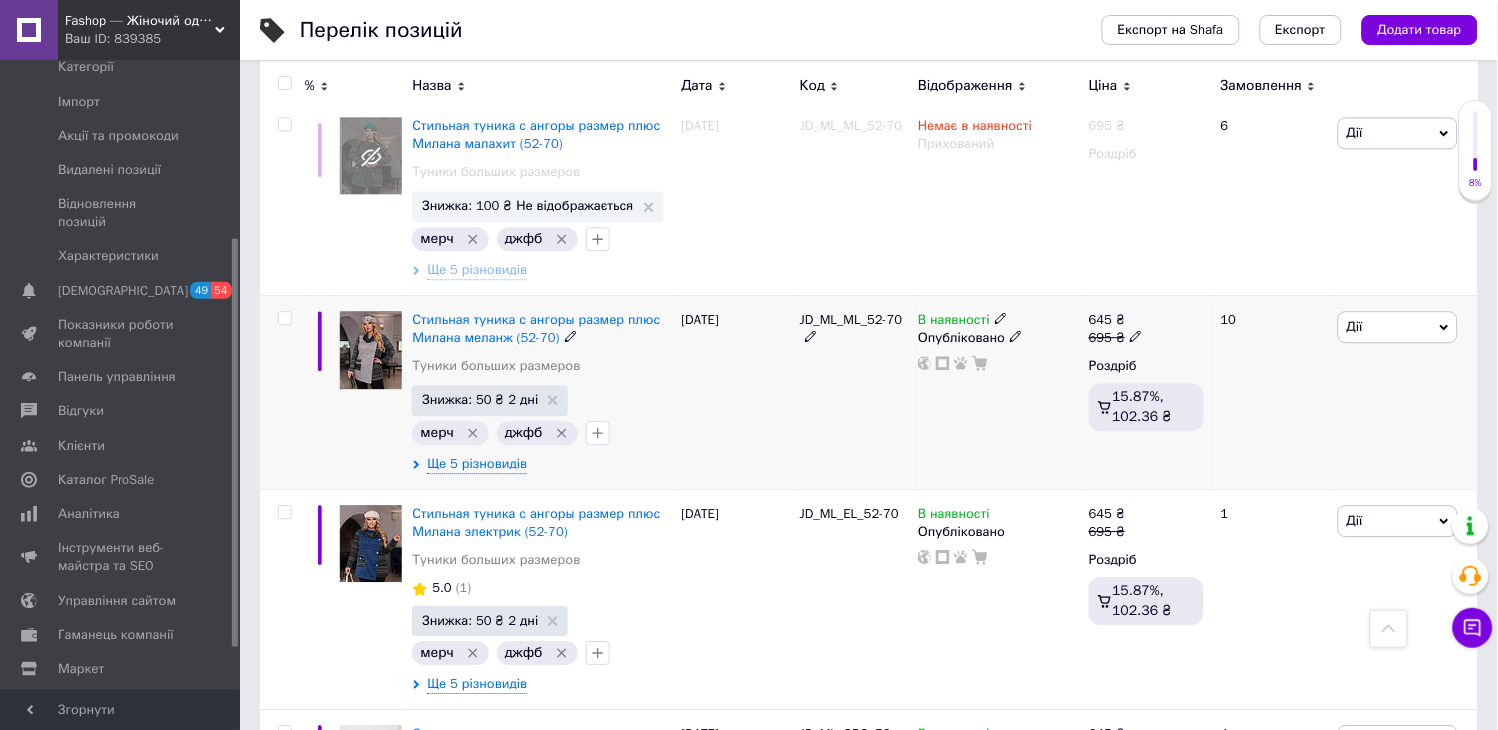 click at bounding box center [284, 318] 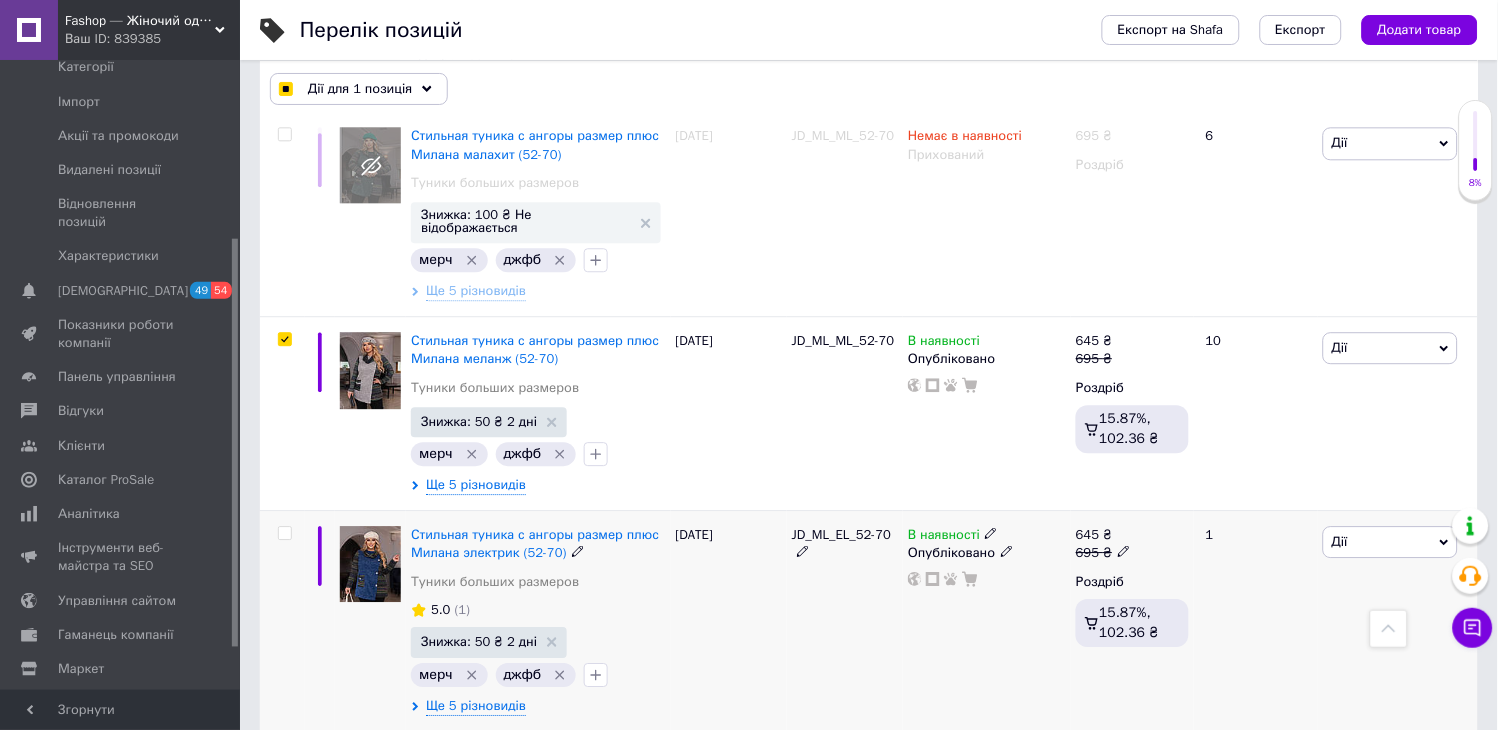 click at bounding box center [284, 533] 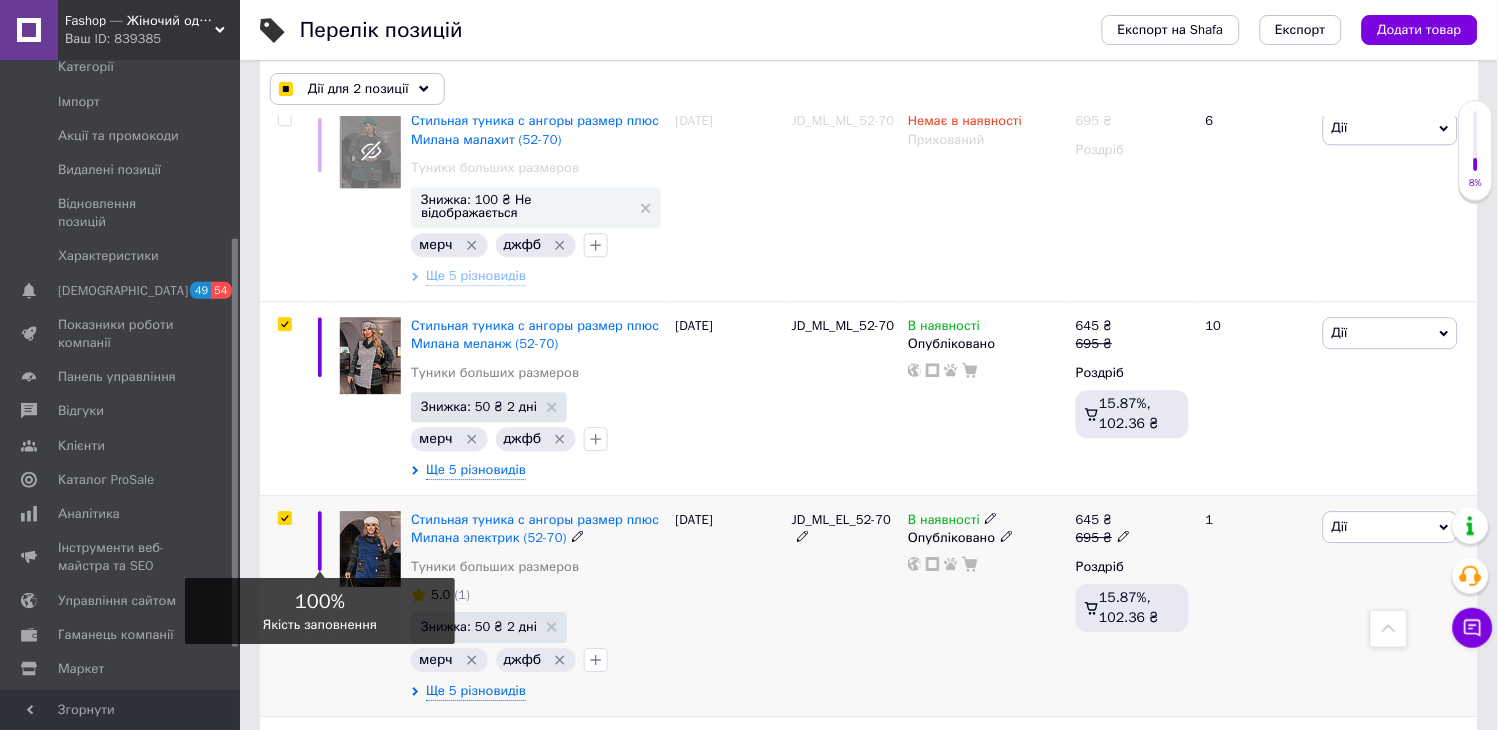 scroll, scrollTop: 1333, scrollLeft: 0, axis: vertical 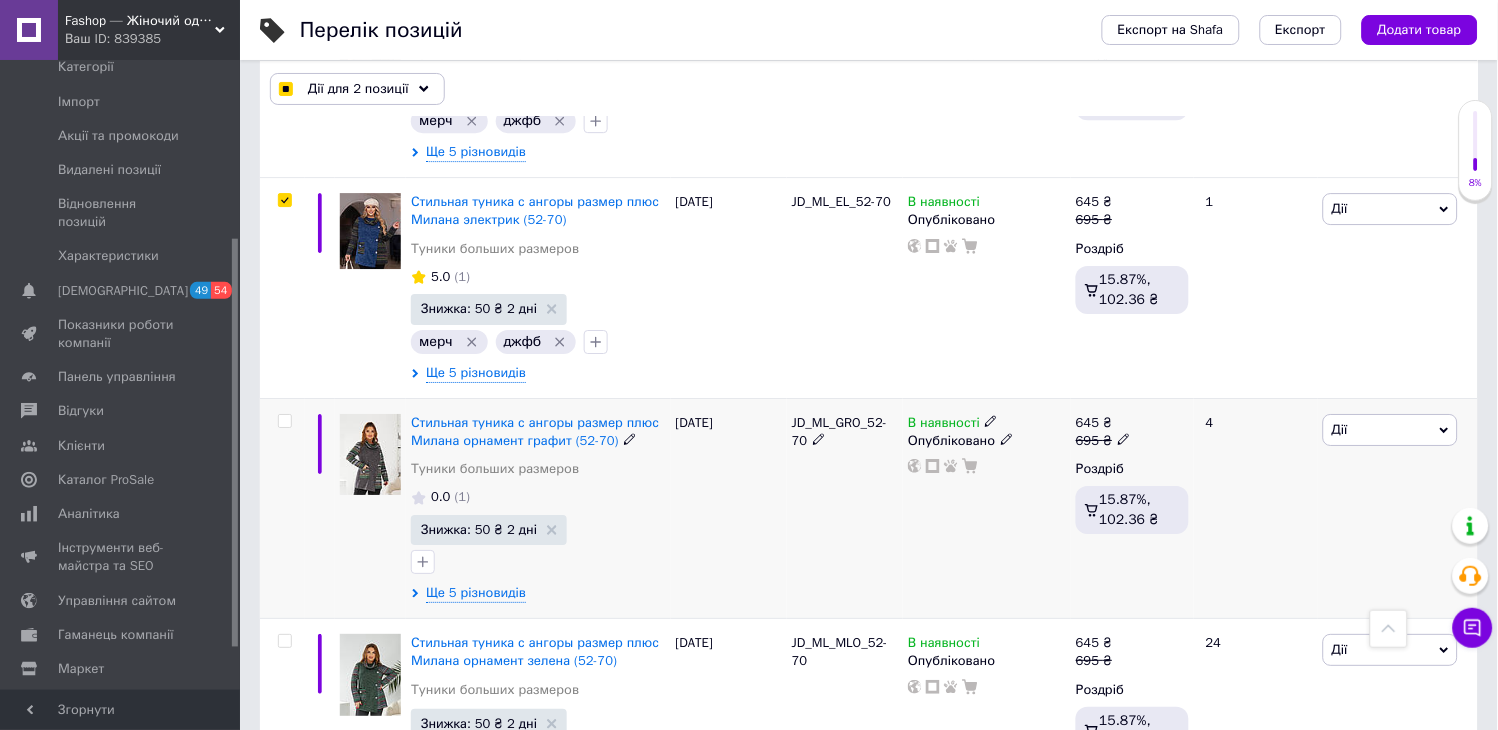 click at bounding box center [284, 421] 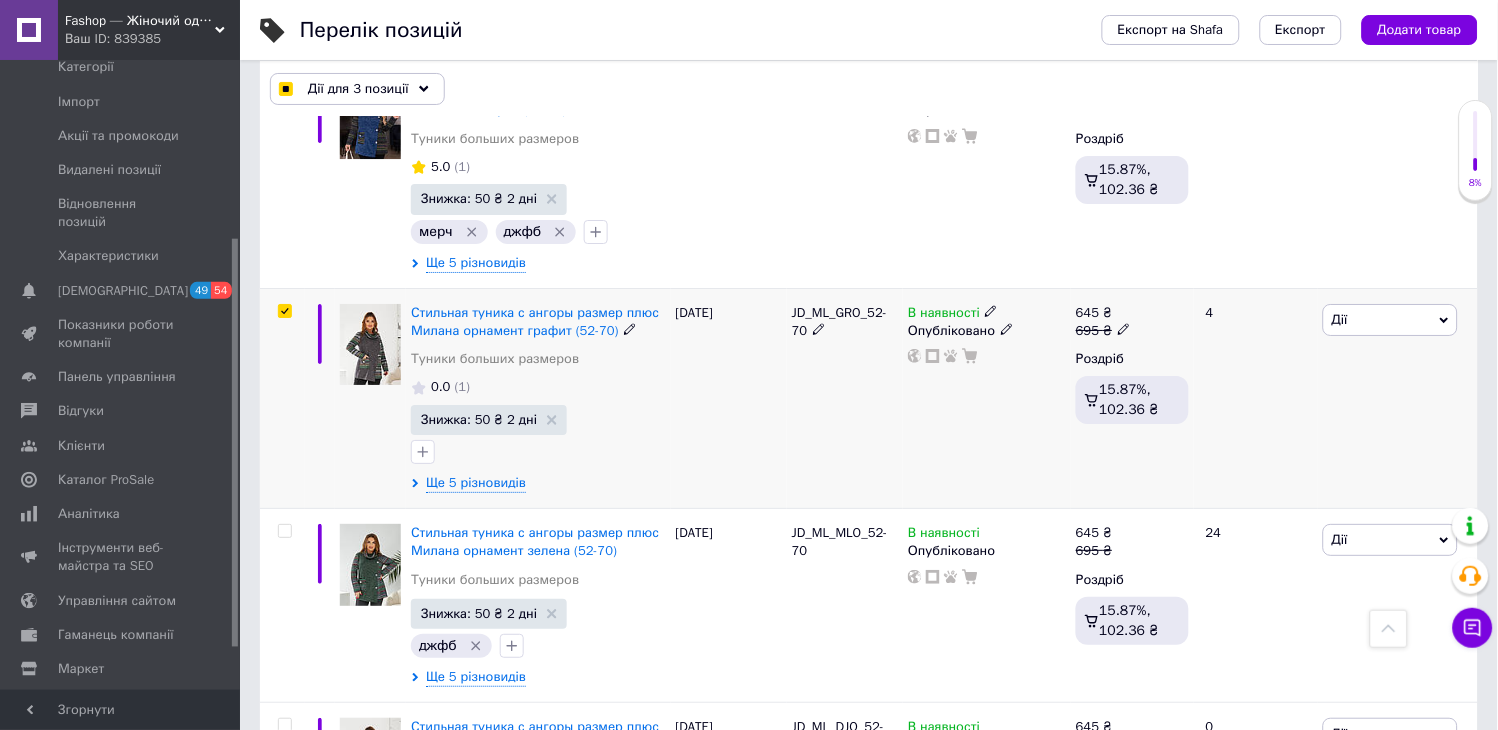 scroll, scrollTop: 1555, scrollLeft: 0, axis: vertical 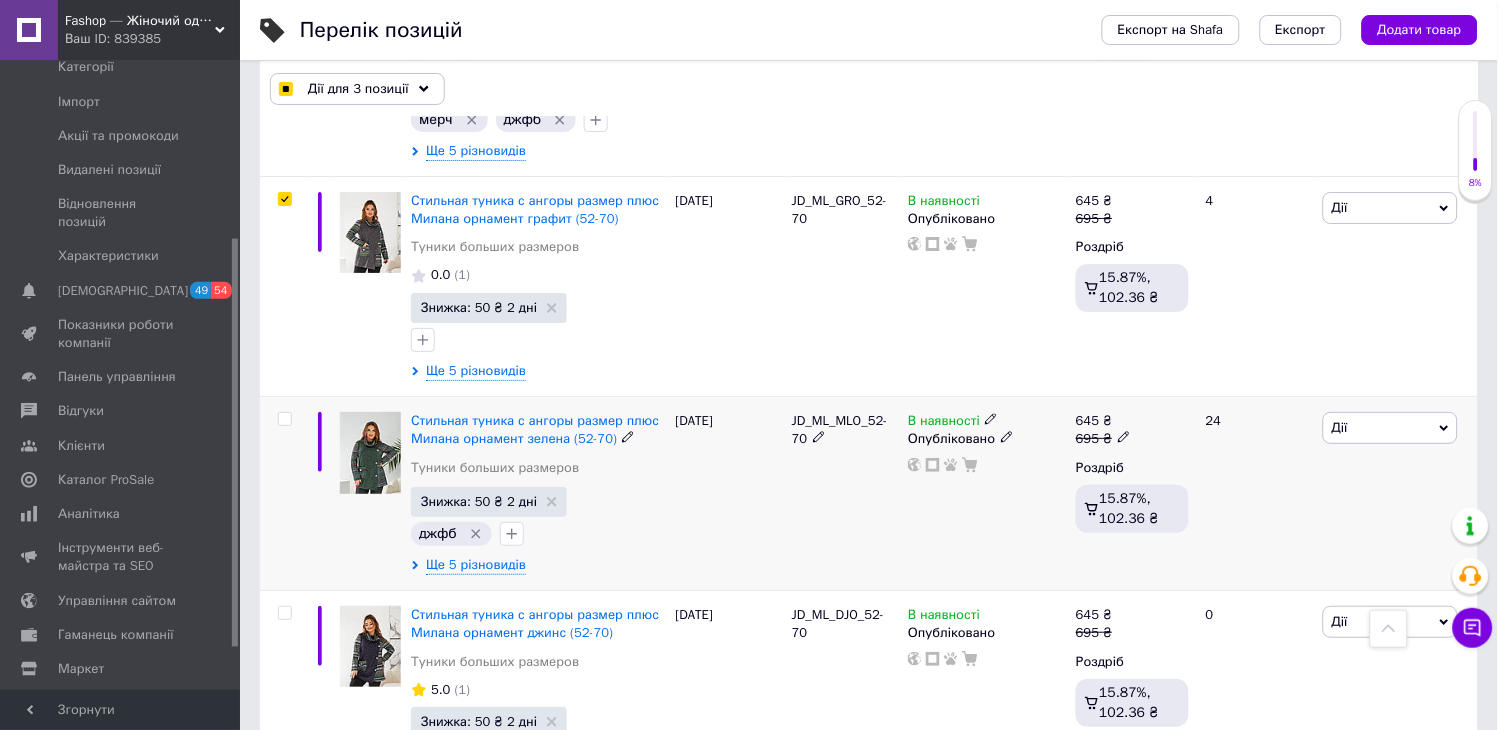 click at bounding box center (284, 419) 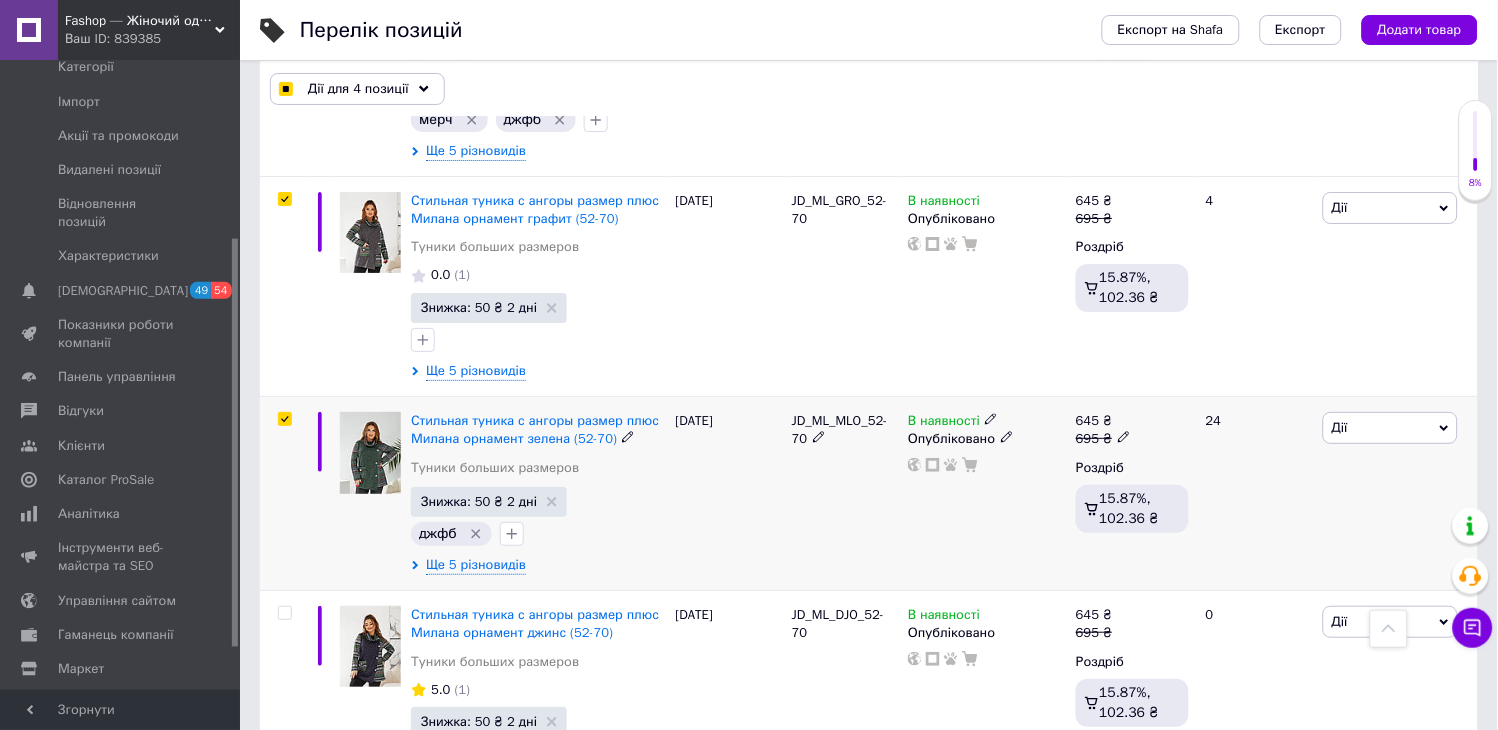 scroll, scrollTop: 1777, scrollLeft: 0, axis: vertical 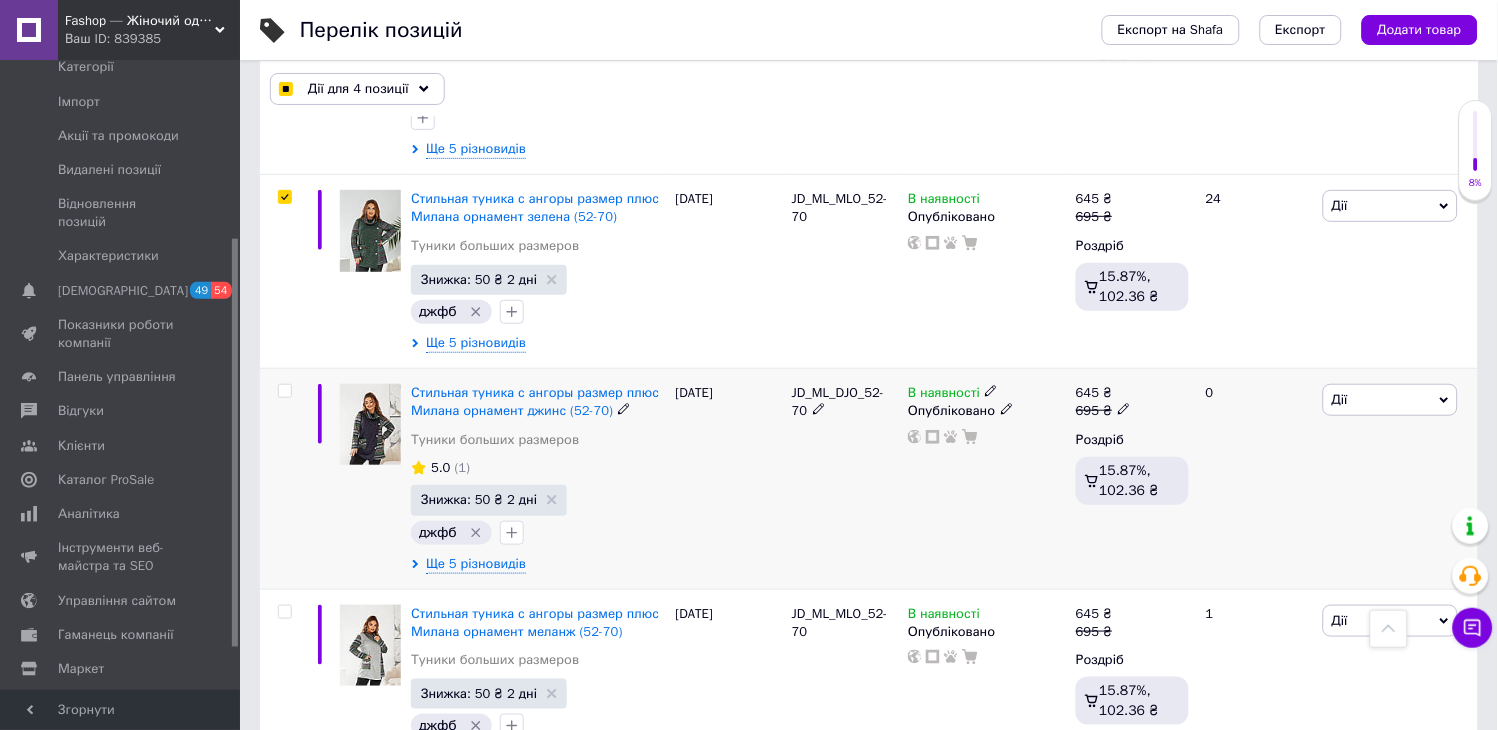 click at bounding box center (284, 391) 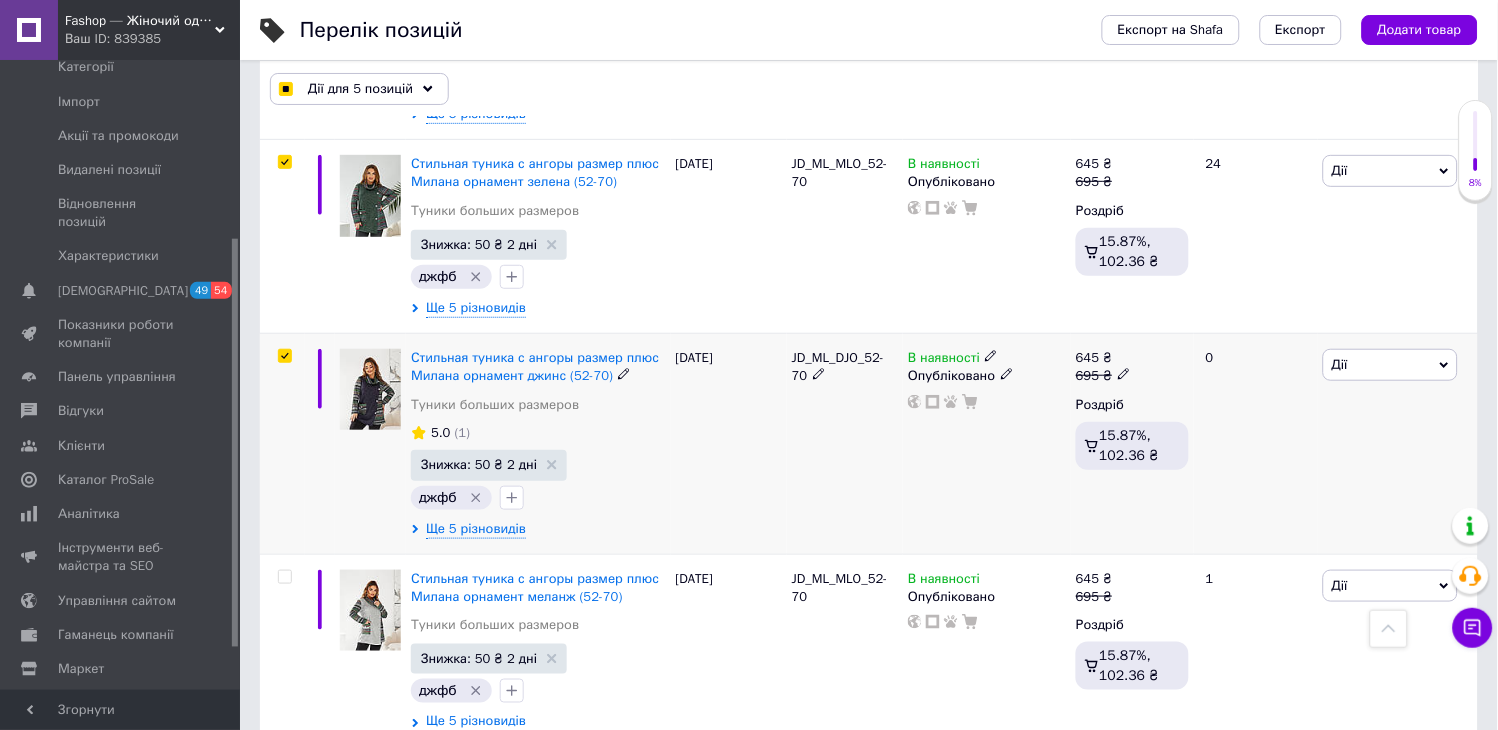 scroll, scrollTop: 1830, scrollLeft: 0, axis: vertical 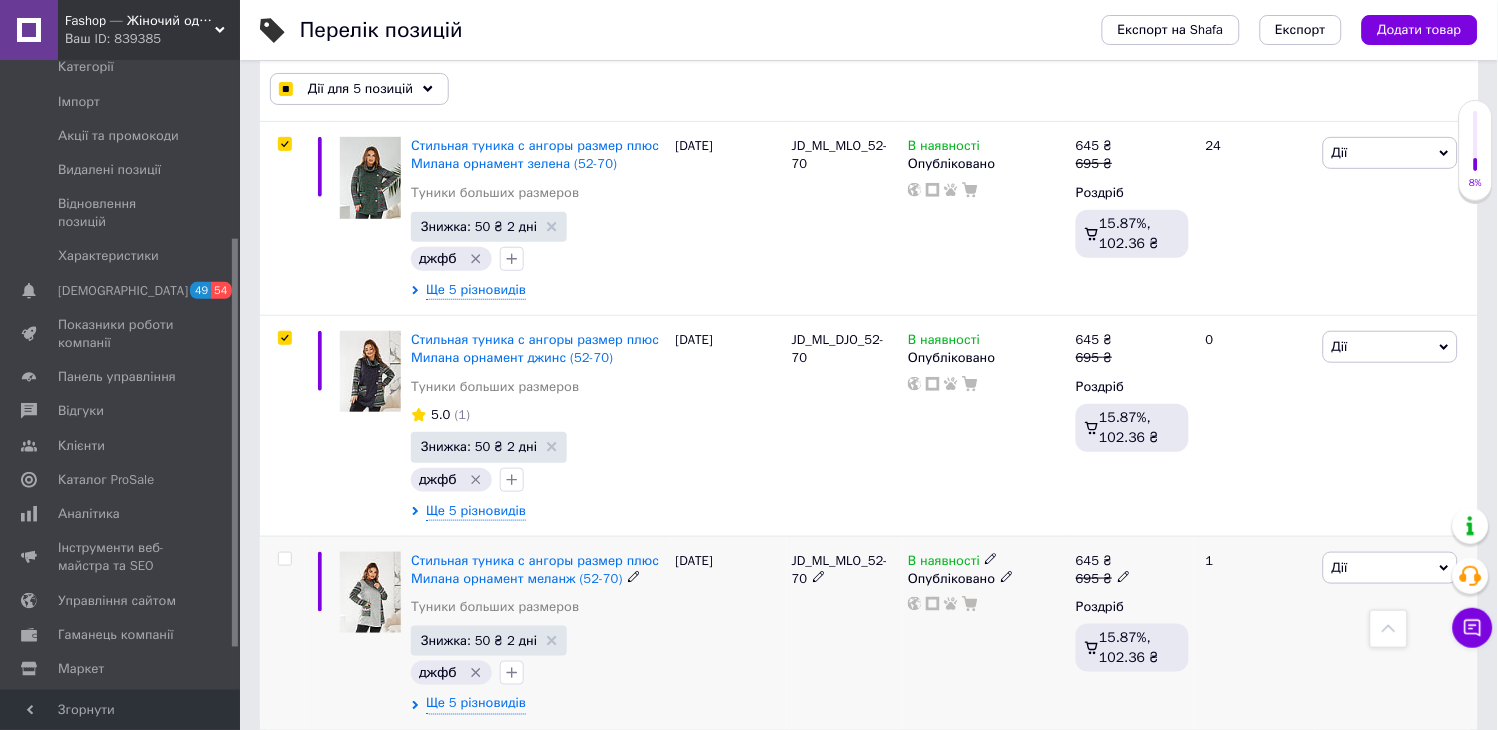 click at bounding box center (284, 559) 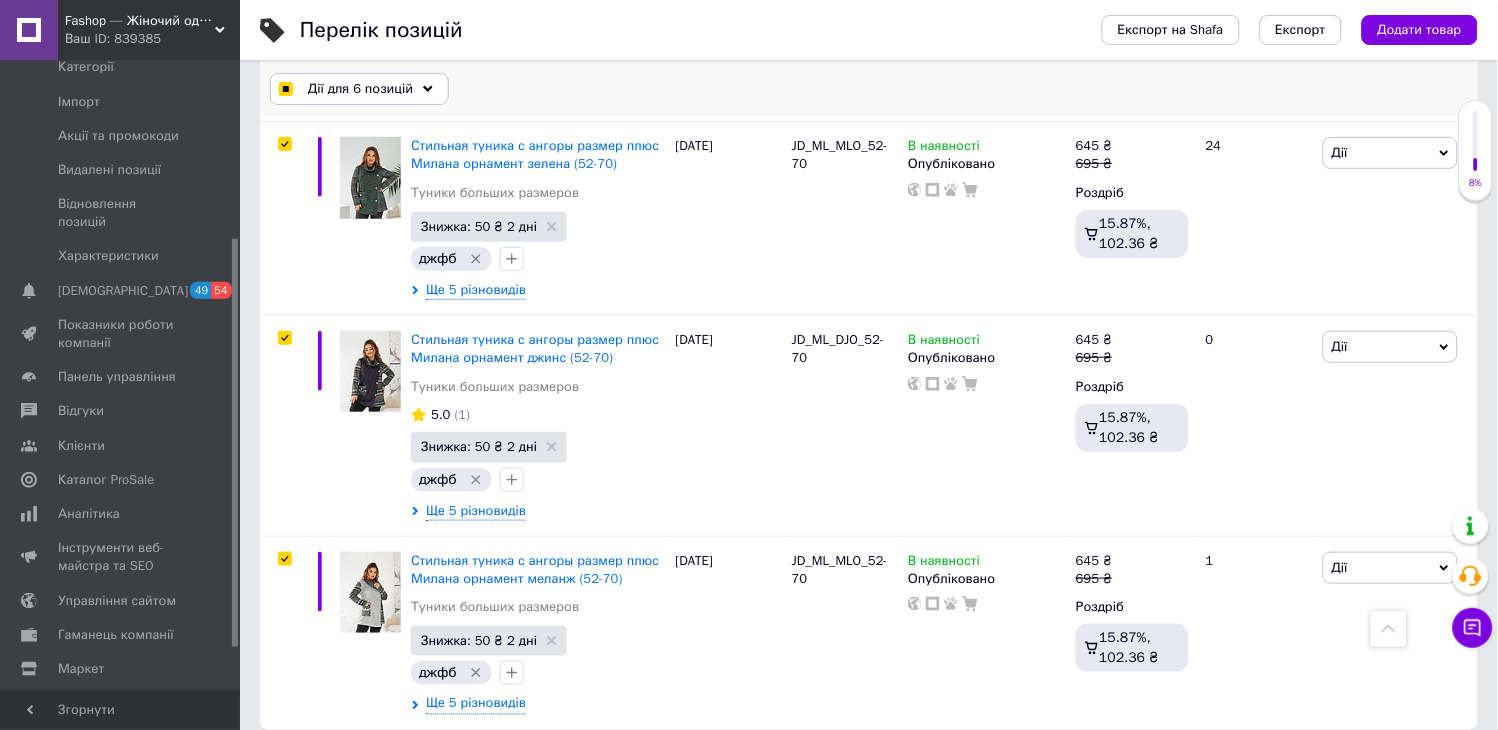 click on "Дії для 6 позицій" at bounding box center (360, 89) 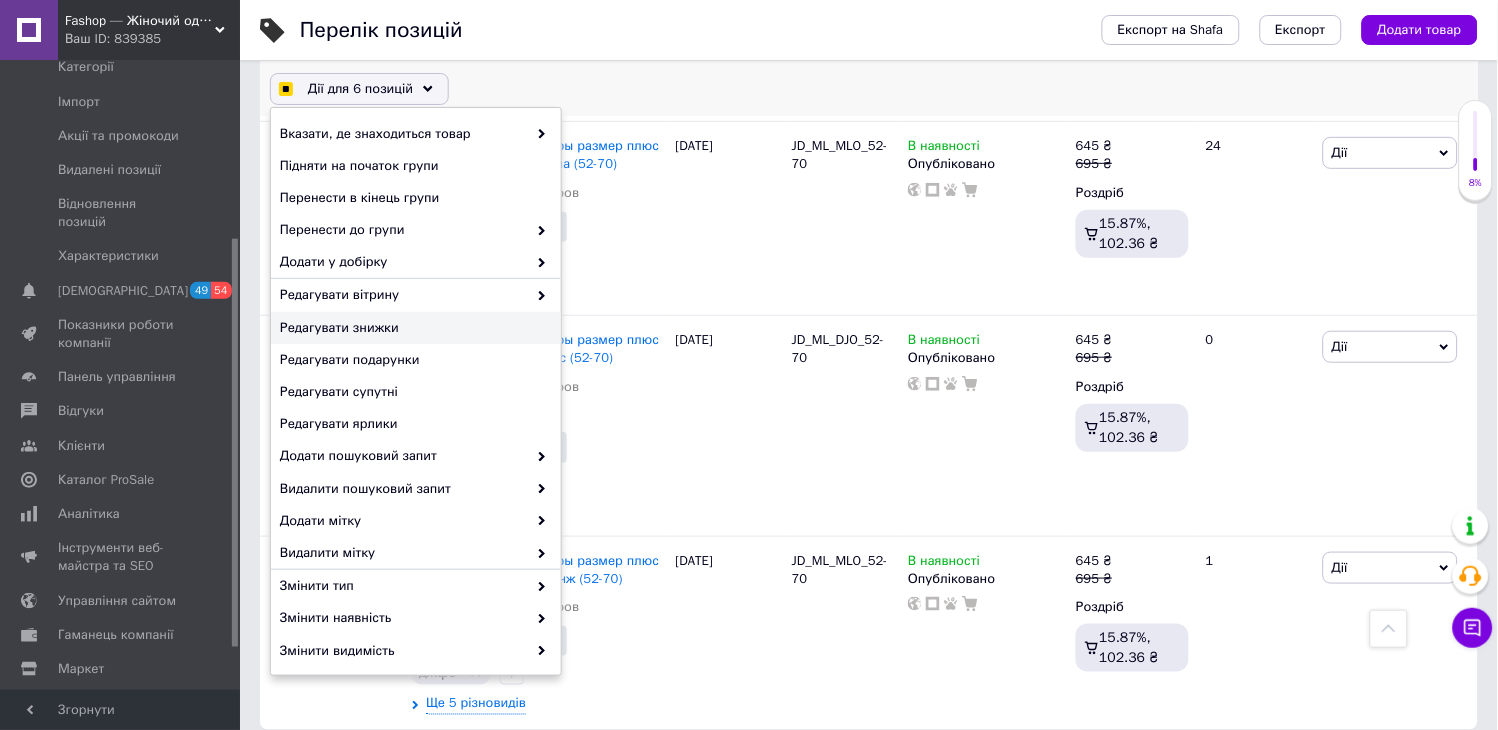 click on "Редагувати знижки" at bounding box center (413, 328) 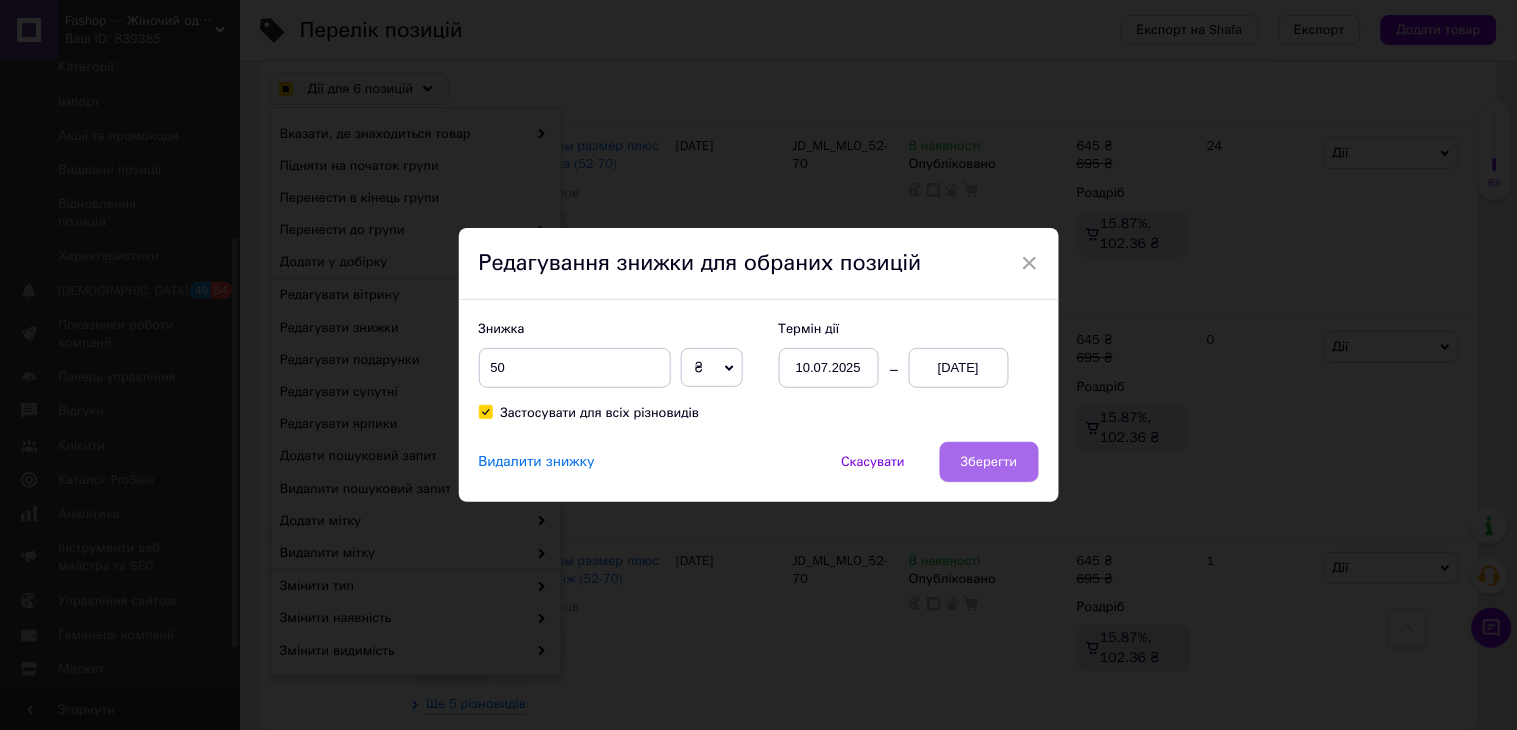 click on "Зберегти" at bounding box center [989, 462] 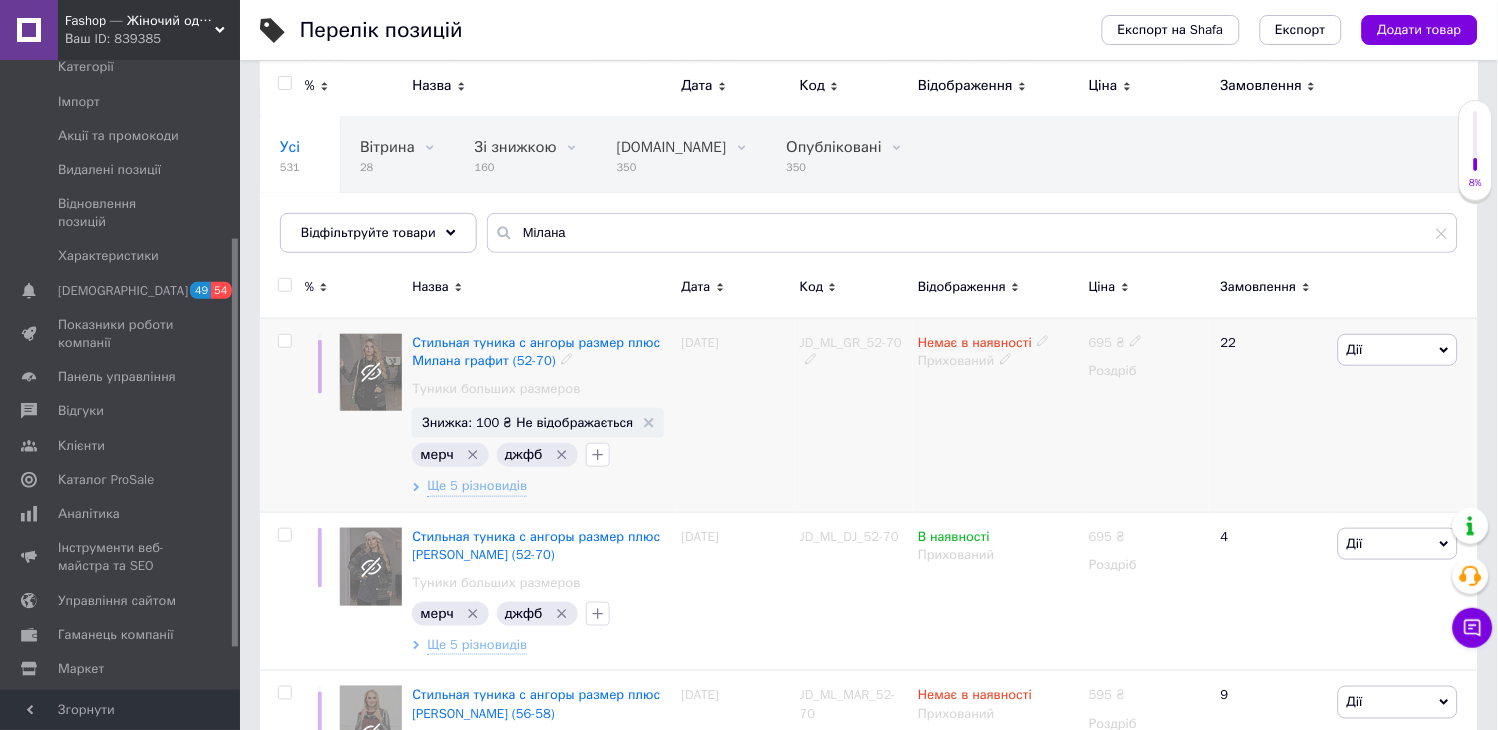 scroll, scrollTop: 0, scrollLeft: 0, axis: both 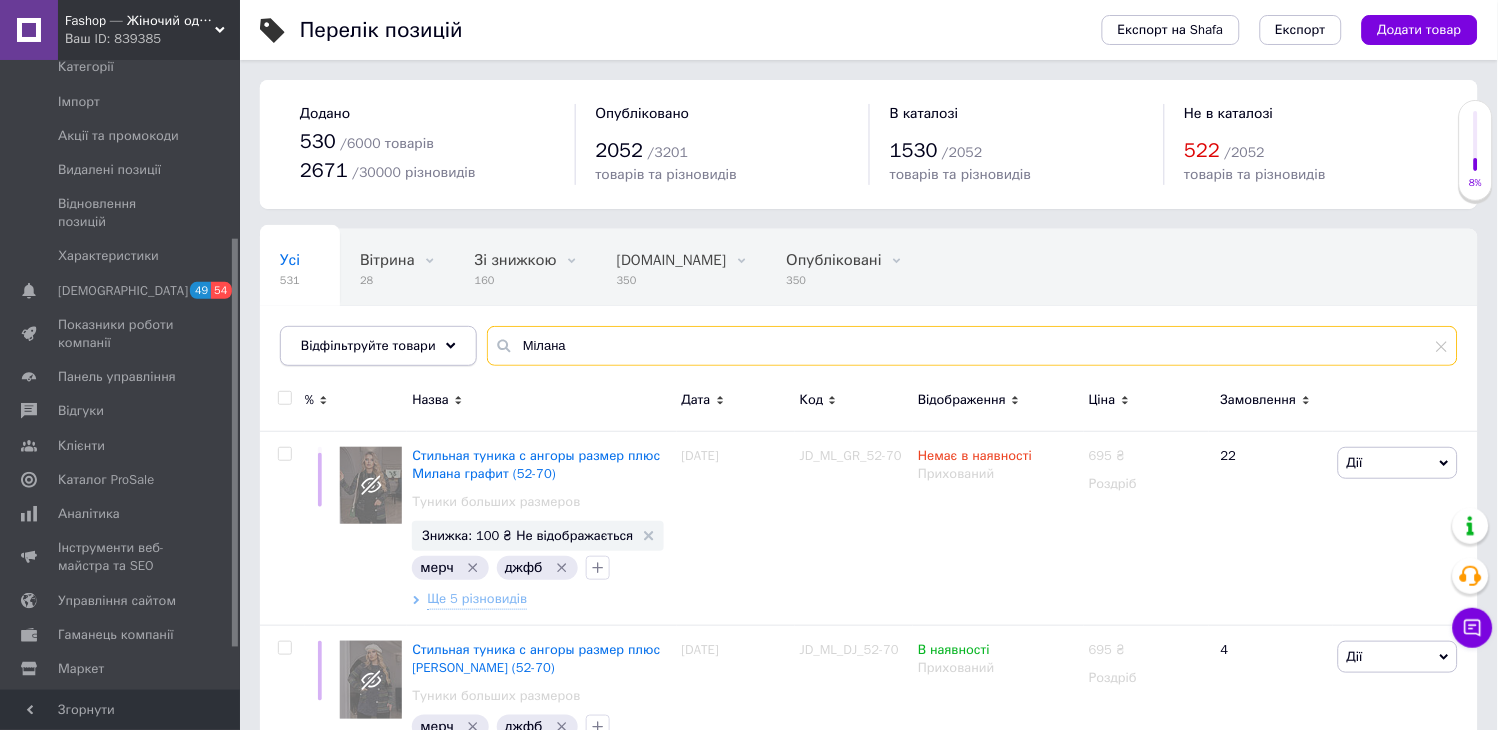 drag, startPoint x: 601, startPoint y: 338, endPoint x: 410, endPoint y: 345, distance: 191.12823 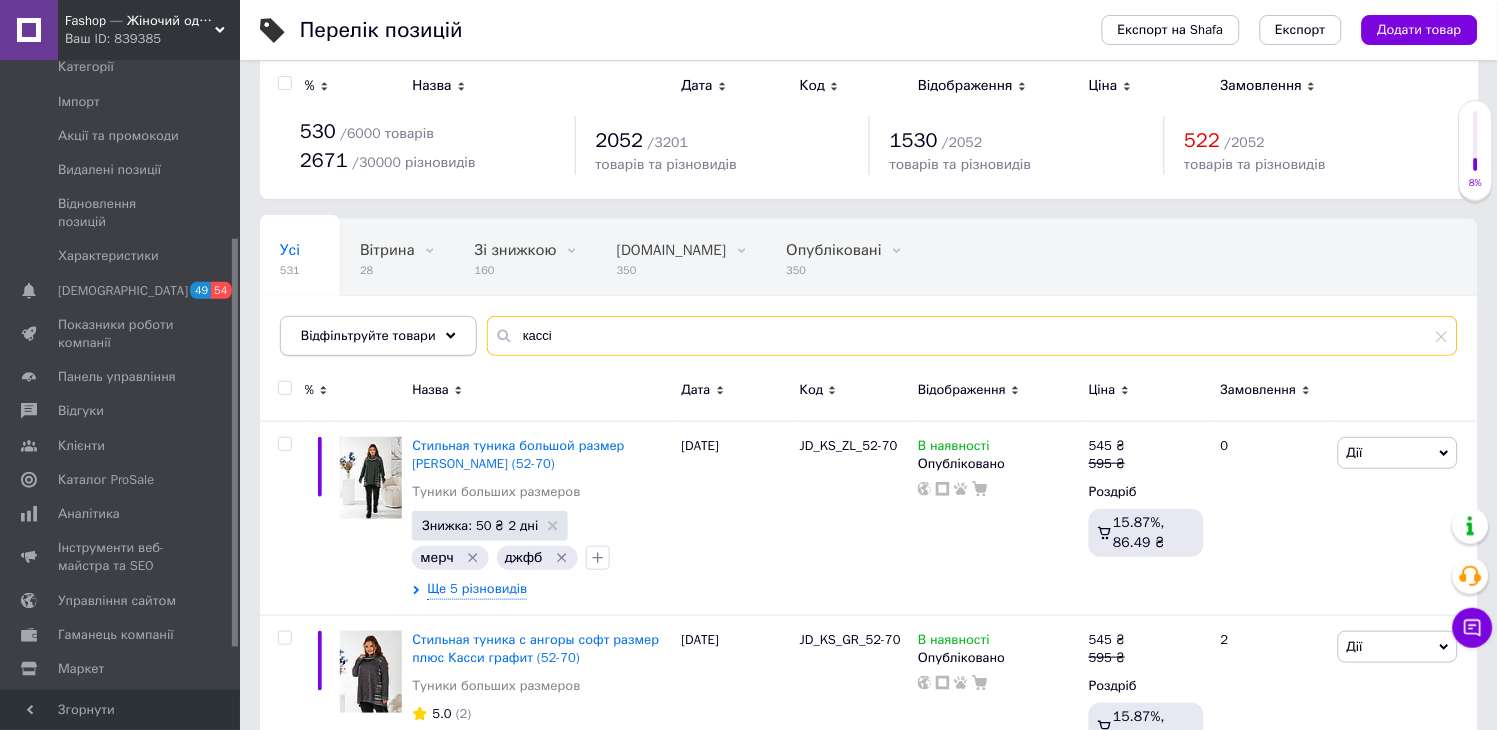 scroll, scrollTop: 0, scrollLeft: 0, axis: both 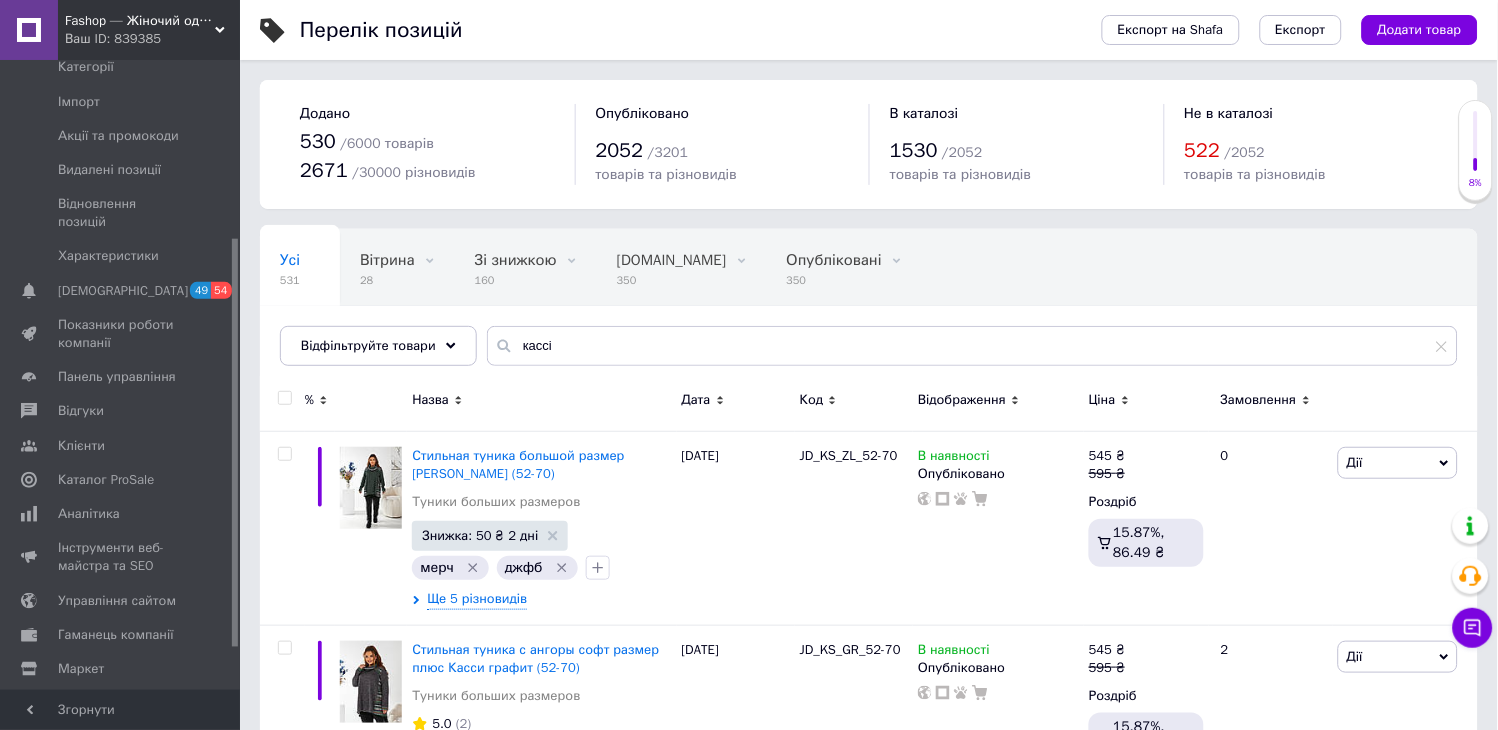 click at bounding box center [284, 398] 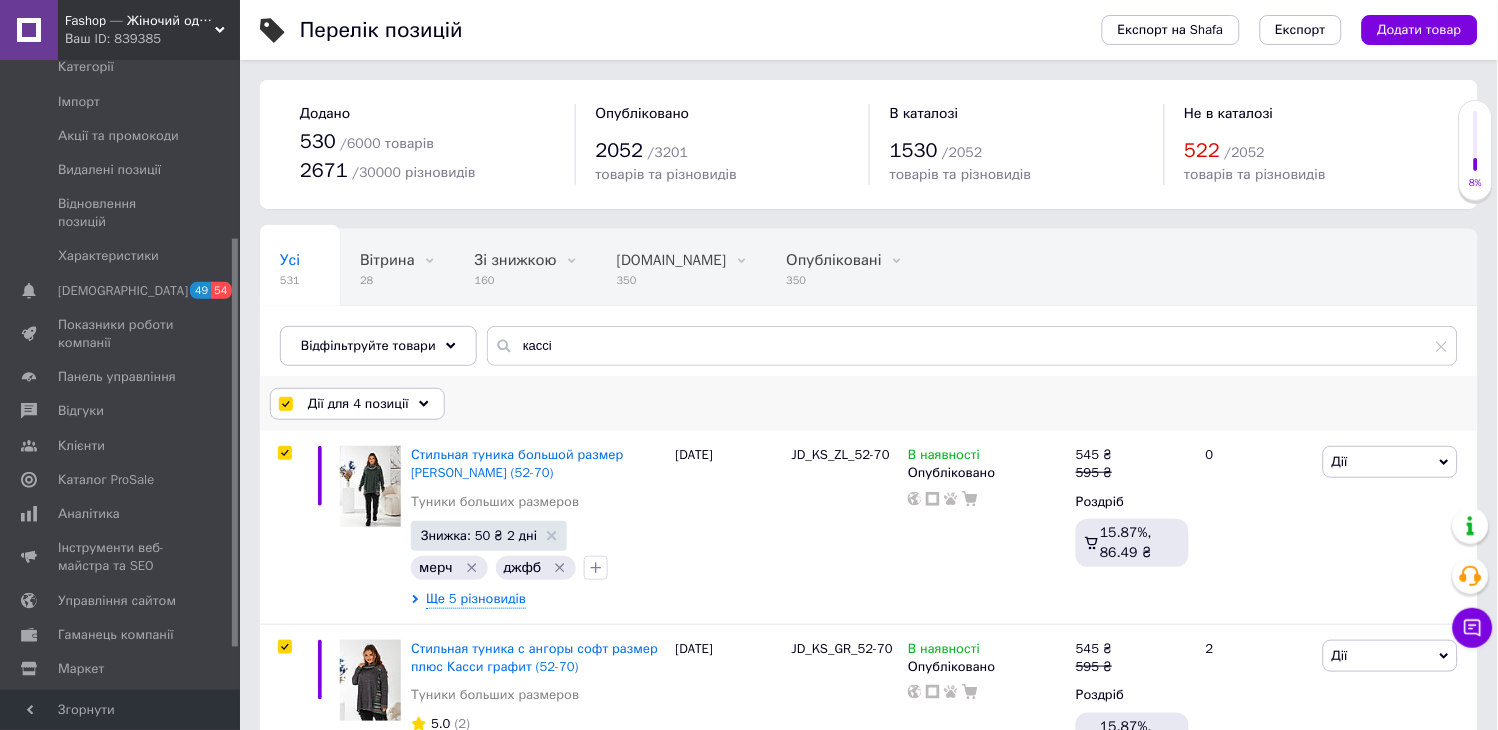 click on "Дії для 4 позиції" at bounding box center (358, 404) 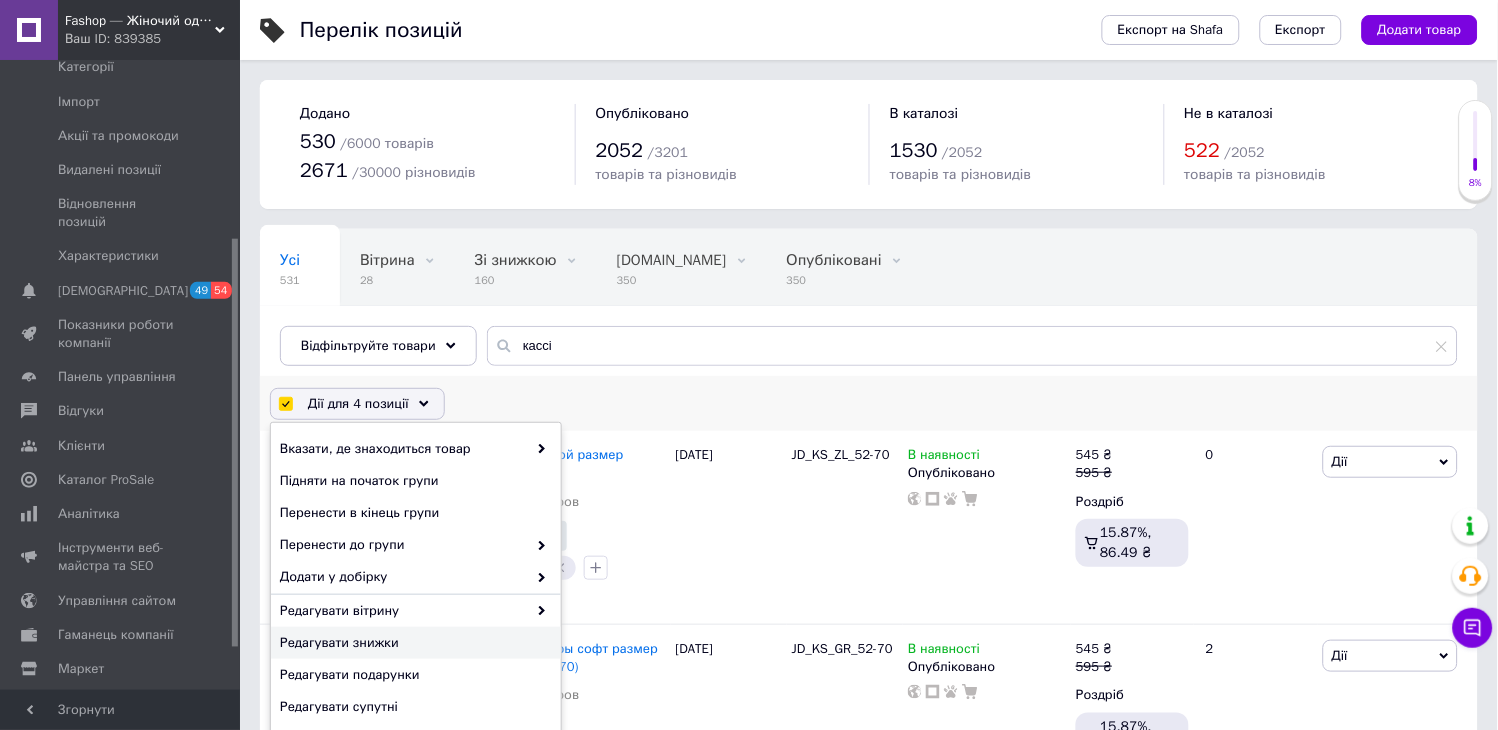 click on "Редагувати знижки" at bounding box center (413, 643) 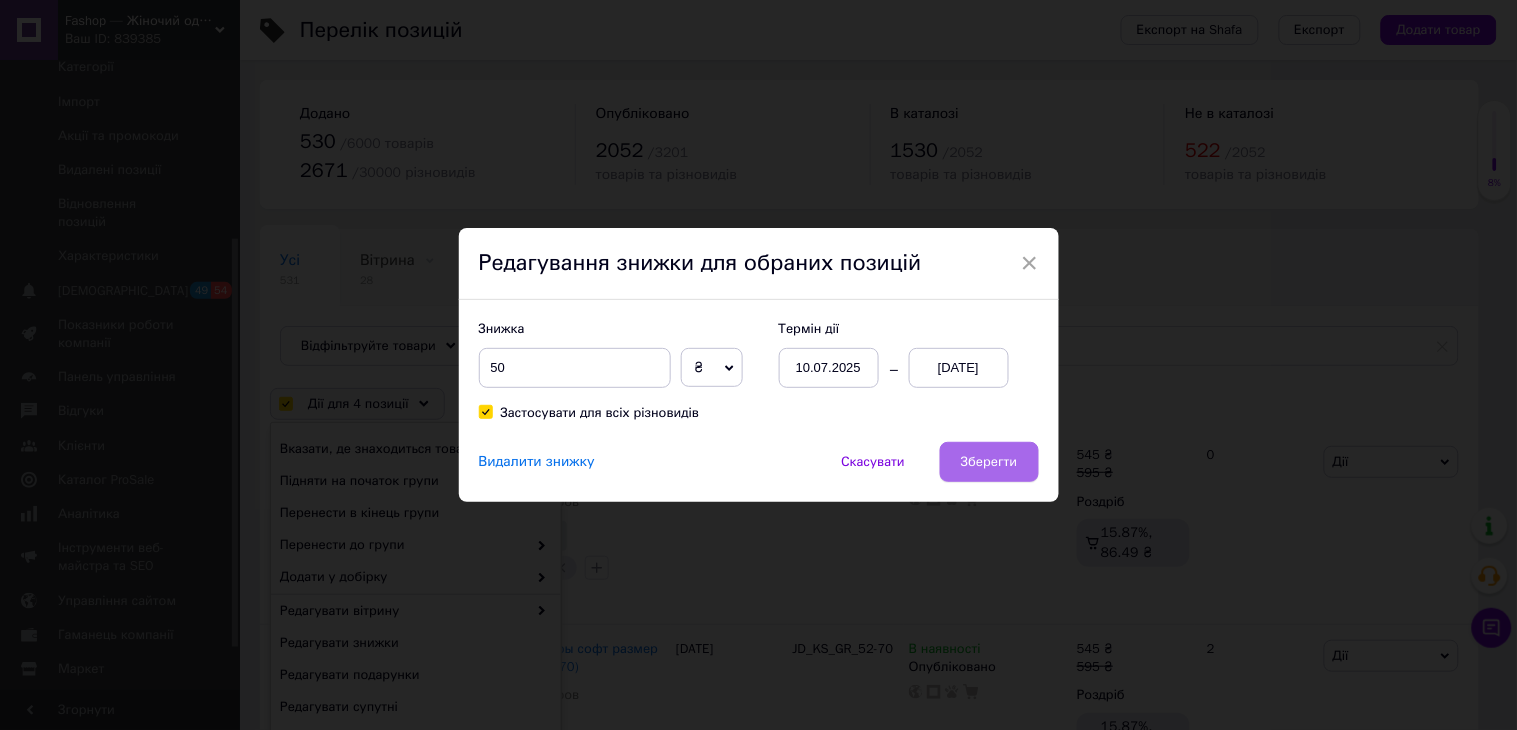 click on "Зберегти" at bounding box center [989, 462] 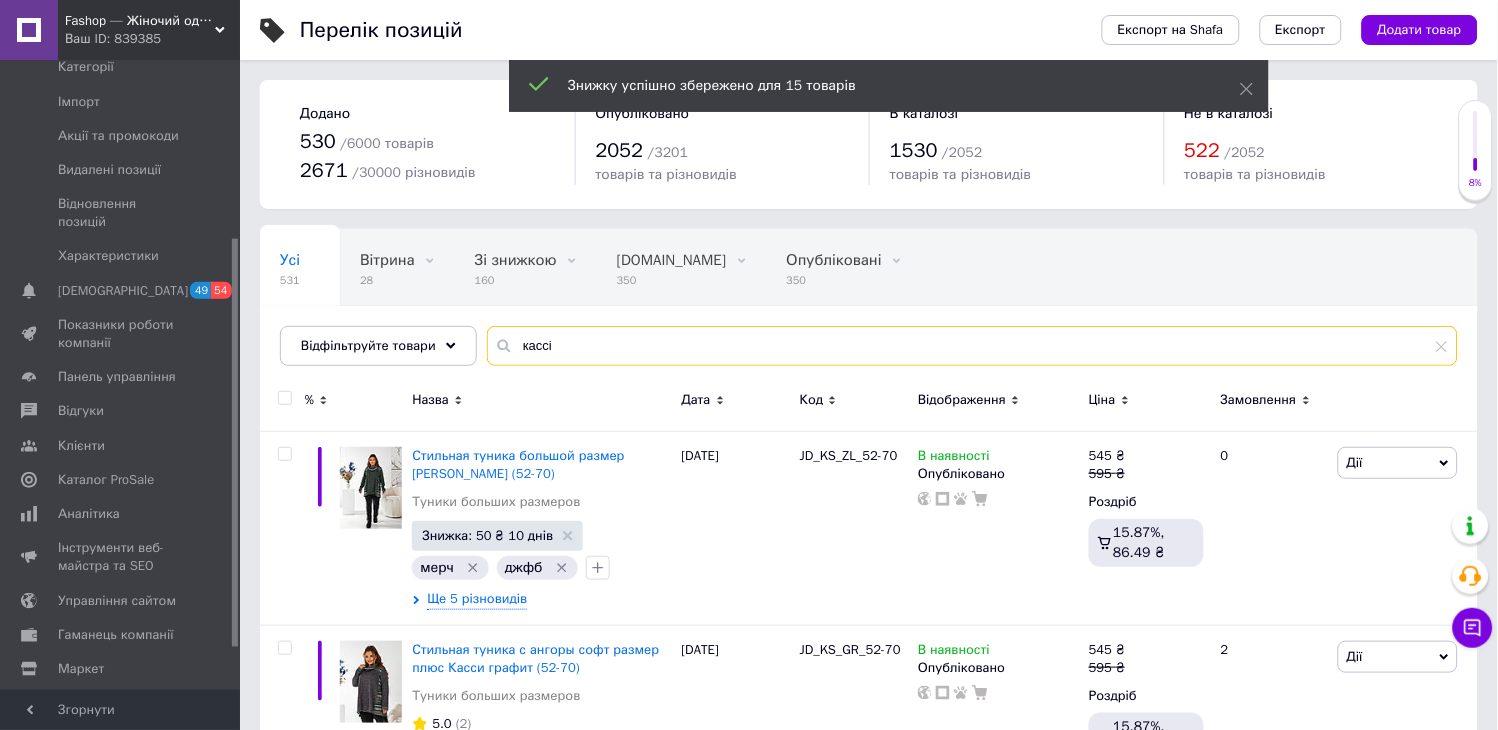 drag, startPoint x: 592, startPoint y: 358, endPoint x: 471, endPoint y: 347, distance: 121.49897 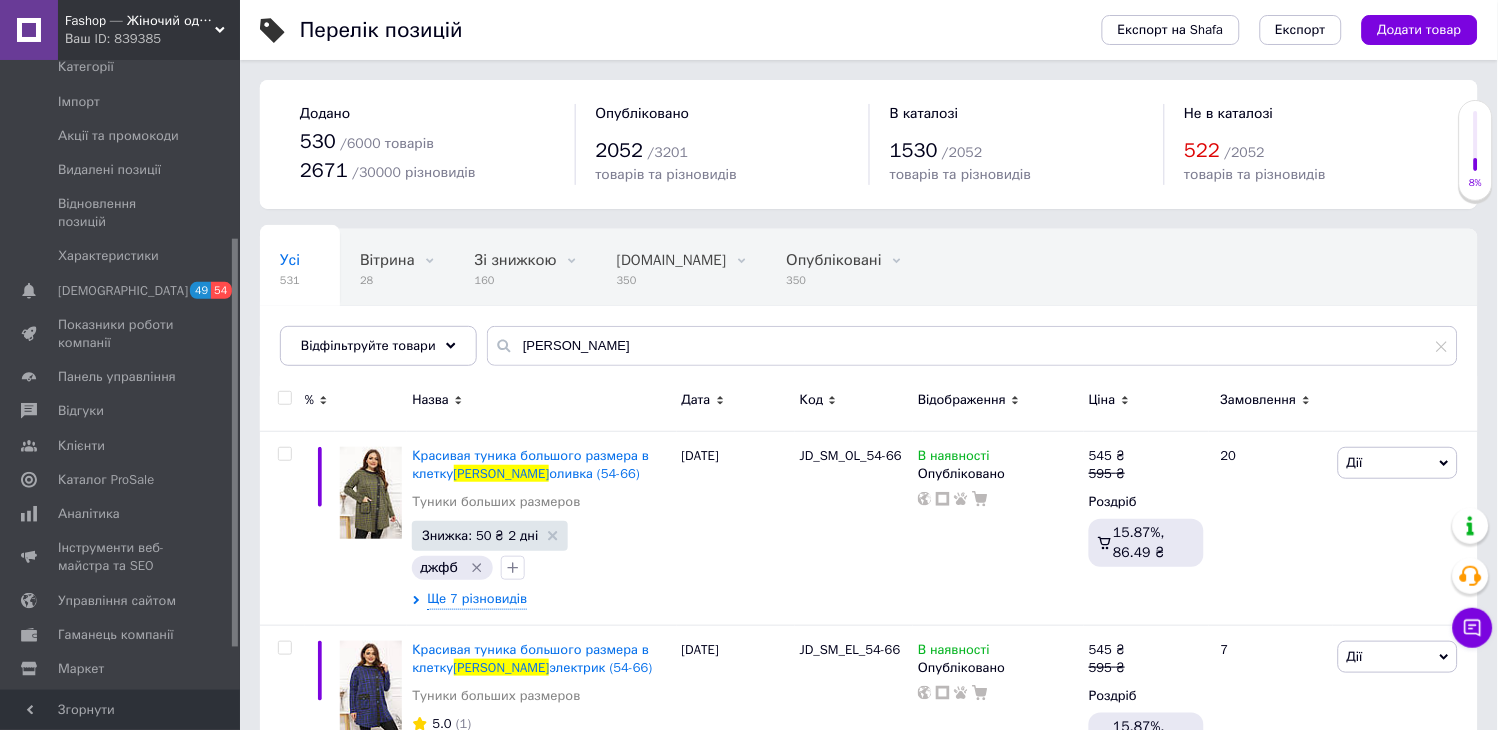 click at bounding box center (284, 398) 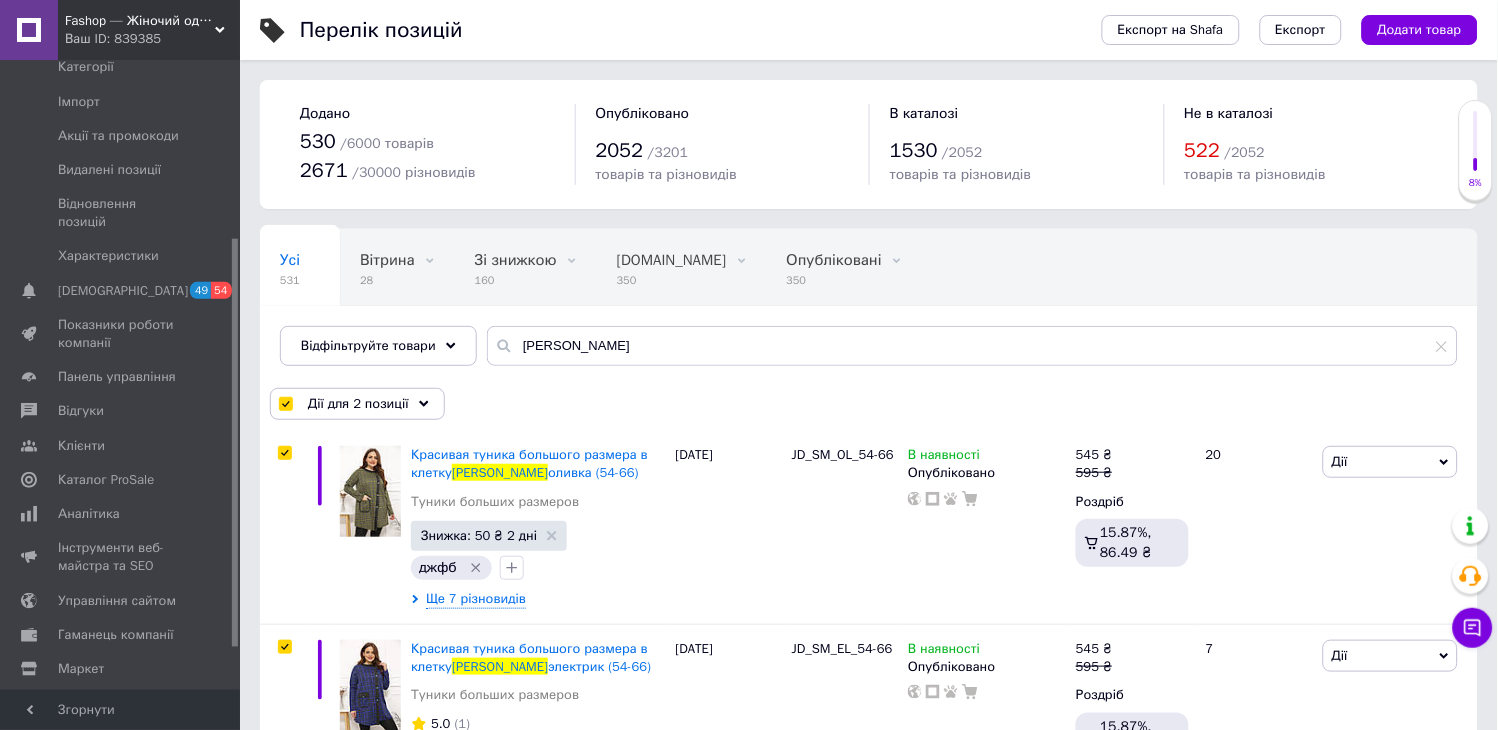 click on "Дії для 2 позиції" at bounding box center [358, 404] 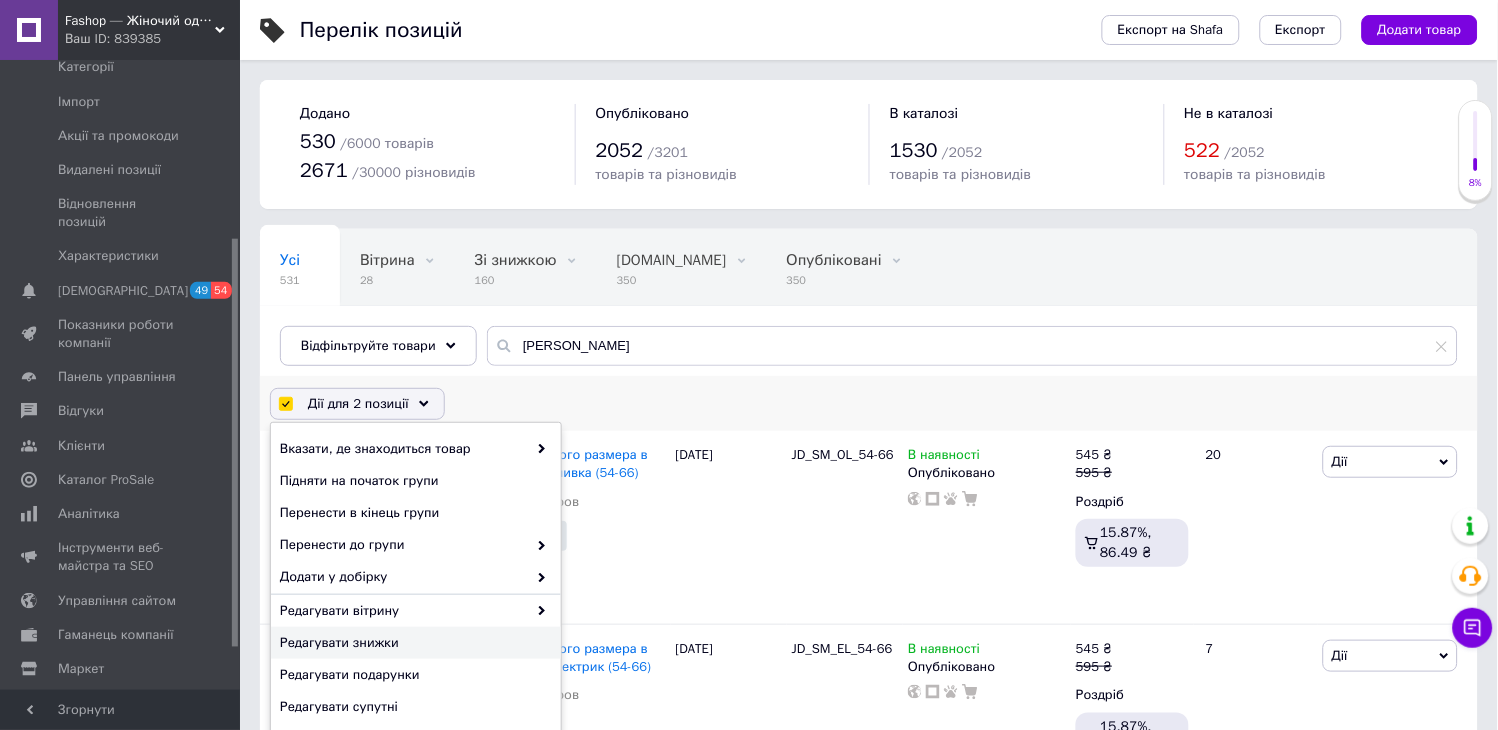 click on "Редагувати знижки" at bounding box center (413, 643) 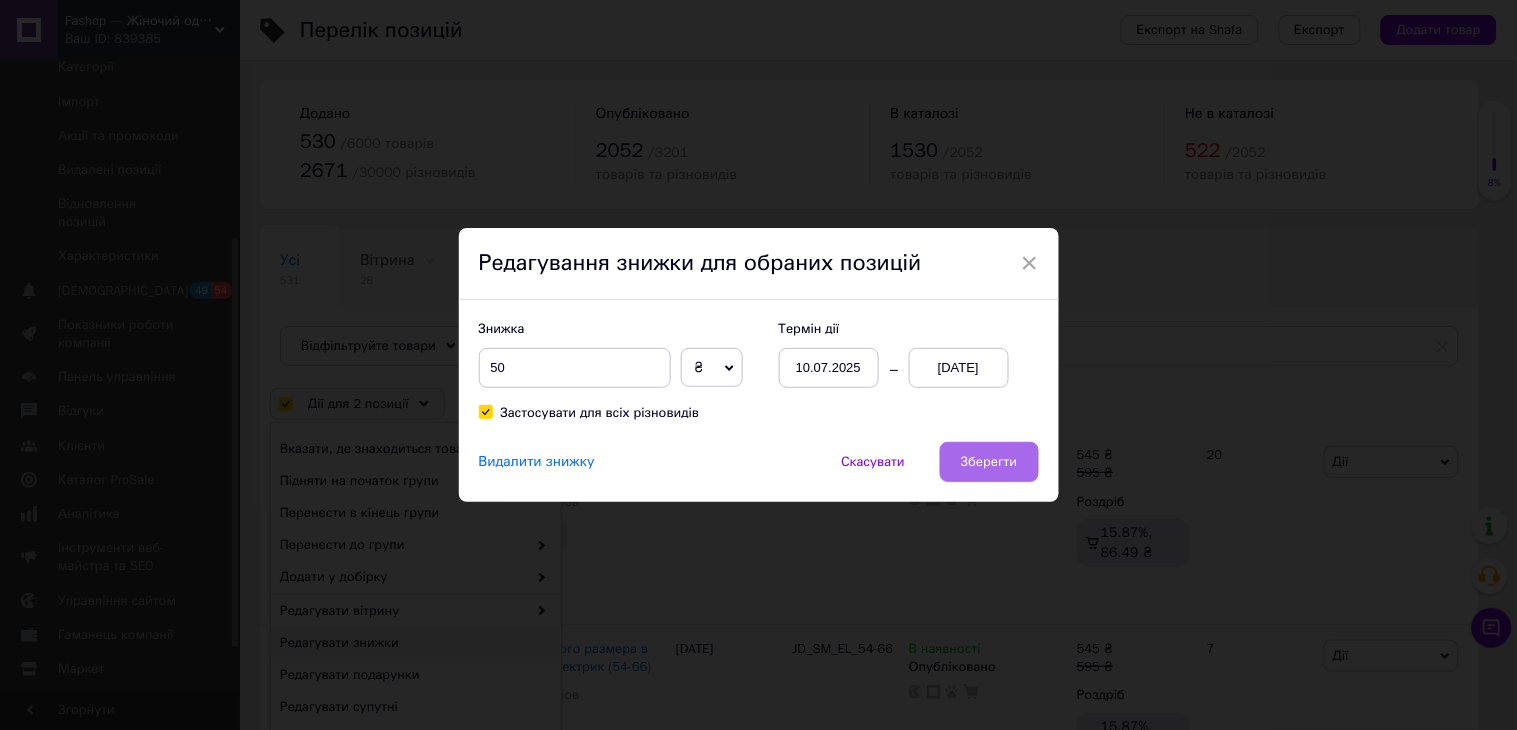 click on "Зберегти" at bounding box center [989, 462] 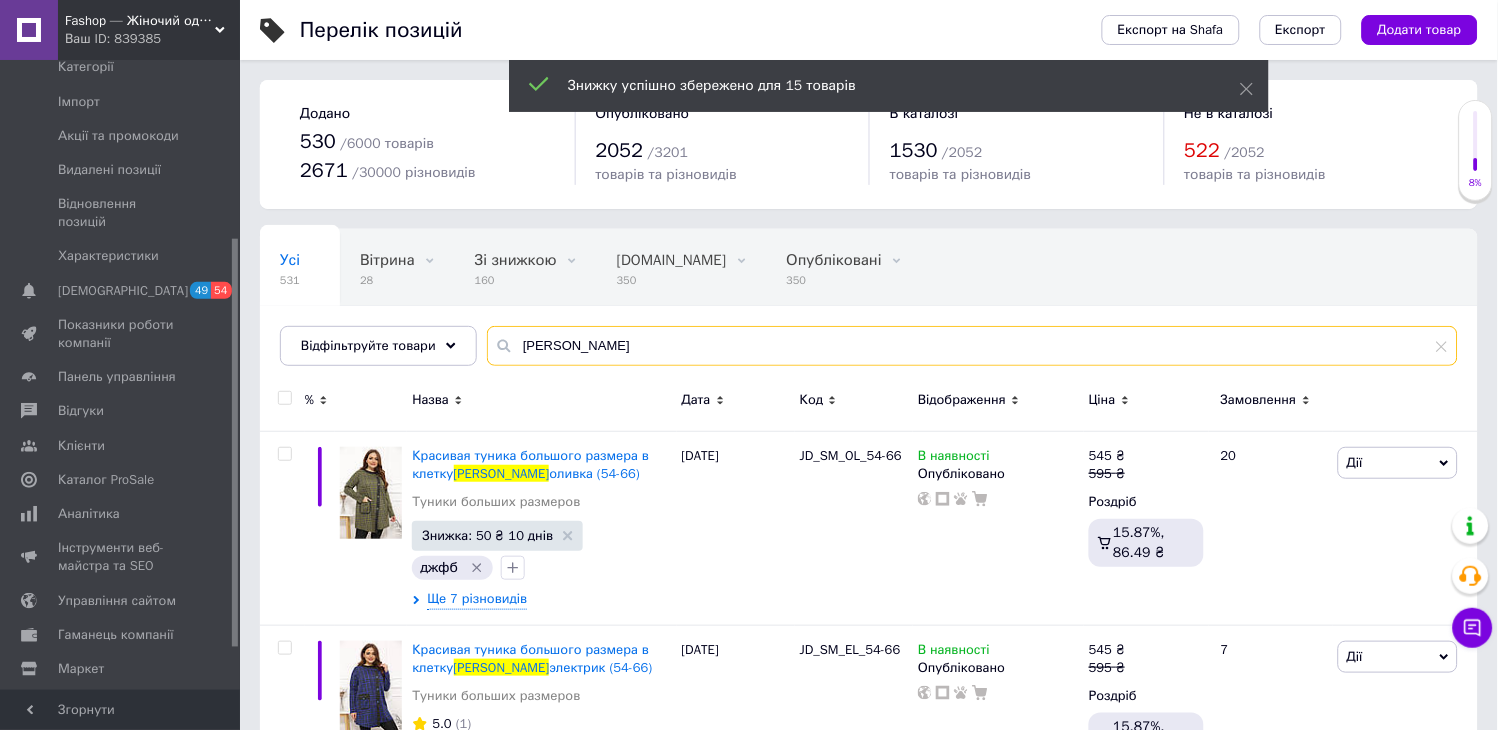 drag, startPoint x: 573, startPoint y: 345, endPoint x: 468, endPoint y: 344, distance: 105.00476 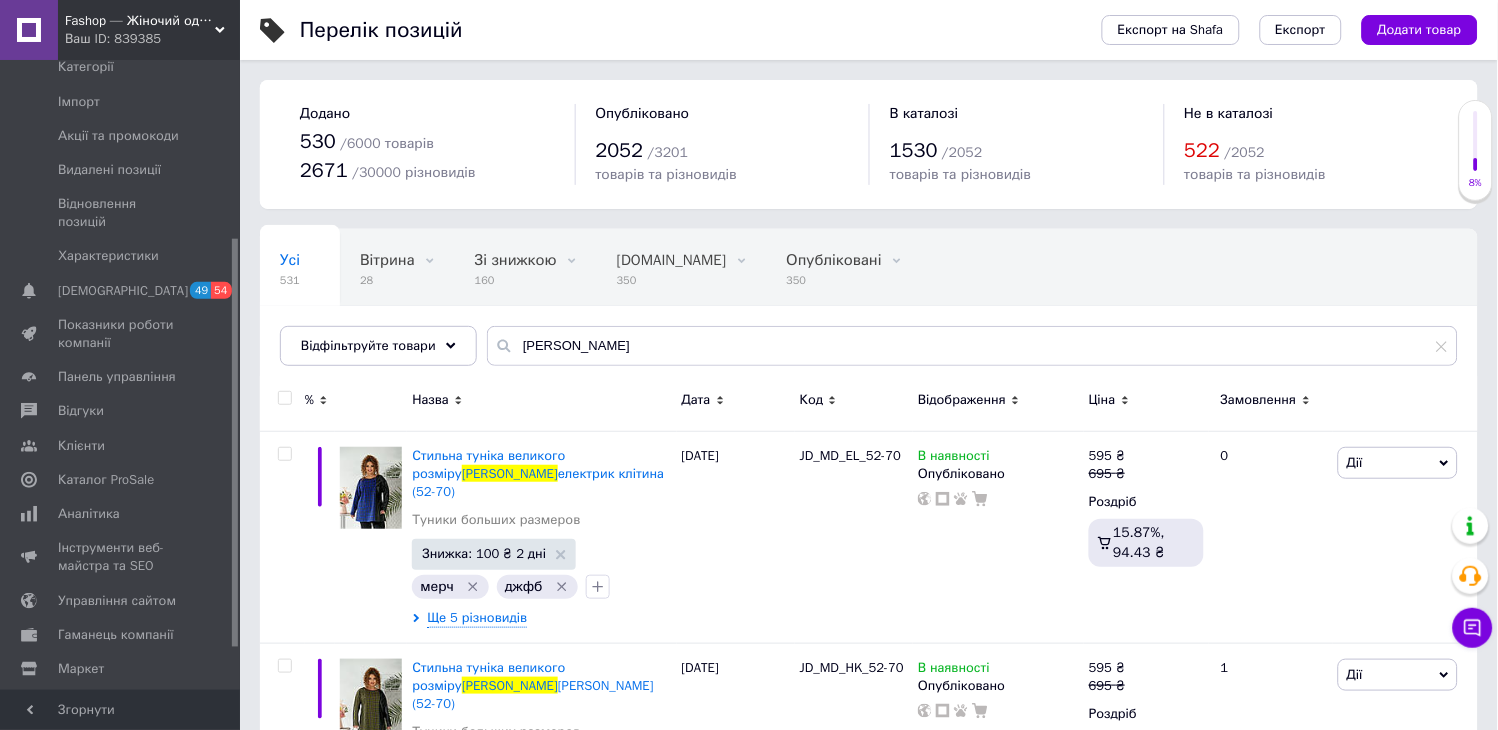 click at bounding box center [284, 398] 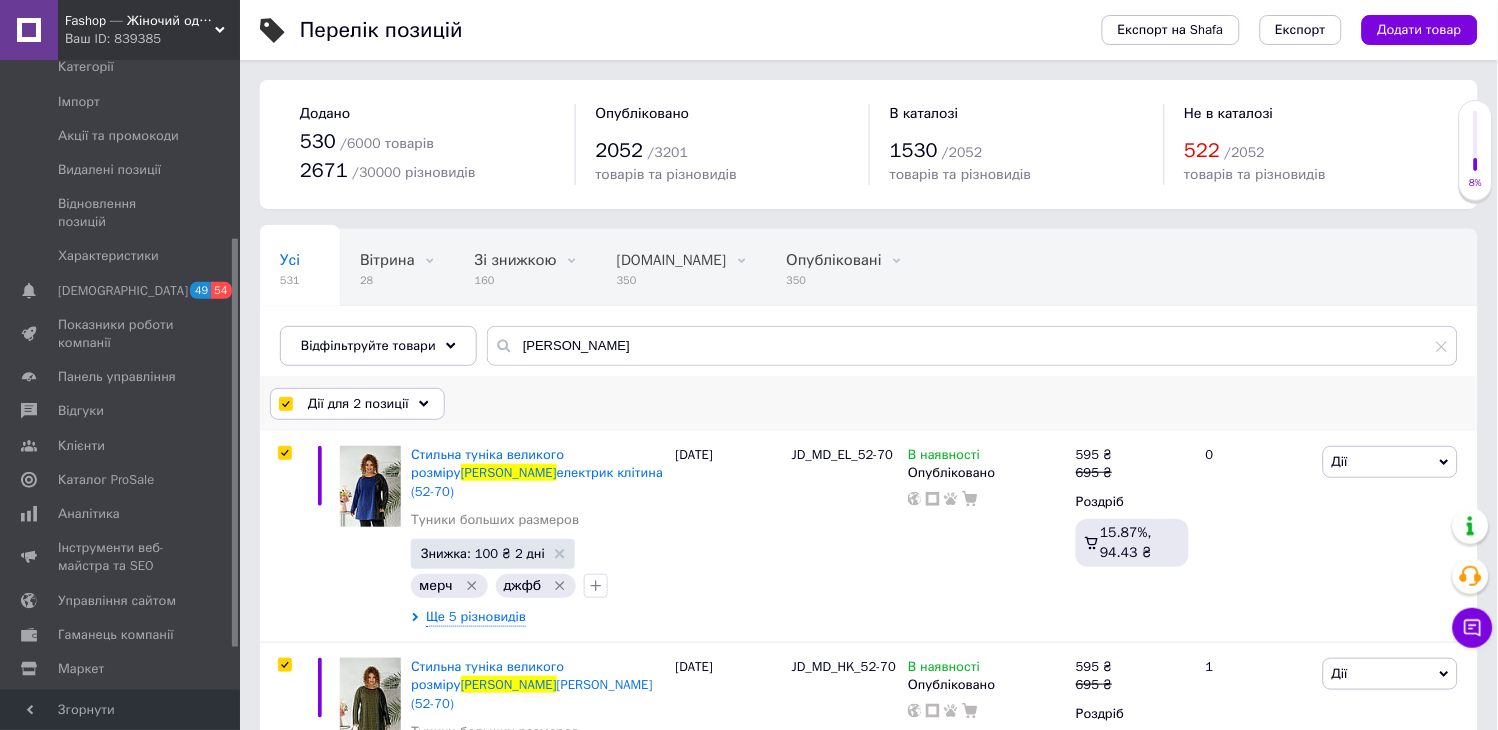click on "Дії для 2 позиції" at bounding box center (357, 404) 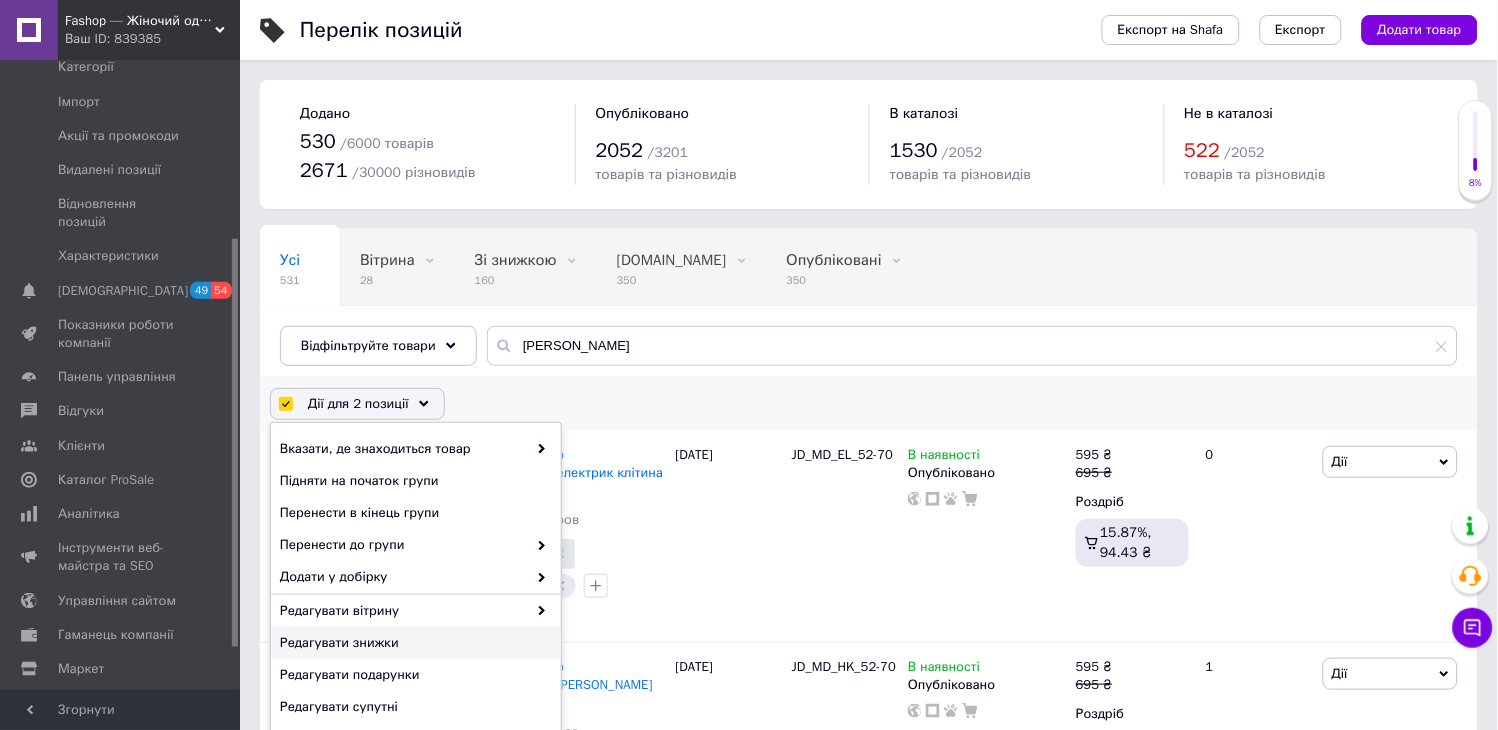 click on "Редагувати знижки" at bounding box center [413, 643] 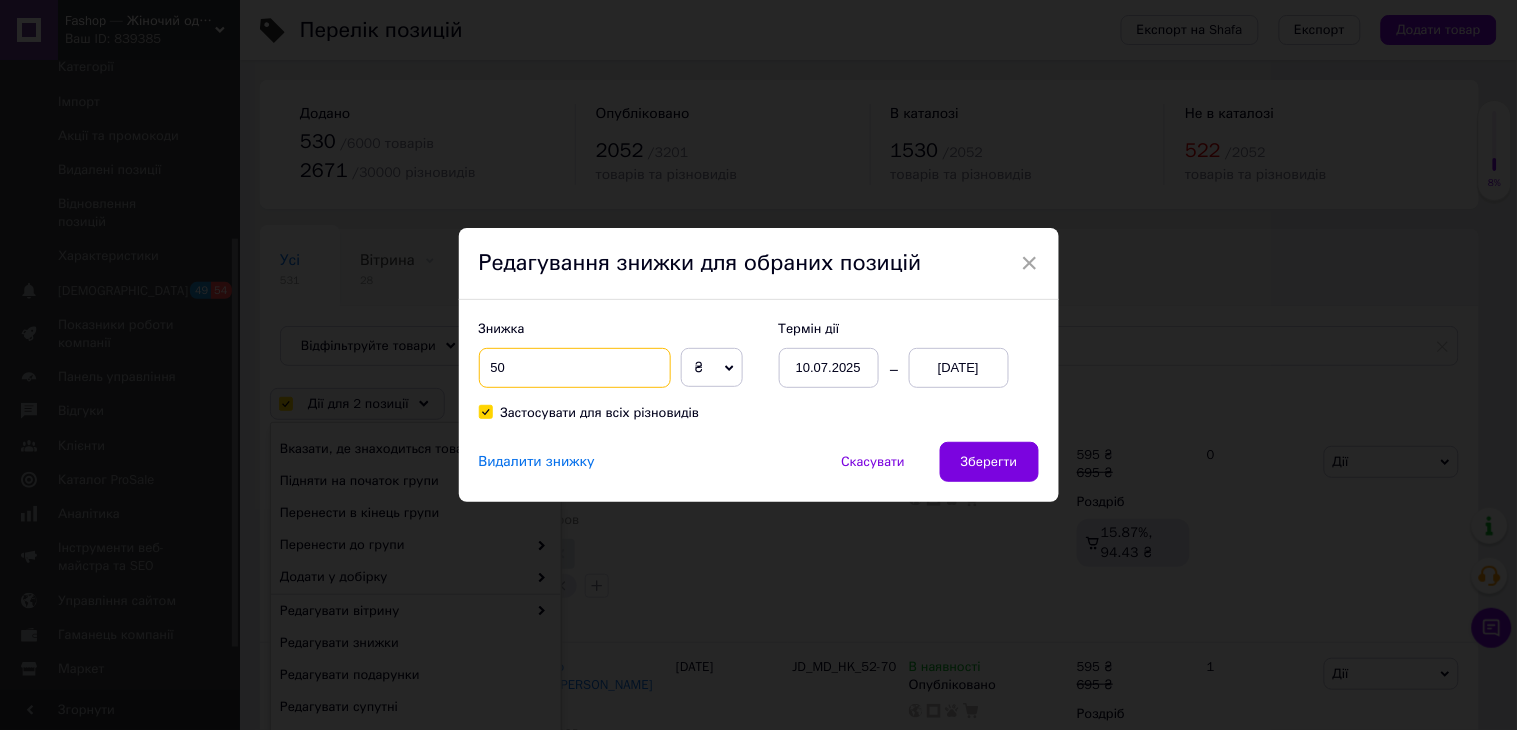 drag, startPoint x: 514, startPoint y: 365, endPoint x: 482, endPoint y: 366, distance: 32.01562 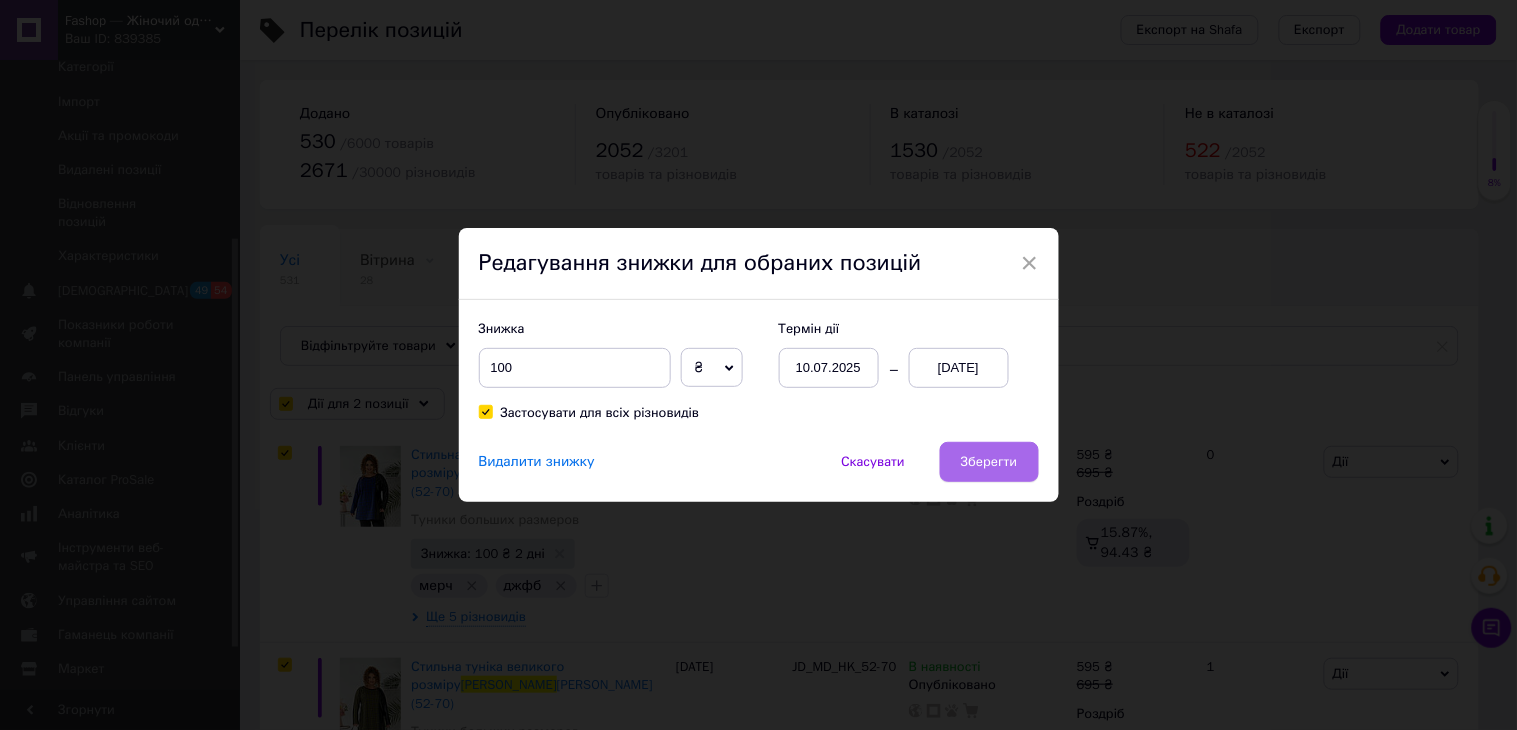 click on "Зберегти" at bounding box center [989, 462] 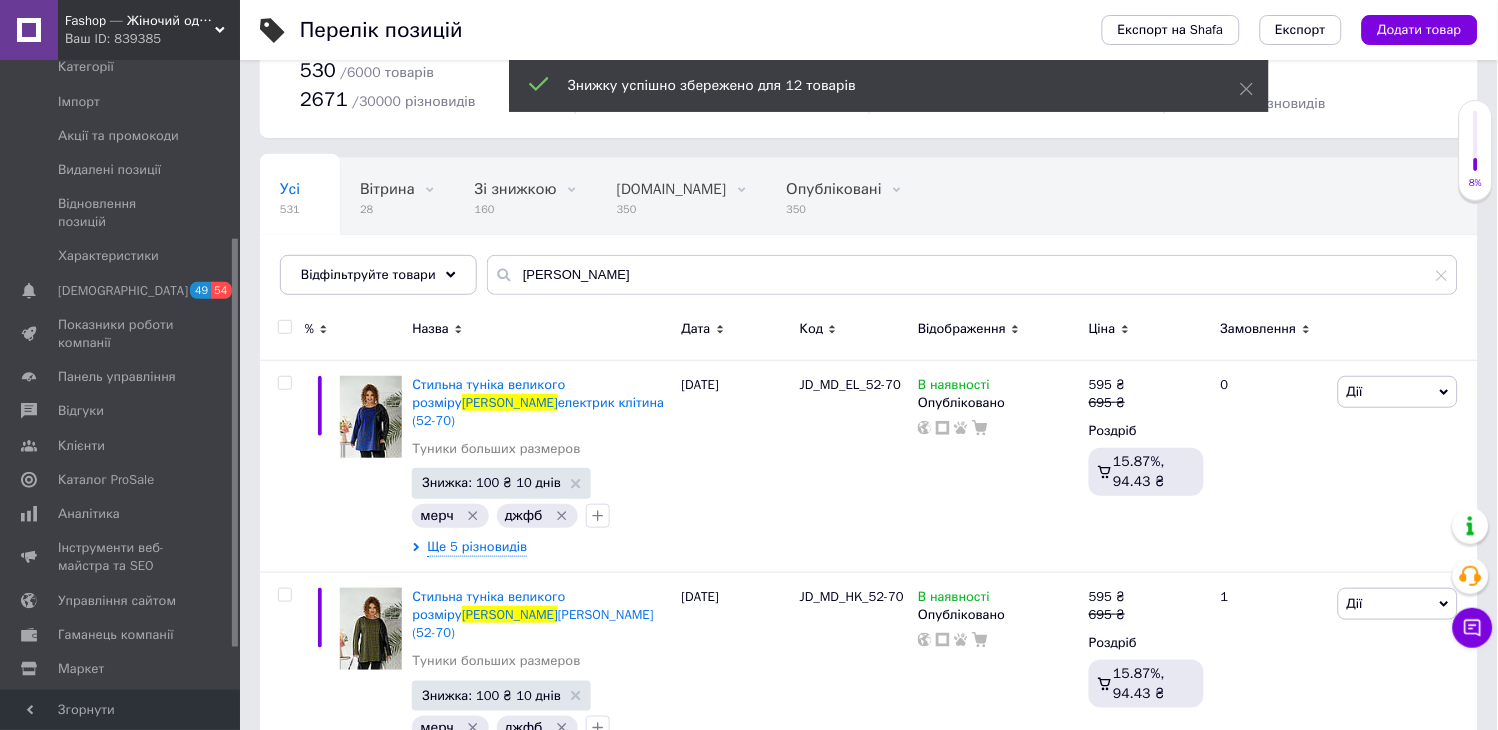 scroll, scrollTop: 108, scrollLeft: 0, axis: vertical 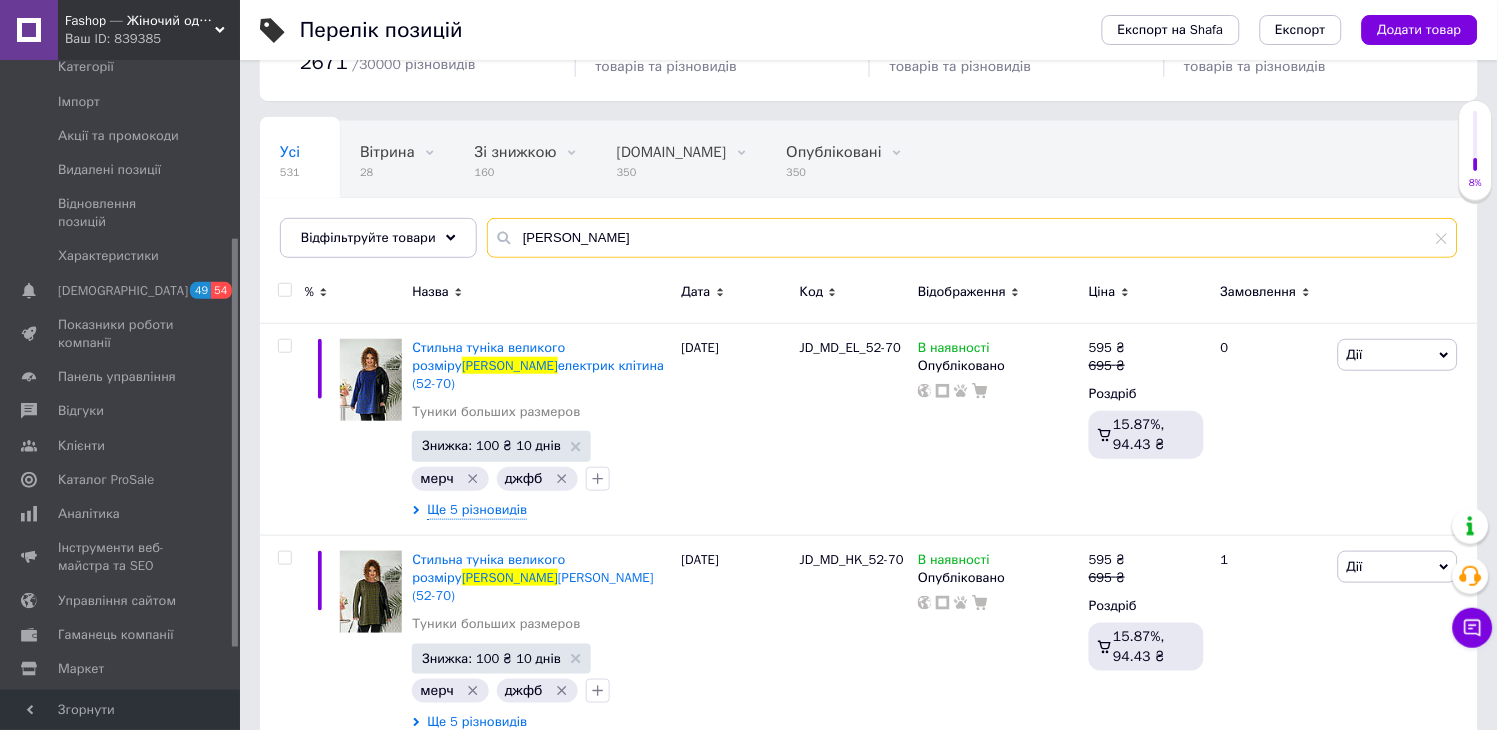 drag, startPoint x: 568, startPoint y: 245, endPoint x: 502, endPoint y: 237, distance: 66.48308 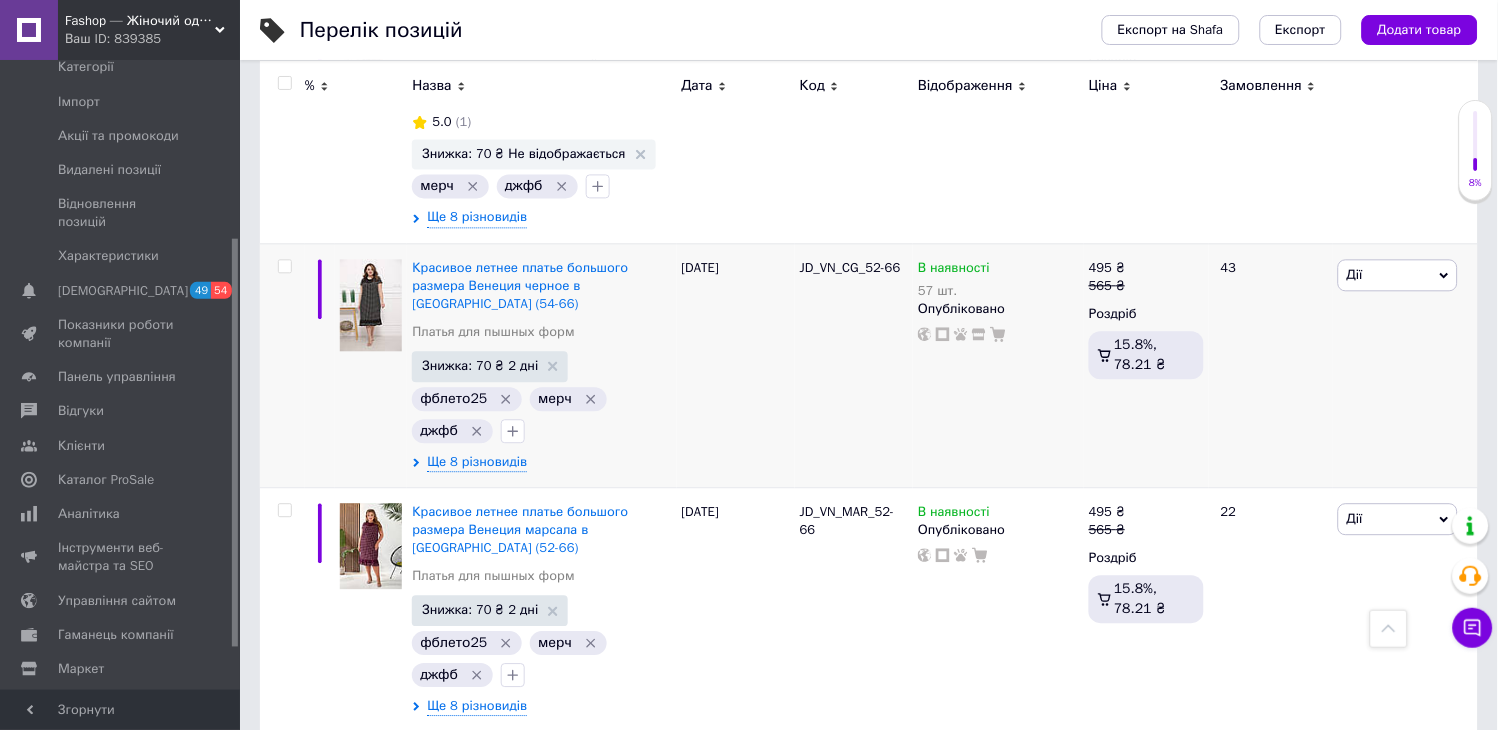 scroll, scrollTop: 886, scrollLeft: 0, axis: vertical 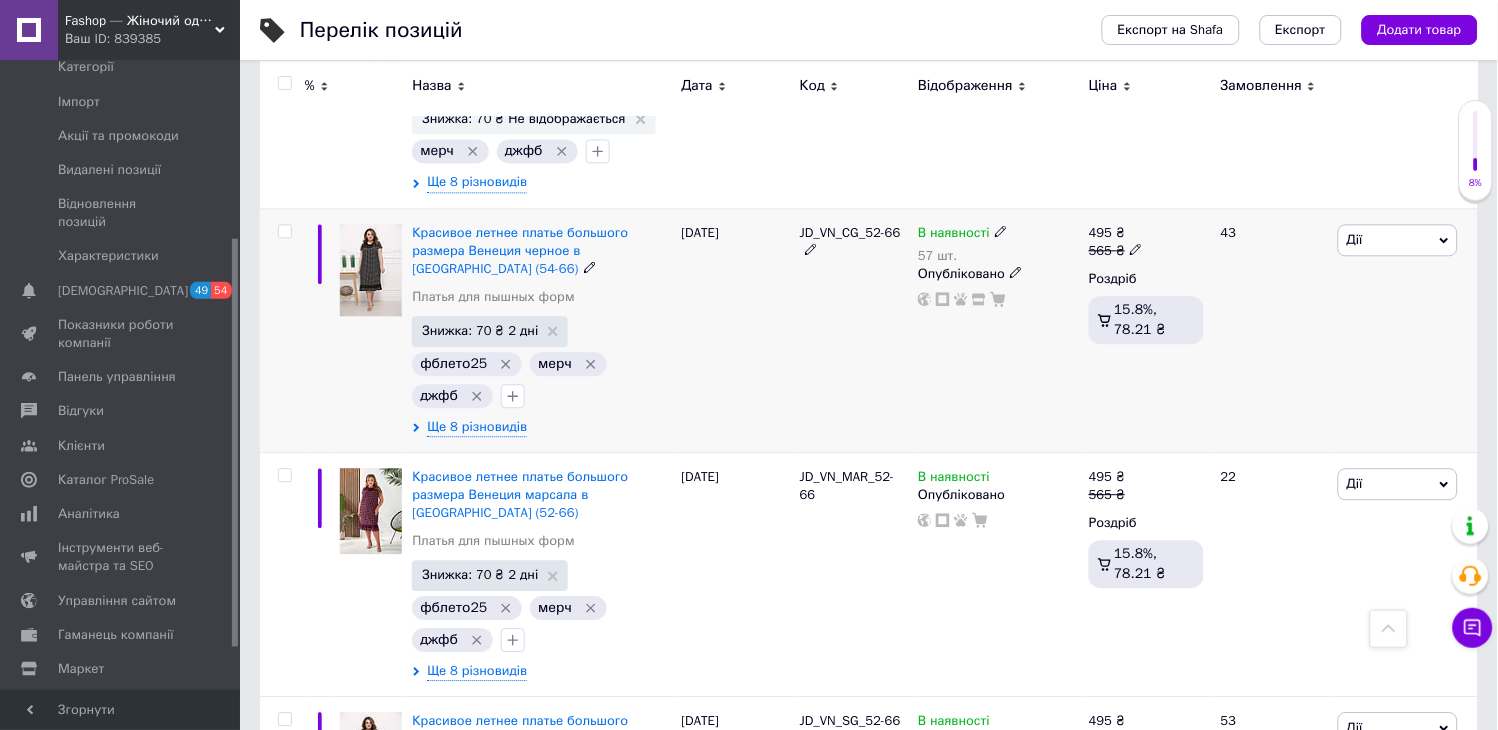 click at bounding box center (284, 231) 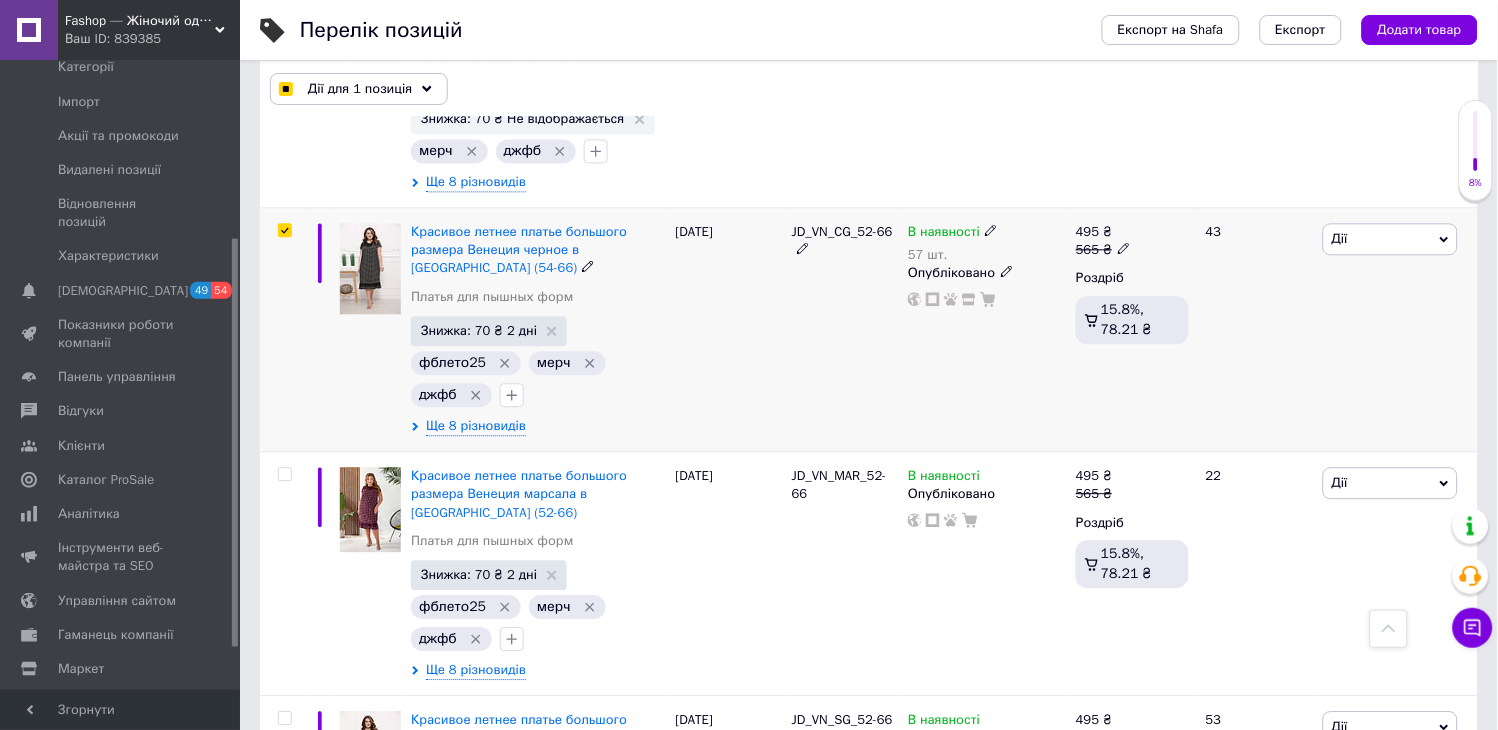 scroll, scrollTop: 885, scrollLeft: 0, axis: vertical 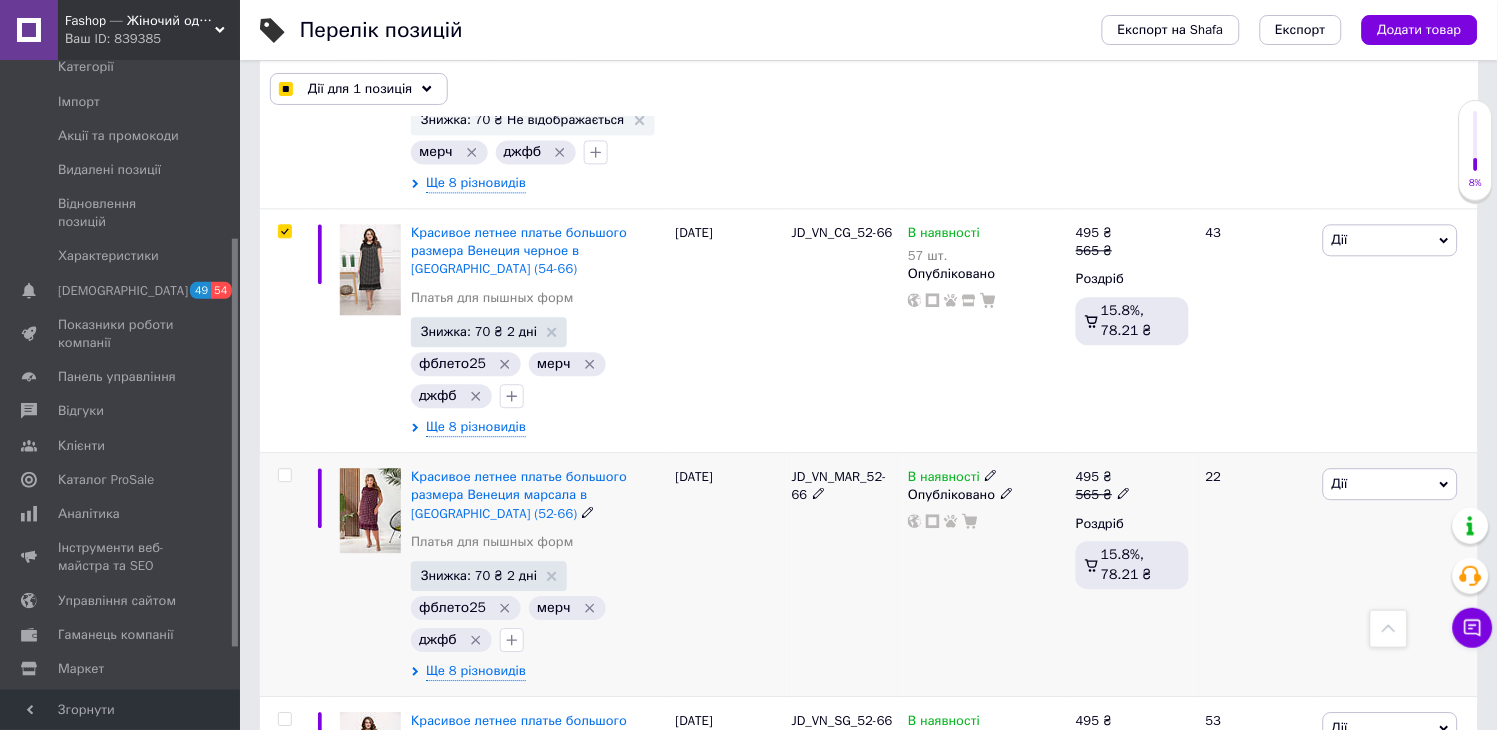 click at bounding box center [282, 575] 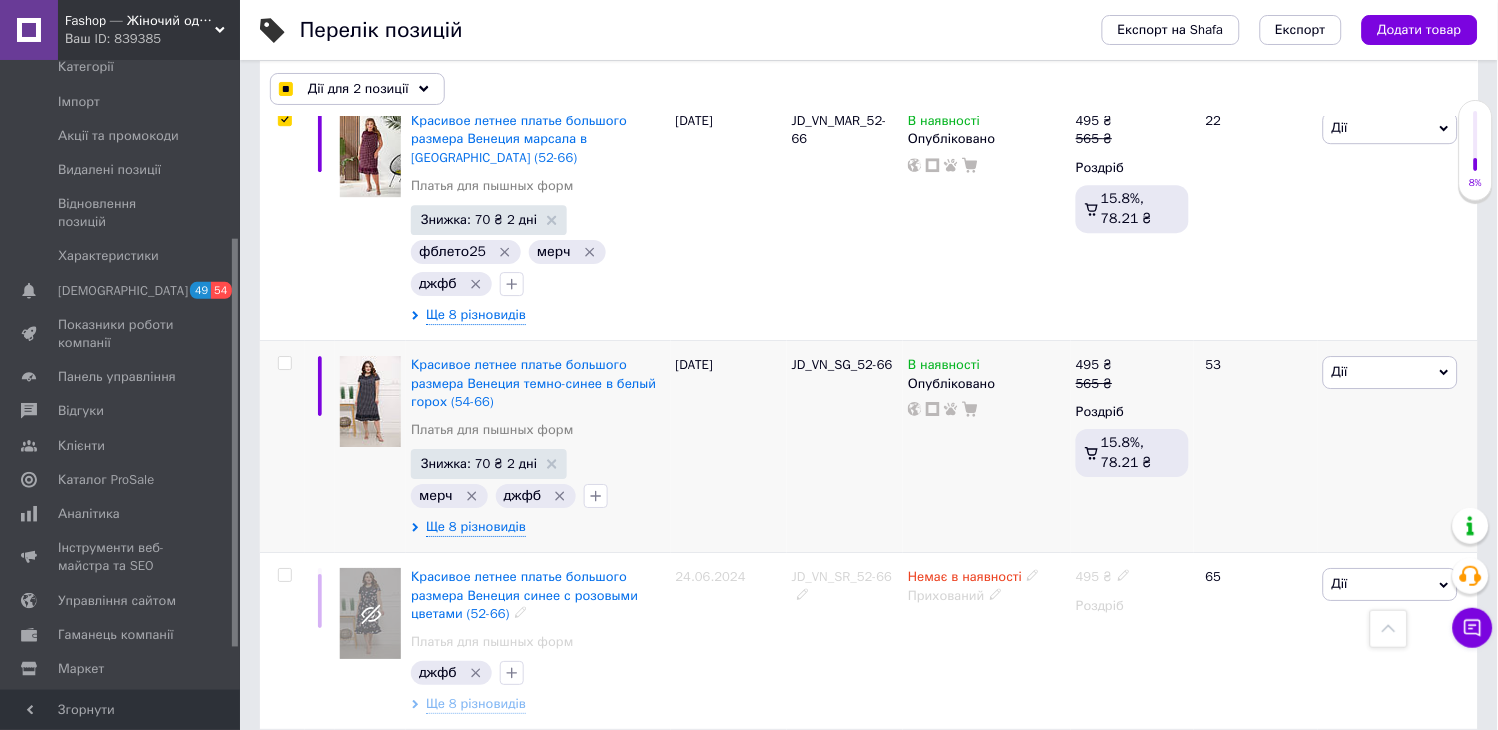 scroll, scrollTop: 1330, scrollLeft: 0, axis: vertical 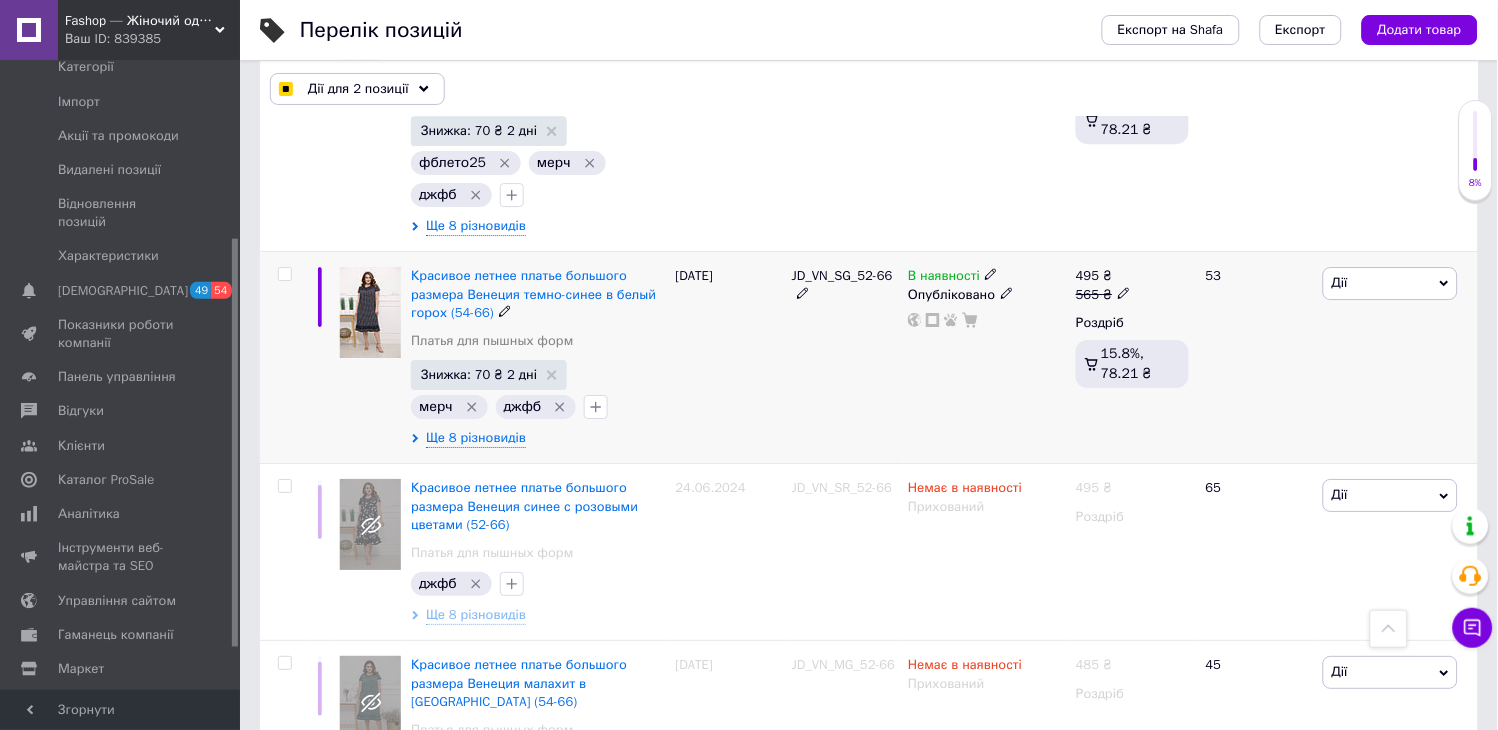 click at bounding box center [282, 358] 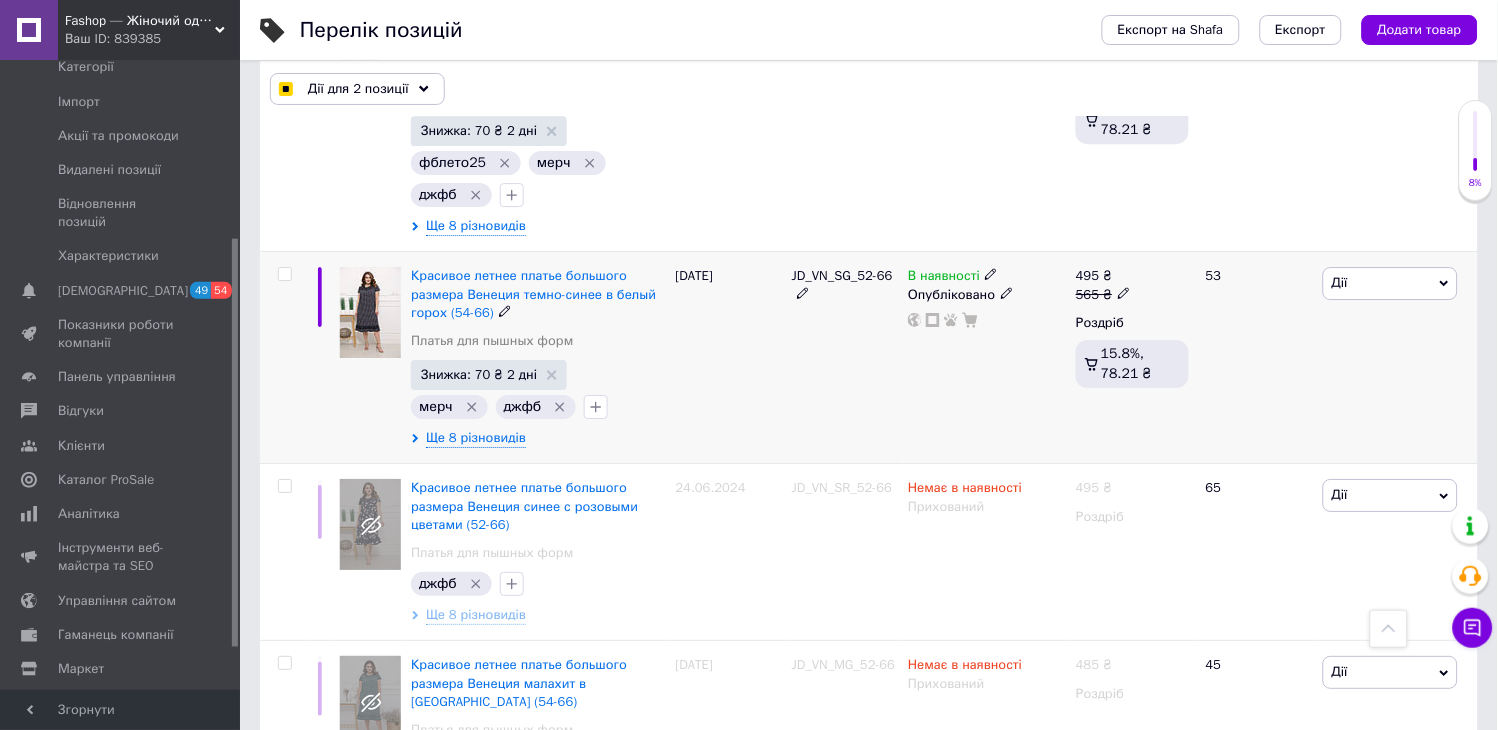 click at bounding box center [284, 274] 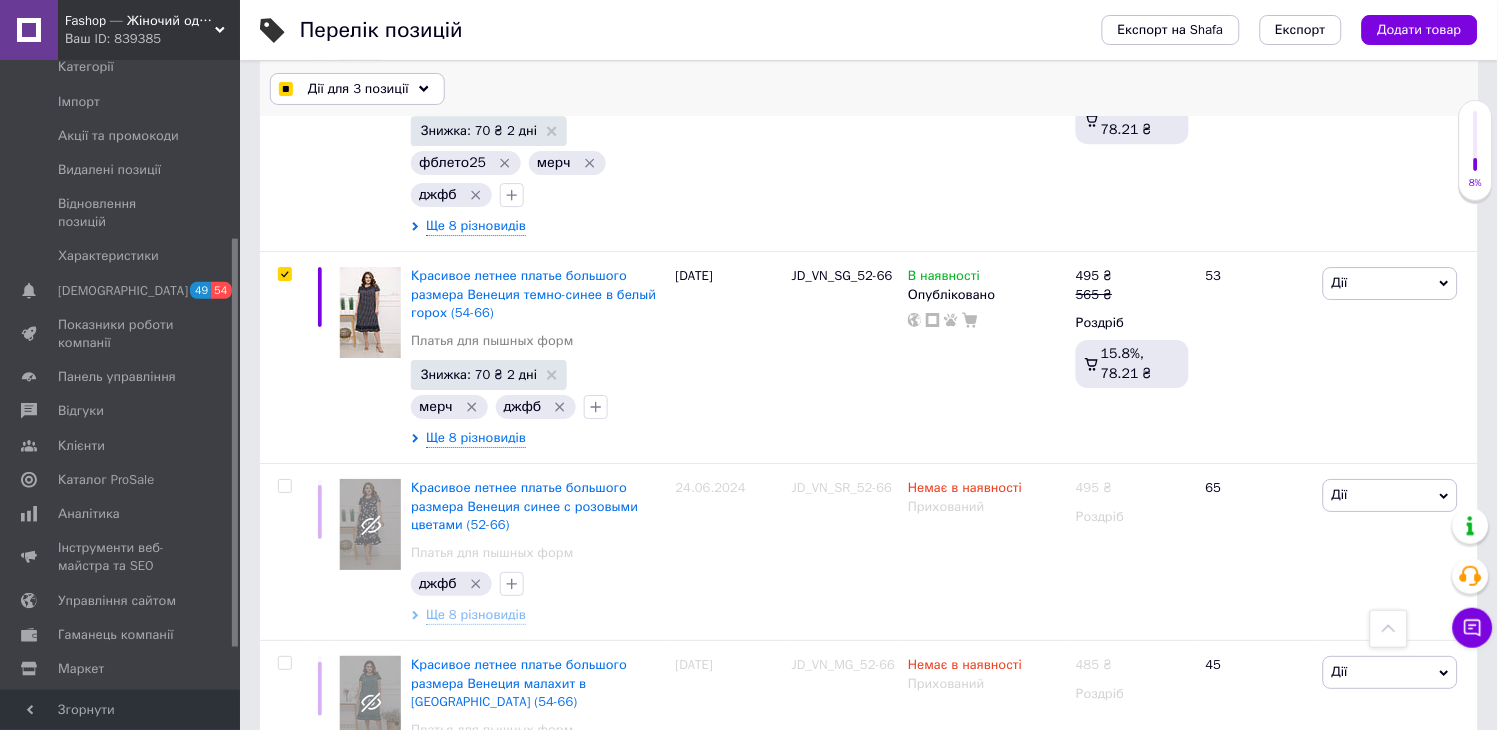 click on "Дії для 3 позиції" at bounding box center (358, 89) 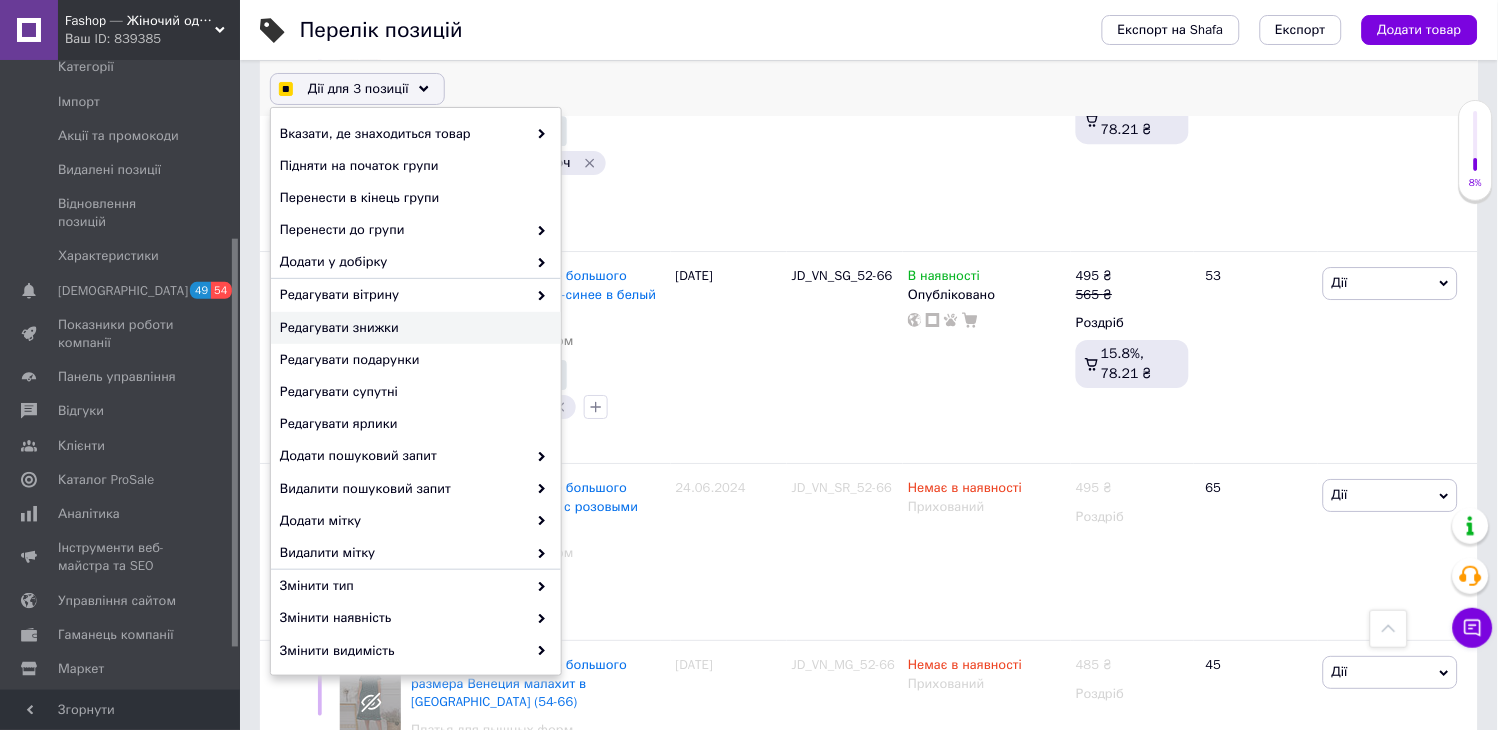 click on "Редагувати знижки" at bounding box center [413, 328] 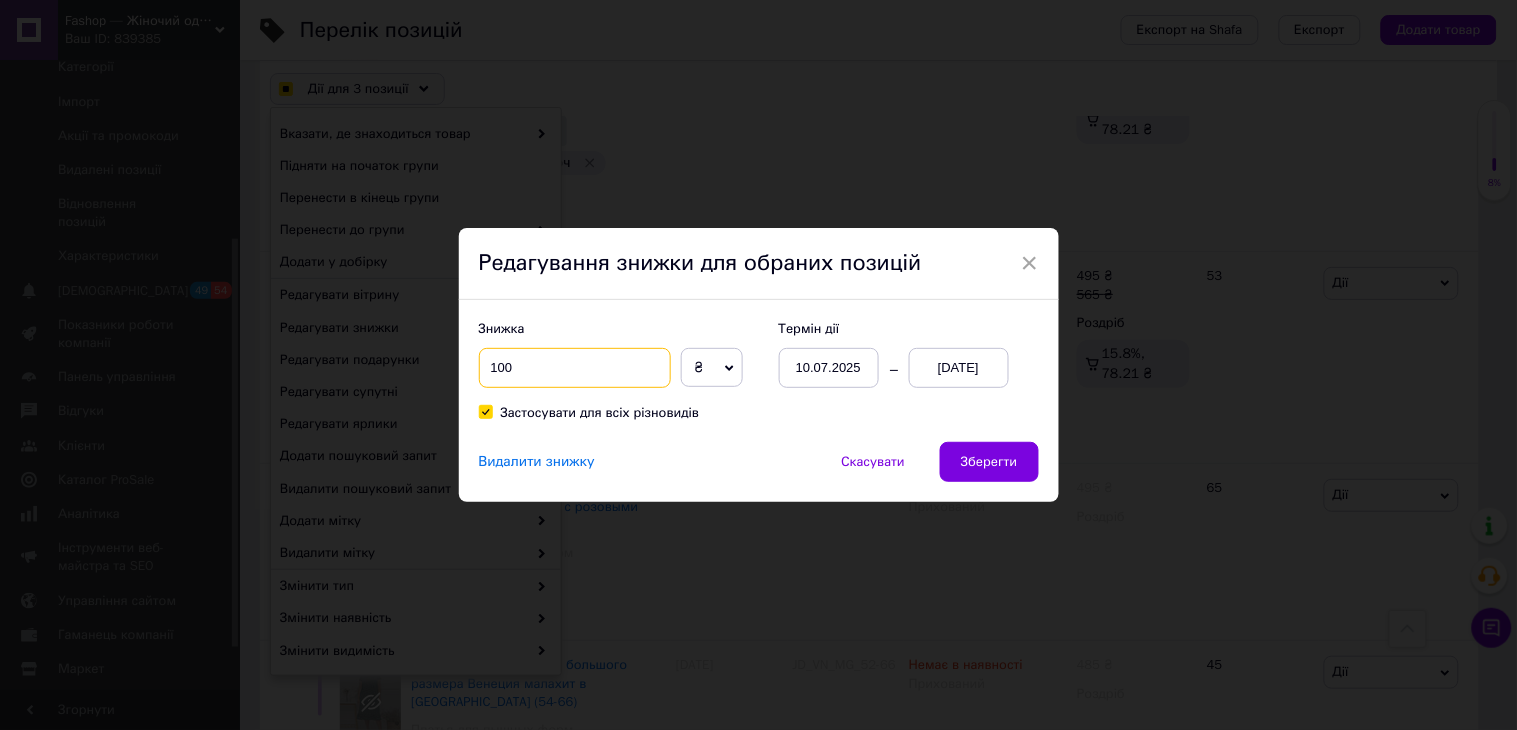 drag, startPoint x: 517, startPoint y: 366, endPoint x: 484, endPoint y: 367, distance: 33.01515 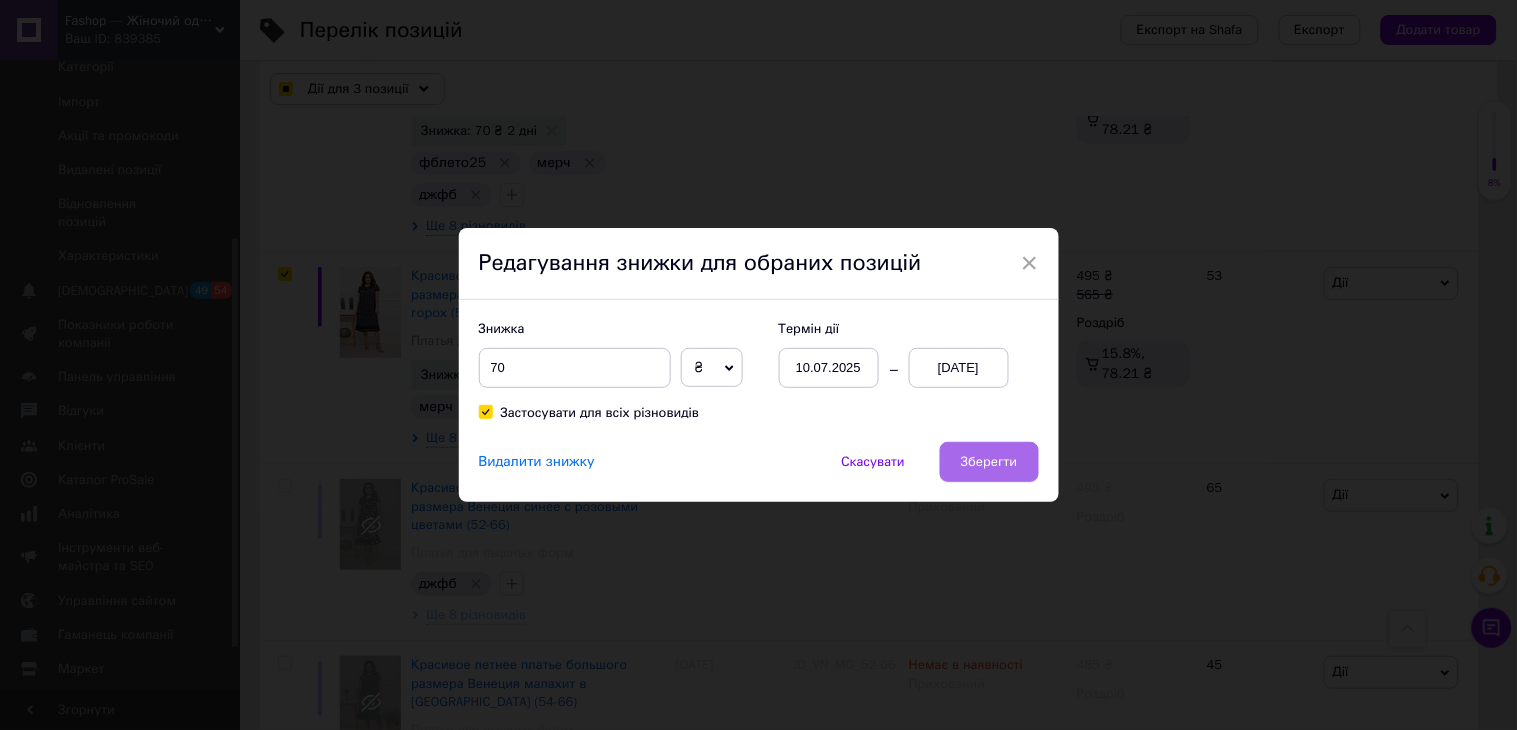 click on "Зберегти" at bounding box center (989, 462) 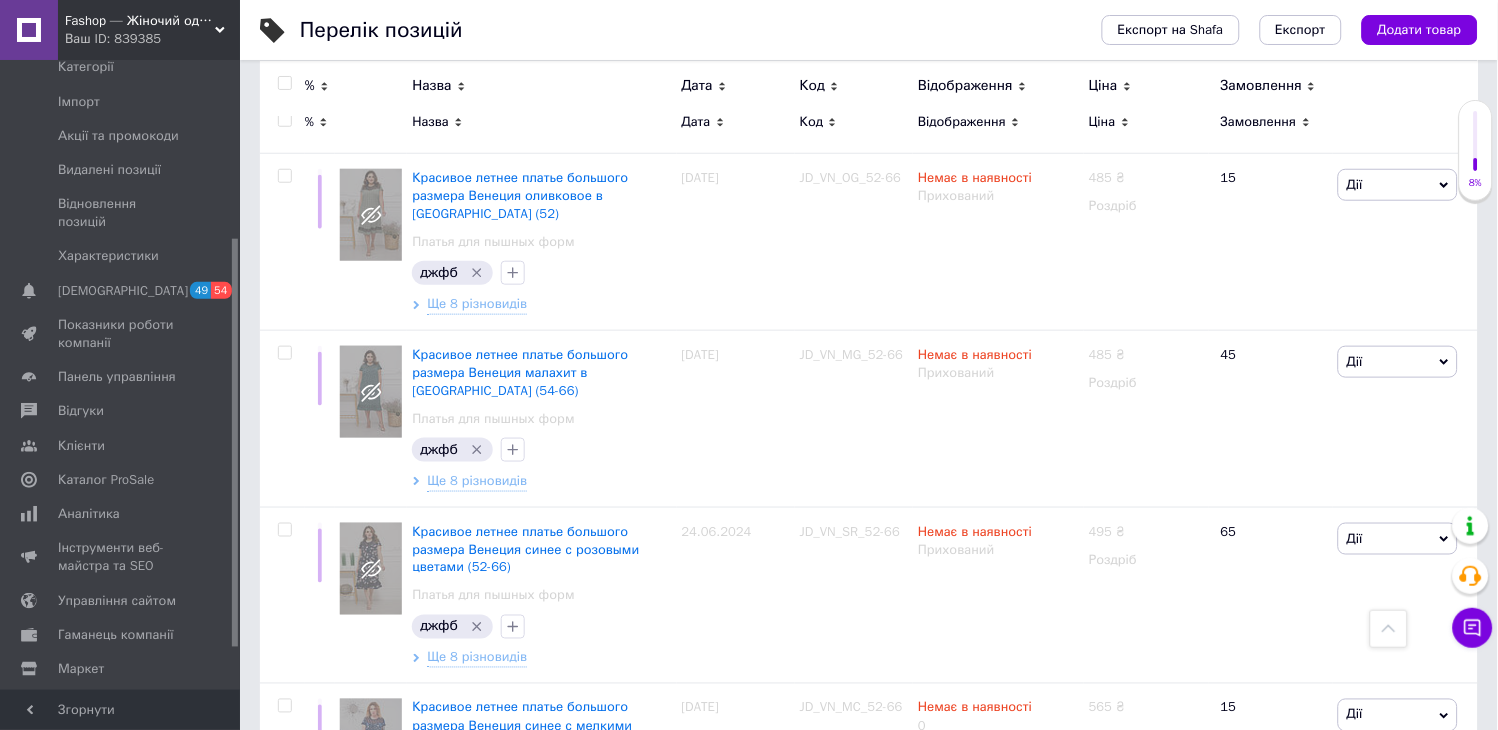scroll, scrollTop: 0, scrollLeft: 0, axis: both 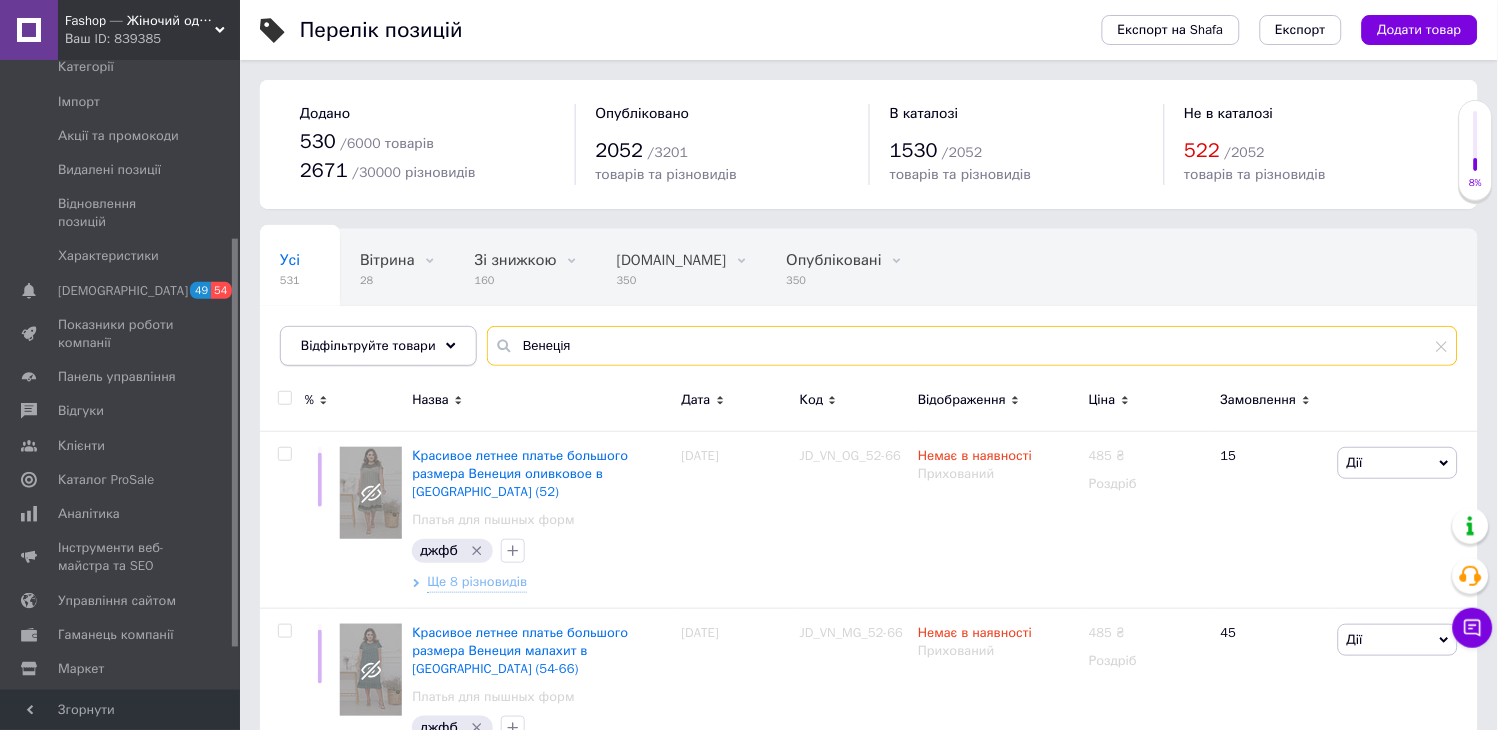 drag, startPoint x: 601, startPoint y: 364, endPoint x: 350, endPoint y: 348, distance: 251.50945 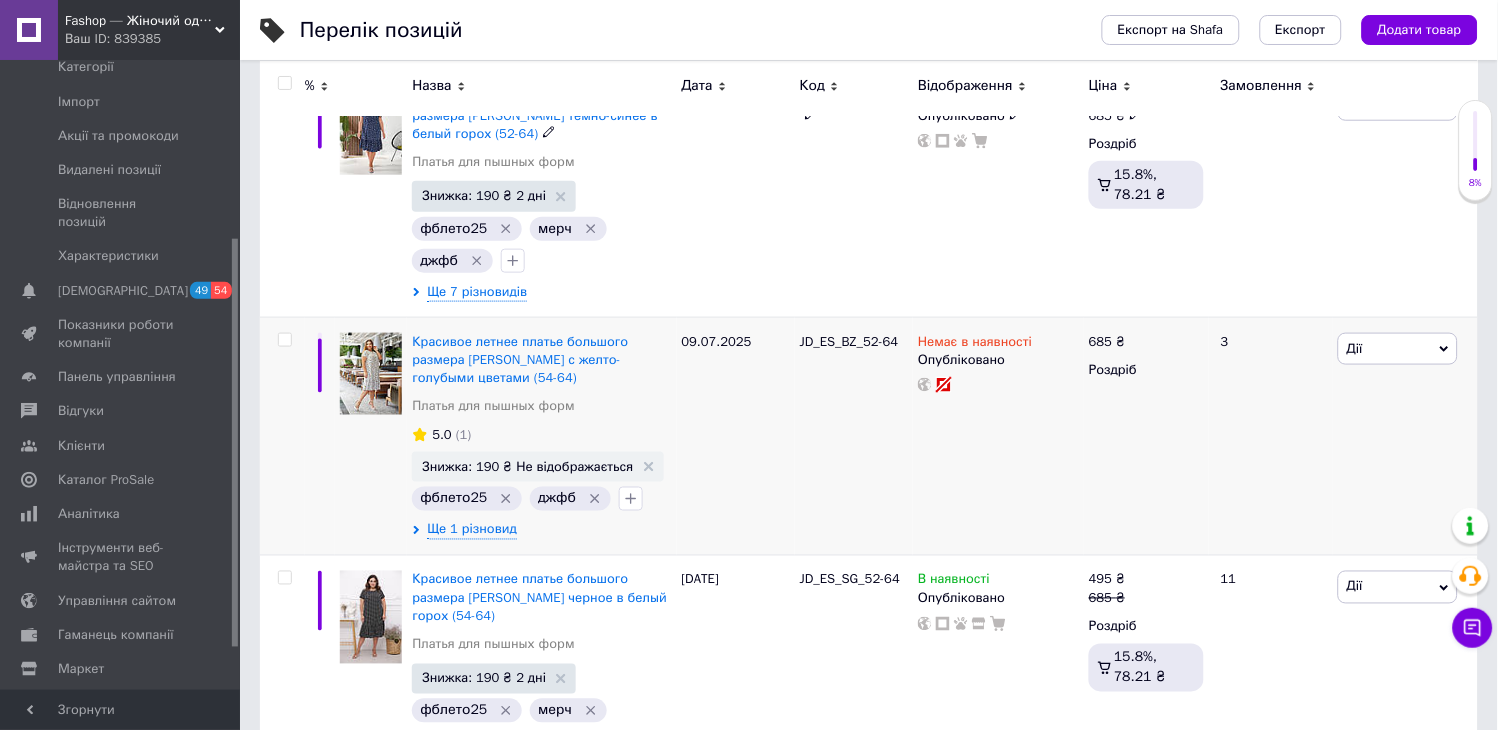 scroll, scrollTop: 111, scrollLeft: 0, axis: vertical 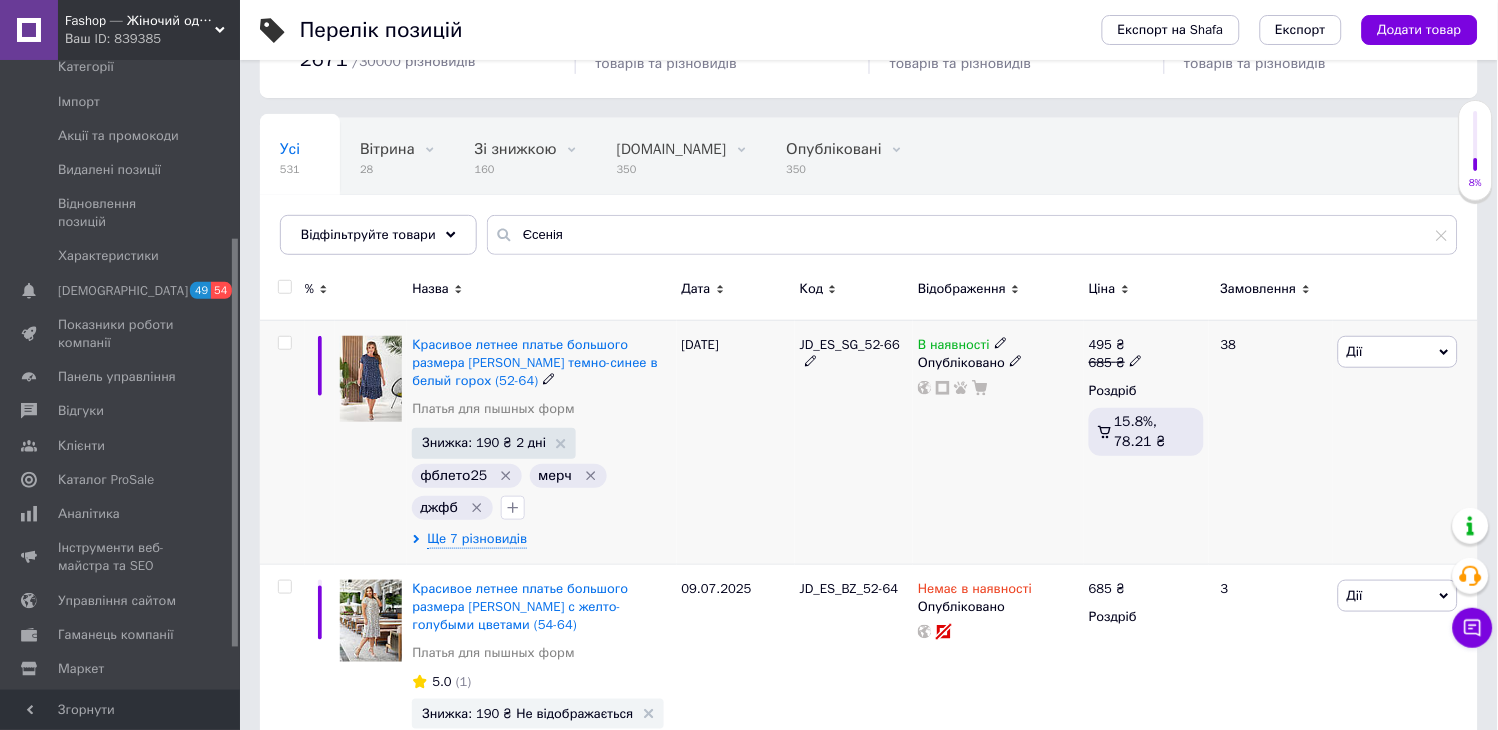 click at bounding box center (284, 343) 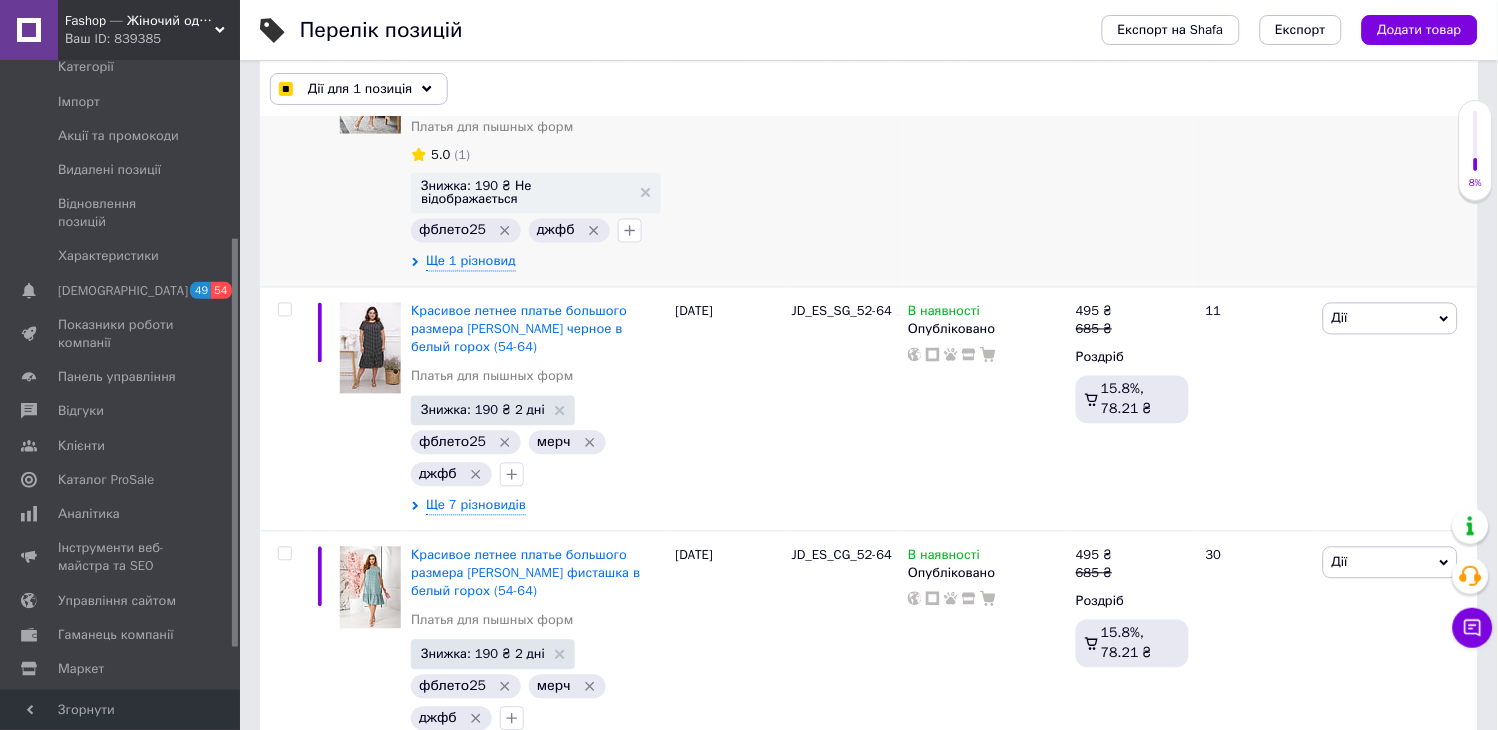 scroll, scrollTop: 666, scrollLeft: 0, axis: vertical 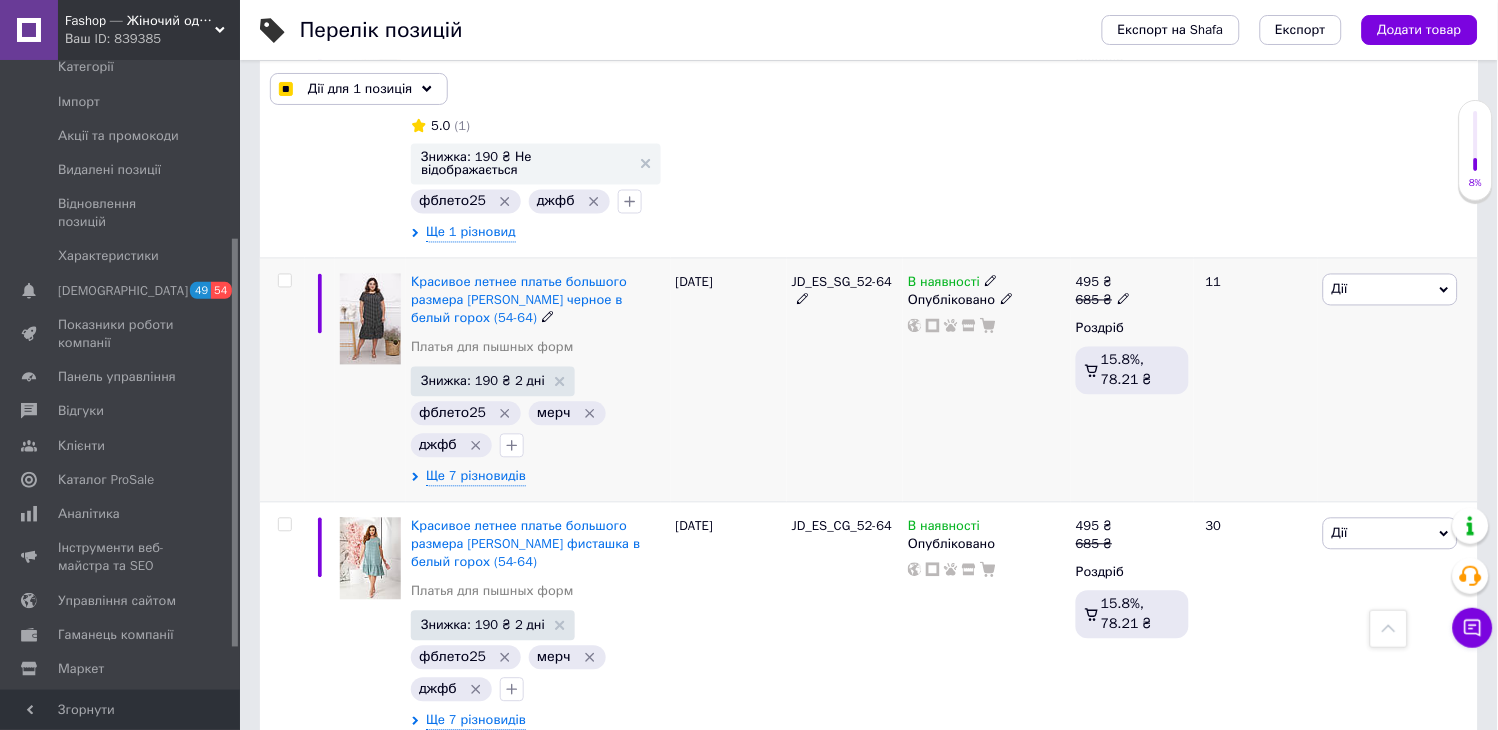 click at bounding box center (284, 281) 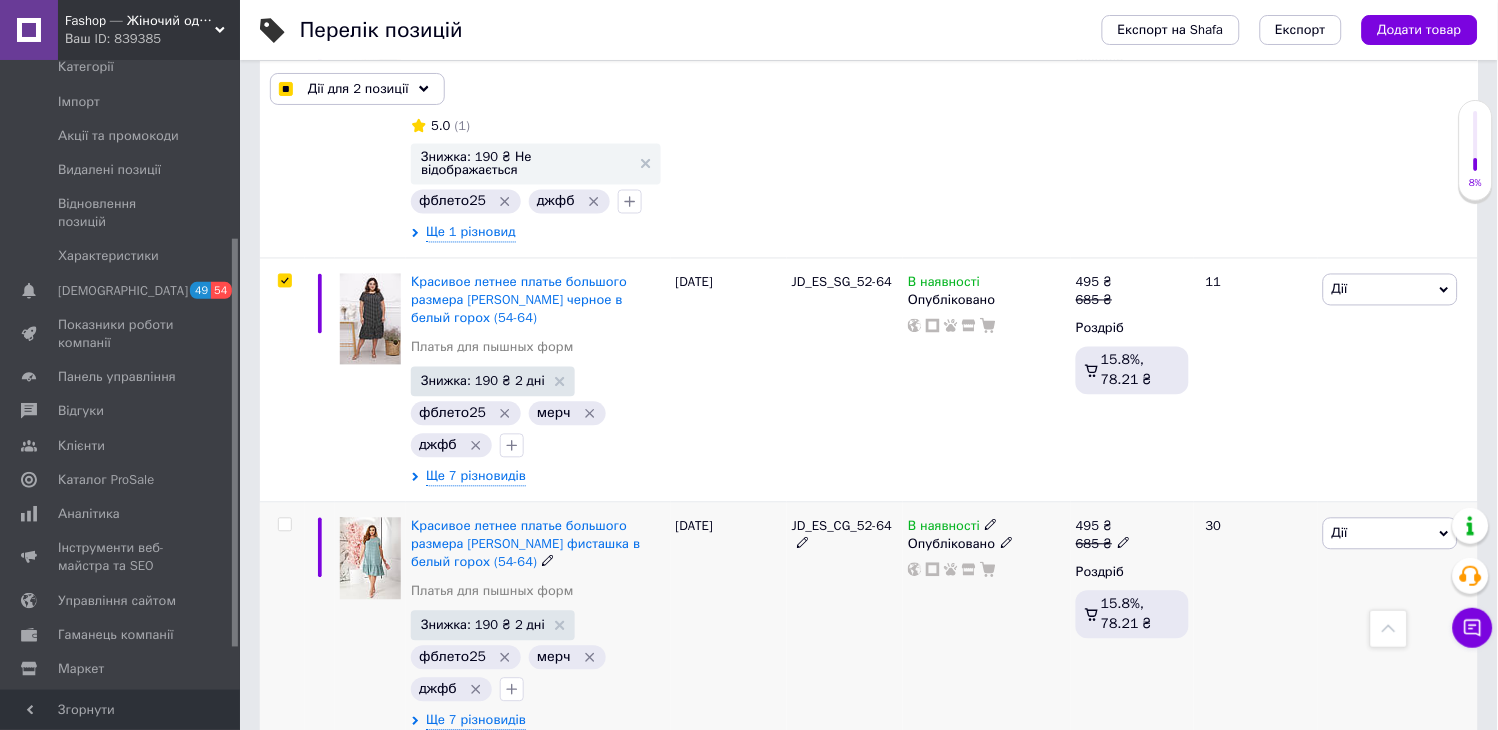 click at bounding box center [284, 525] 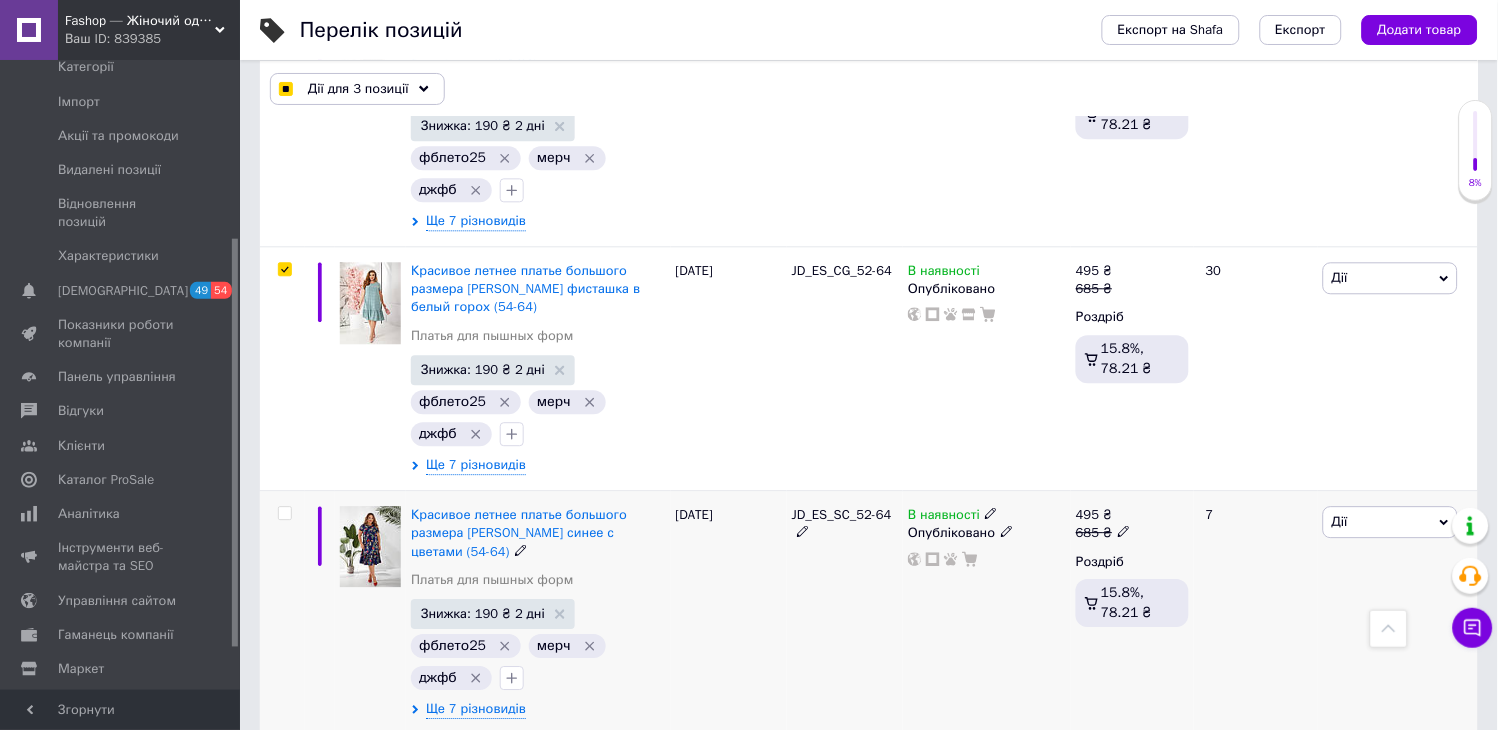 scroll, scrollTop: 1000, scrollLeft: 0, axis: vertical 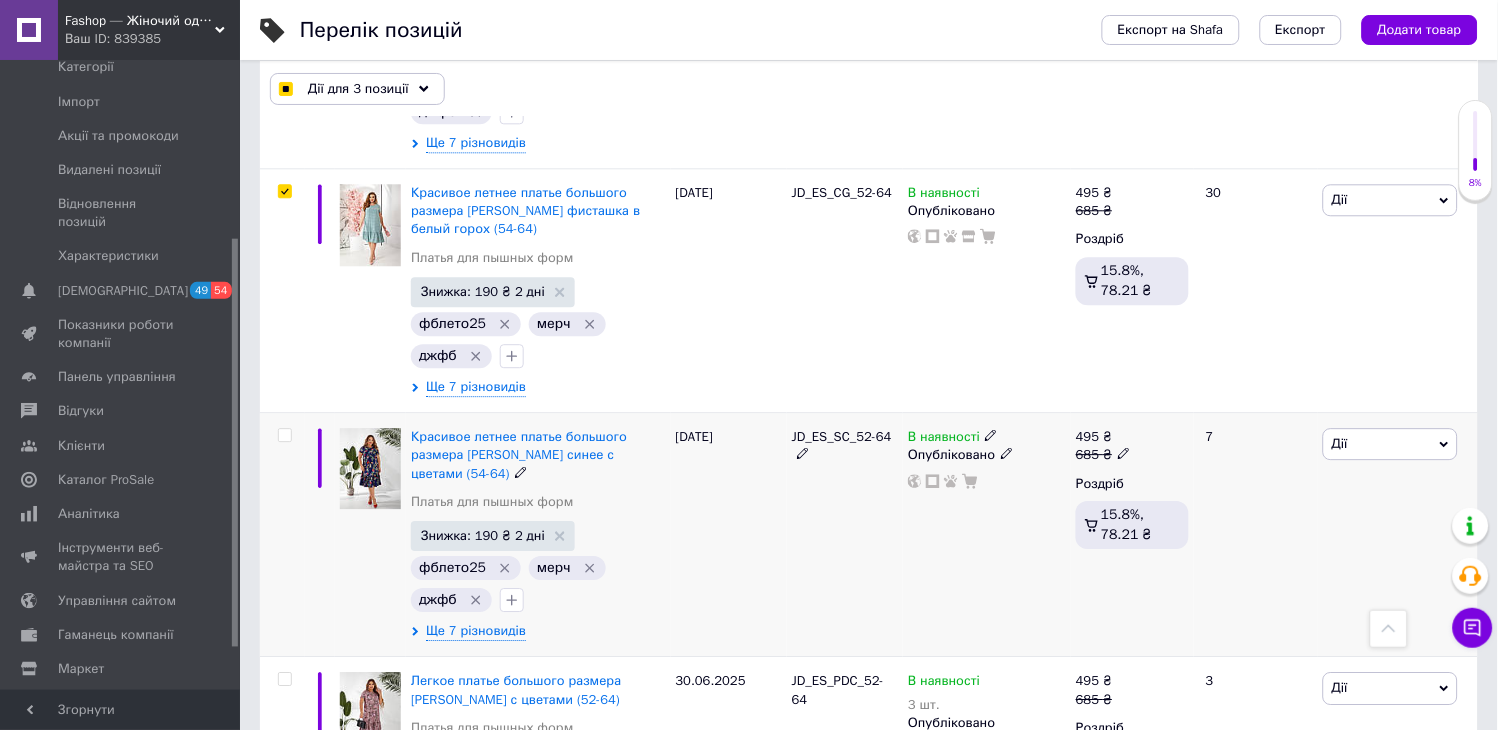 click at bounding box center (284, 435) 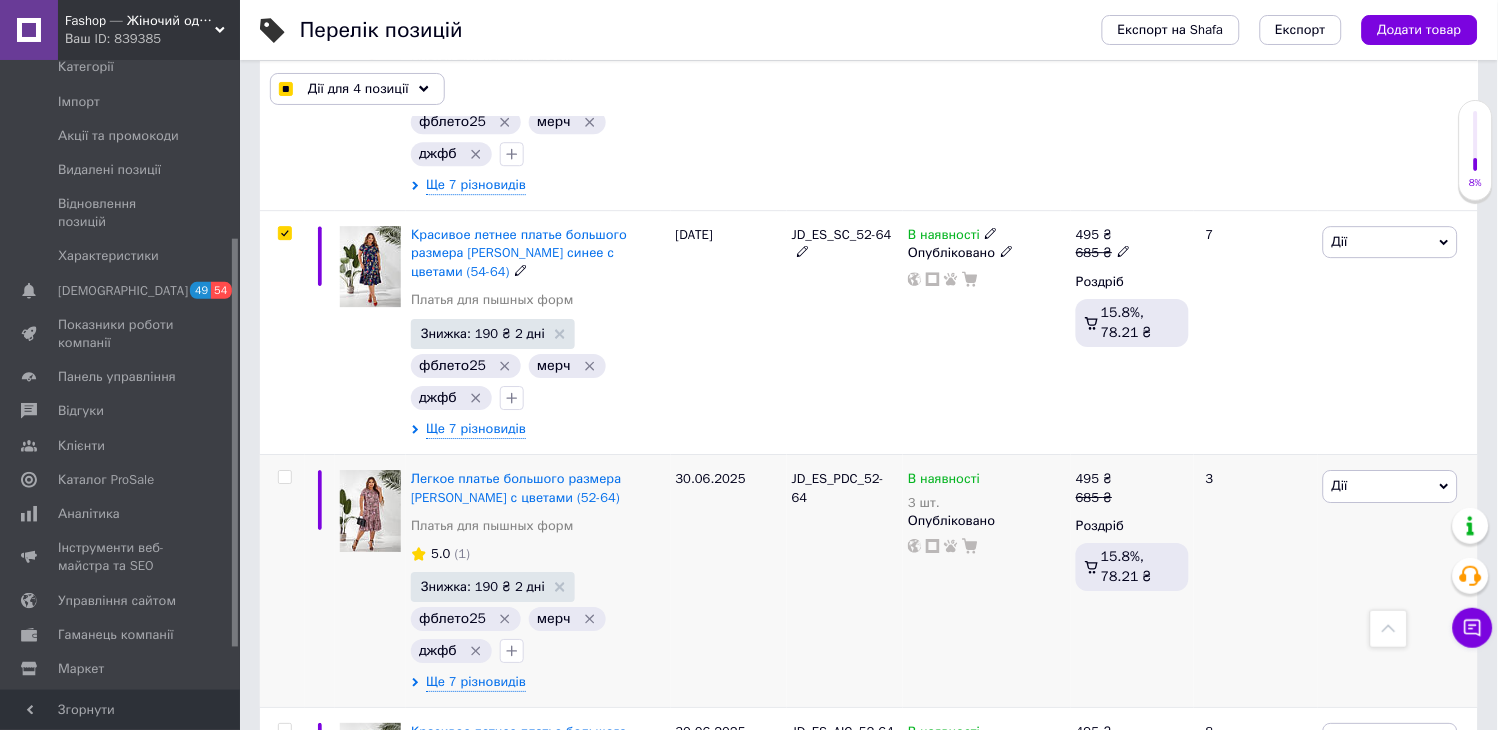 scroll, scrollTop: 1222, scrollLeft: 0, axis: vertical 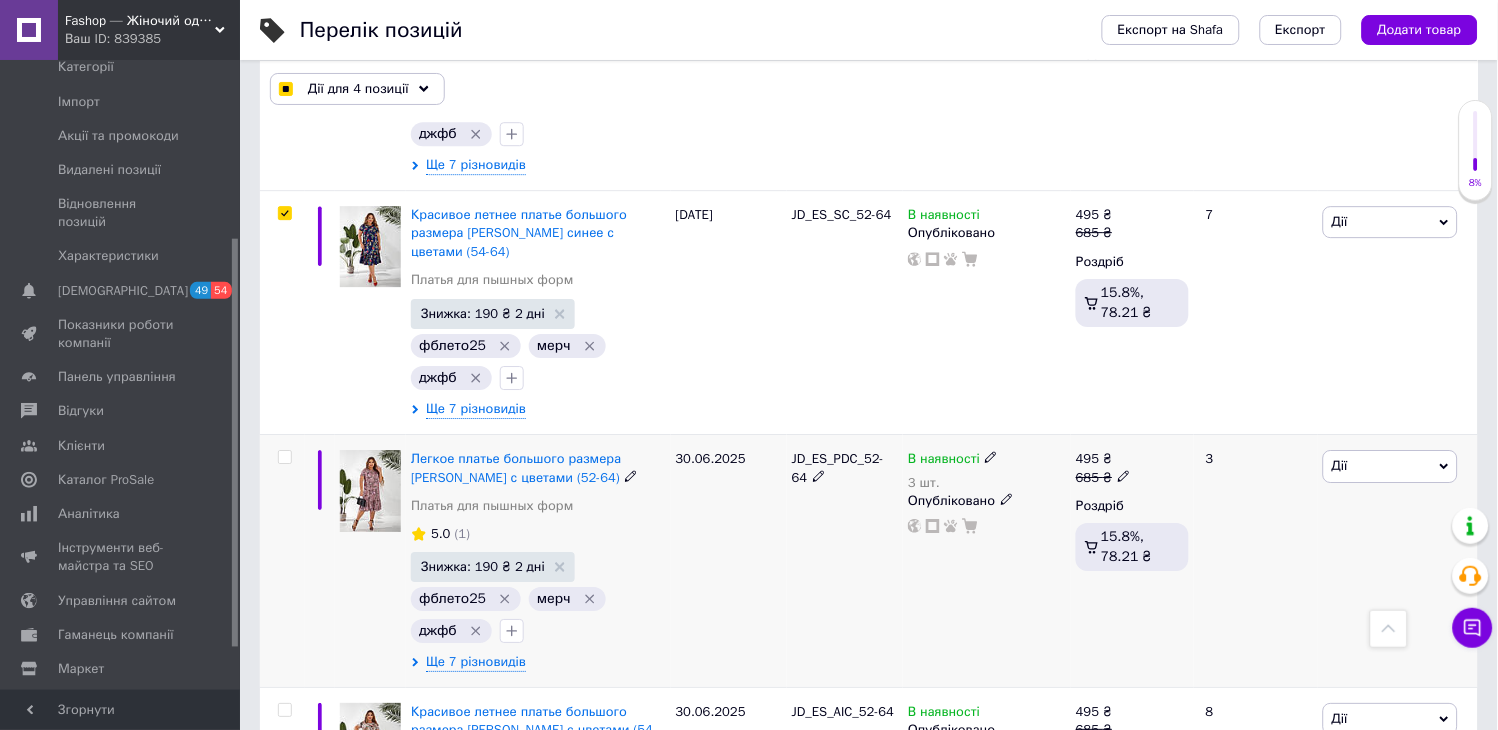 drag, startPoint x: 283, startPoint y: 433, endPoint x: 347, endPoint y: 440, distance: 64.381676 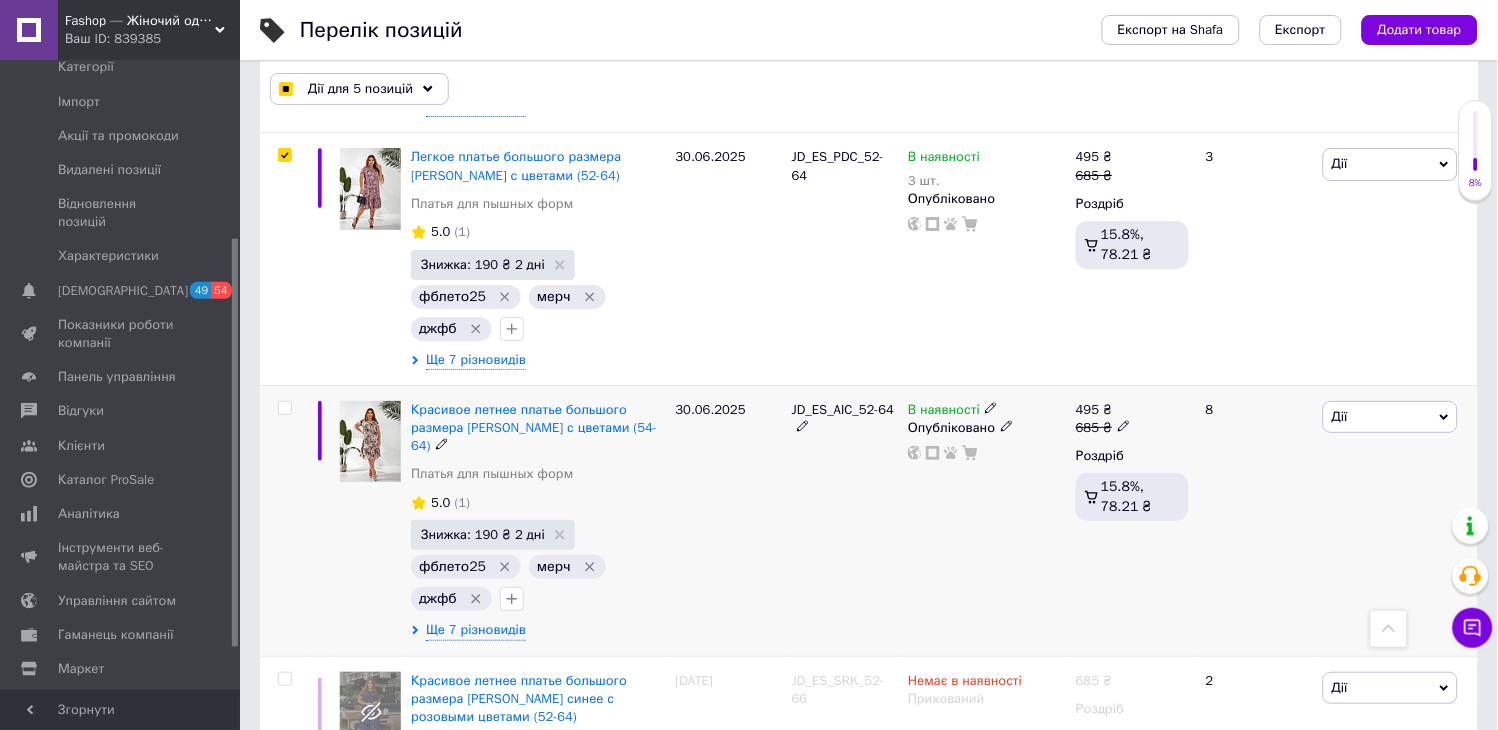scroll, scrollTop: 1555, scrollLeft: 0, axis: vertical 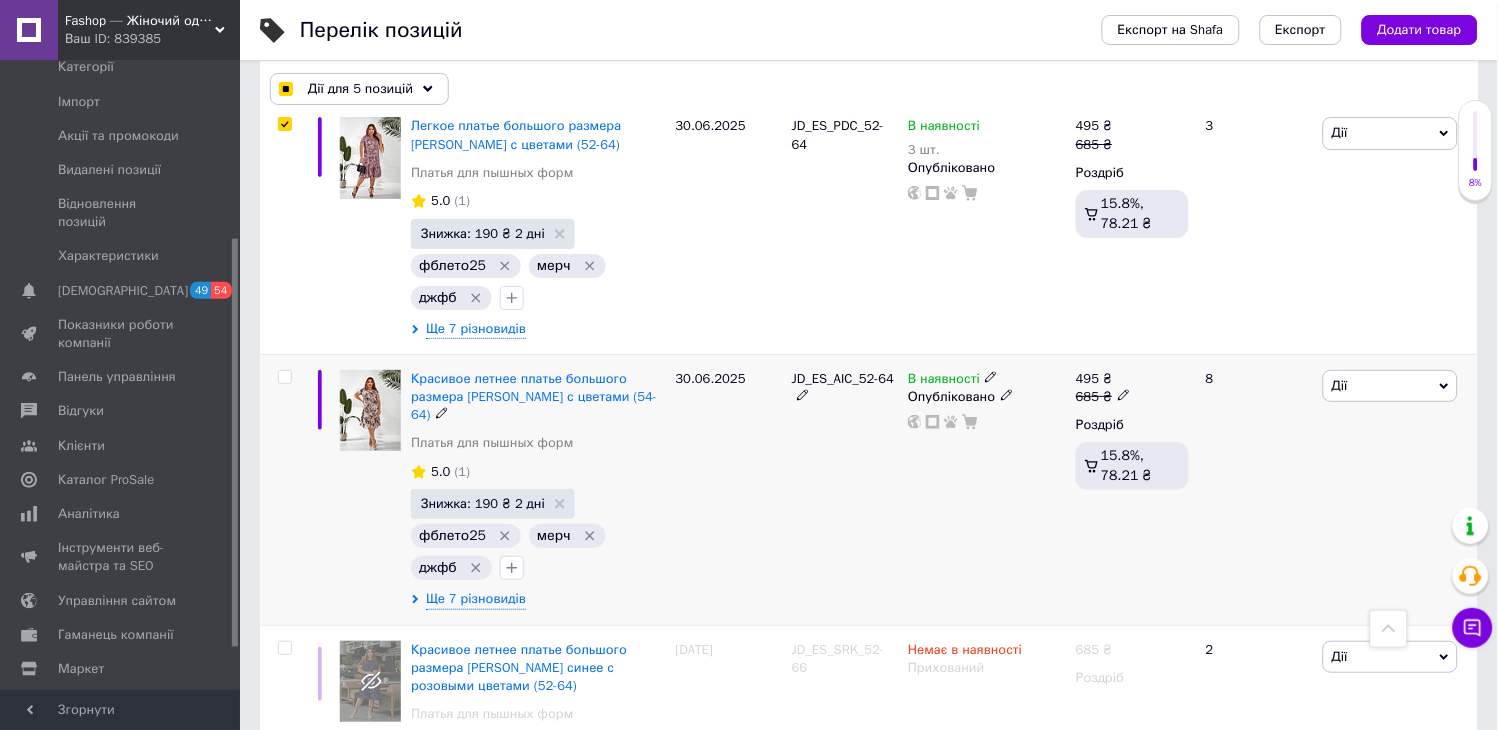 click at bounding box center (285, 377) 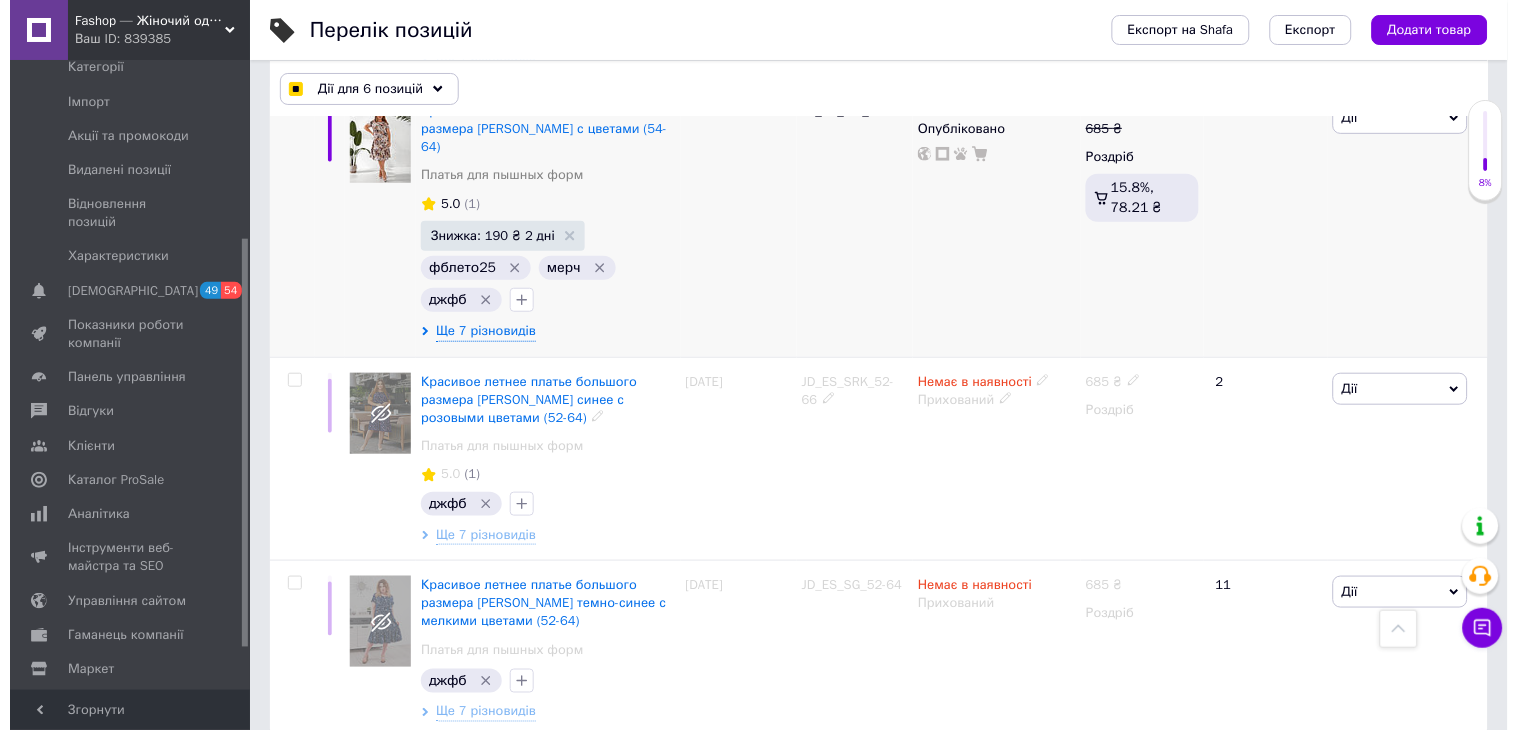 scroll, scrollTop: 1804, scrollLeft: 0, axis: vertical 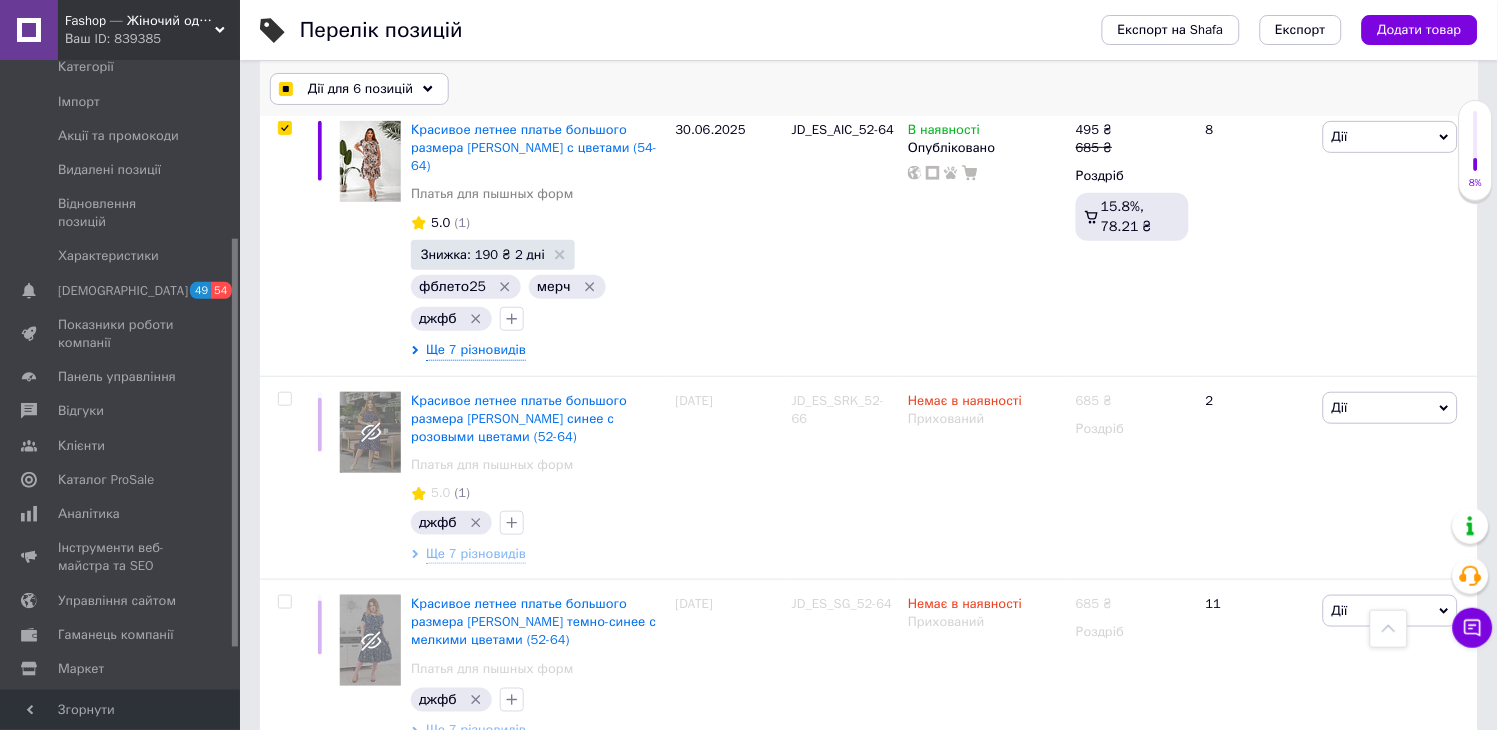 click 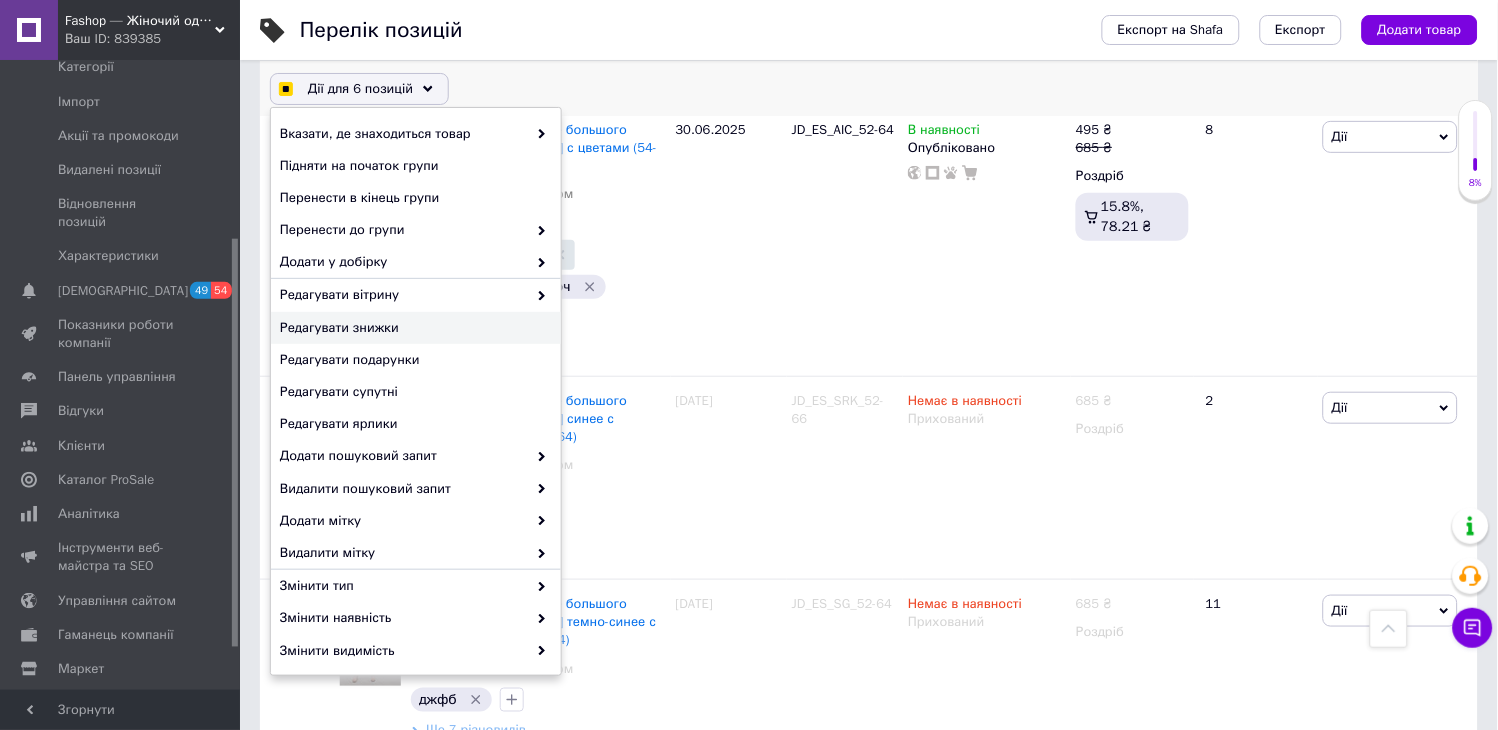 click on "Редагувати знижки" at bounding box center (416, 328) 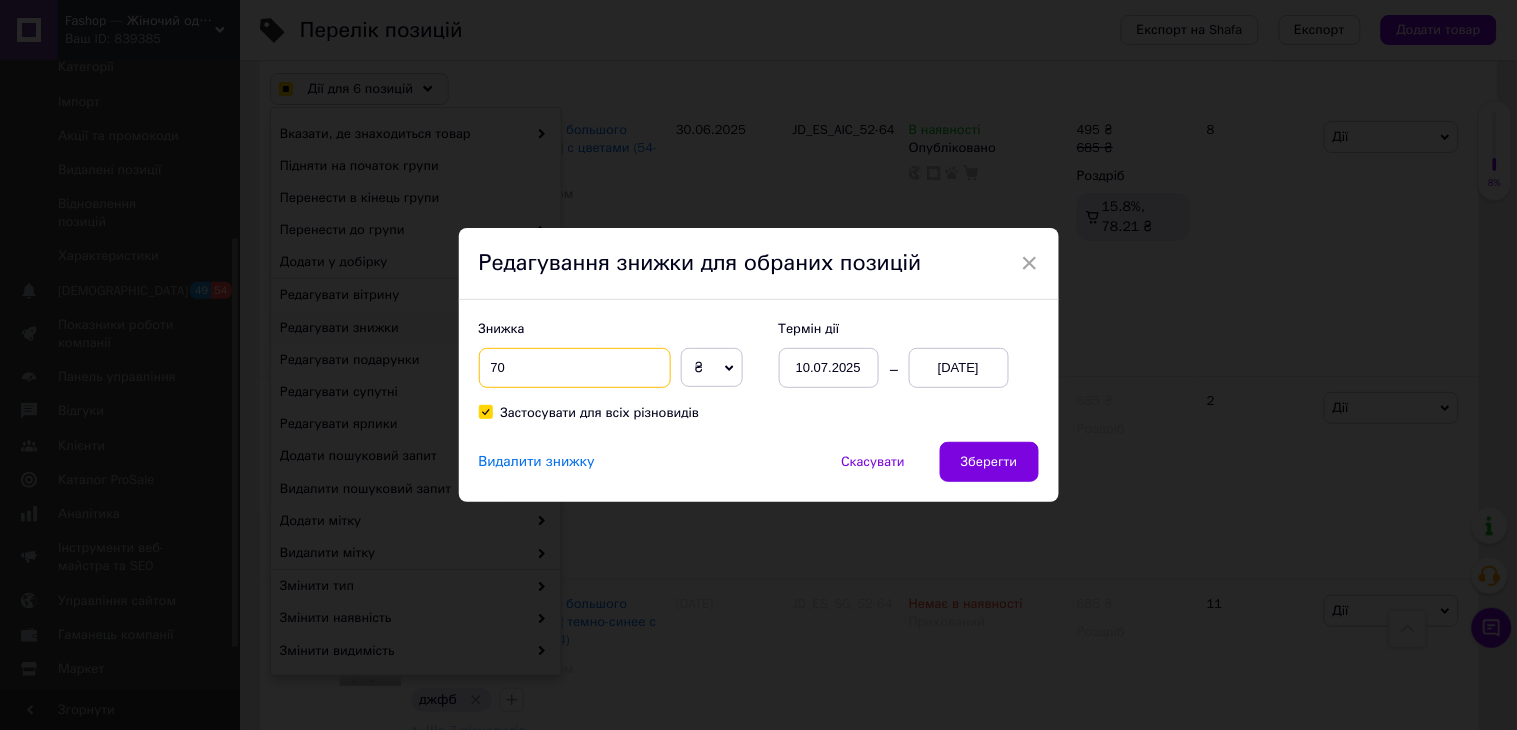 drag, startPoint x: 538, startPoint y: 361, endPoint x: 441, endPoint y: 372, distance: 97.62172 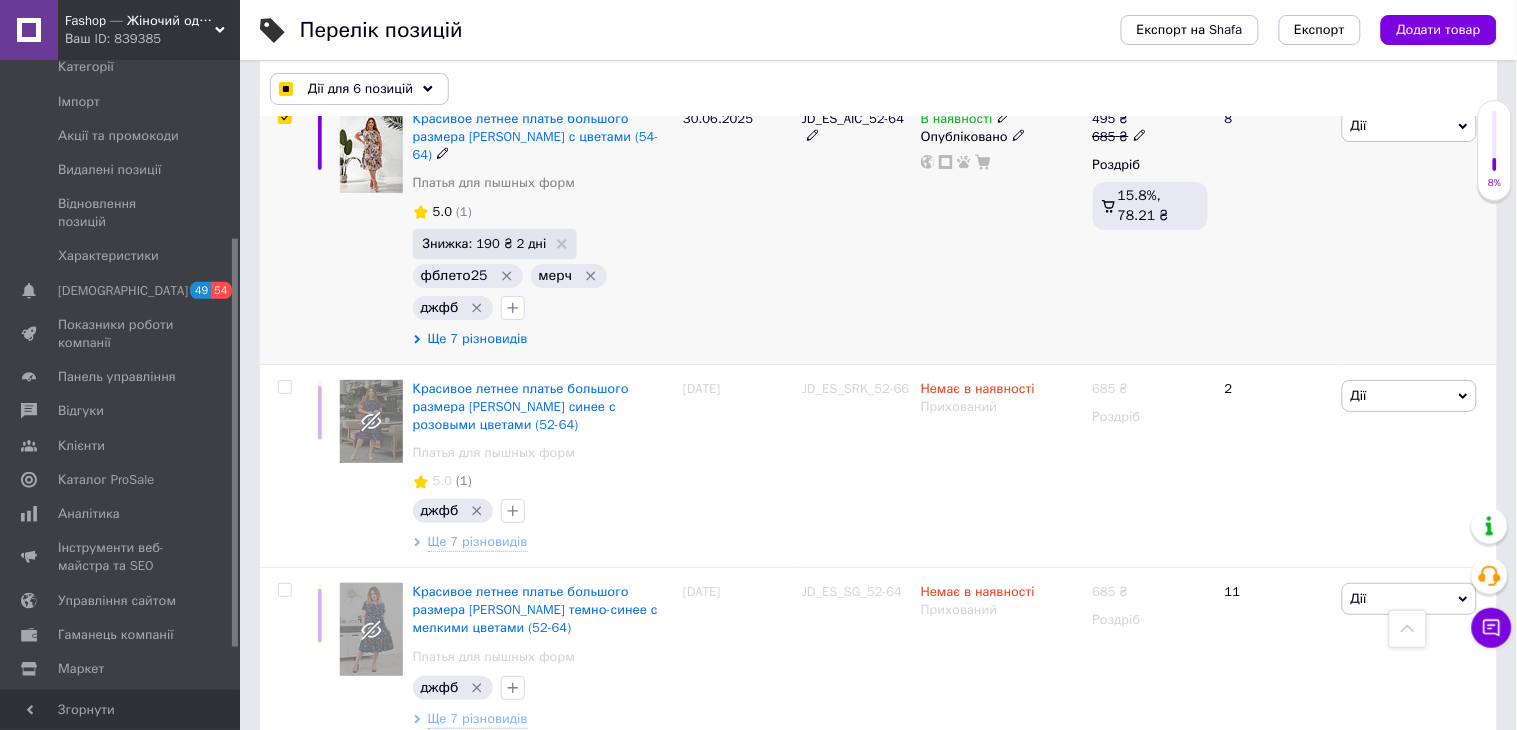 scroll, scrollTop: 1732, scrollLeft: 0, axis: vertical 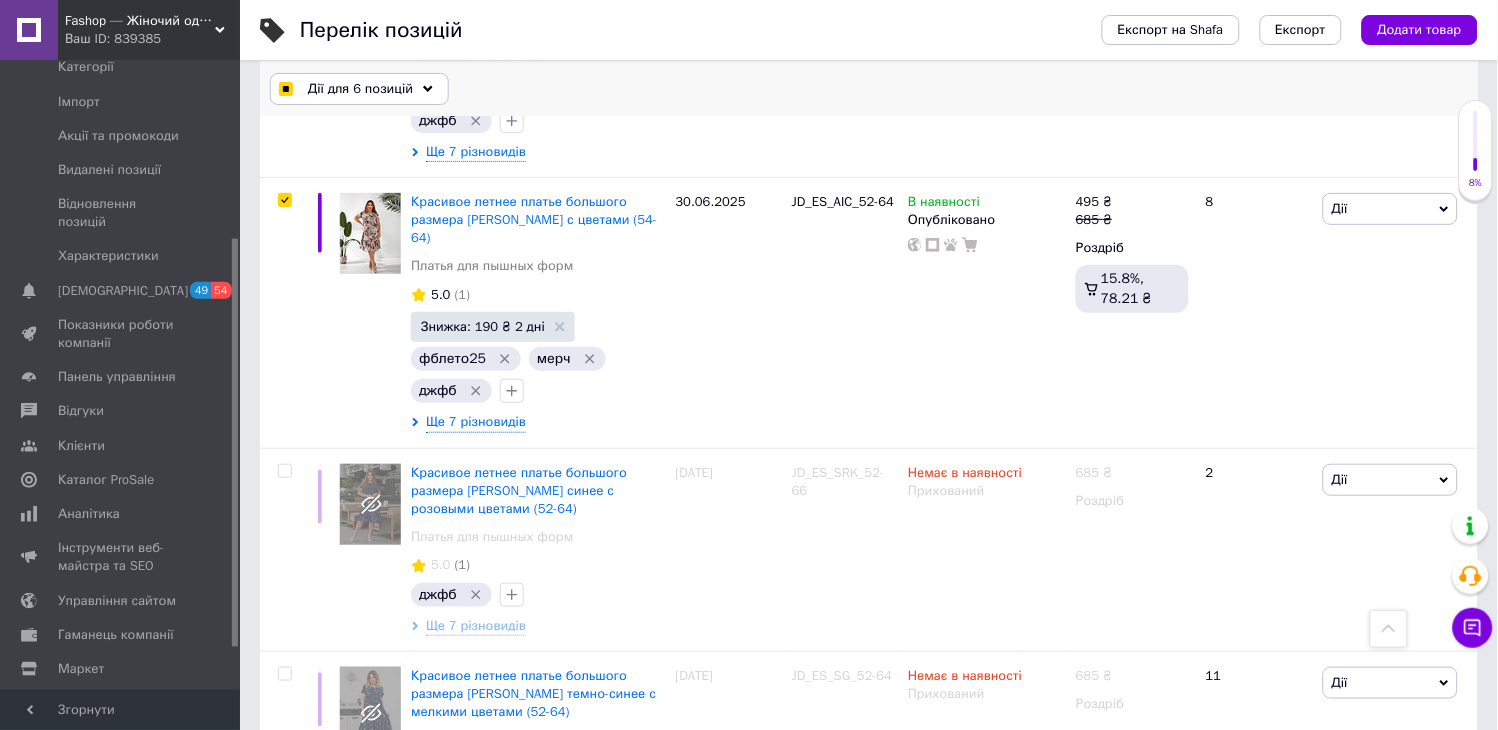 click on "Дії для 6 позицій" at bounding box center (360, 89) 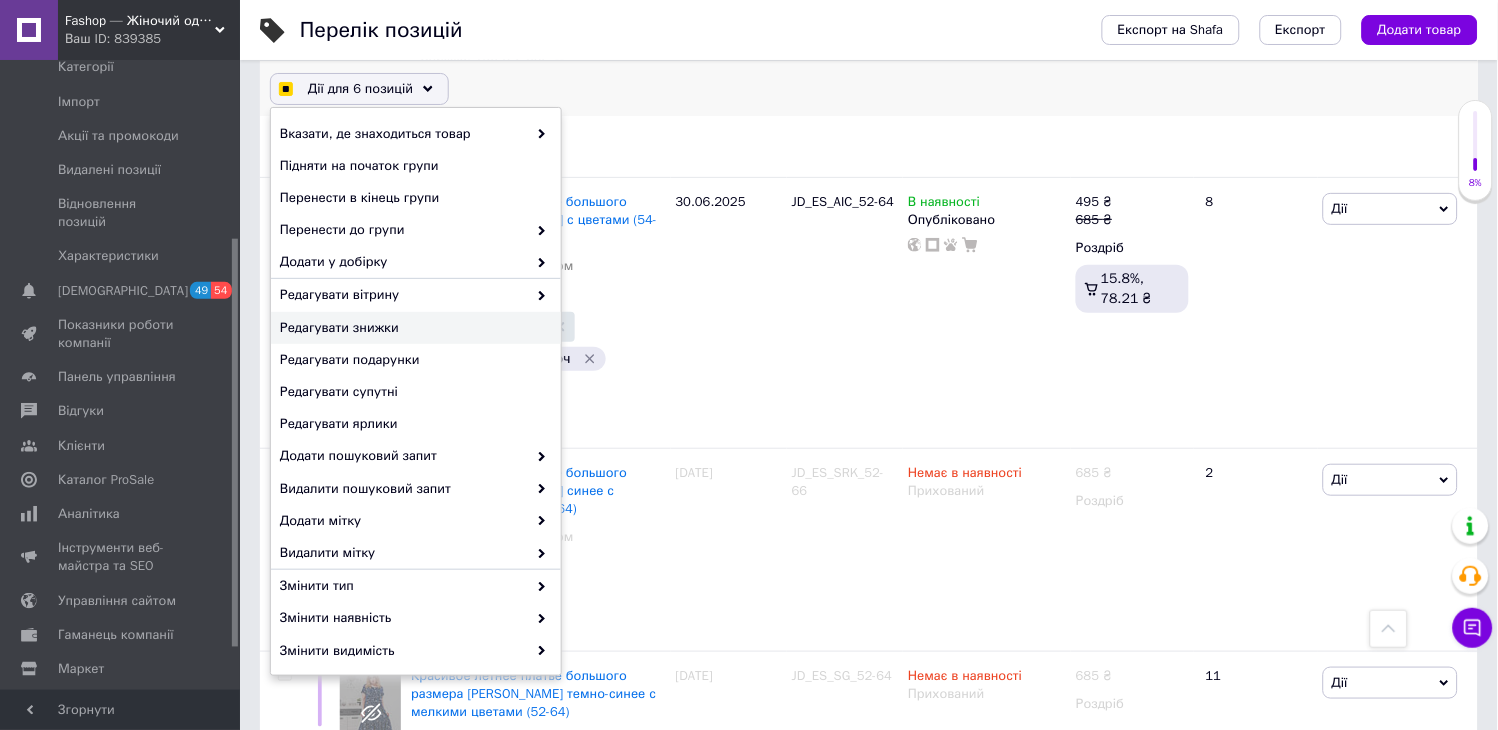 click on "Редагувати знижки" at bounding box center (413, 328) 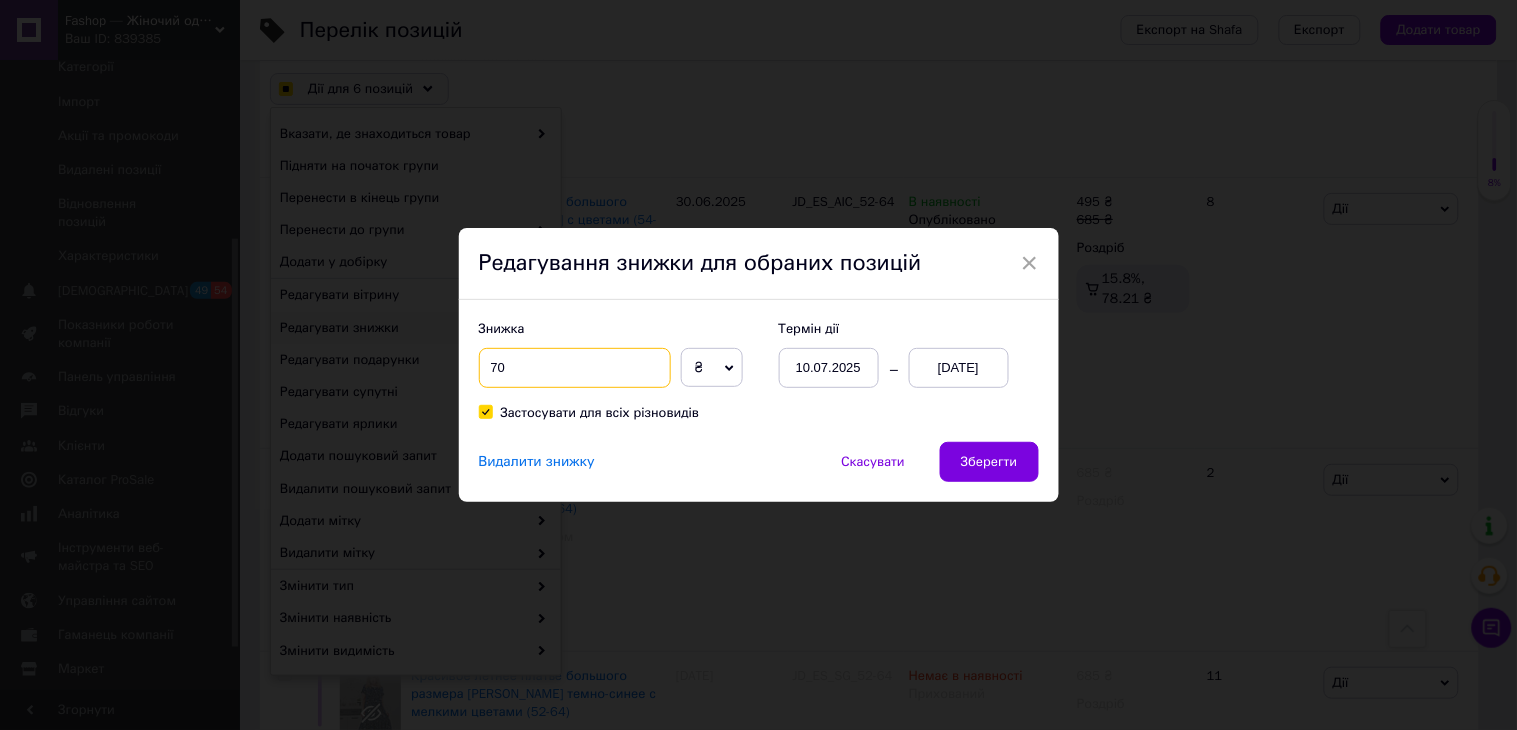 drag, startPoint x: 510, startPoint y: 376, endPoint x: 484, endPoint y: 371, distance: 26.476404 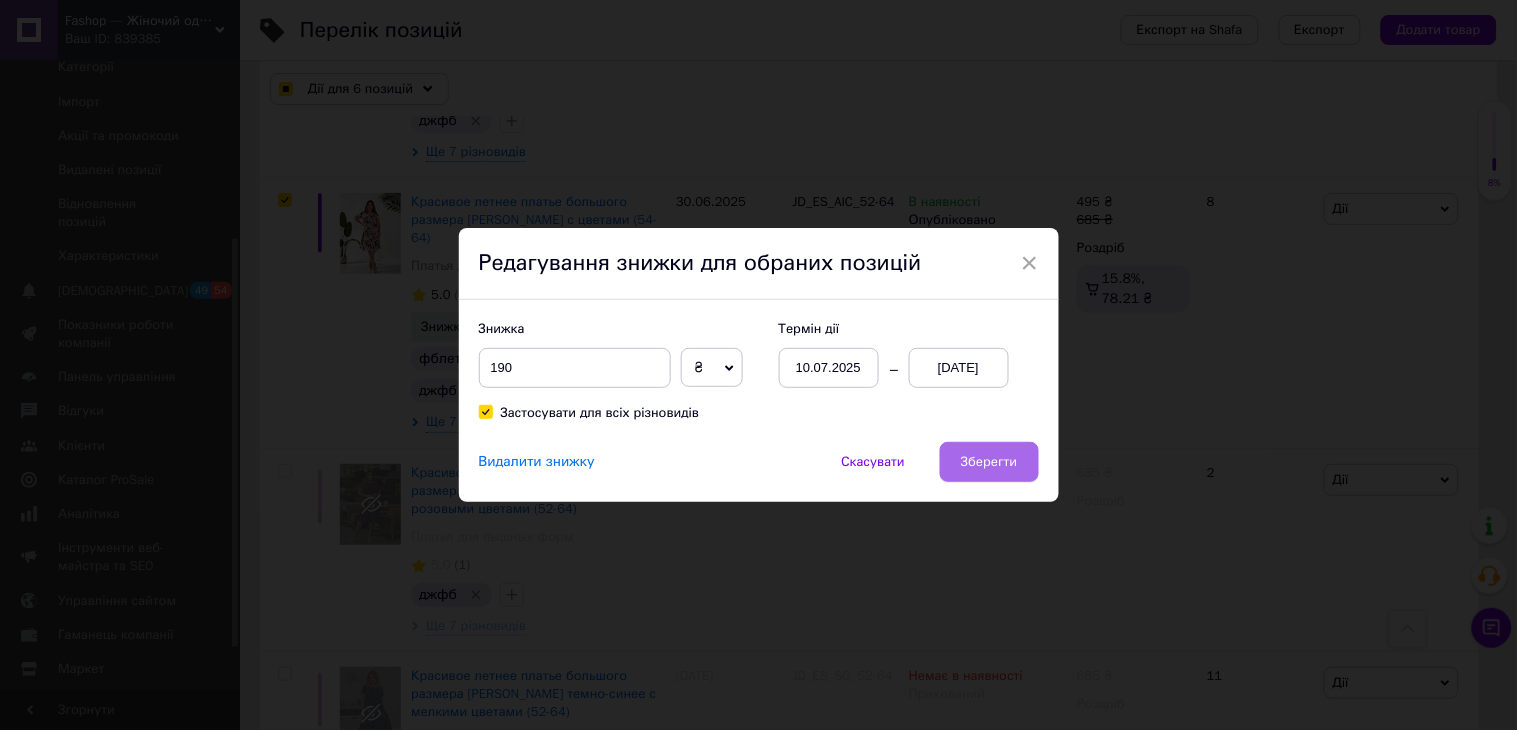 click on "Зберегти" at bounding box center (989, 462) 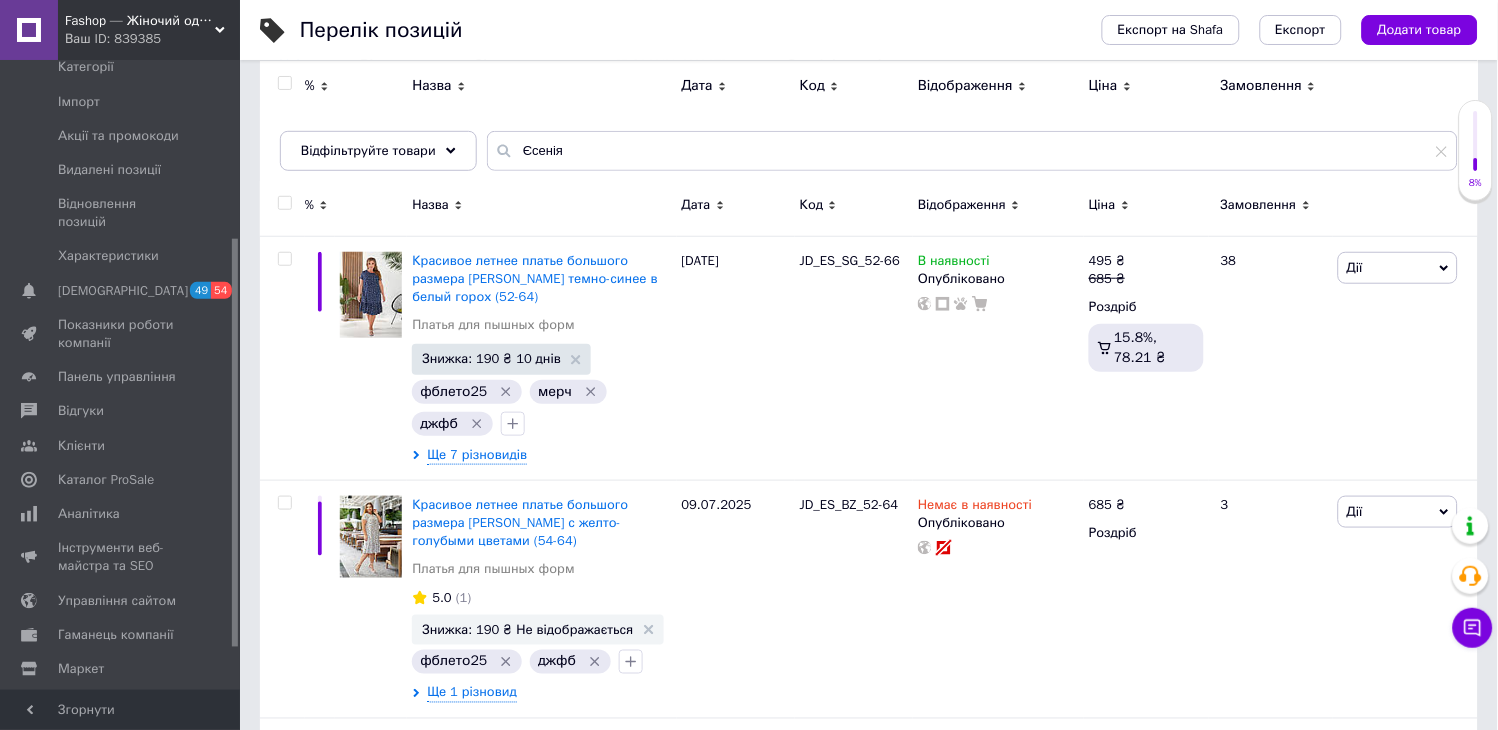 scroll, scrollTop: 0, scrollLeft: 0, axis: both 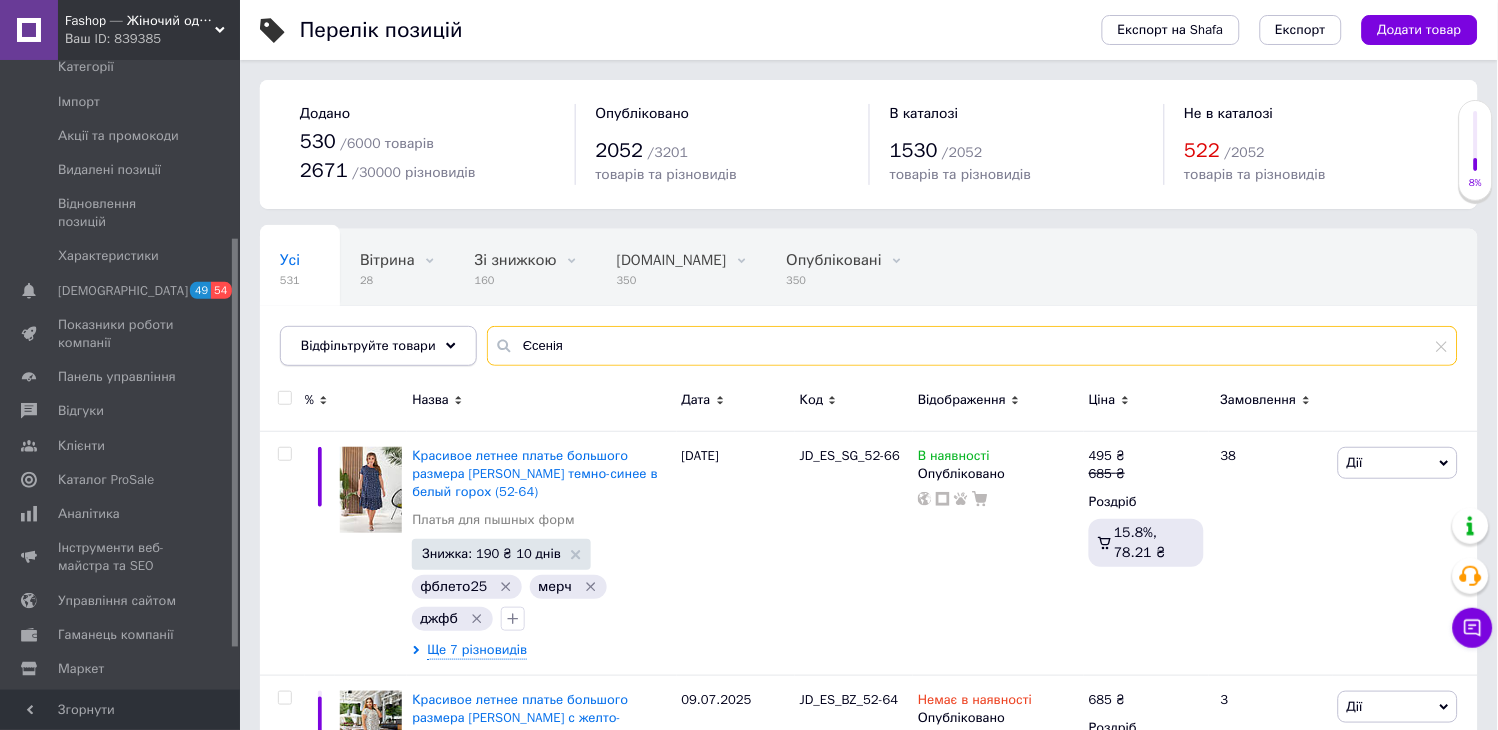 drag, startPoint x: 565, startPoint y: 344, endPoint x: 434, endPoint y: 343, distance: 131.00381 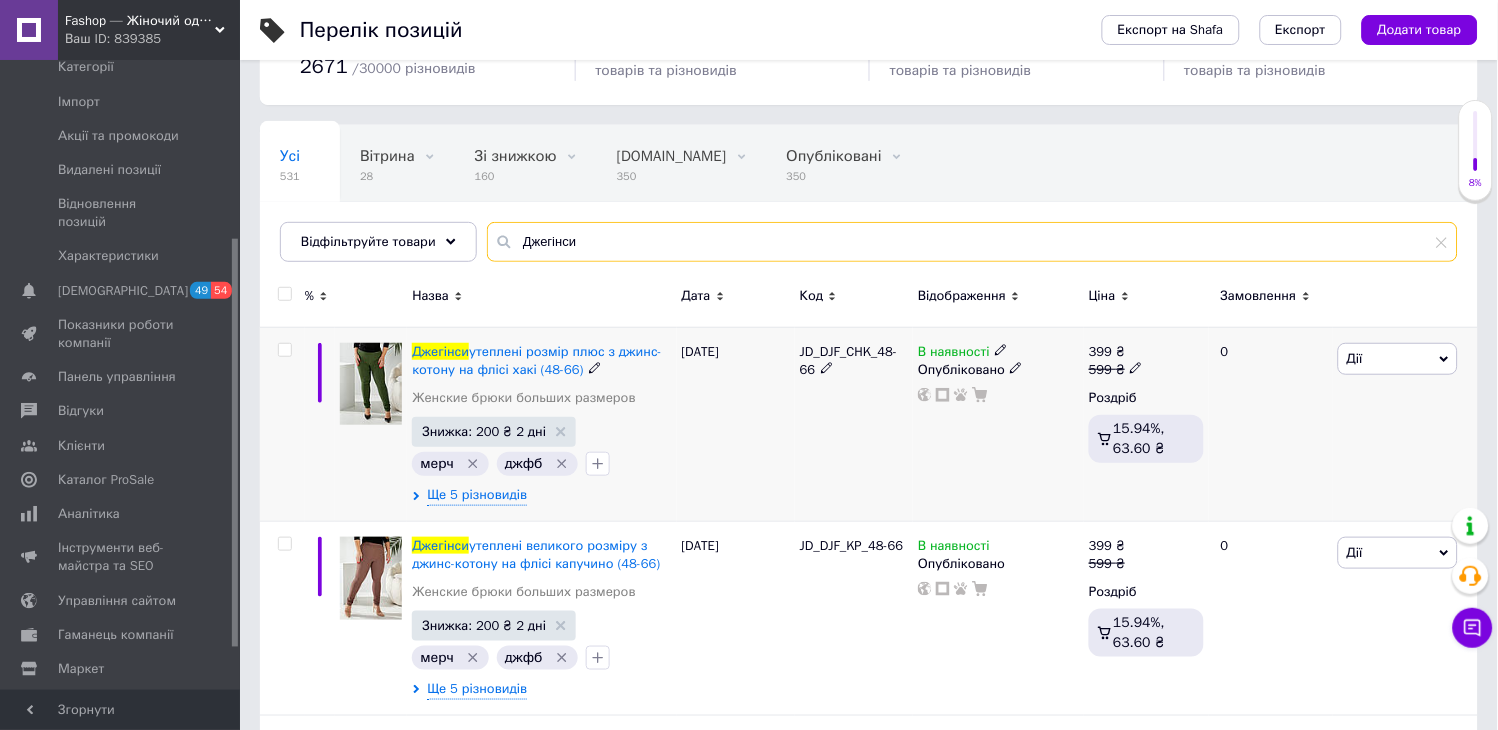 scroll, scrollTop: 303, scrollLeft: 0, axis: vertical 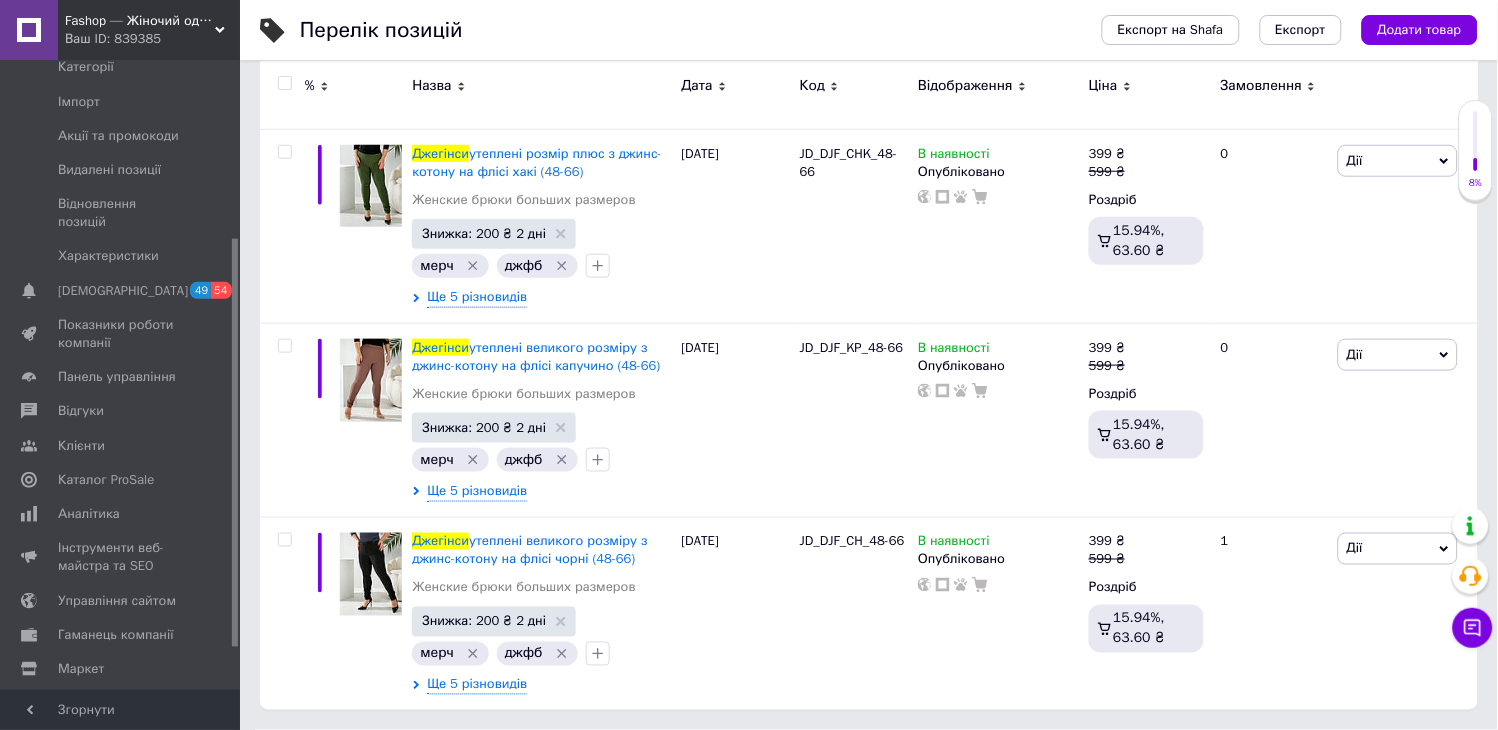 click at bounding box center (284, 83) 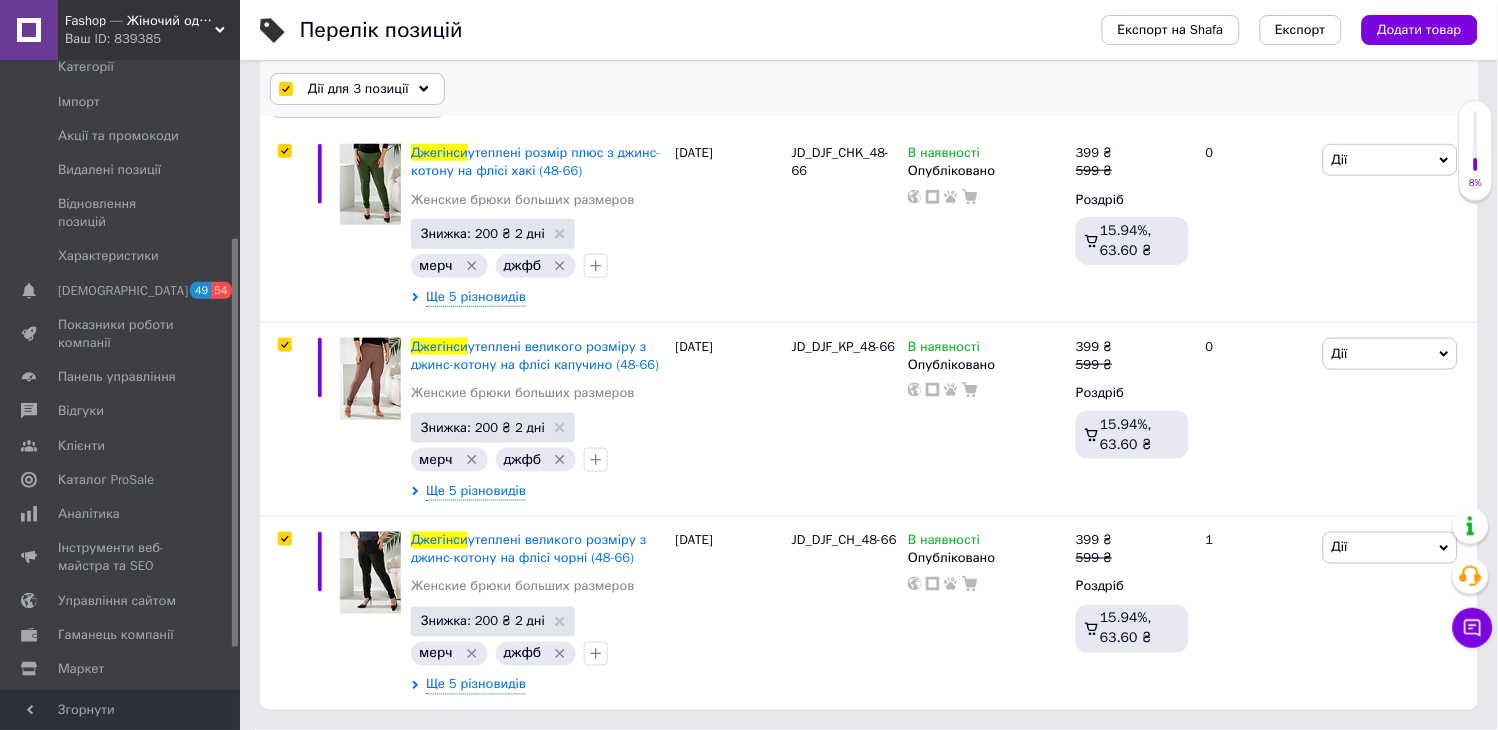 click on "Дії для 3 позиції" at bounding box center [358, 89] 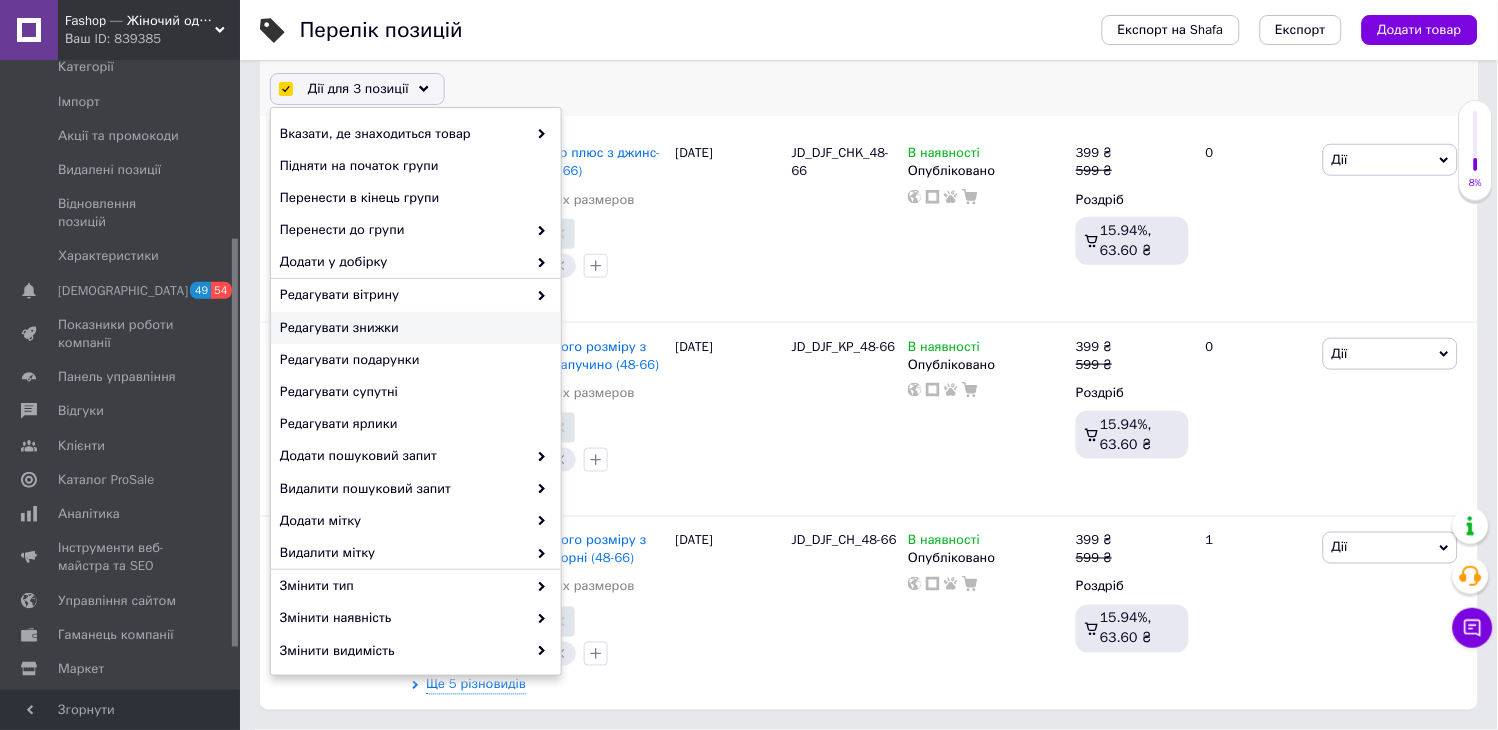 click on "Редагувати знижки" at bounding box center [413, 328] 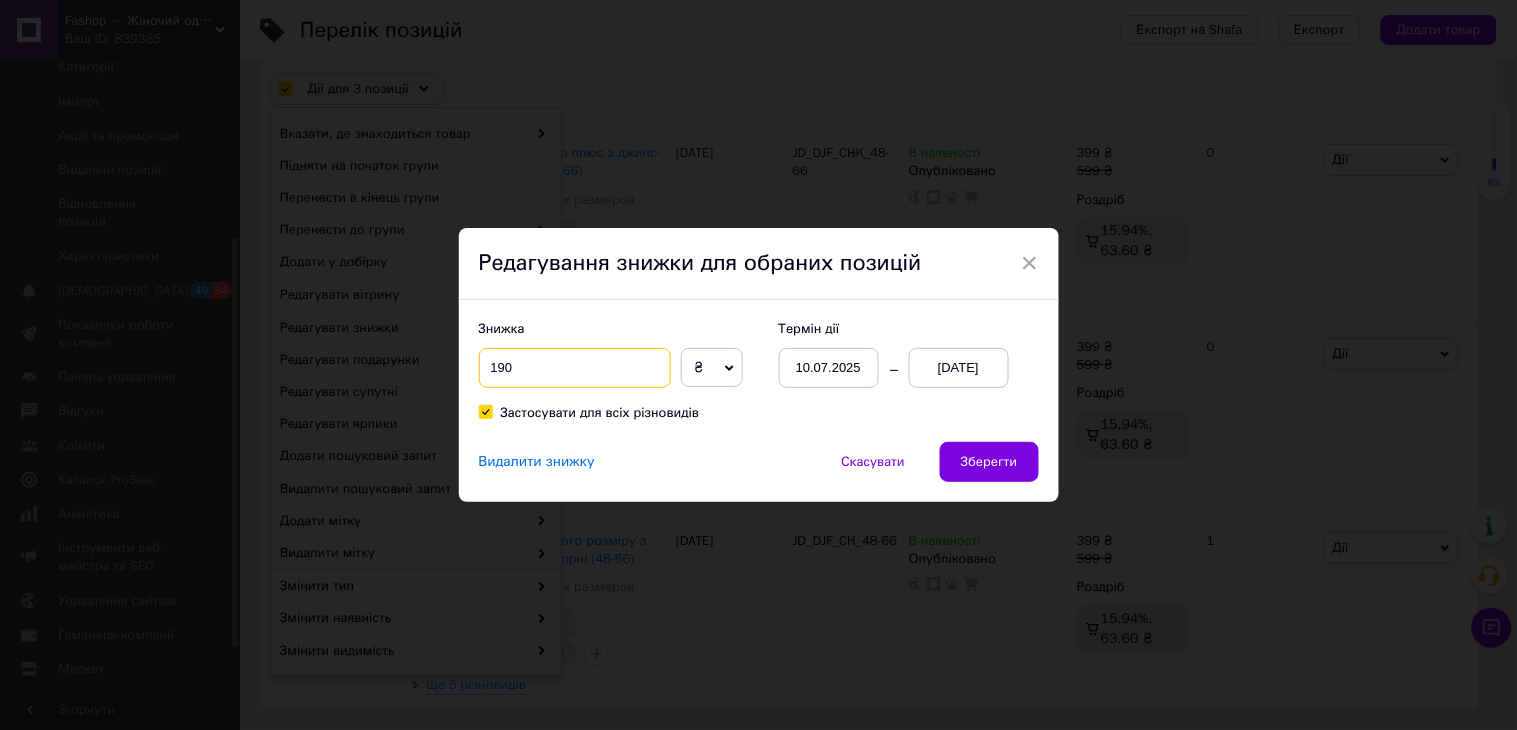drag, startPoint x: 518, startPoint y: 368, endPoint x: 492, endPoint y: 368, distance: 26 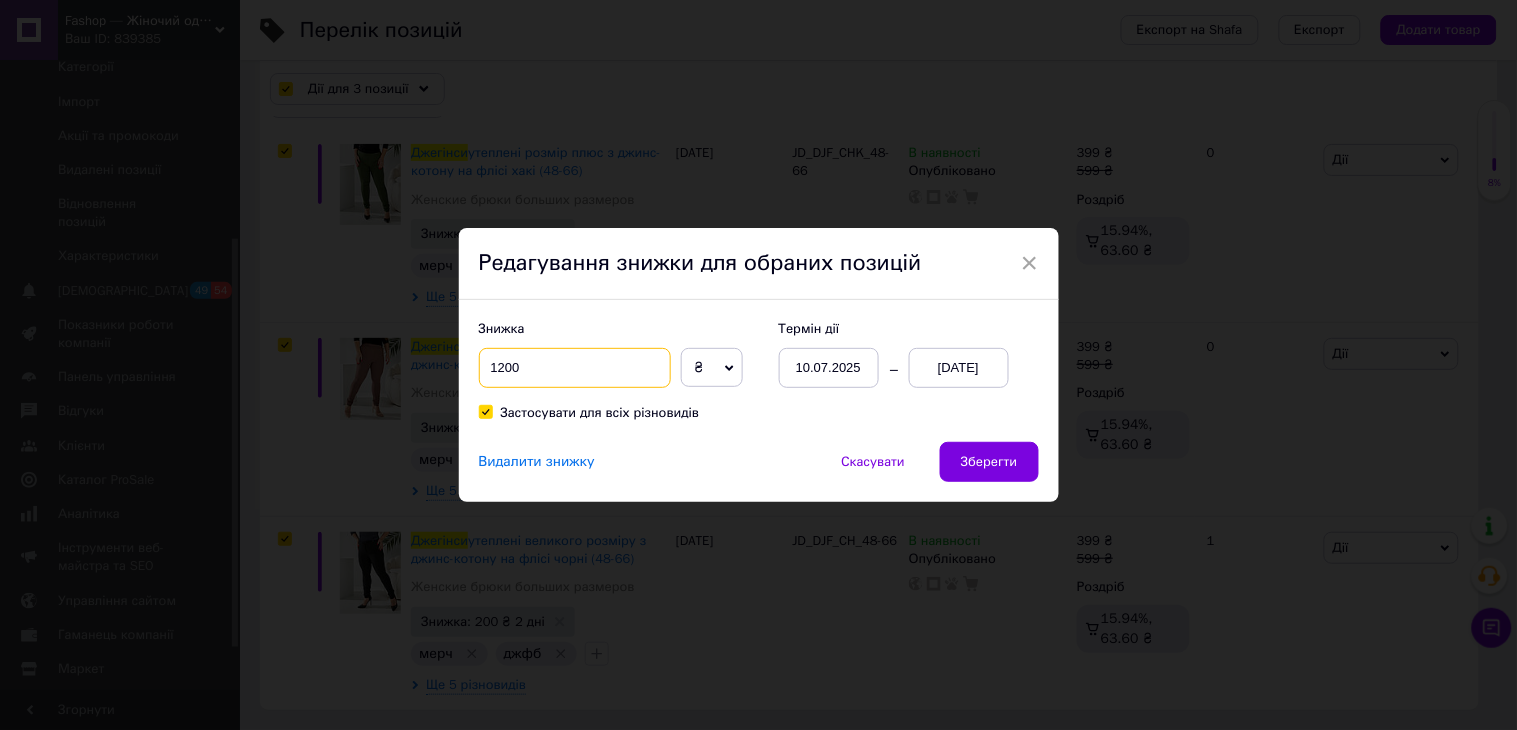 click on "1200" at bounding box center (575, 368) 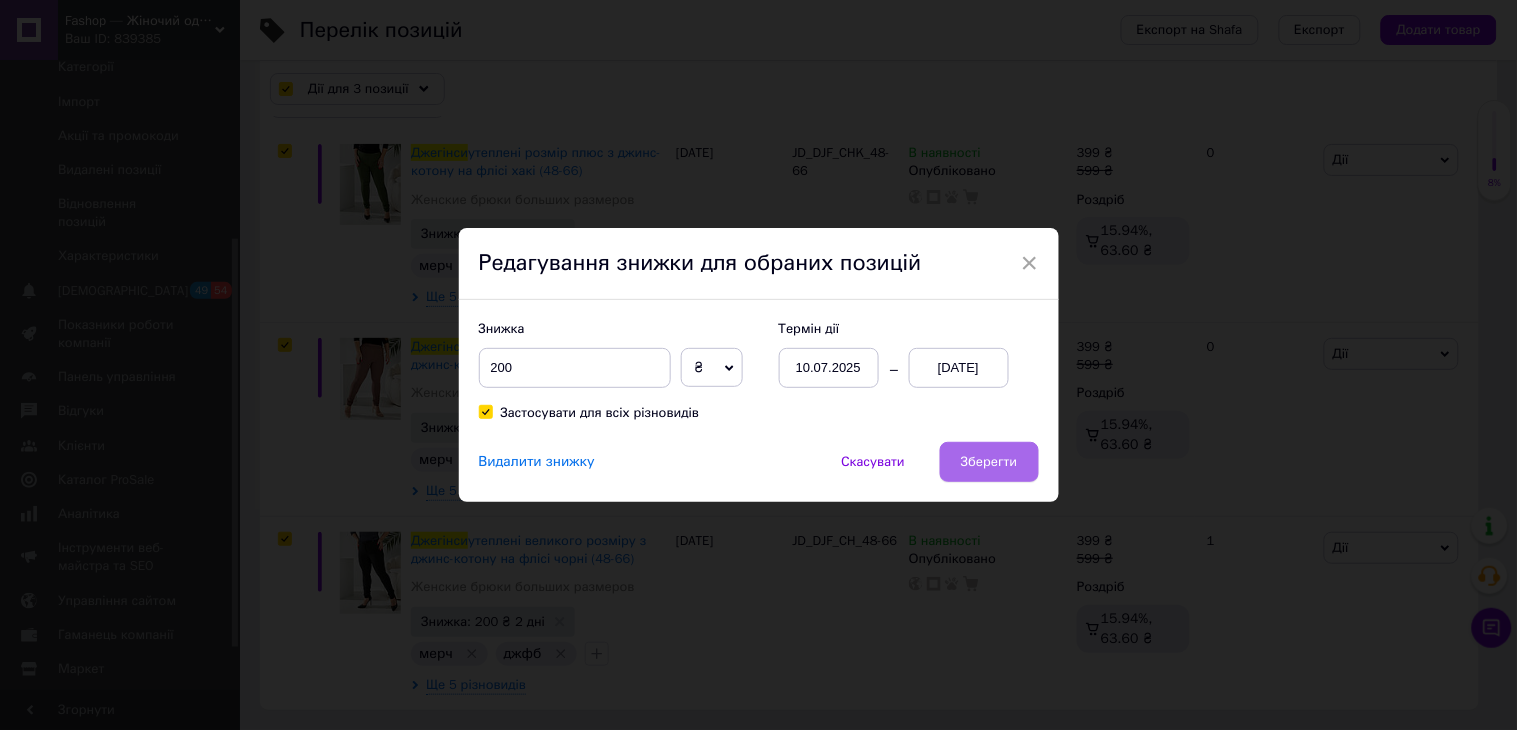 click on "Зберегти" at bounding box center [989, 462] 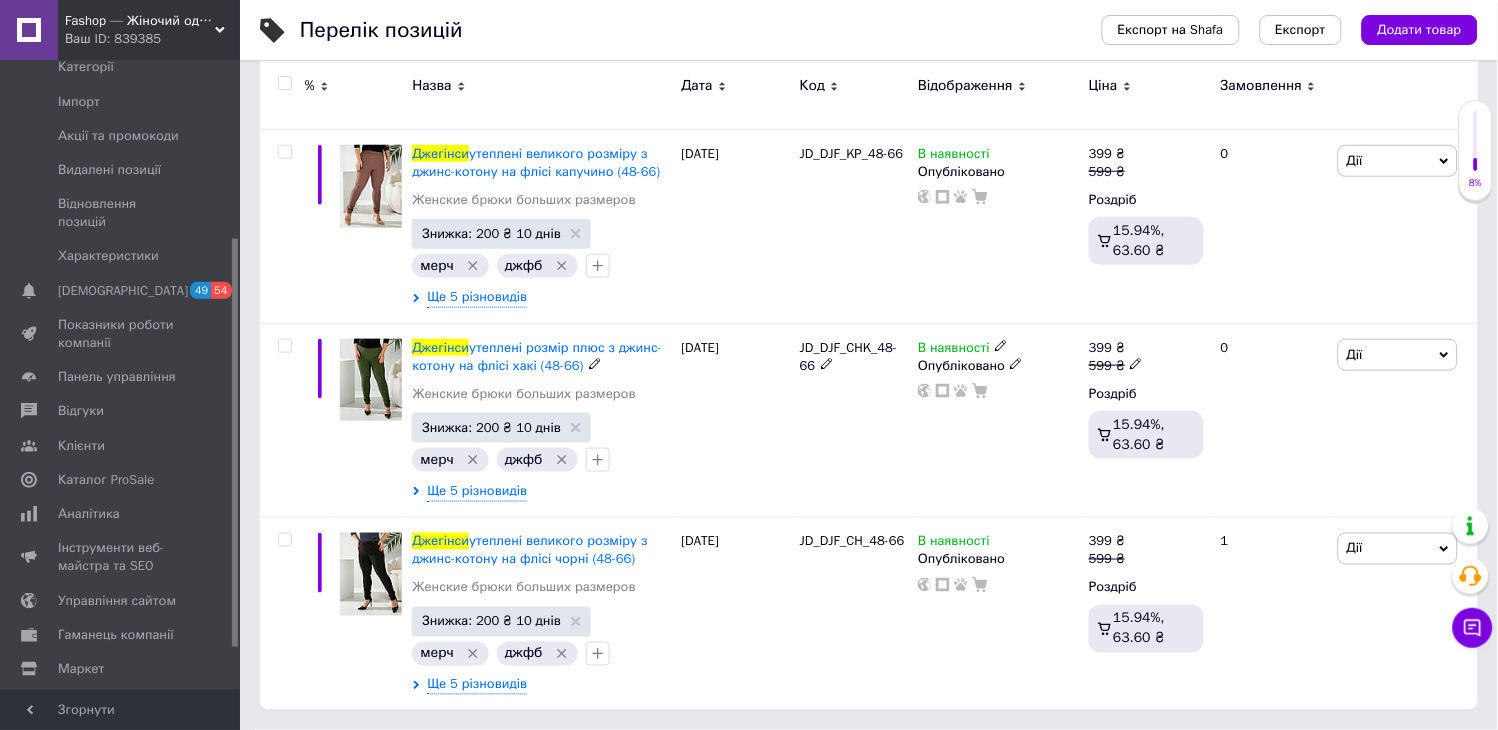 scroll, scrollTop: 0, scrollLeft: 0, axis: both 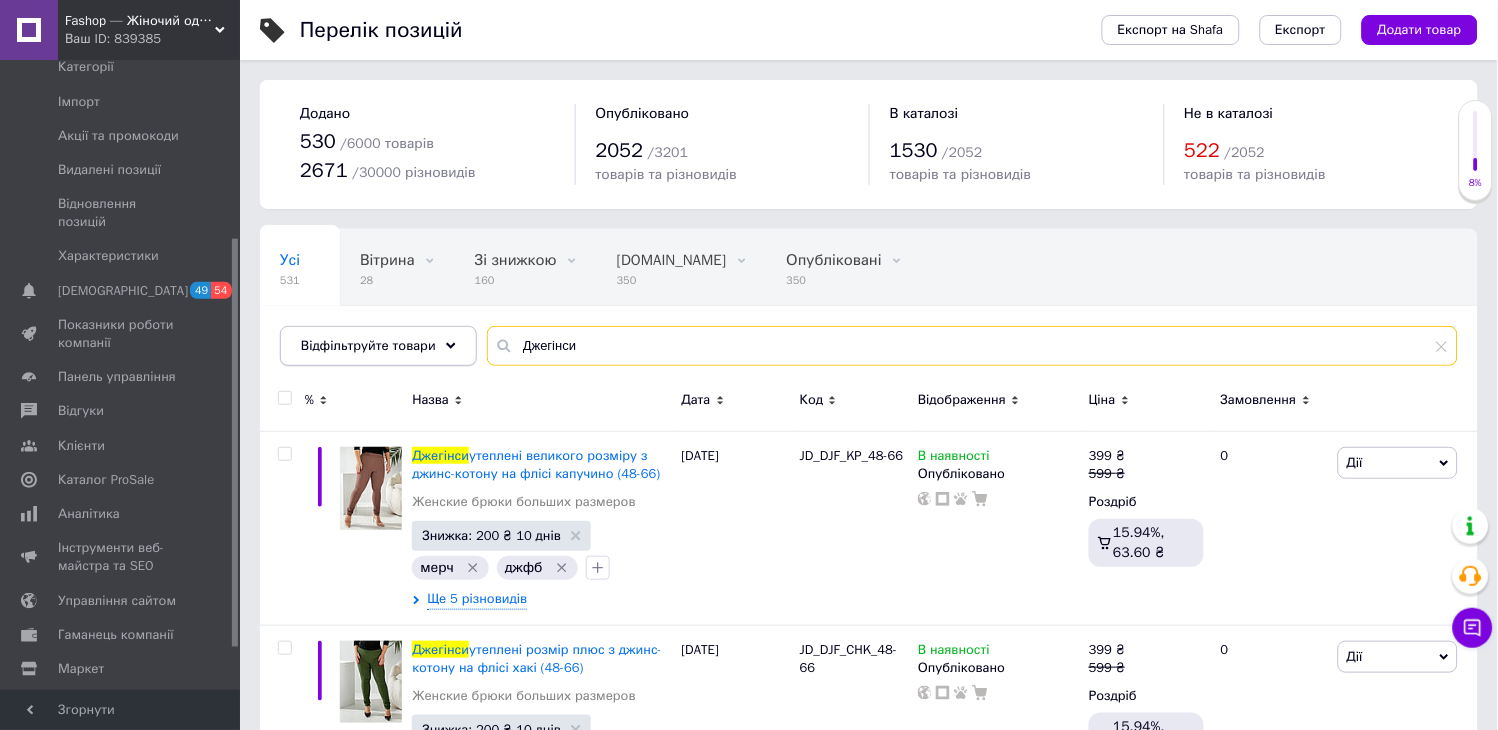 drag, startPoint x: 586, startPoint y: 342, endPoint x: 432, endPoint y: 343, distance: 154.00325 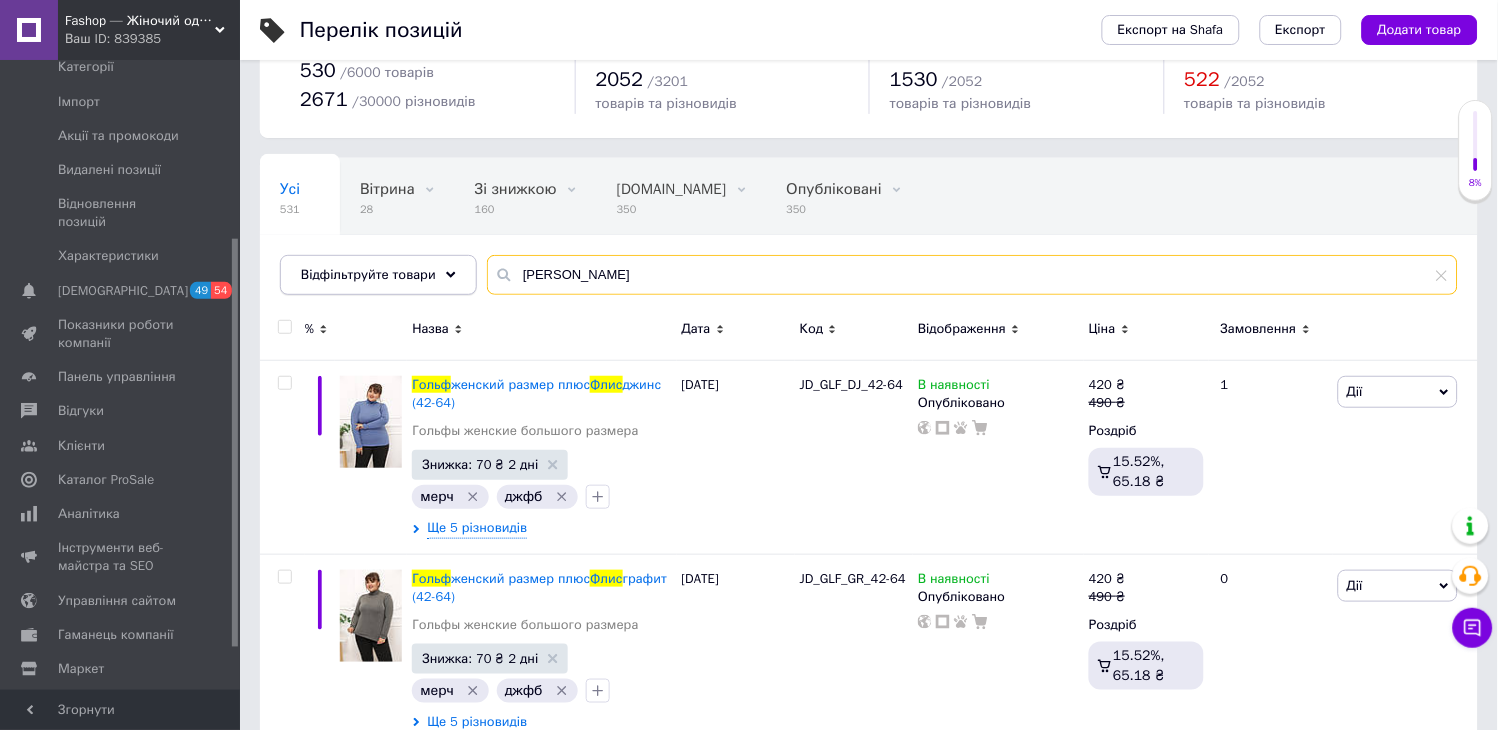 scroll, scrollTop: 0, scrollLeft: 0, axis: both 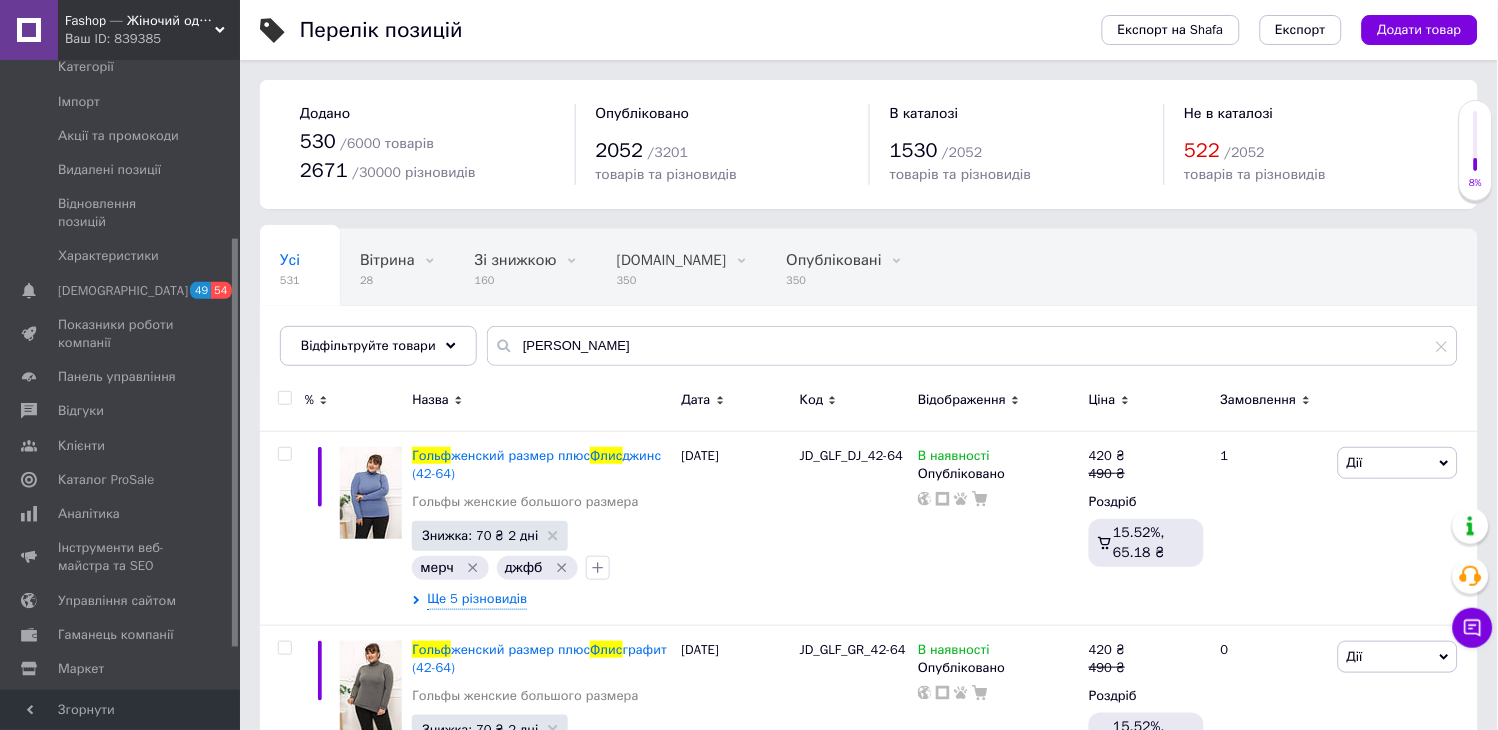 click at bounding box center (284, 398) 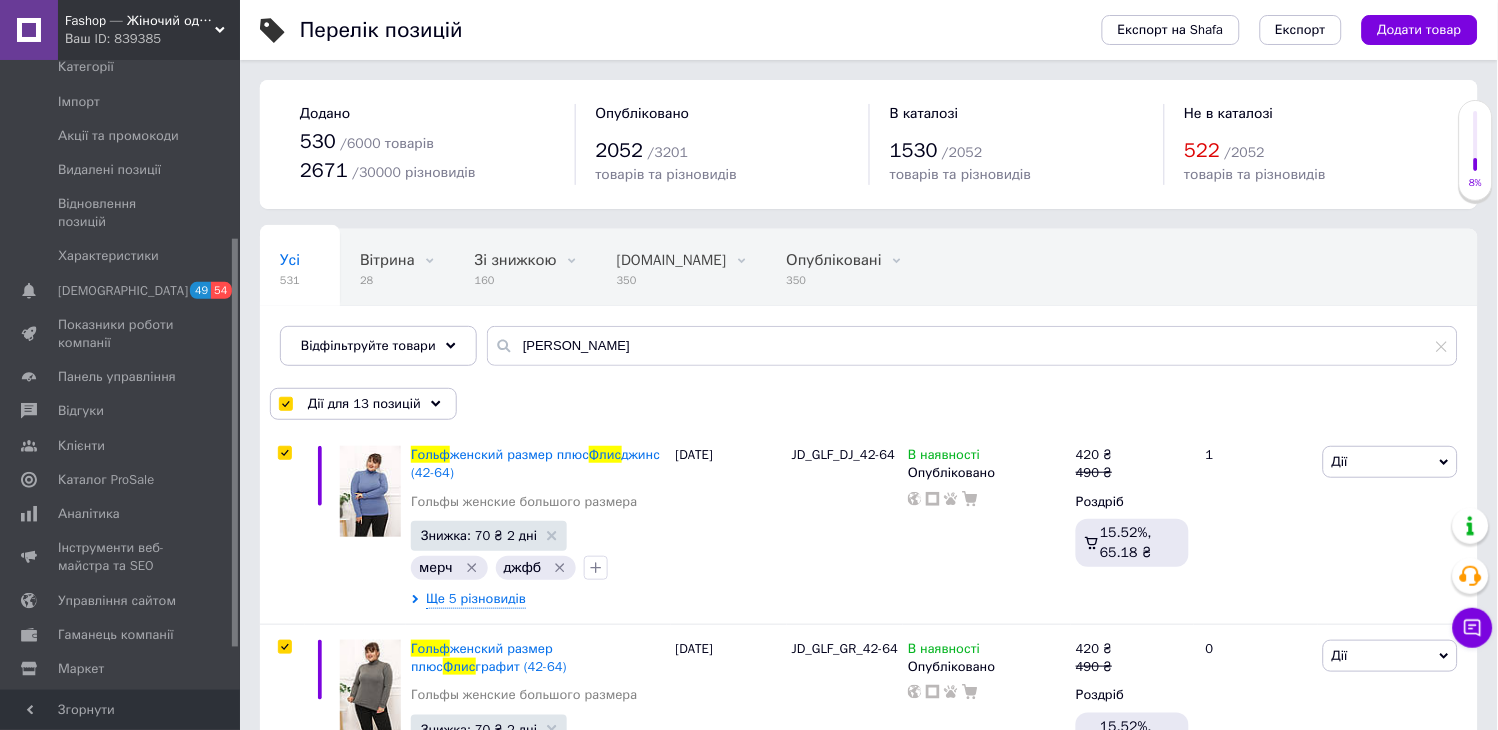click on "Дії для 13 позицій" at bounding box center (364, 404) 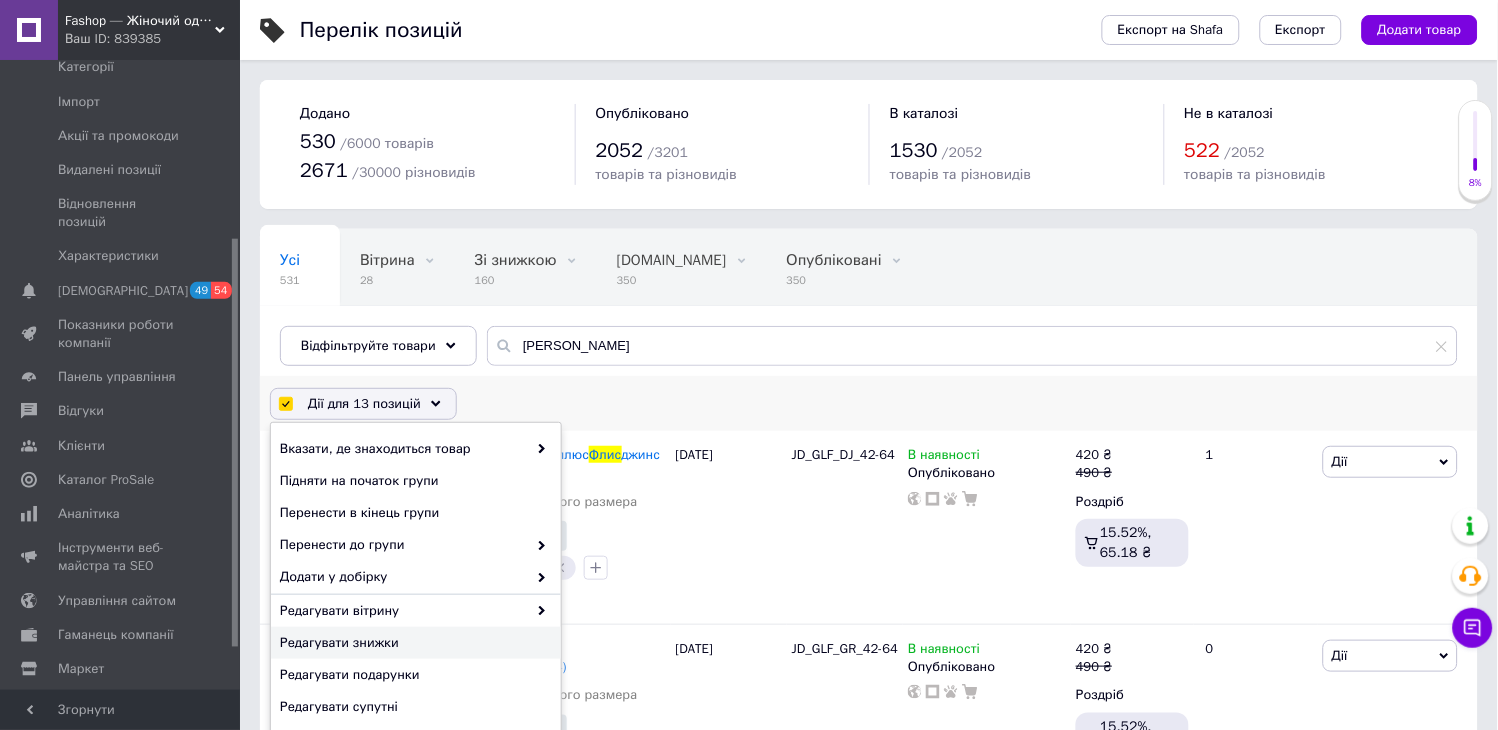 click on "Редагувати знижки" at bounding box center (413, 643) 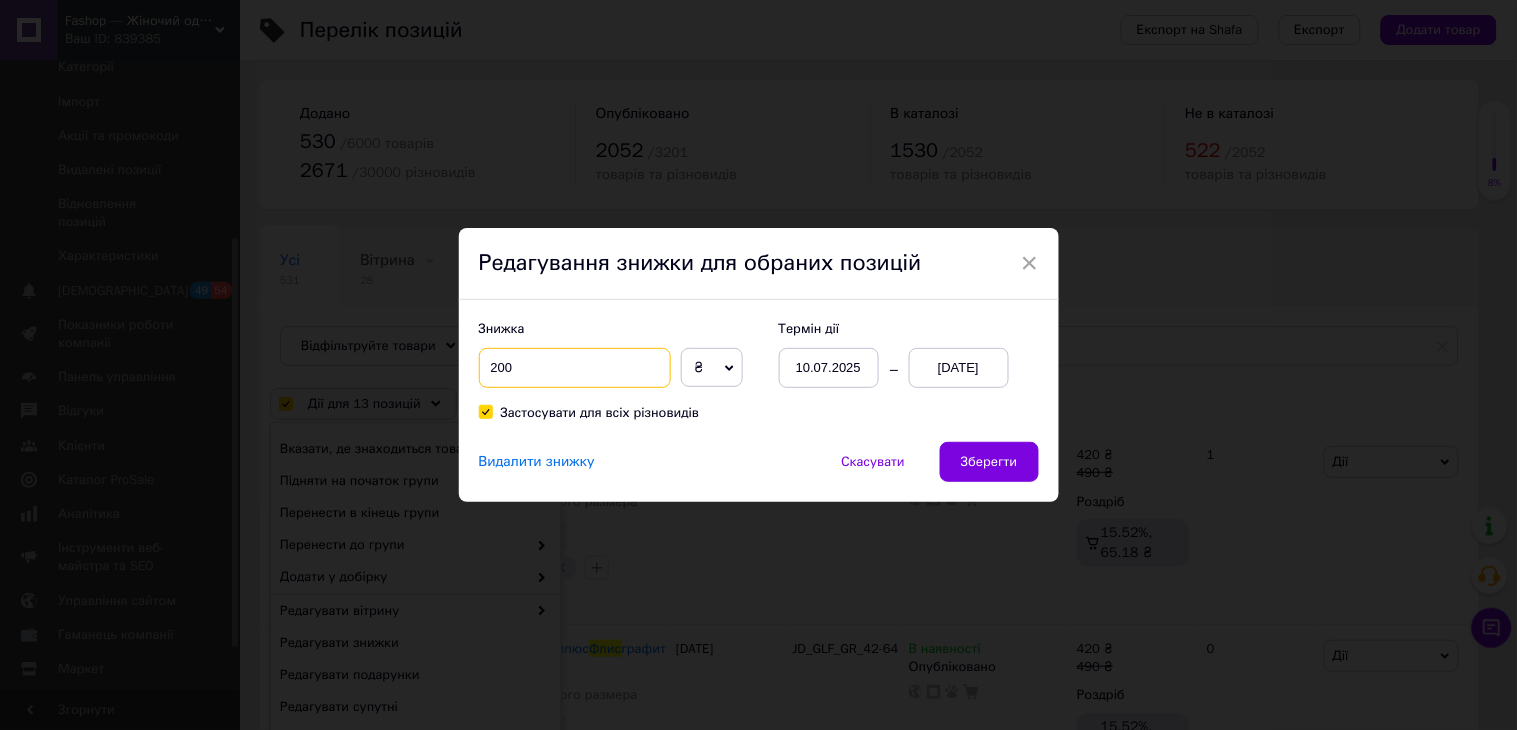 drag, startPoint x: 514, startPoint y: 375, endPoint x: 487, endPoint y: 375, distance: 27 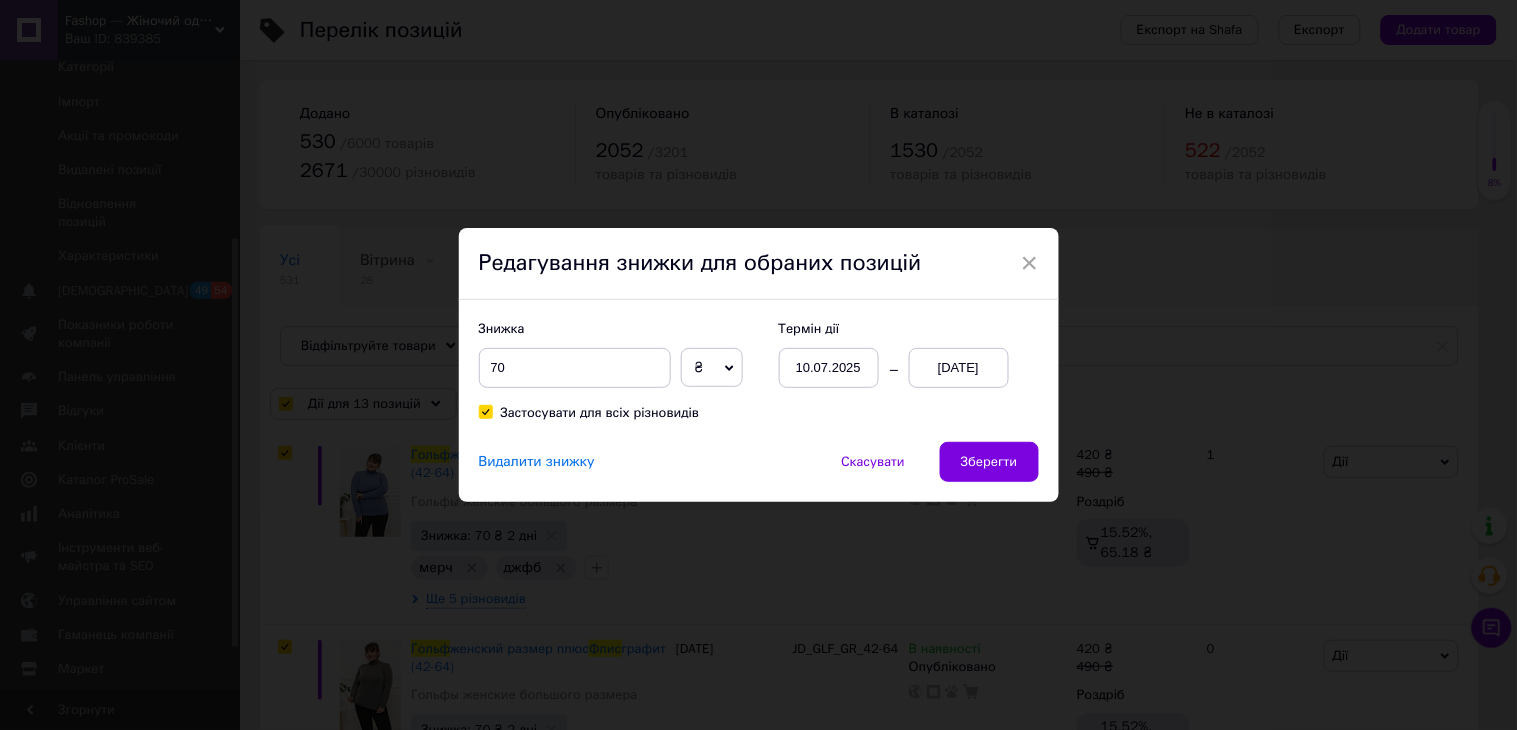 drag, startPoint x: 994, startPoint y: 467, endPoint x: 762, endPoint y: 267, distance: 306.30704 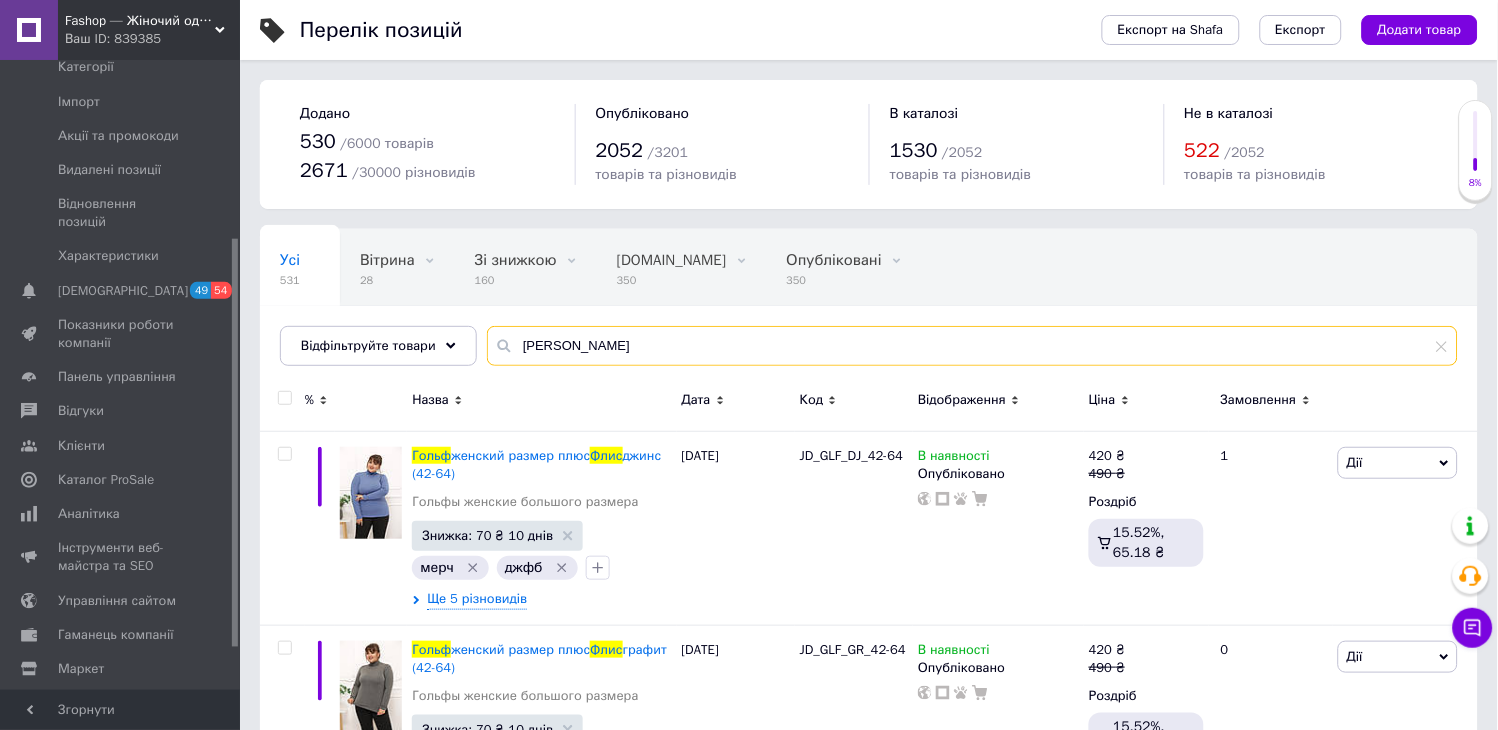 drag, startPoint x: 595, startPoint y: 355, endPoint x: 535, endPoint y: 342, distance: 61.39218 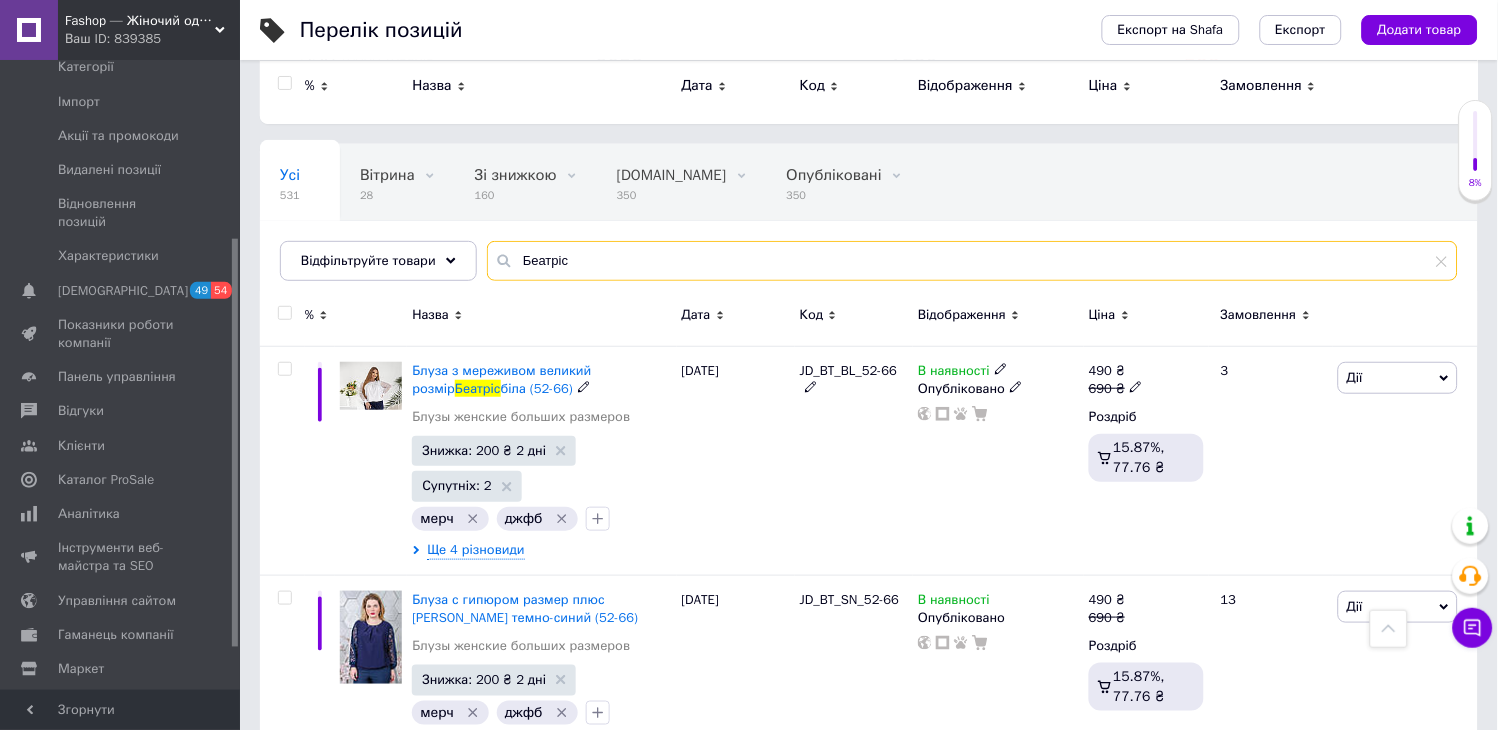 scroll, scrollTop: 0, scrollLeft: 0, axis: both 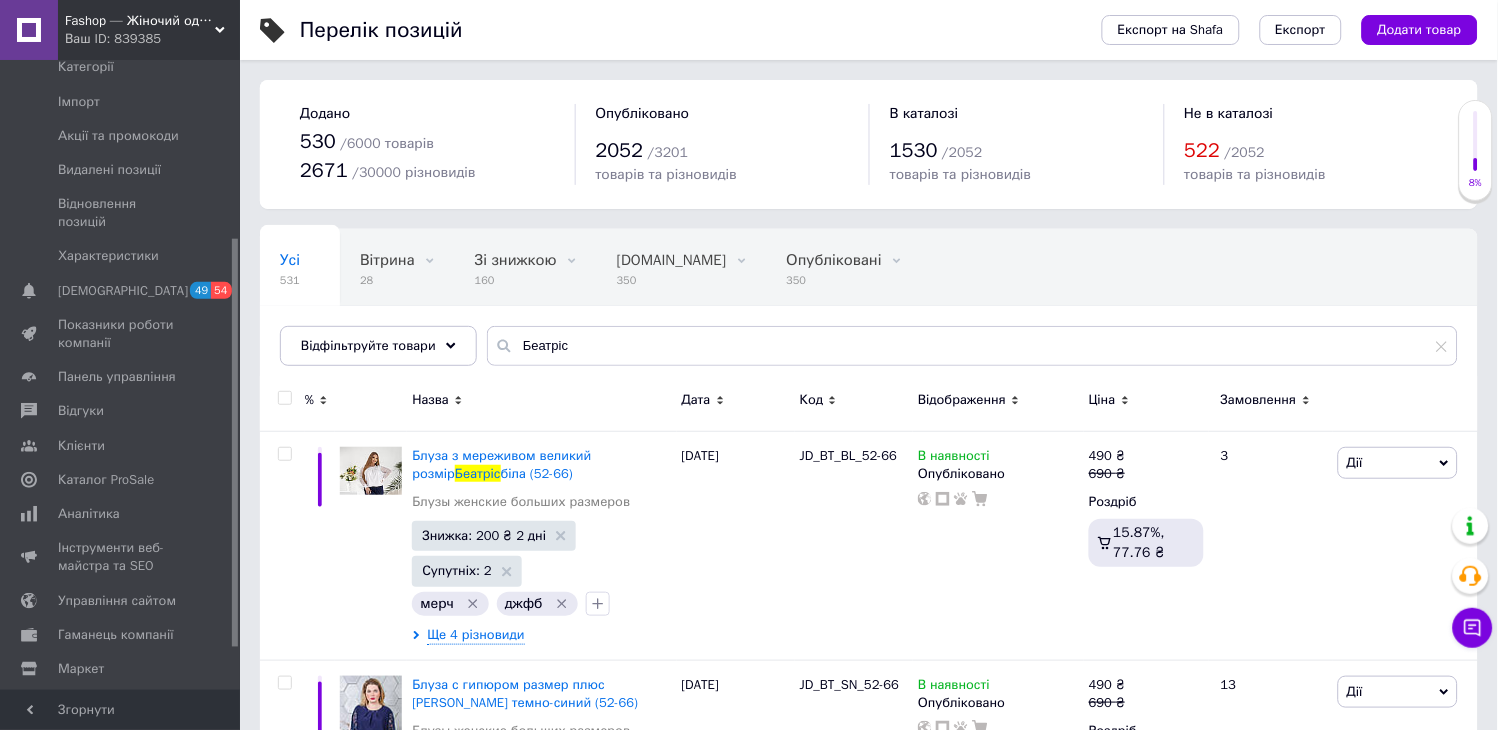 click at bounding box center [284, 398] 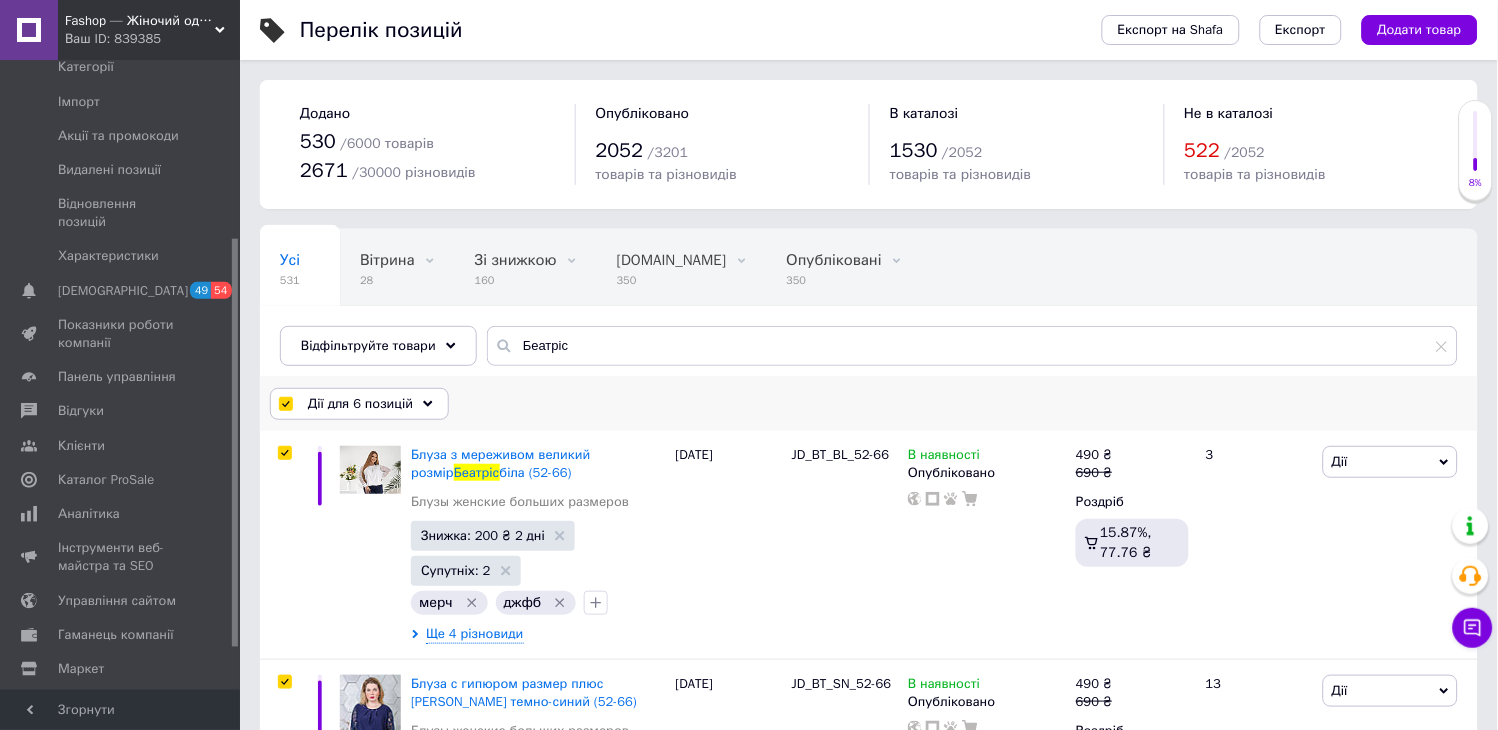 click on "Дії для 6 позицій" at bounding box center [360, 404] 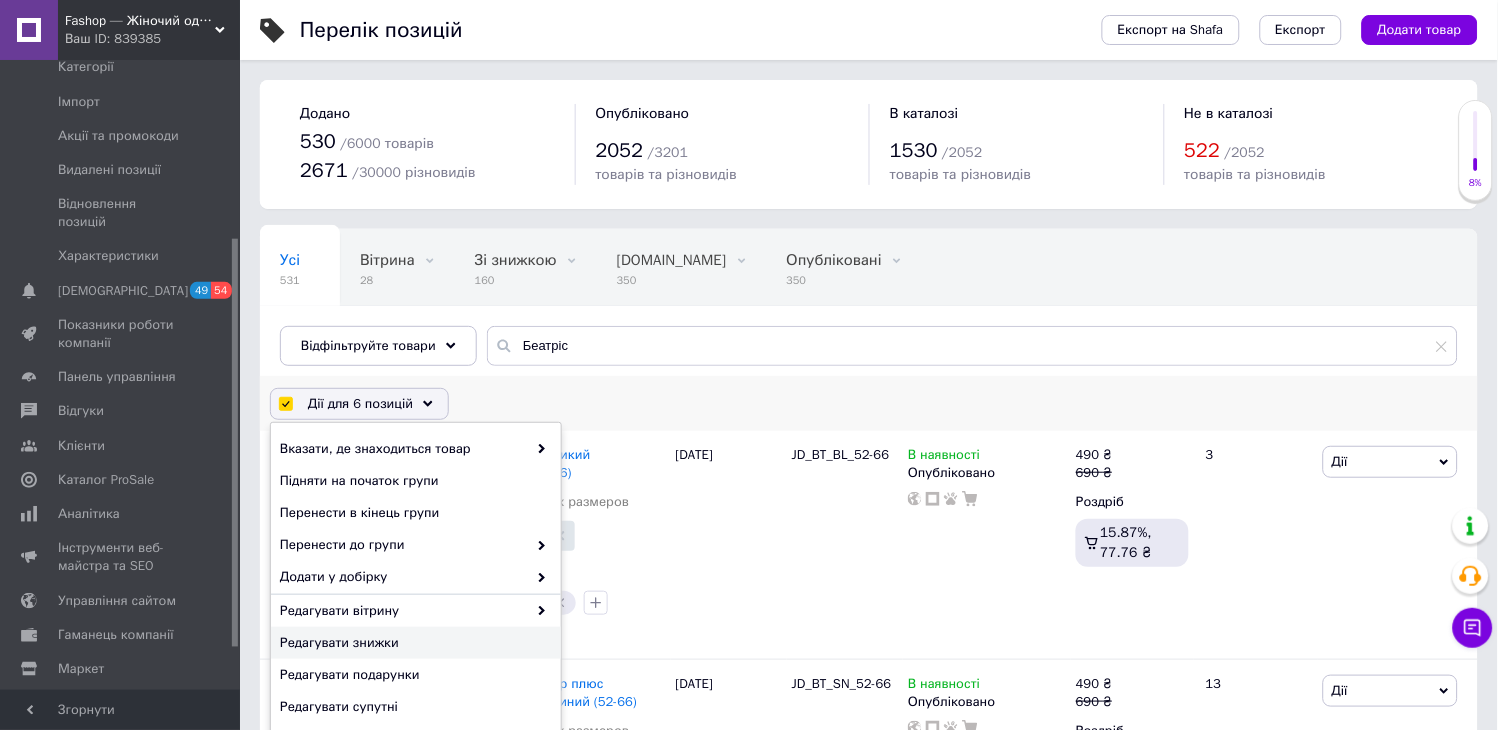 click on "Редагувати знижки" at bounding box center [413, 643] 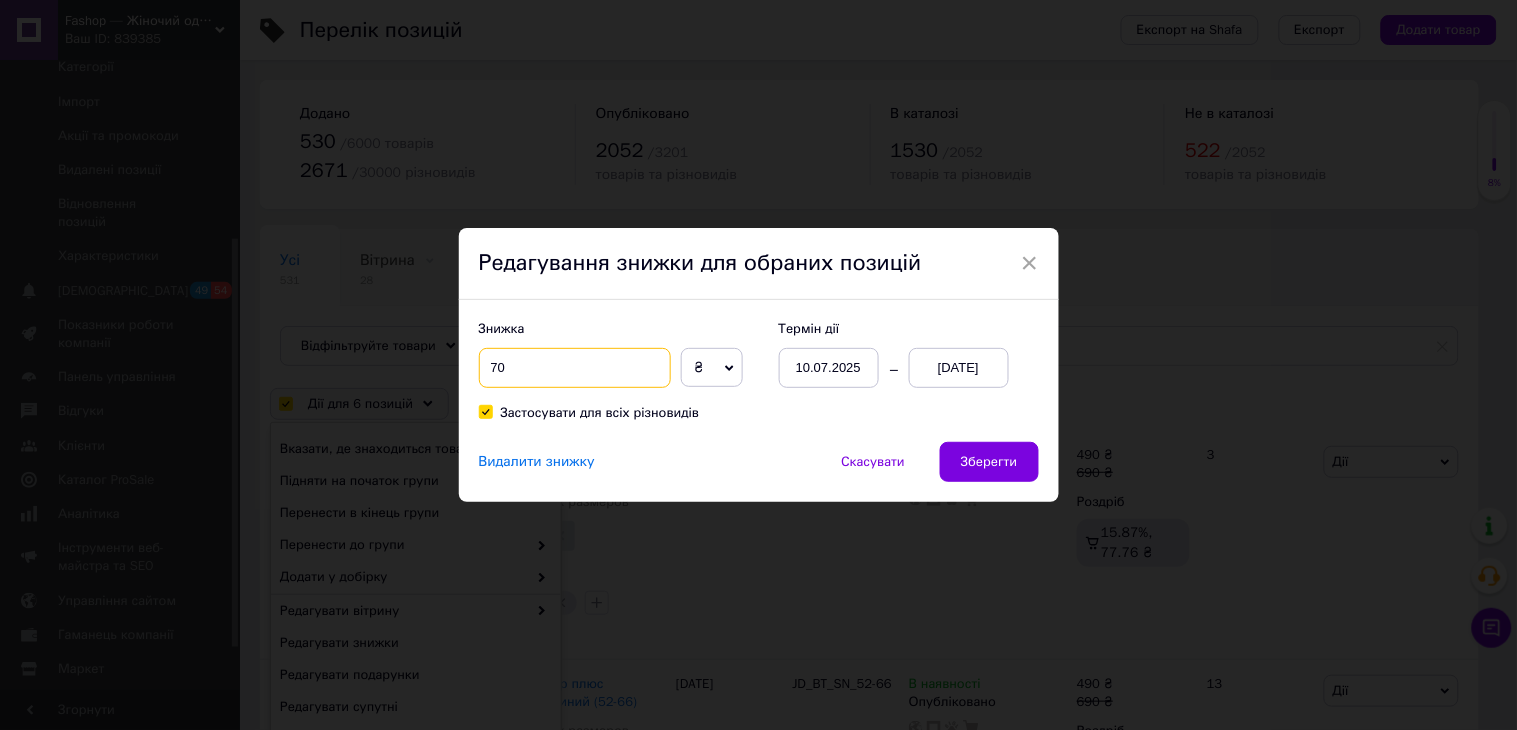 drag, startPoint x: 526, startPoint y: 370, endPoint x: 476, endPoint y: 368, distance: 50.039986 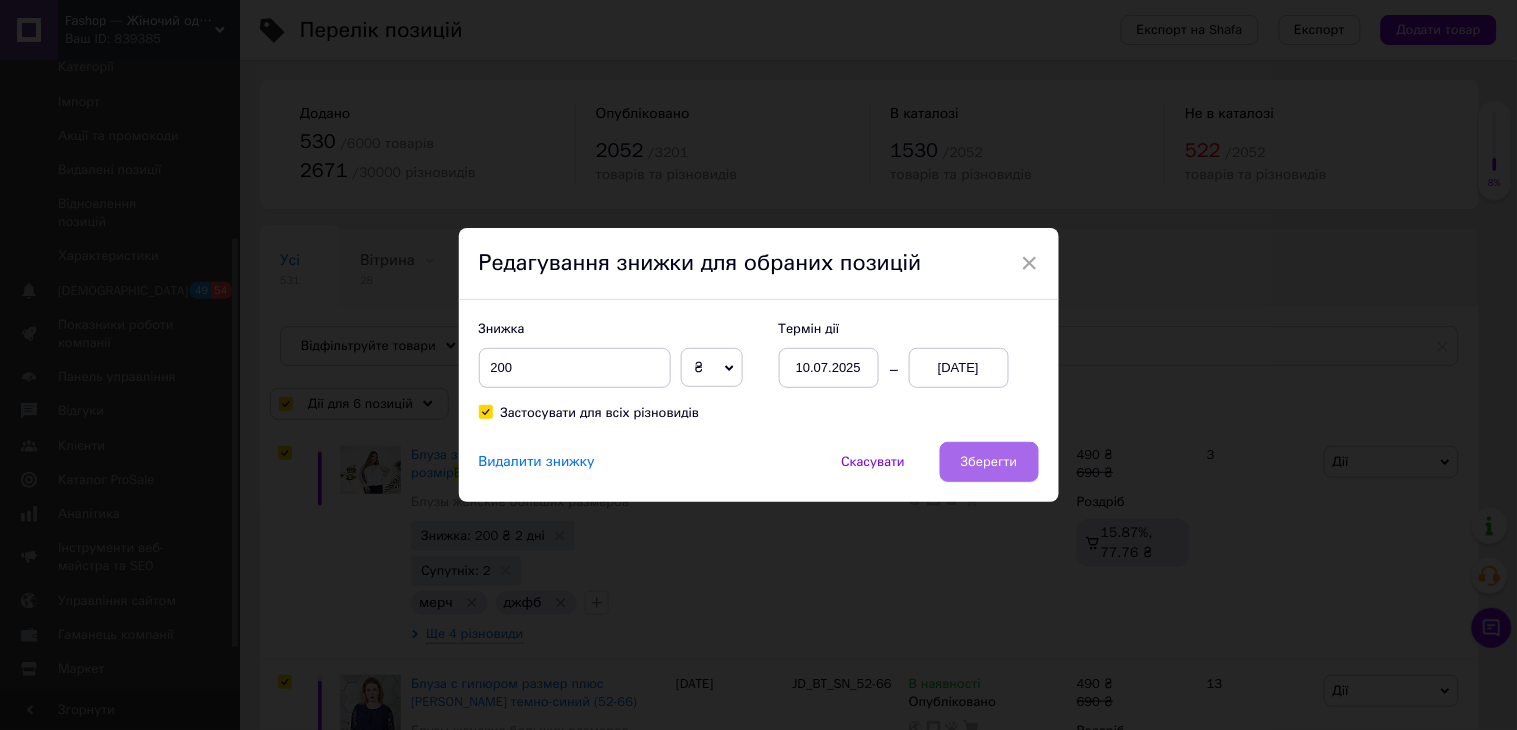 click on "Зберегти" at bounding box center [989, 462] 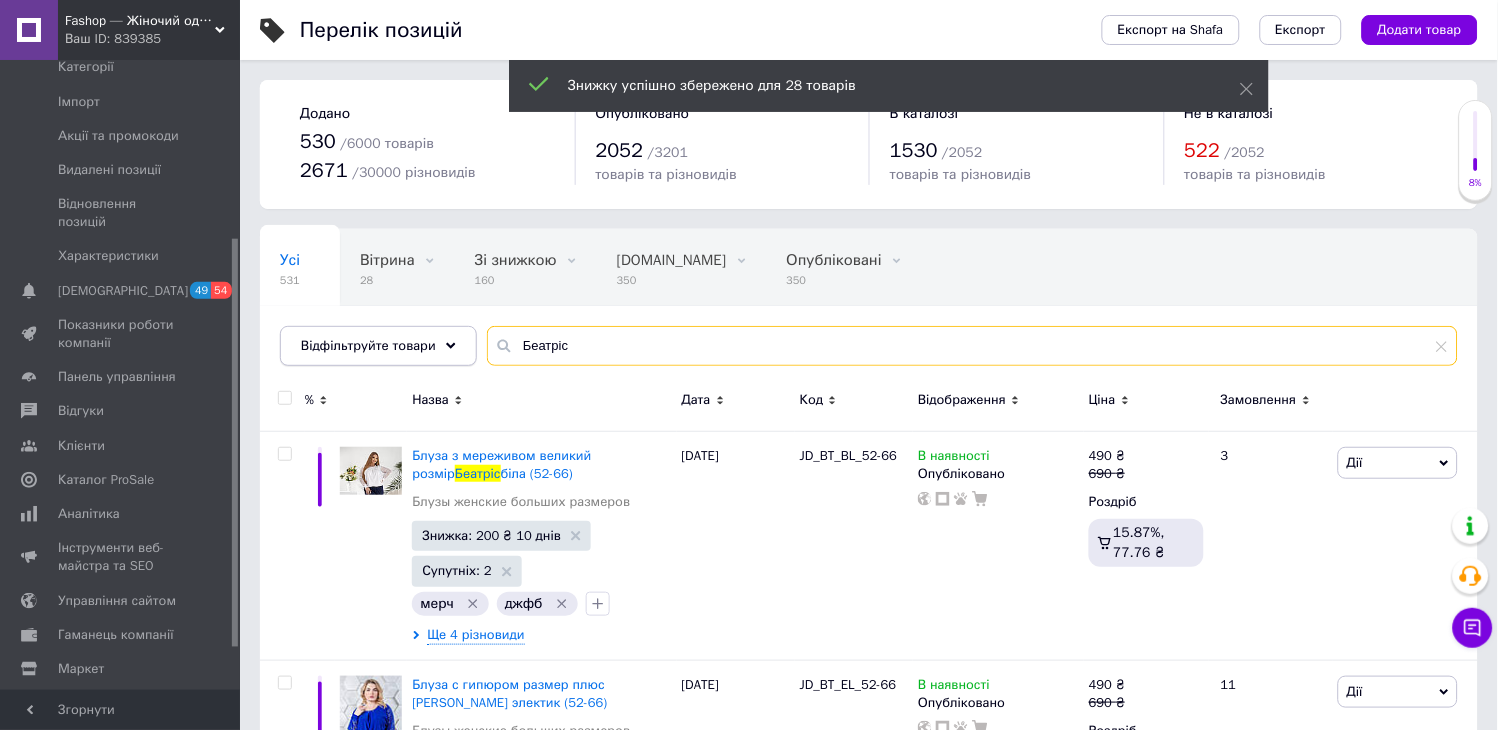 drag, startPoint x: 623, startPoint y: 351, endPoint x: 455, endPoint y: 337, distance: 168.58232 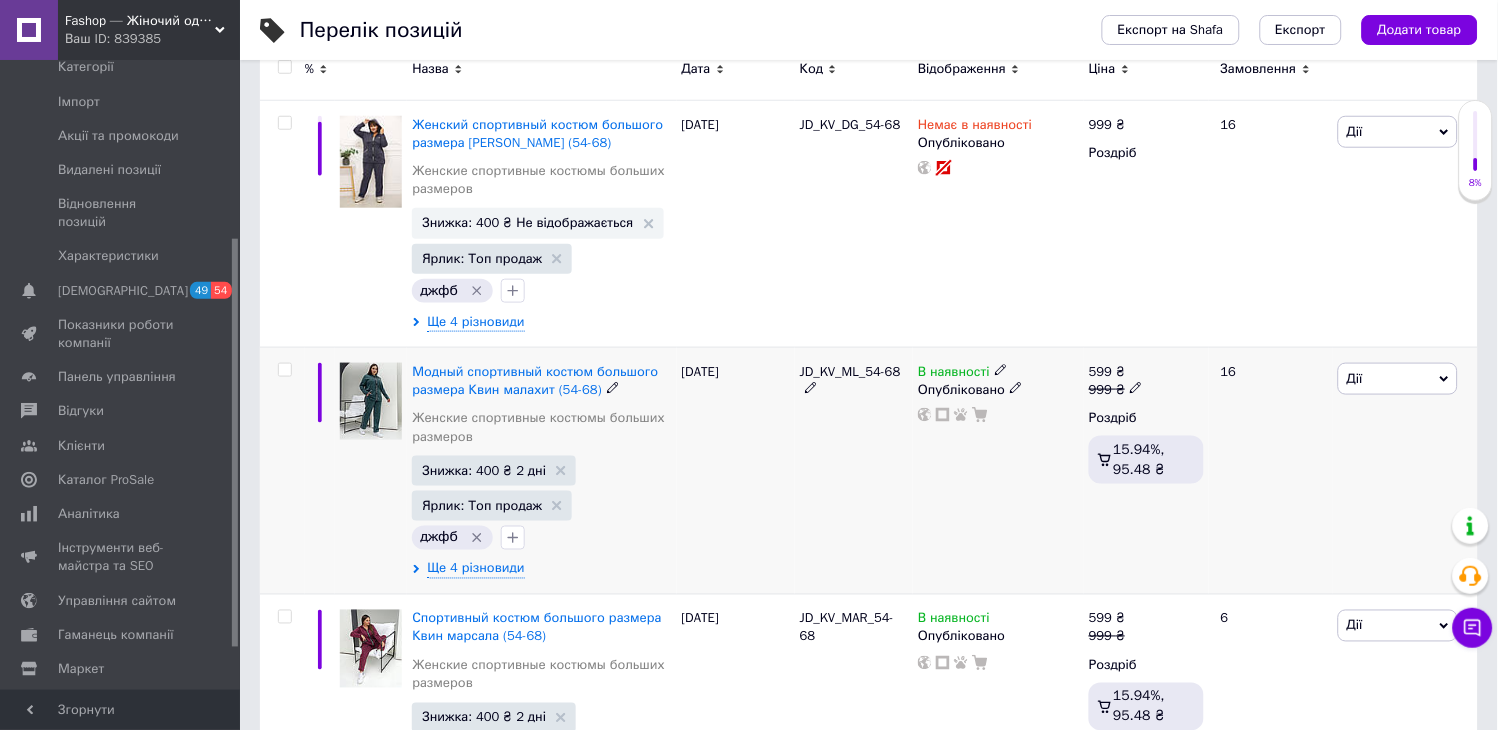scroll, scrollTop: 333, scrollLeft: 0, axis: vertical 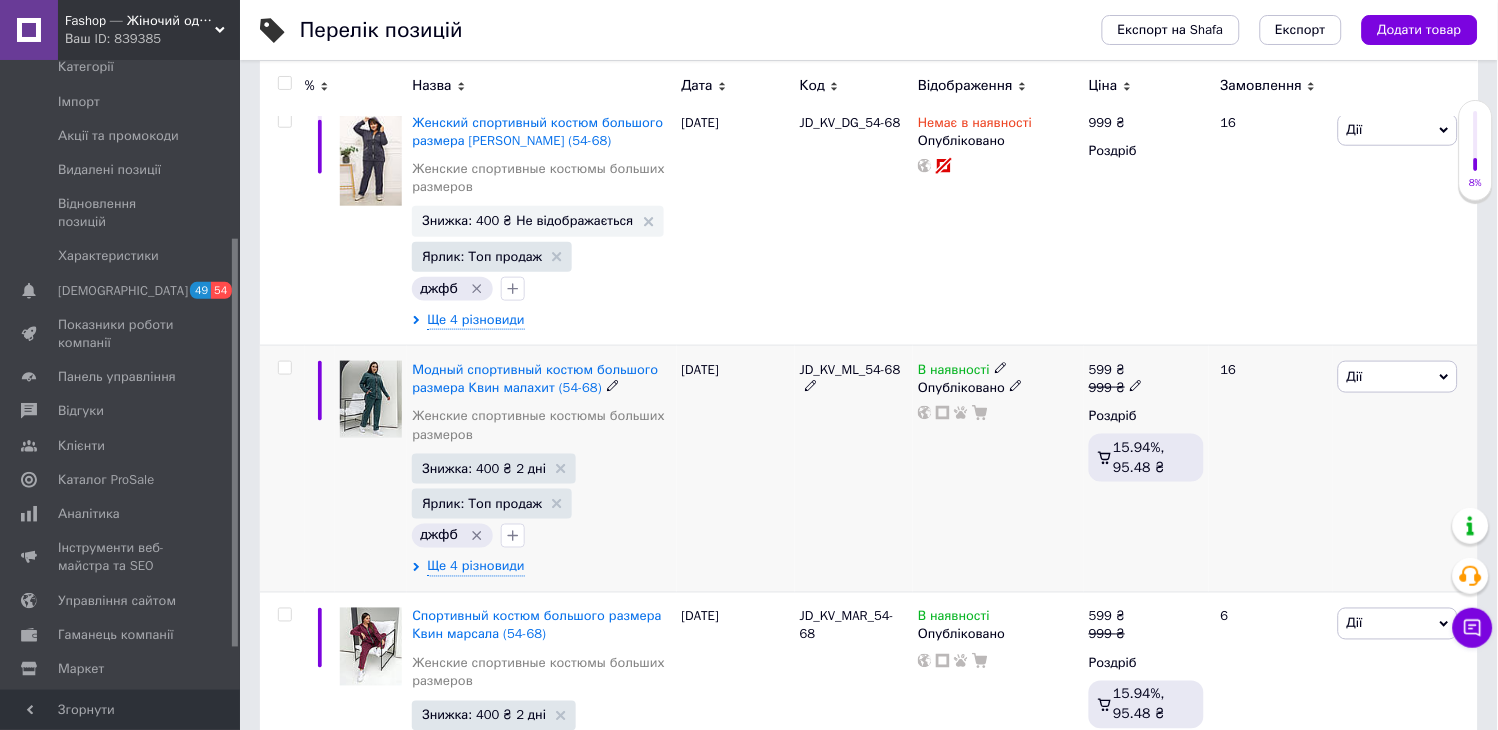 click at bounding box center (285, 368) 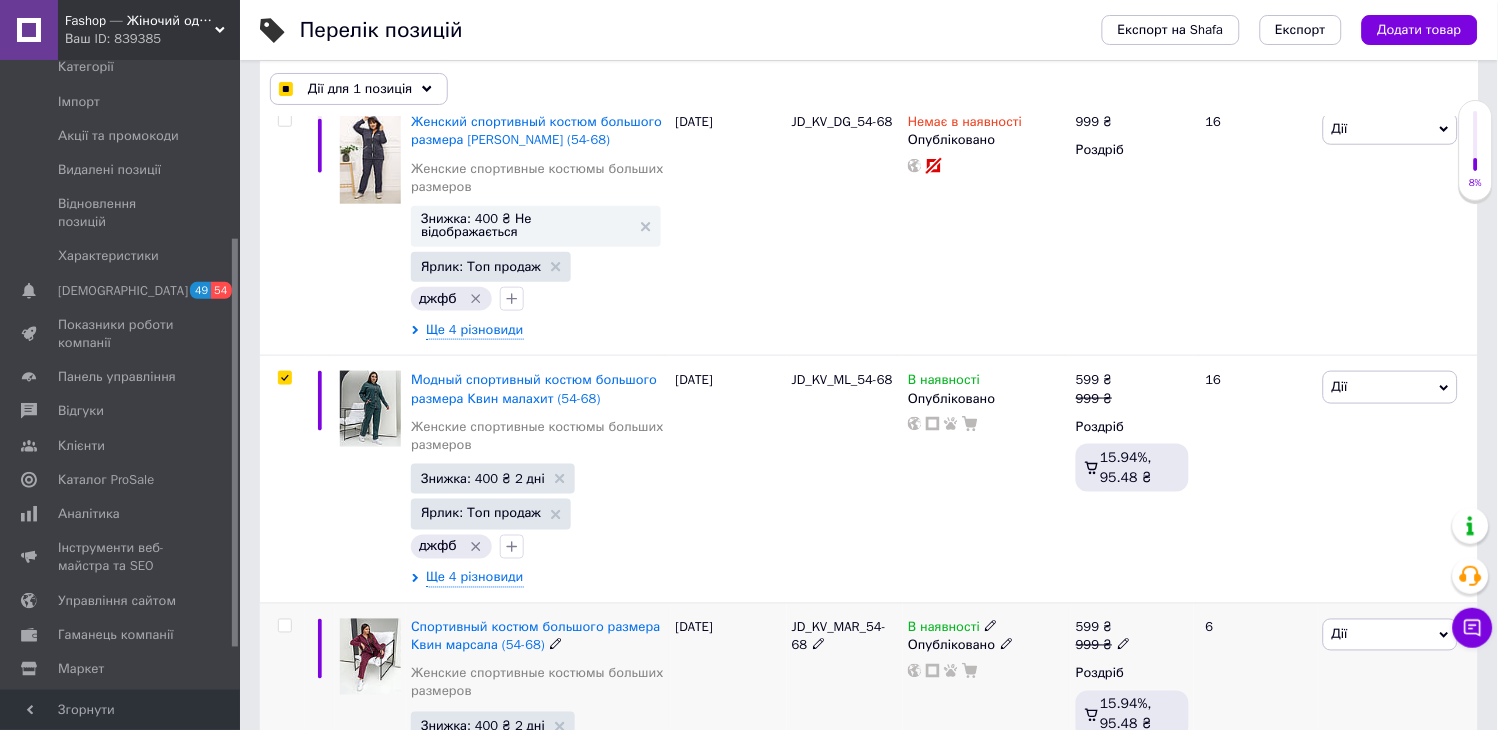 click at bounding box center [284, 626] 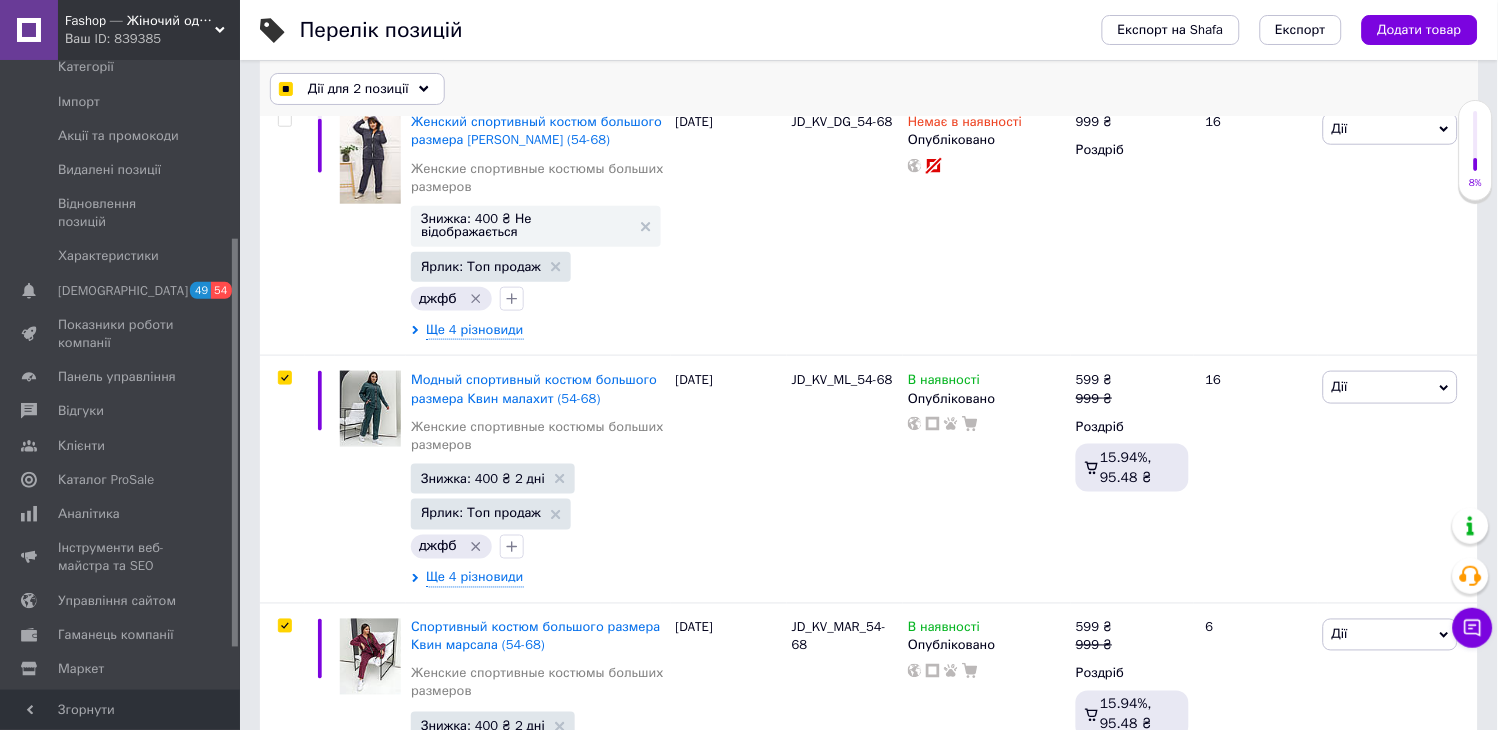 click on "Дії для 2 позиції" at bounding box center [358, 89] 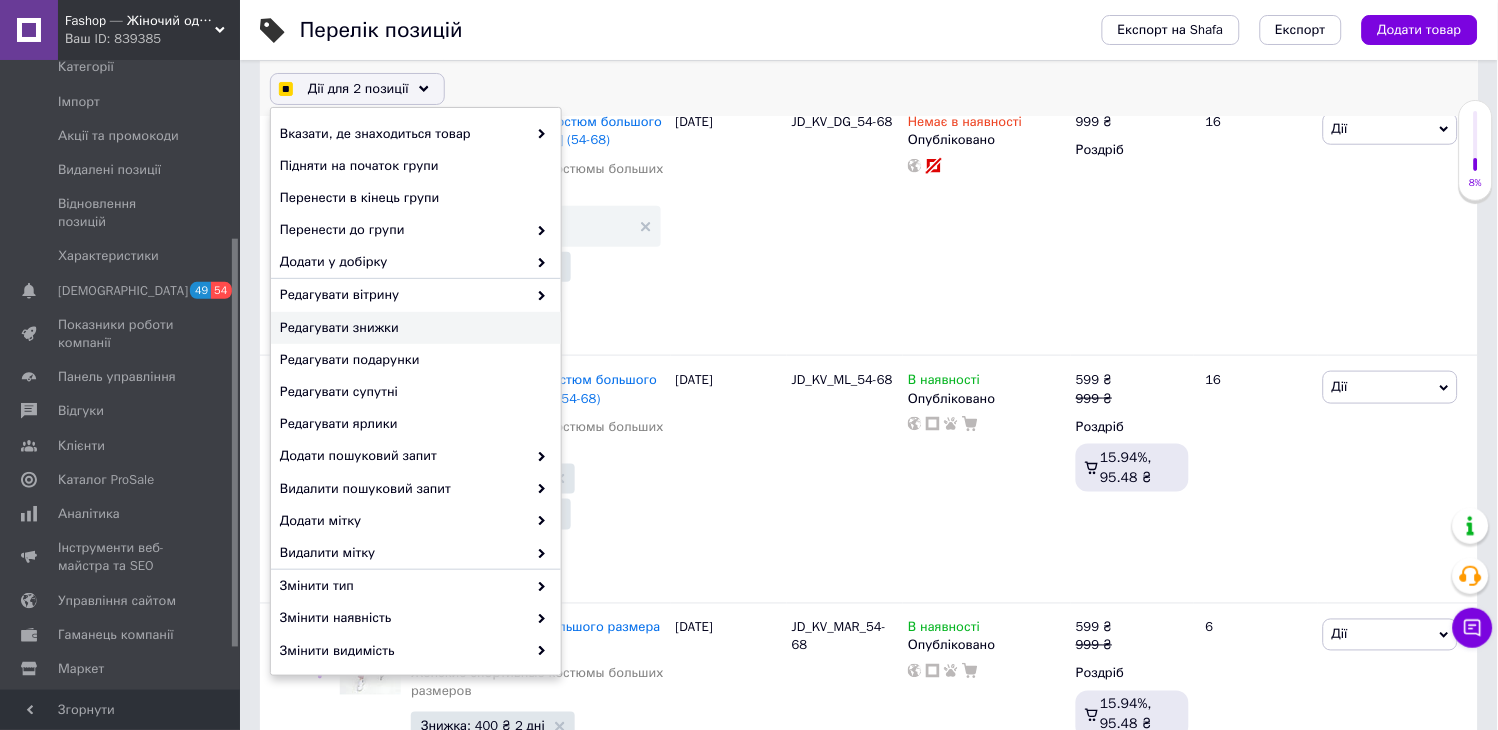 click on "Редагувати знижки" at bounding box center [413, 328] 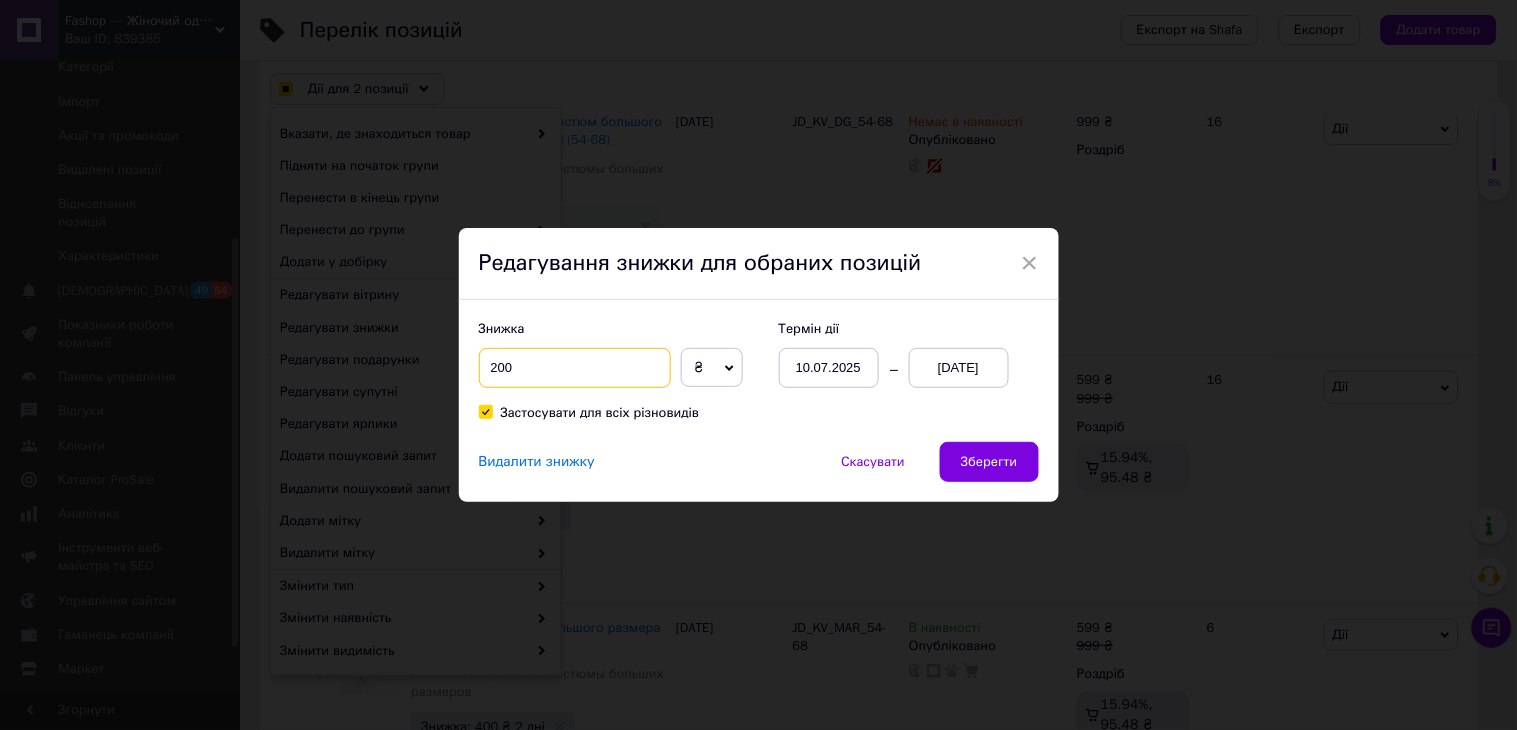 click on "200" at bounding box center [575, 368] 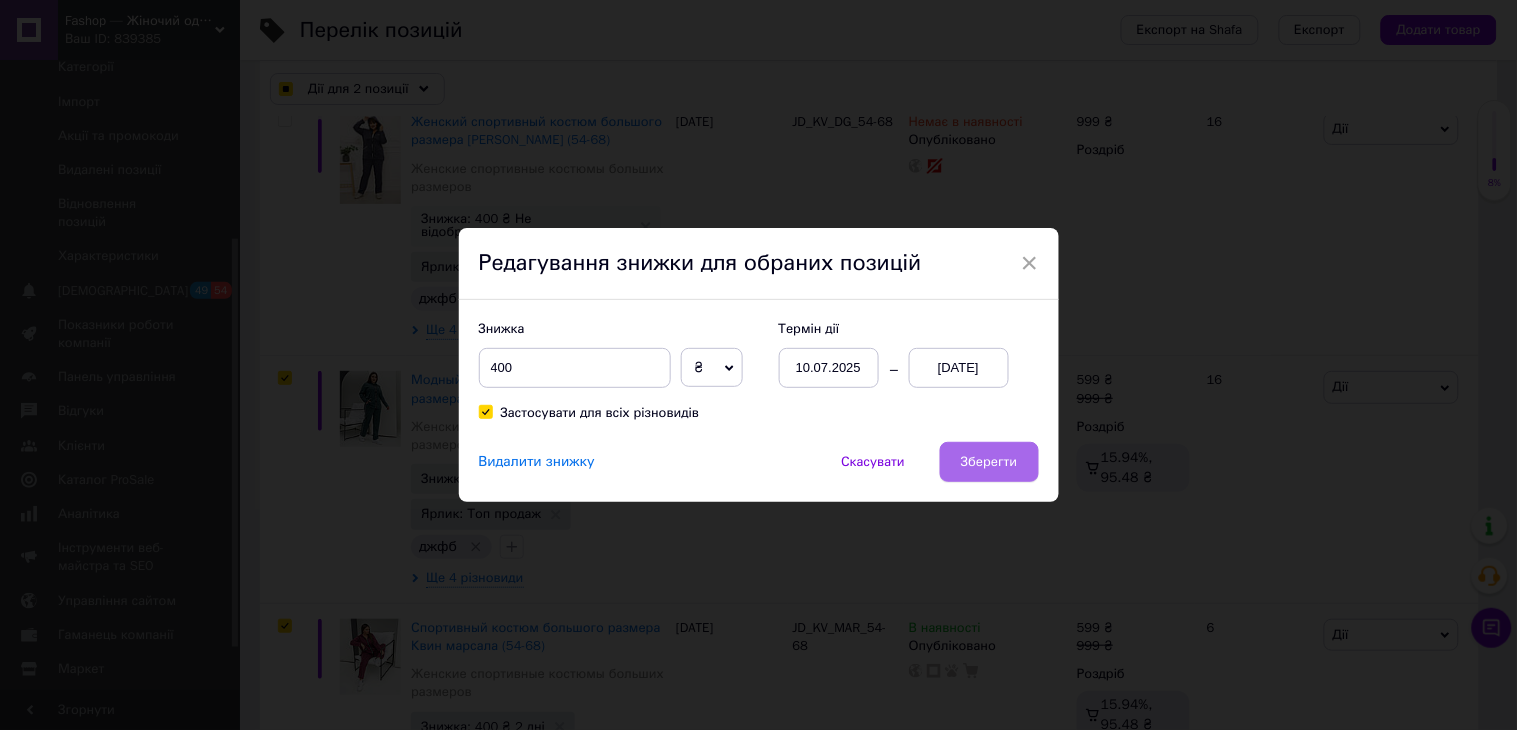 click on "Зберегти" at bounding box center (989, 462) 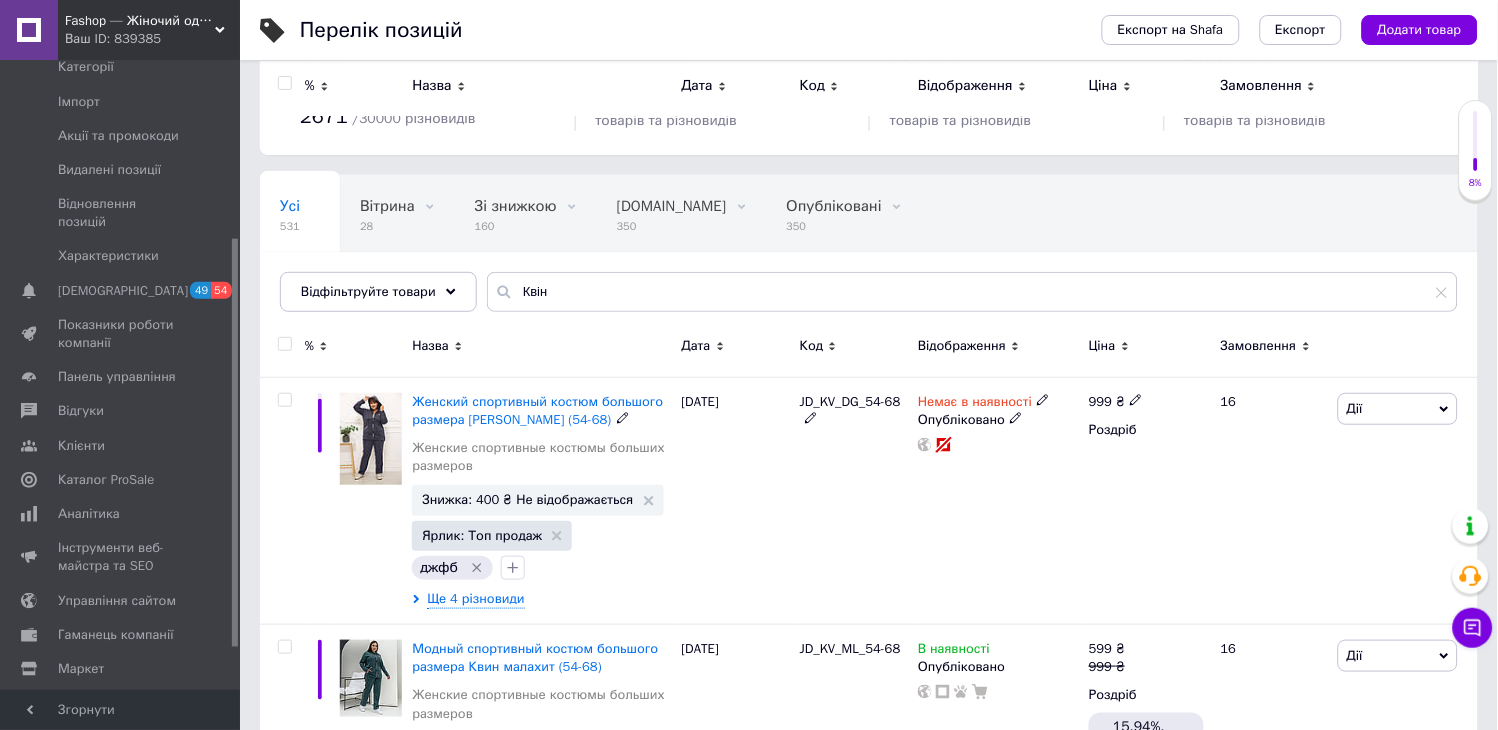 scroll, scrollTop: 0, scrollLeft: 0, axis: both 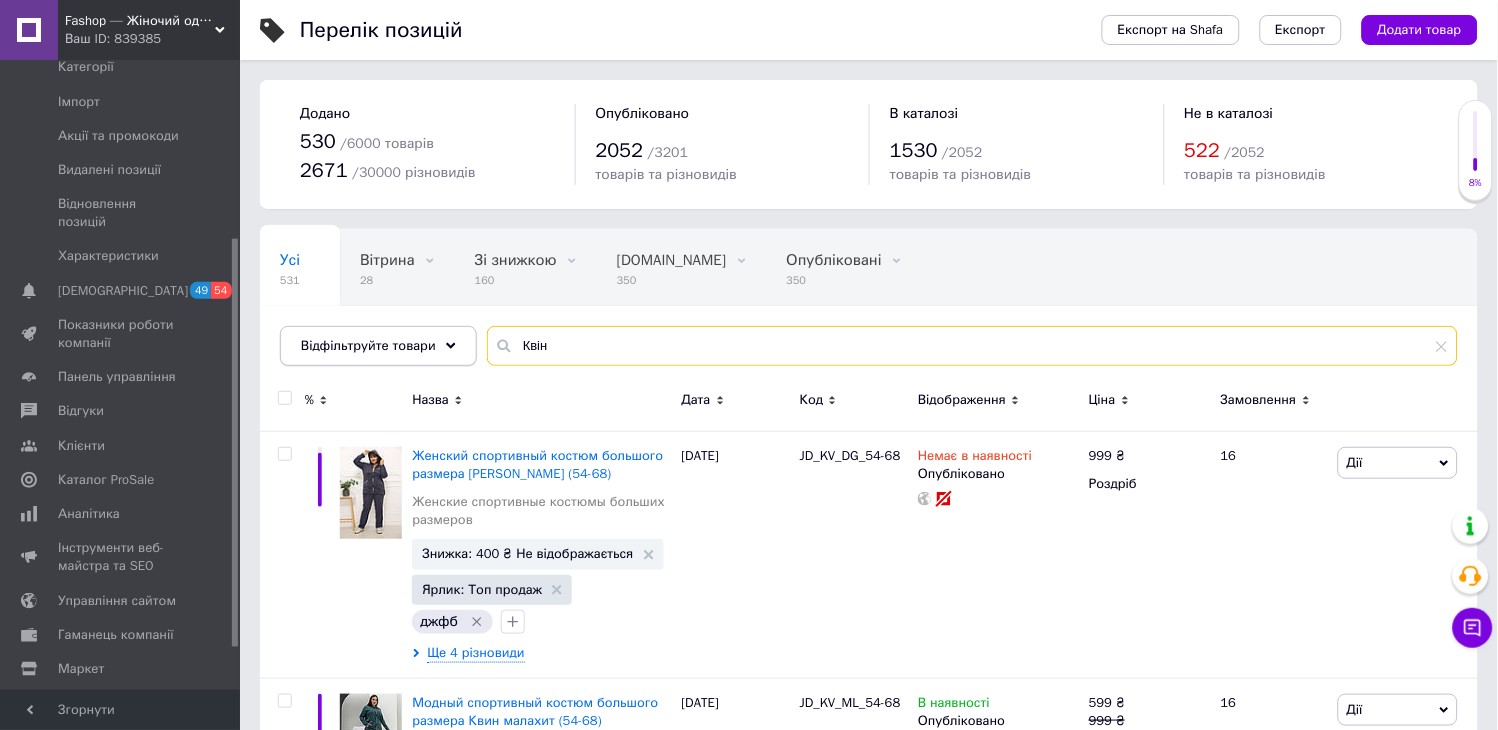 drag, startPoint x: 576, startPoint y: 357, endPoint x: 448, endPoint y: 352, distance: 128.09763 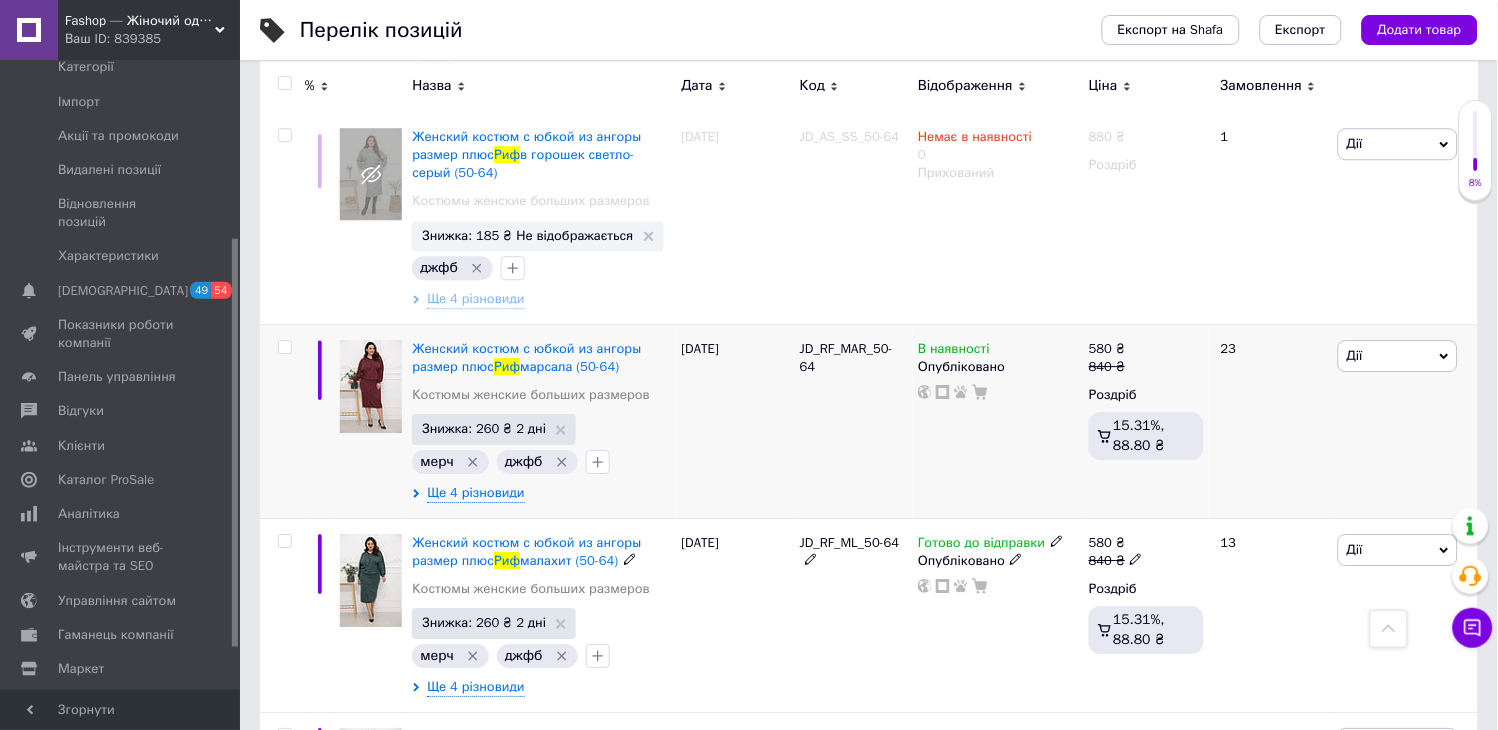 scroll, scrollTop: 1111, scrollLeft: 0, axis: vertical 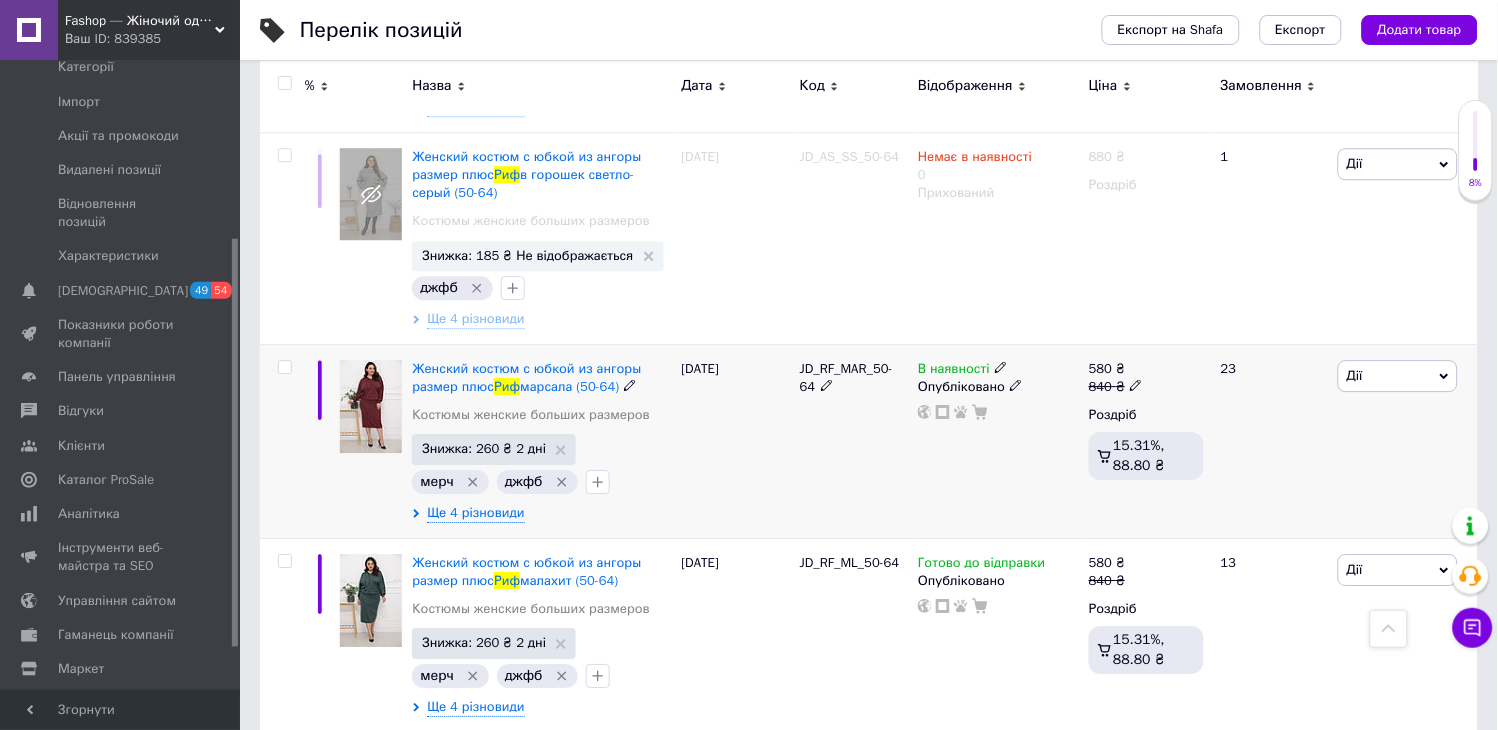 click at bounding box center (284, 367) 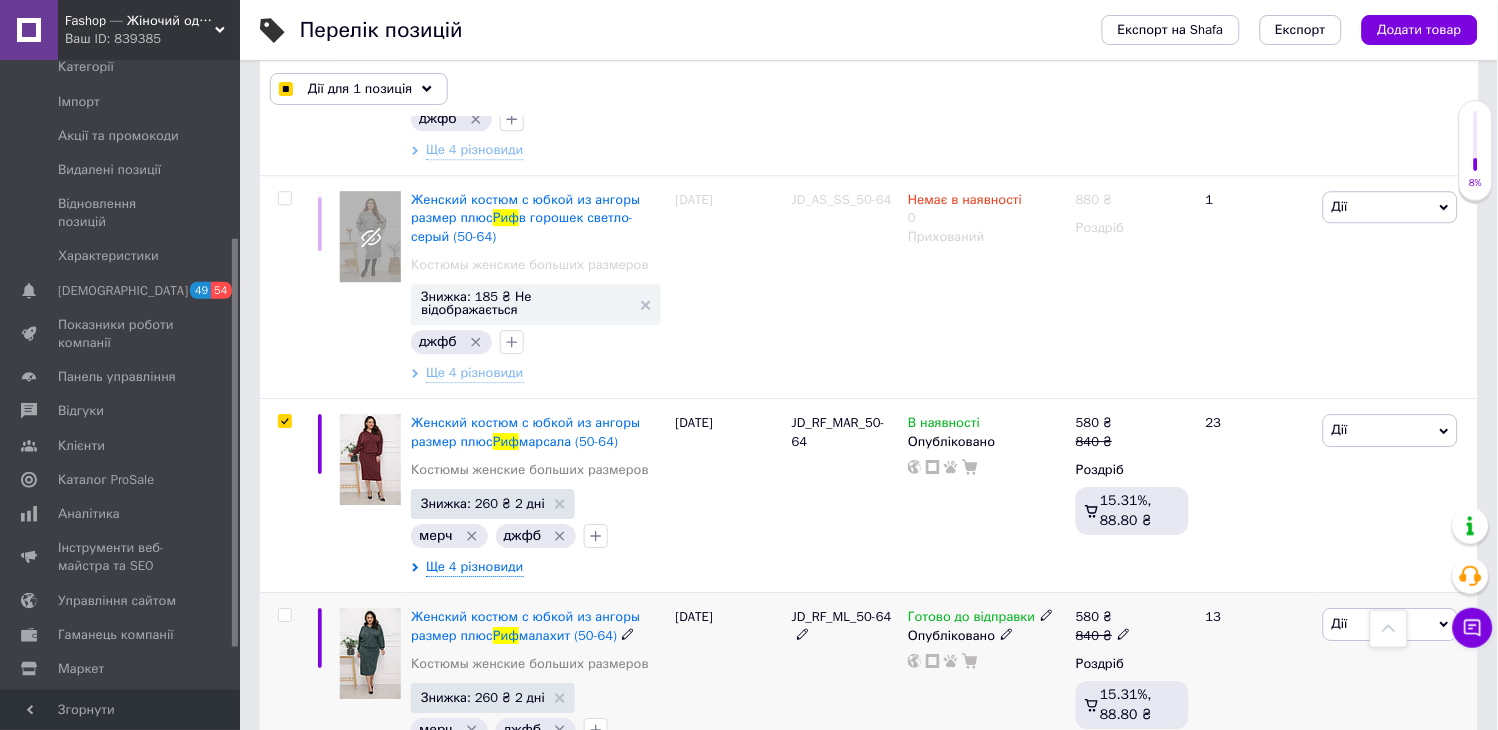 drag, startPoint x: 280, startPoint y: 543, endPoint x: 355, endPoint y: 546, distance: 75.059975 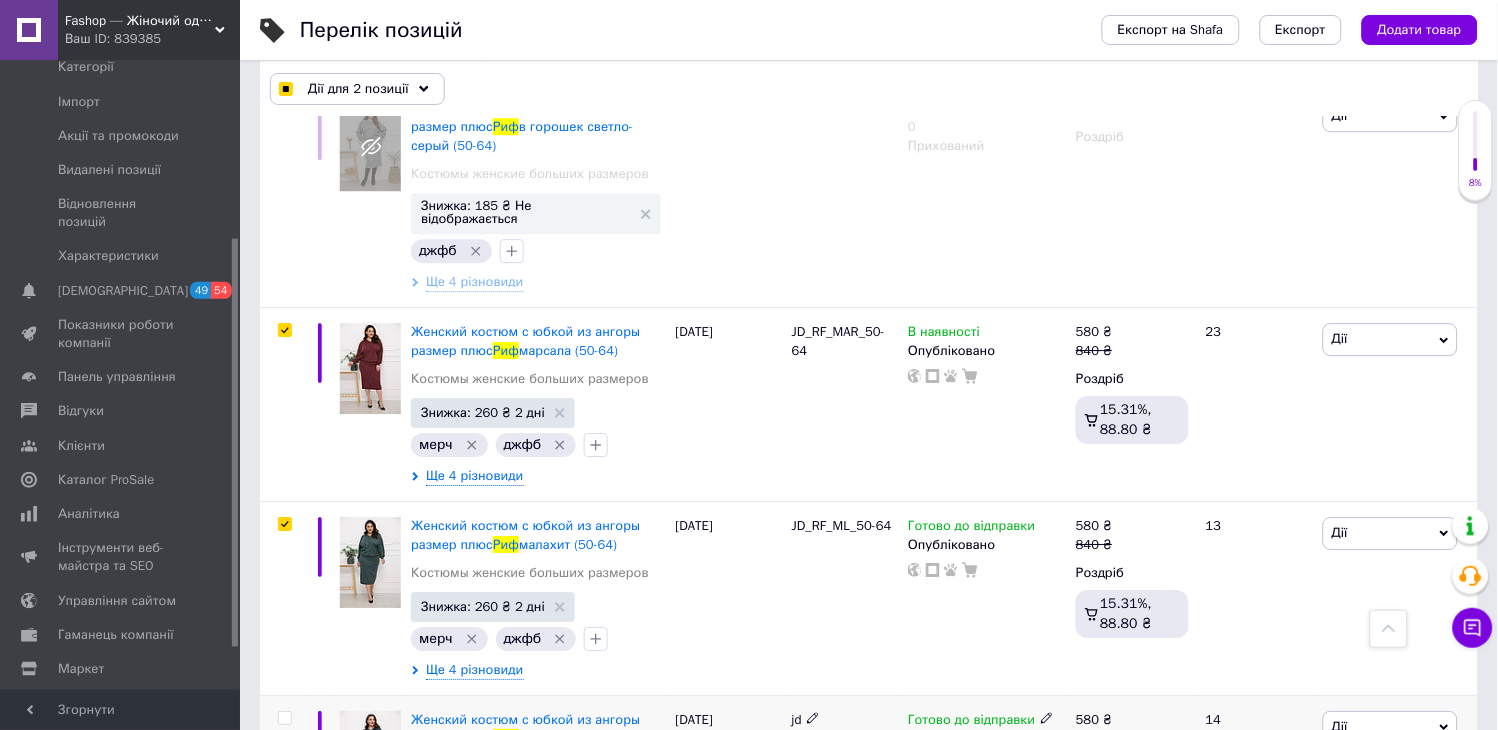 scroll, scrollTop: 1444, scrollLeft: 0, axis: vertical 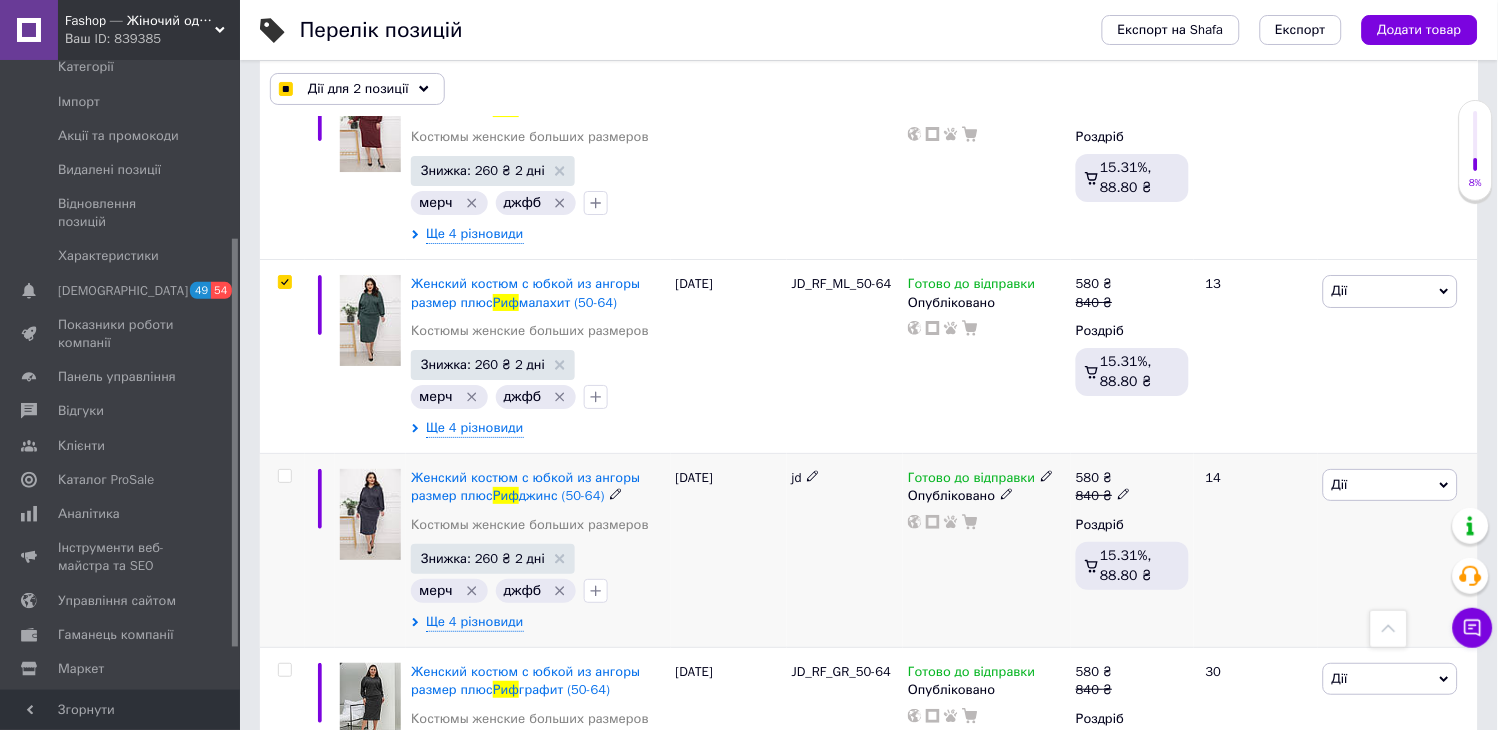 click at bounding box center (285, 476) 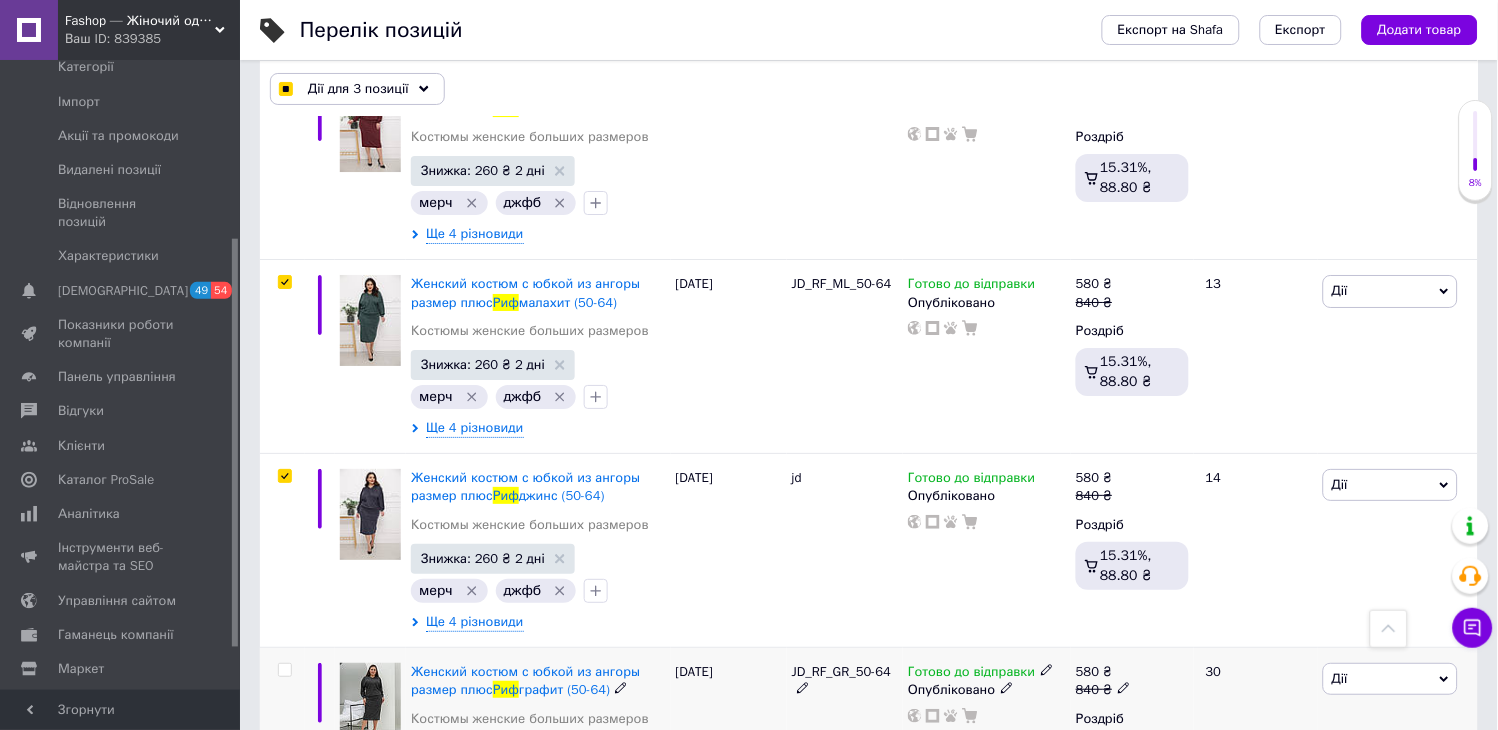 click at bounding box center (284, 670) 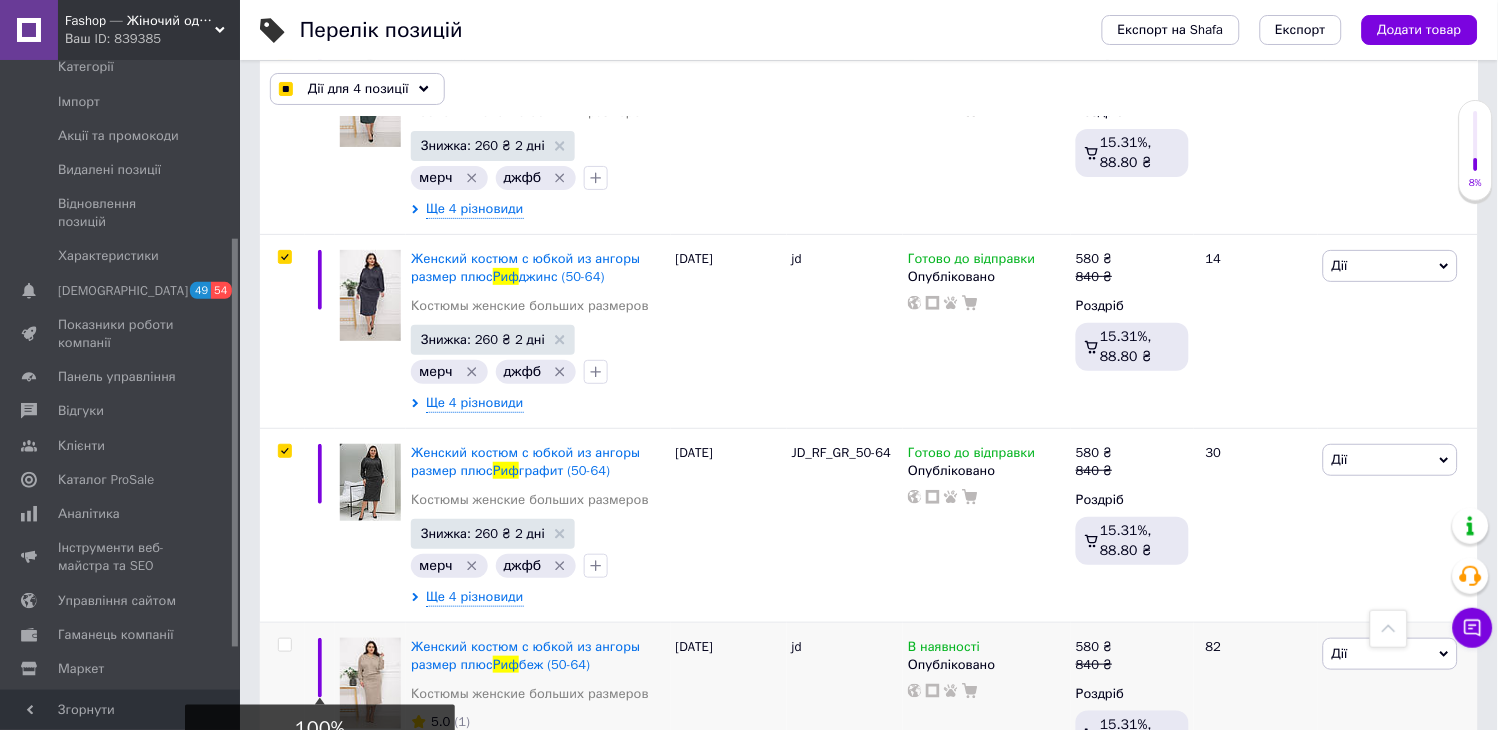 scroll, scrollTop: 1666, scrollLeft: 0, axis: vertical 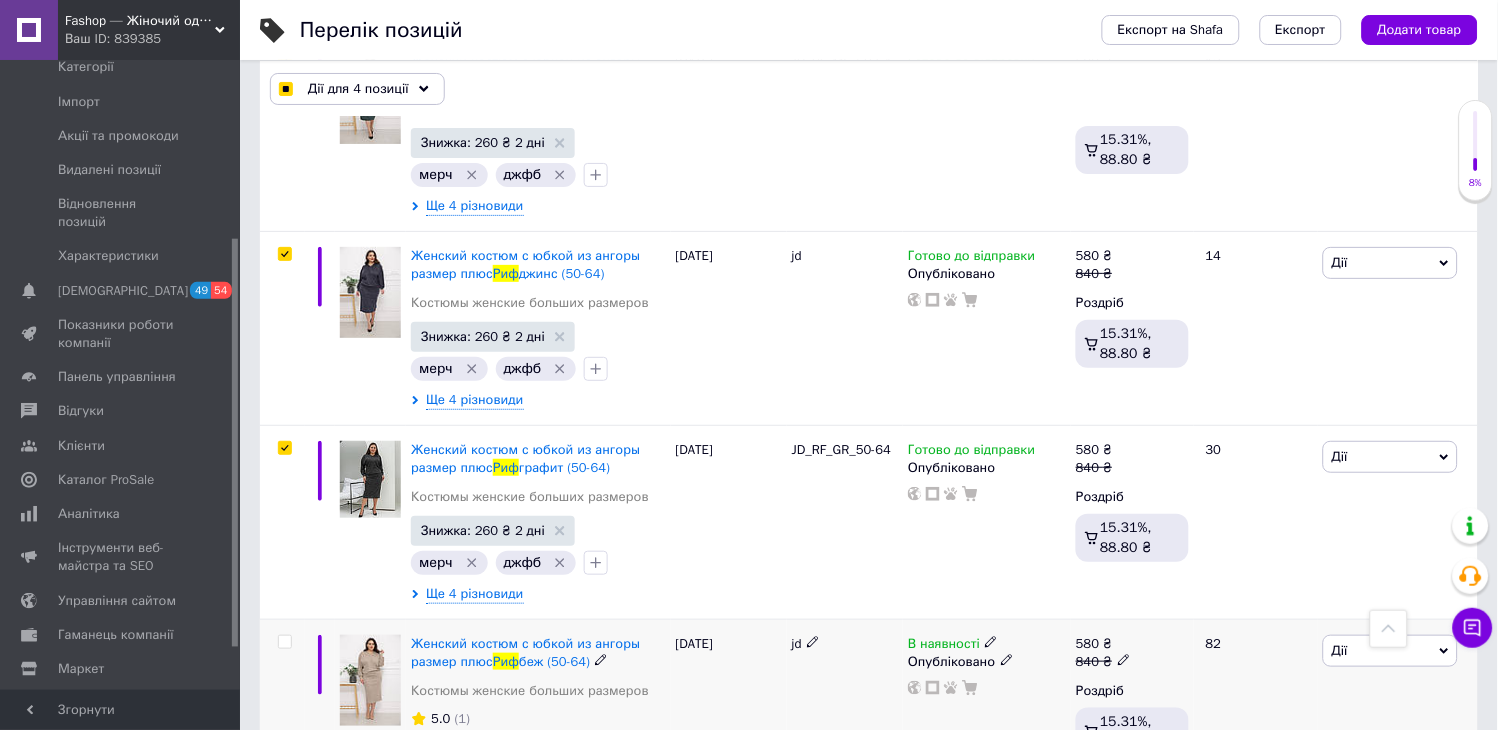click at bounding box center (284, 642) 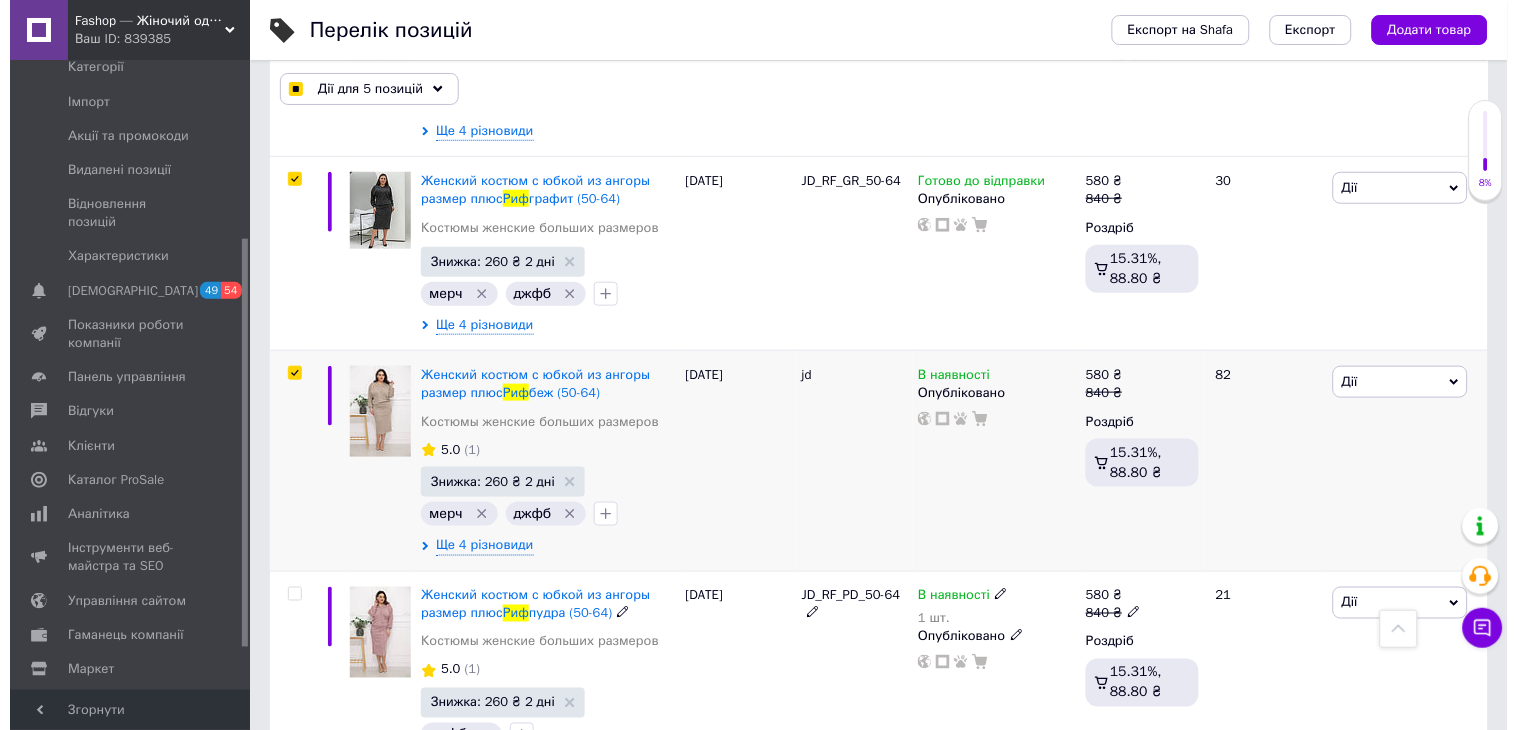 scroll, scrollTop: 1945, scrollLeft: 0, axis: vertical 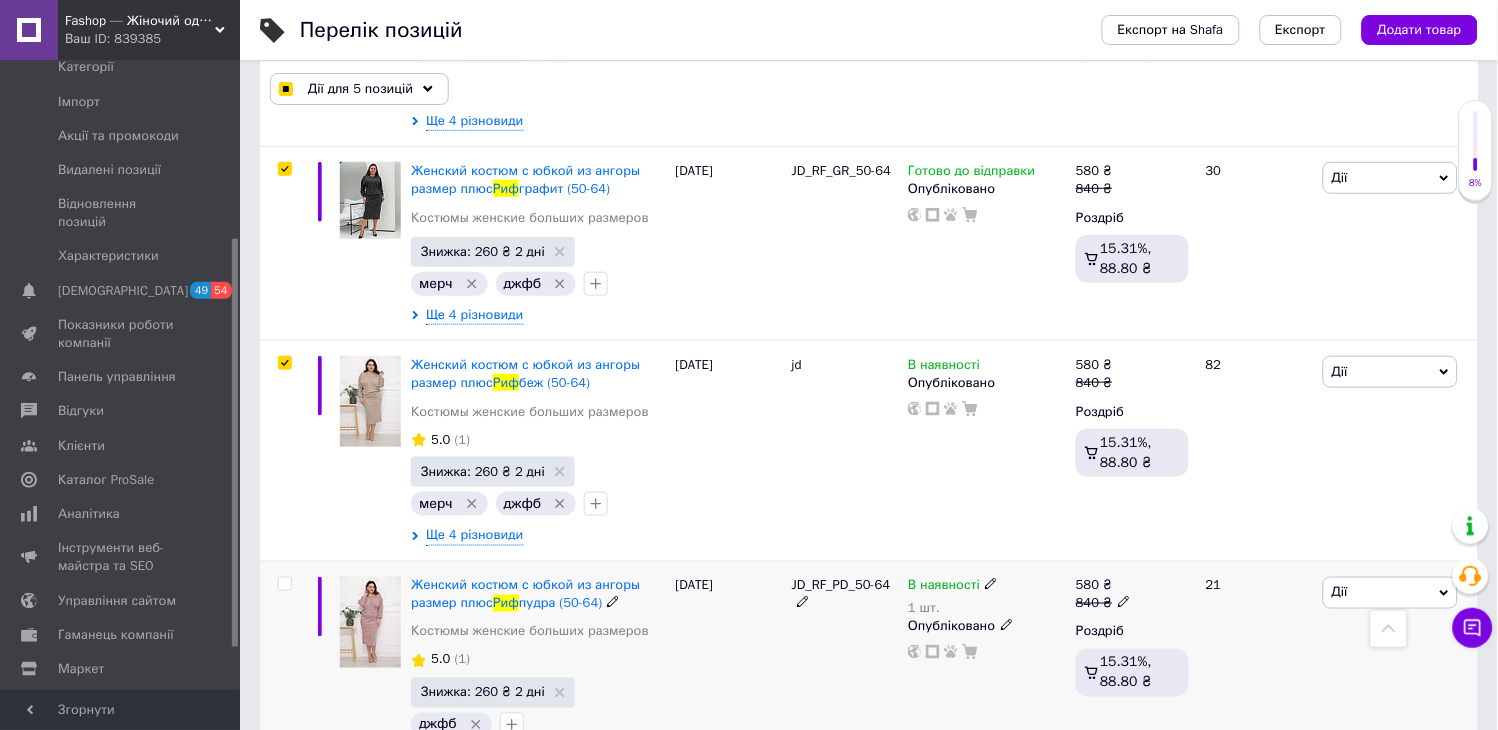 click at bounding box center (282, 671) 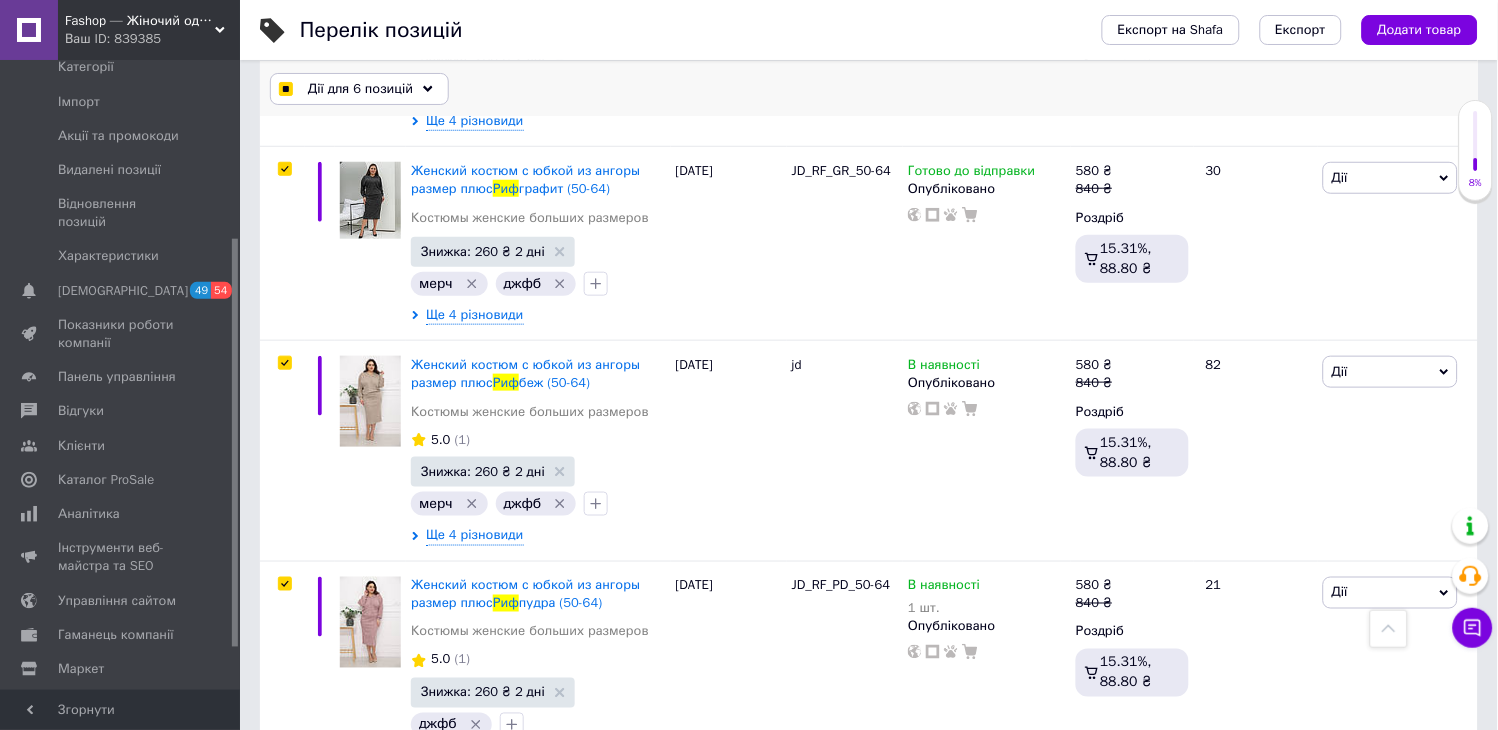 click on "Дії для 6 позицій" at bounding box center [359, 89] 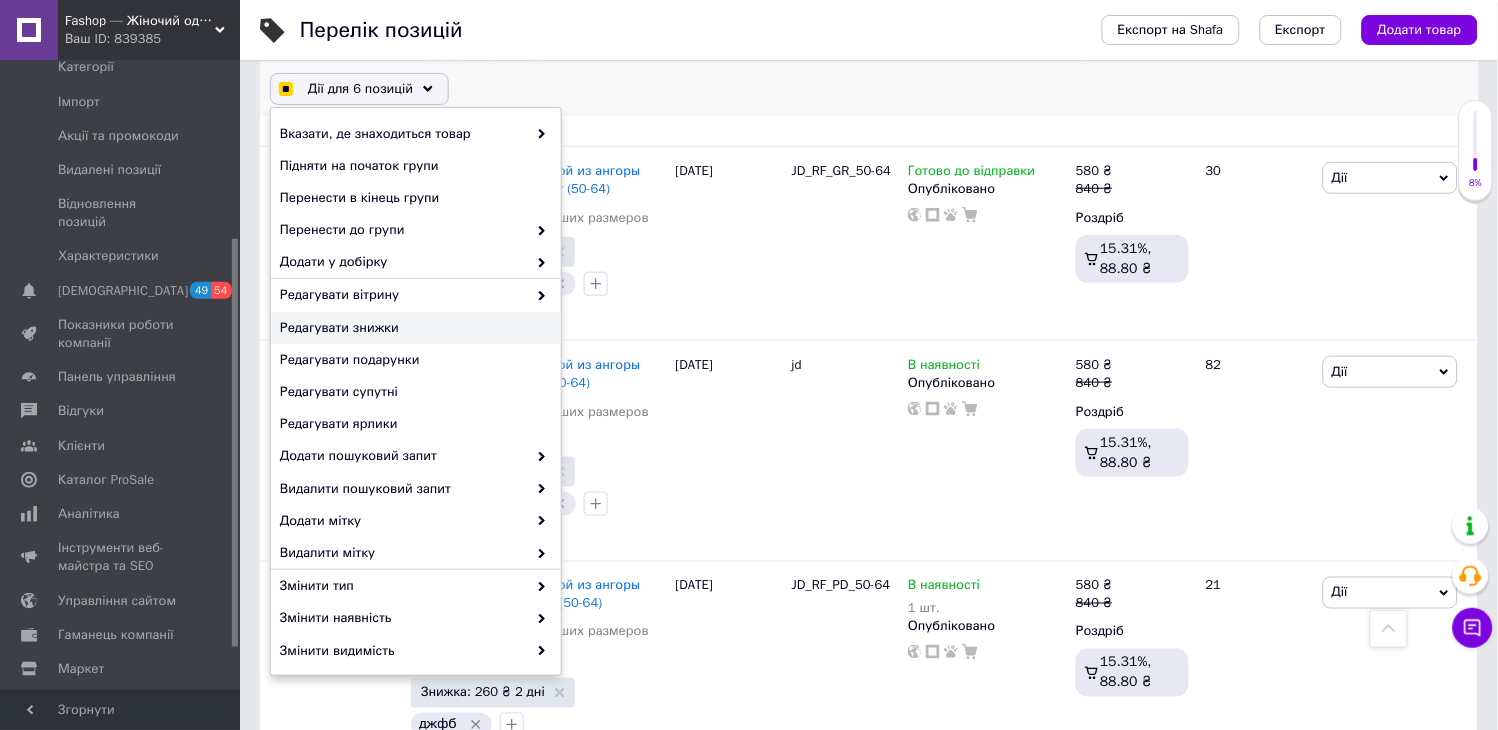 click on "Редагувати знижки" at bounding box center [413, 328] 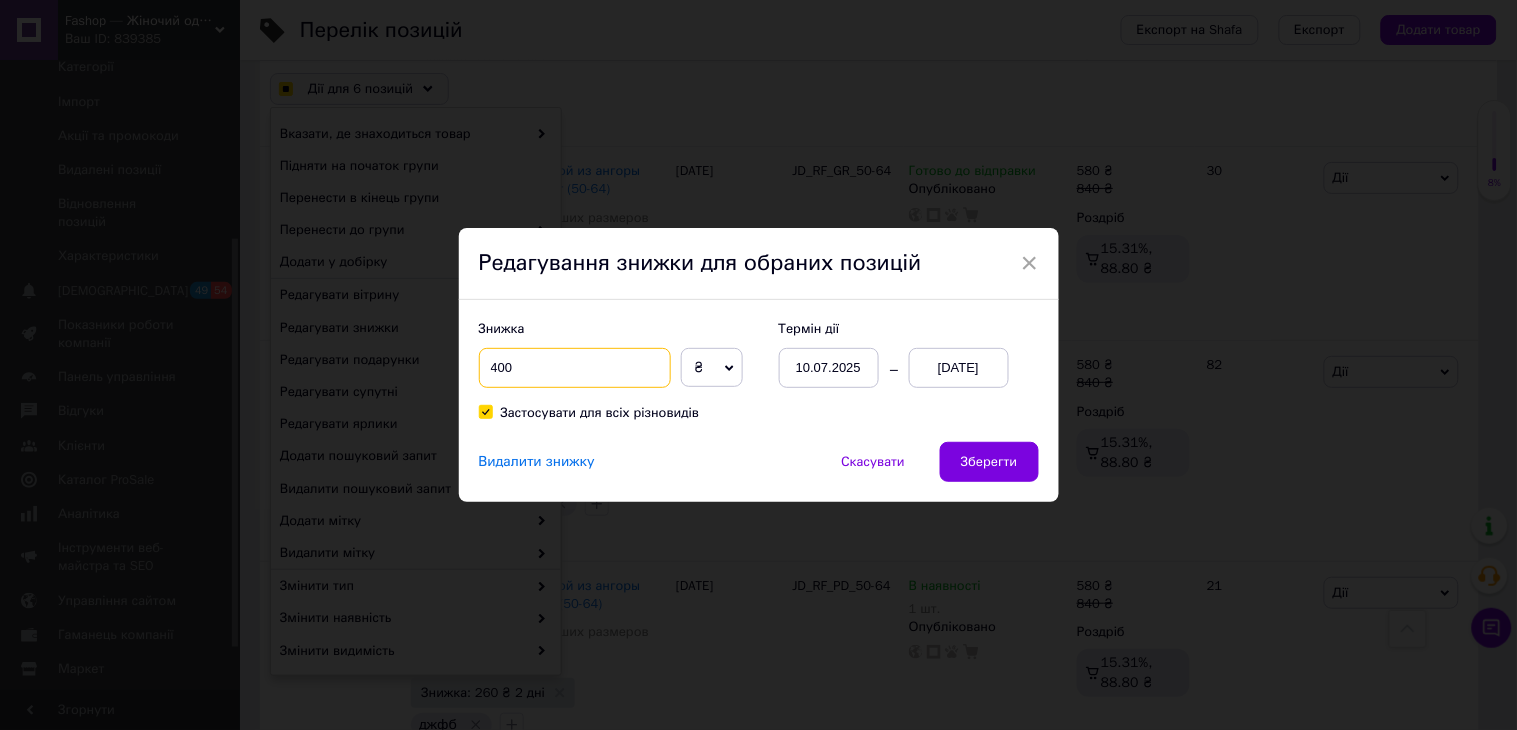 drag, startPoint x: 525, startPoint y: 377, endPoint x: 490, endPoint y: 367, distance: 36.40055 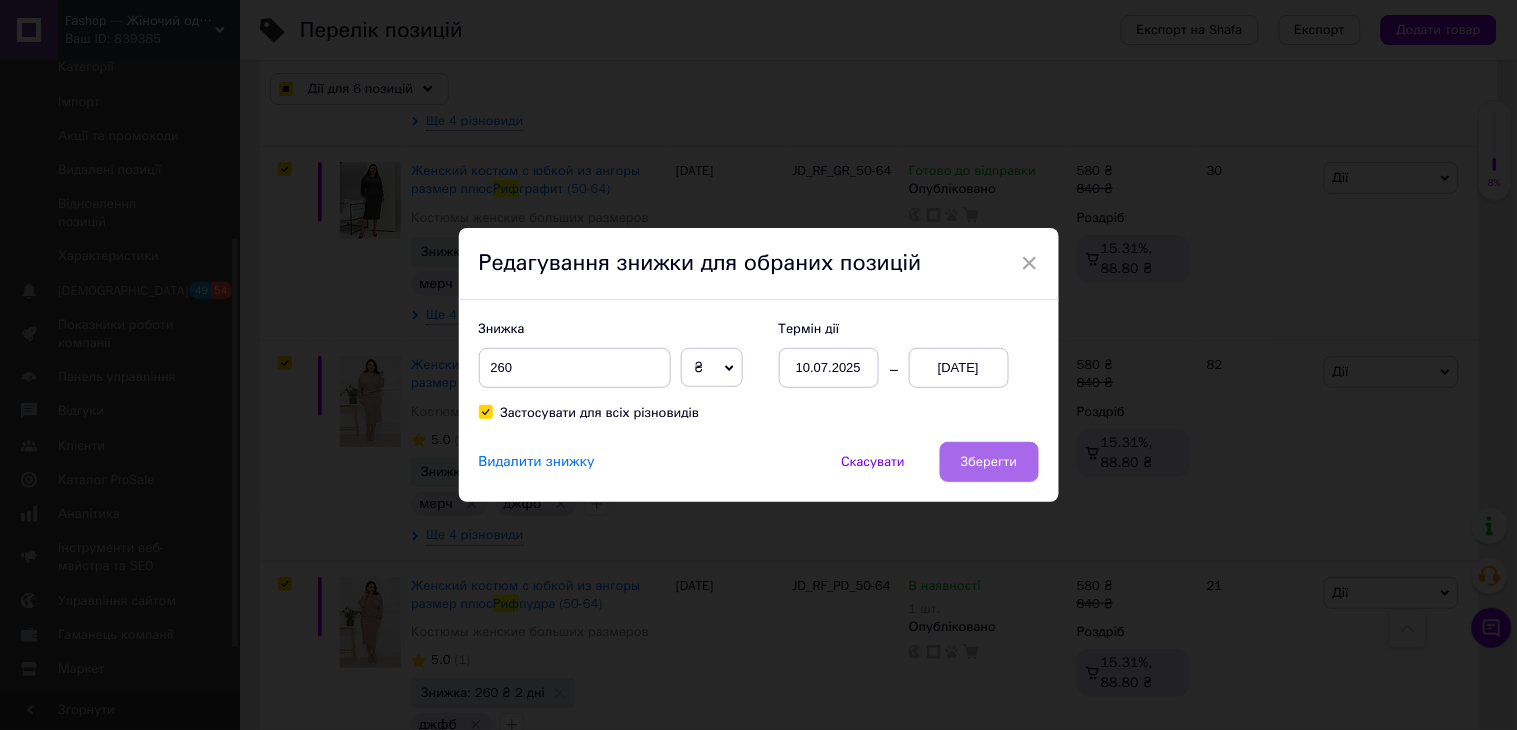click on "Зберегти" at bounding box center [989, 462] 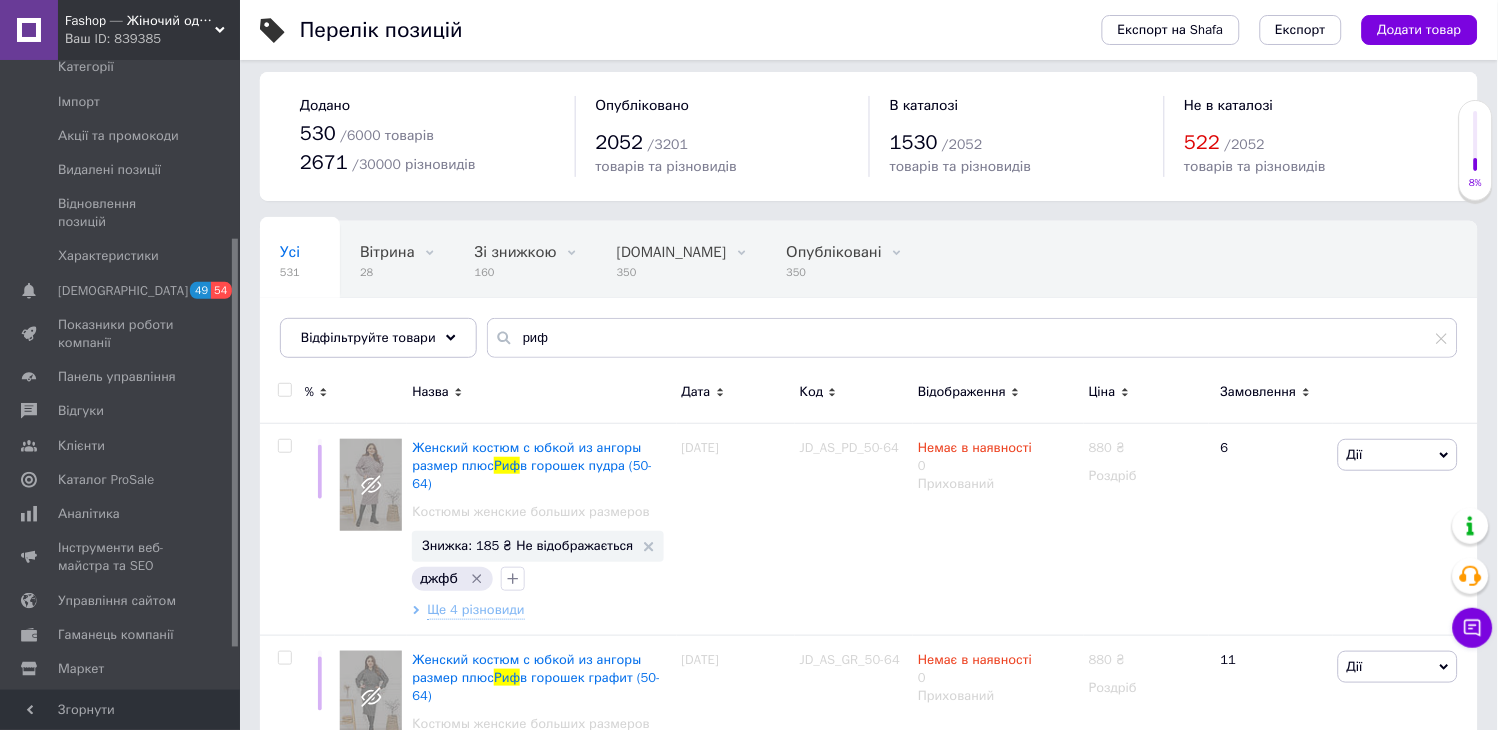 scroll, scrollTop: 0, scrollLeft: 0, axis: both 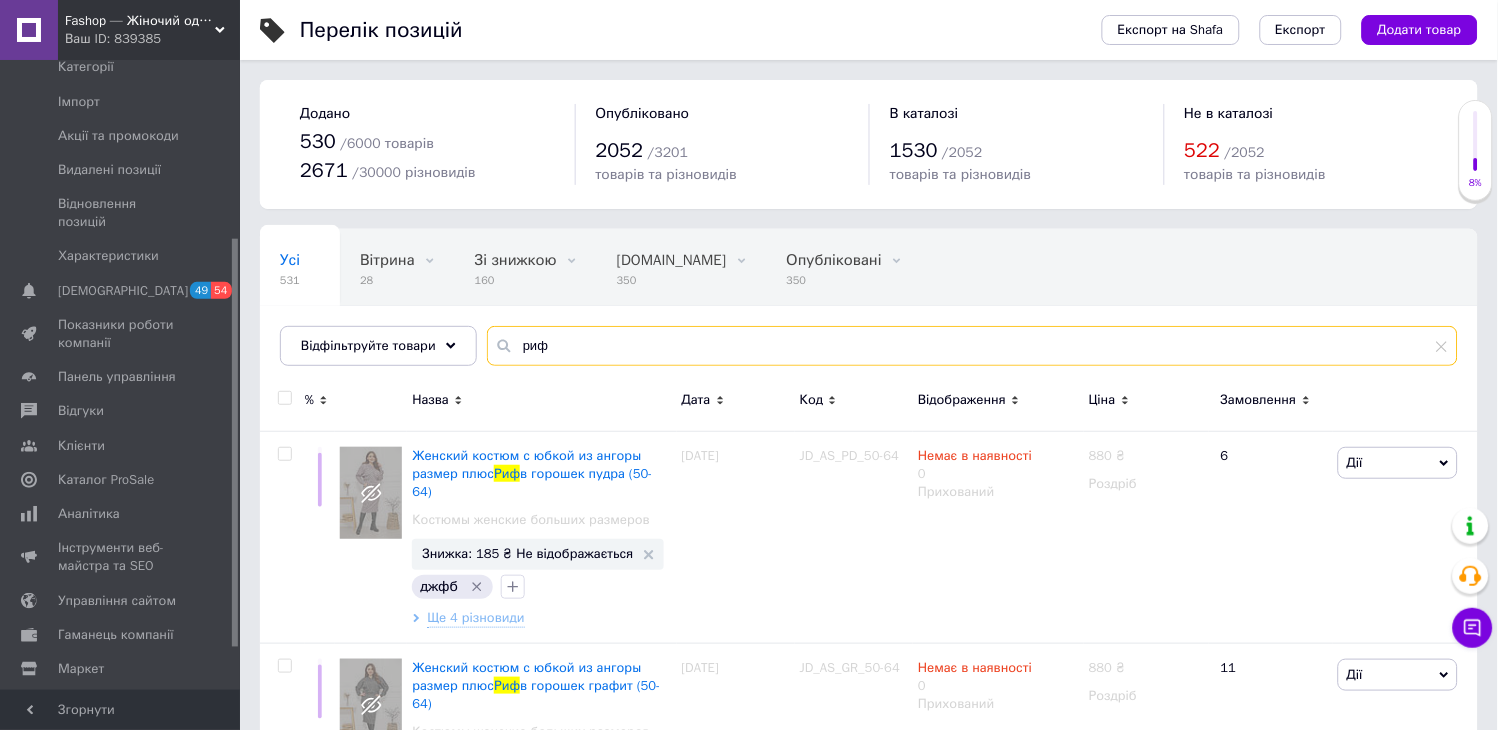 drag, startPoint x: 575, startPoint y: 343, endPoint x: 258, endPoint y: 332, distance: 317.1908 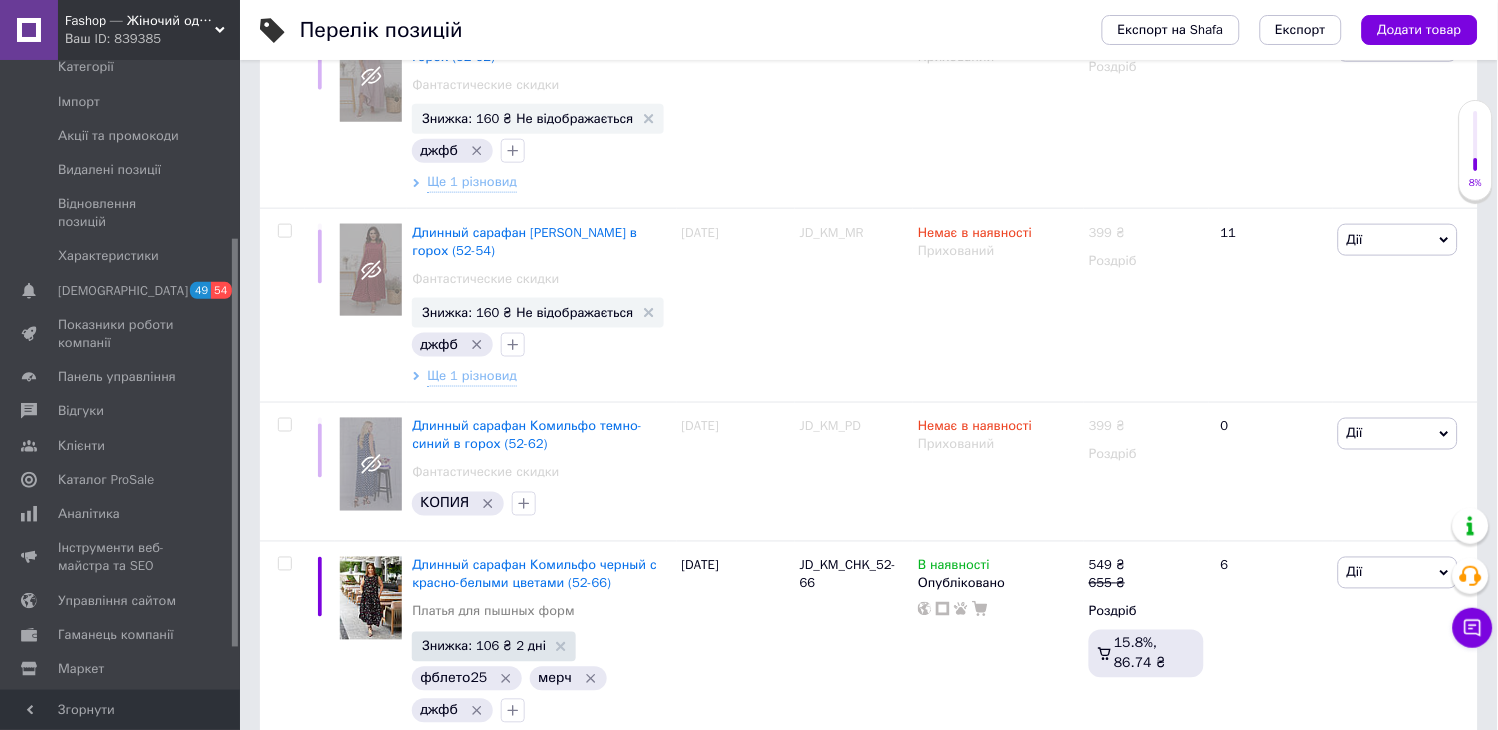scroll, scrollTop: 666, scrollLeft: 0, axis: vertical 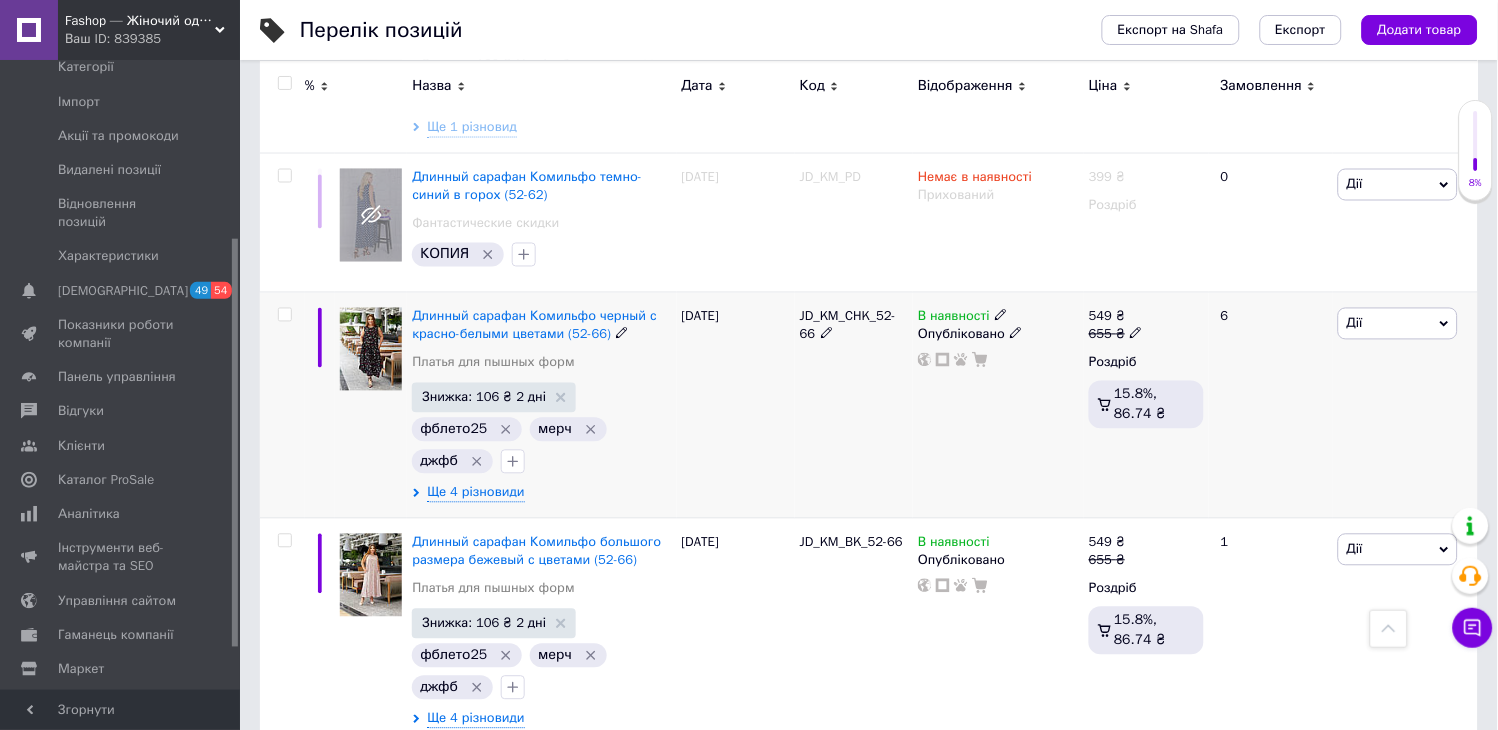 click at bounding box center [284, 315] 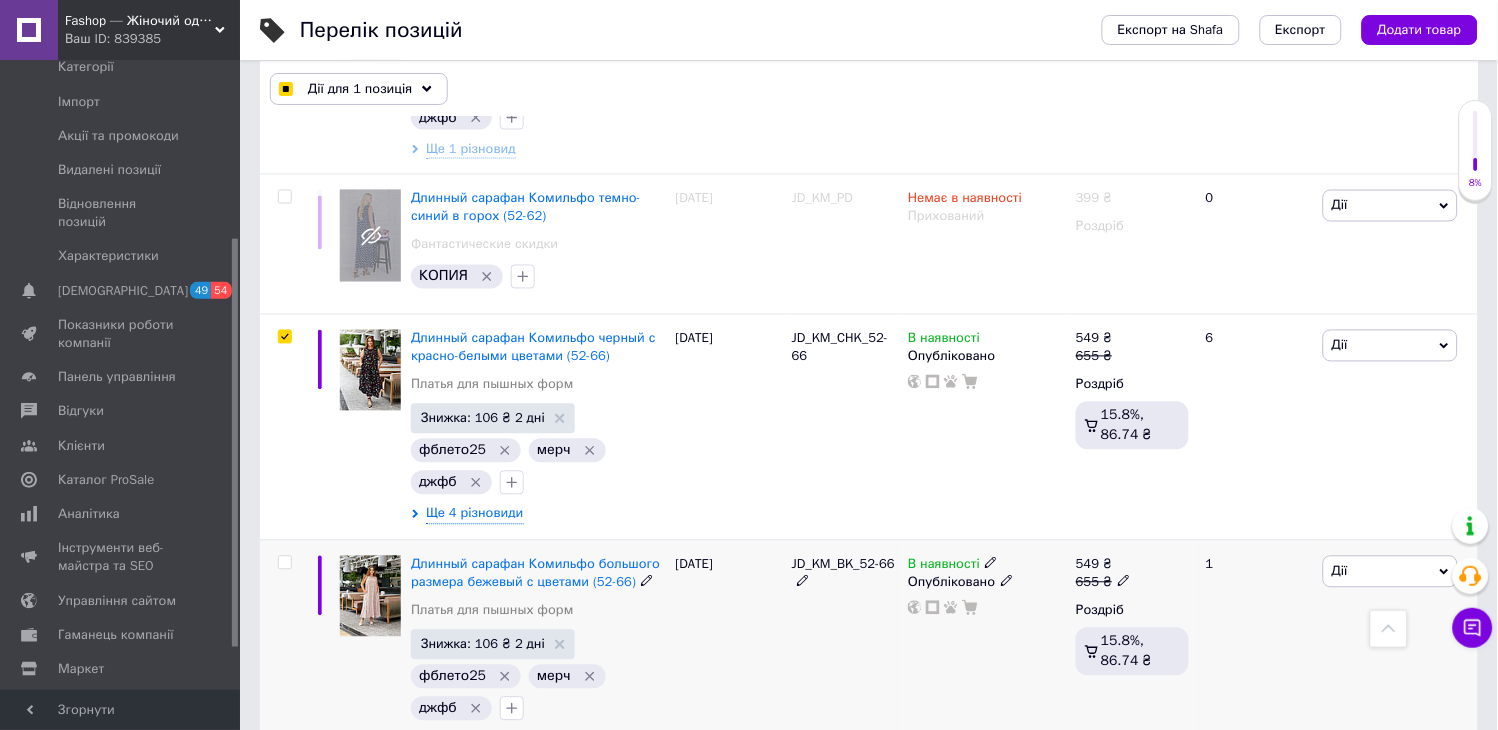 click at bounding box center [284, 563] 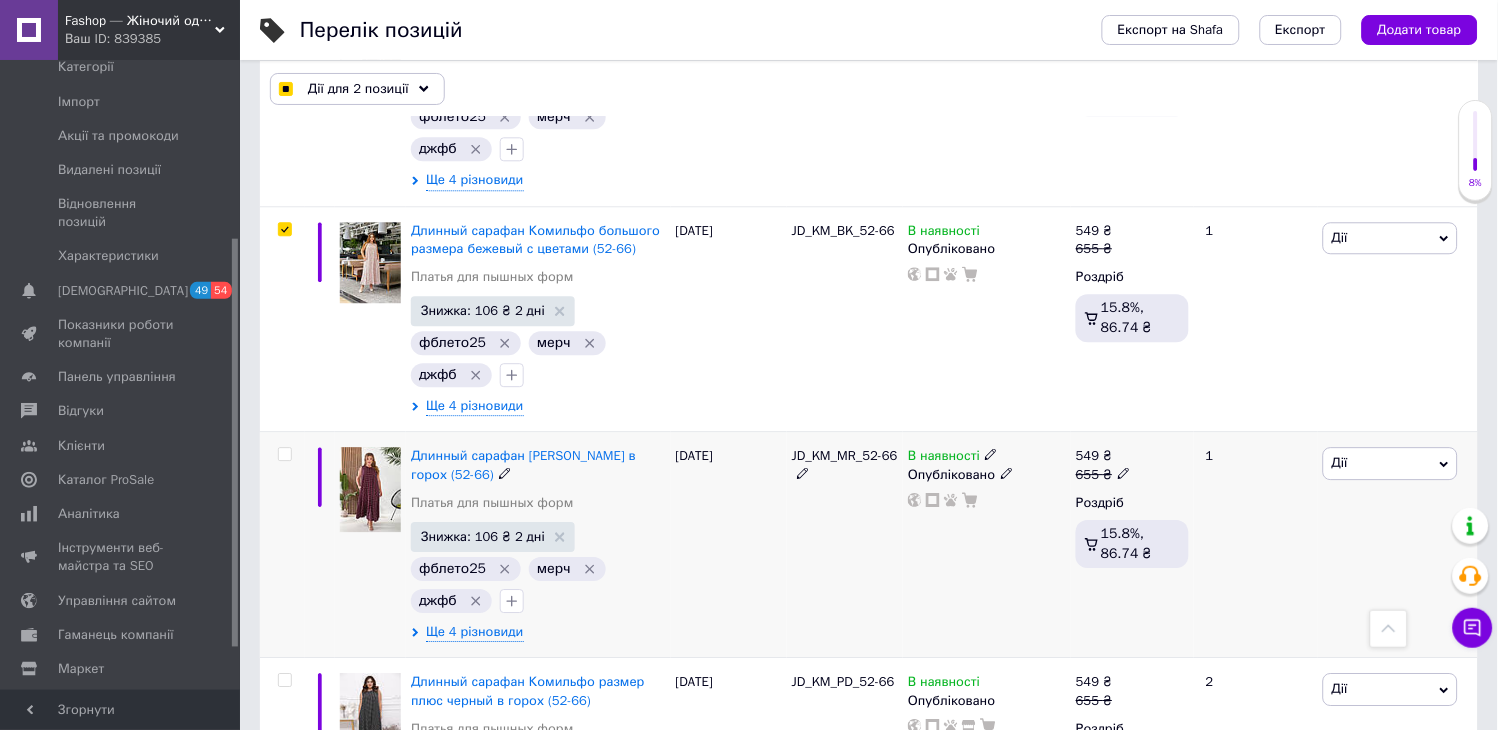 click at bounding box center [284, 454] 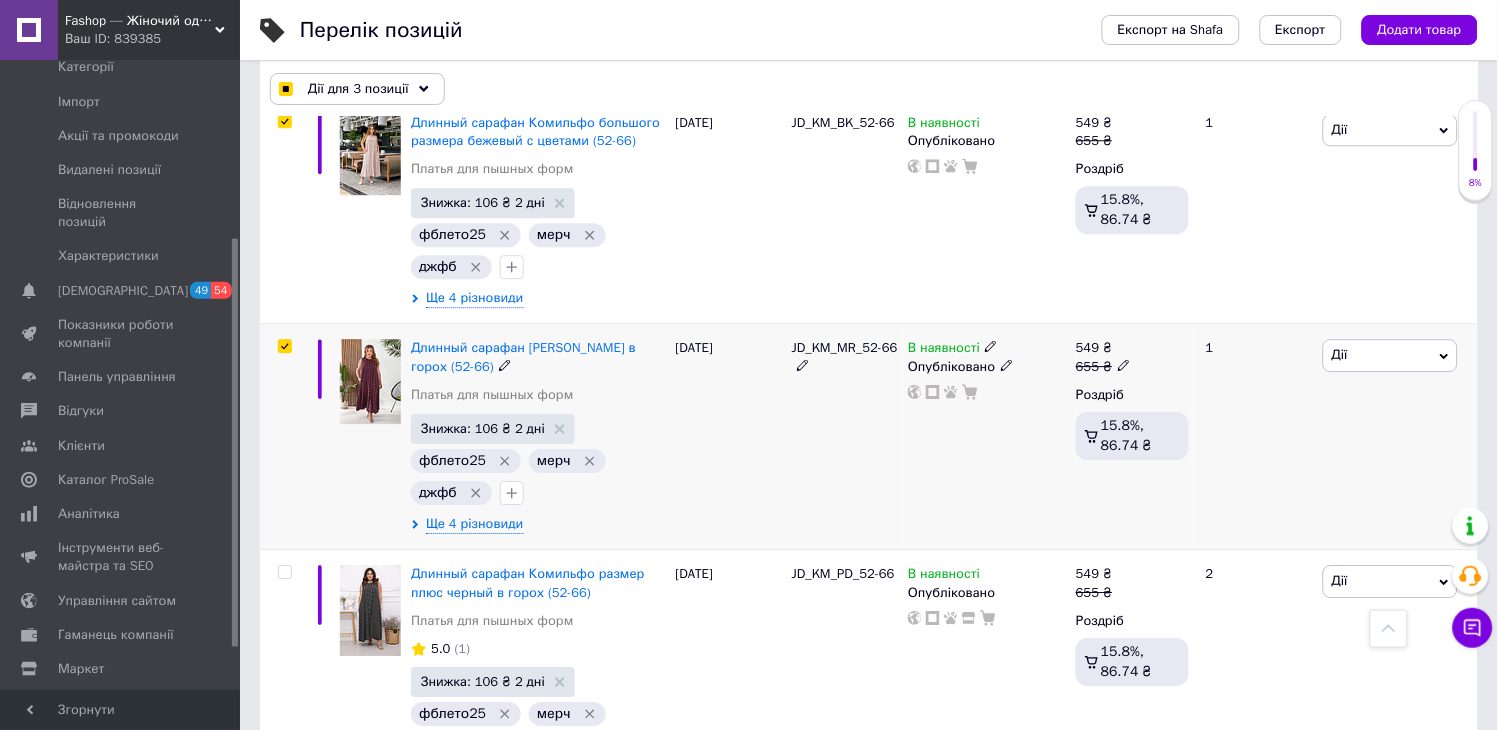 scroll, scrollTop: 1222, scrollLeft: 0, axis: vertical 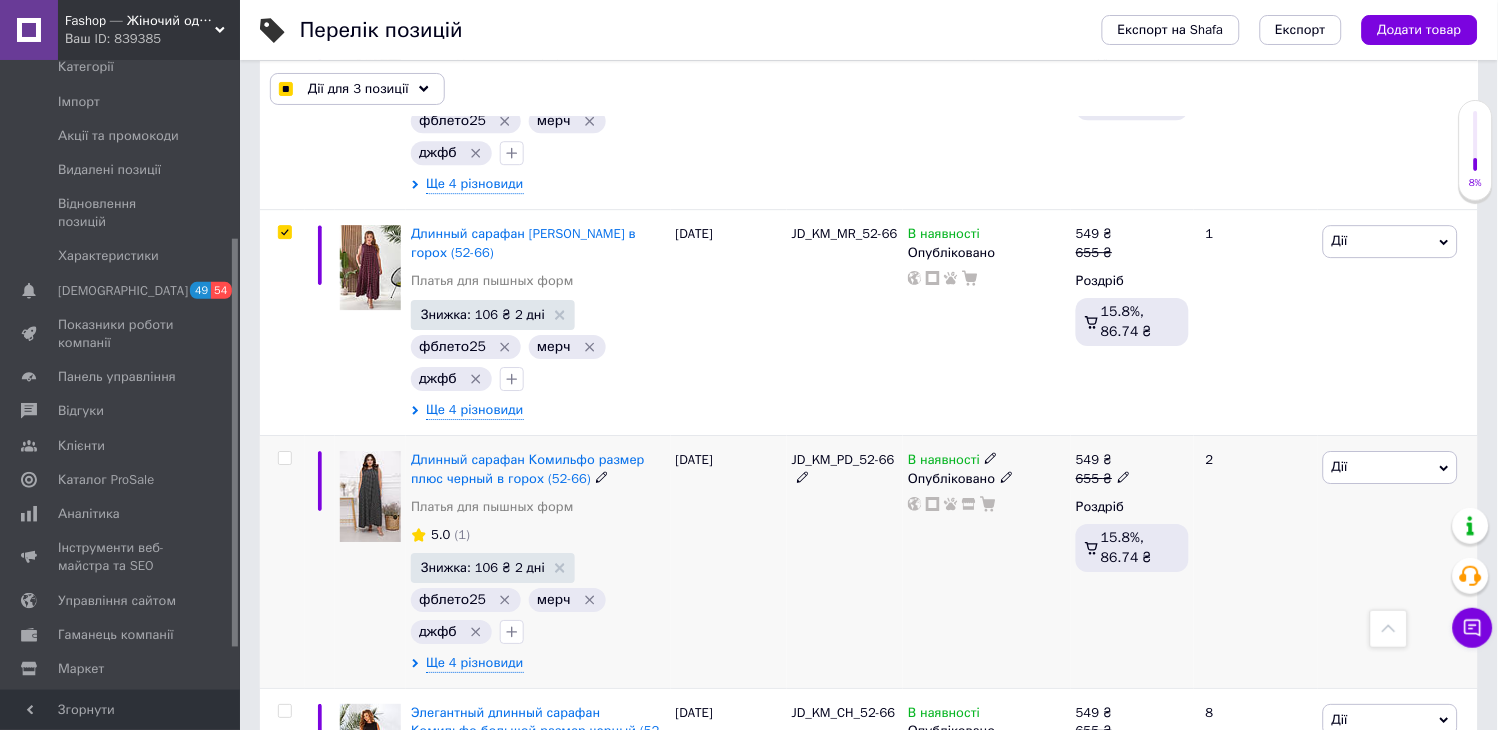 click at bounding box center [284, 458] 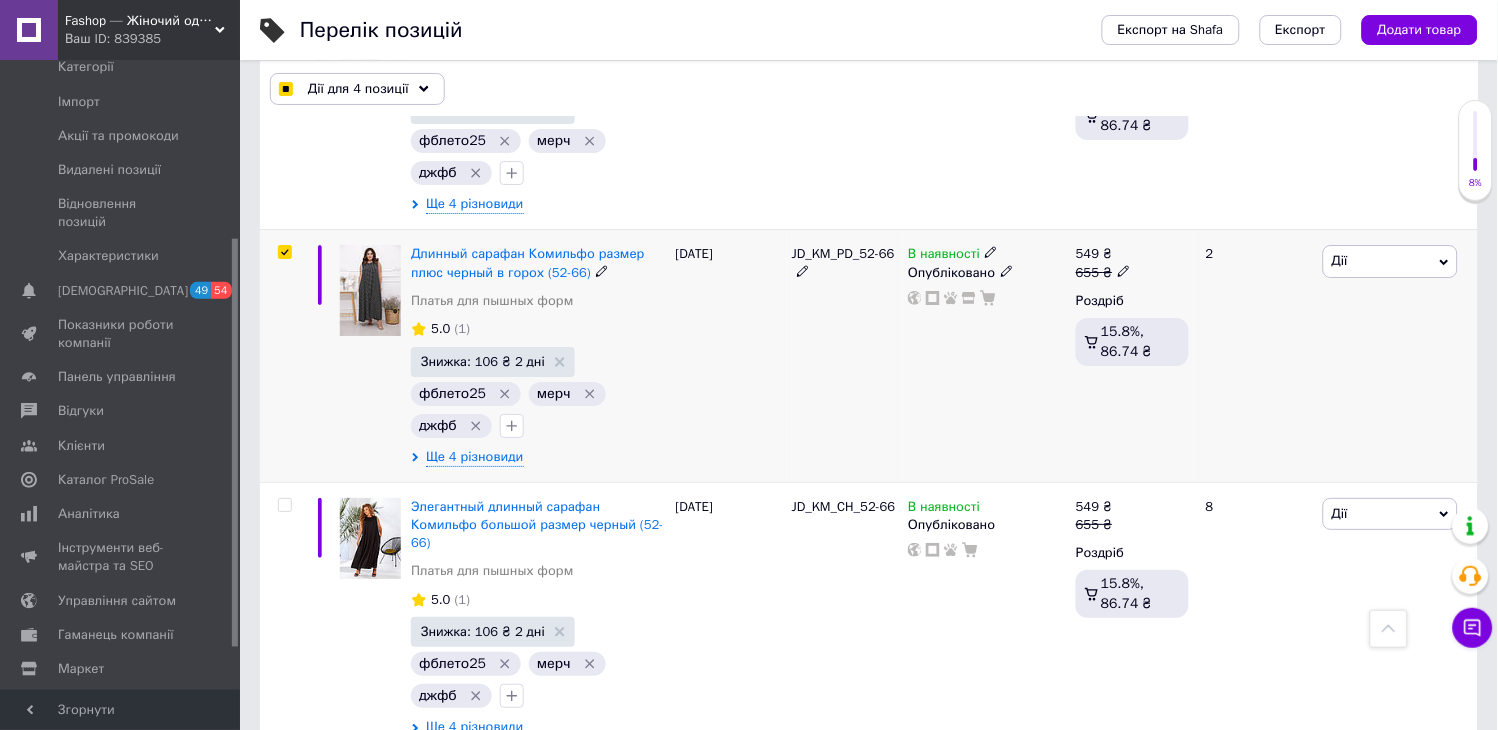 scroll, scrollTop: 1432, scrollLeft: 0, axis: vertical 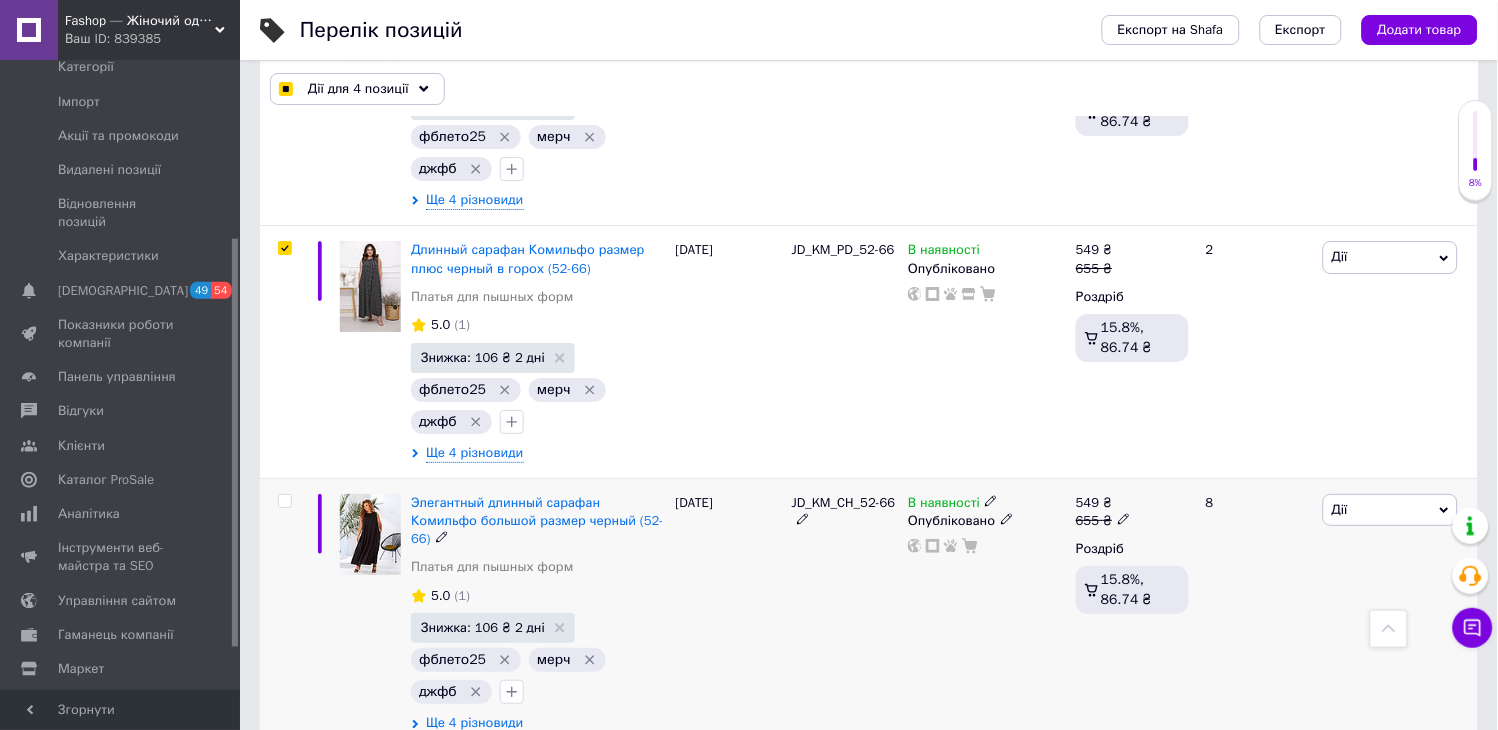 click at bounding box center (284, 501) 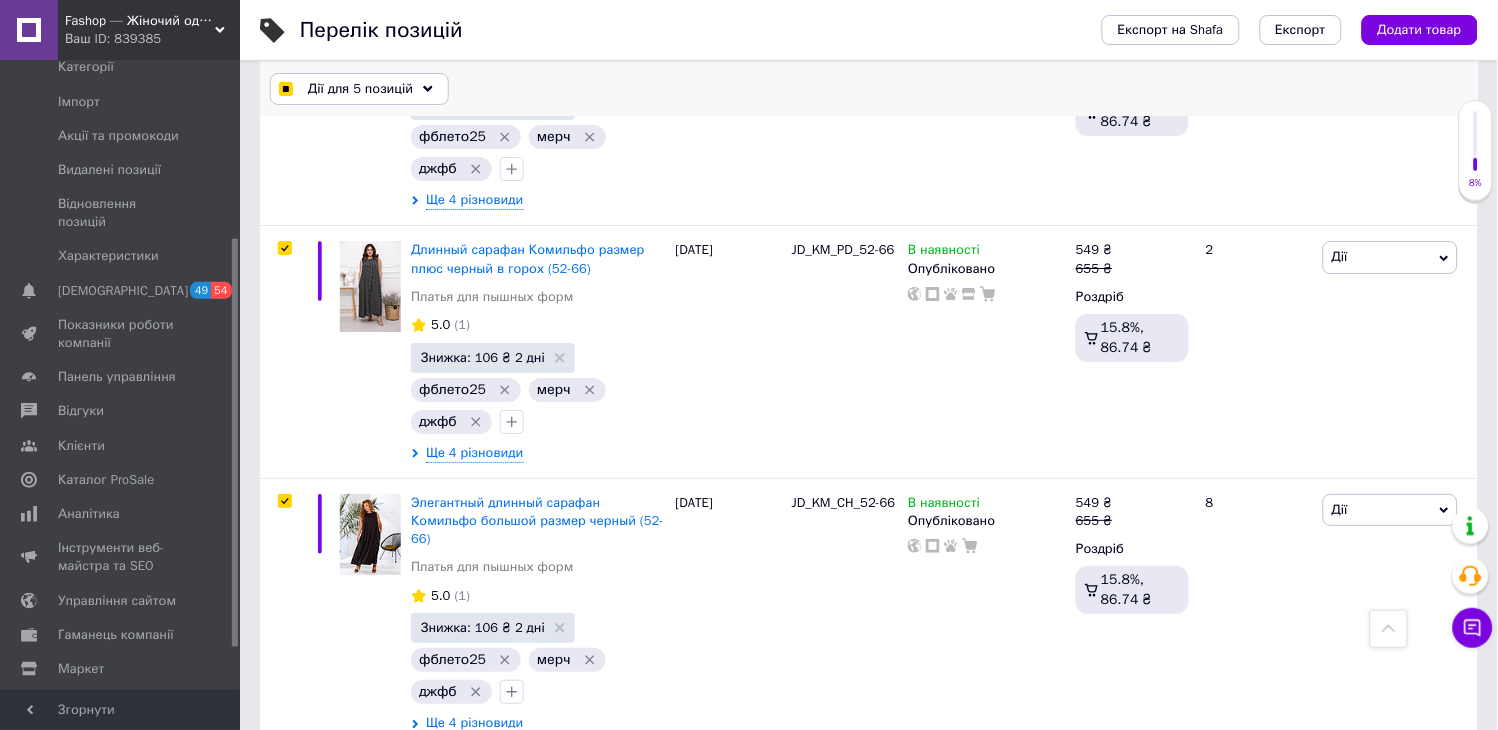 click on "Дії для 5 позицій" at bounding box center [360, 89] 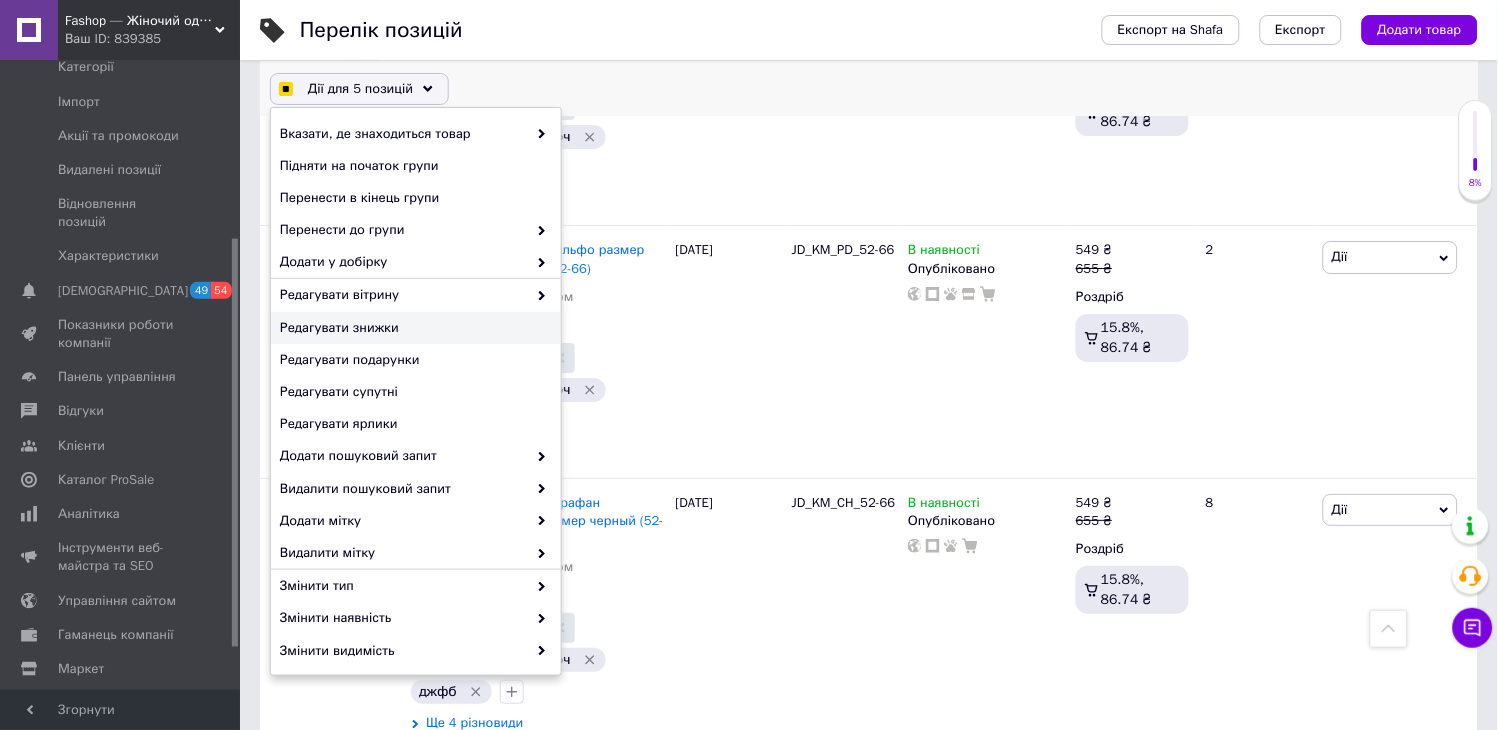 click on "Редагувати знижки" at bounding box center (413, 328) 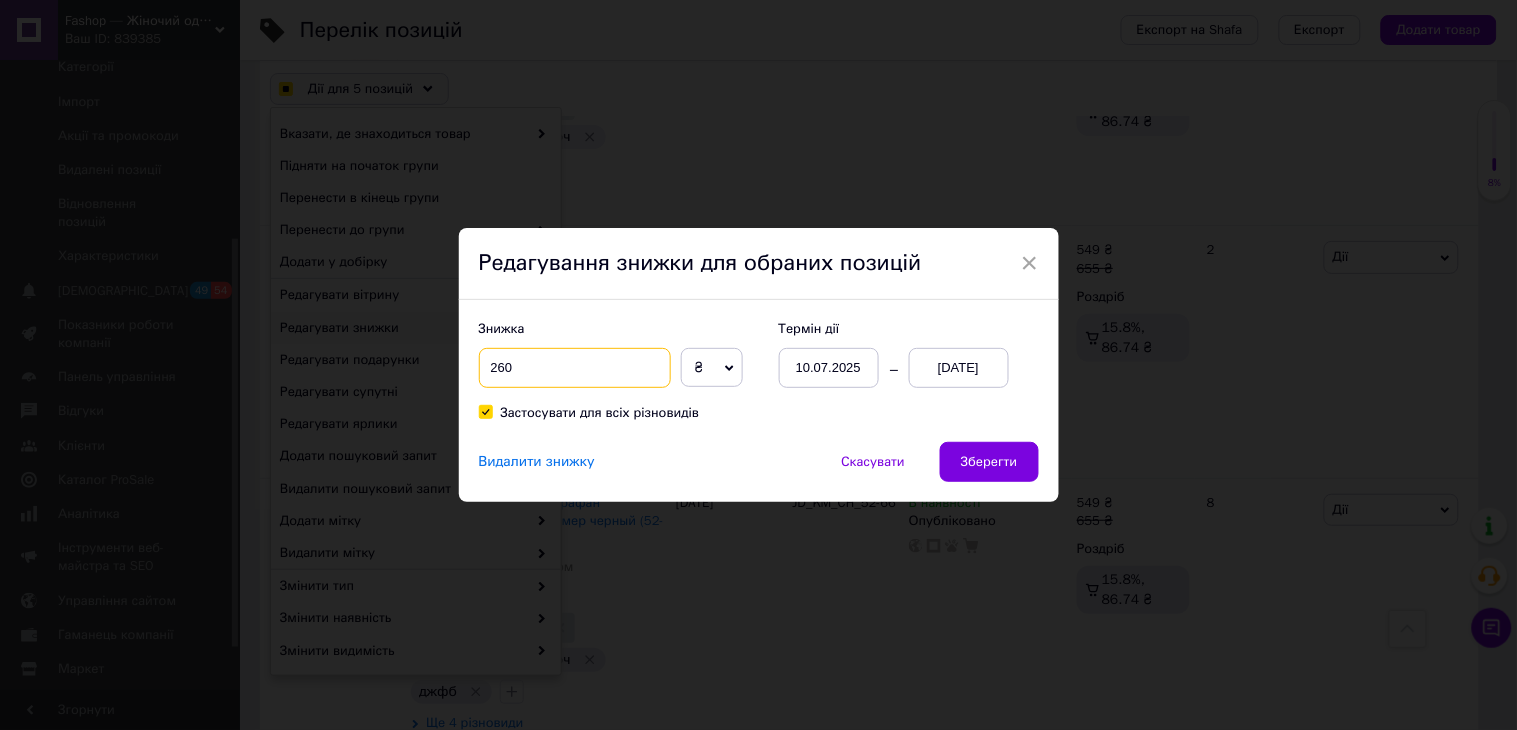 drag, startPoint x: 572, startPoint y: 361, endPoint x: 488, endPoint y: 366, distance: 84.14868 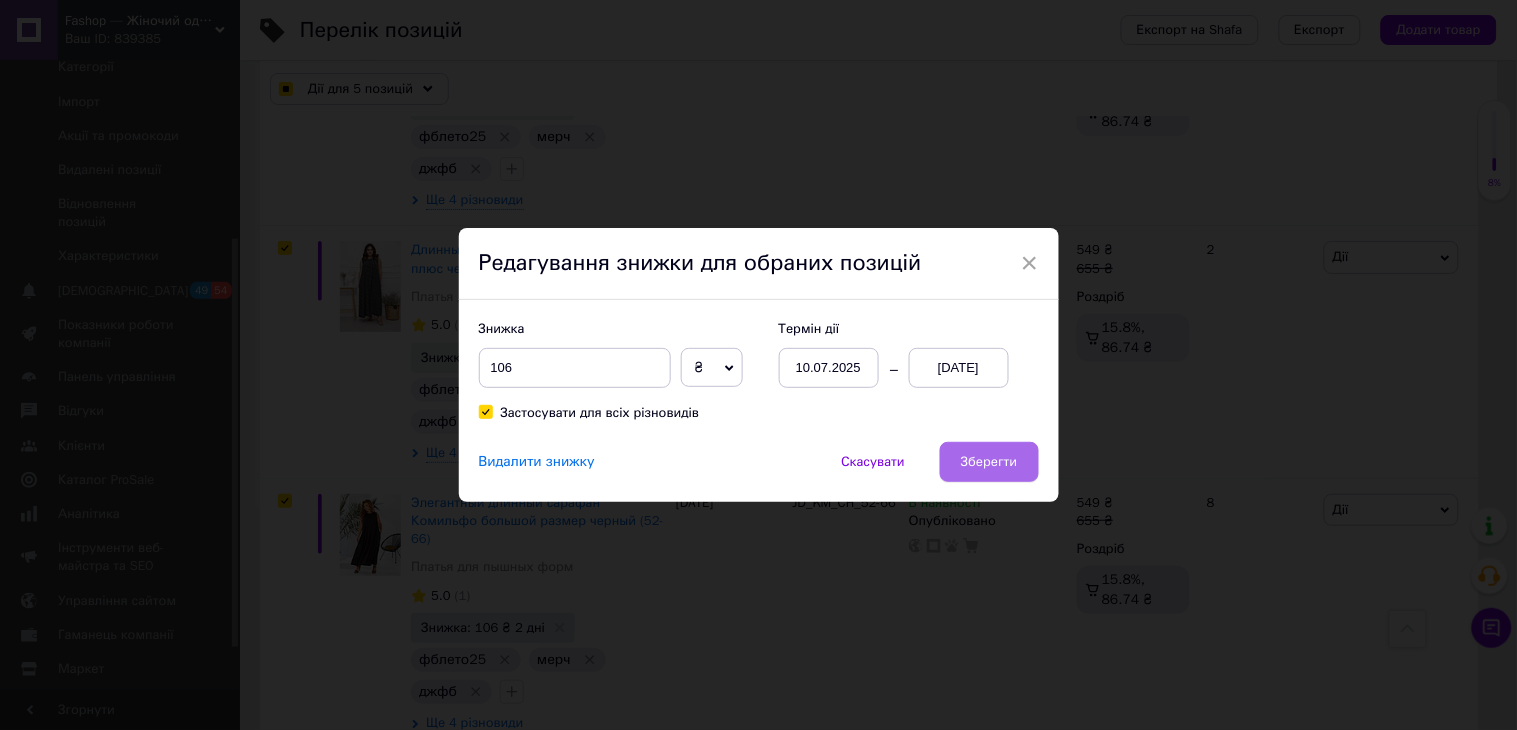 click on "Зберегти" at bounding box center (989, 462) 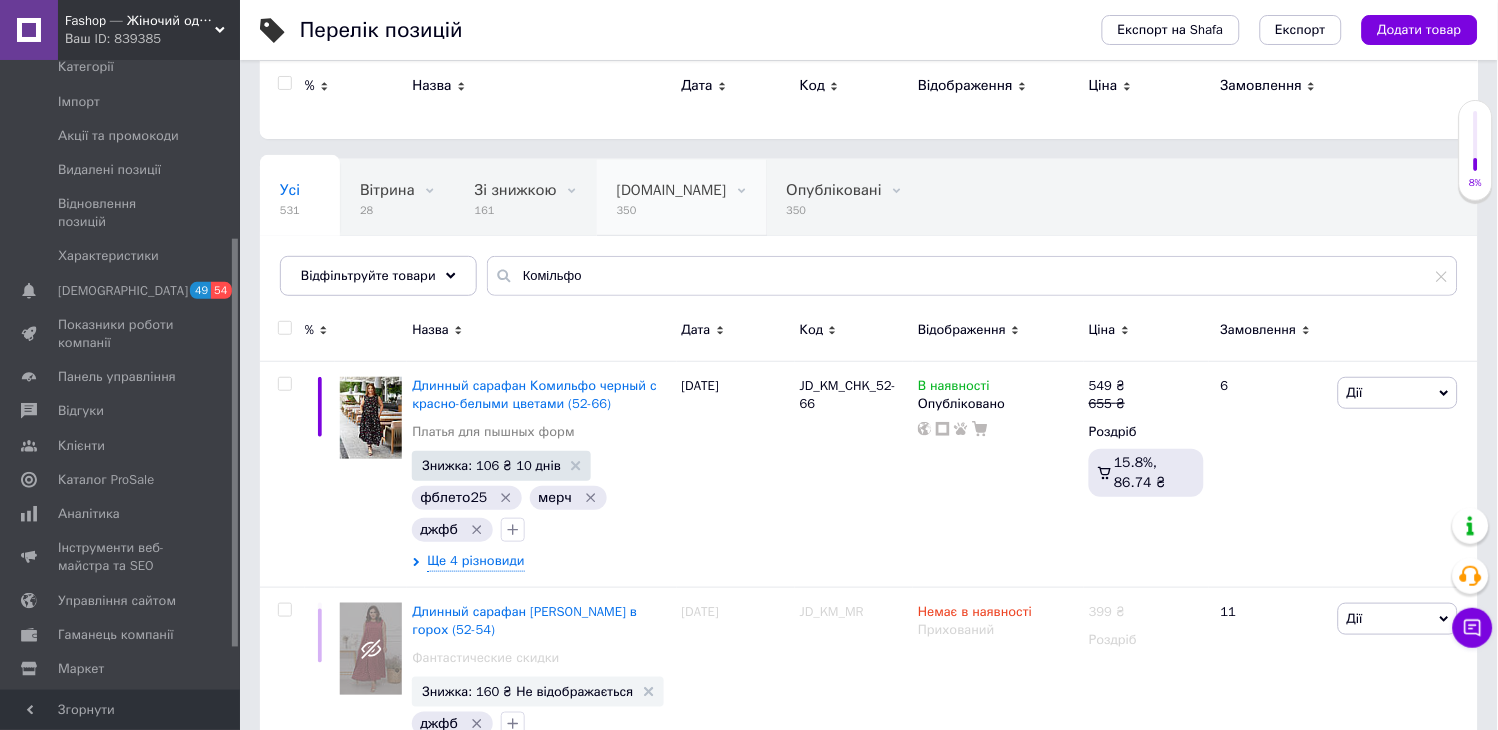 scroll, scrollTop: 0, scrollLeft: 0, axis: both 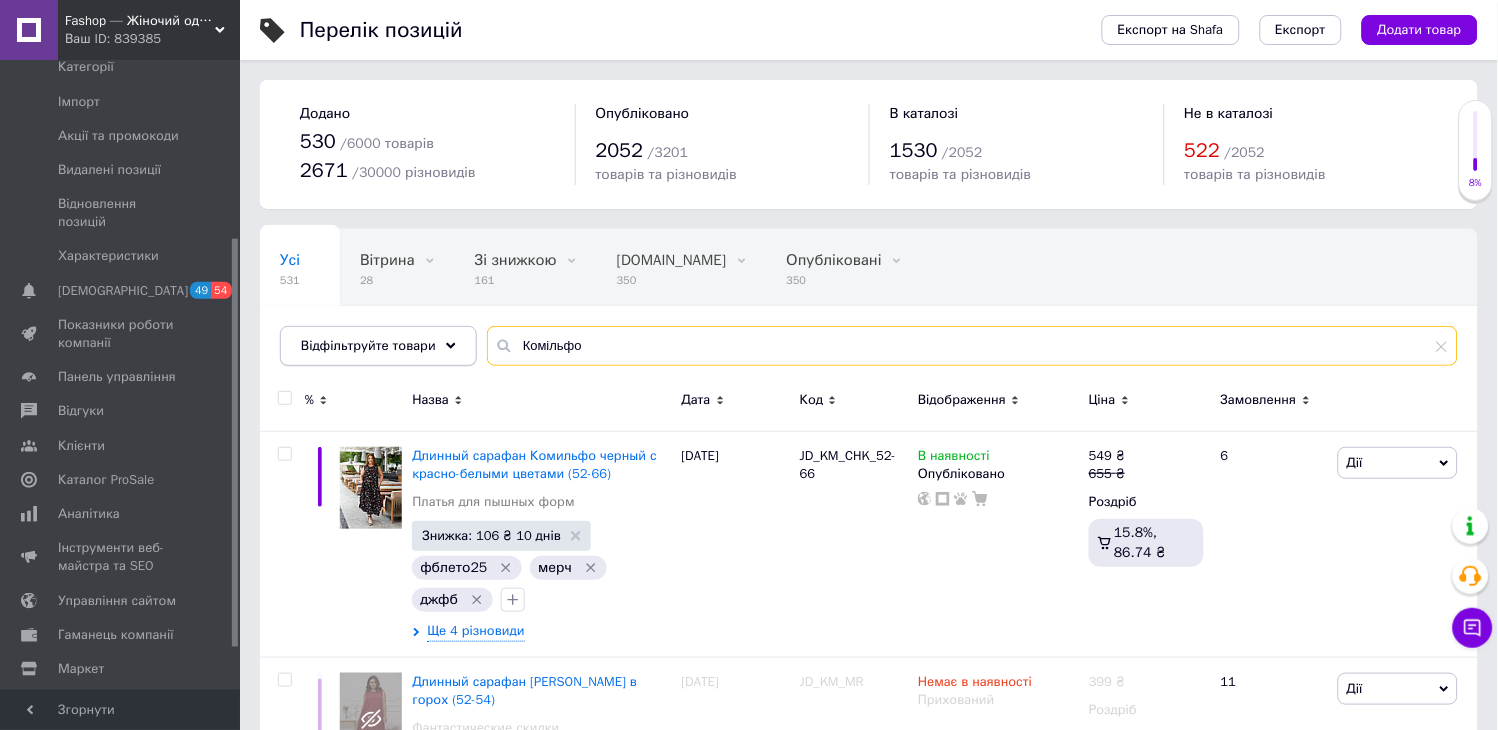 drag, startPoint x: 614, startPoint y: 341, endPoint x: 448, endPoint y: 342, distance: 166.003 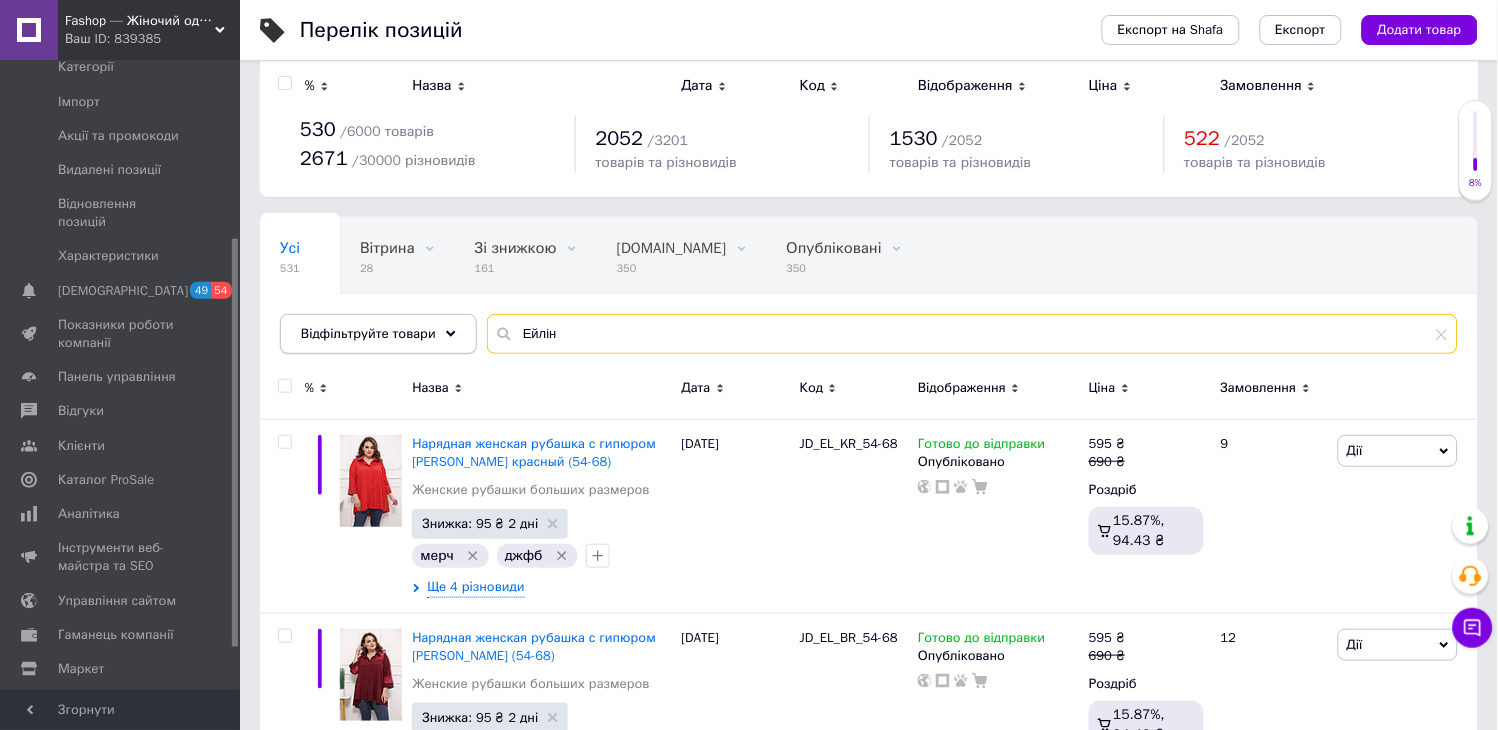 scroll, scrollTop: 0, scrollLeft: 0, axis: both 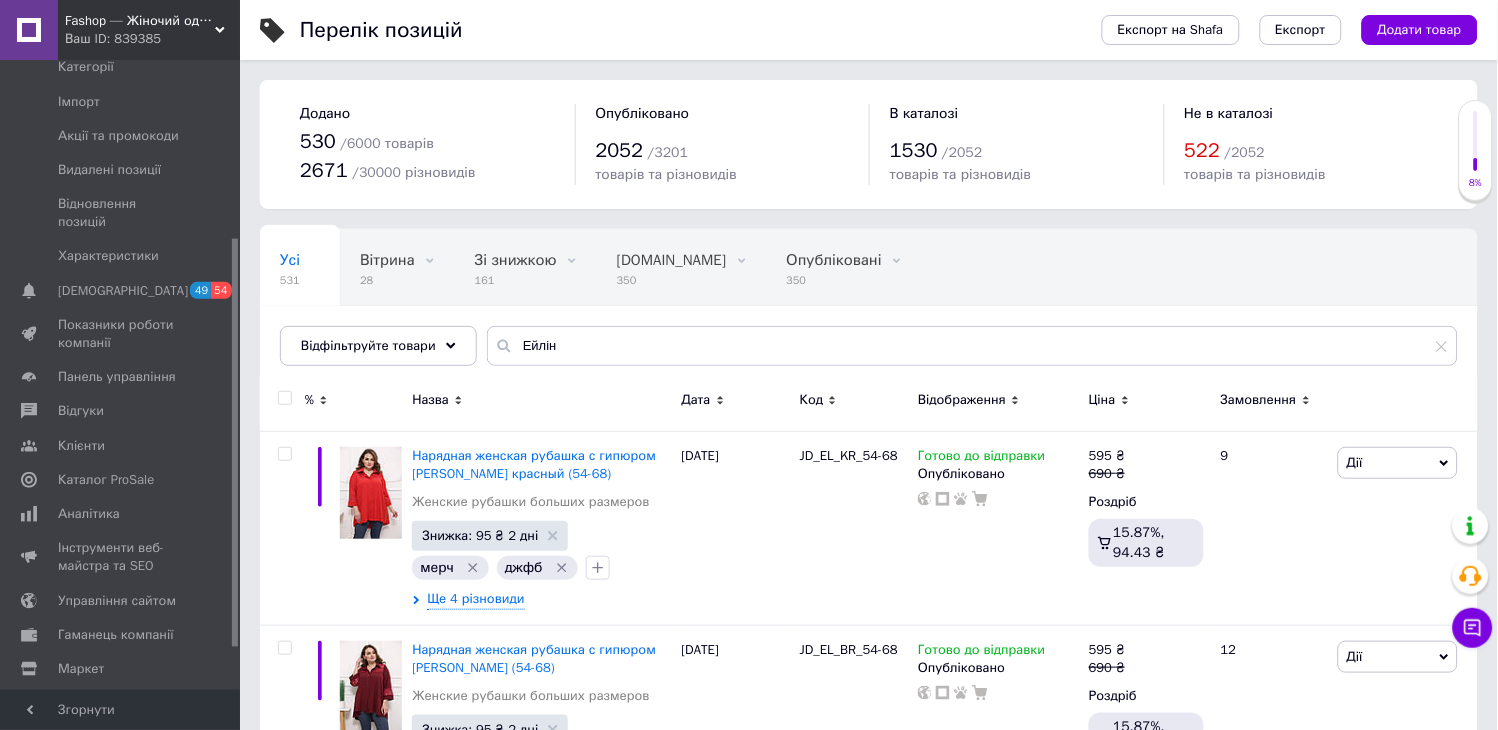 click at bounding box center (282, 403) 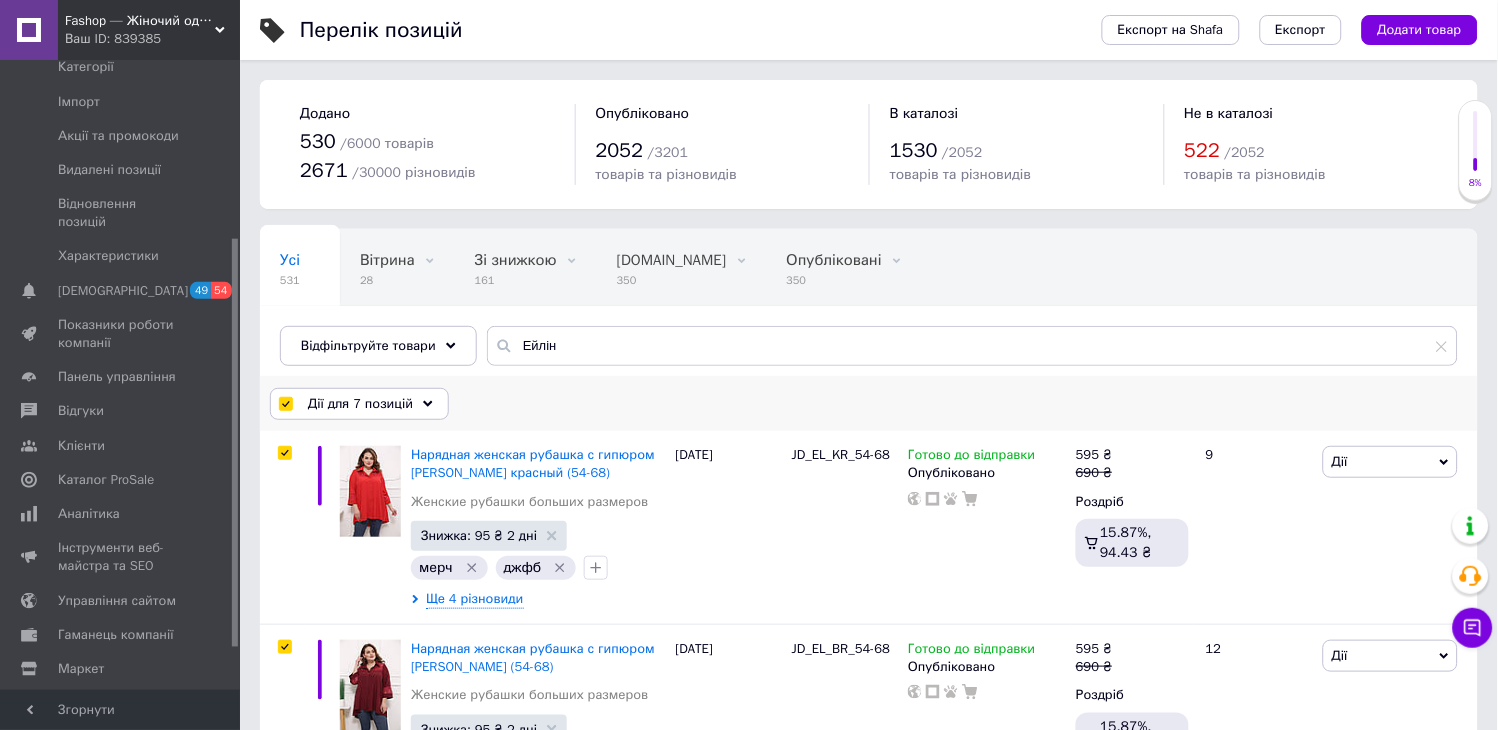 click on "Дії для 7 позицій" at bounding box center [360, 404] 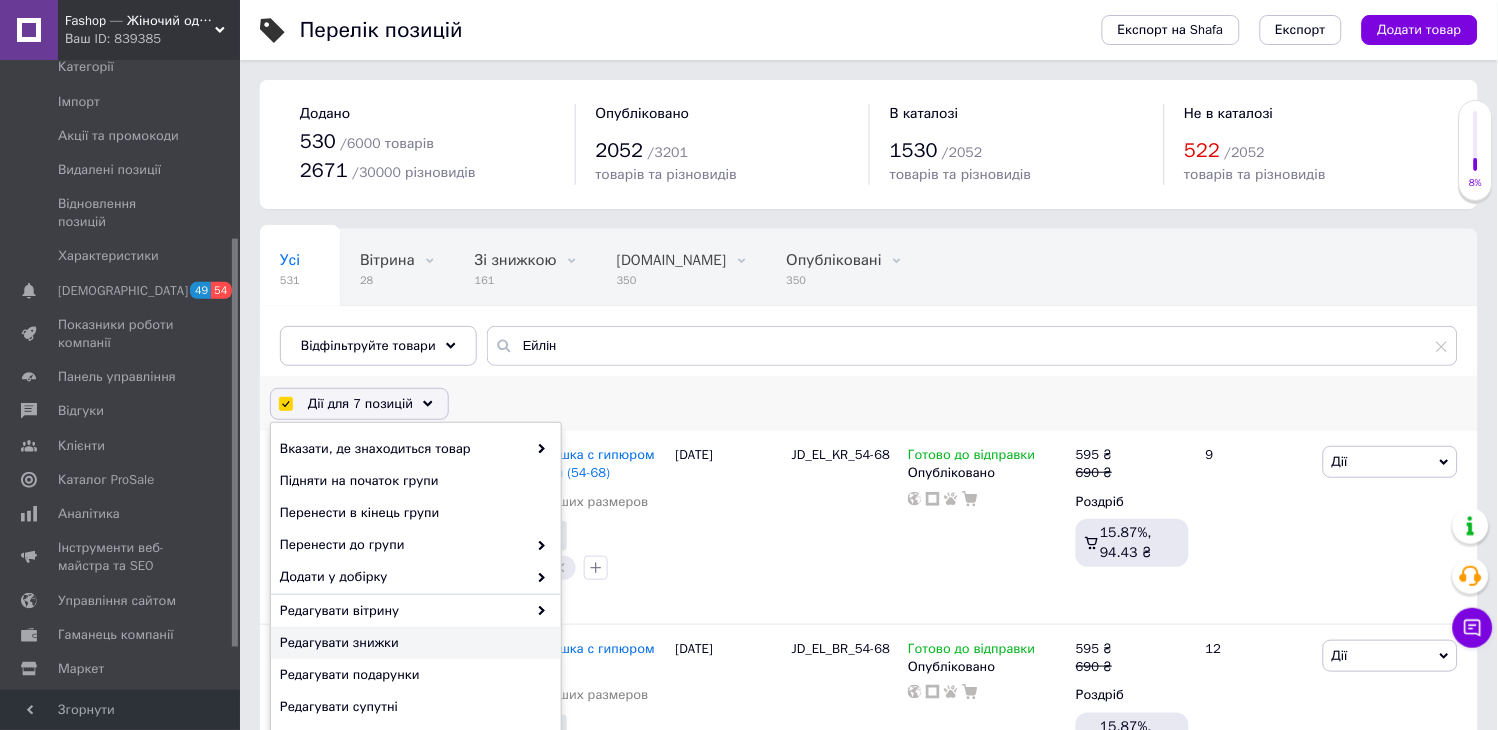 click on "Редагувати знижки" at bounding box center [416, 643] 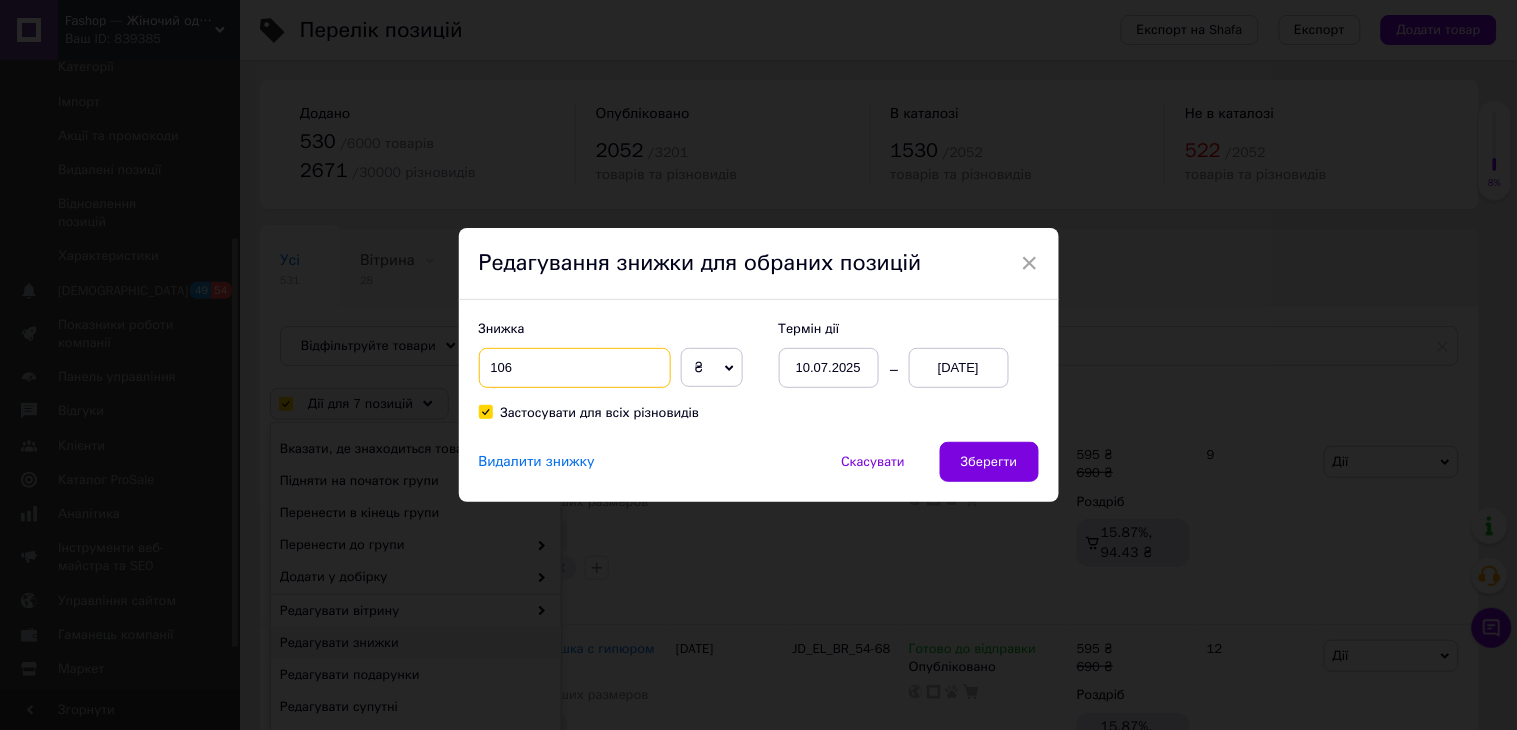 drag, startPoint x: 545, startPoint y: 363, endPoint x: 484, endPoint y: 360, distance: 61.073727 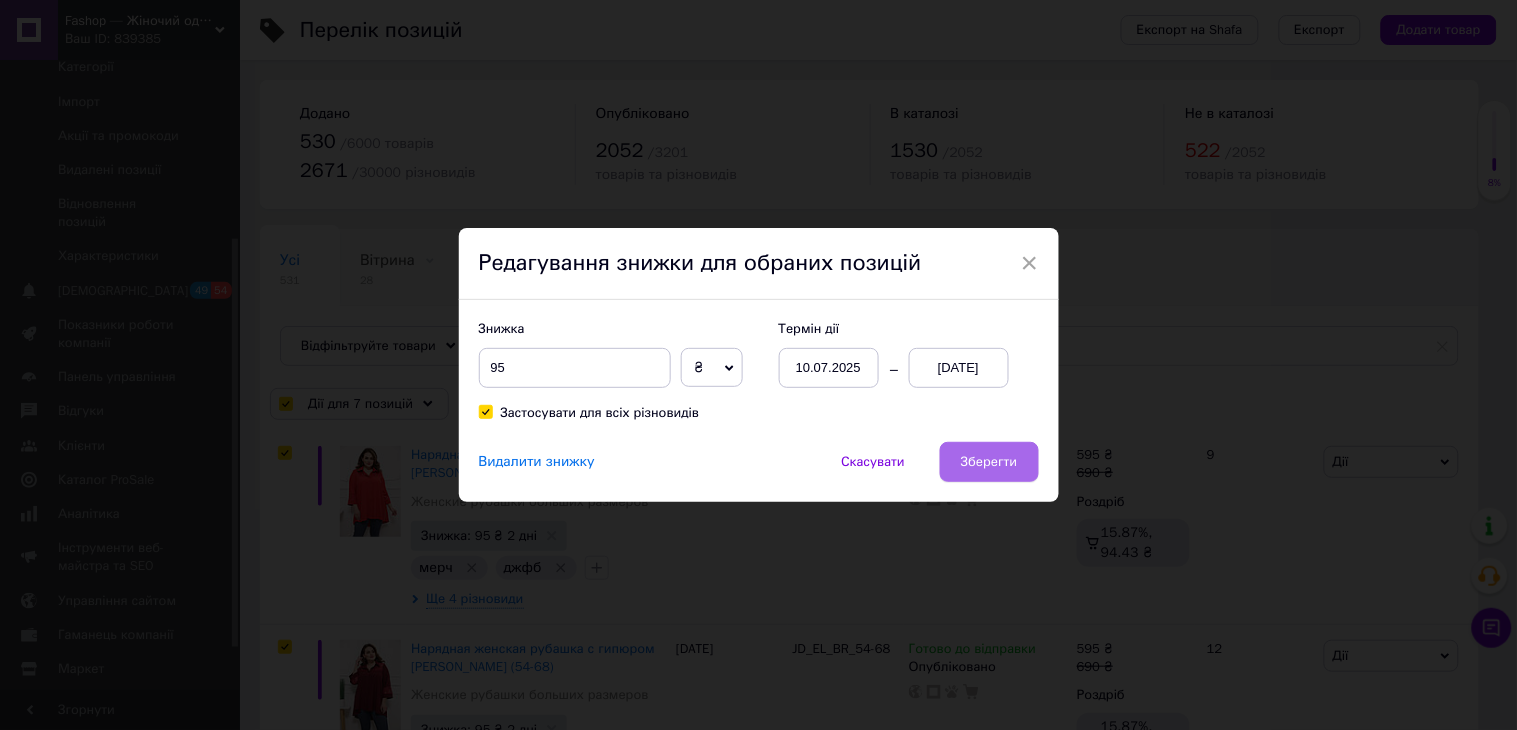 click on "Зберегти" at bounding box center (989, 462) 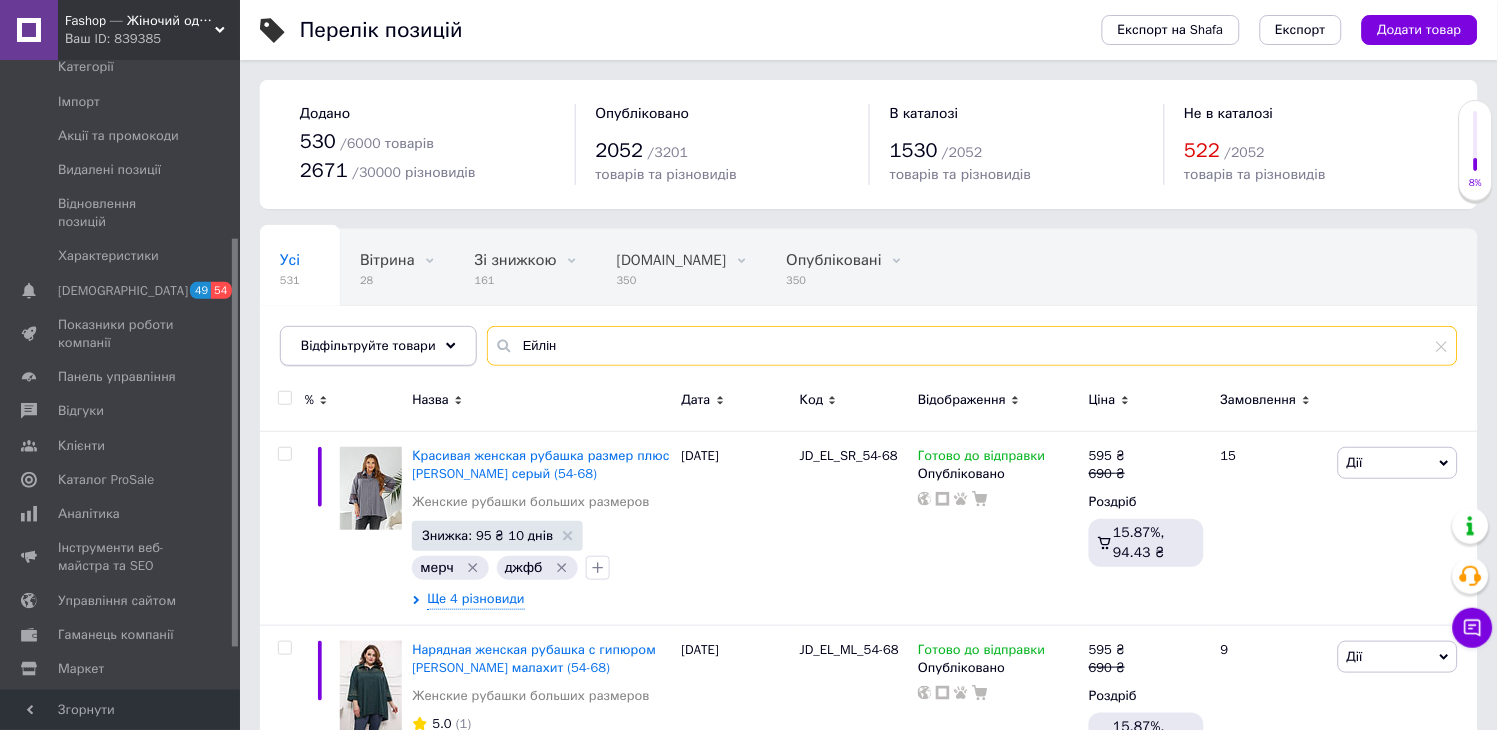 drag, startPoint x: 581, startPoint y: 348, endPoint x: 427, endPoint y: 334, distance: 154.63506 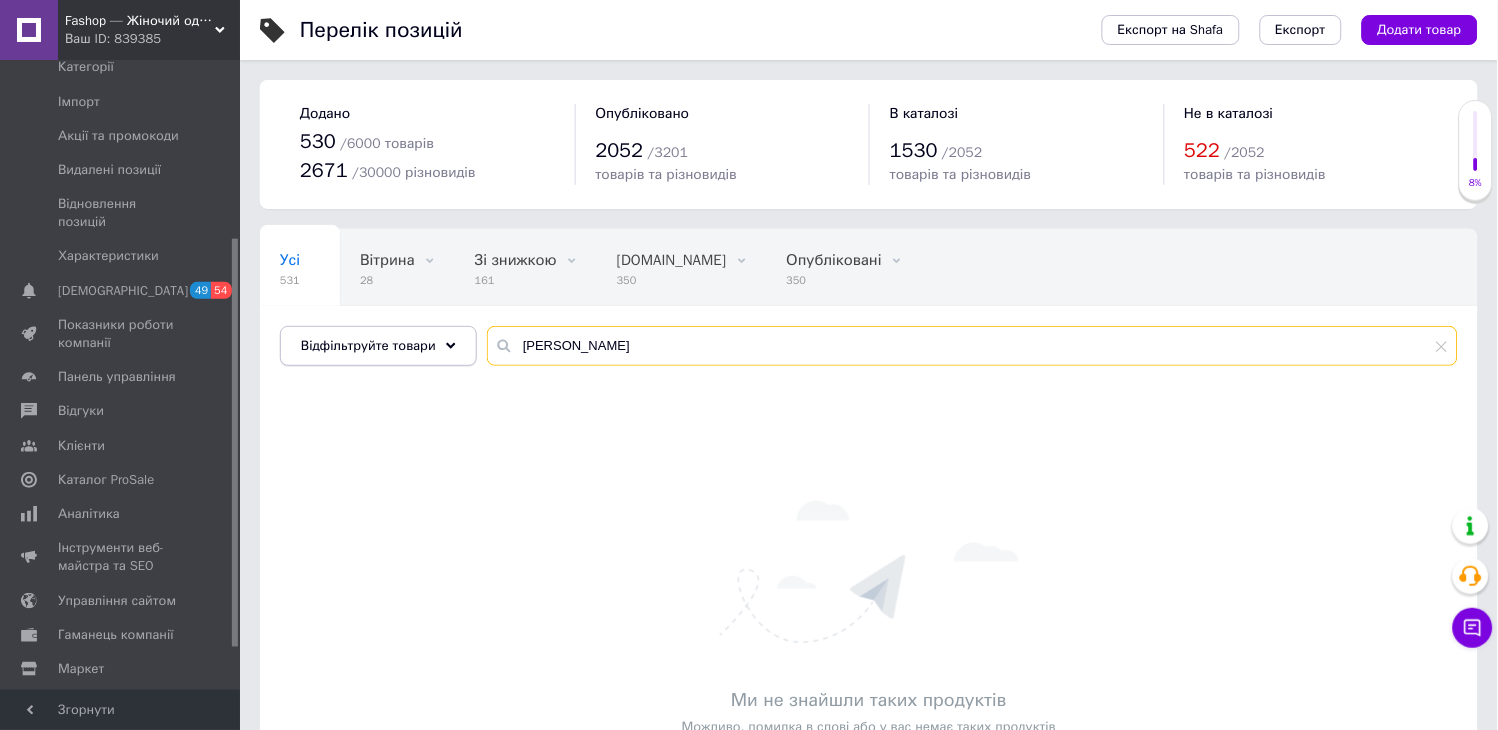 drag, startPoint x: 551, startPoint y: 347, endPoint x: 458, endPoint y: 346, distance: 93.00538 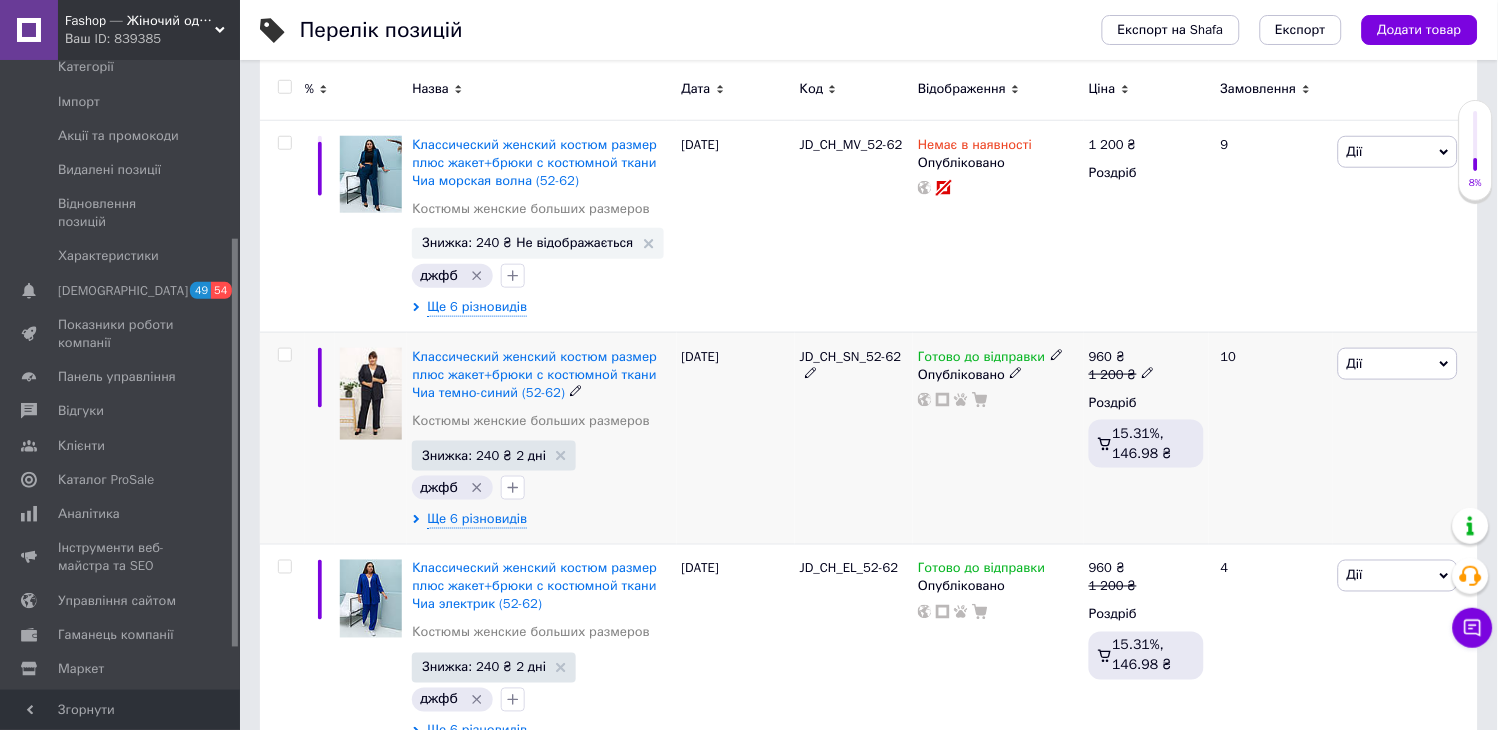 scroll, scrollTop: 333, scrollLeft: 0, axis: vertical 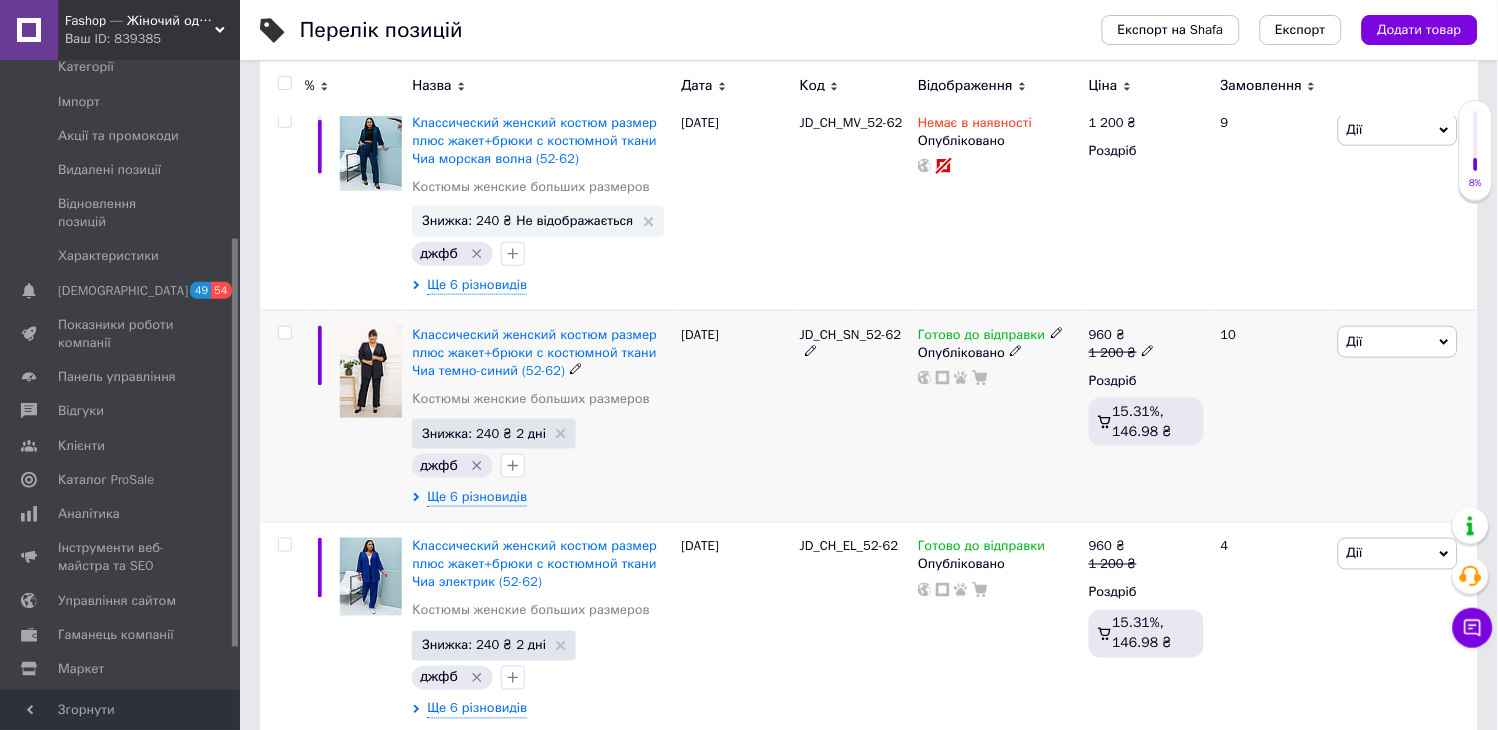click at bounding box center [284, 333] 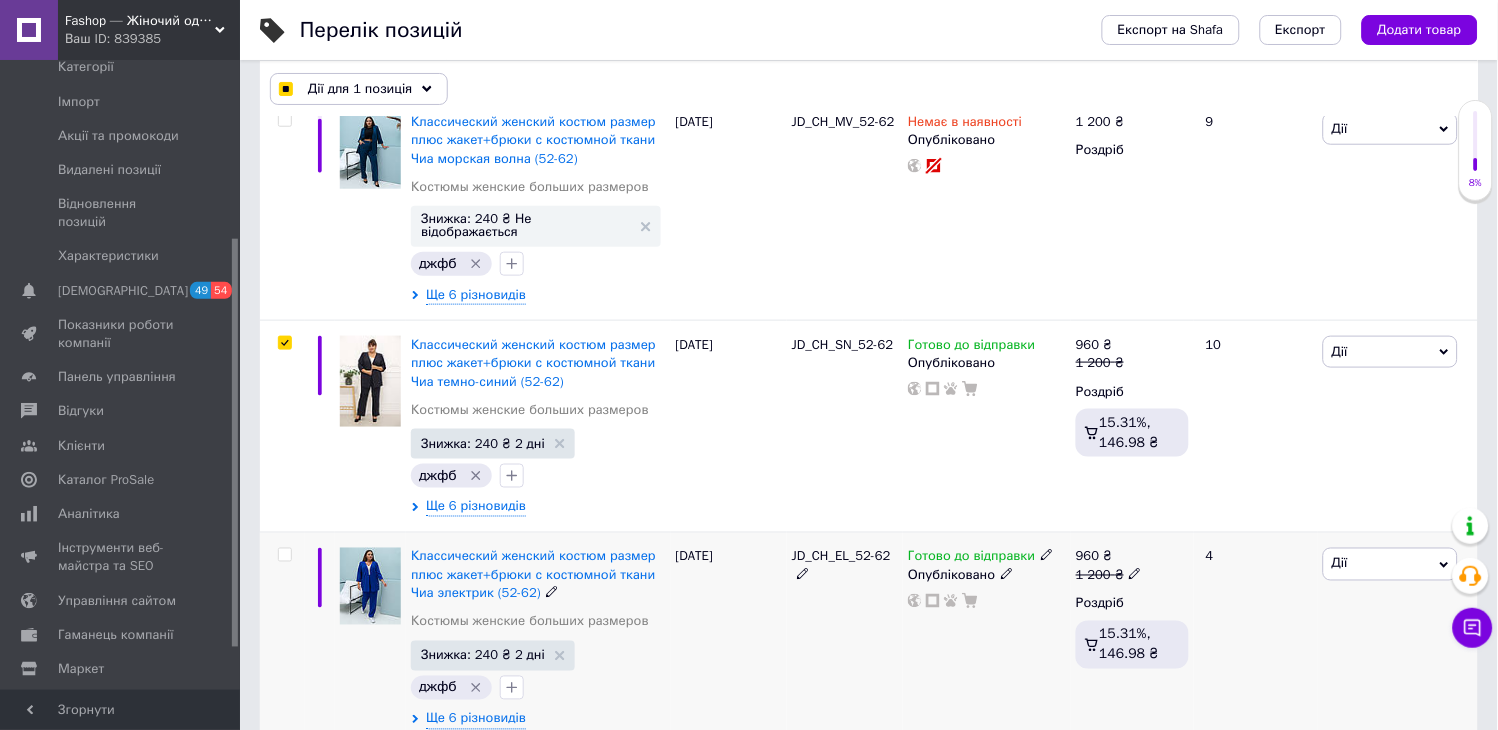 click at bounding box center (285, 555) 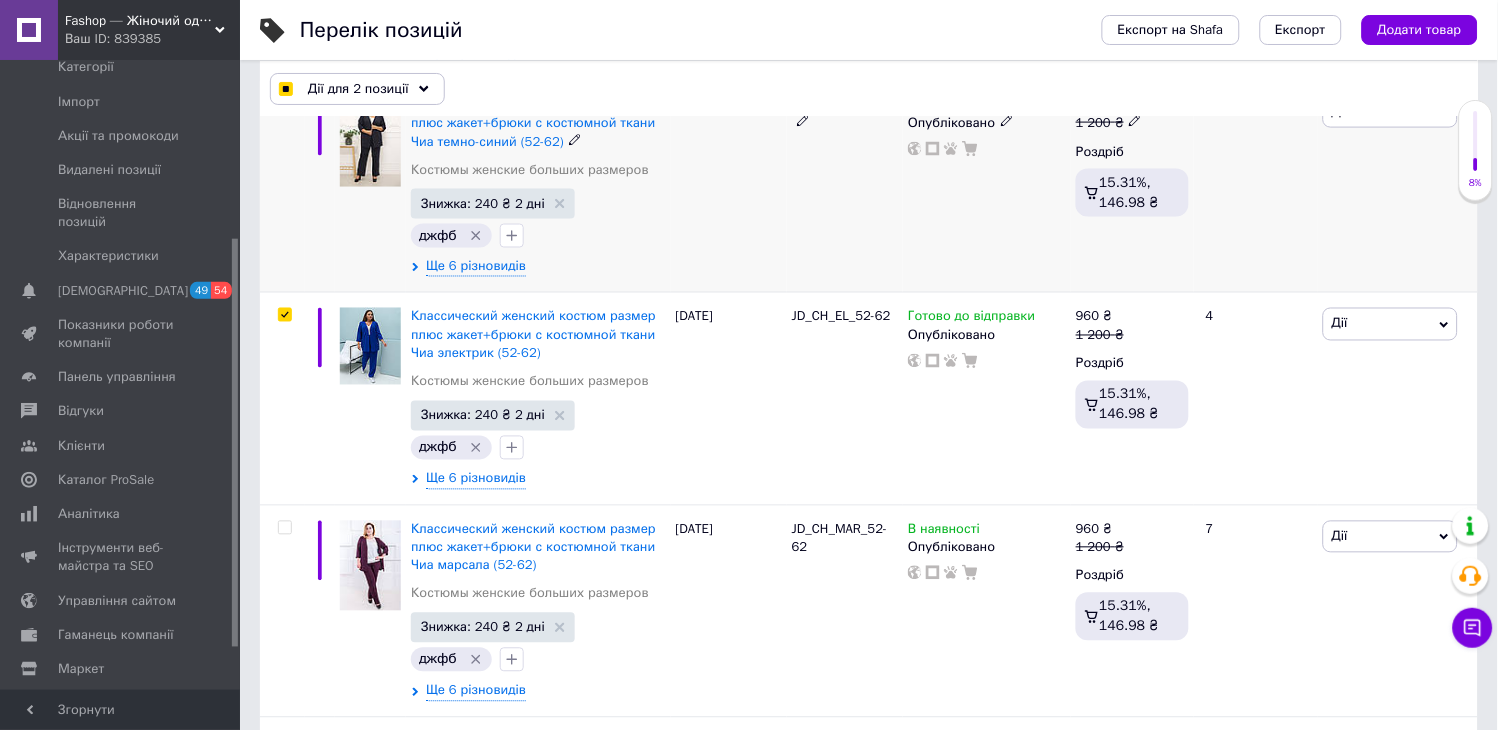 scroll, scrollTop: 666, scrollLeft: 0, axis: vertical 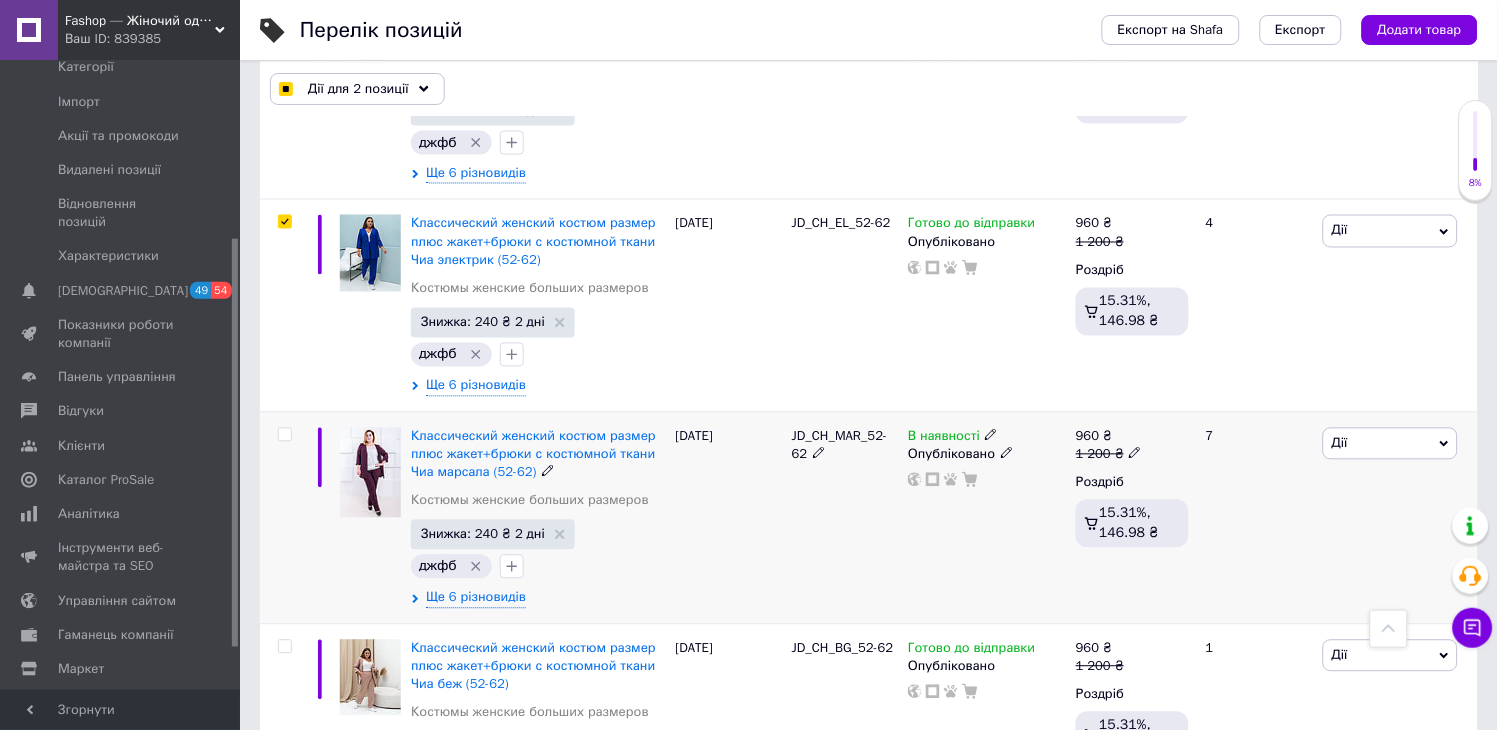 click at bounding box center [284, 435] 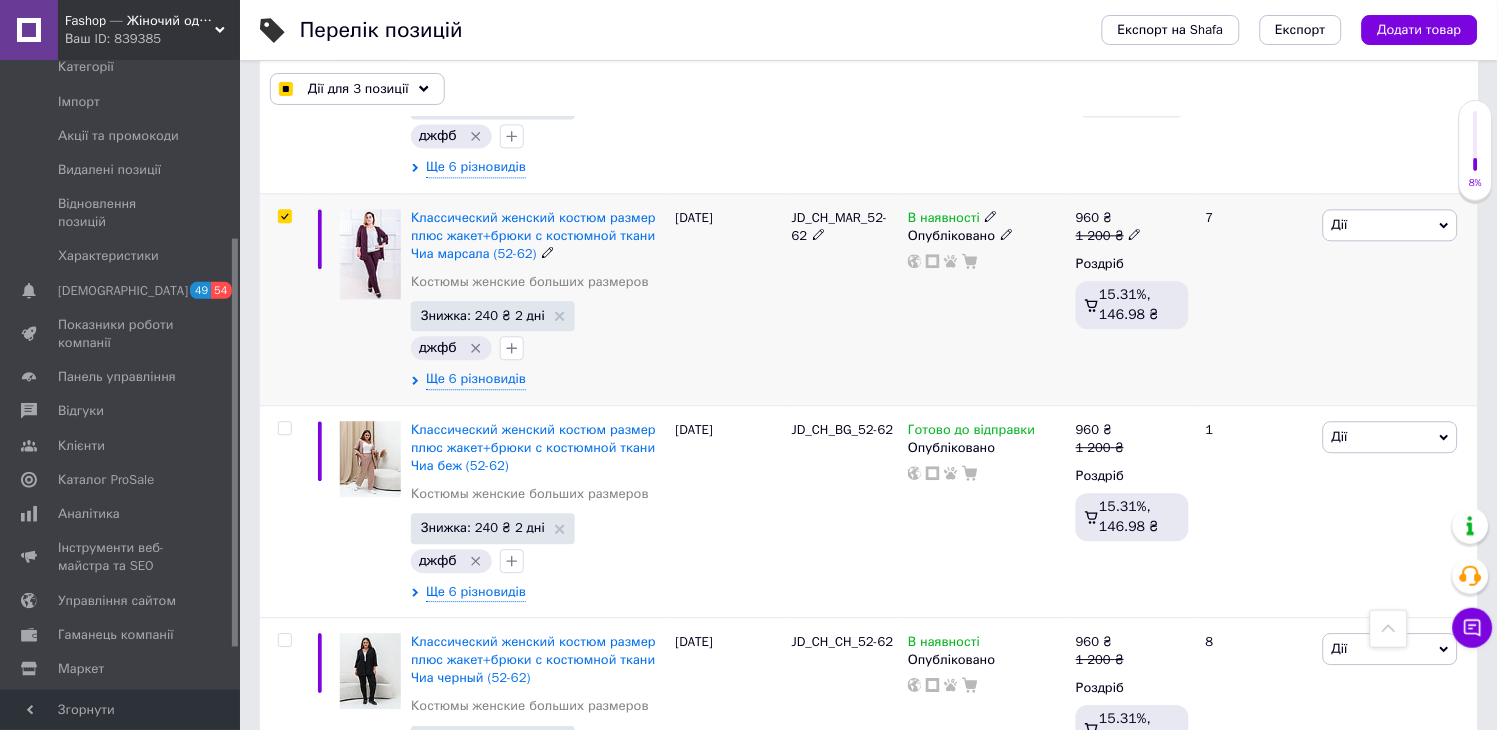 scroll, scrollTop: 888, scrollLeft: 0, axis: vertical 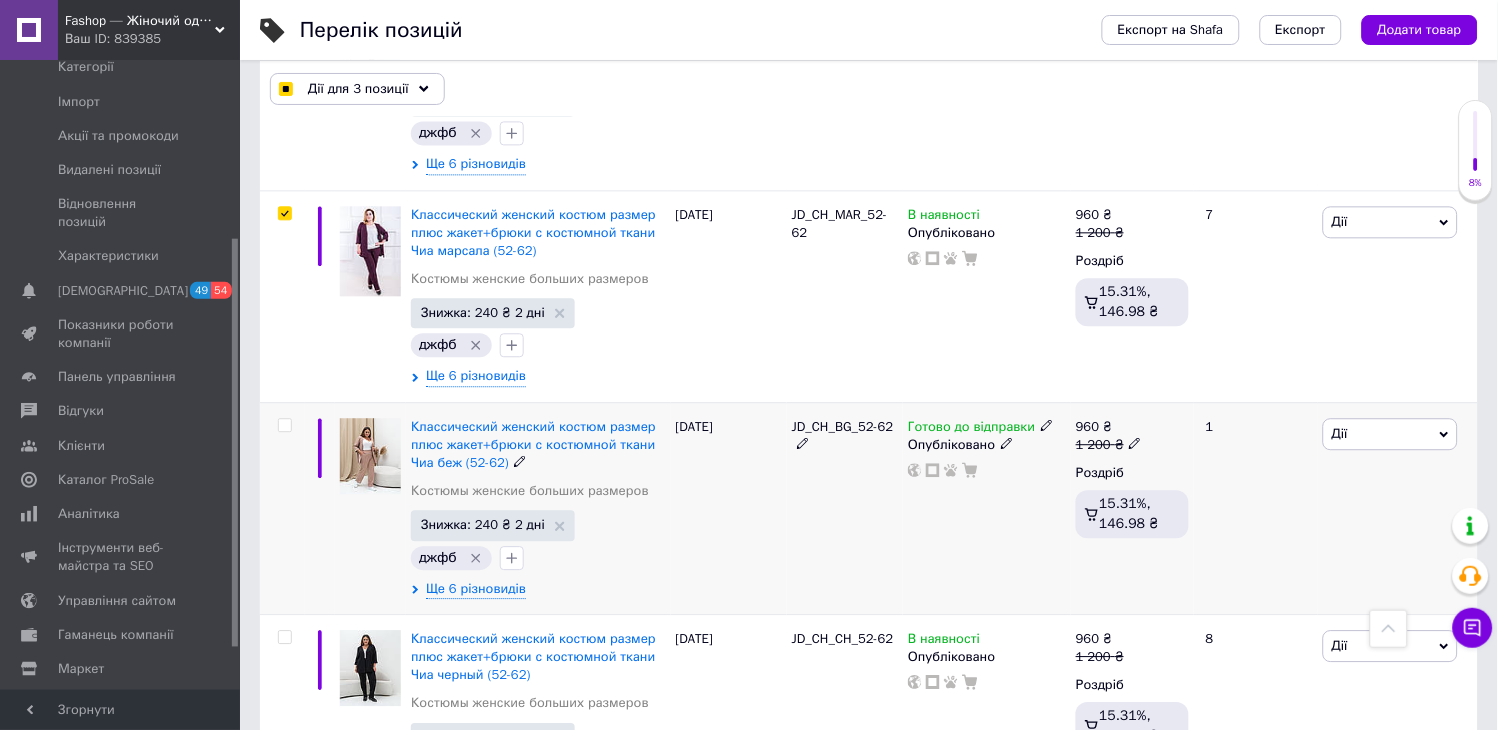 click at bounding box center [284, 425] 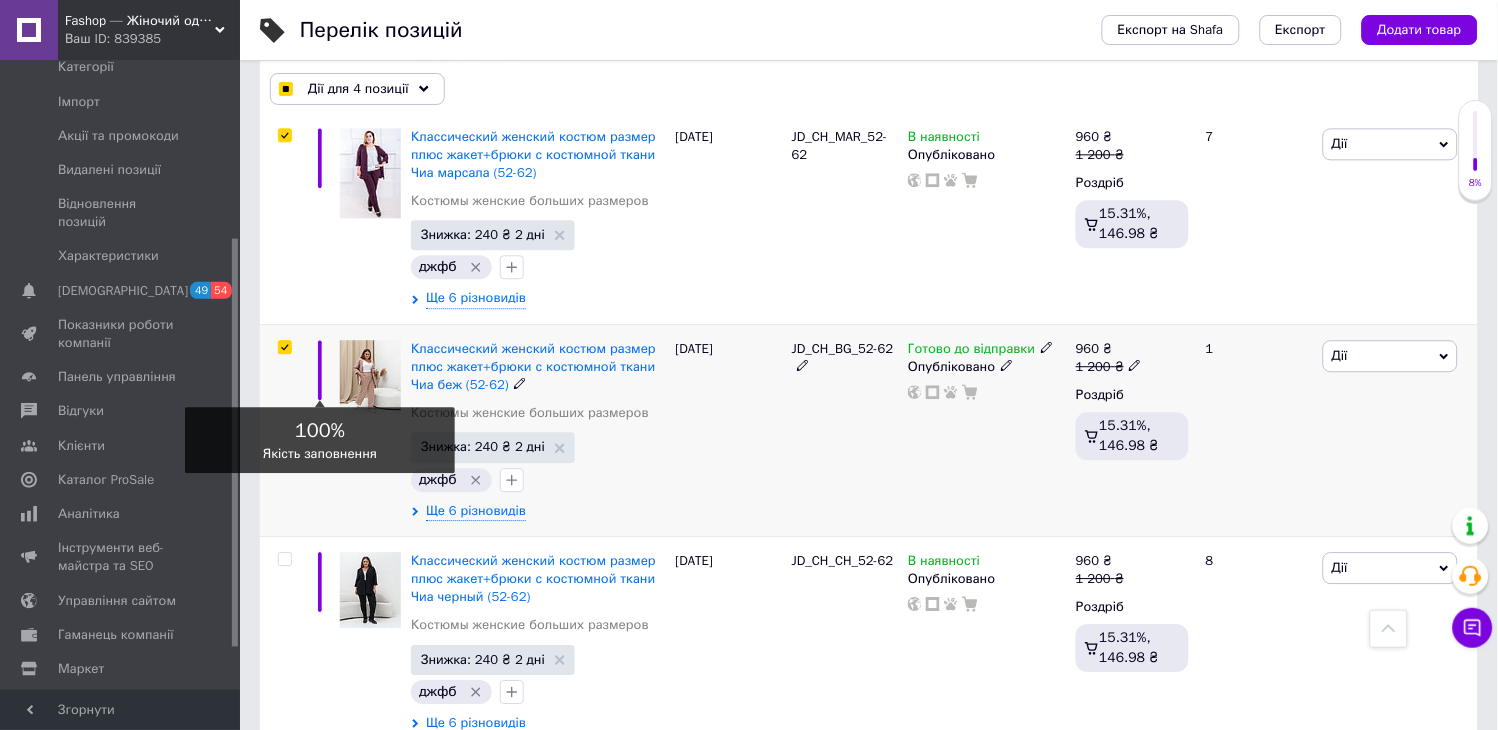 scroll, scrollTop: 1111, scrollLeft: 0, axis: vertical 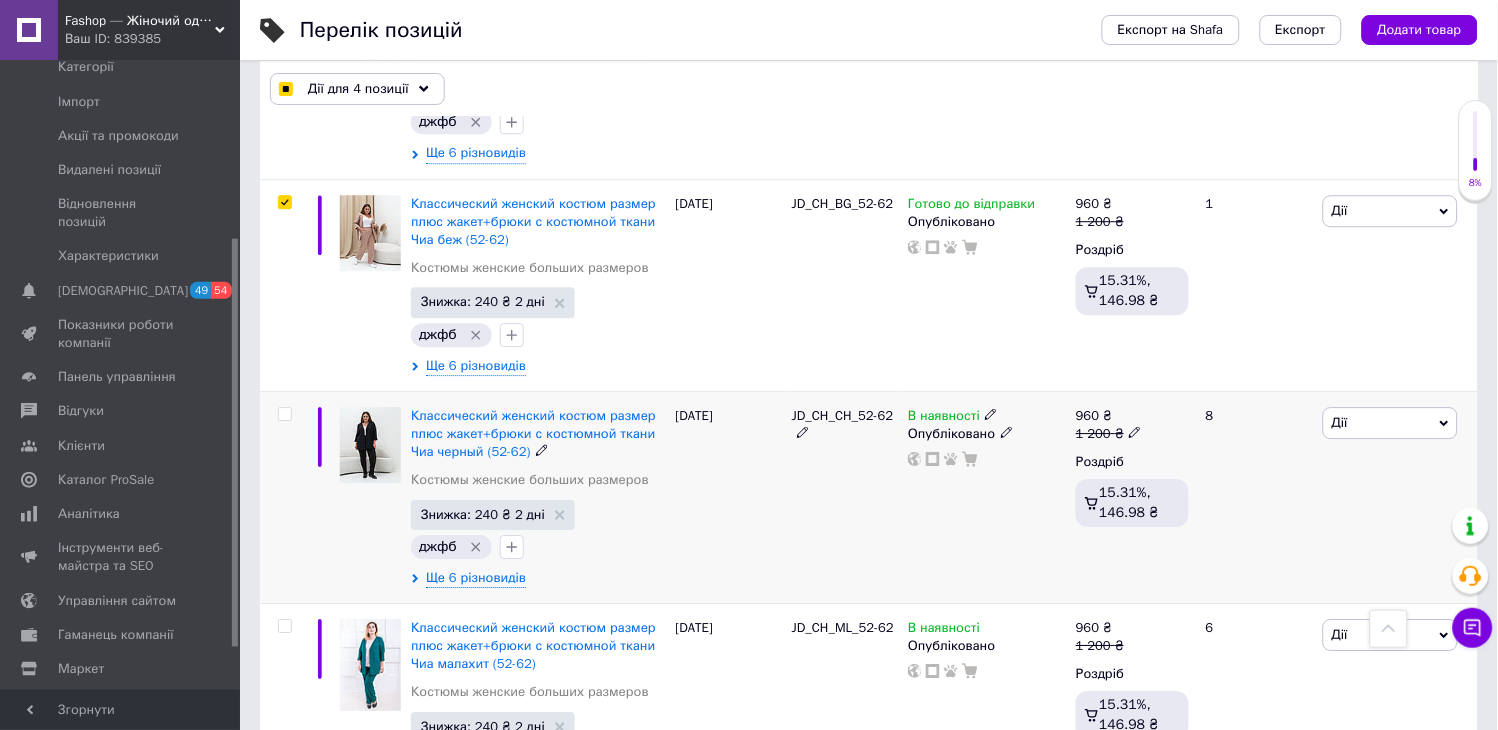 click at bounding box center [284, 414] 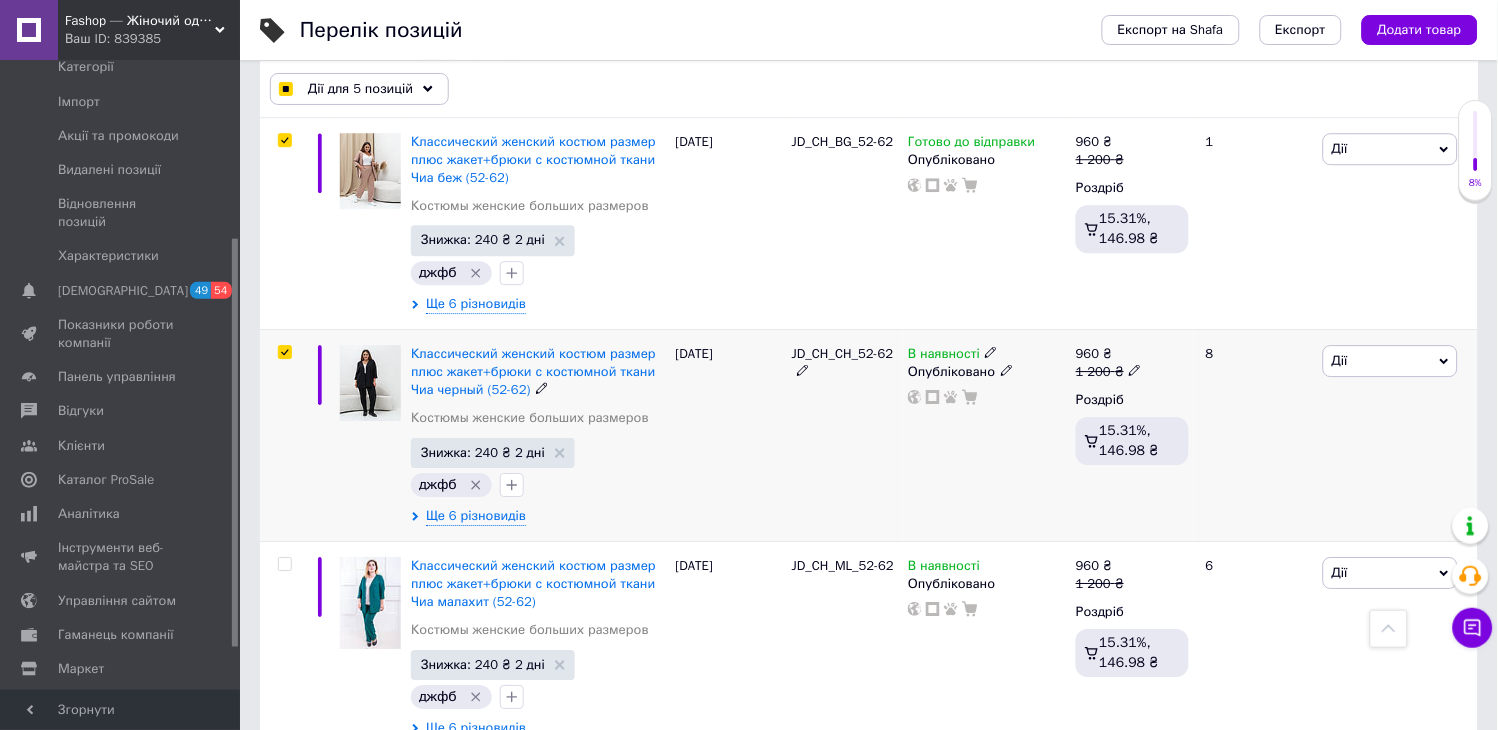 scroll, scrollTop: 1206, scrollLeft: 0, axis: vertical 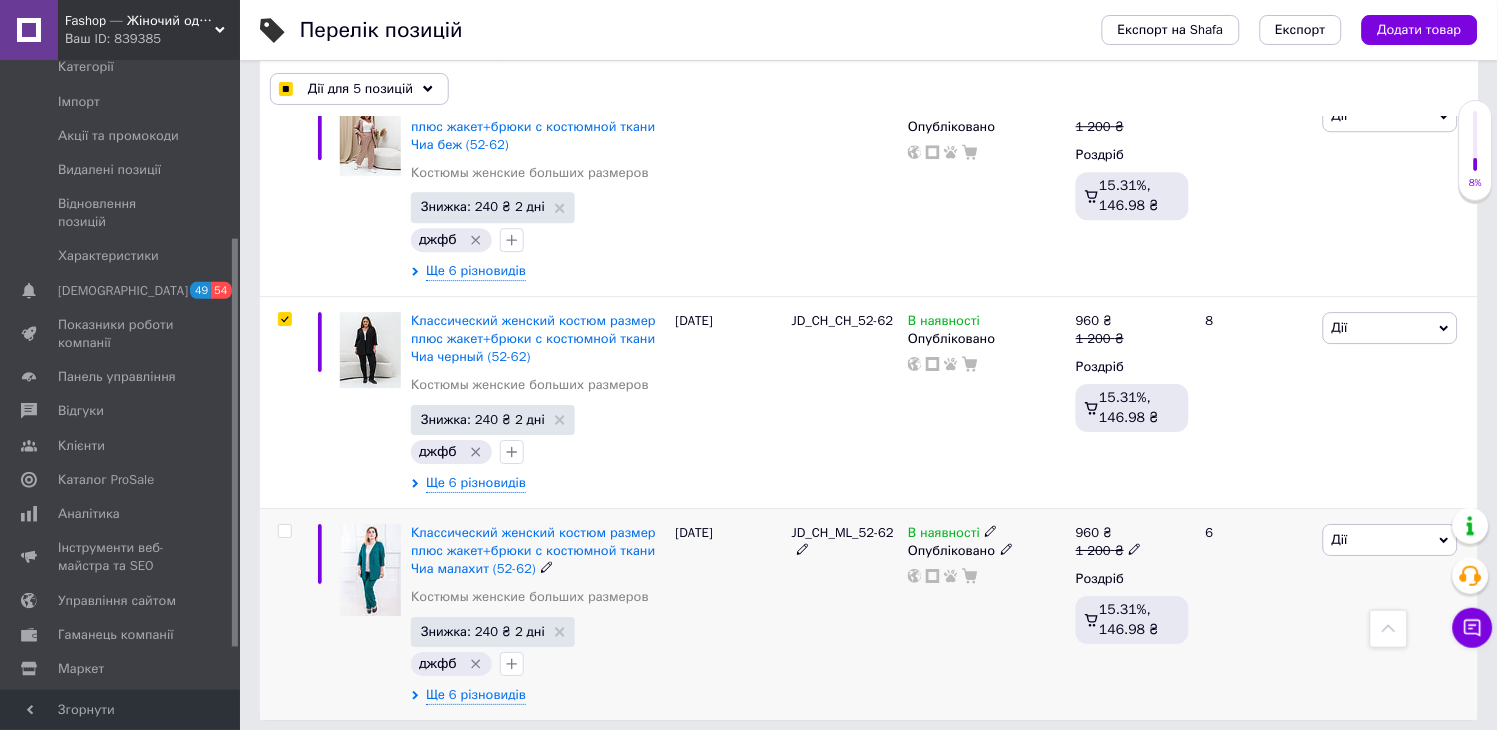 click at bounding box center (284, 531) 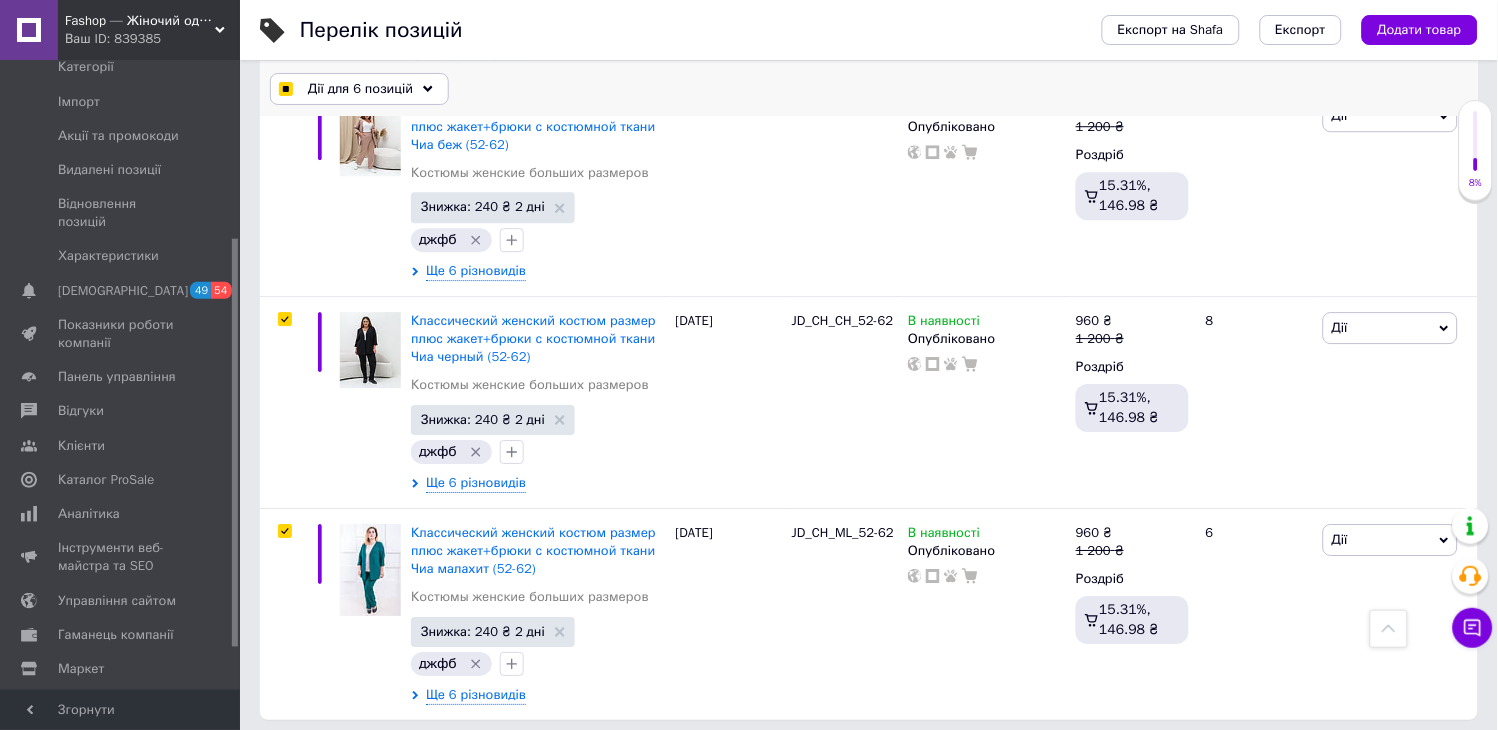 click on "Дії для 6 позицій Вибрати усі 7 позицій Вибрані всі 7 позицій Скасувати обрані Вказати, де знаходиться товар Підняти на початок групи Перенести в кінець групи Перенести до групи Додати у добірку Редагувати вітрину Редагувати знижки Редагувати подарунки Редагувати супутні Редагувати ярлики Додати пошуковий запит Видалити пошуковий запит Додати мітку Видалити мітку Змінити тип Змінити наявність Змінити видимість Перетворити різновиди в товари Додати до замовлення Додати в кампанію Каталог ProSale Експорт груп та позицій Видалити" at bounding box center [869, 89] 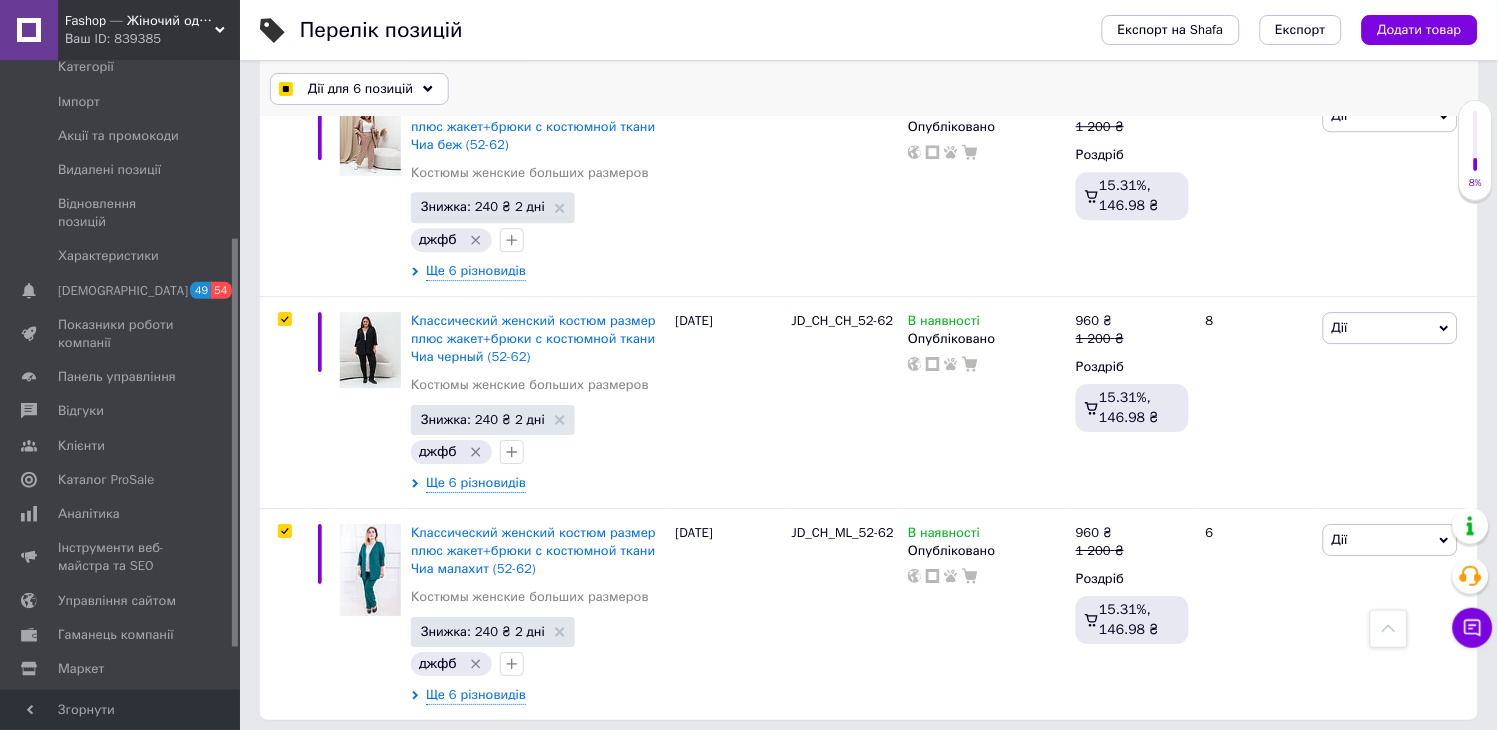 click on "Дії для 6 позицій" at bounding box center [360, 89] 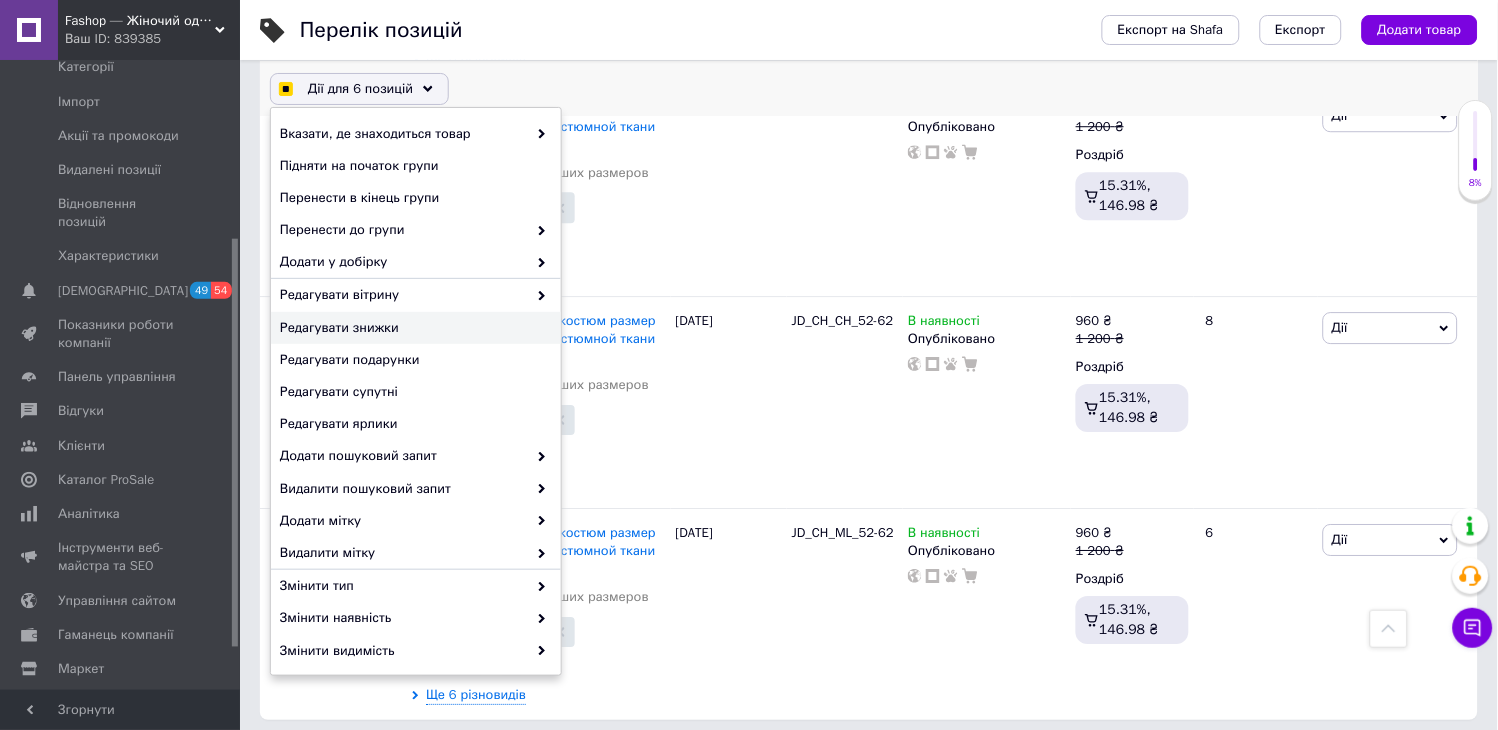 click on "Редагувати знижки" at bounding box center (413, 328) 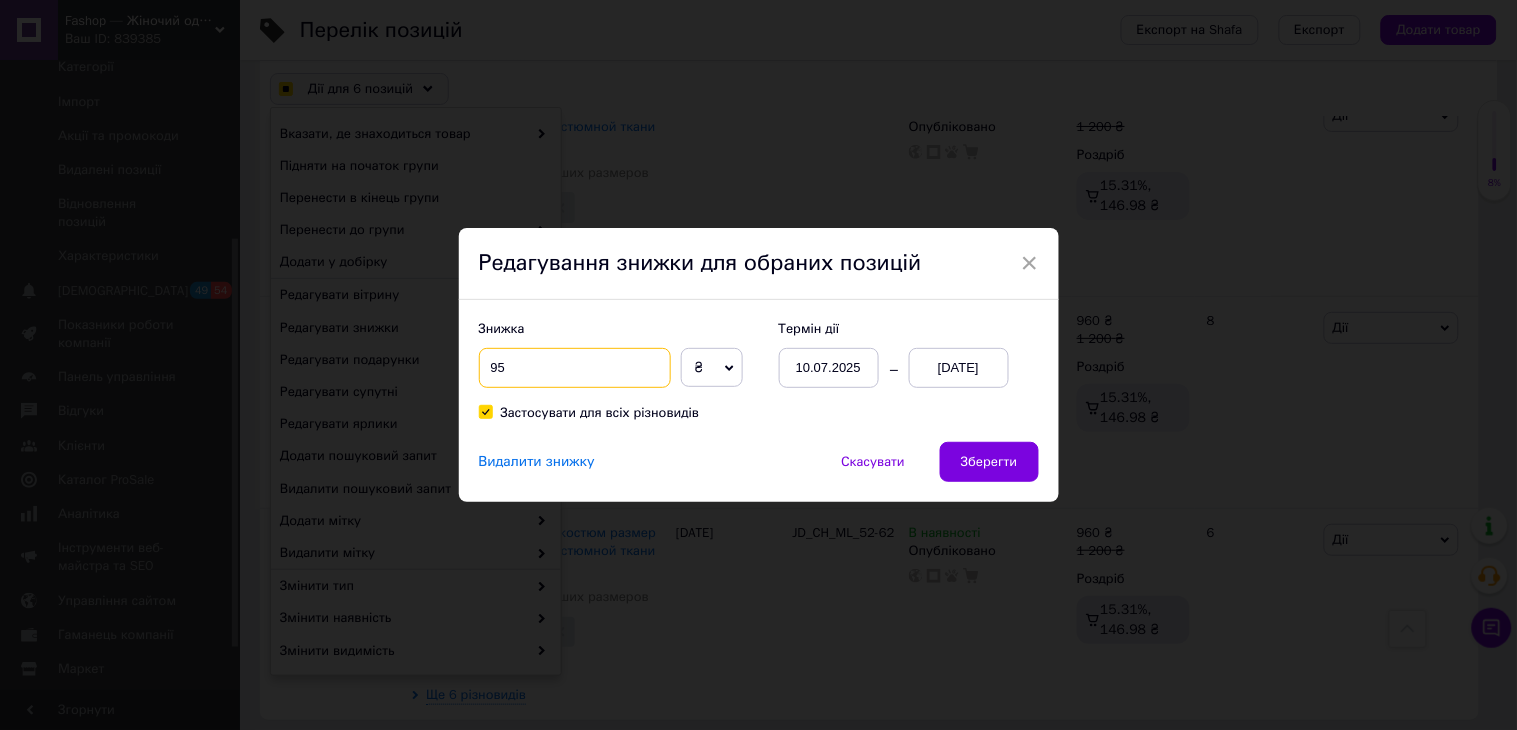 drag, startPoint x: 522, startPoint y: 360, endPoint x: 478, endPoint y: 360, distance: 44 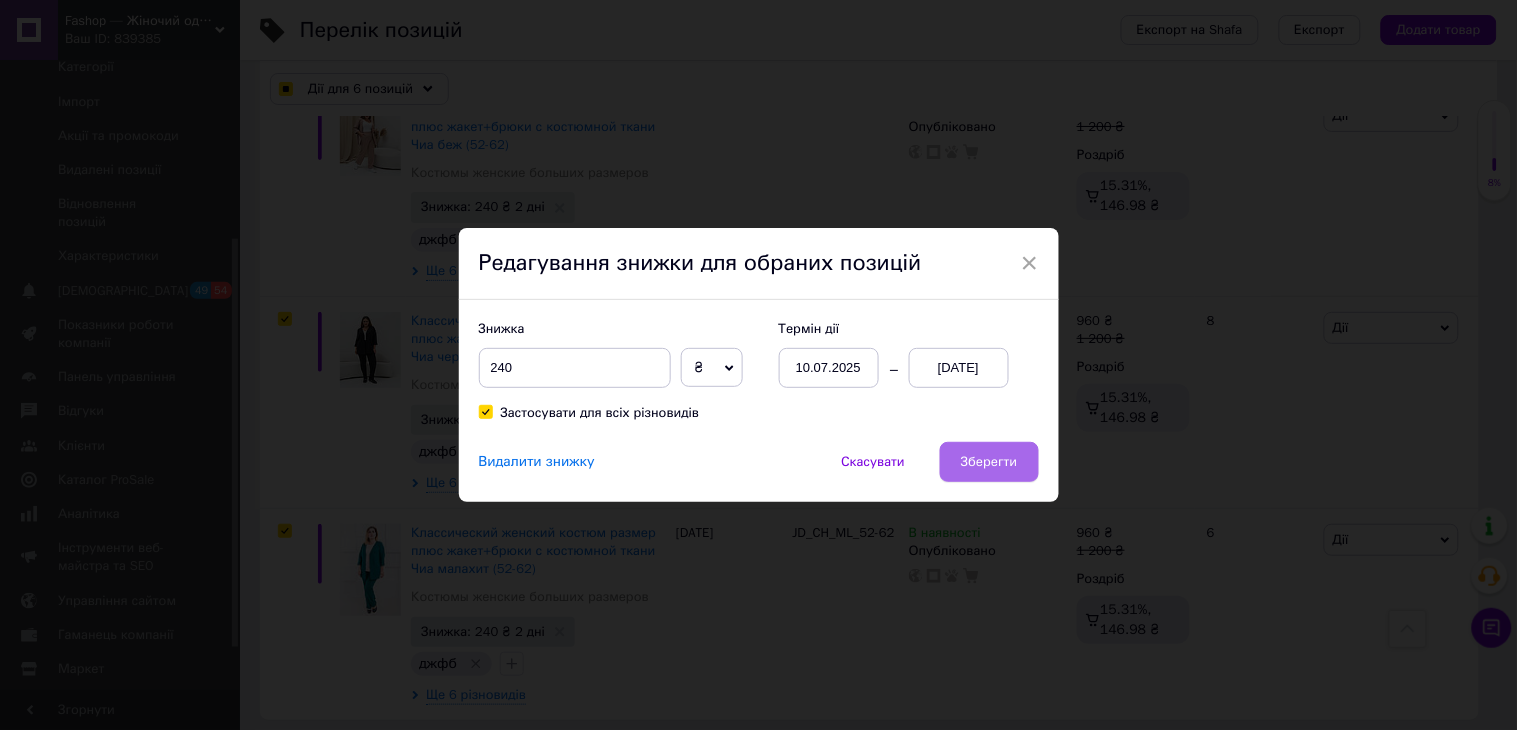 click on "Зберегти" at bounding box center [989, 462] 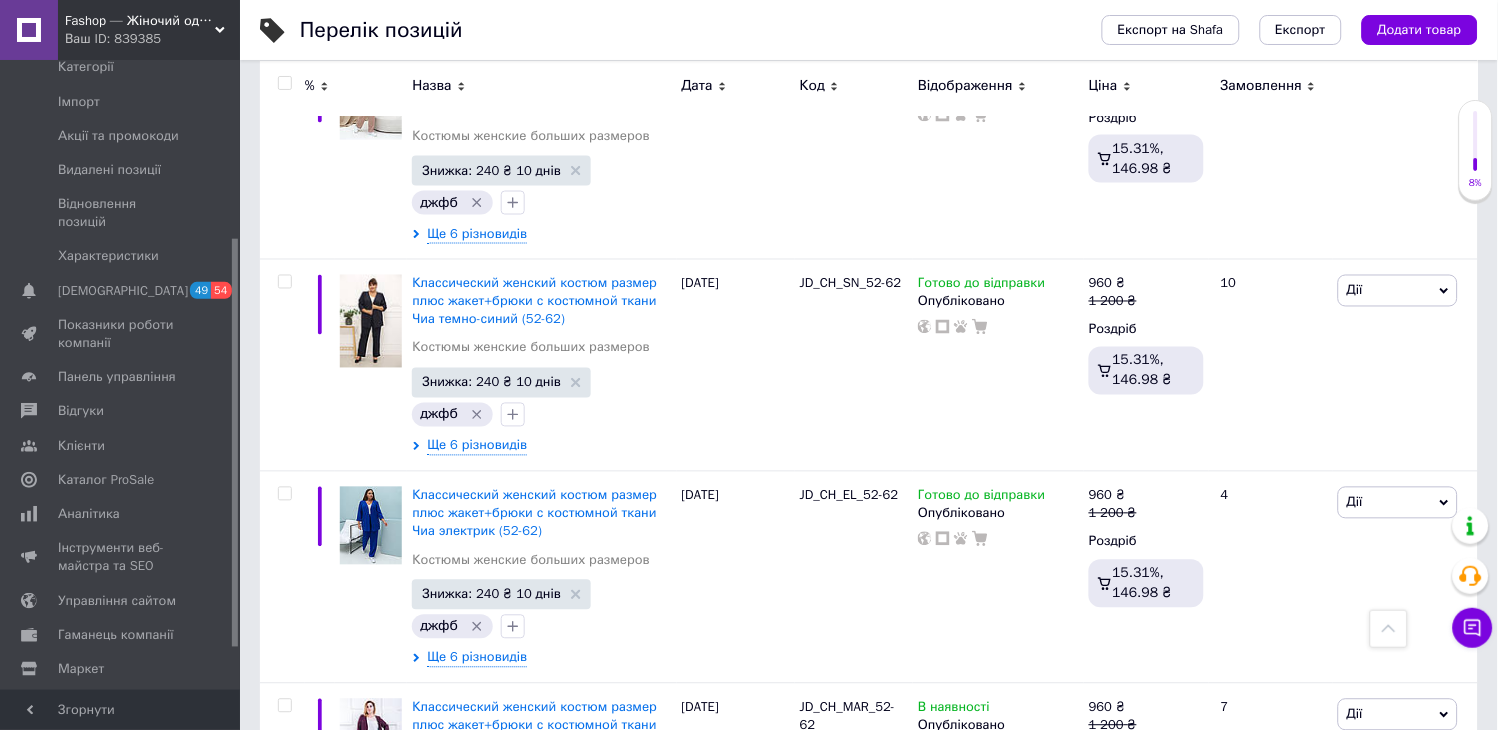 scroll, scrollTop: 41, scrollLeft: 0, axis: vertical 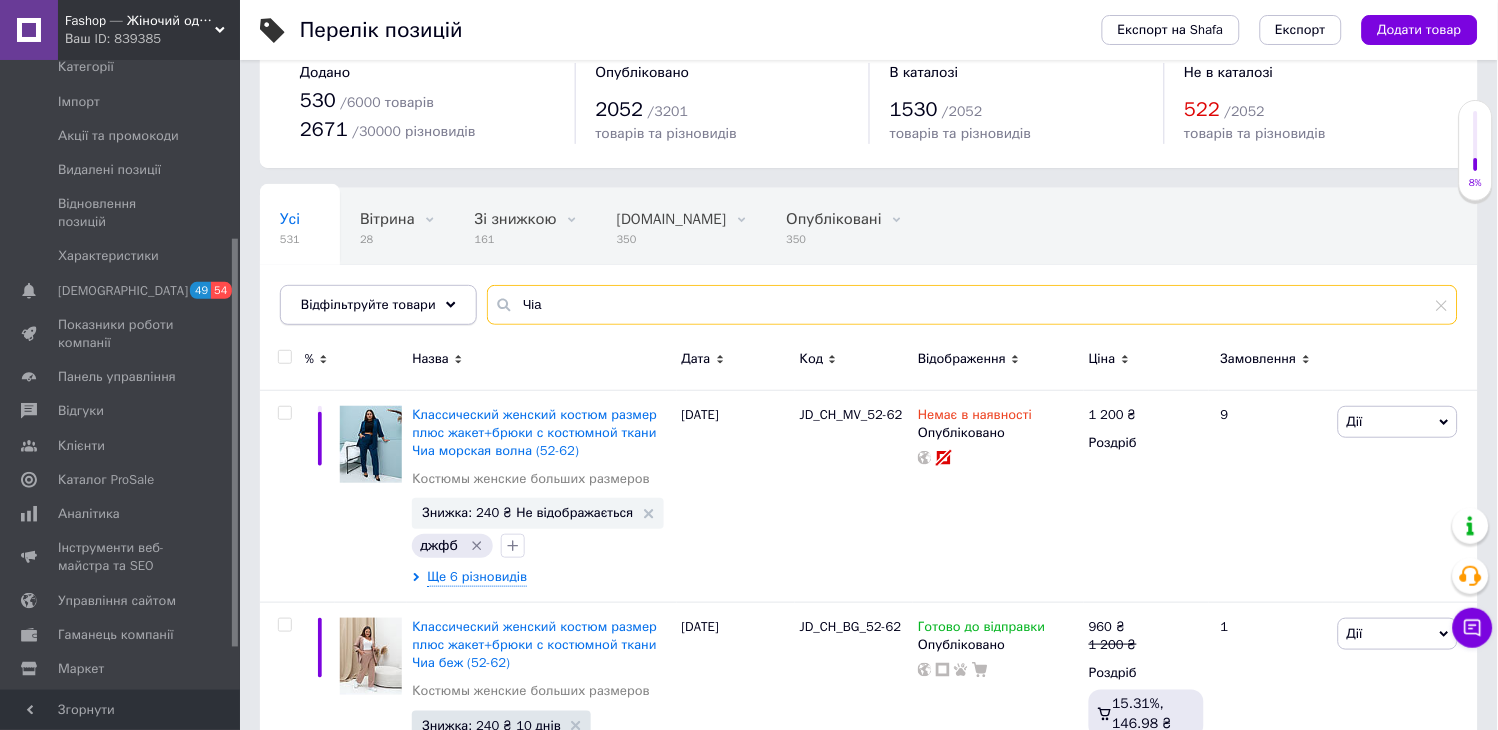 drag, startPoint x: 591, startPoint y: 302, endPoint x: 448, endPoint y: 300, distance: 143.01399 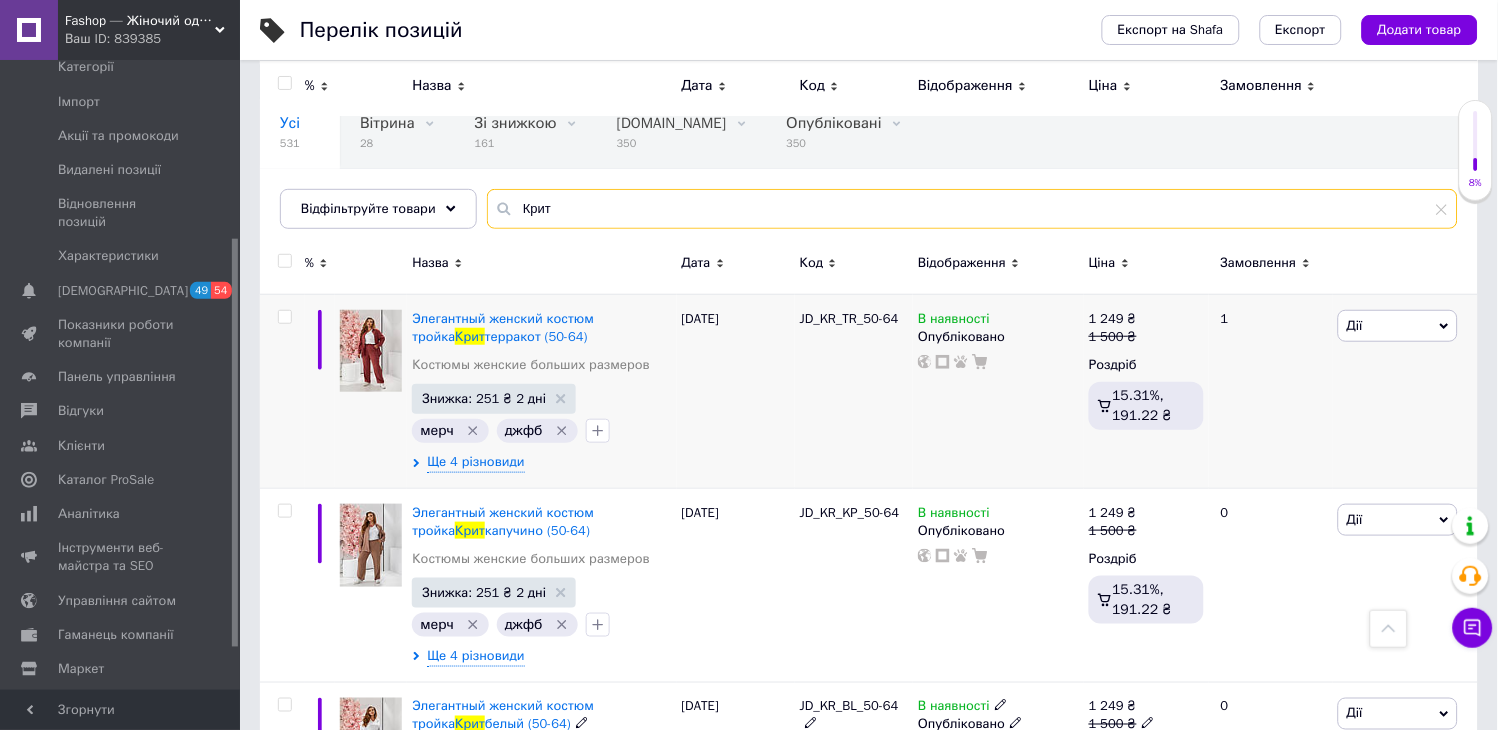 scroll, scrollTop: 53, scrollLeft: 0, axis: vertical 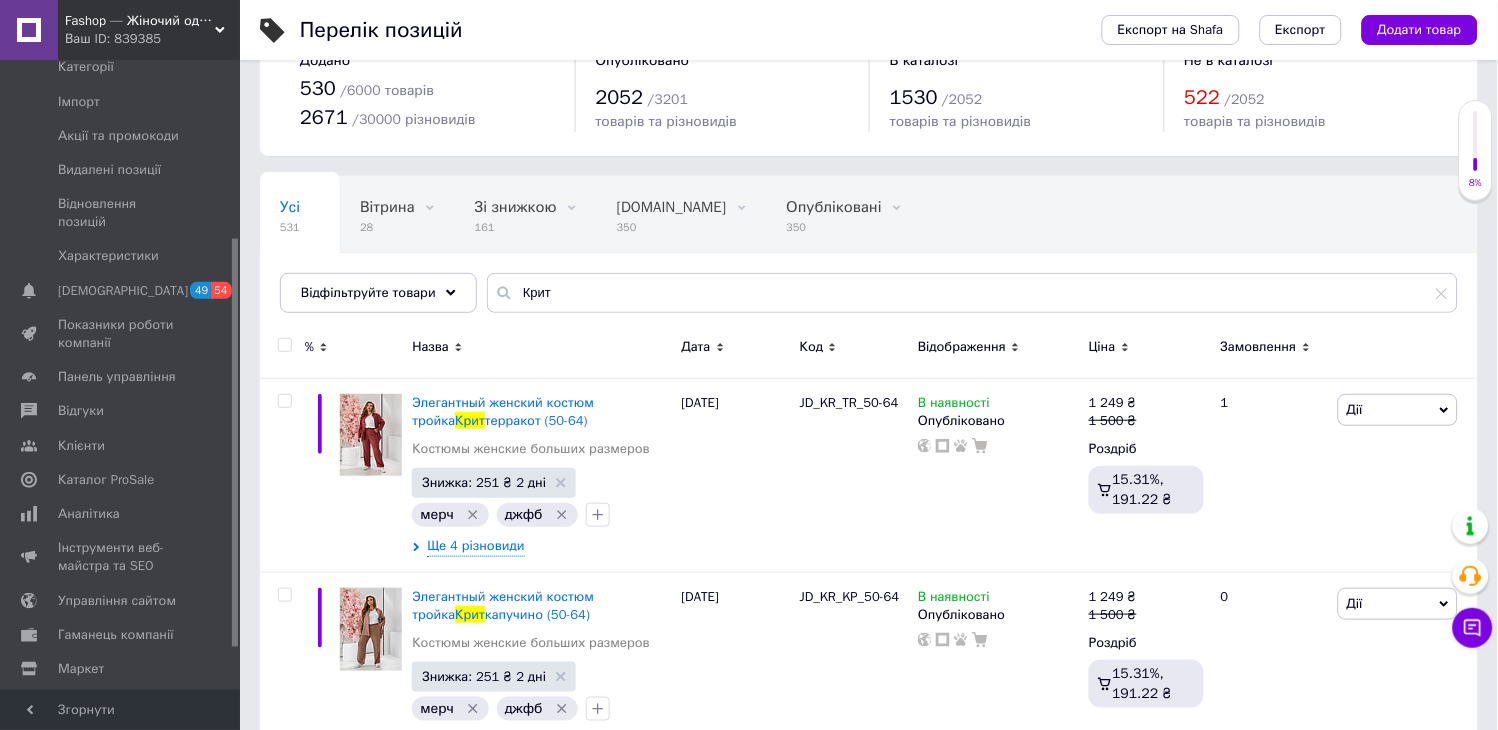 click at bounding box center [284, 345] 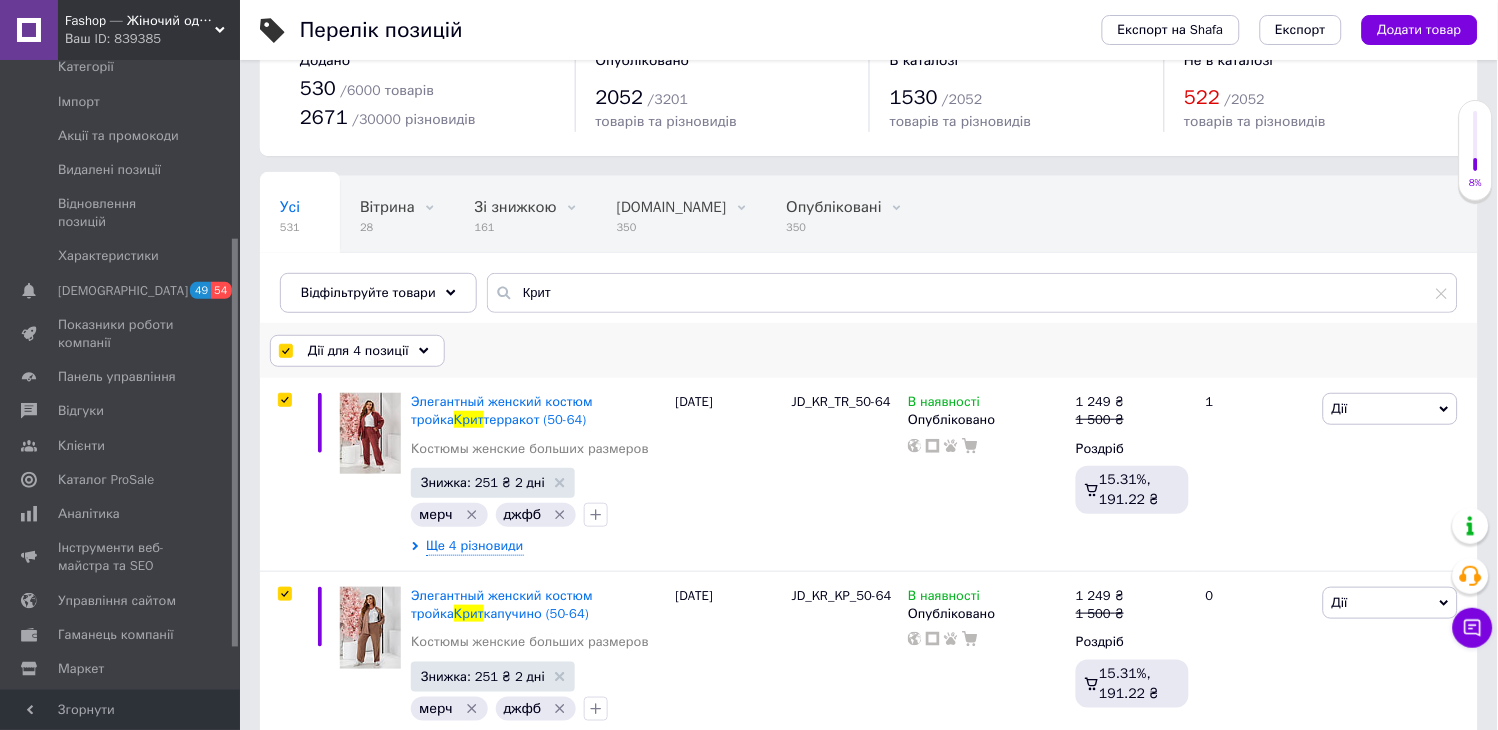 click on "Дії для 4 позиції" at bounding box center [358, 351] 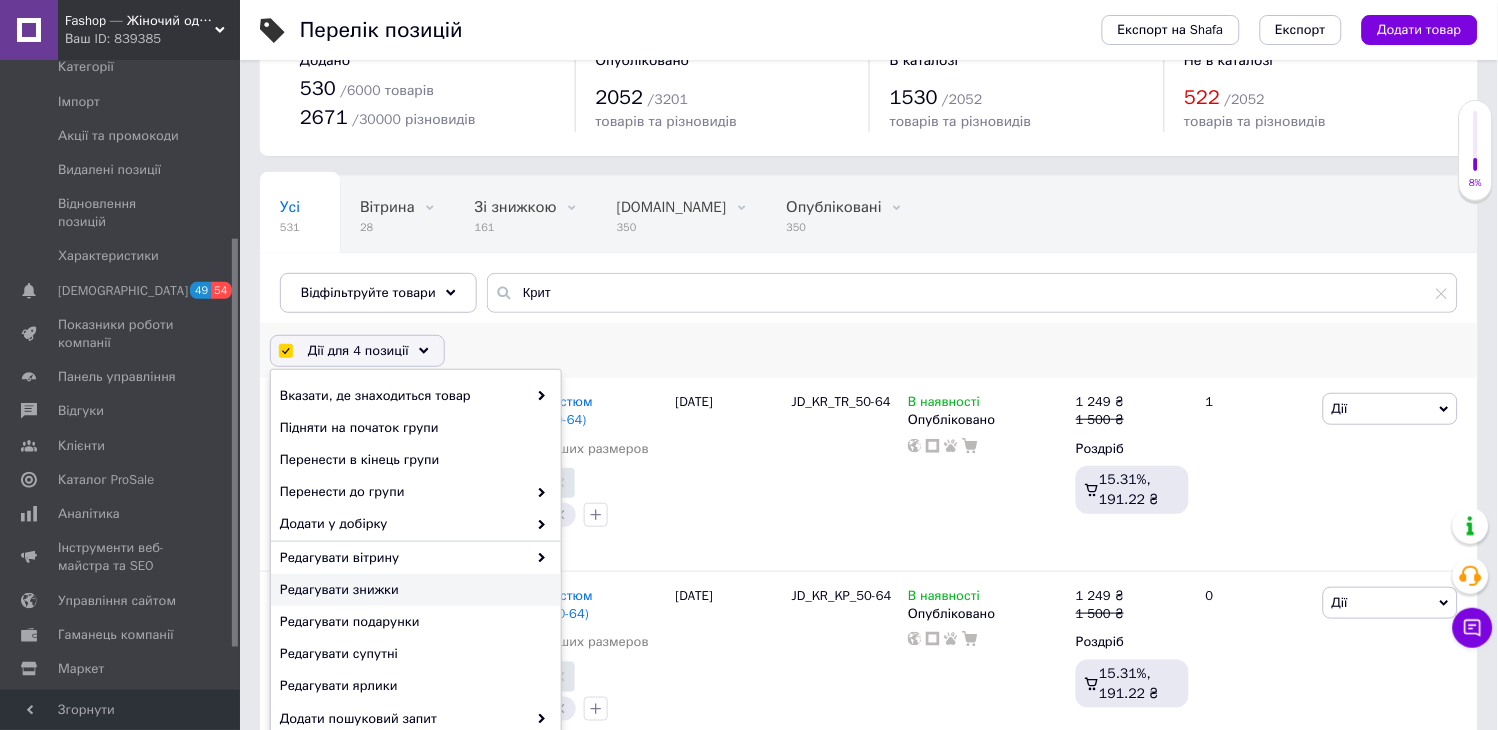 click on "Редагувати знижки" at bounding box center [413, 590] 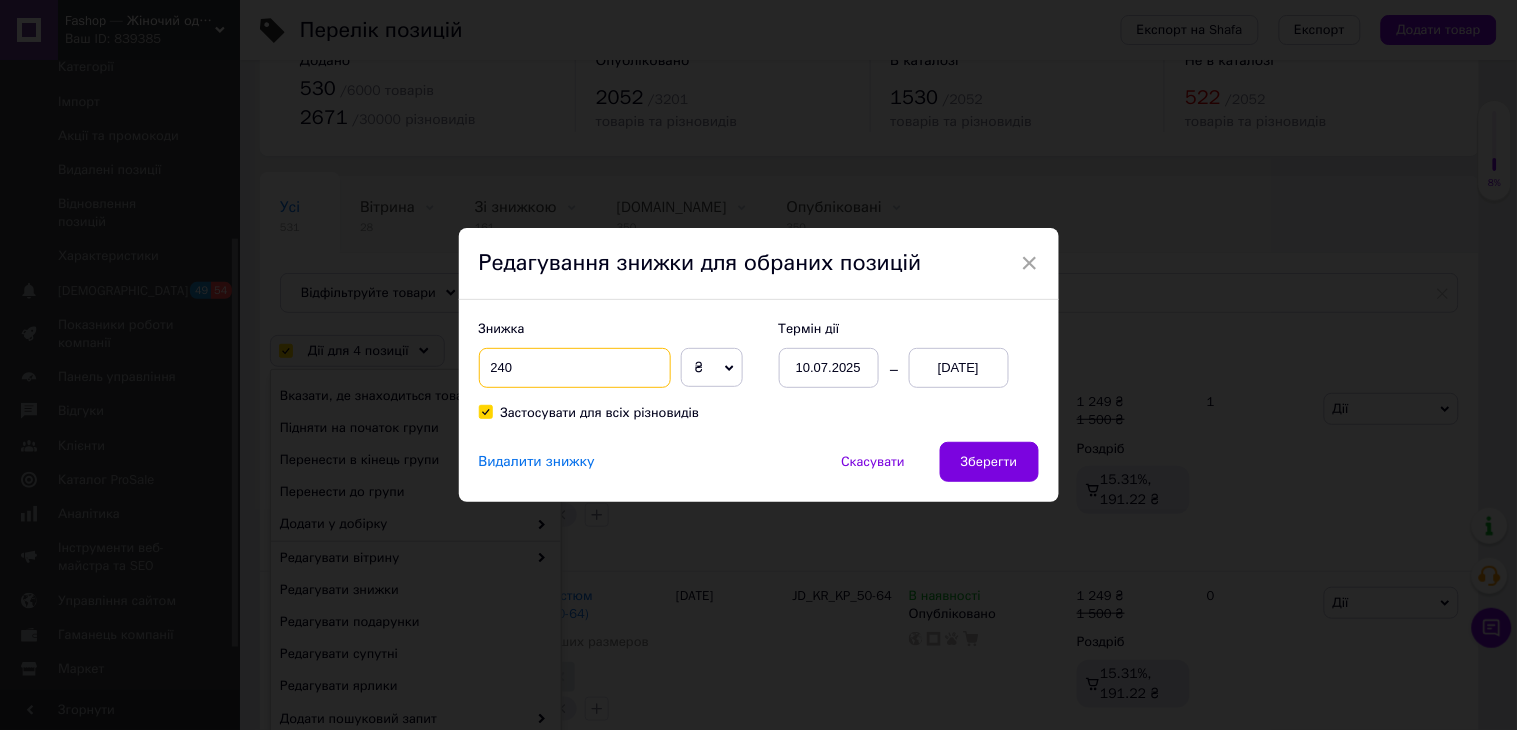 click on "240" at bounding box center (575, 368) 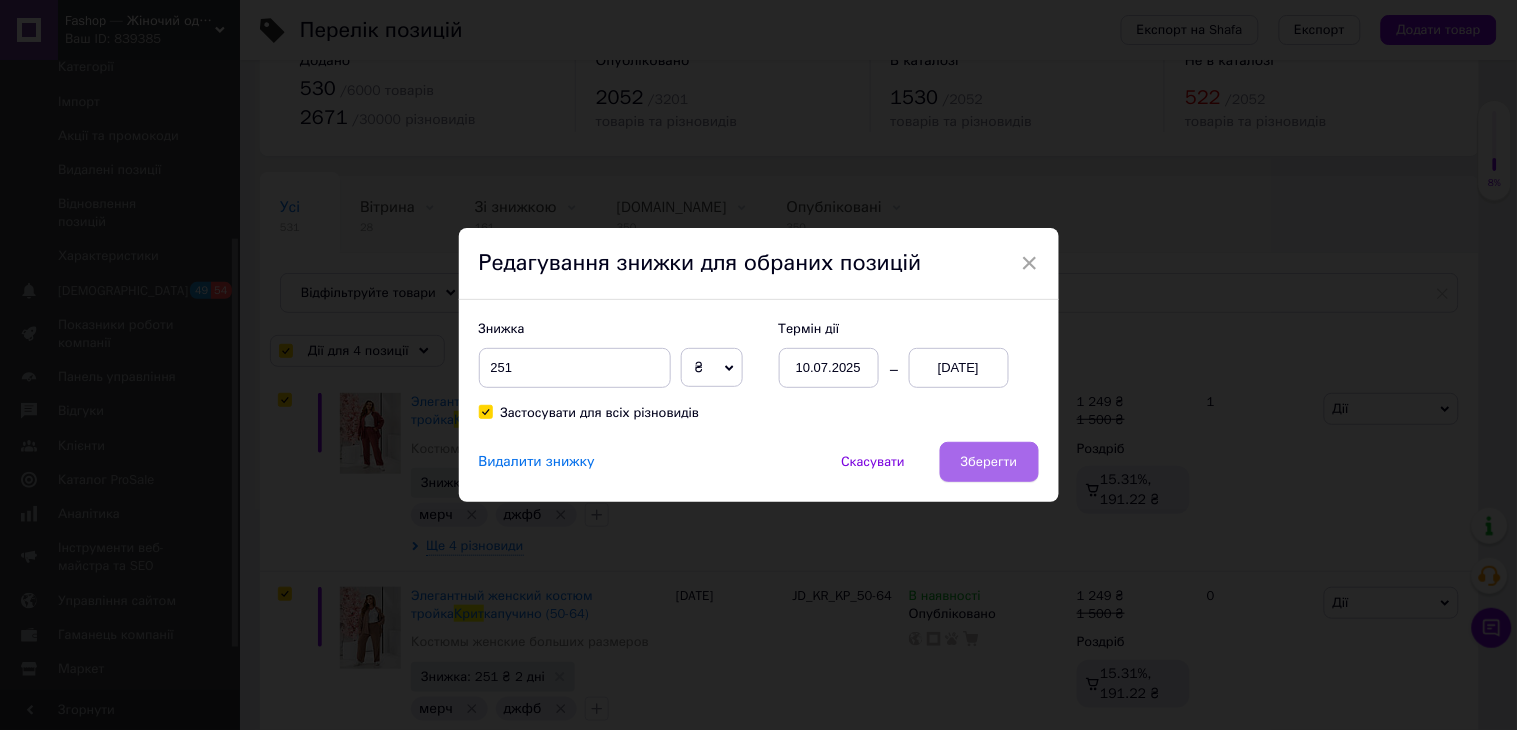 click on "Зберегти" at bounding box center [989, 462] 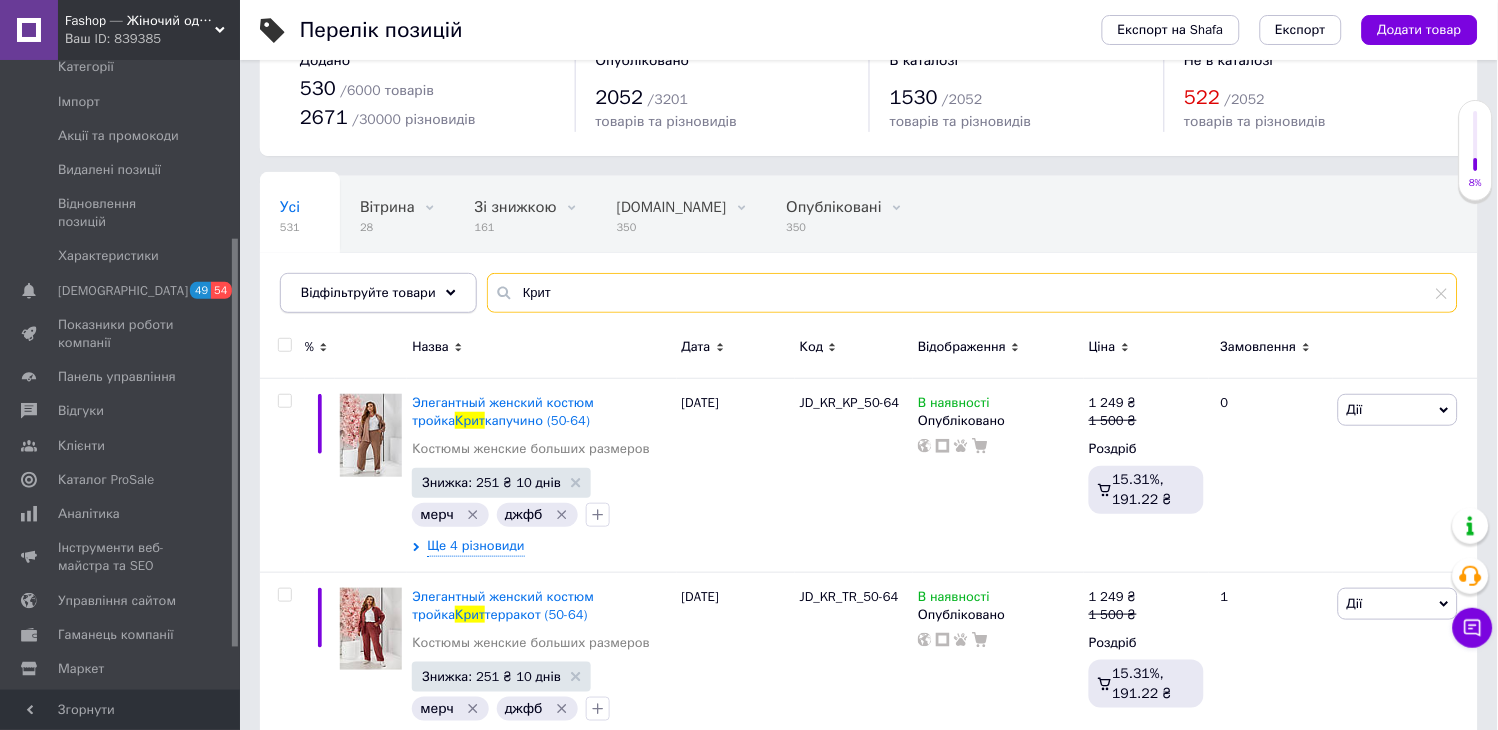 drag, startPoint x: 592, startPoint y: 282, endPoint x: 451, endPoint y: 282, distance: 141 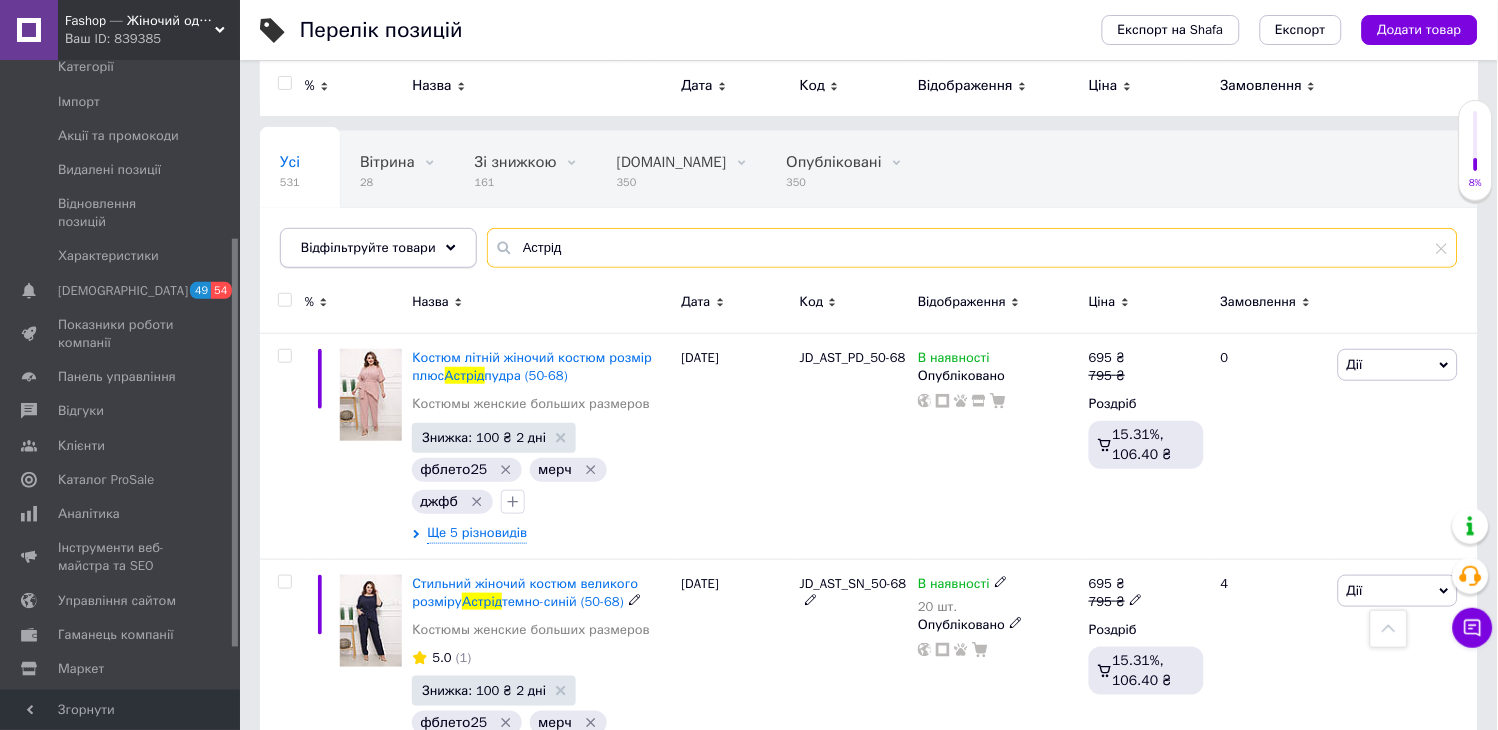scroll, scrollTop: 0, scrollLeft: 0, axis: both 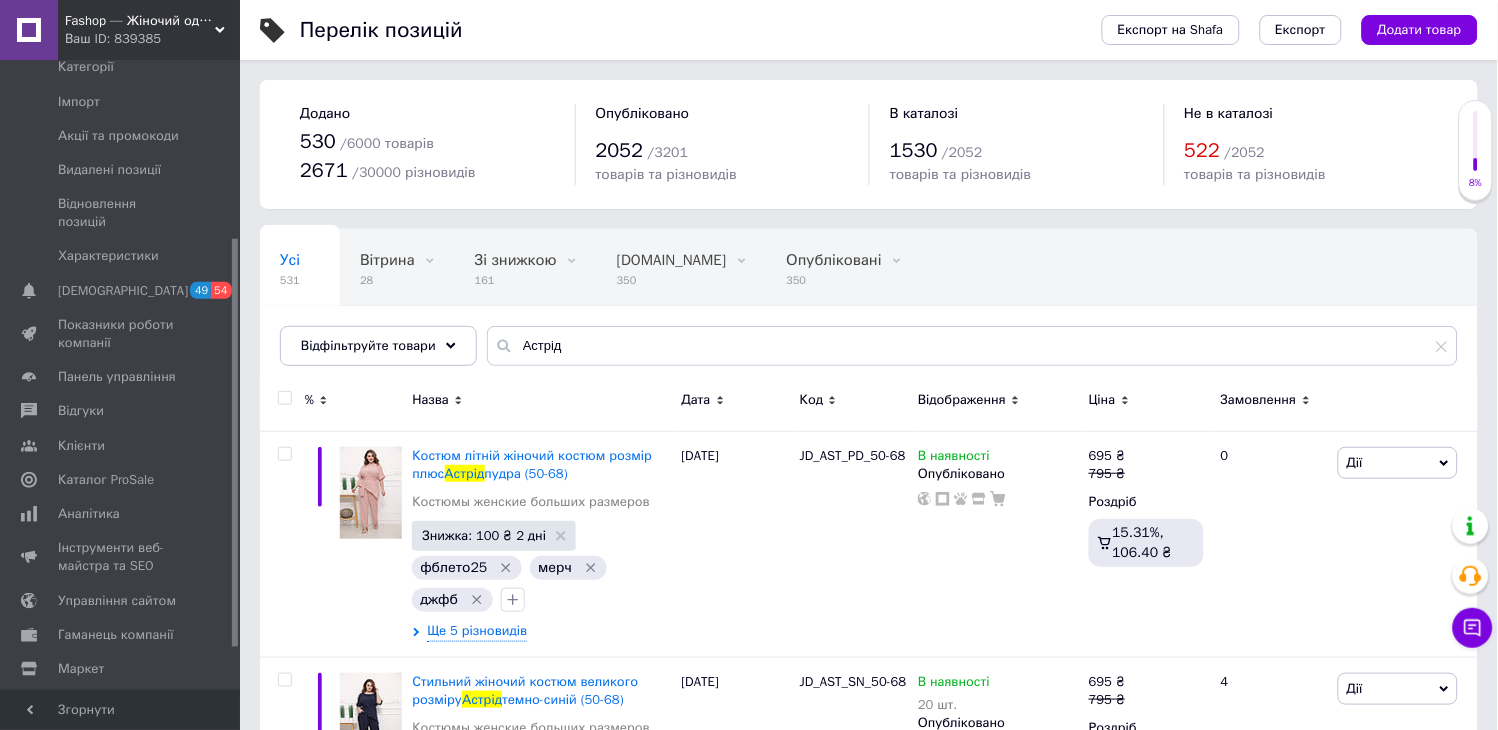 click at bounding box center [284, 398] 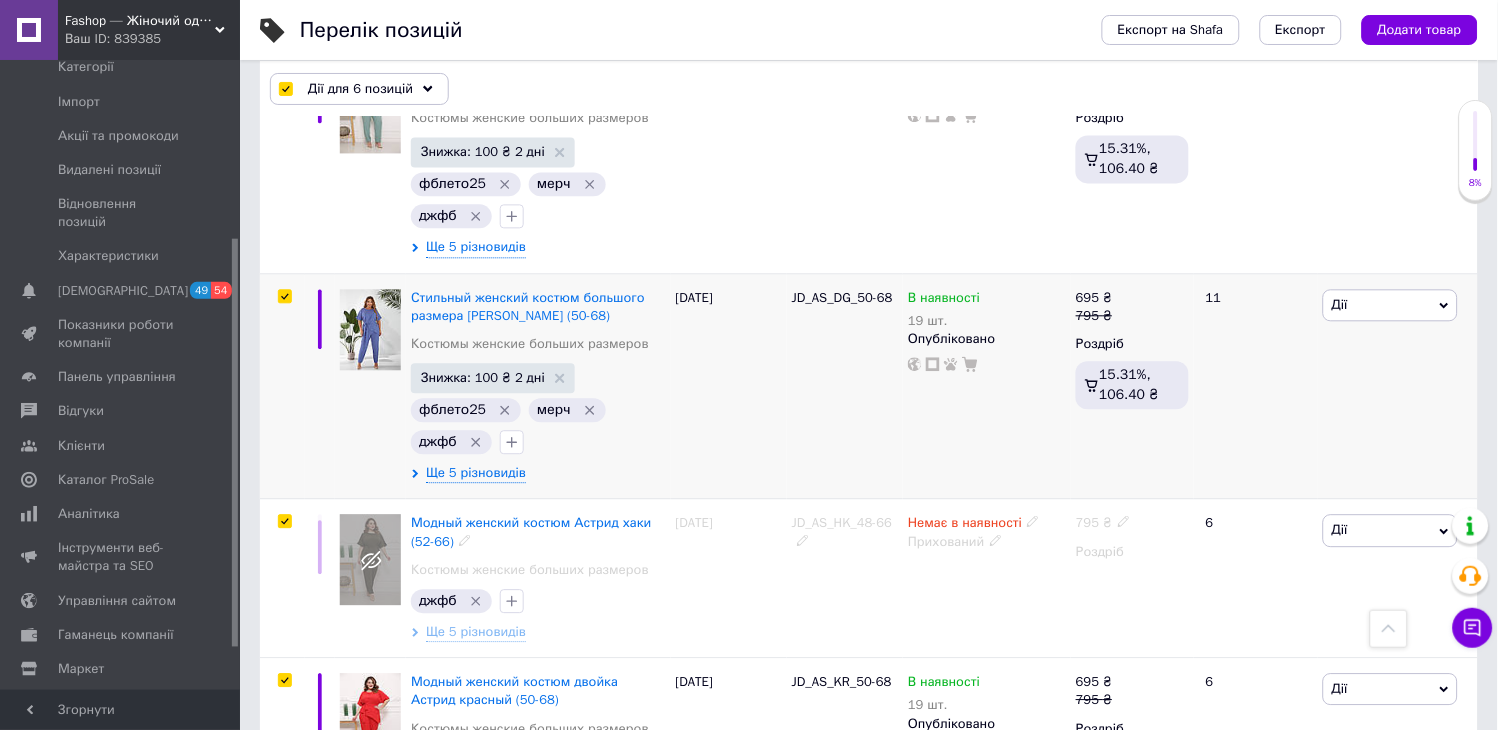 scroll, scrollTop: 1000, scrollLeft: 0, axis: vertical 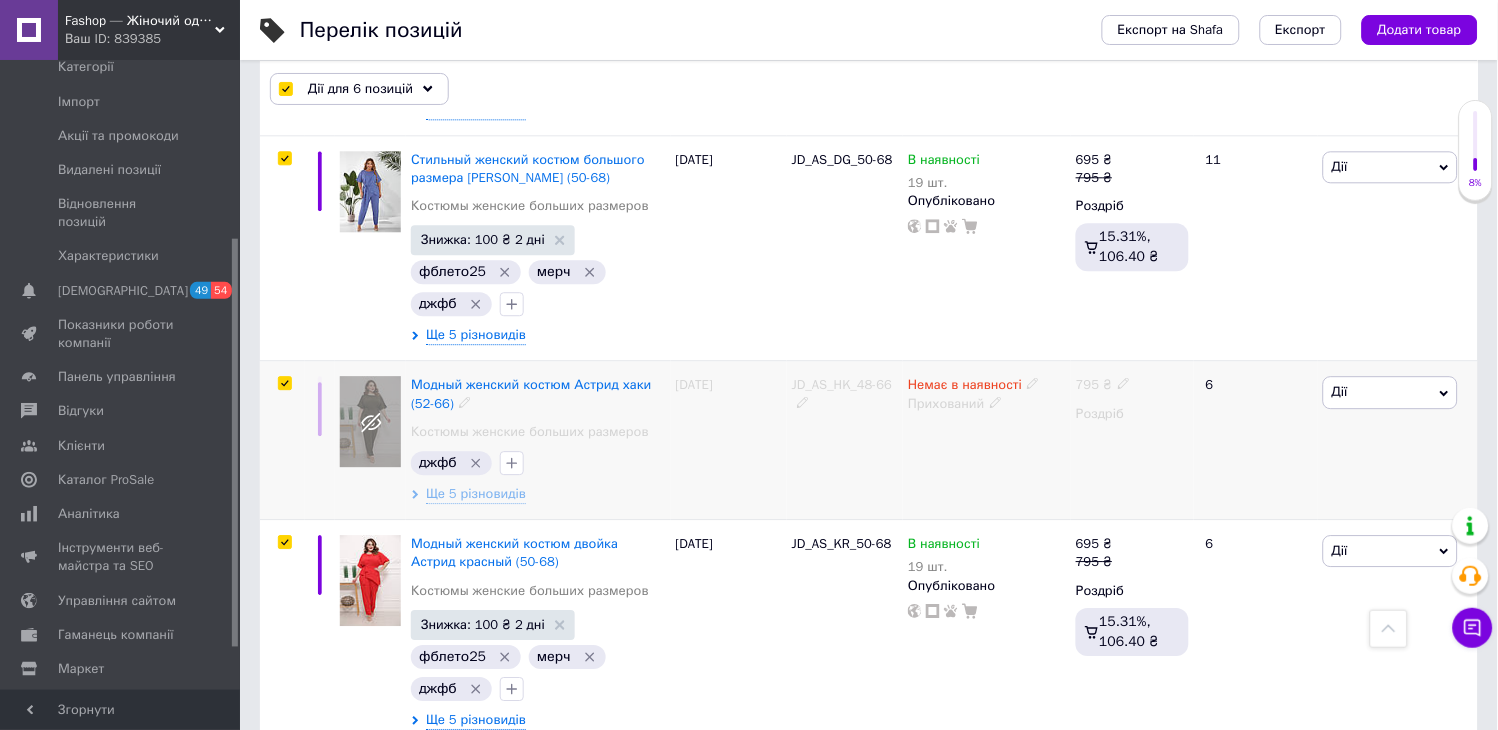 click at bounding box center (284, 383) 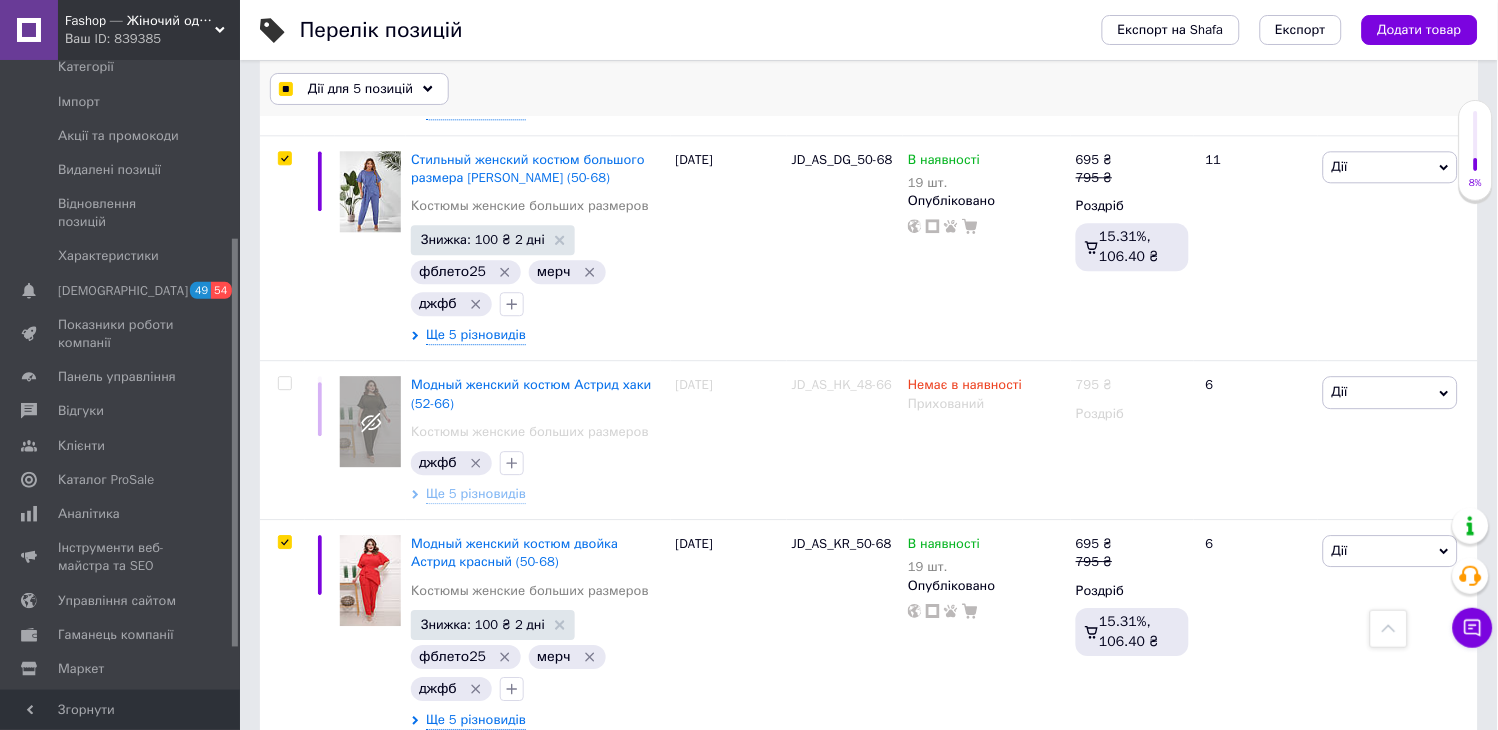 click on "Дії для 5 позицій Вибрати усі 6 позицій Вибрані всі 6 позицій Скасувати обрані Вказати, де знаходиться товар Підняти на початок групи Перенести в кінець групи Перенести до групи Додати у добірку Редагувати вітрину Редагувати знижки Редагувати подарунки Редагувати супутні Редагувати ярлики Додати пошуковий запит Видалити пошуковий запит Додати мітку Видалити мітку Змінити тип Змінити наявність Змінити видимість Перетворити різновиди в товари Додати до замовлення Додати в кампанію Каталог ProSale Експорт груп та позицій Видалити" at bounding box center [869, 89] 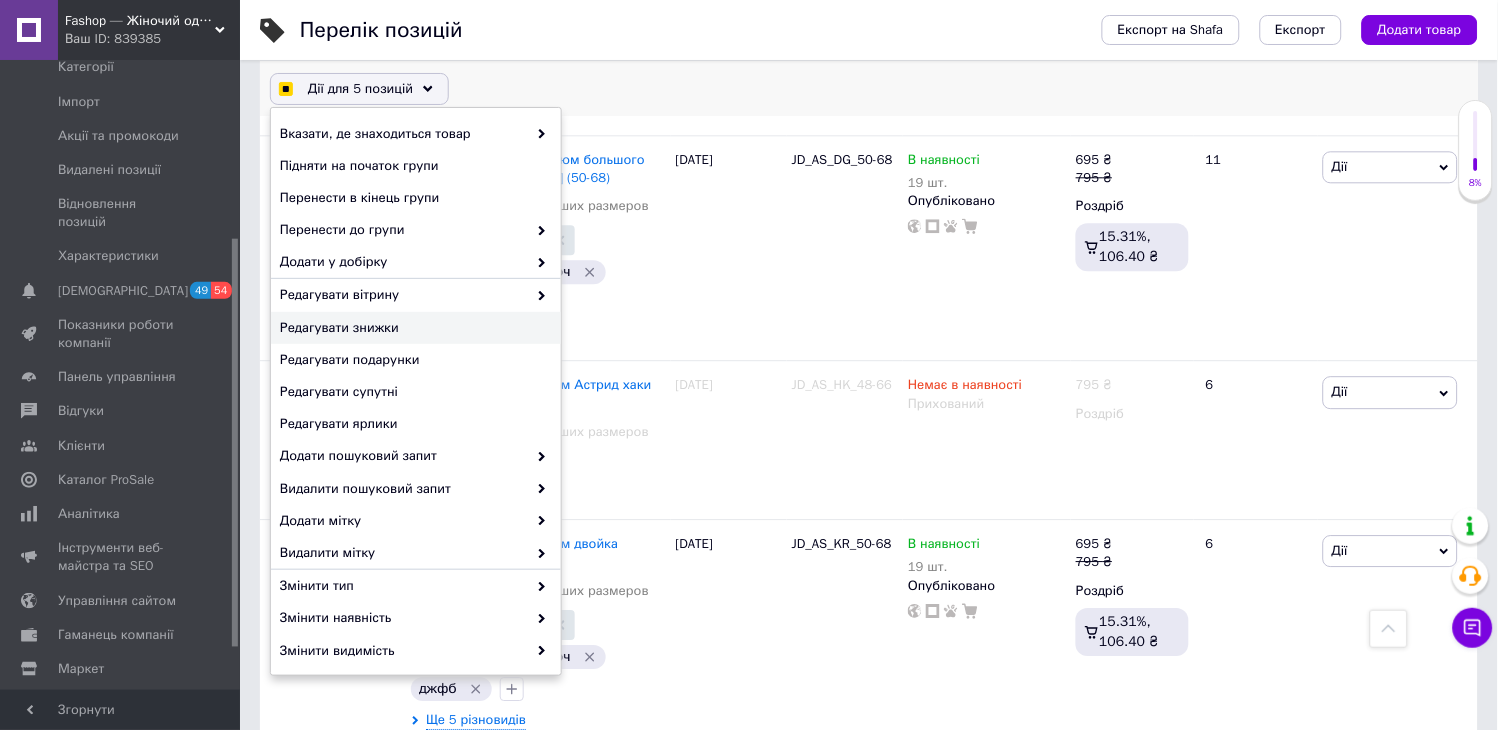 click on "Редагувати знижки" at bounding box center (413, 328) 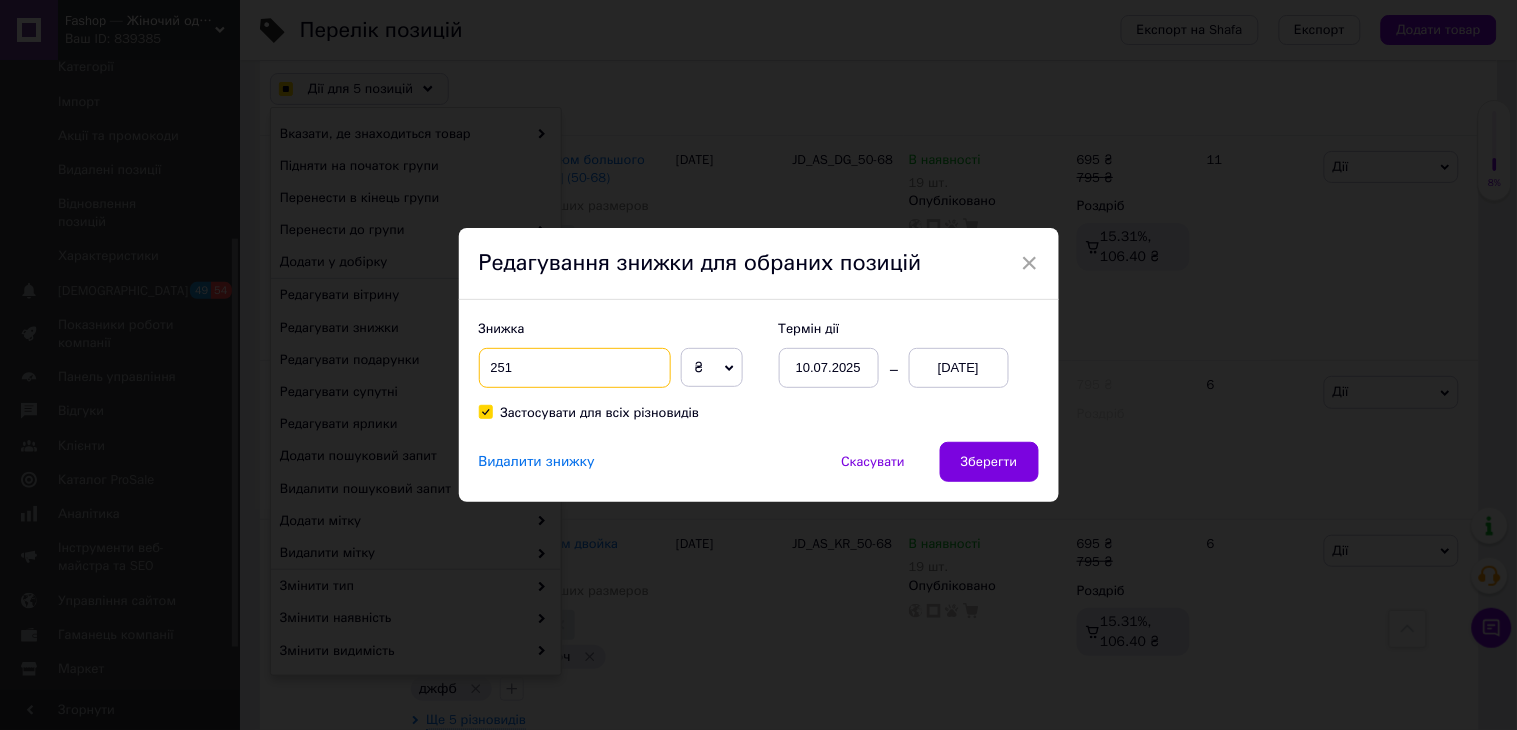 drag, startPoint x: 550, startPoint y: 375, endPoint x: 490, endPoint y: 364, distance: 61 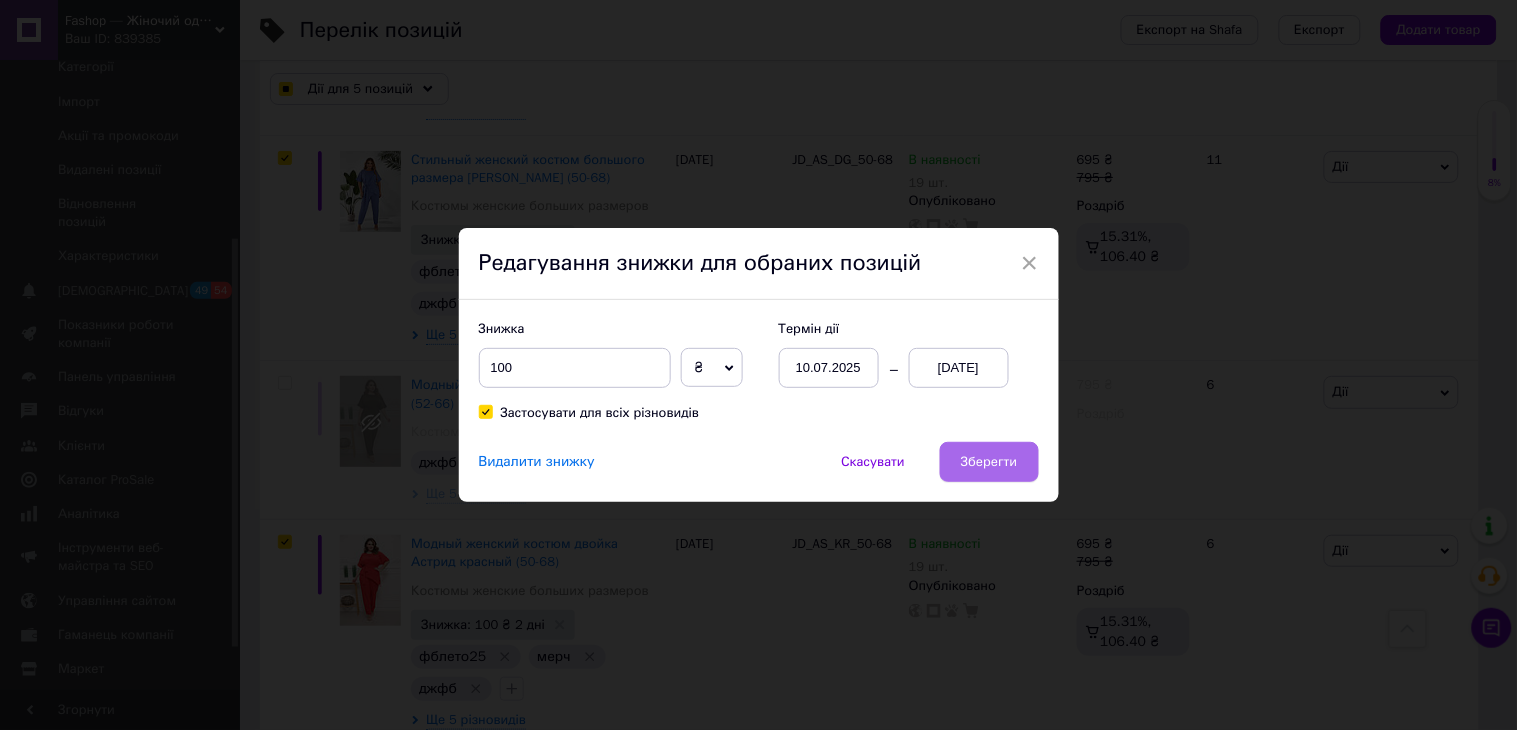 click on "Зберегти" at bounding box center (989, 462) 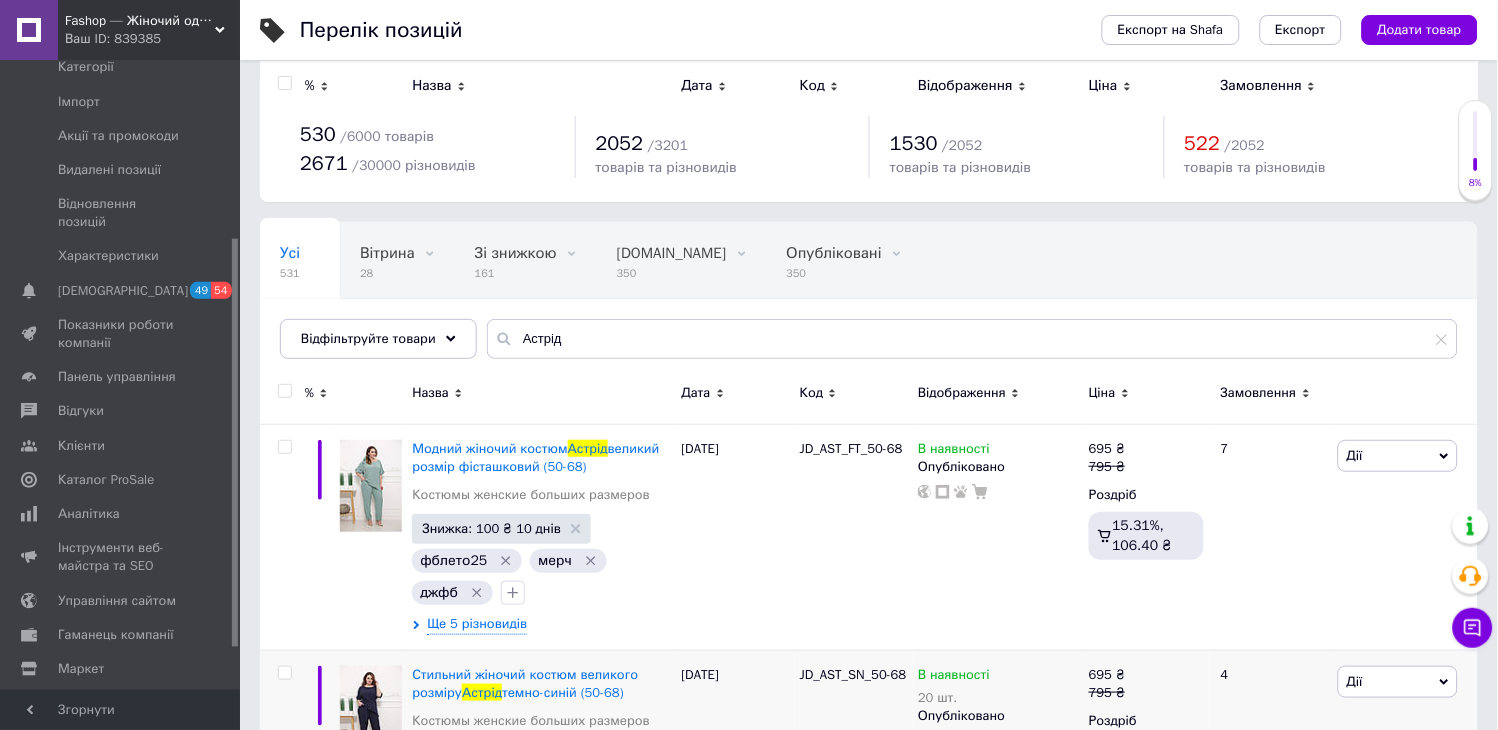 scroll, scrollTop: 1, scrollLeft: 0, axis: vertical 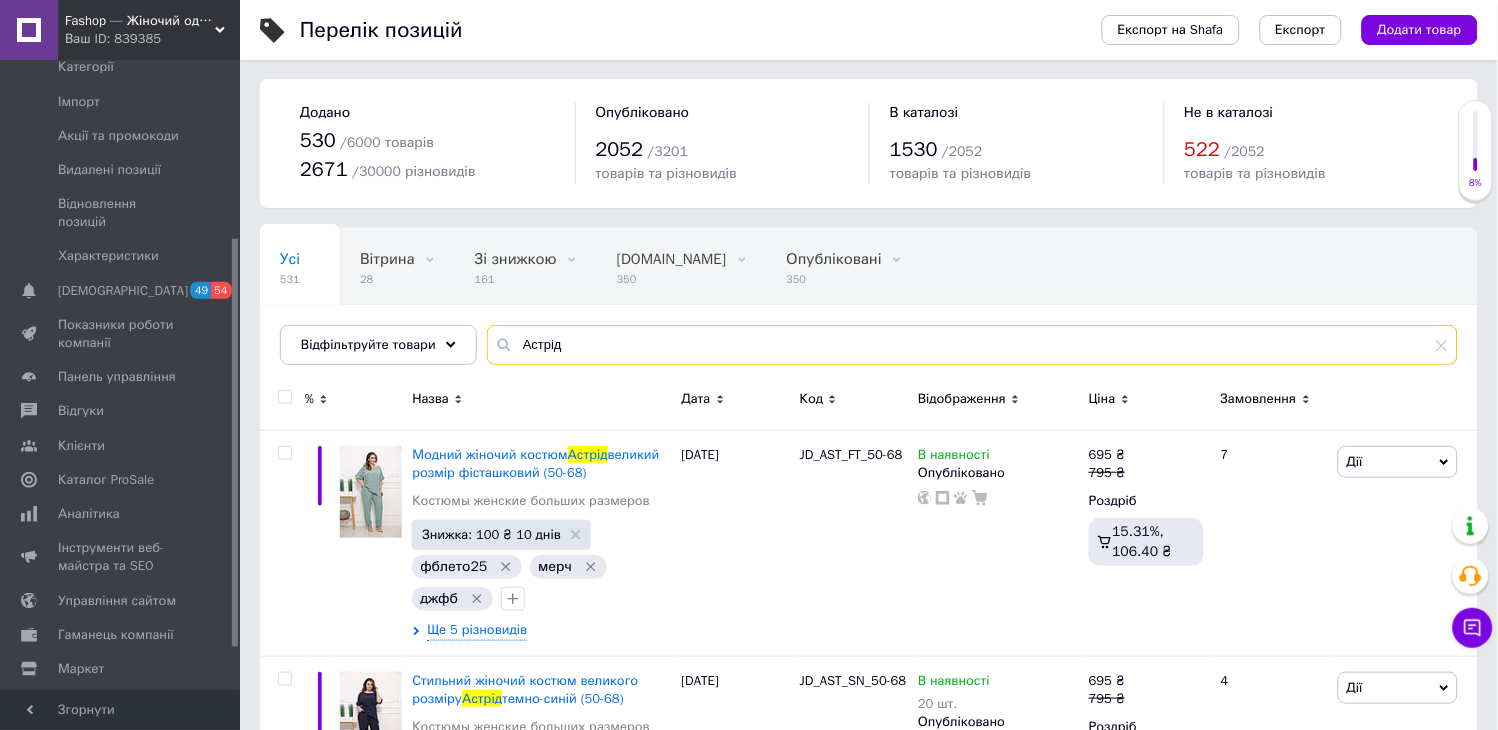 drag, startPoint x: 597, startPoint y: 340, endPoint x: 480, endPoint y: 342, distance: 117.01709 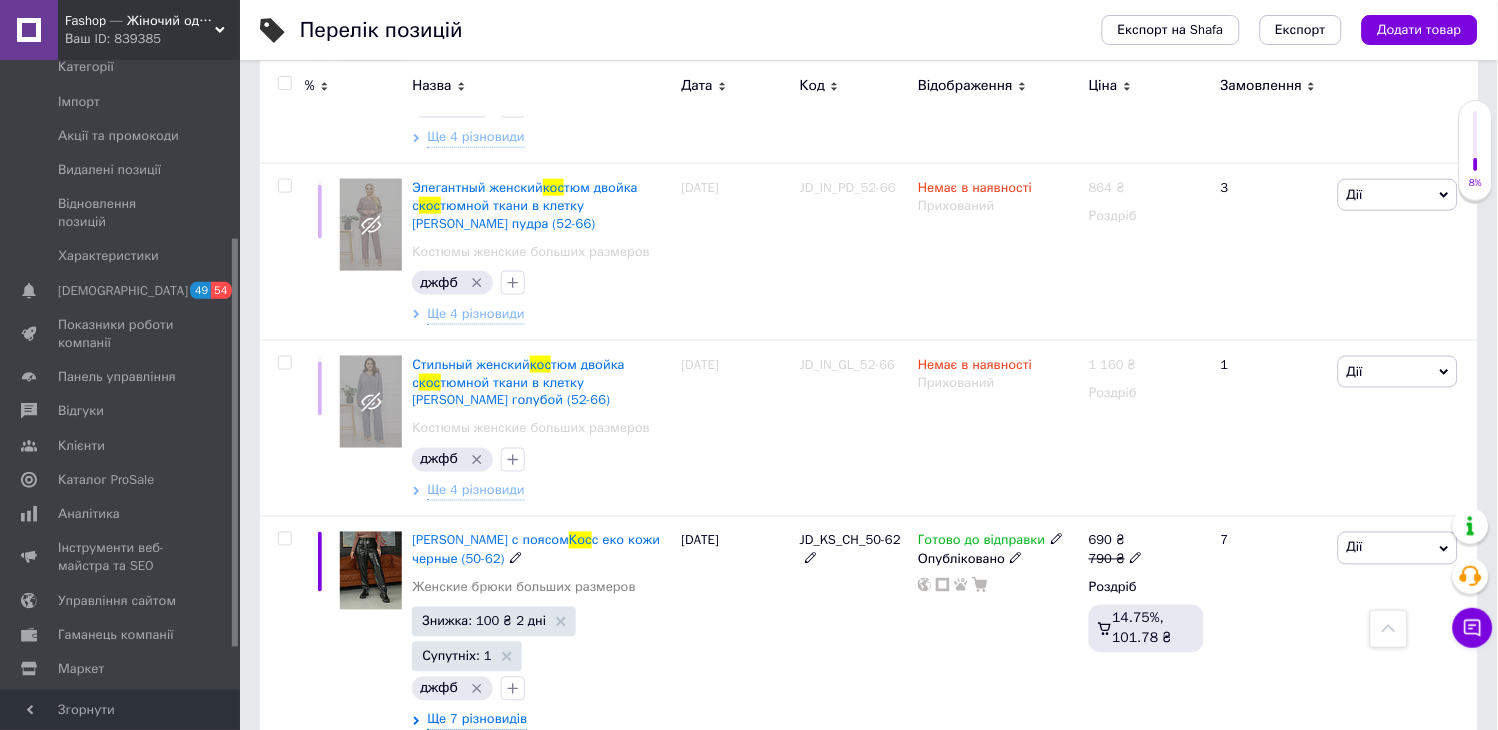 scroll, scrollTop: 778, scrollLeft: 0, axis: vertical 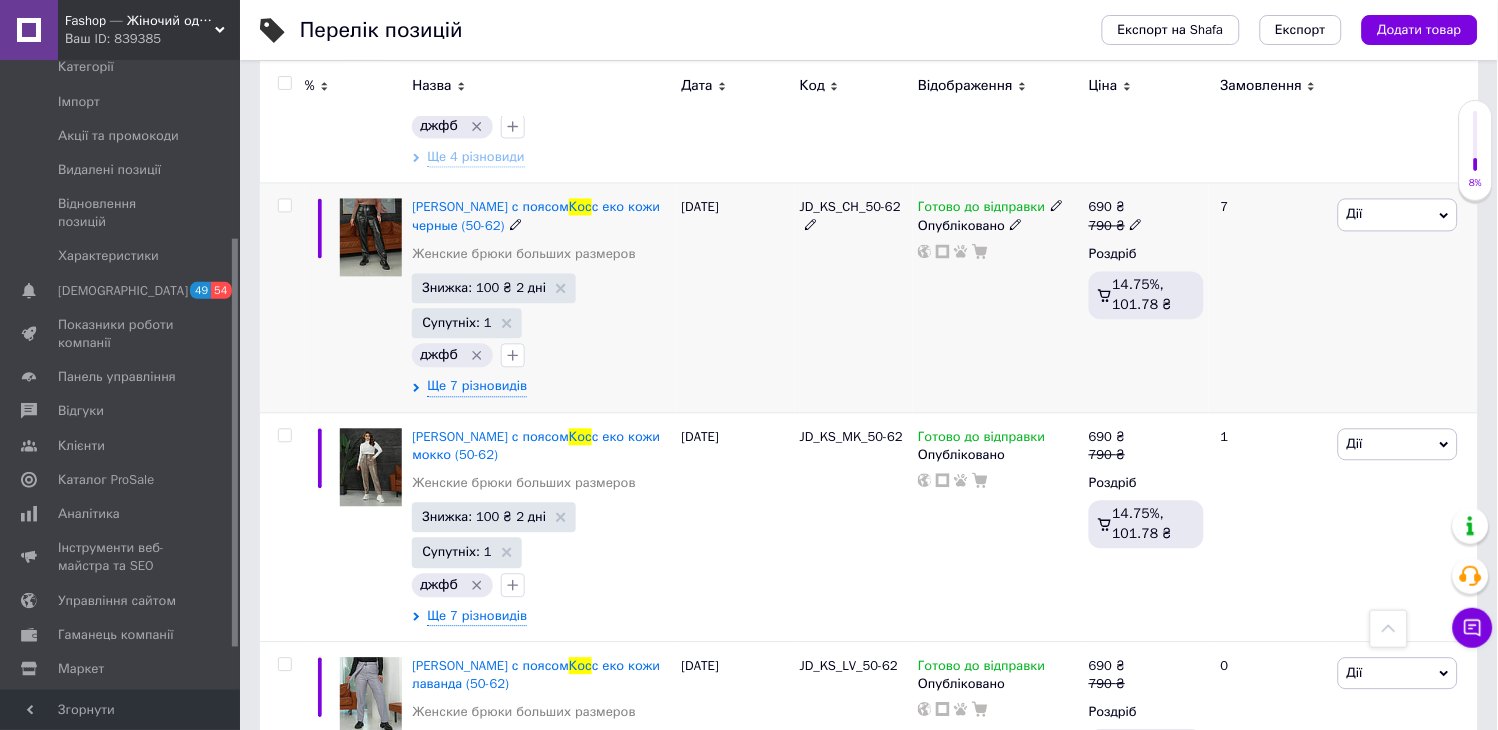 click at bounding box center (285, 206) 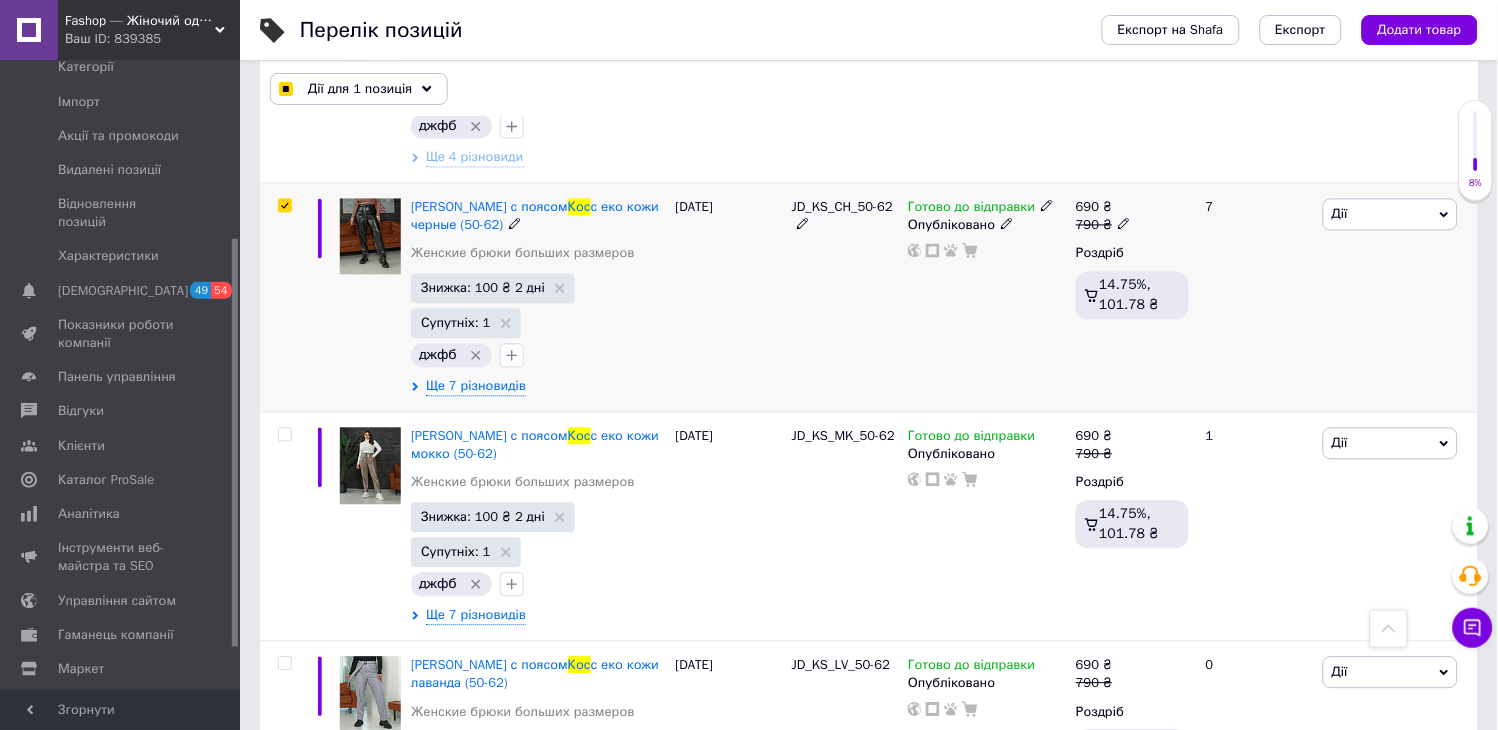 scroll, scrollTop: 777, scrollLeft: 0, axis: vertical 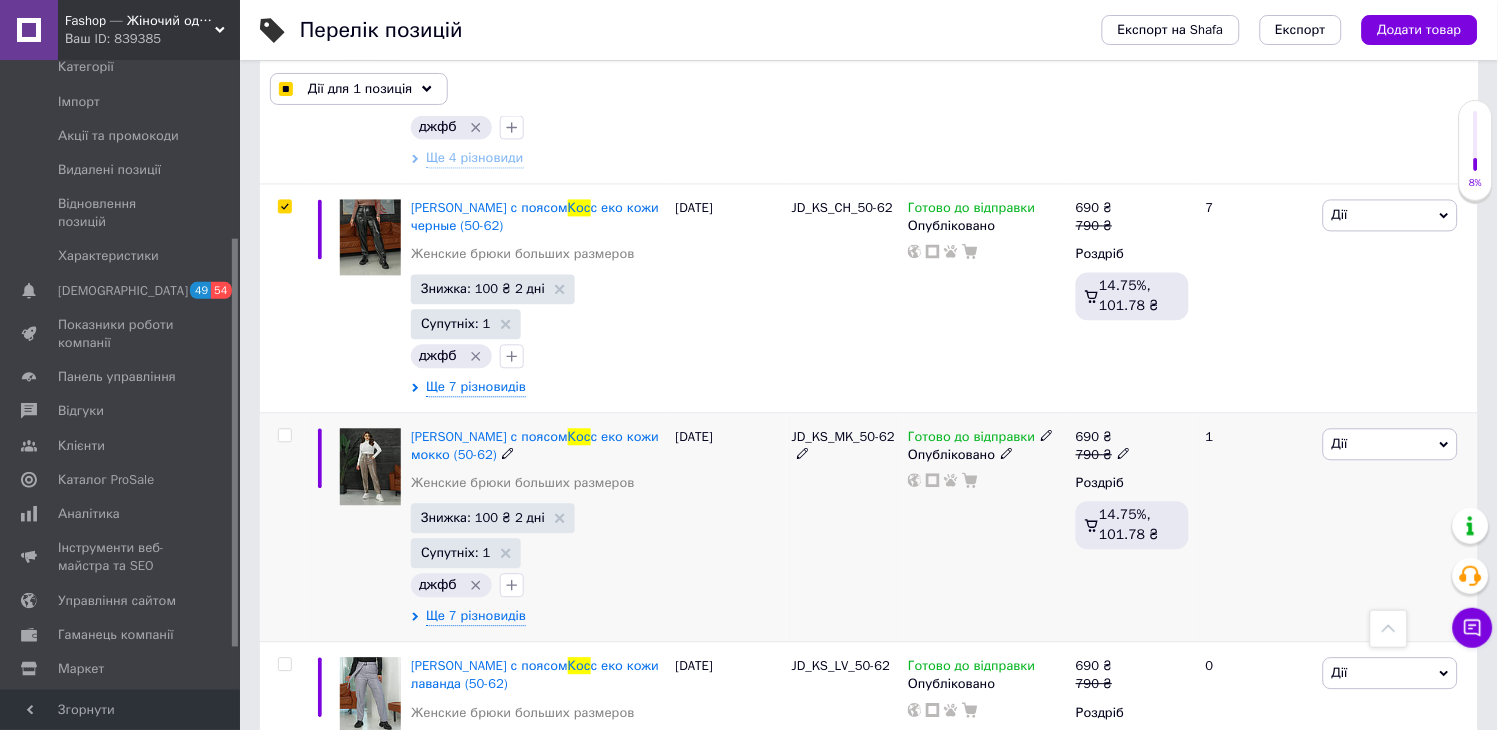 click at bounding box center (284, 436) 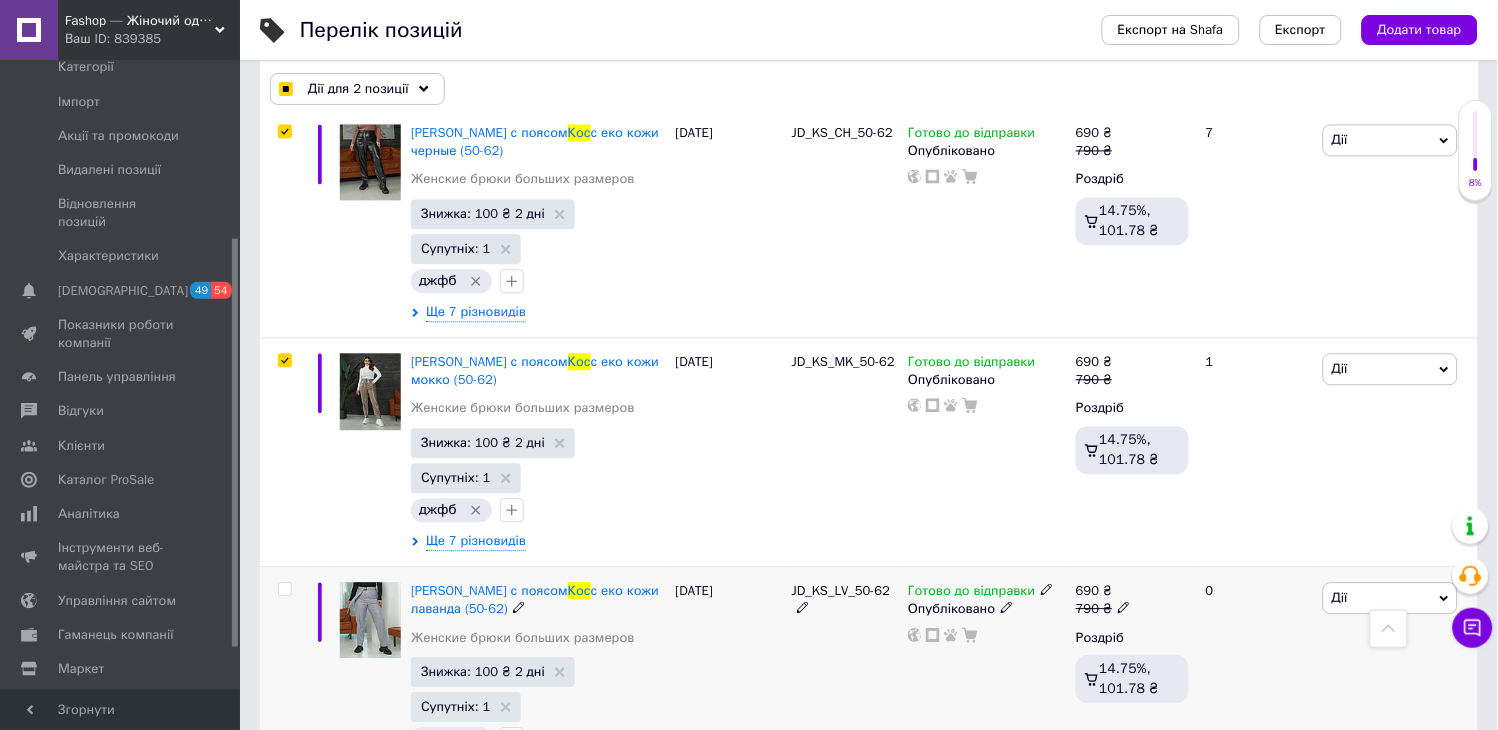 scroll, scrollTop: 1000, scrollLeft: 0, axis: vertical 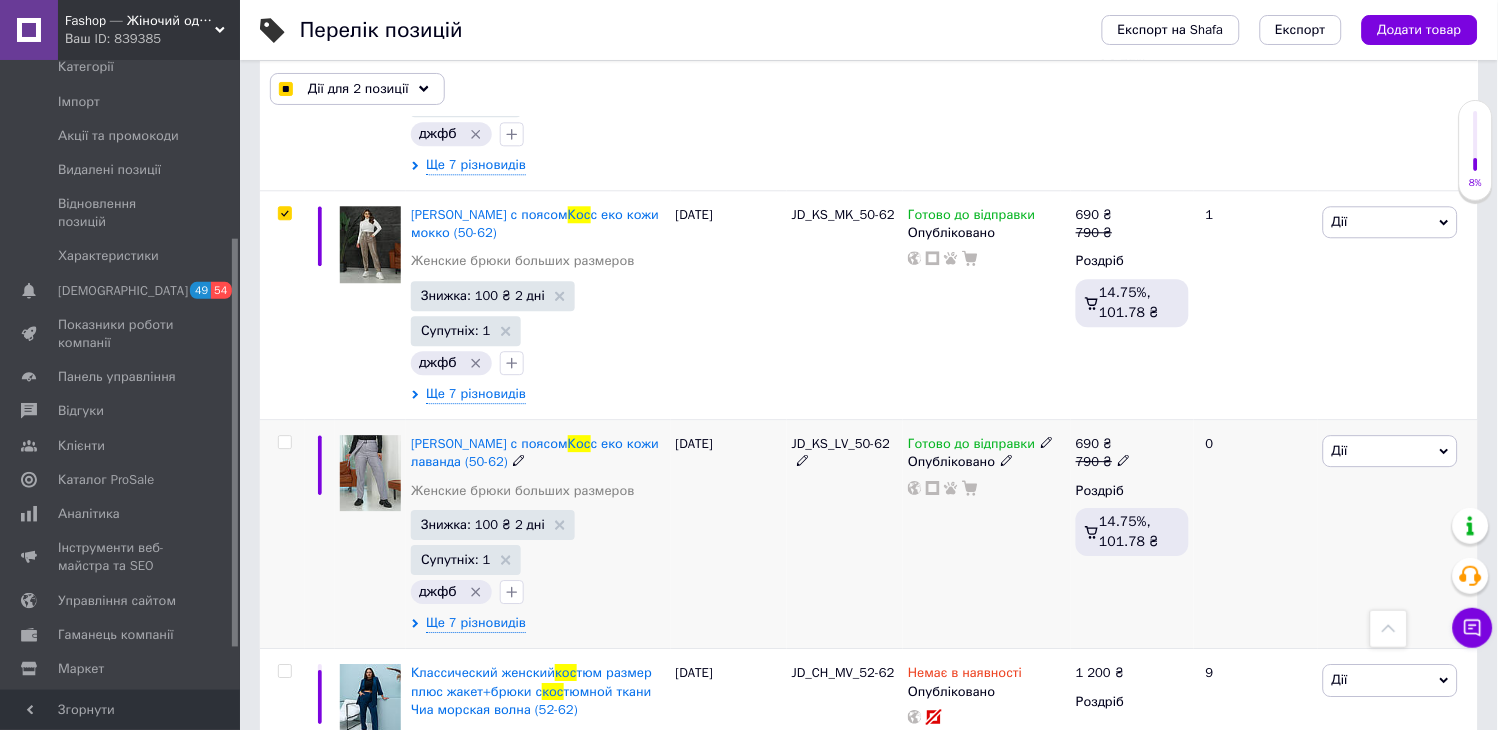 click at bounding box center (284, 442) 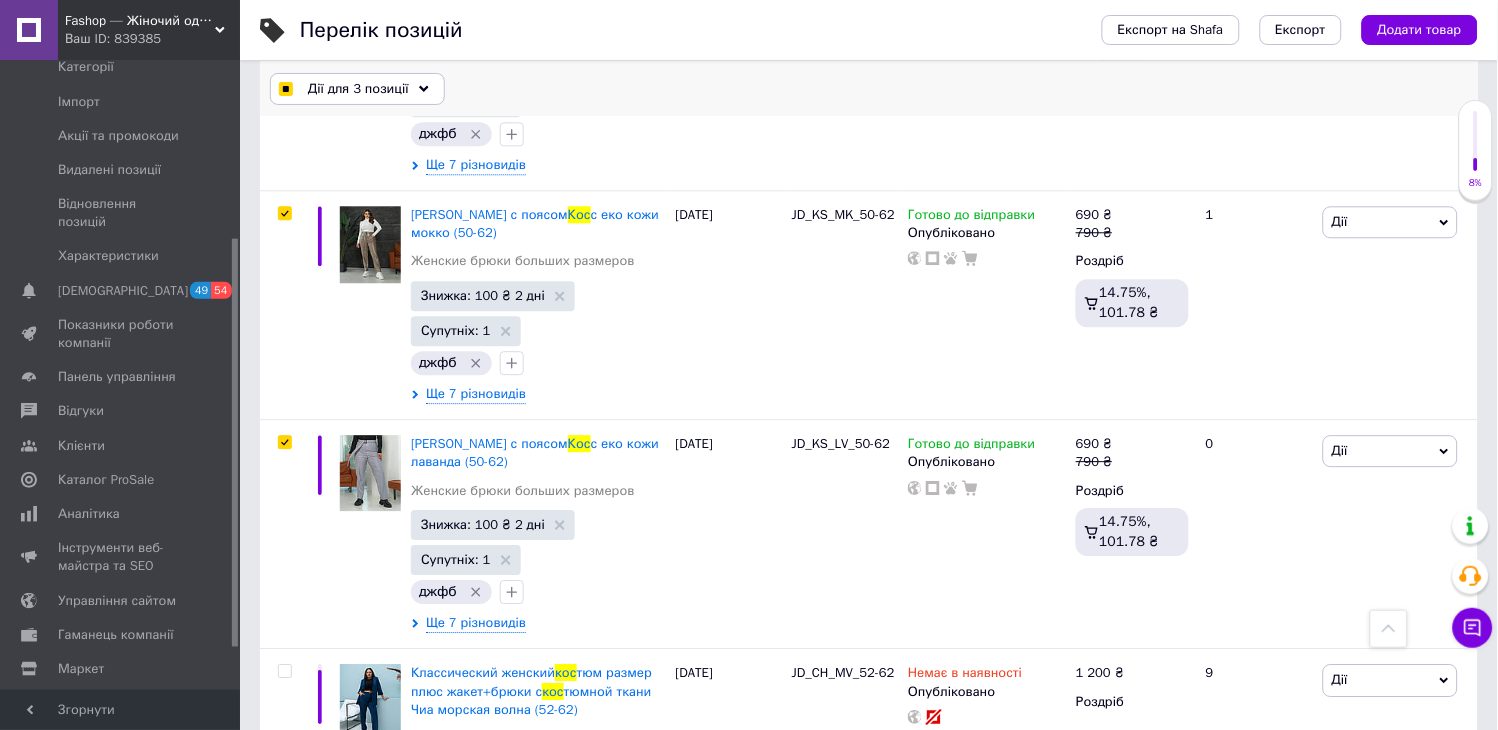 click on "Дії для 3 позиції" at bounding box center (358, 89) 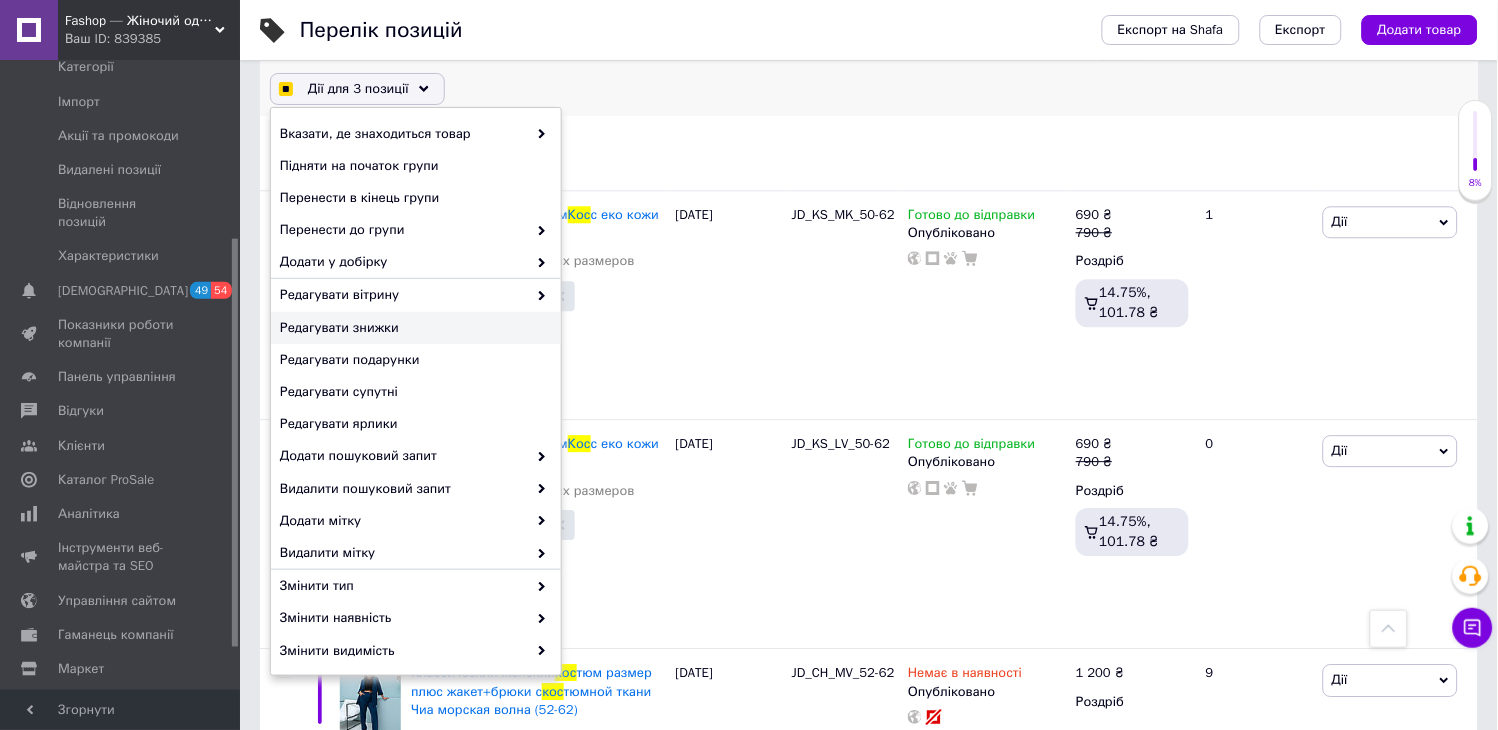 click on "Редагувати знижки" at bounding box center [413, 328] 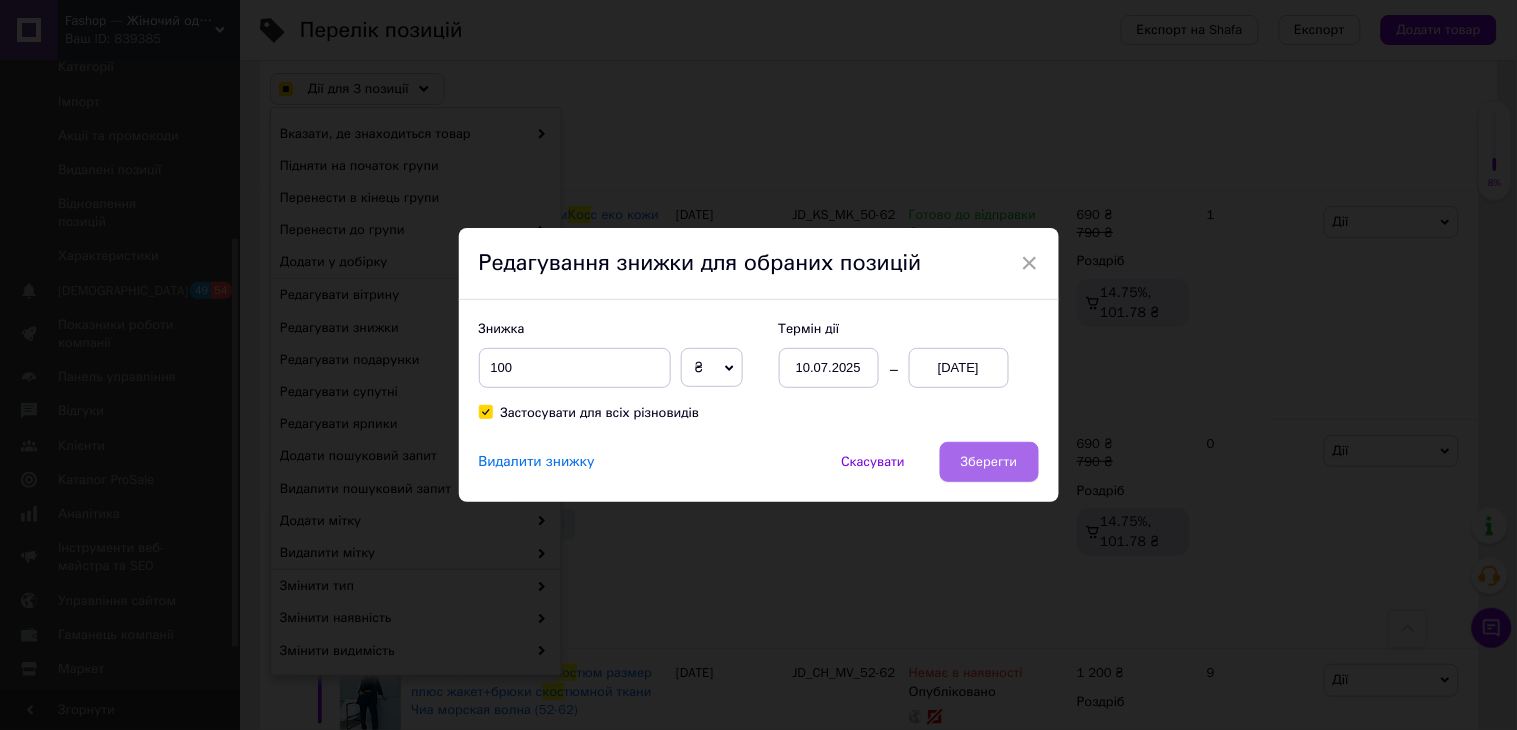 click on "Зберегти" at bounding box center [989, 462] 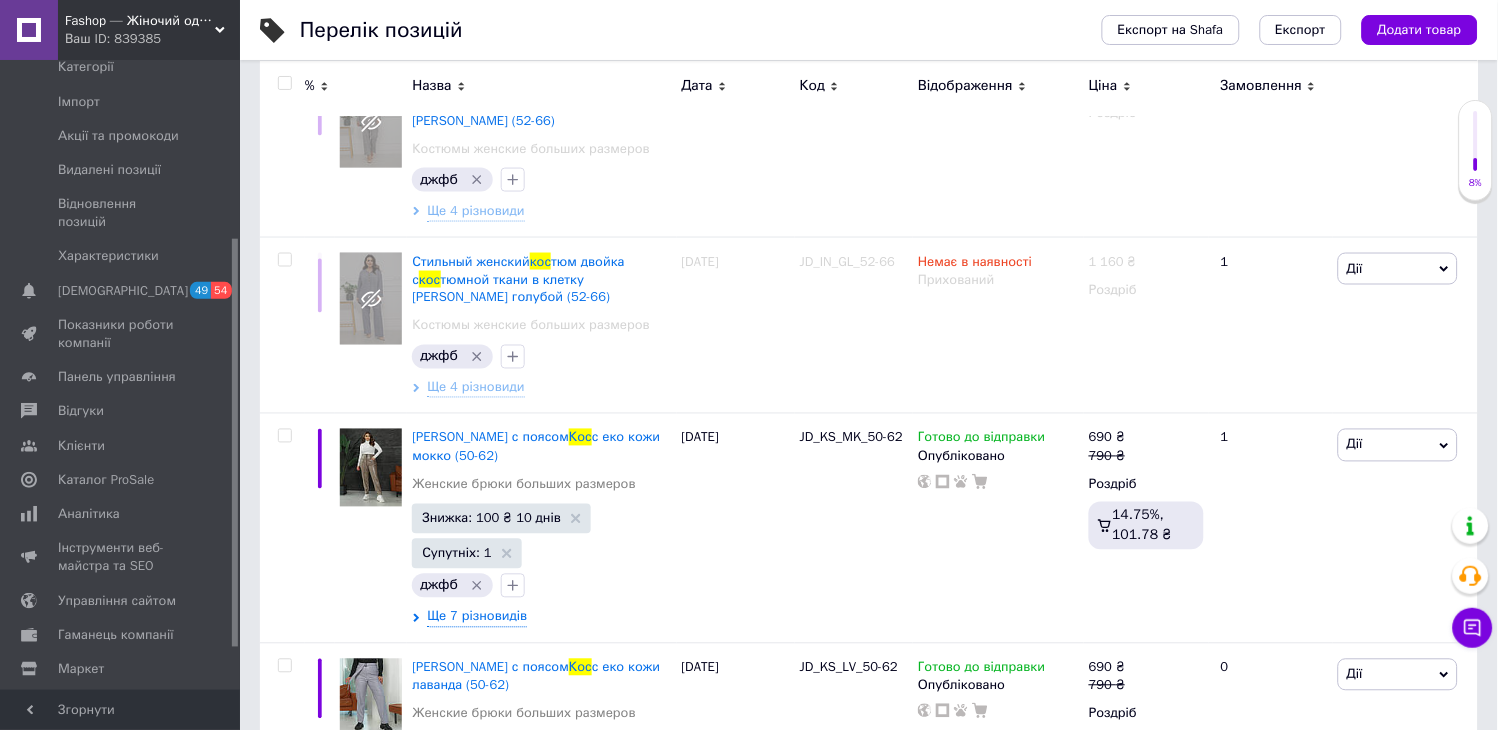 scroll, scrollTop: 0, scrollLeft: 0, axis: both 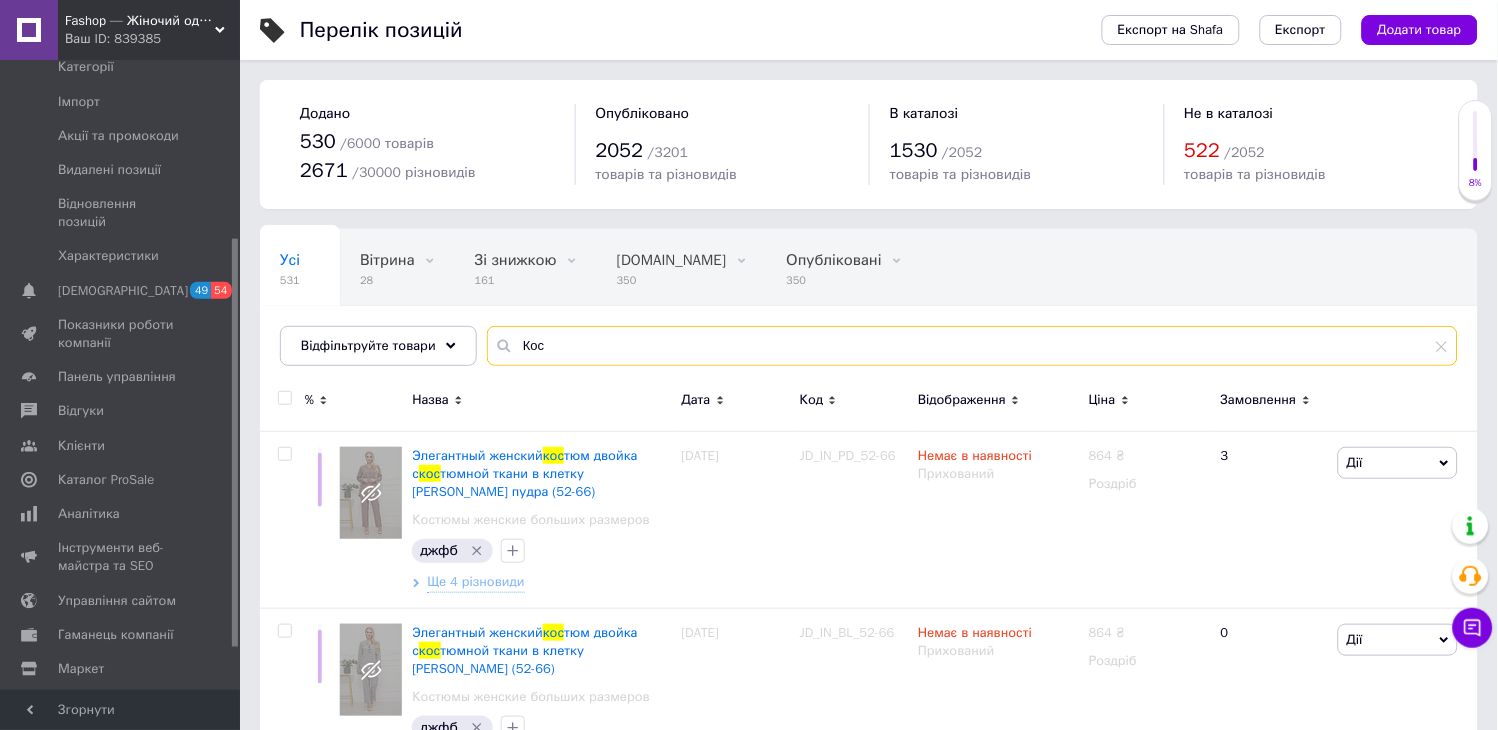 drag, startPoint x: 600, startPoint y: 332, endPoint x: 488, endPoint y: 338, distance: 112.1606 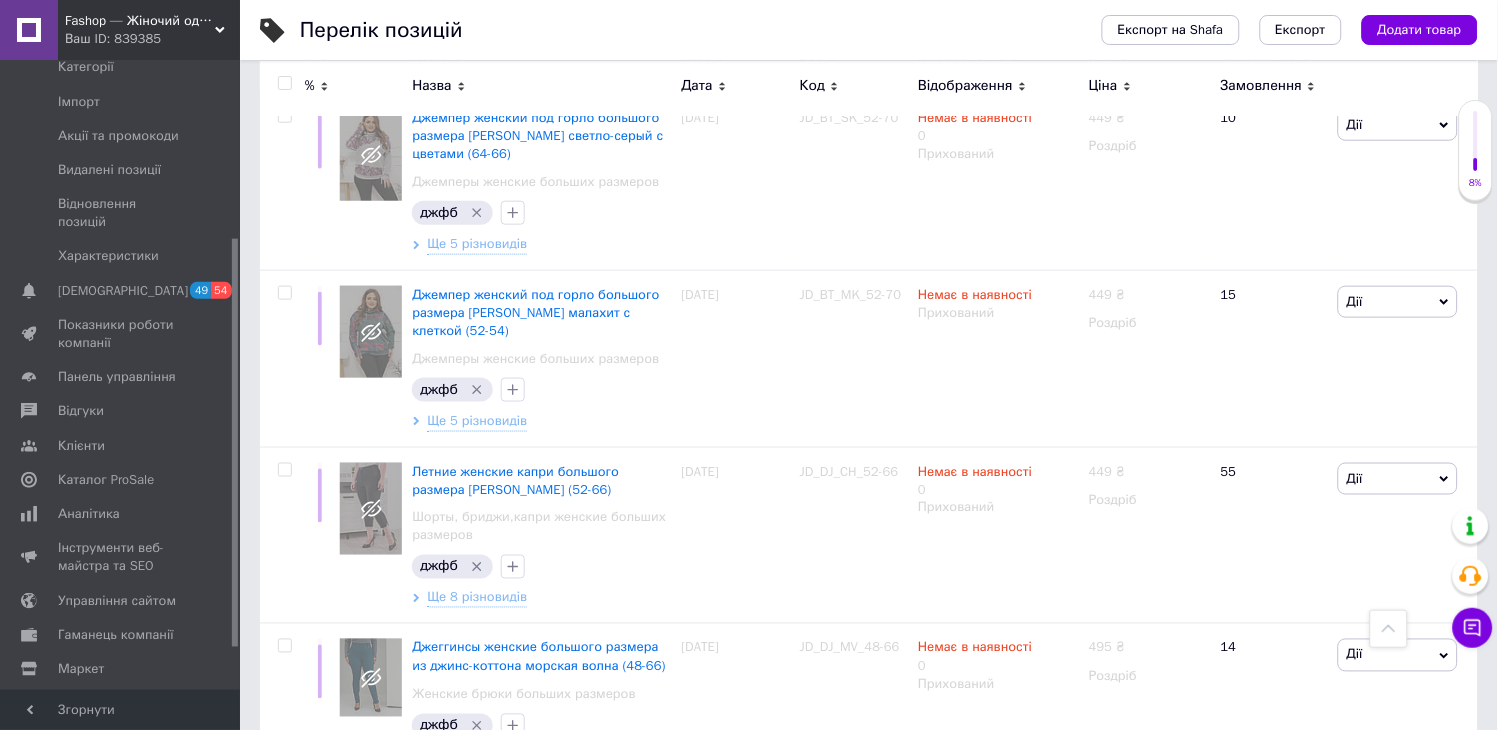scroll, scrollTop: 0, scrollLeft: 0, axis: both 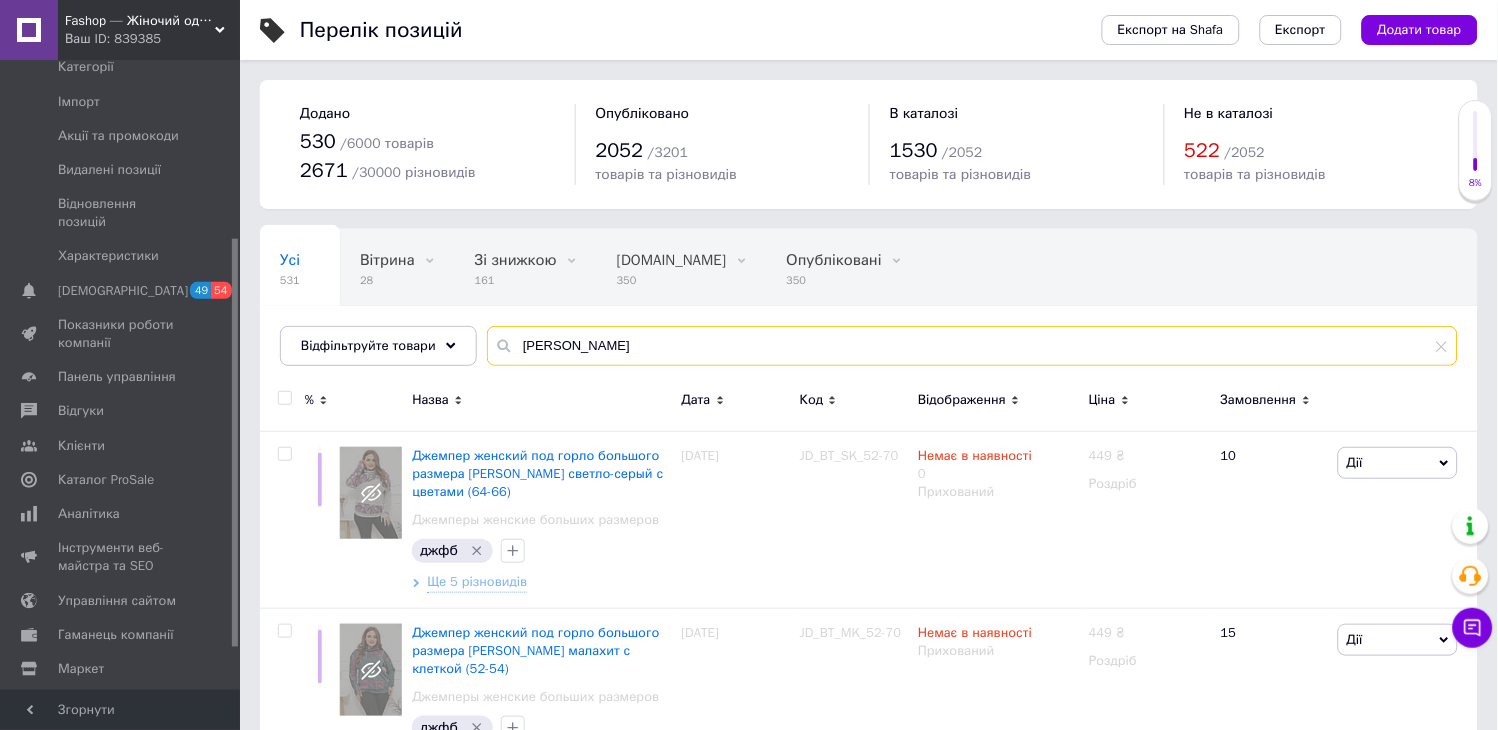 click on "[PERSON_NAME]" at bounding box center [972, 346] 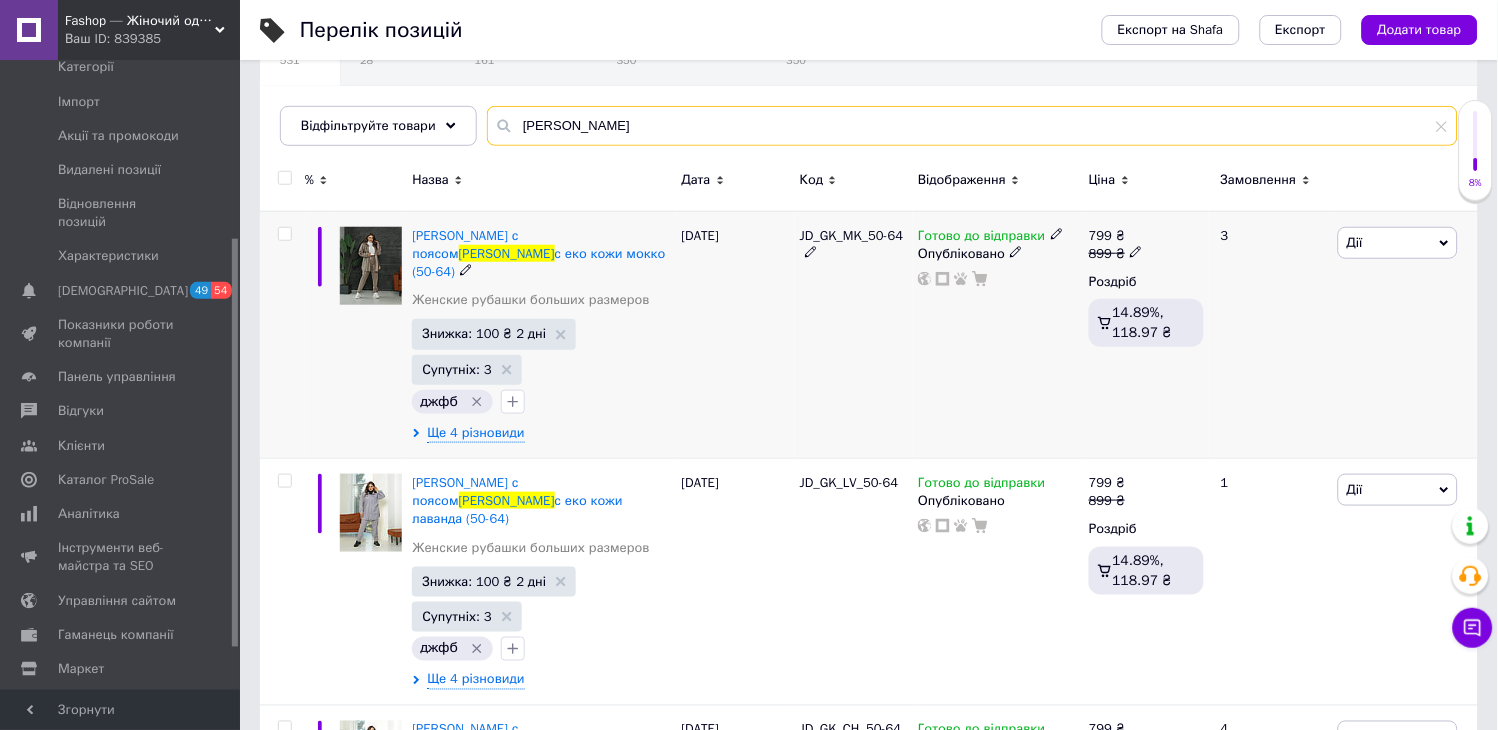 scroll, scrollTop: 408, scrollLeft: 0, axis: vertical 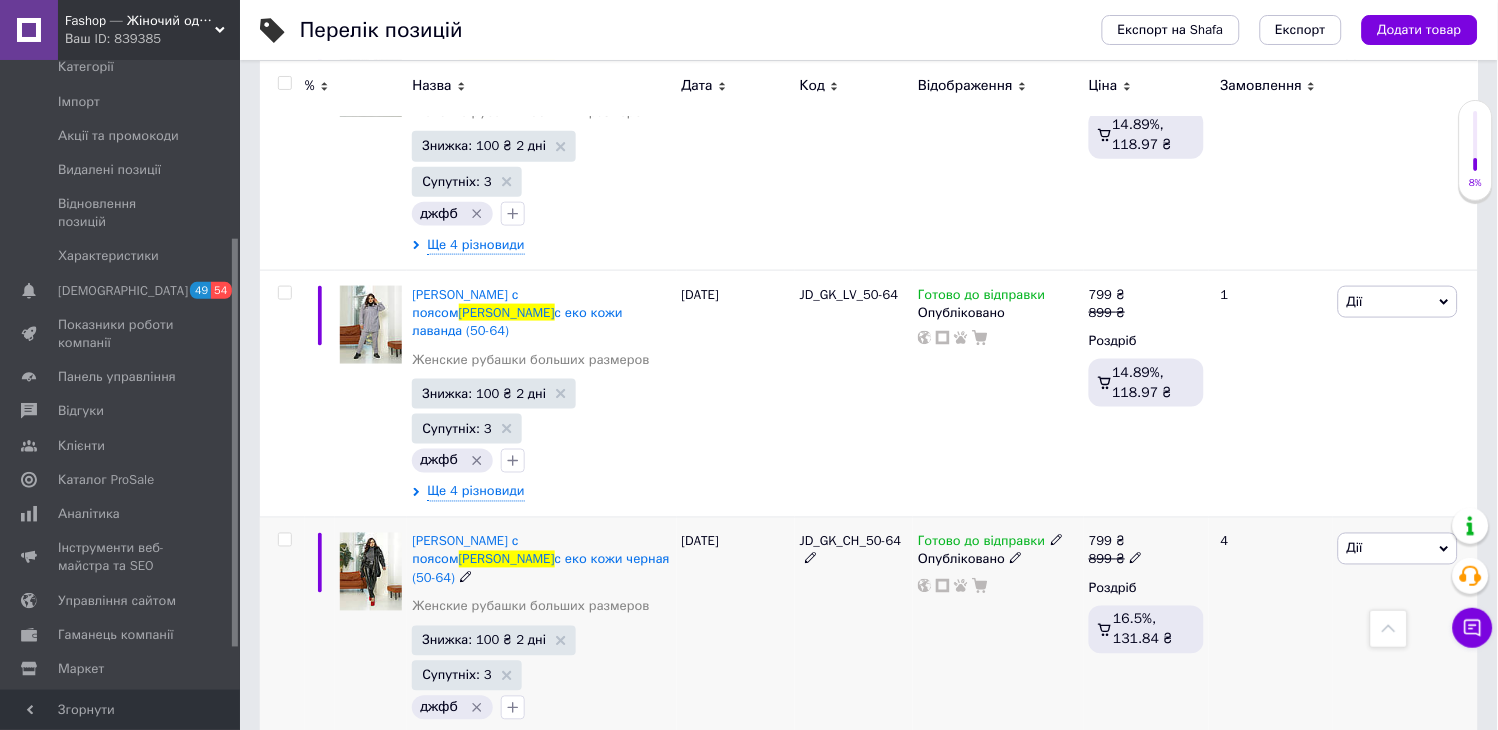 click at bounding box center [284, 540] 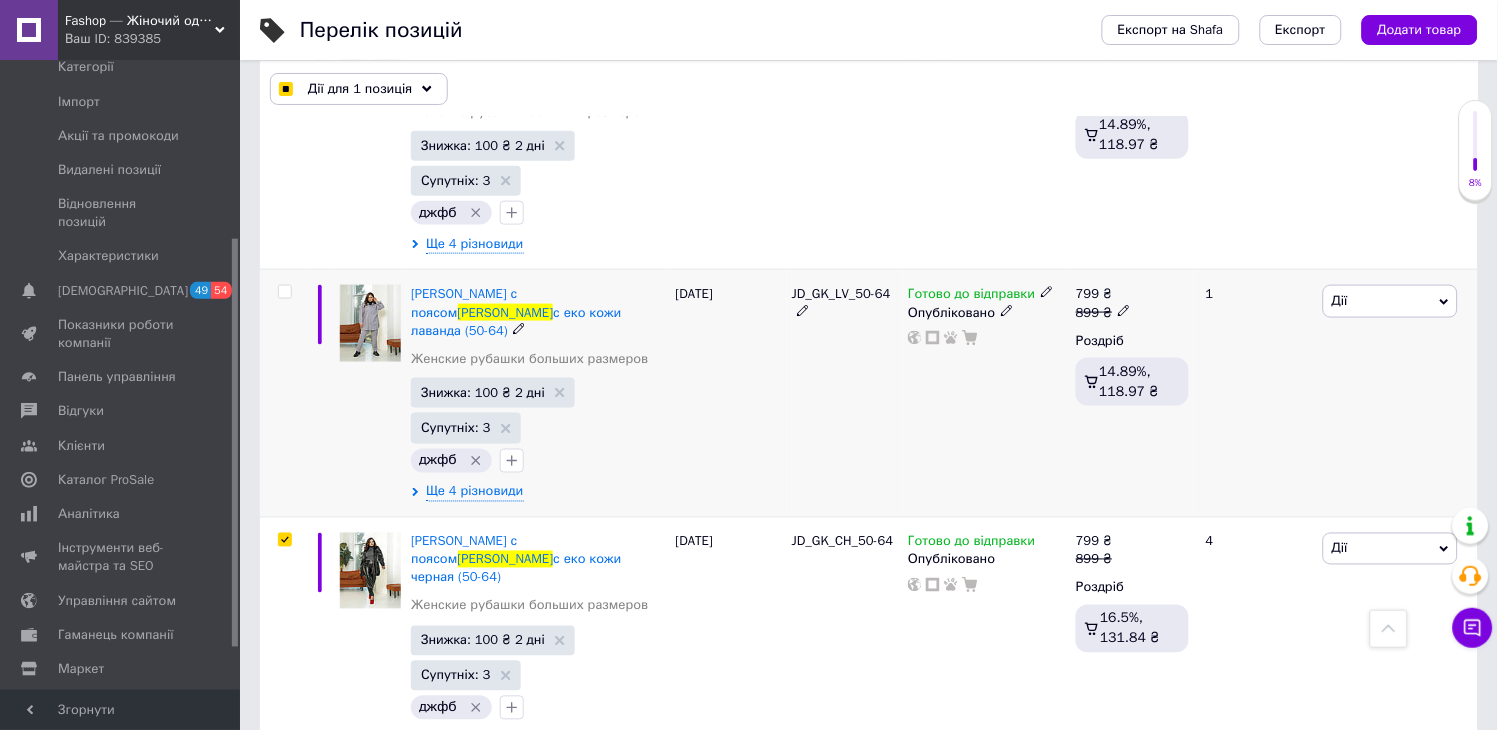 click at bounding box center (284, 292) 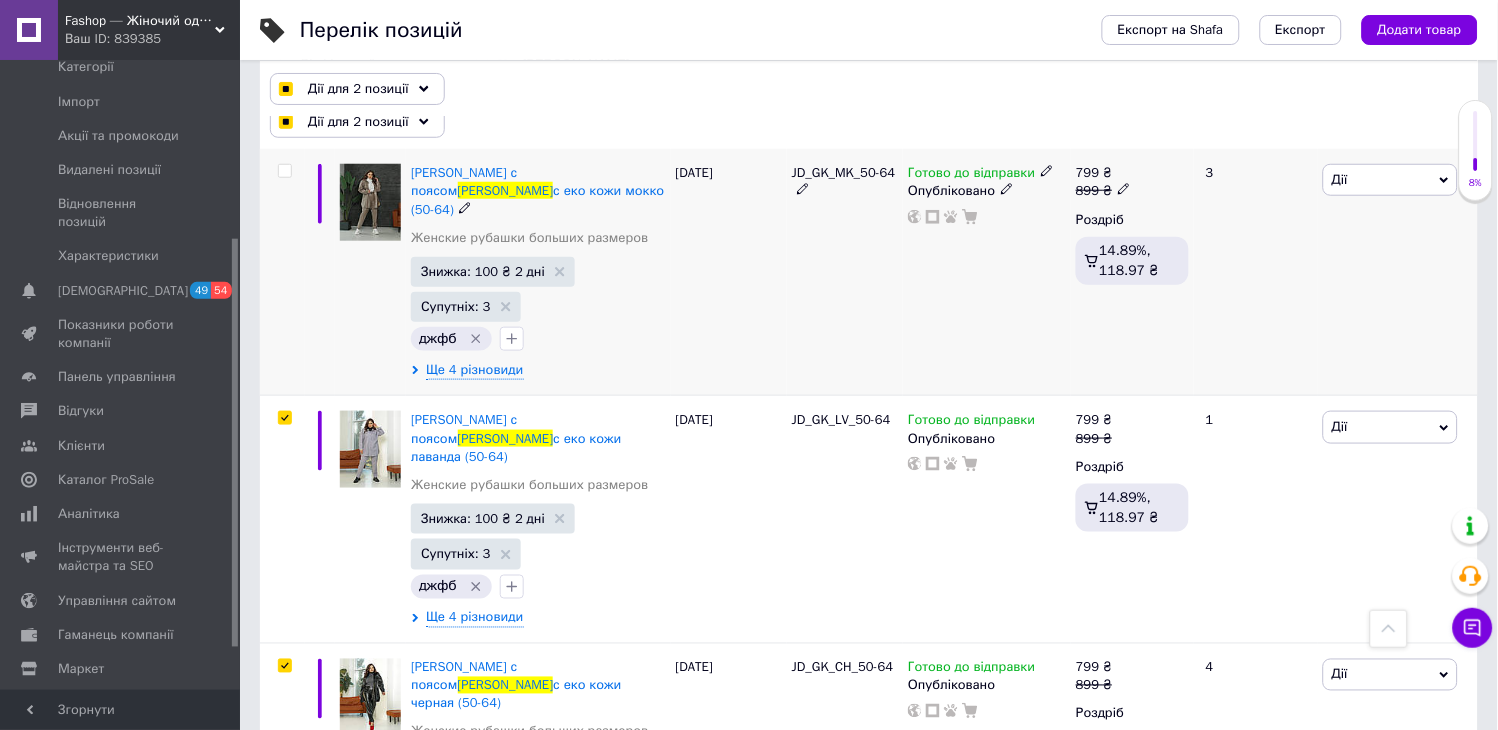 scroll, scrollTop: 186, scrollLeft: 0, axis: vertical 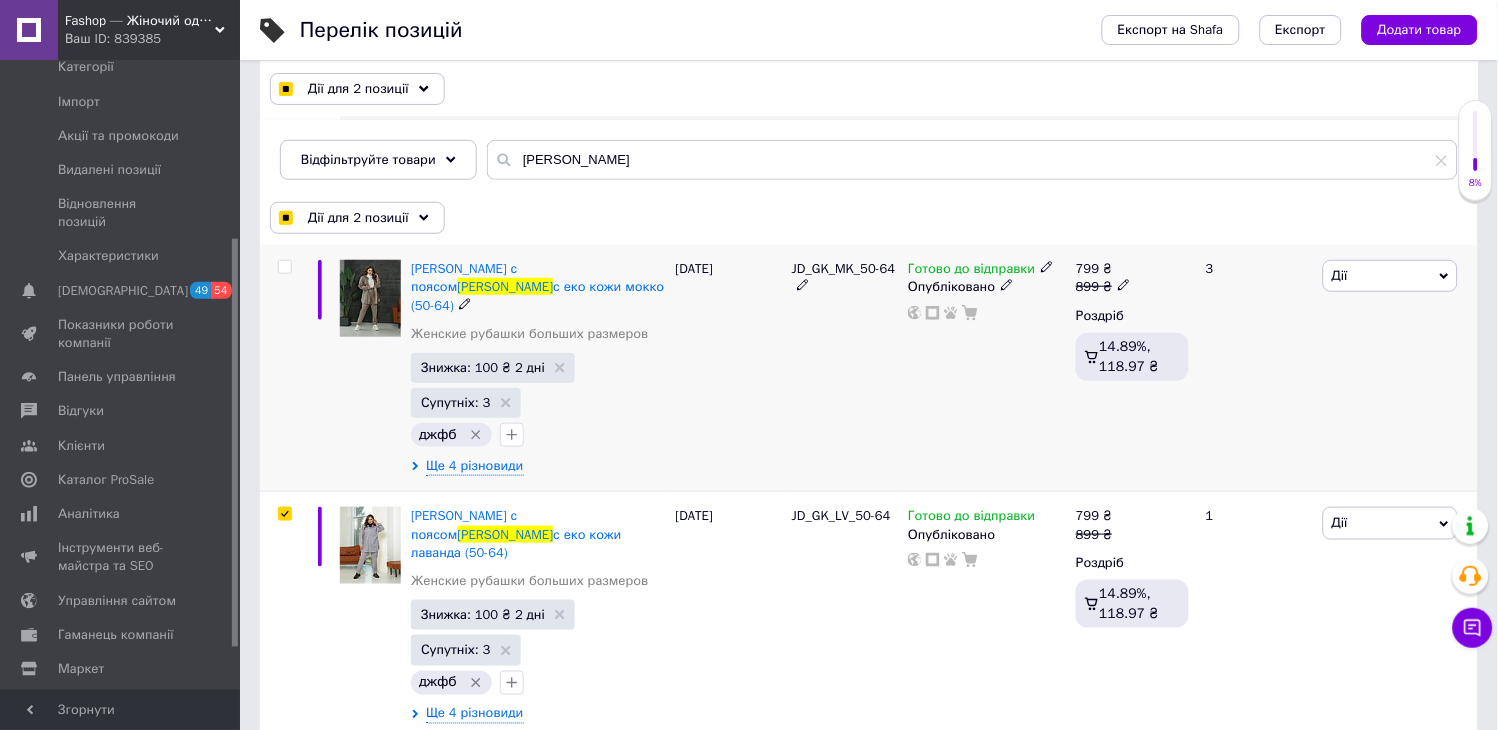 click at bounding box center [284, 267] 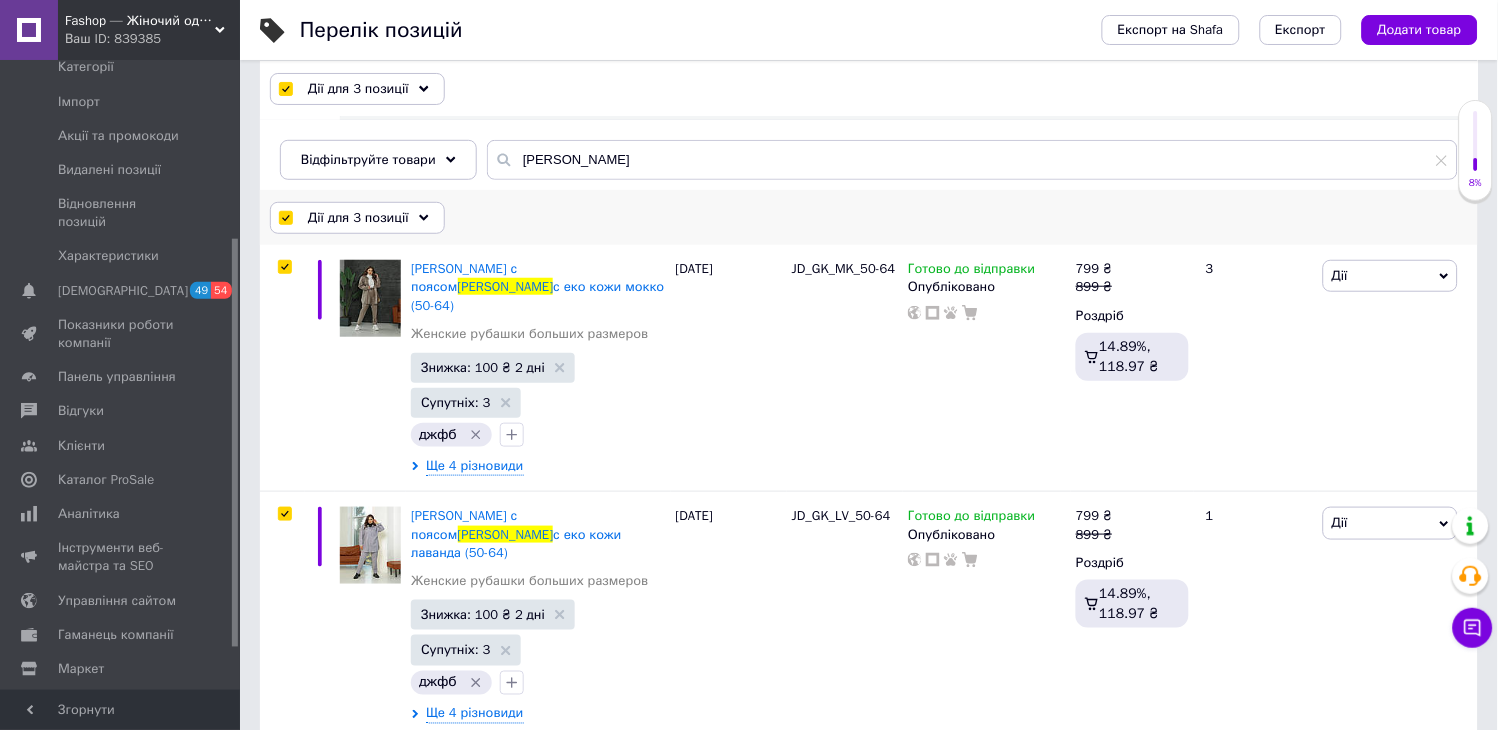 click on "Дії для 3 позиції Вибрати усі 3 позиції Вибрані всі 3 позиції Скасувати обрані Вказати, де знаходиться товар Підняти на початок групи Перенести в кінець групи Перенести до групи Додати у добірку Редагувати вітрину Редагувати знижки Редагувати подарунки Редагувати супутні Редагувати ярлики Додати пошуковий запит Видалити пошуковий запит Додати мітку Видалити мітку Змінити тип Змінити наявність Змінити видимість Перетворити різновиди в товари Додати до замовлення Додати в кампанію Каталог ProSale Експорт груп та позицій Видалити" at bounding box center (869, 218) 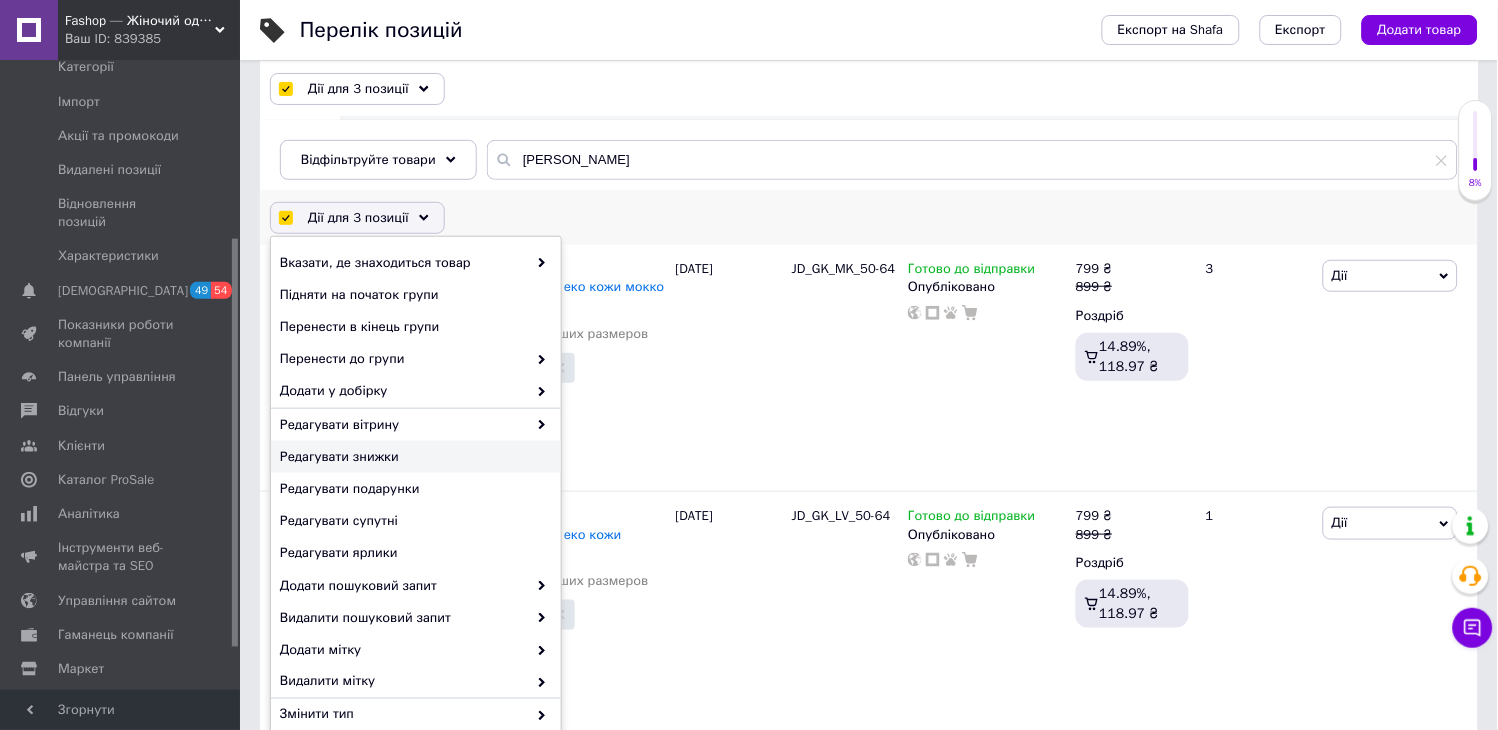 click on "Редагувати знижки" at bounding box center [413, 457] 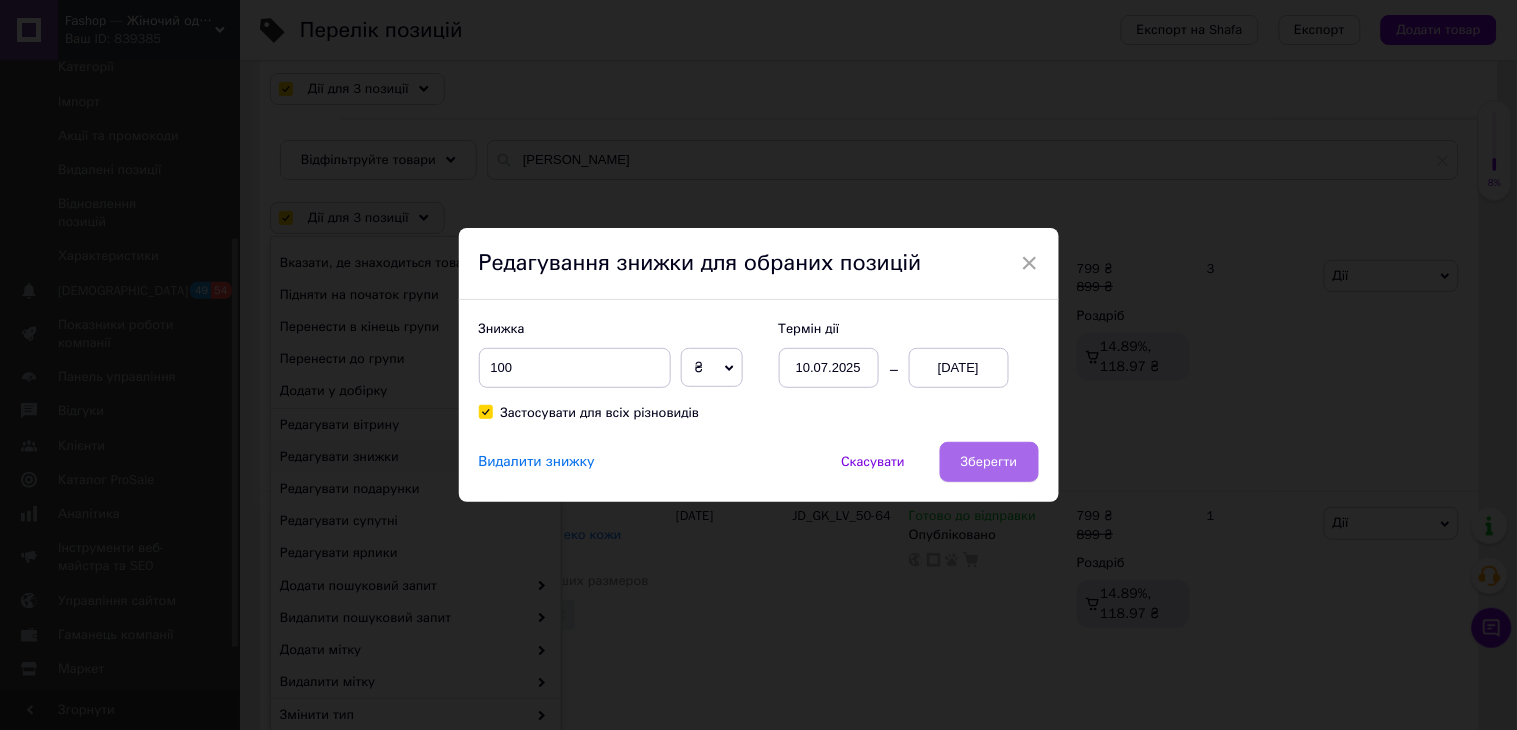 click on "Зберегти" at bounding box center (989, 462) 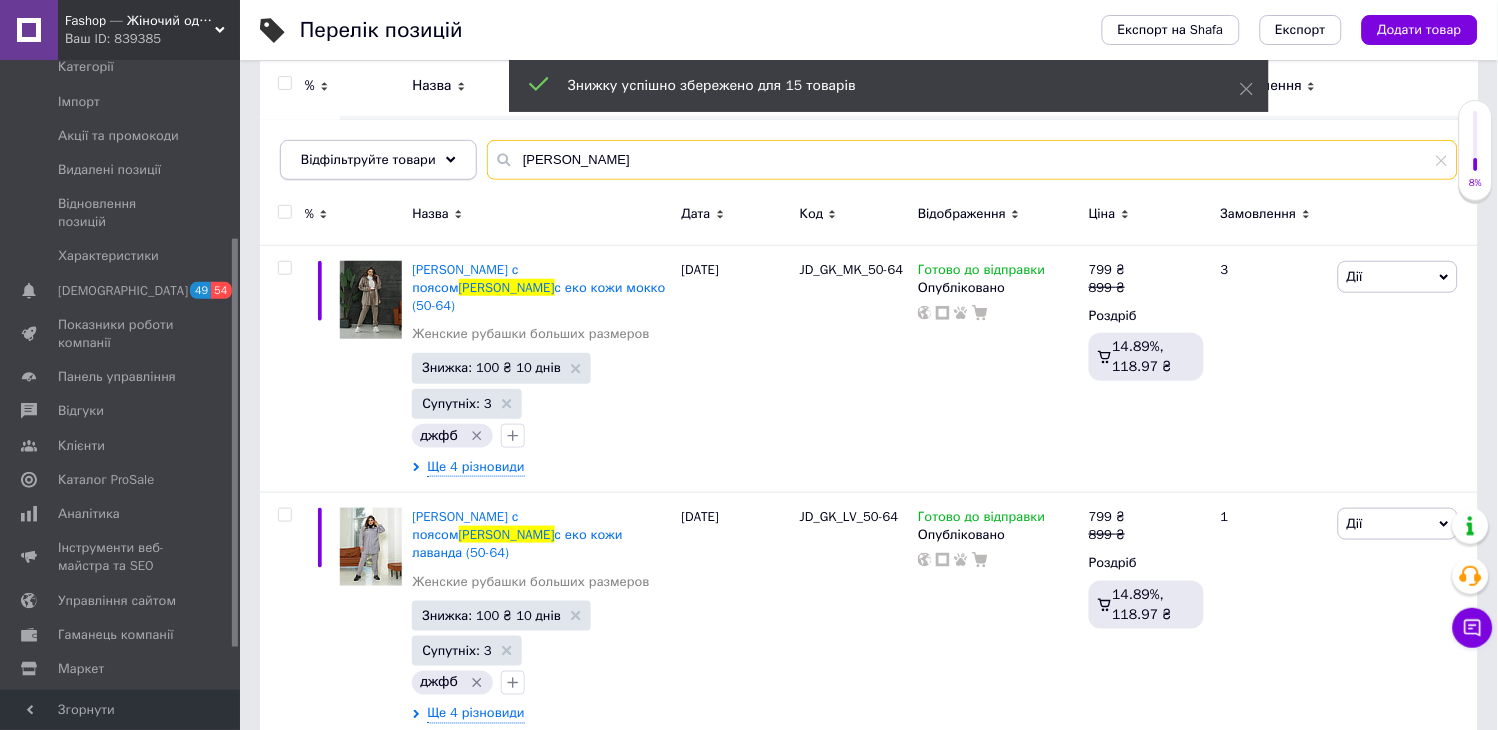 drag, startPoint x: 587, startPoint y: 168, endPoint x: 448, endPoint y: 168, distance: 139 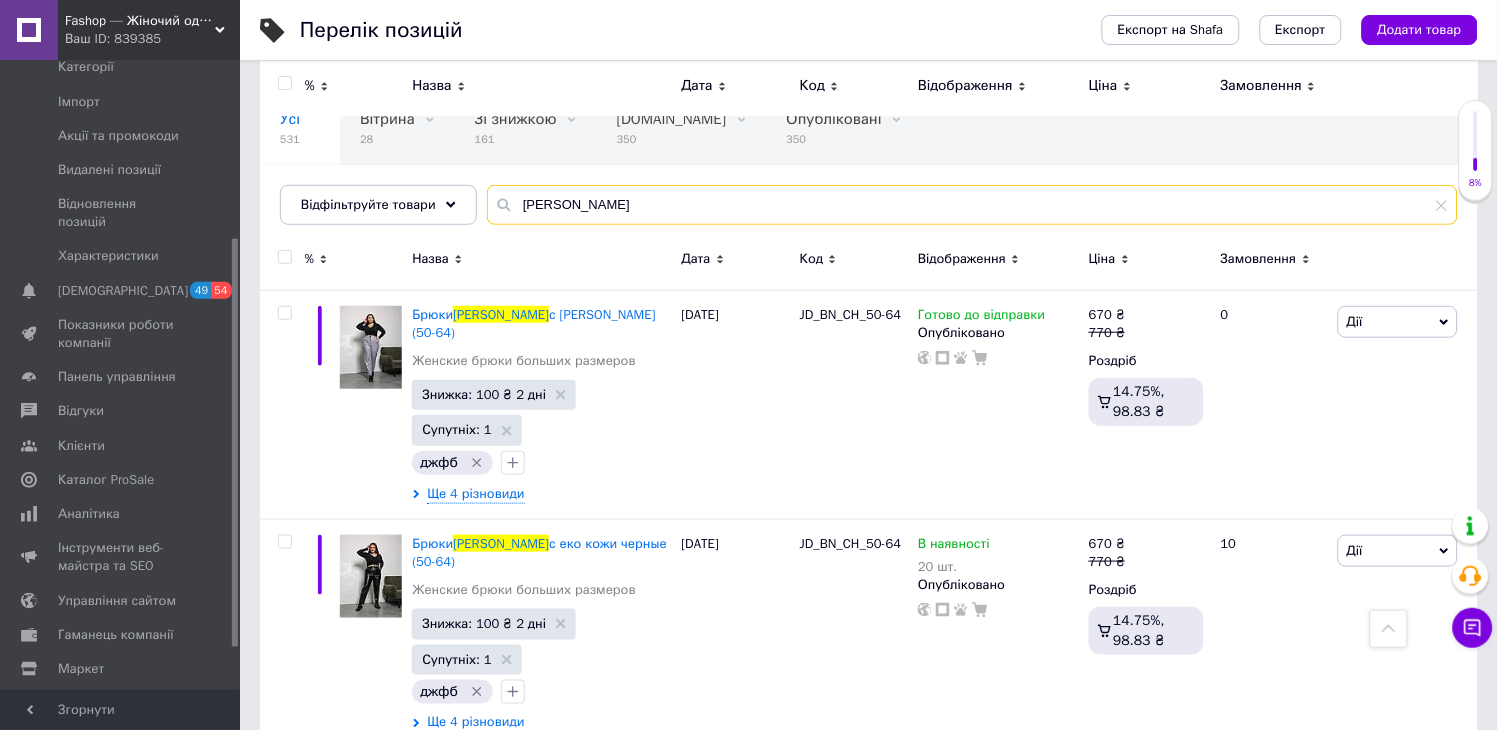 scroll, scrollTop: 0, scrollLeft: 0, axis: both 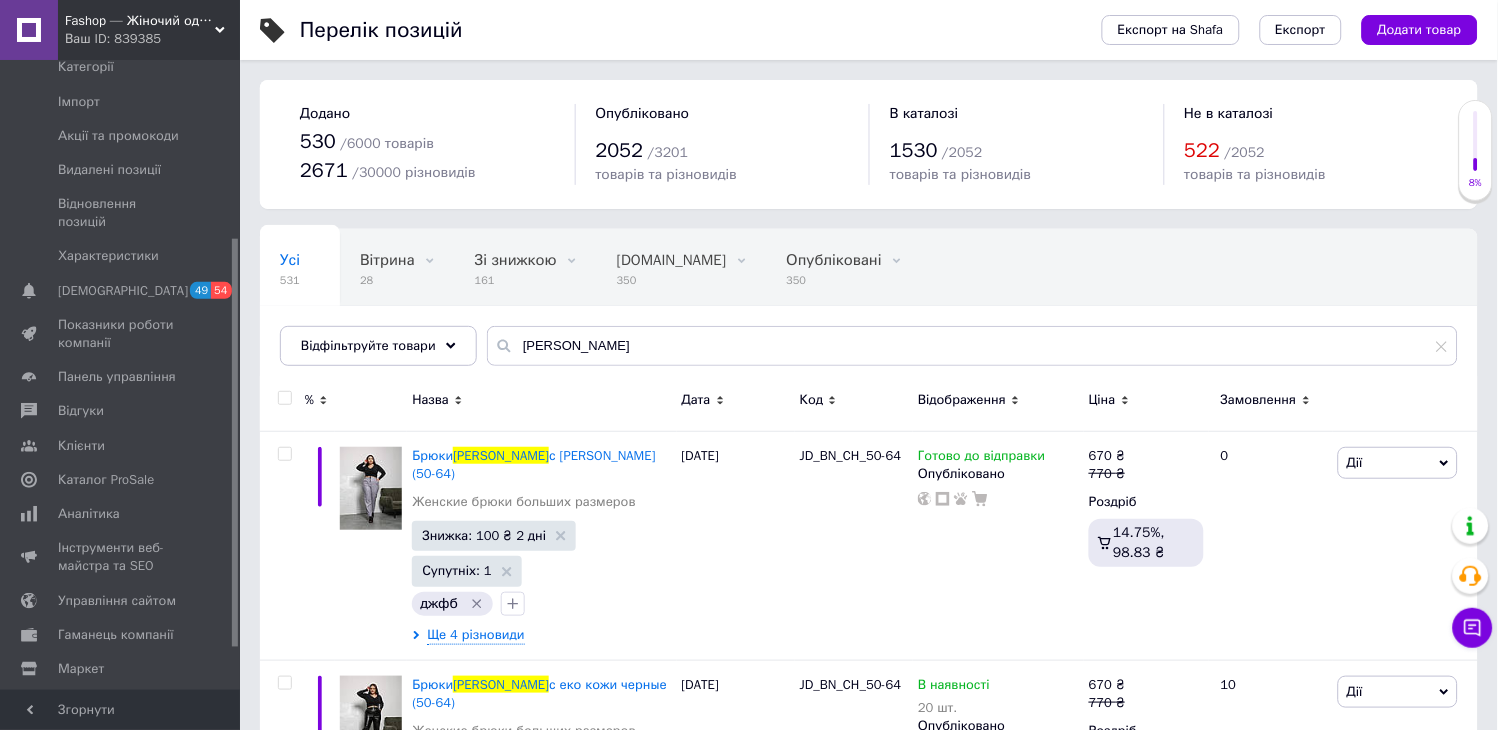 click at bounding box center (285, 398) 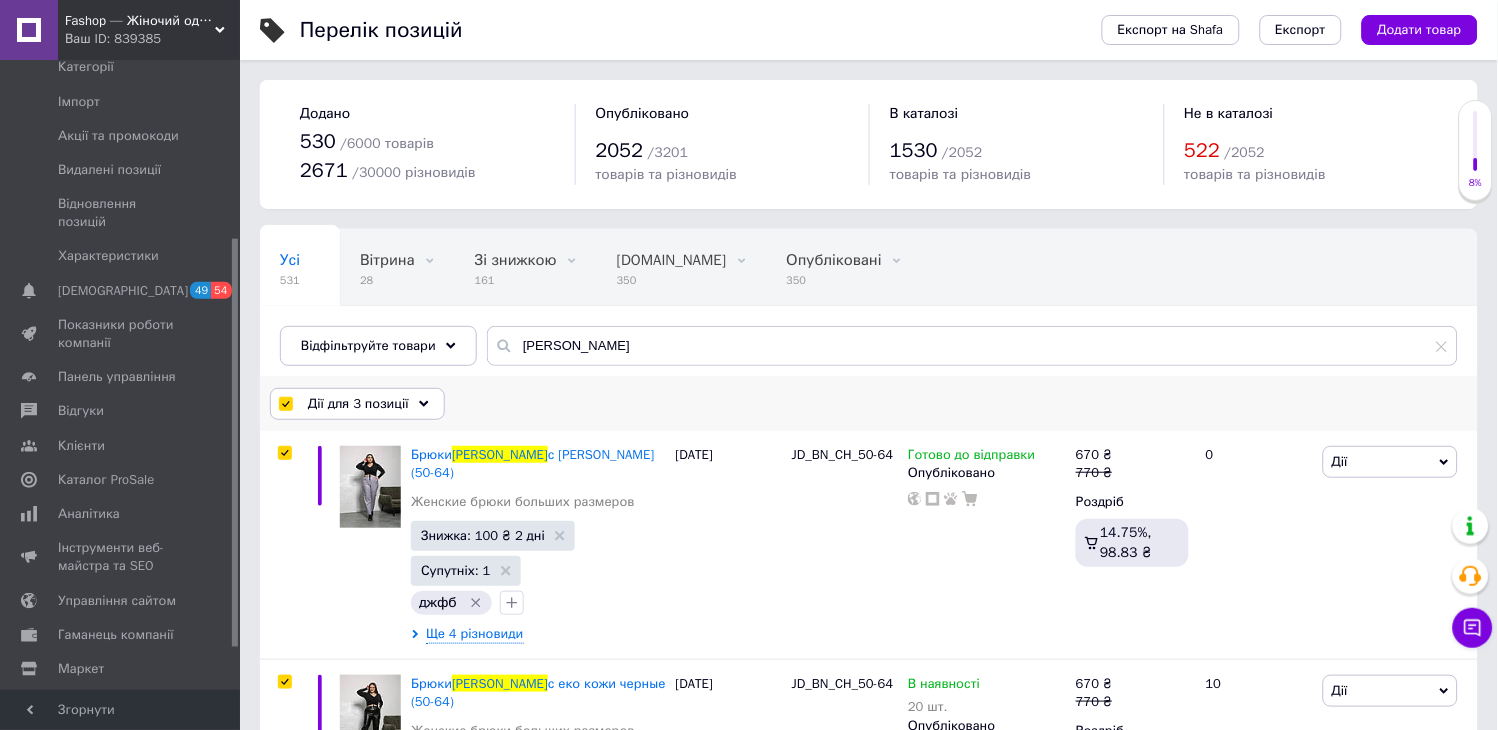 click on "Дії для 3 позиції" at bounding box center (357, 404) 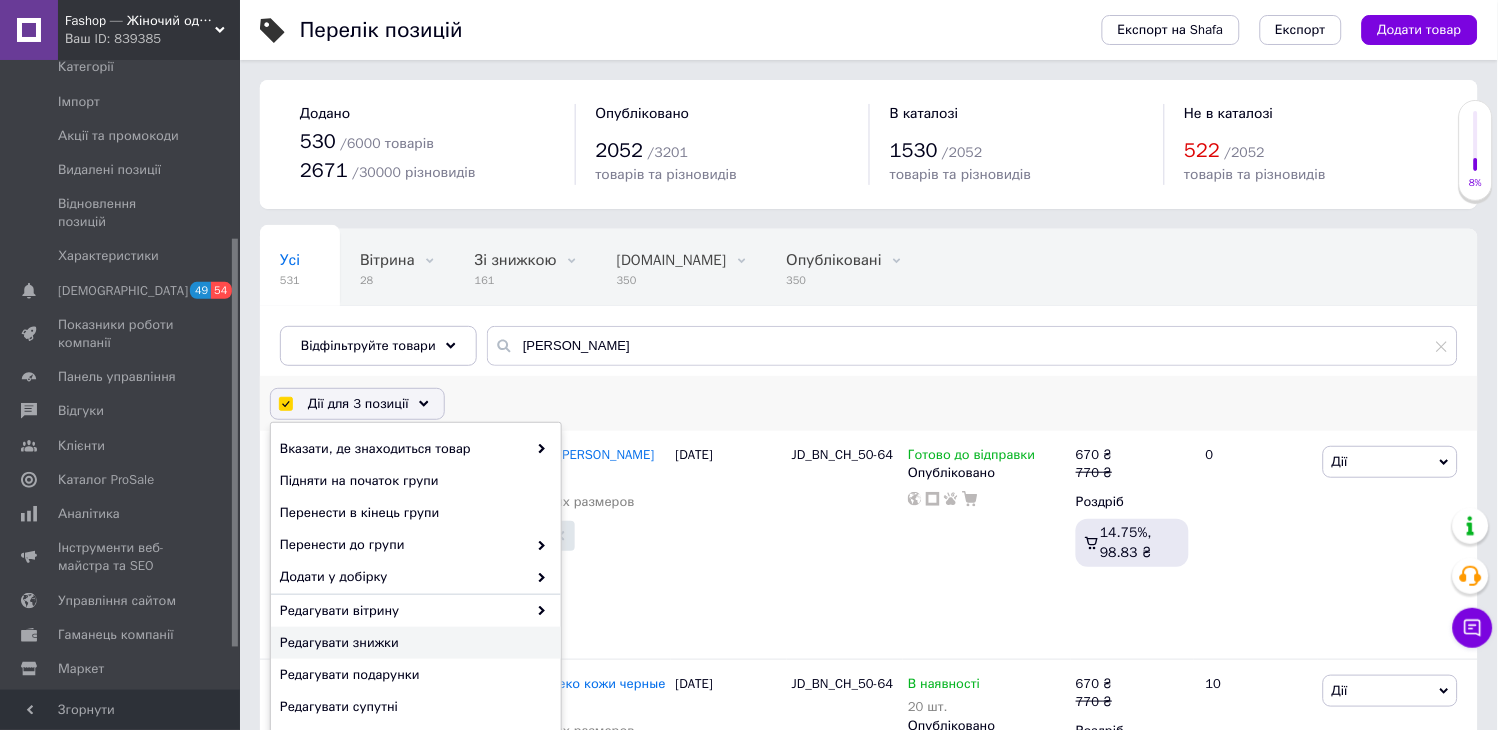 click on "Редагувати знижки" at bounding box center (413, 643) 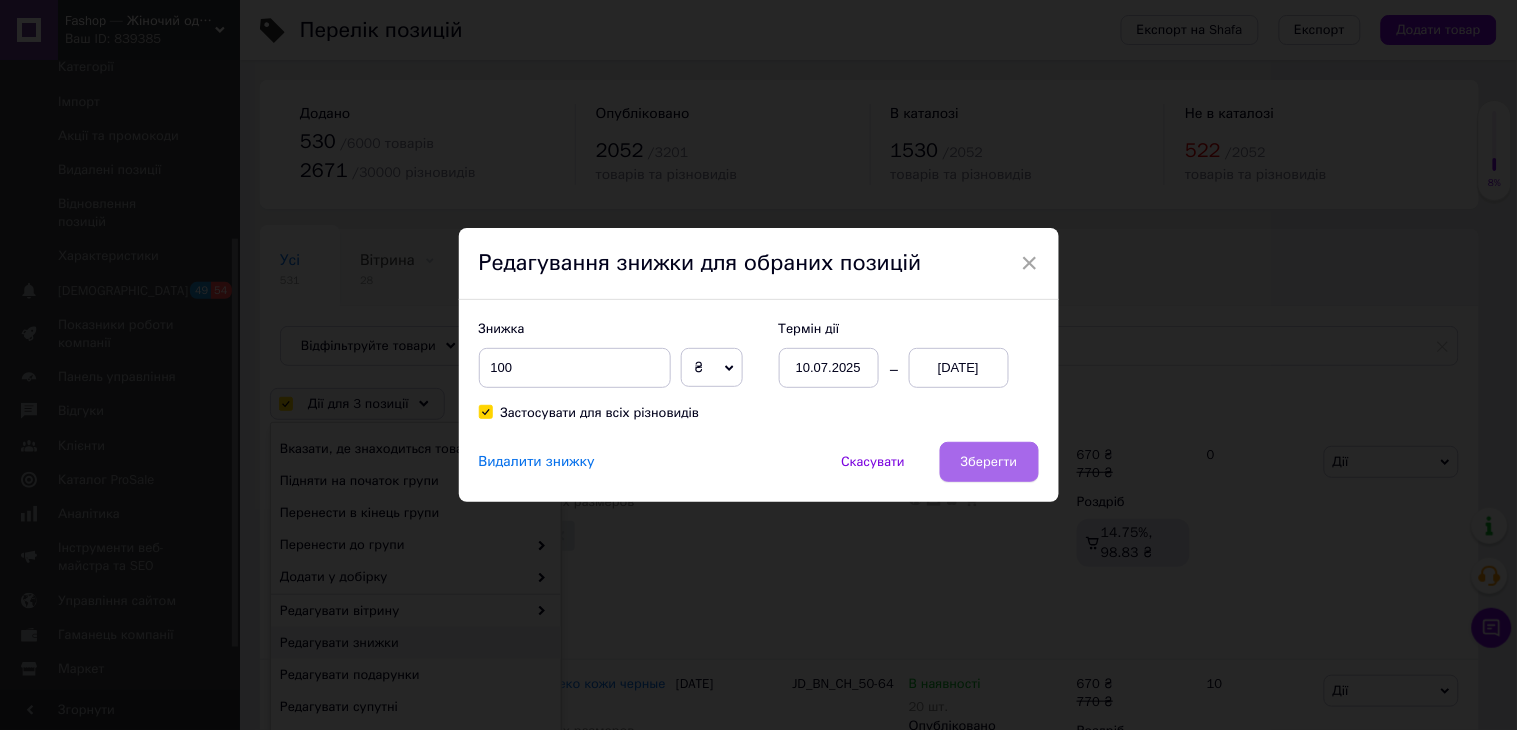 click on "Зберегти" at bounding box center [989, 462] 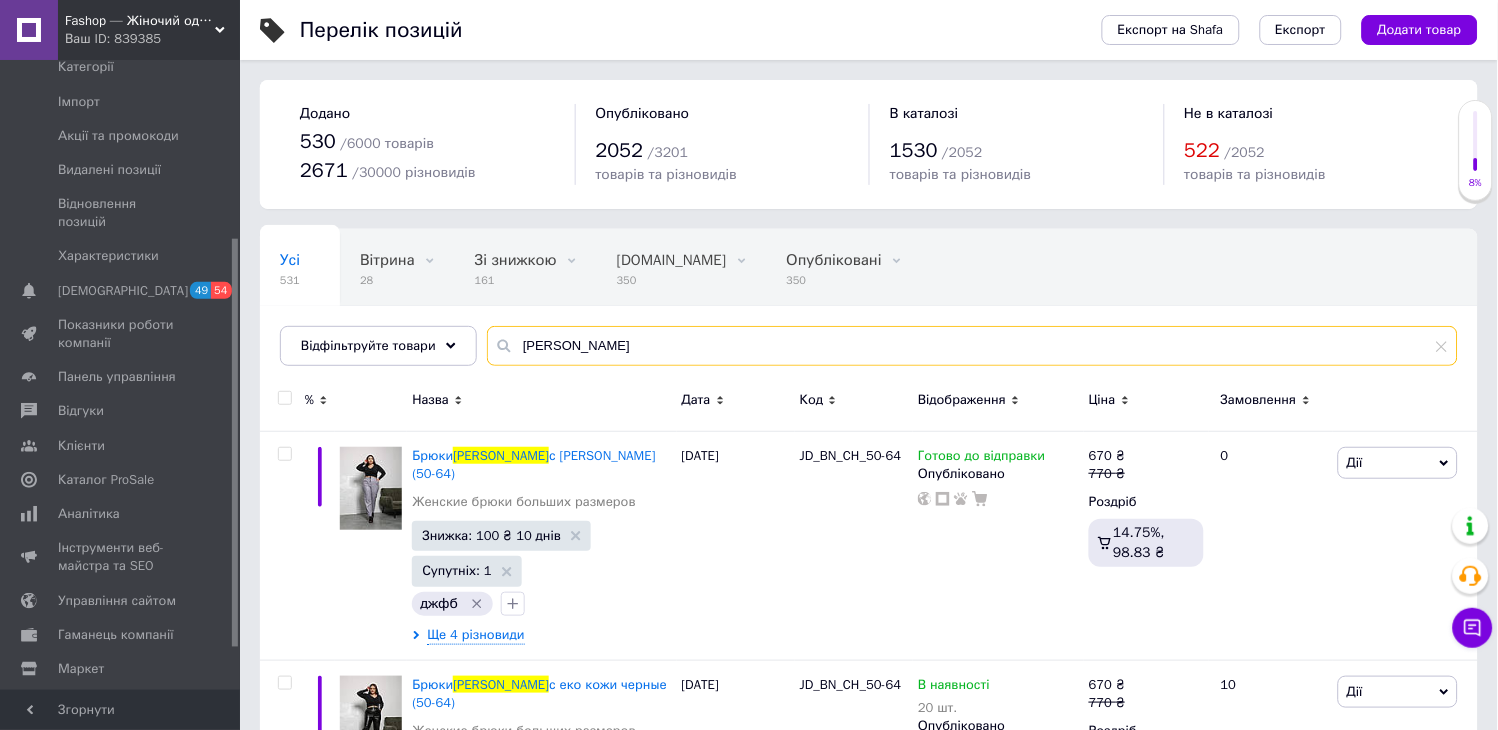 drag, startPoint x: 603, startPoint y: 347, endPoint x: 508, endPoint y: 345, distance: 95.02105 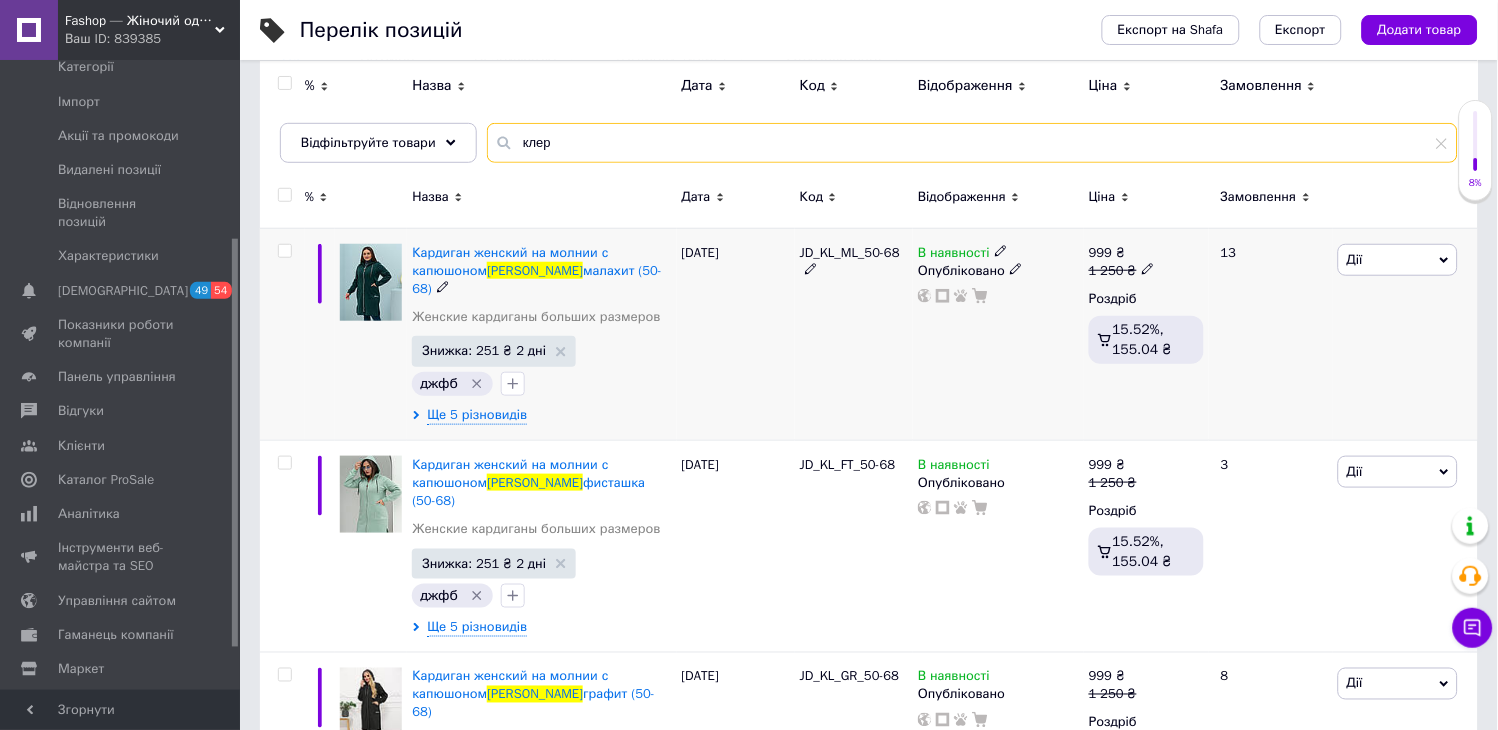scroll, scrollTop: 53, scrollLeft: 0, axis: vertical 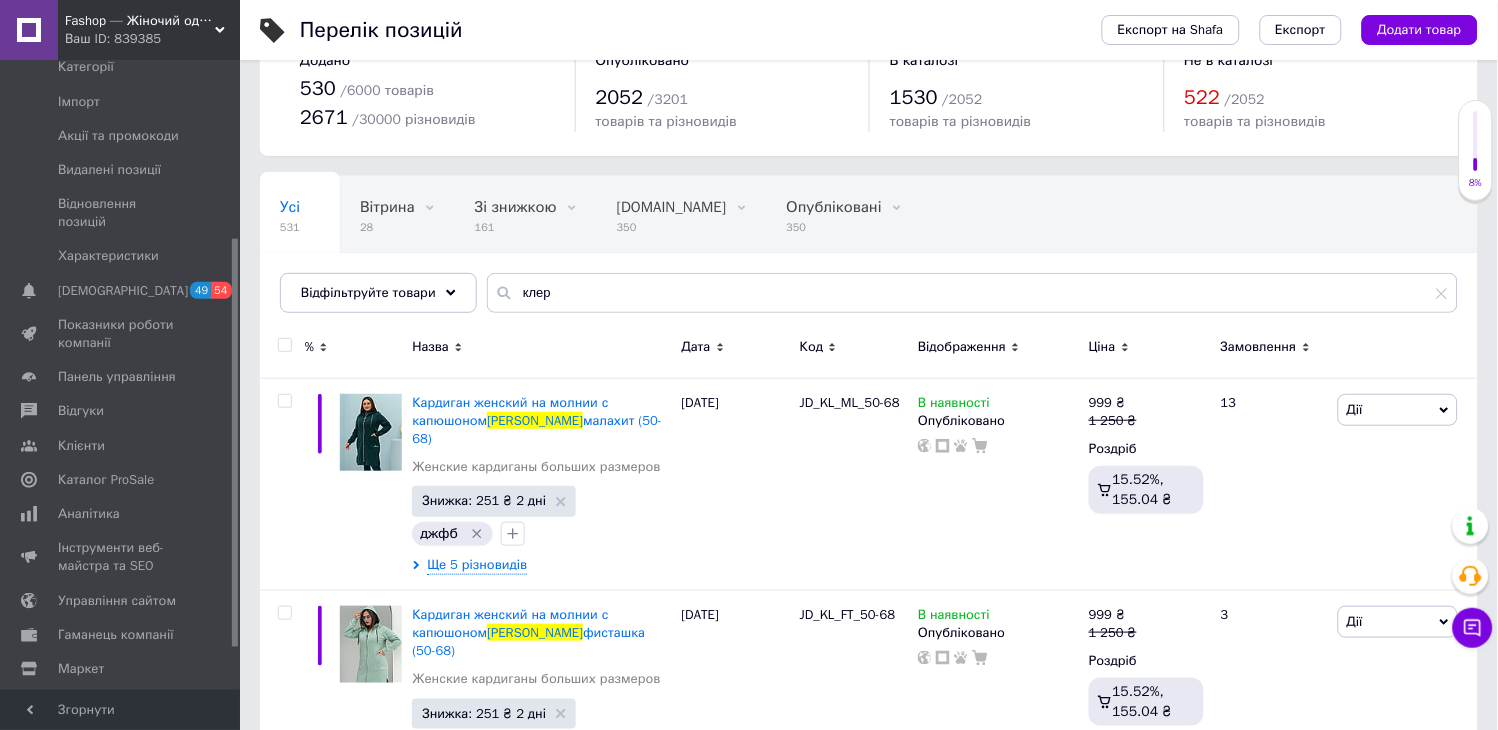 click at bounding box center (284, 345) 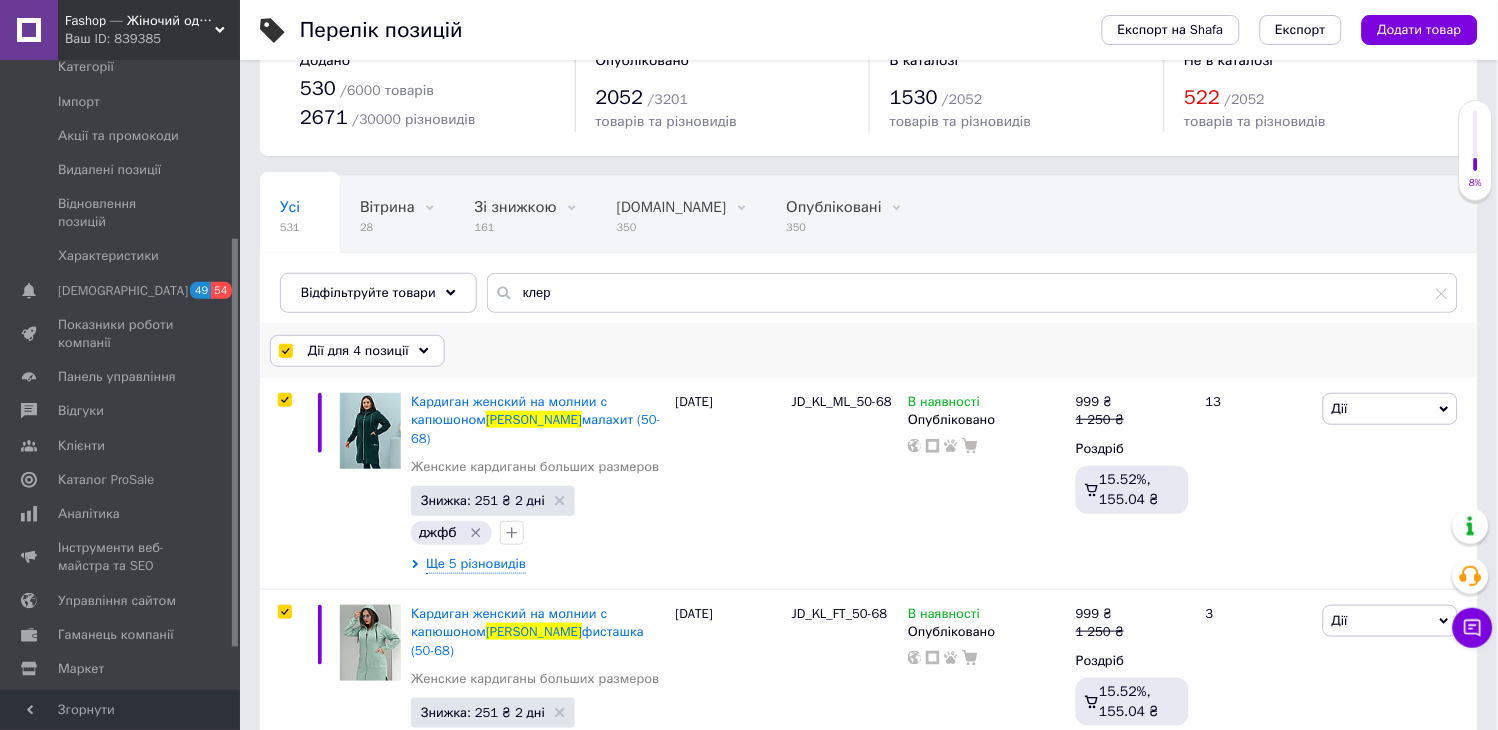 click on "Дії для 4 позиції" at bounding box center [358, 351] 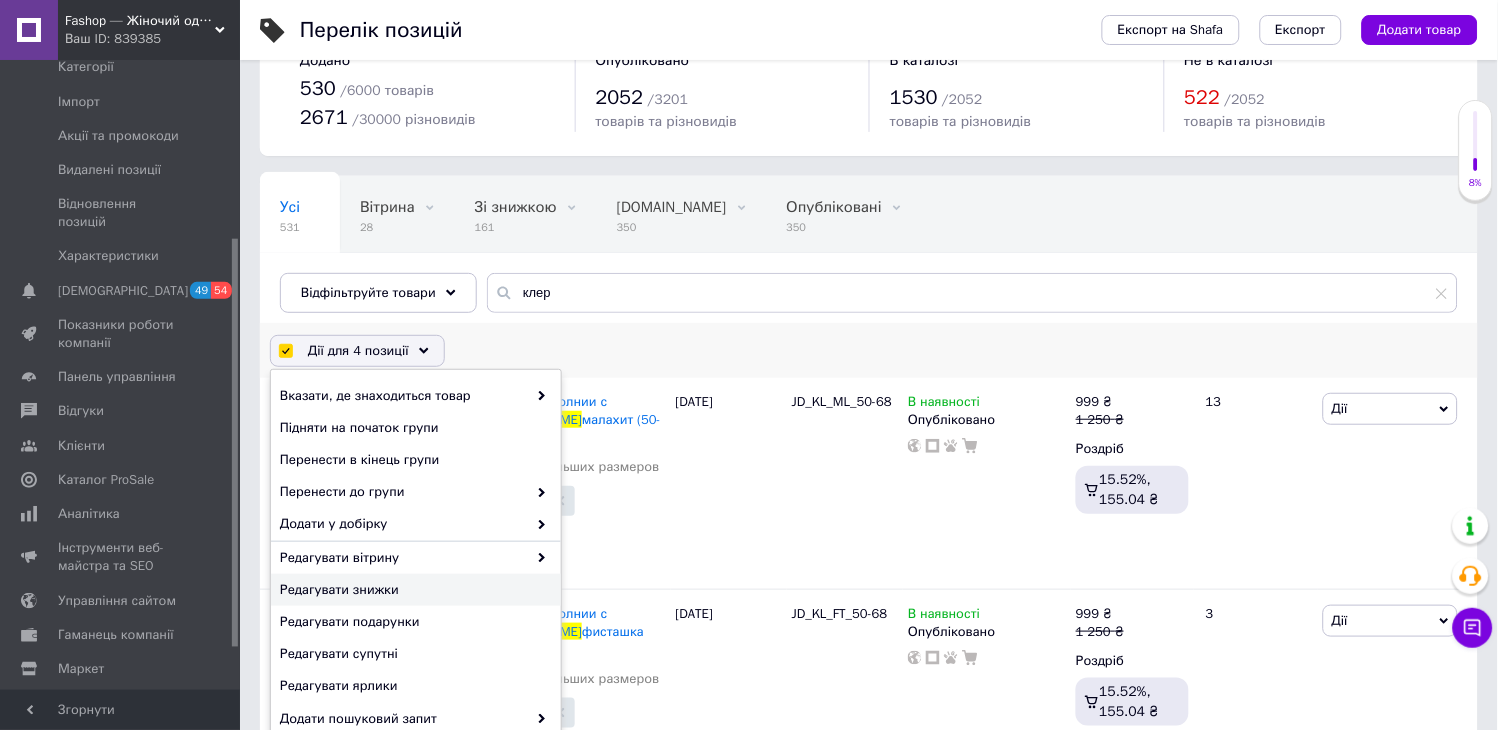 click on "Редагувати знижки" at bounding box center (413, 590) 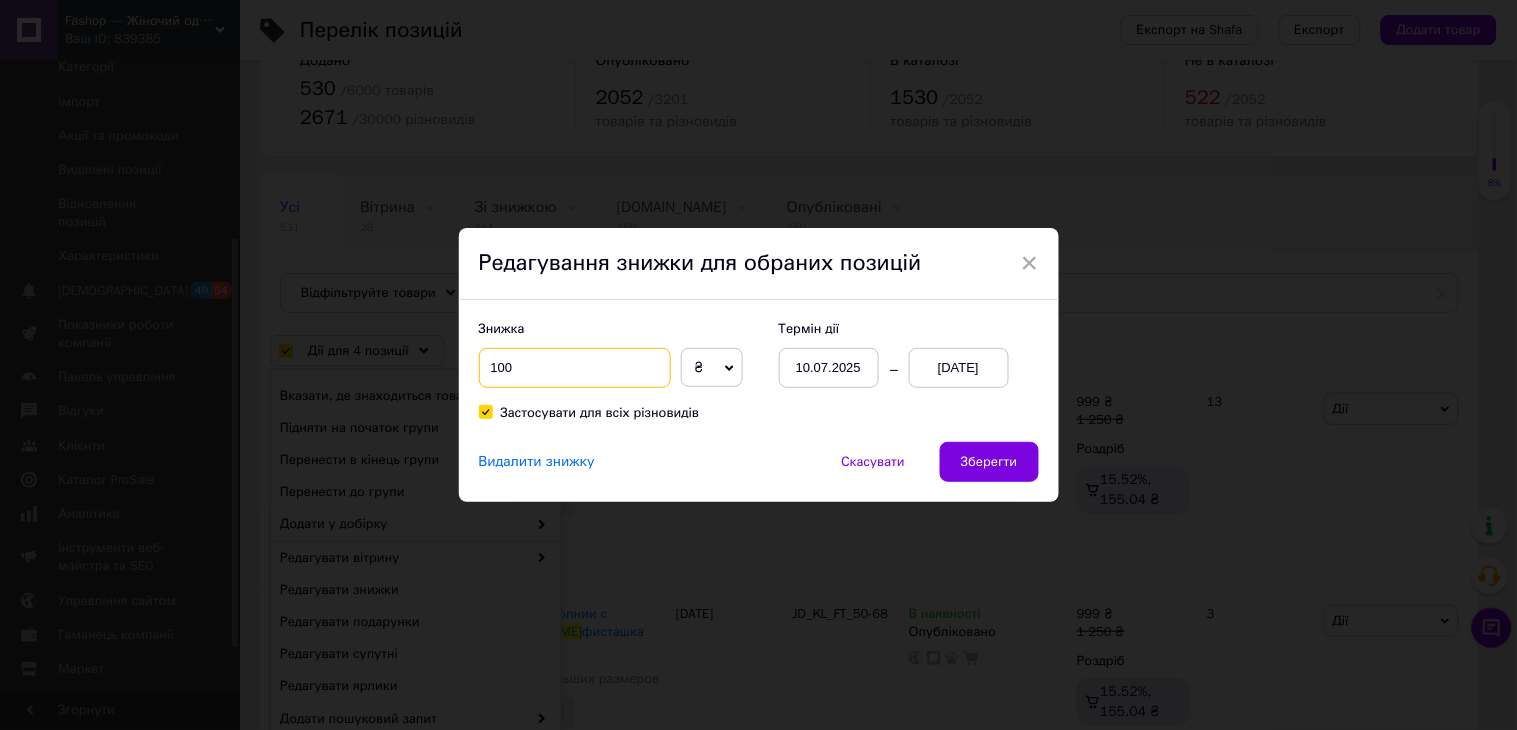 drag, startPoint x: 524, startPoint y: 365, endPoint x: 491, endPoint y: 365, distance: 33 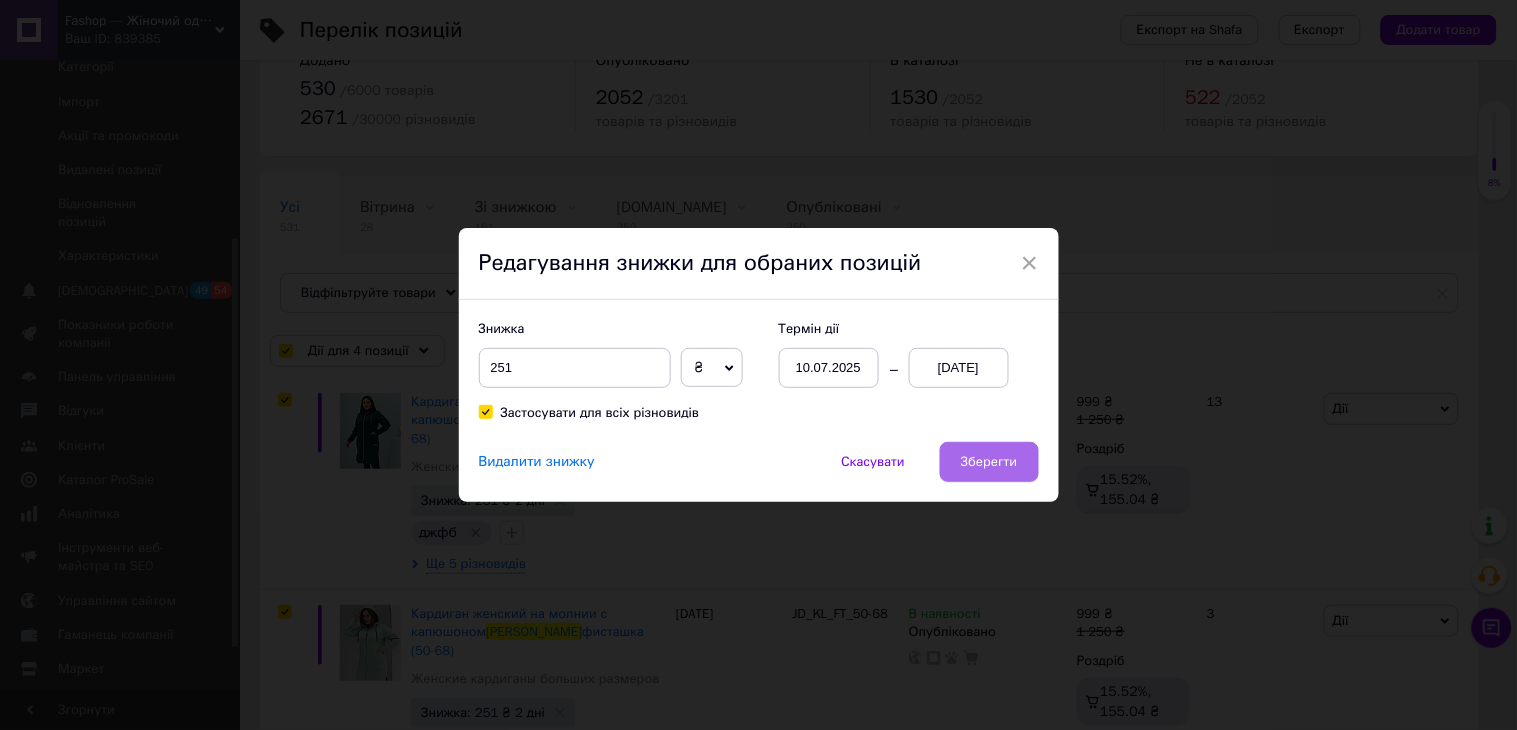 click on "Зберегти" at bounding box center (989, 462) 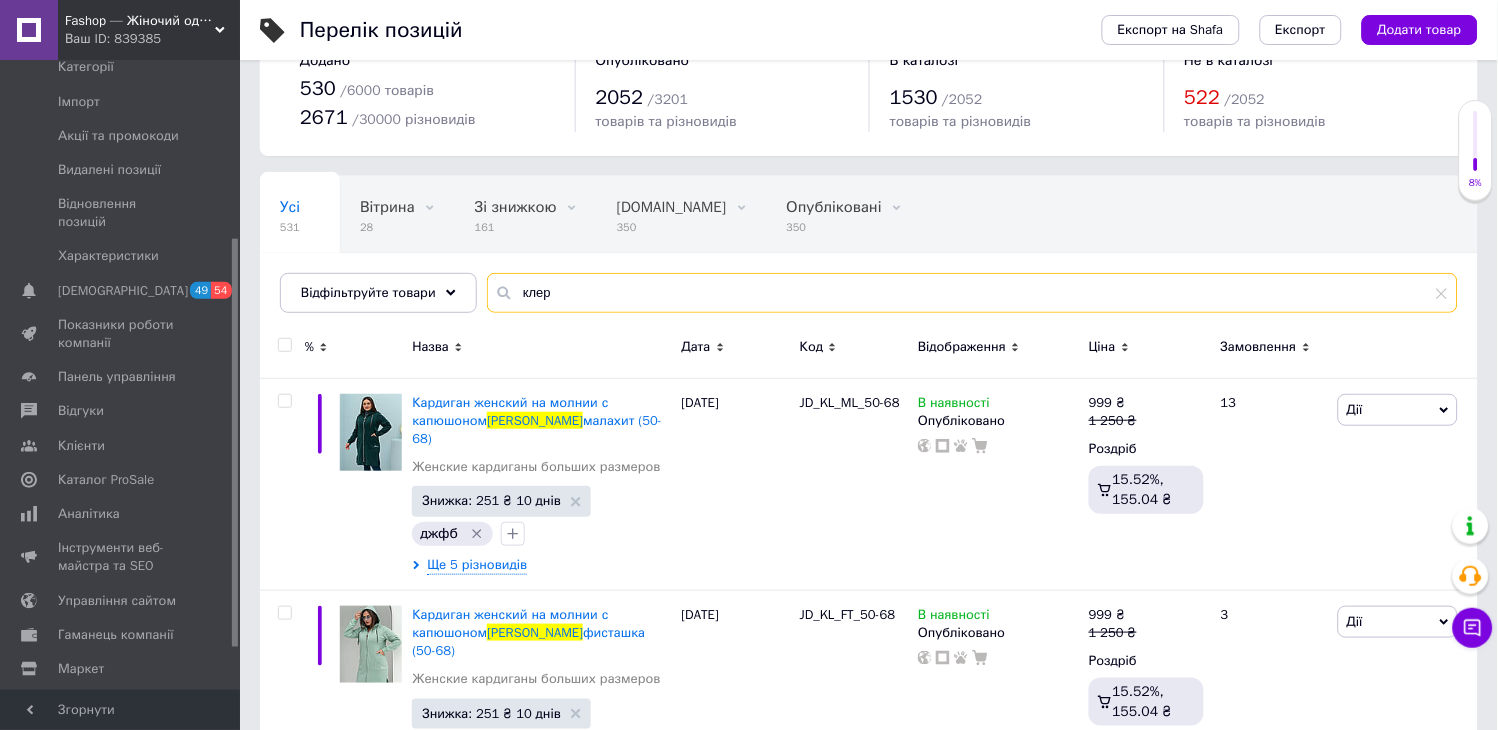 drag, startPoint x: 601, startPoint y: 303, endPoint x: 475, endPoint y: 288, distance: 126.88972 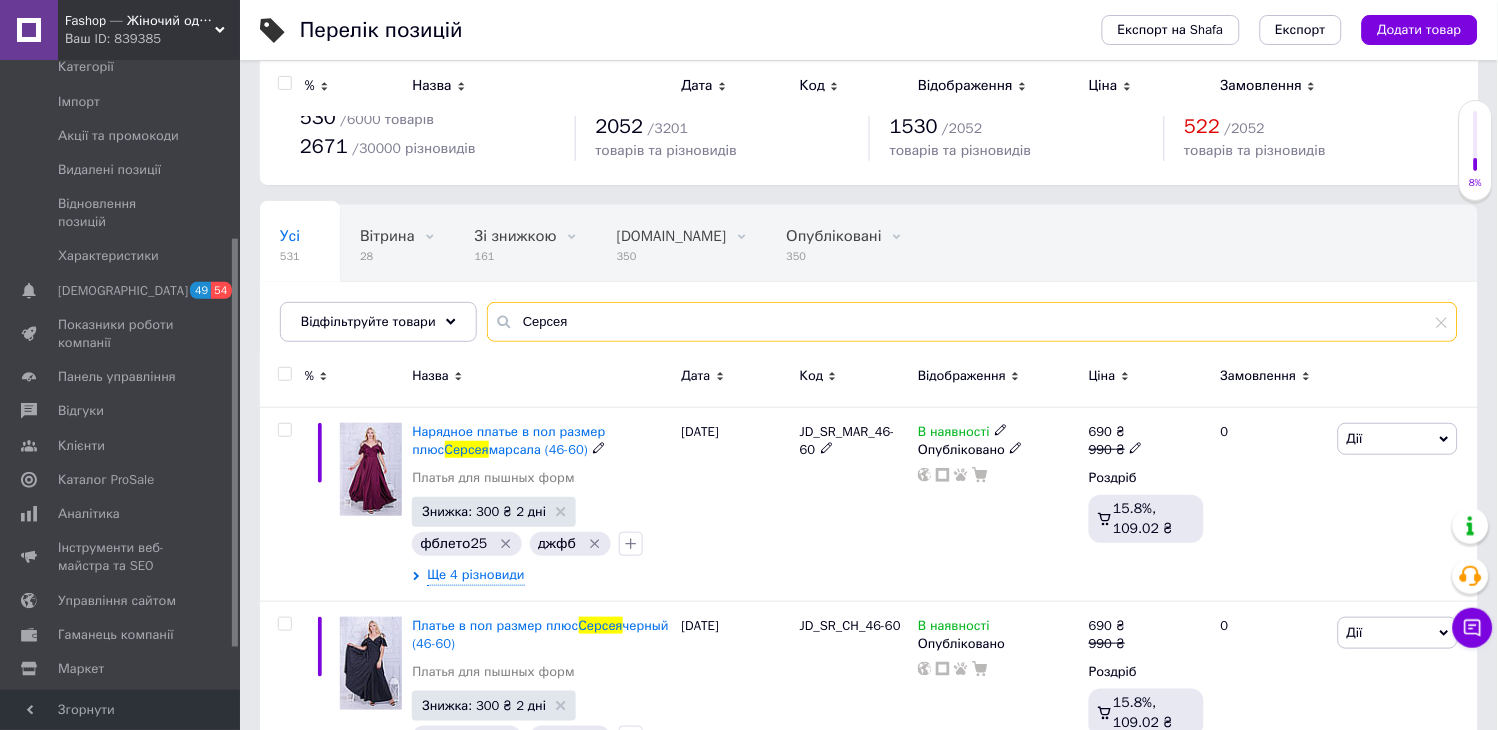 scroll, scrollTop: 5, scrollLeft: 0, axis: vertical 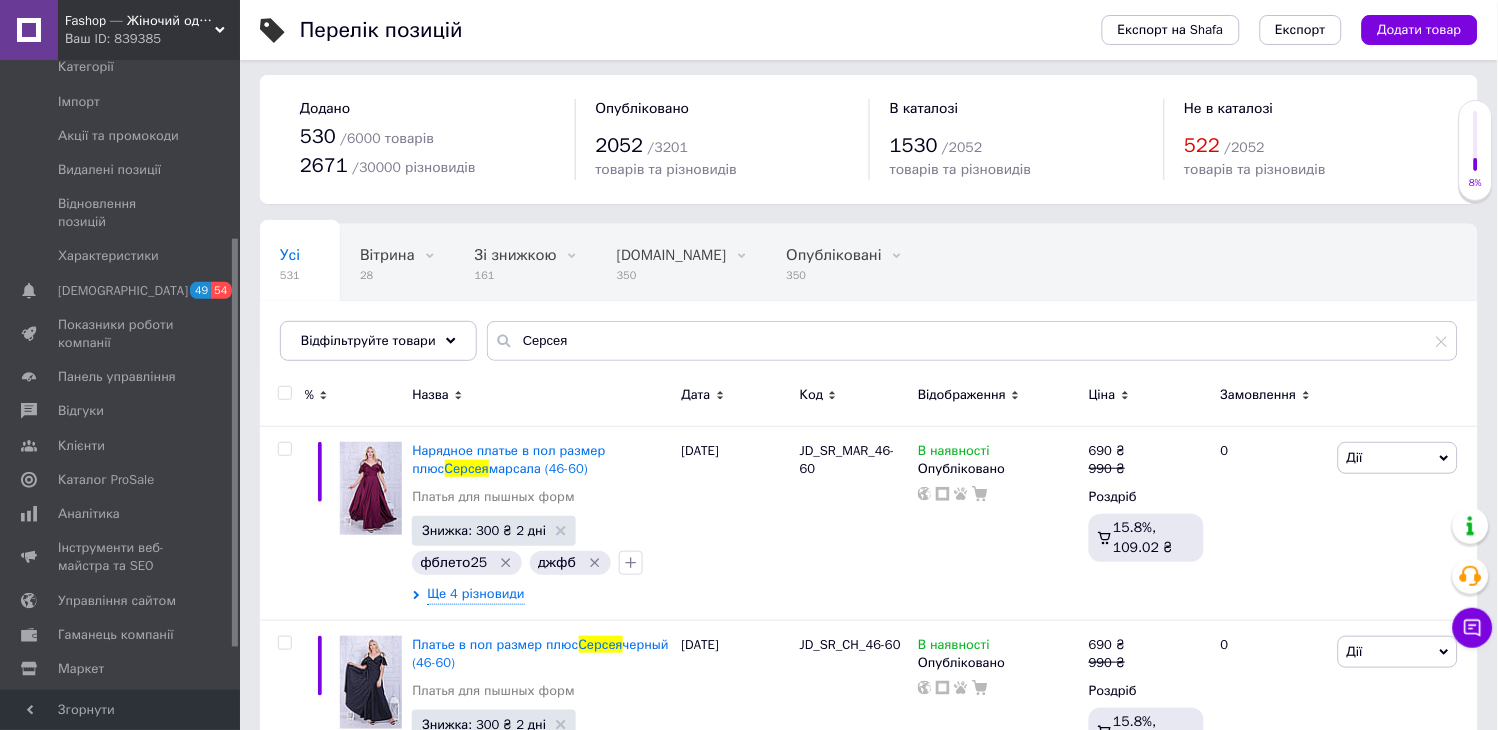 click at bounding box center (284, 393) 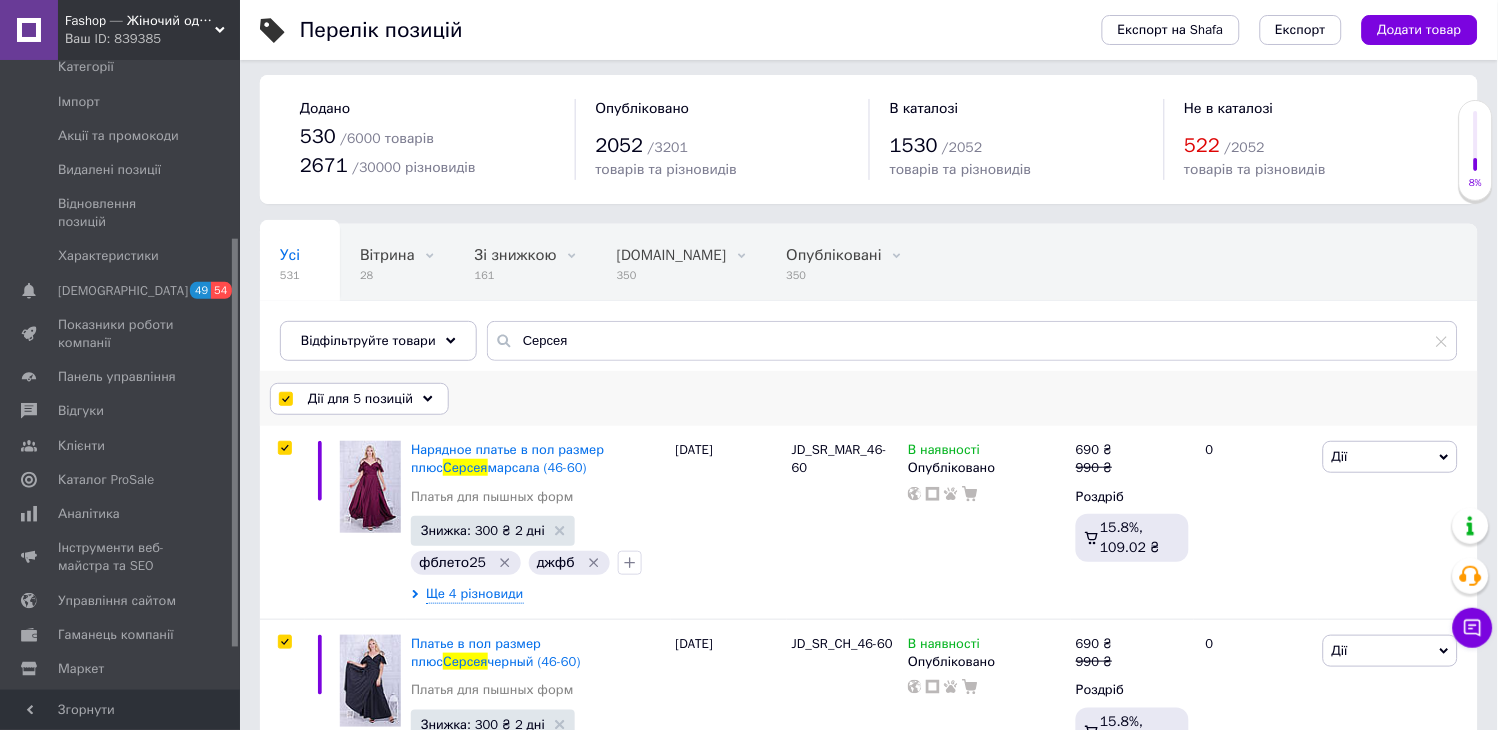 click on "Дії для 5 позицій" at bounding box center [360, 399] 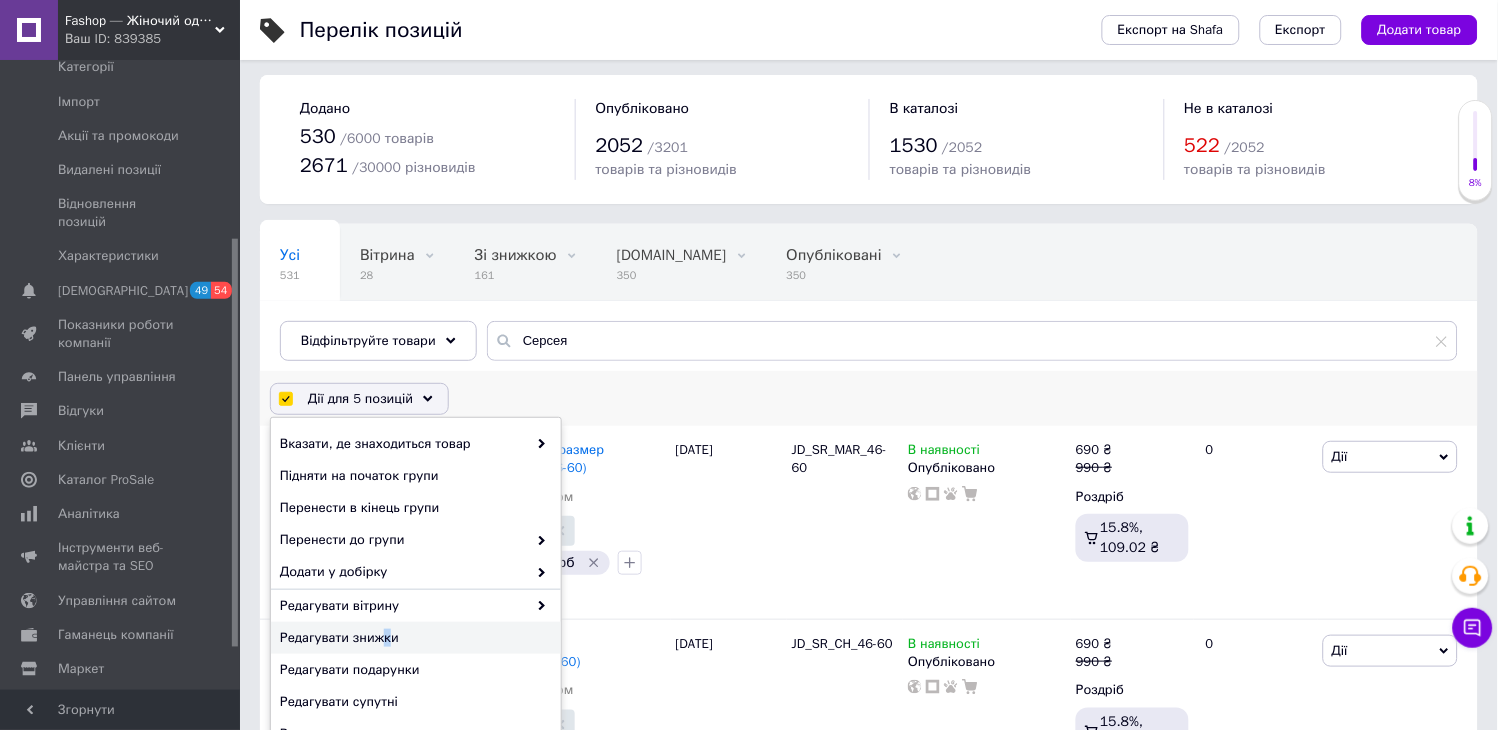 click on "Редагувати знижки" at bounding box center (413, 638) 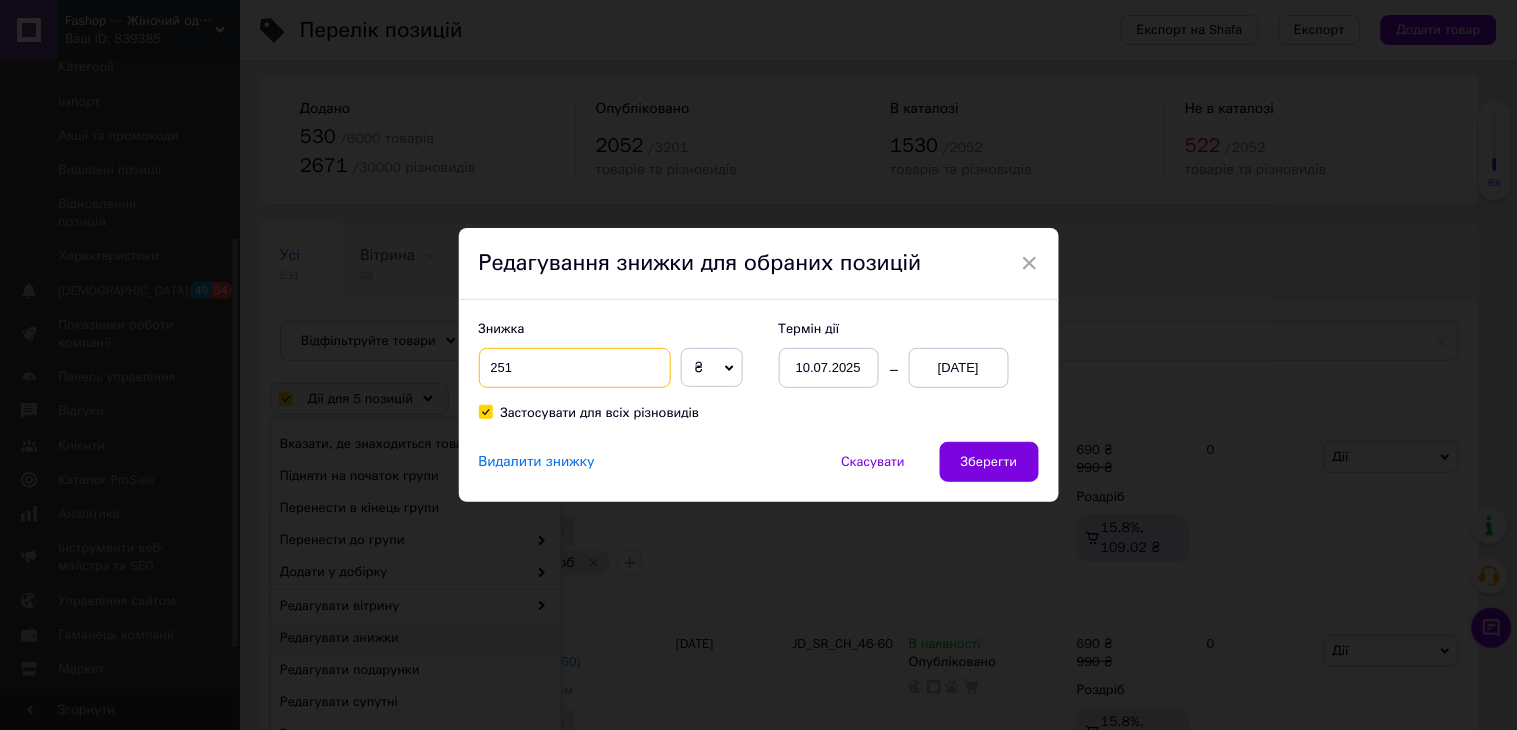 drag, startPoint x: 511, startPoint y: 363, endPoint x: 486, endPoint y: 364, distance: 25.019993 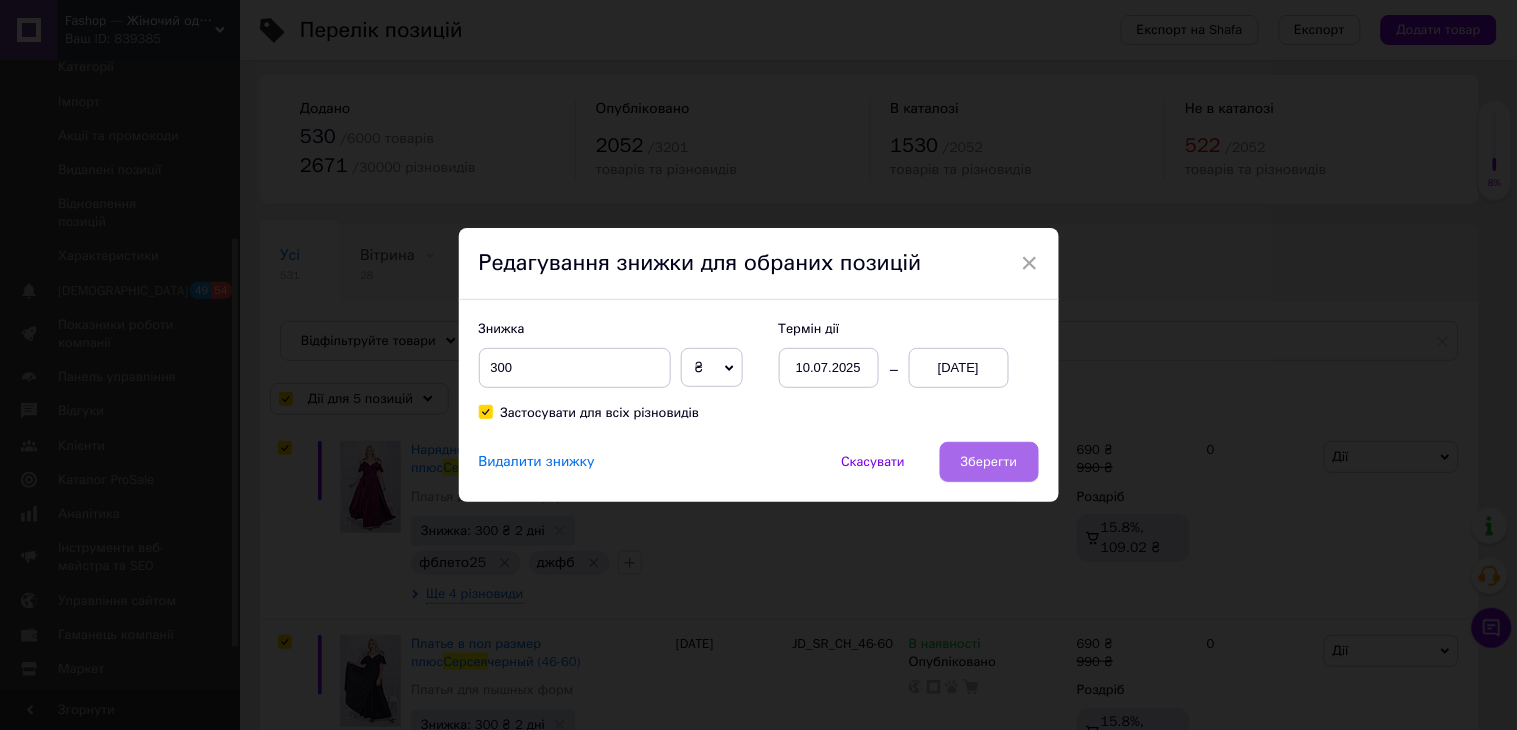 click on "Зберегти" at bounding box center (989, 462) 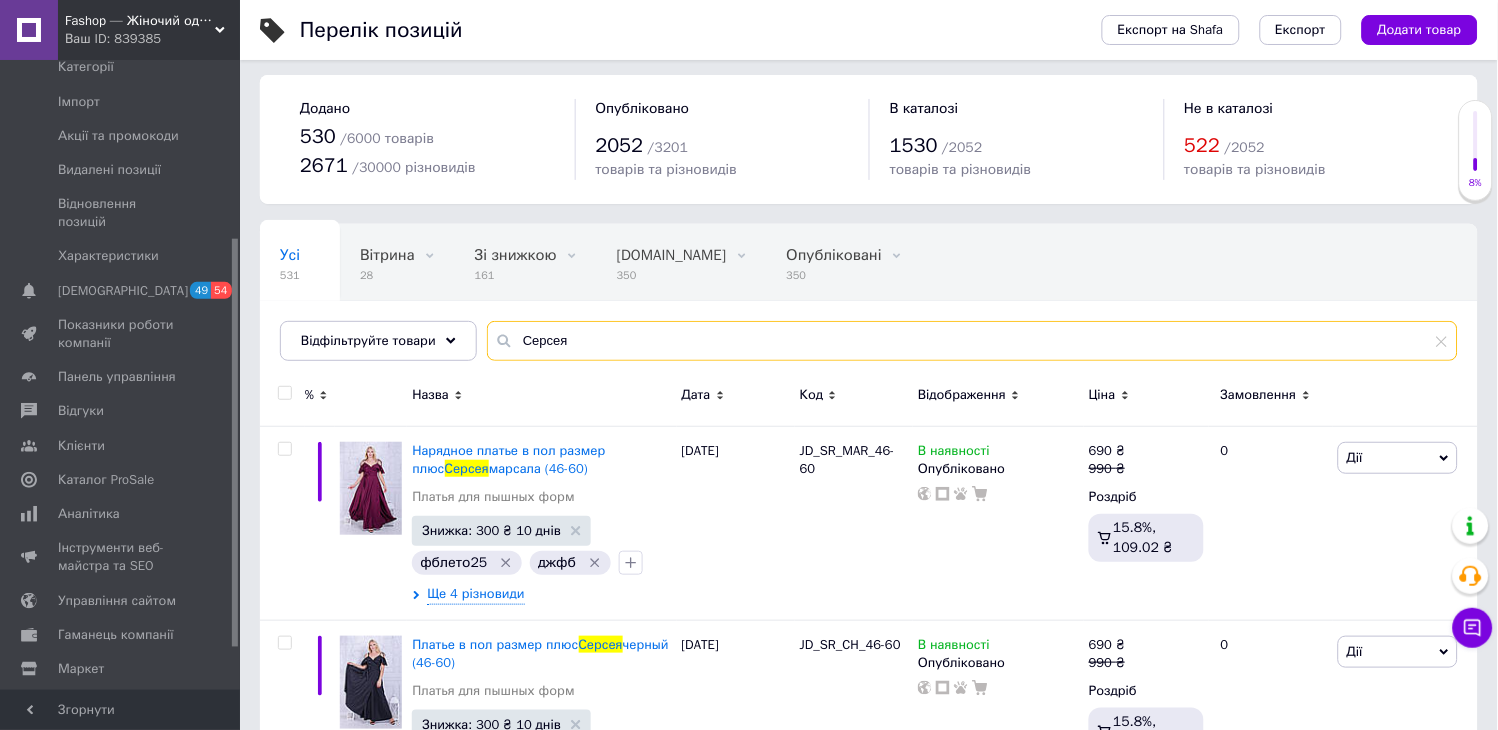 drag, startPoint x: 566, startPoint y: 340, endPoint x: 471, endPoint y: 338, distance: 95.02105 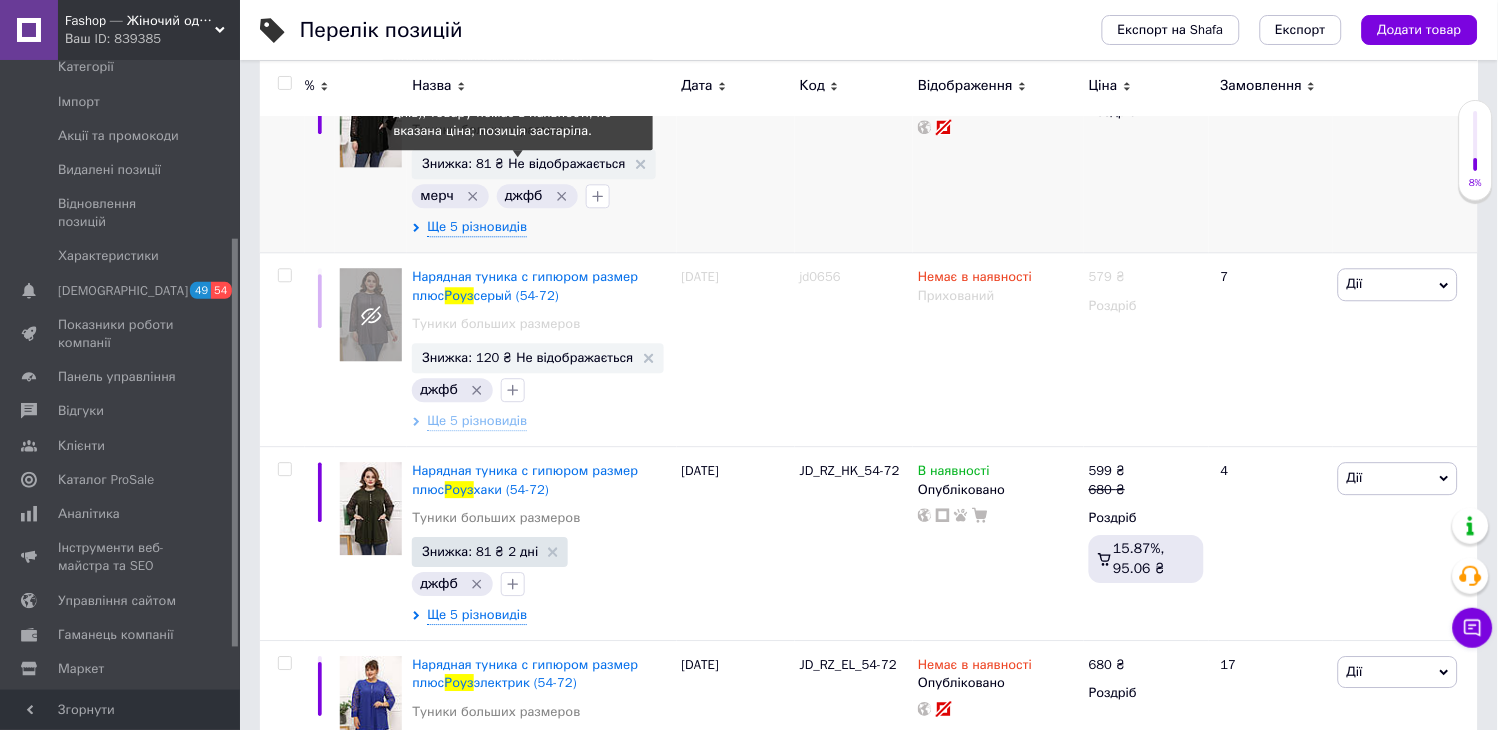 scroll, scrollTop: 1080, scrollLeft: 0, axis: vertical 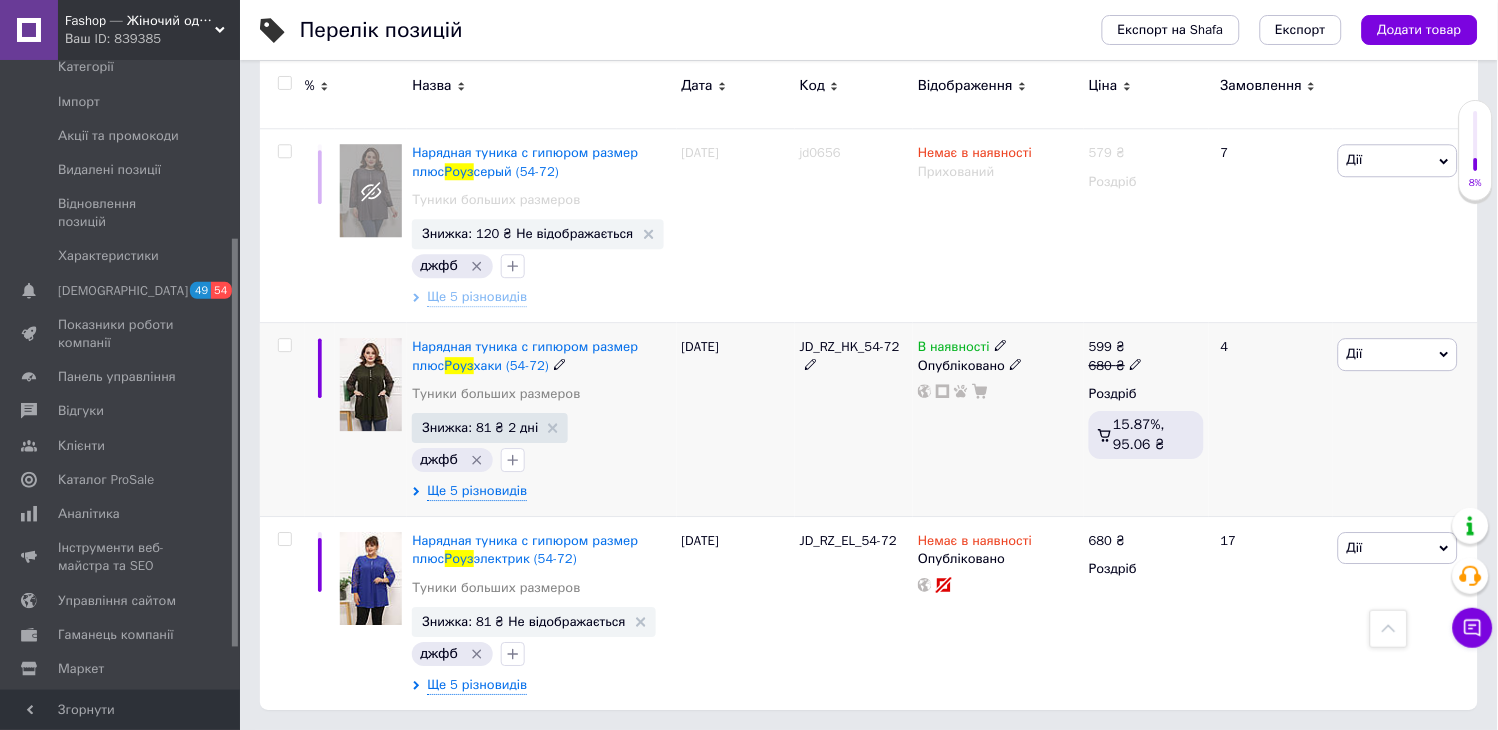 click at bounding box center [284, 345] 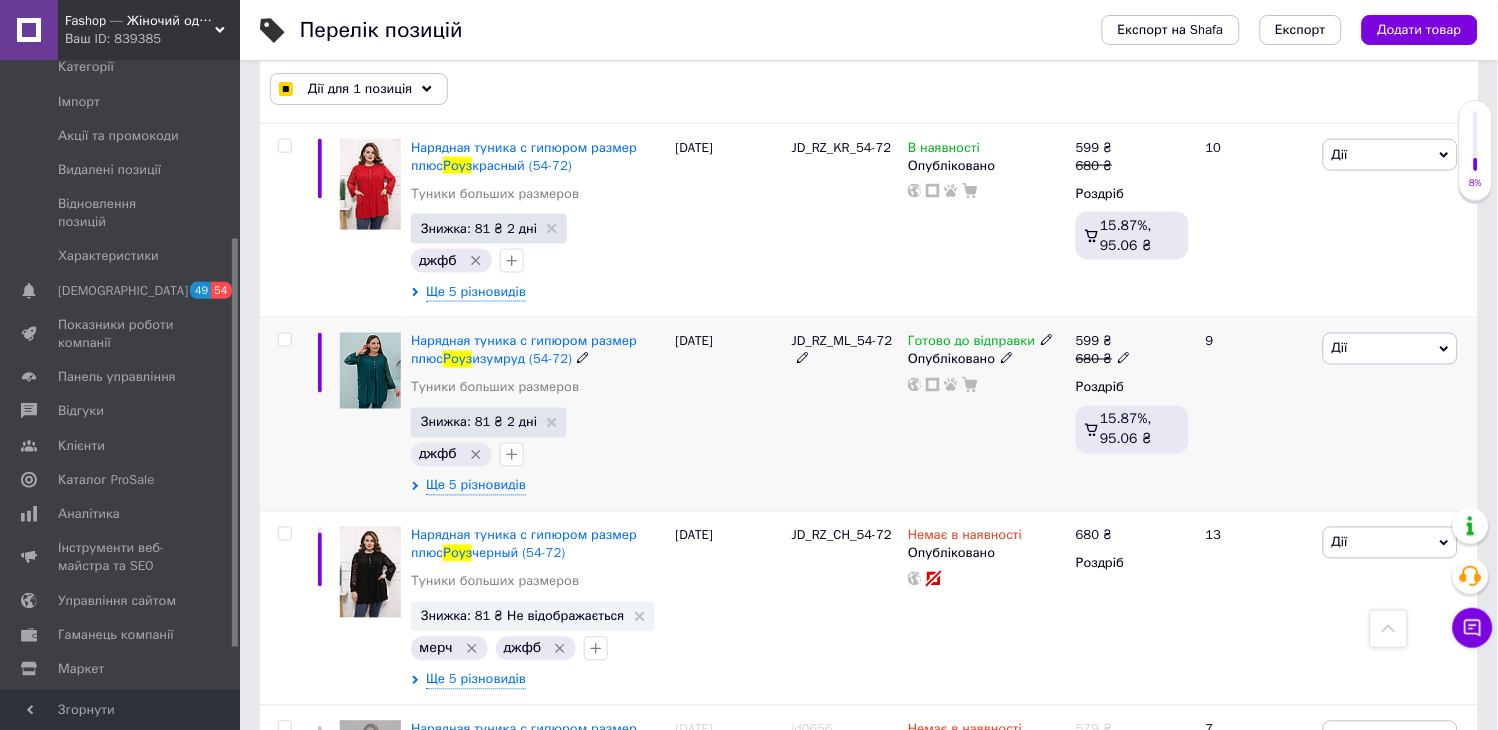 scroll, scrollTop: 524, scrollLeft: 0, axis: vertical 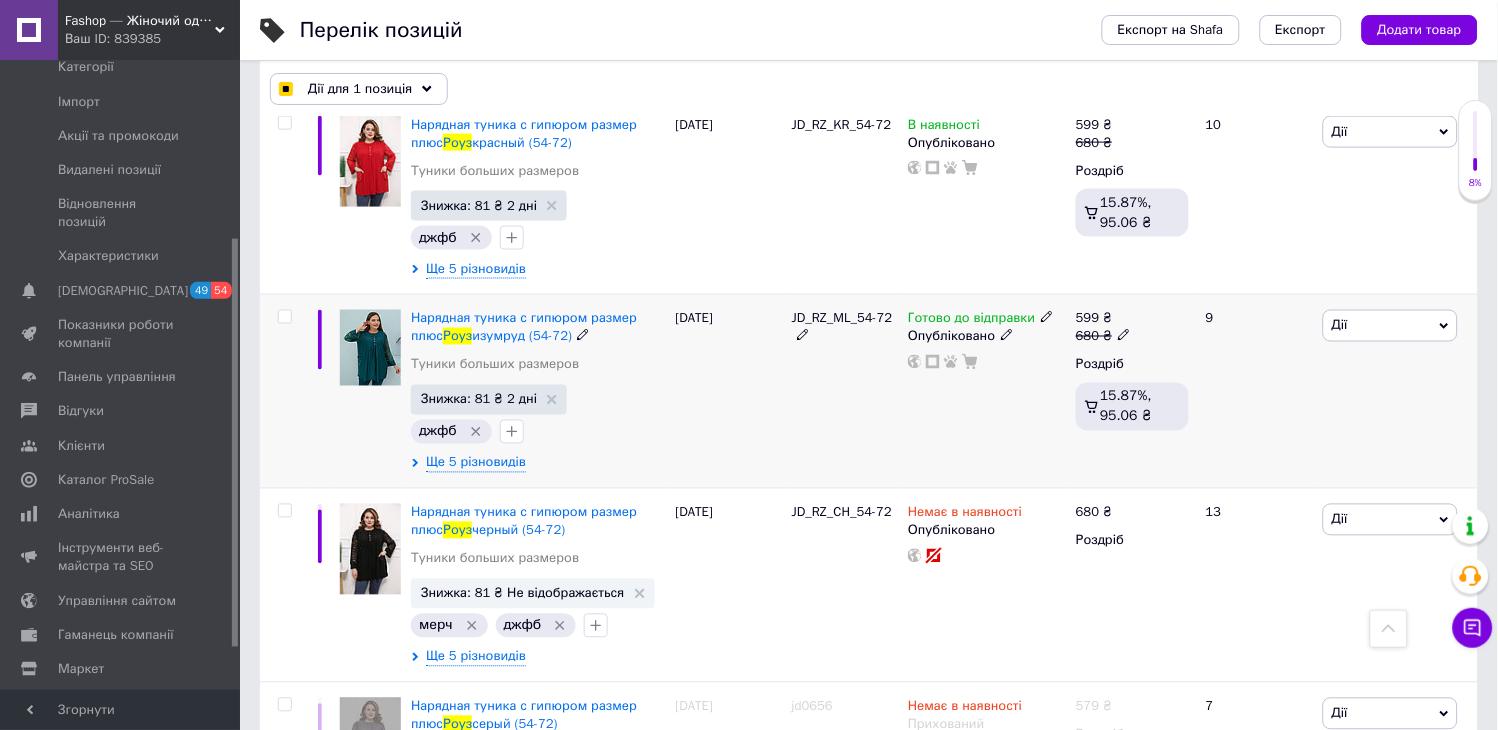 click at bounding box center [284, 317] 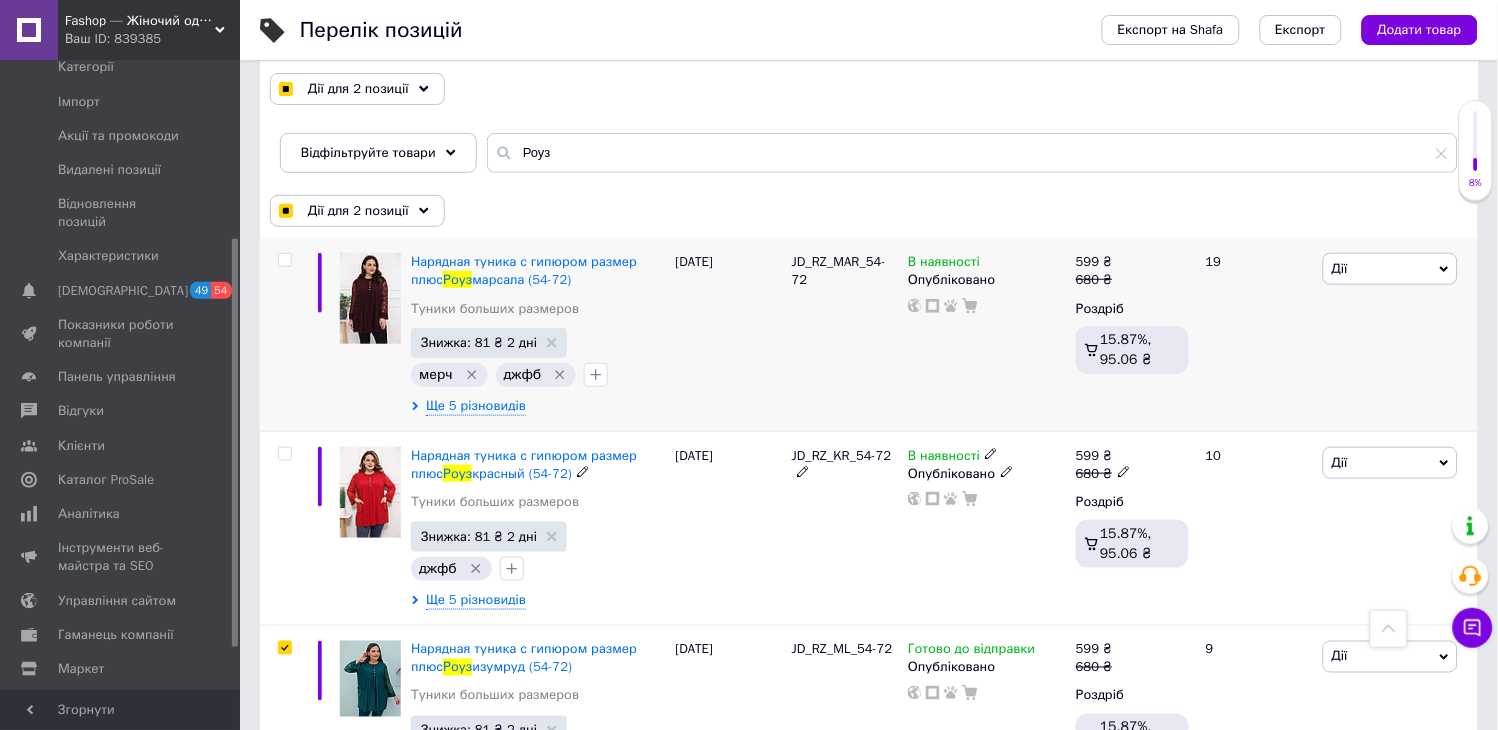 scroll, scrollTop: 191, scrollLeft: 0, axis: vertical 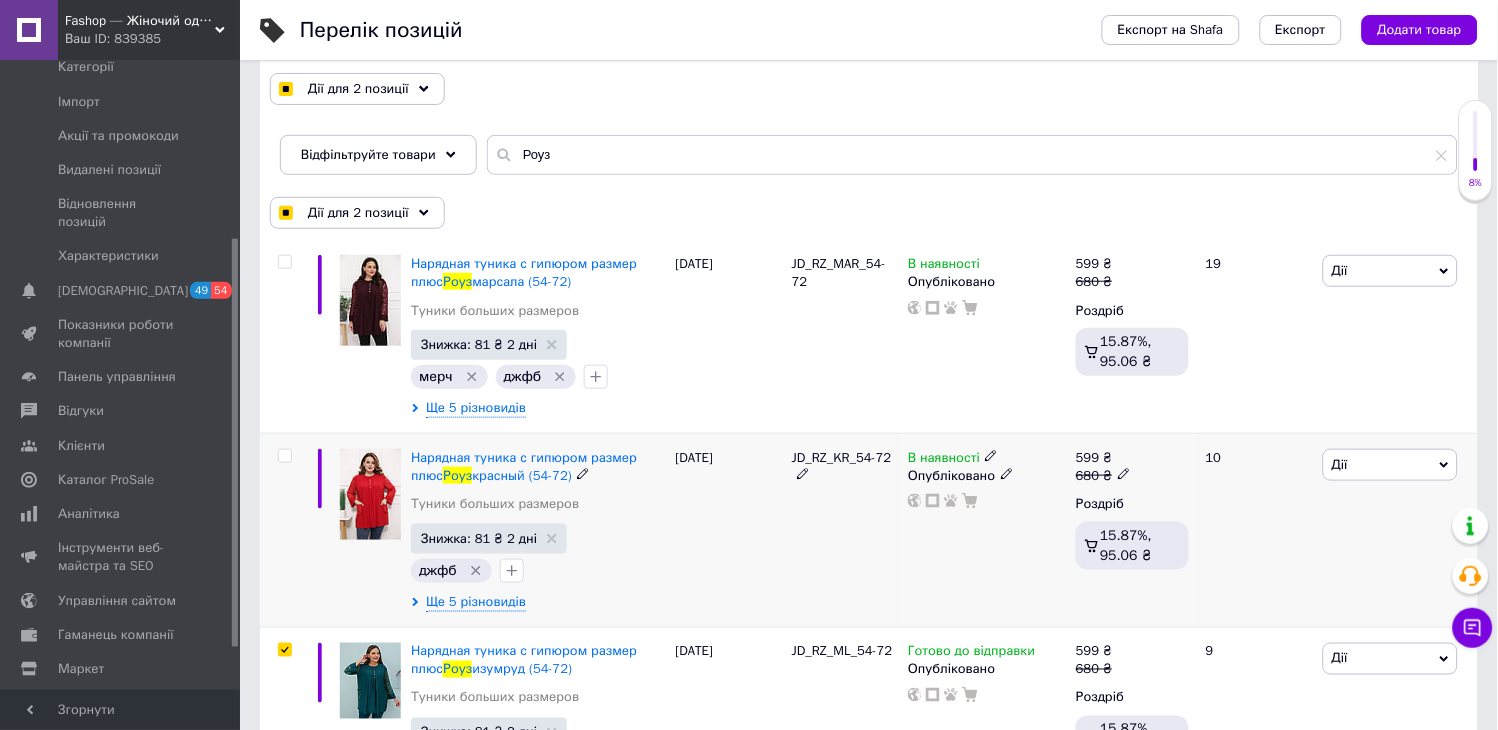 click at bounding box center (284, 456) 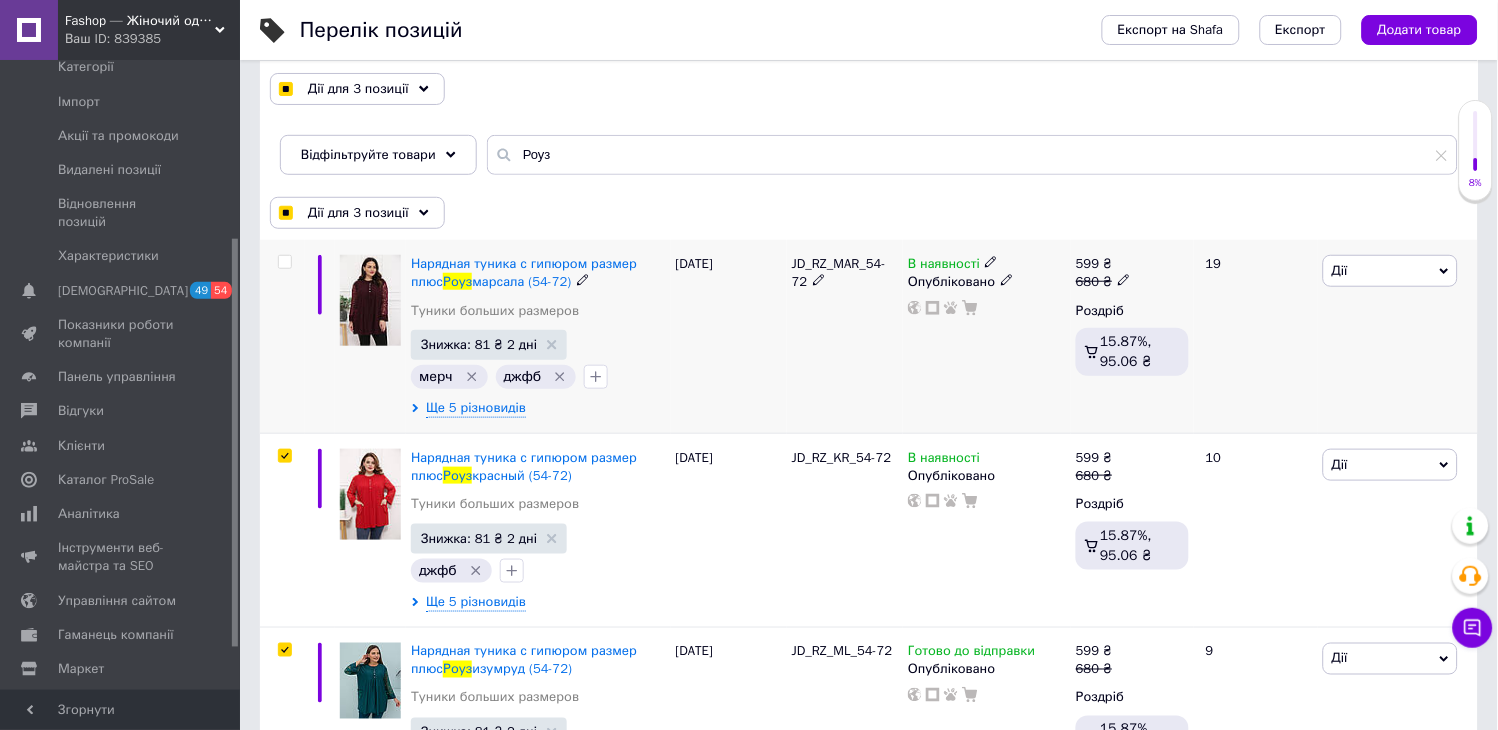 click at bounding box center [284, 262] 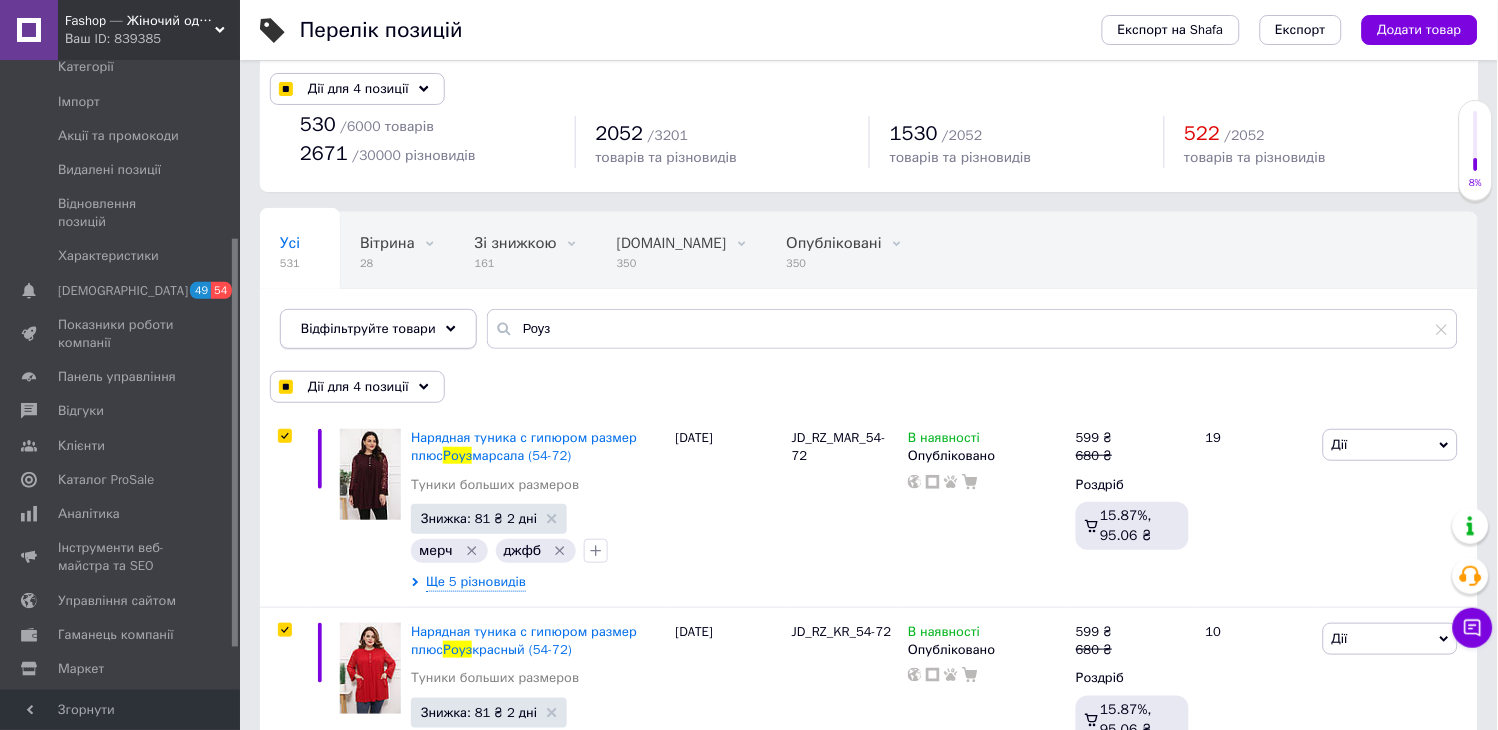 scroll, scrollTop: 0, scrollLeft: 0, axis: both 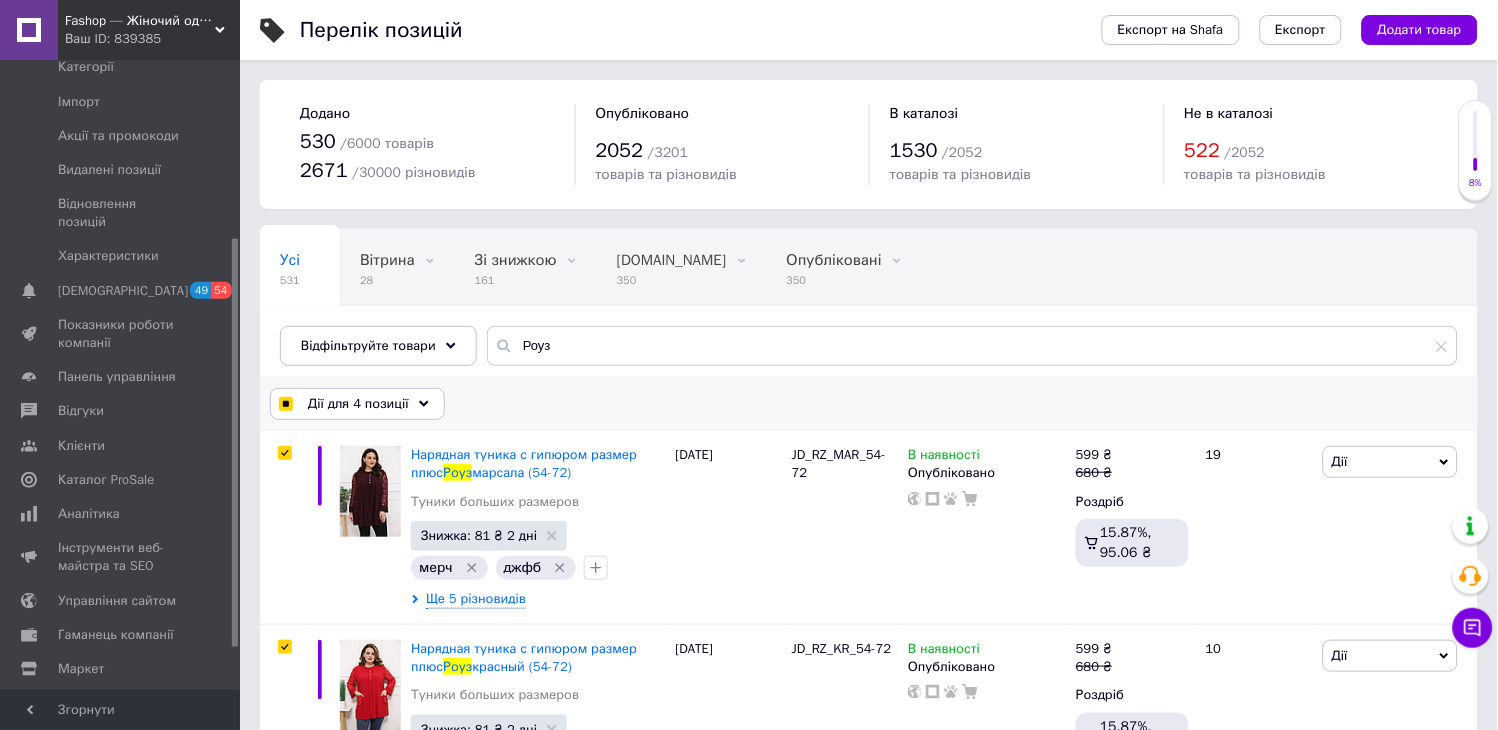 click on "Дії для 4 позиції" at bounding box center (358, 404) 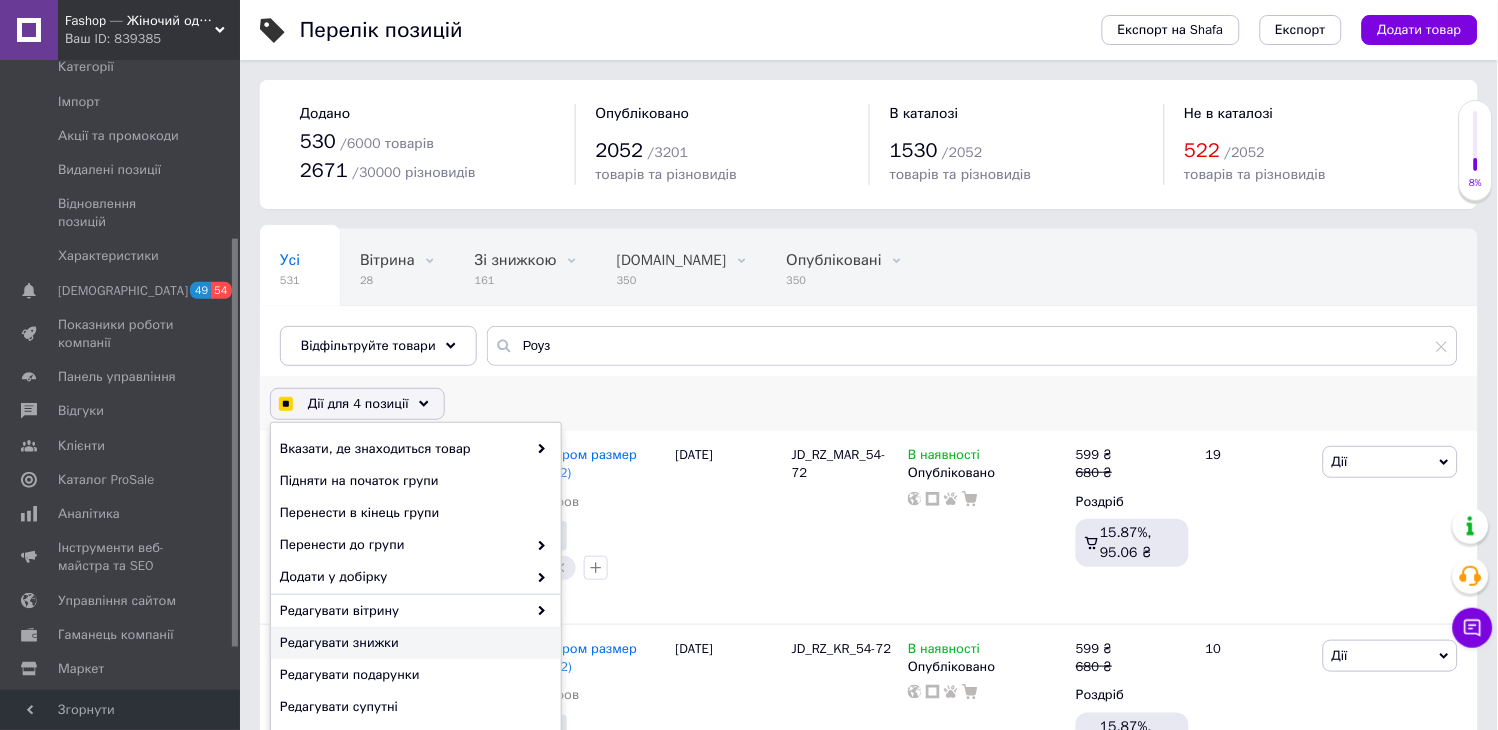 click on "Редагувати знижки" at bounding box center (413, 643) 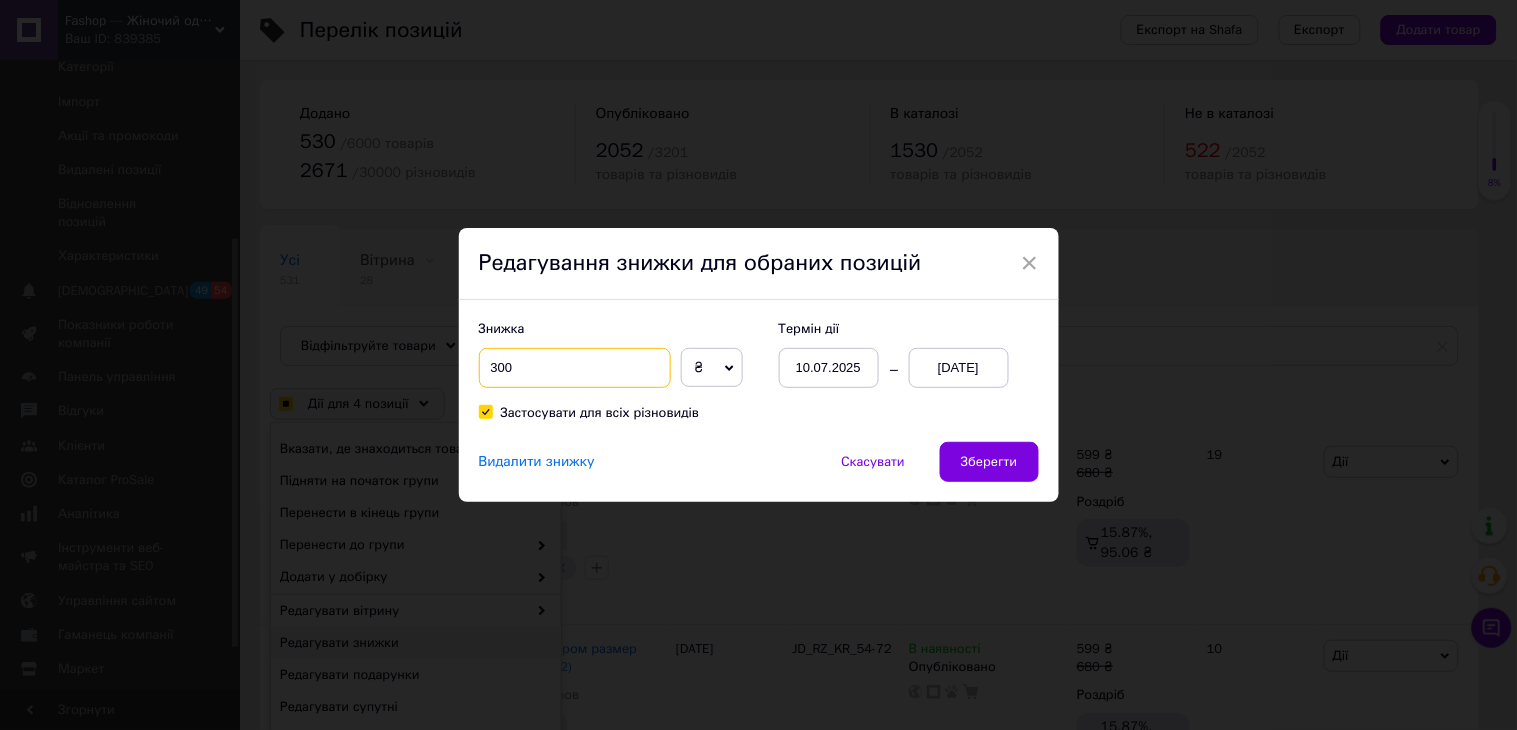 drag, startPoint x: 516, startPoint y: 356, endPoint x: 488, endPoint y: 362, distance: 28.635643 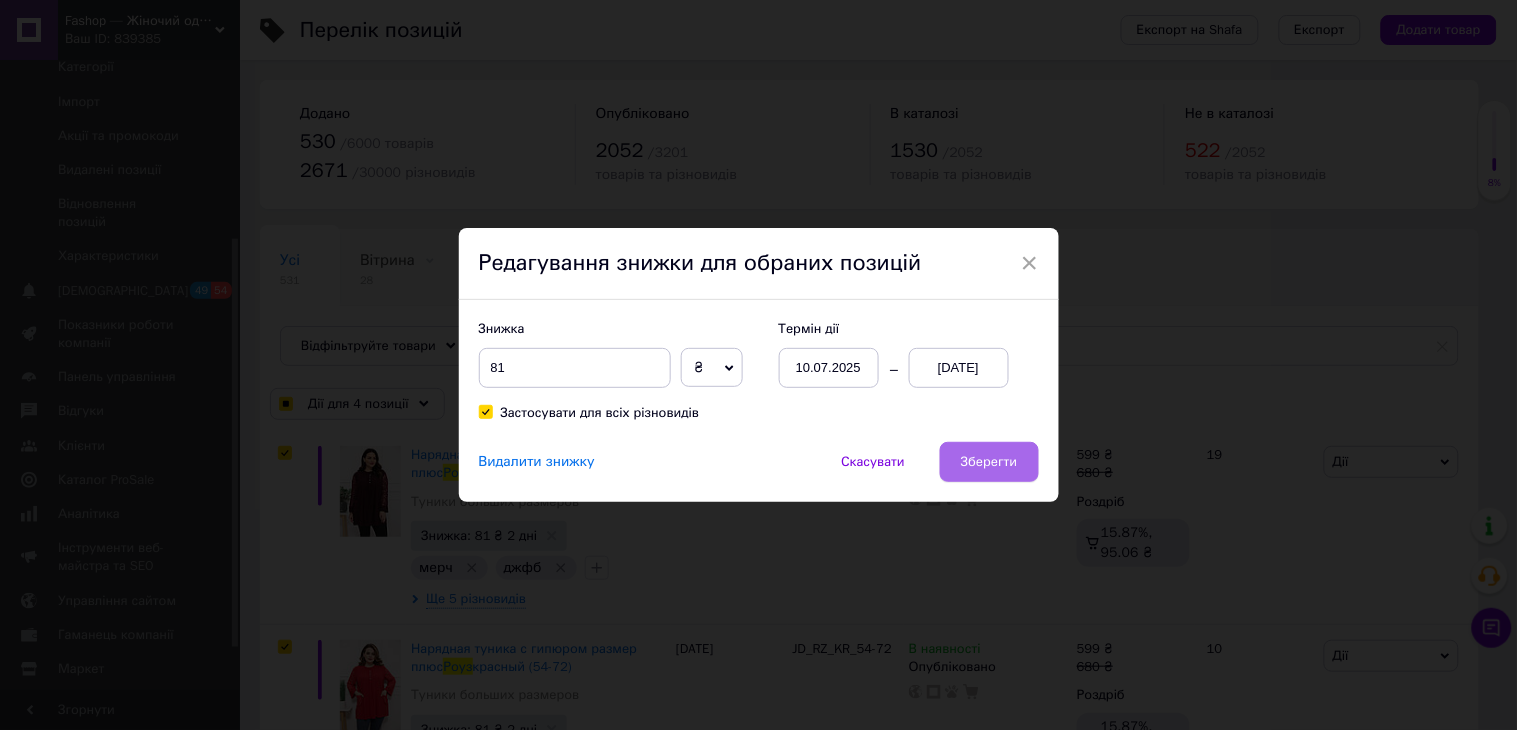click on "Зберегти" at bounding box center (989, 462) 